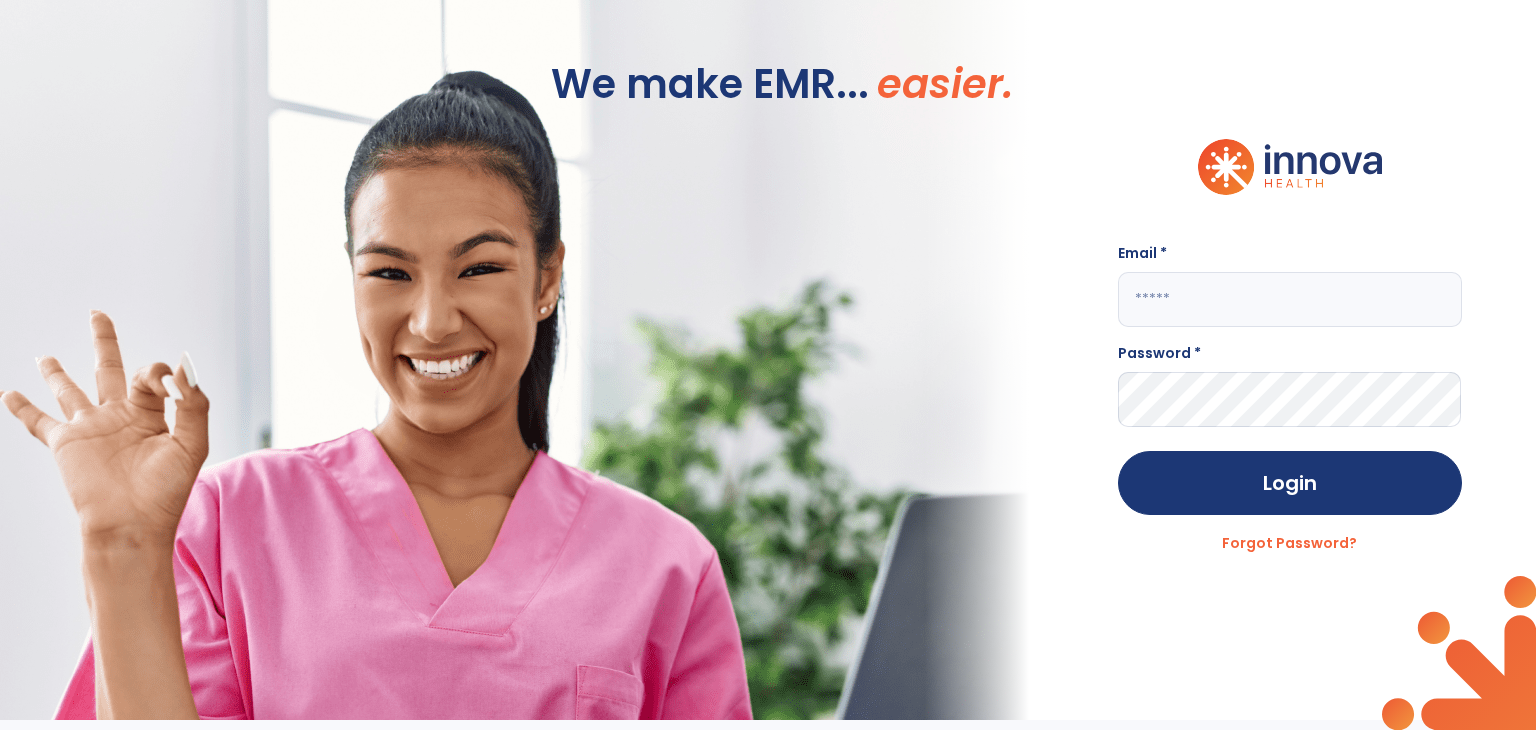 scroll, scrollTop: 0, scrollLeft: 0, axis: both 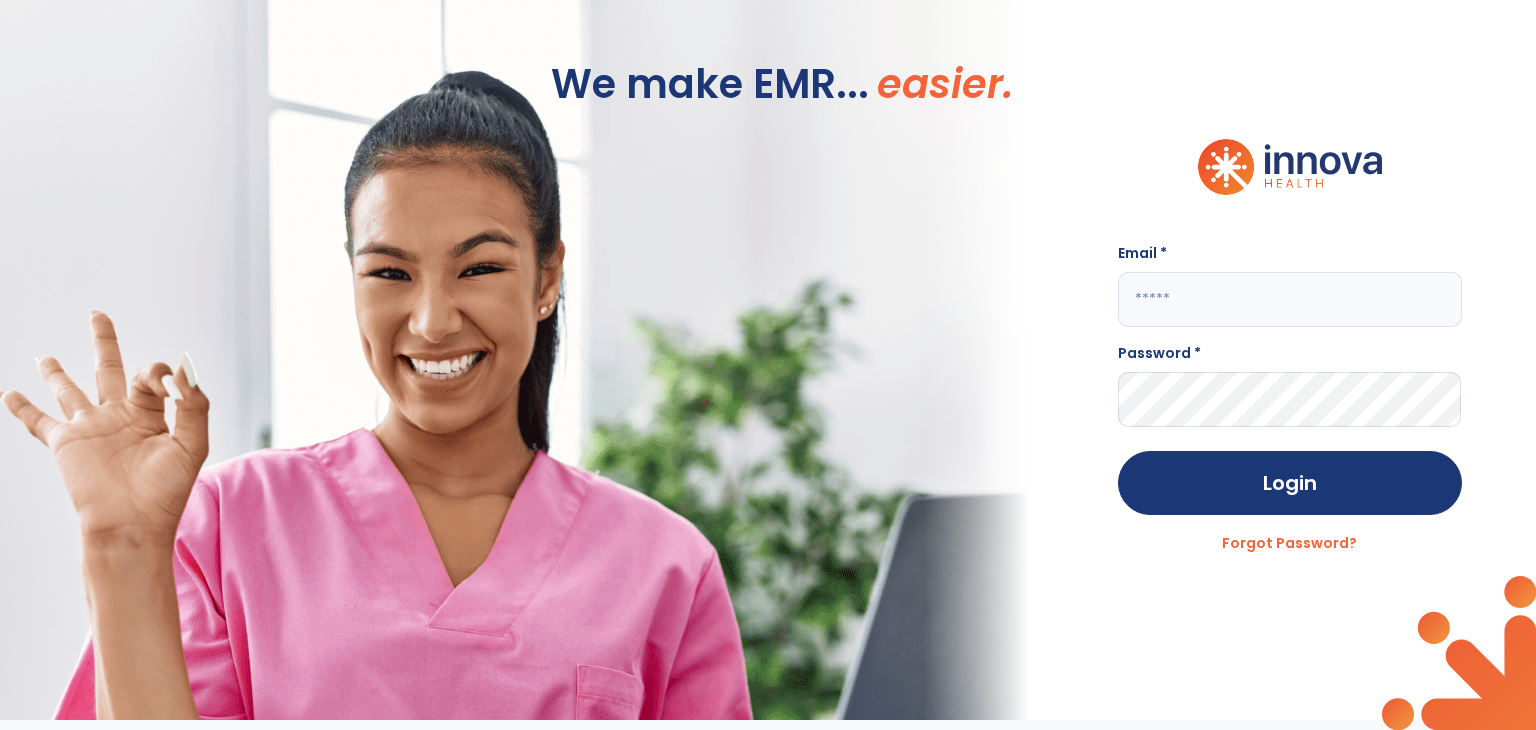 click 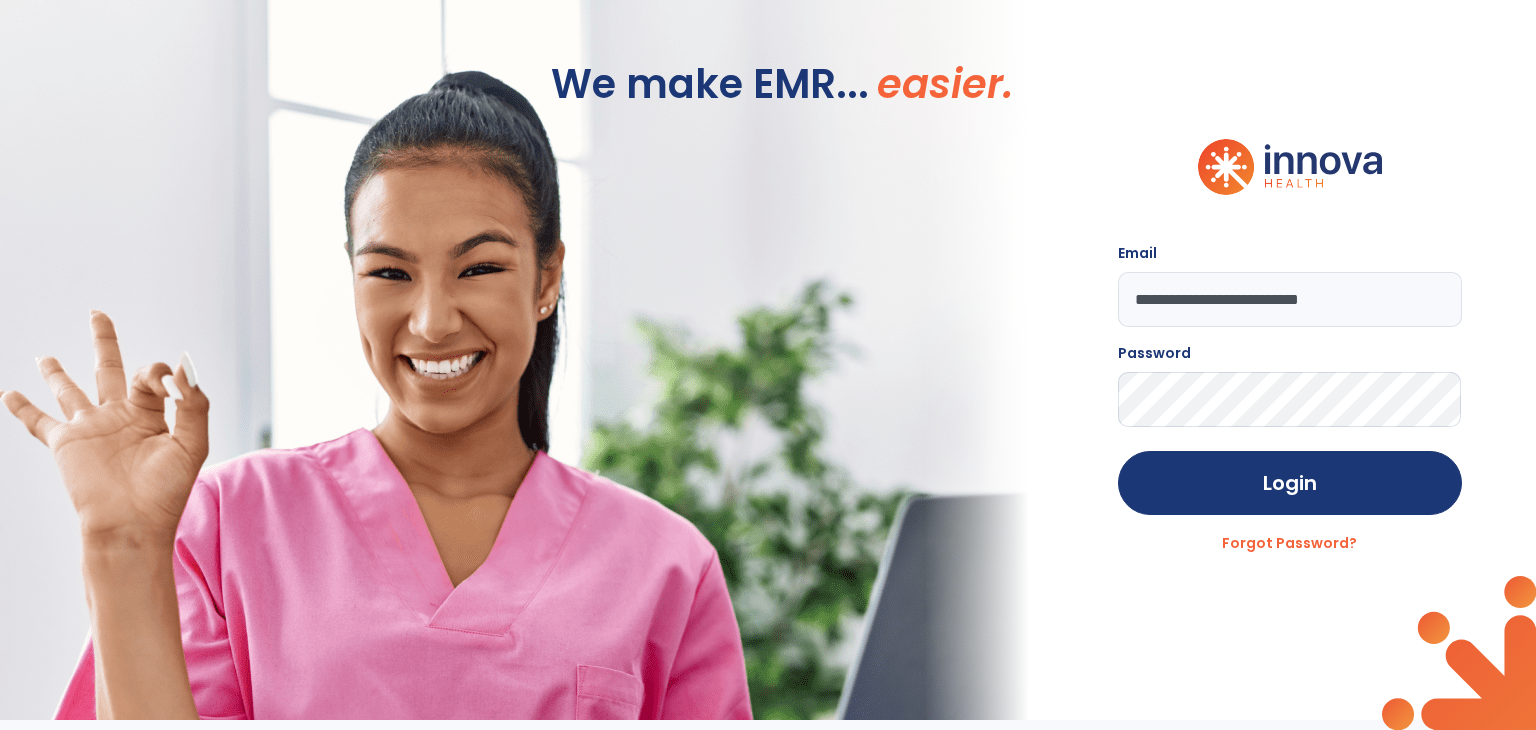 click on "**********" 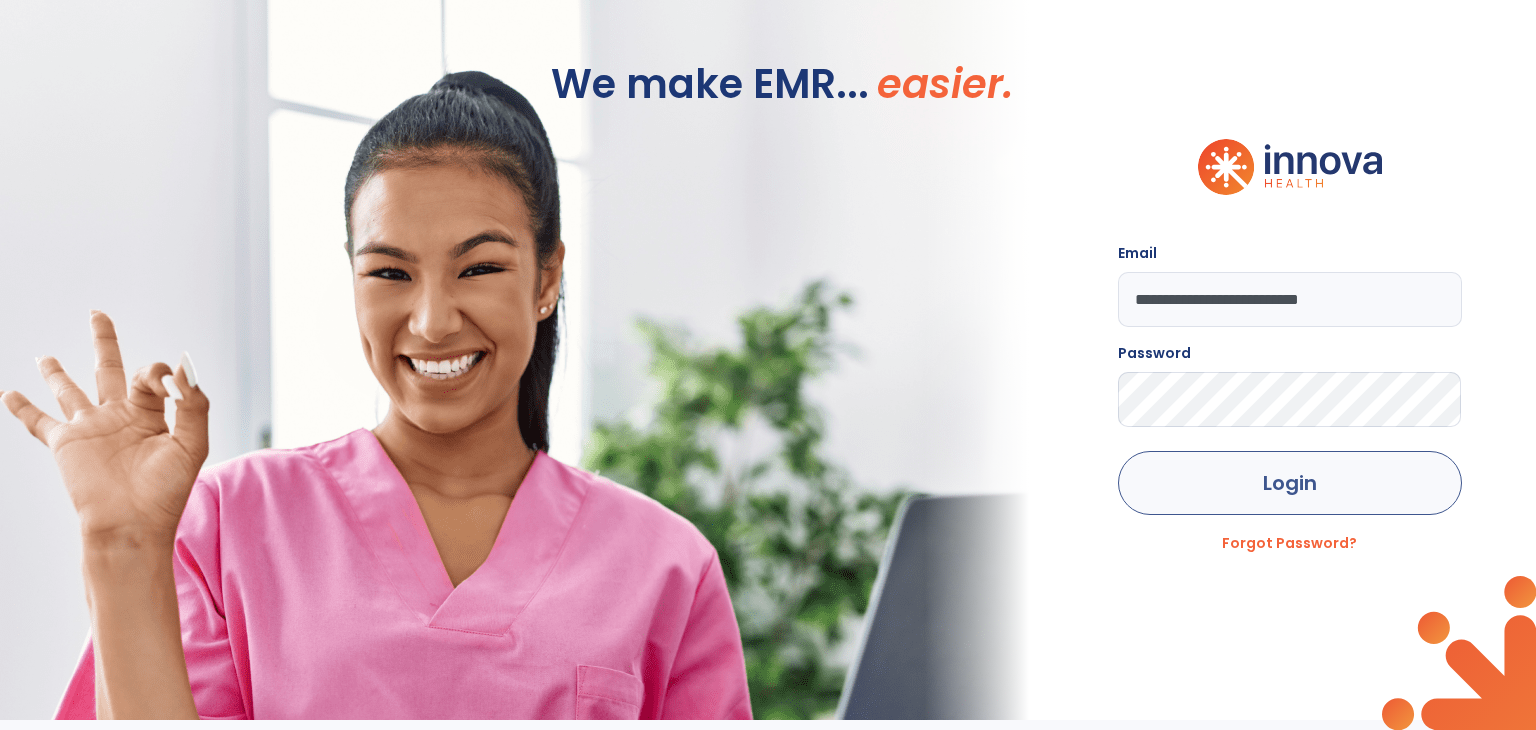 type on "**********" 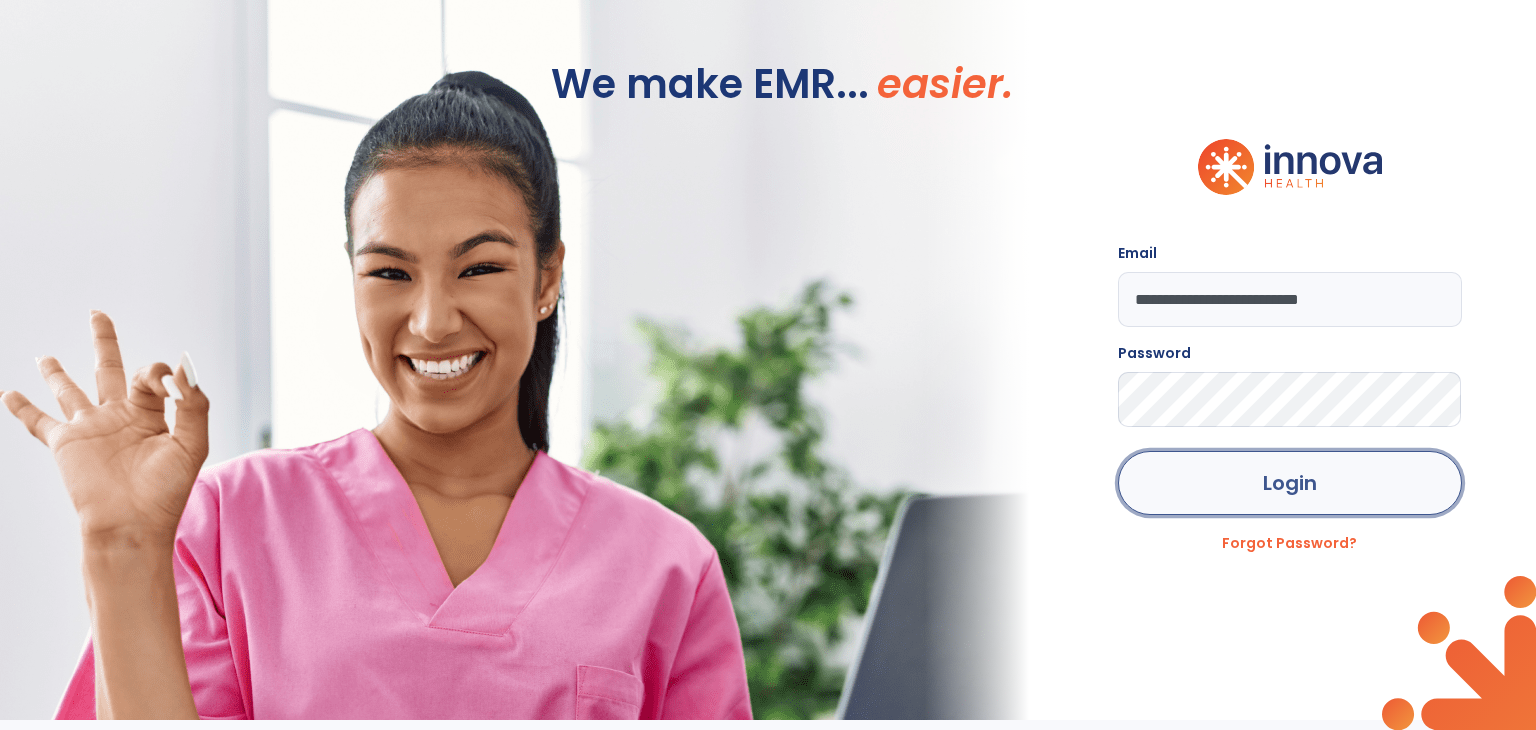 click on "Login" 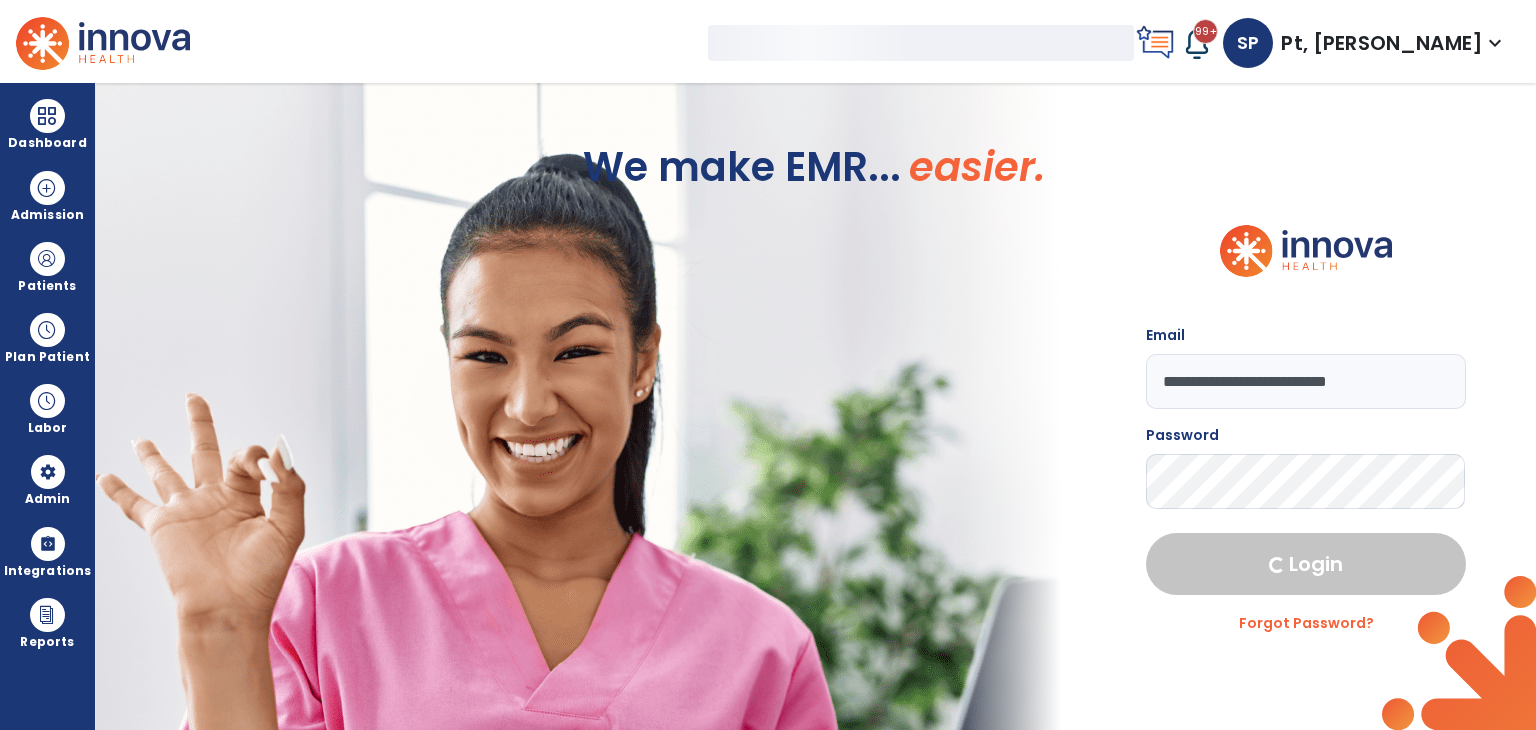 select on "***" 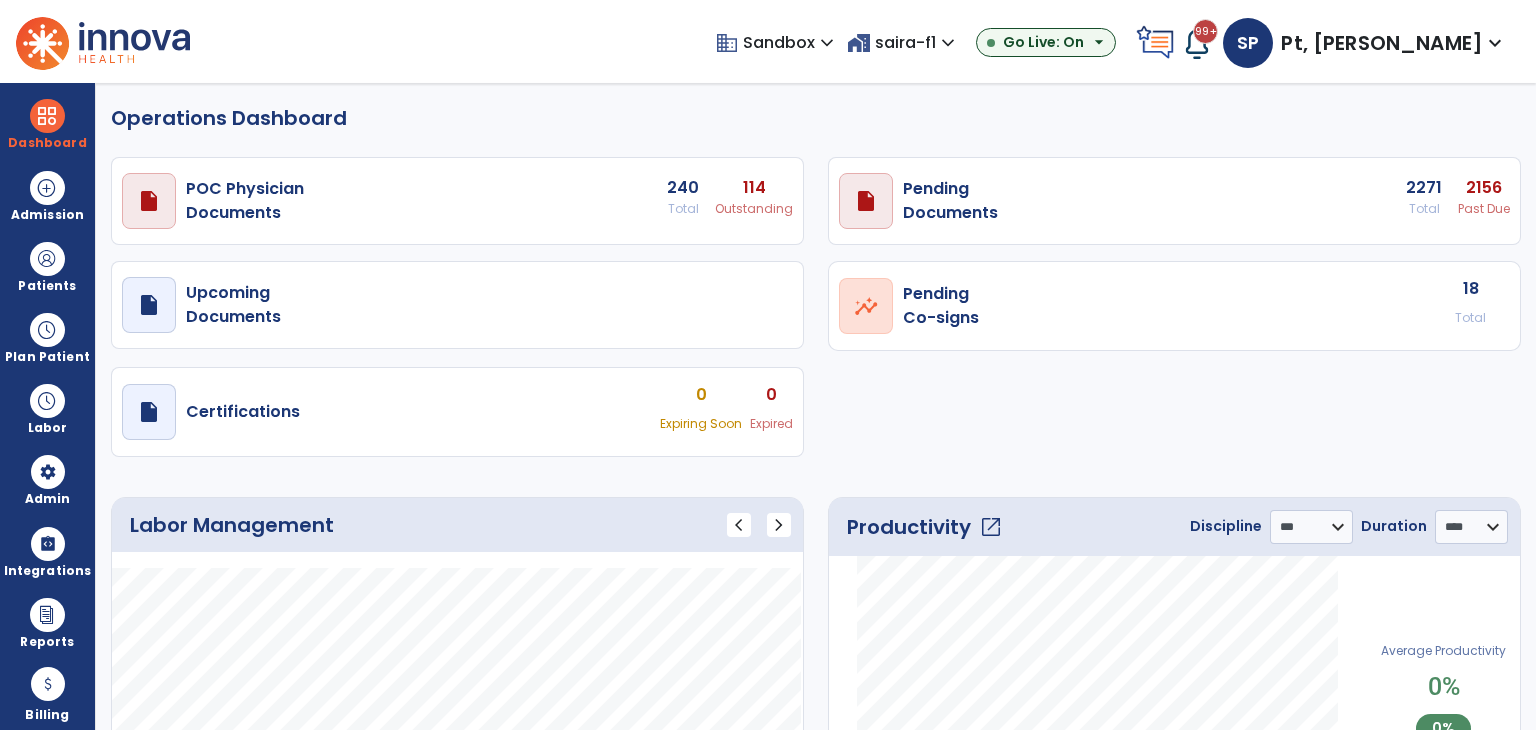 click on "home_work   saira-f1   expand_more" at bounding box center [903, 42] 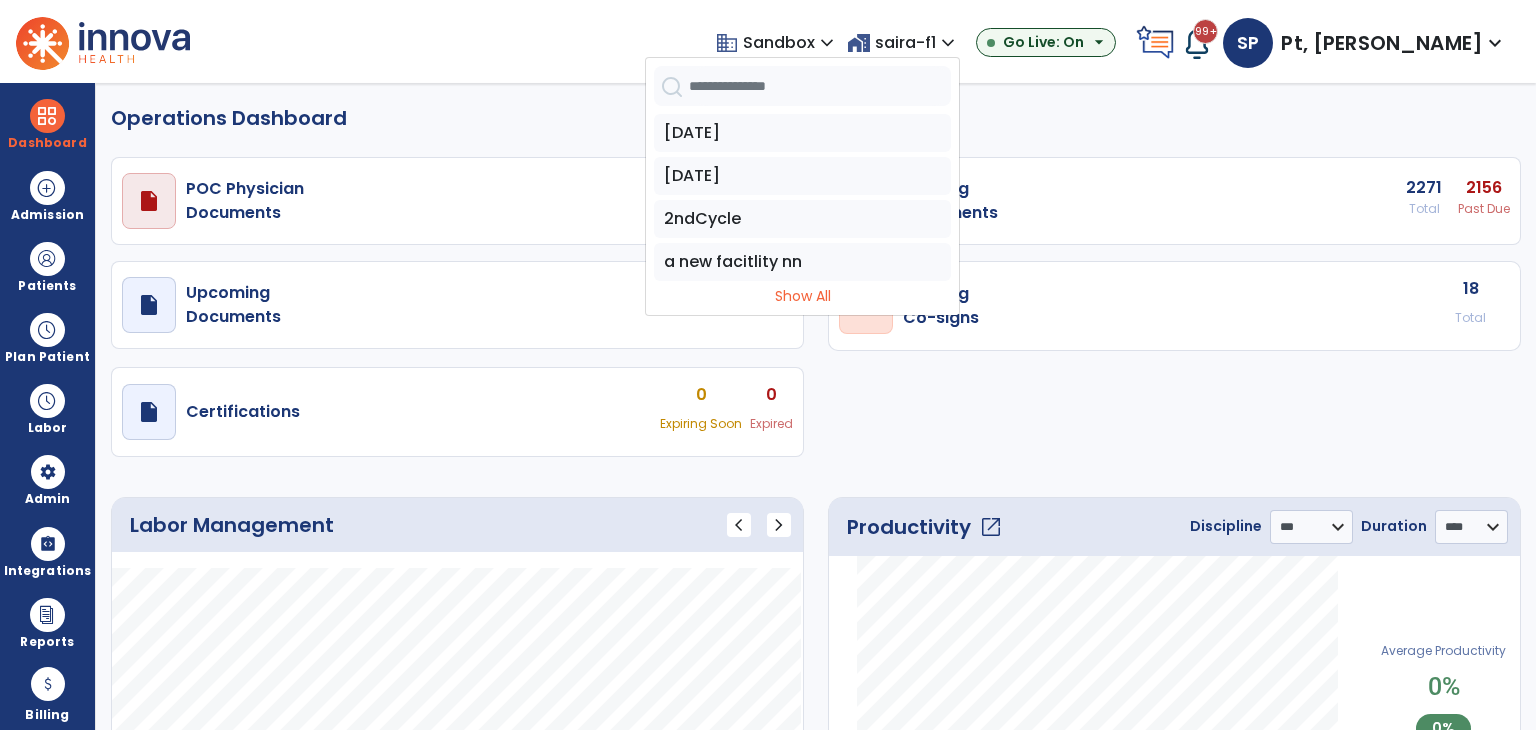 click at bounding box center (820, 86) 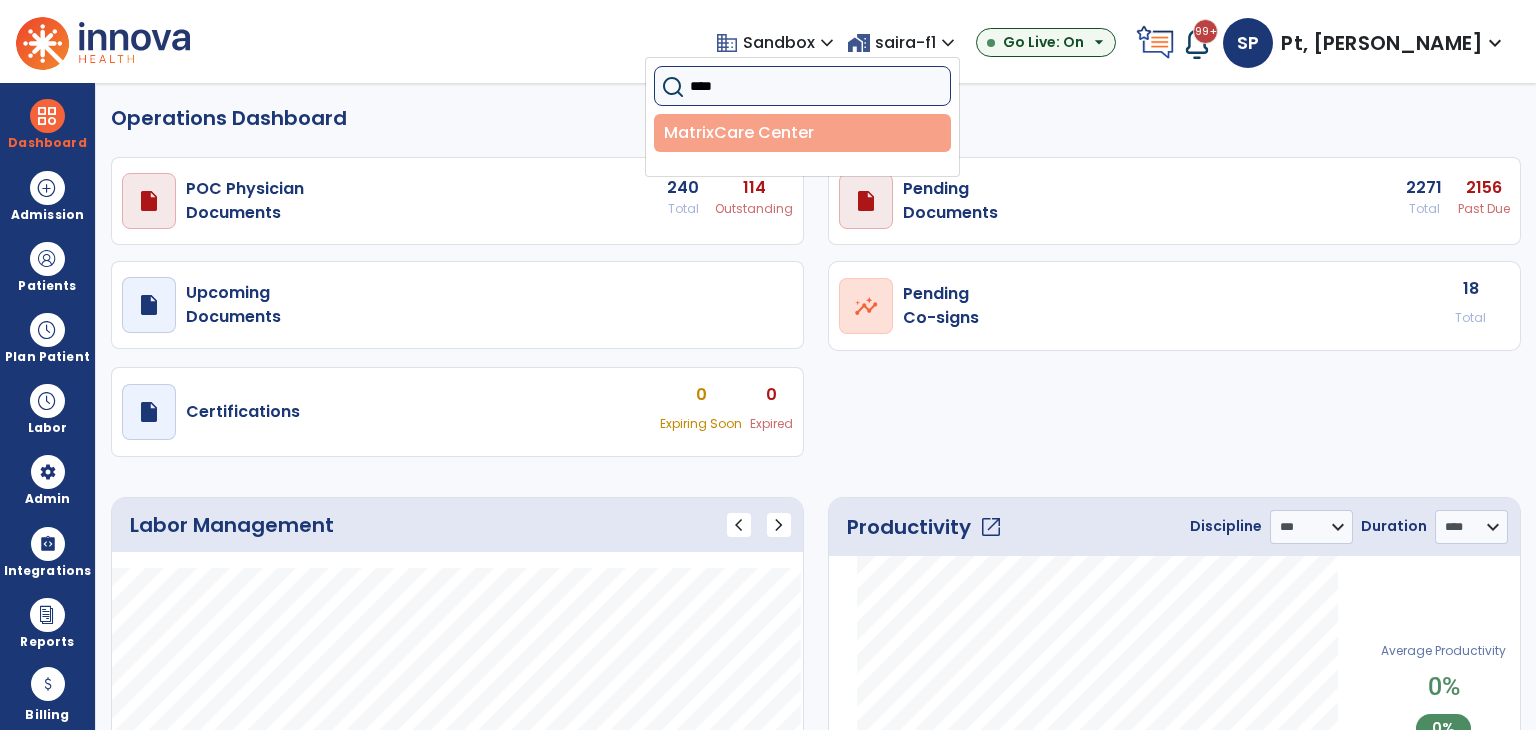 type on "****" 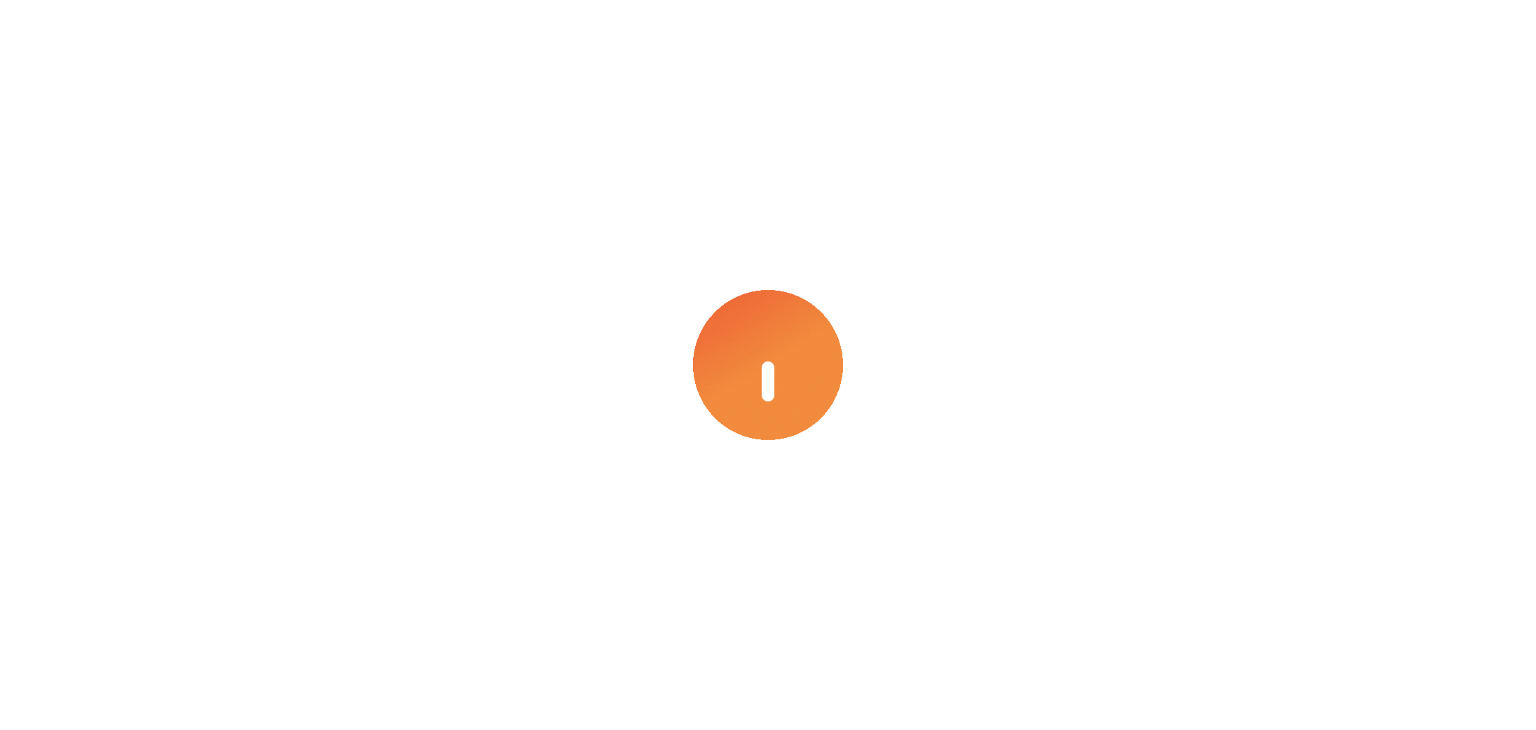 select on "***" 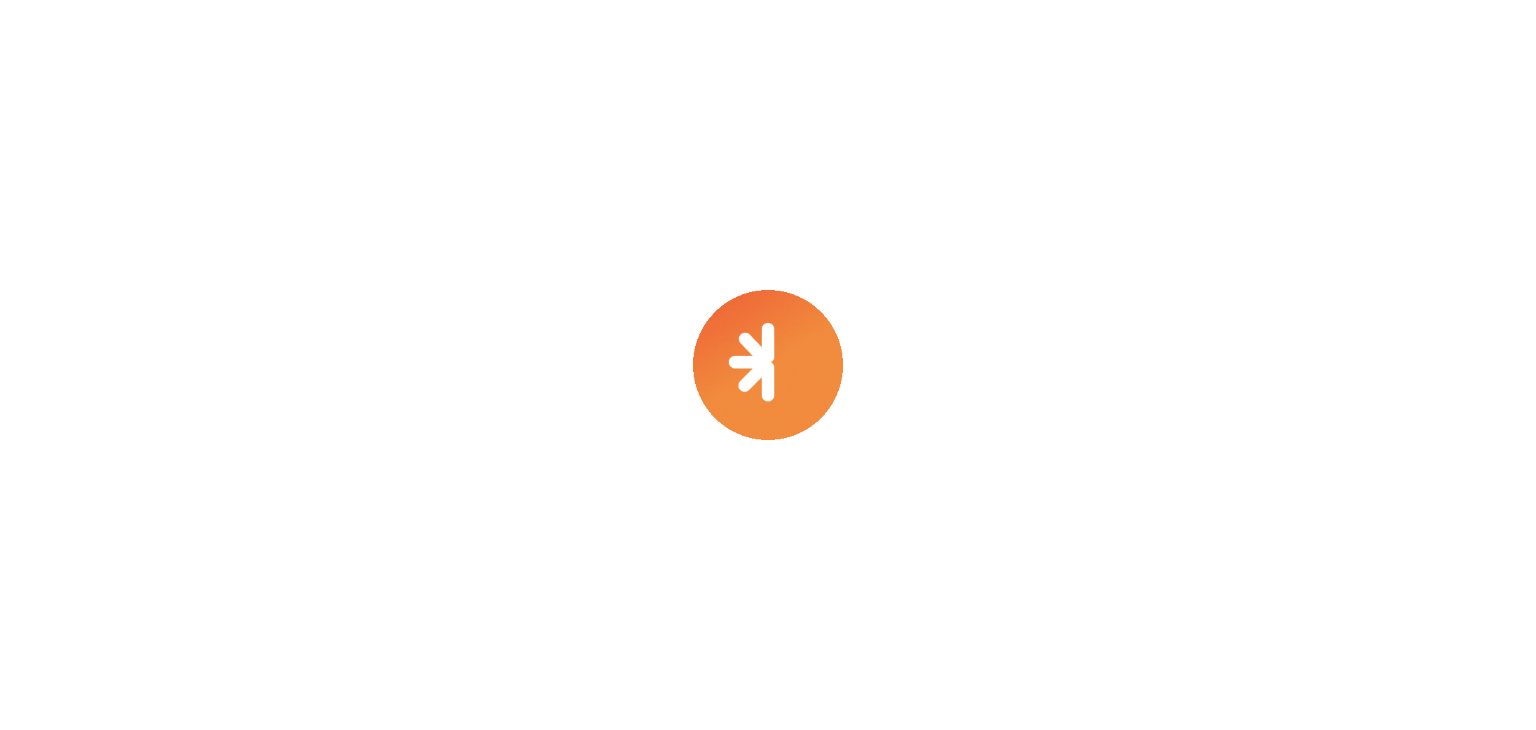 select on "****" 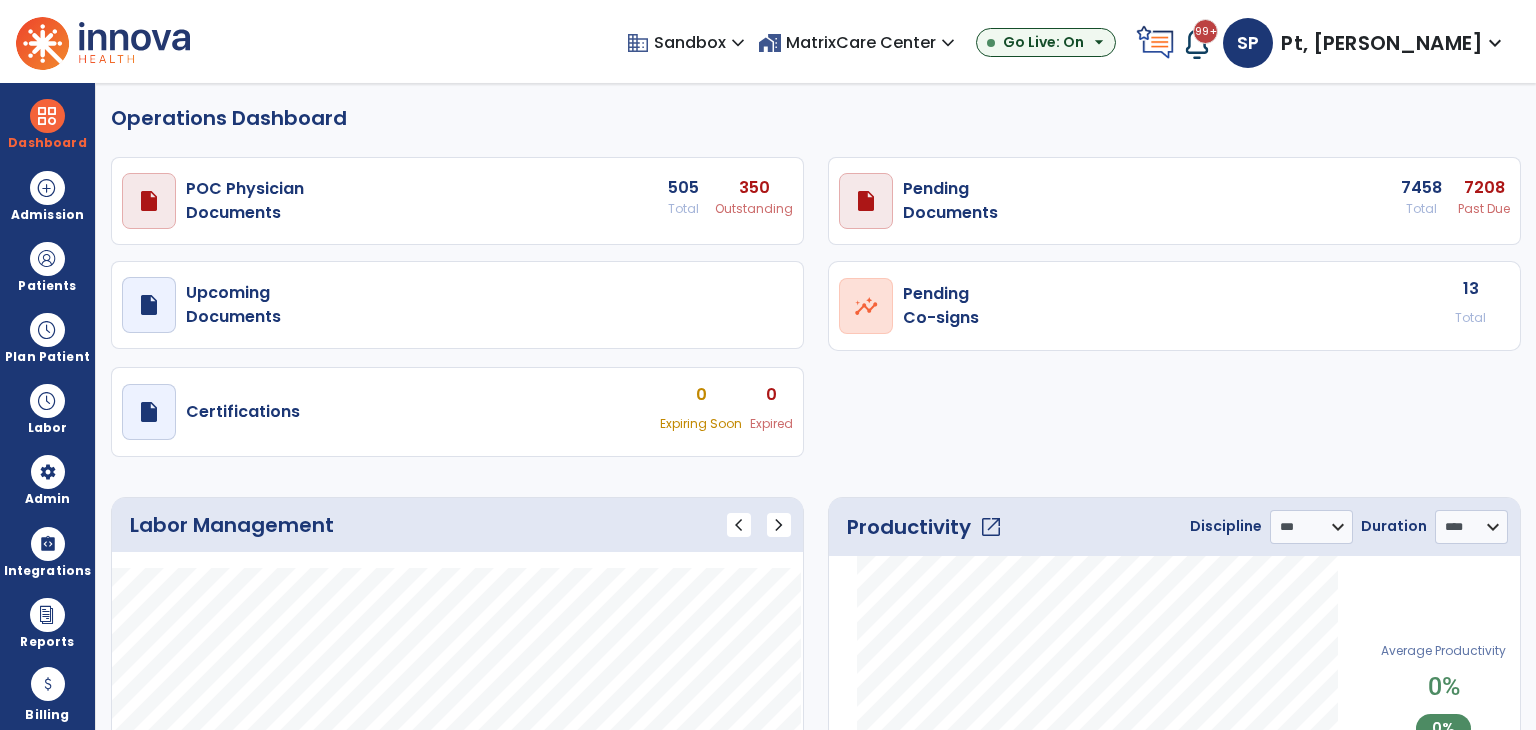 select on "***" 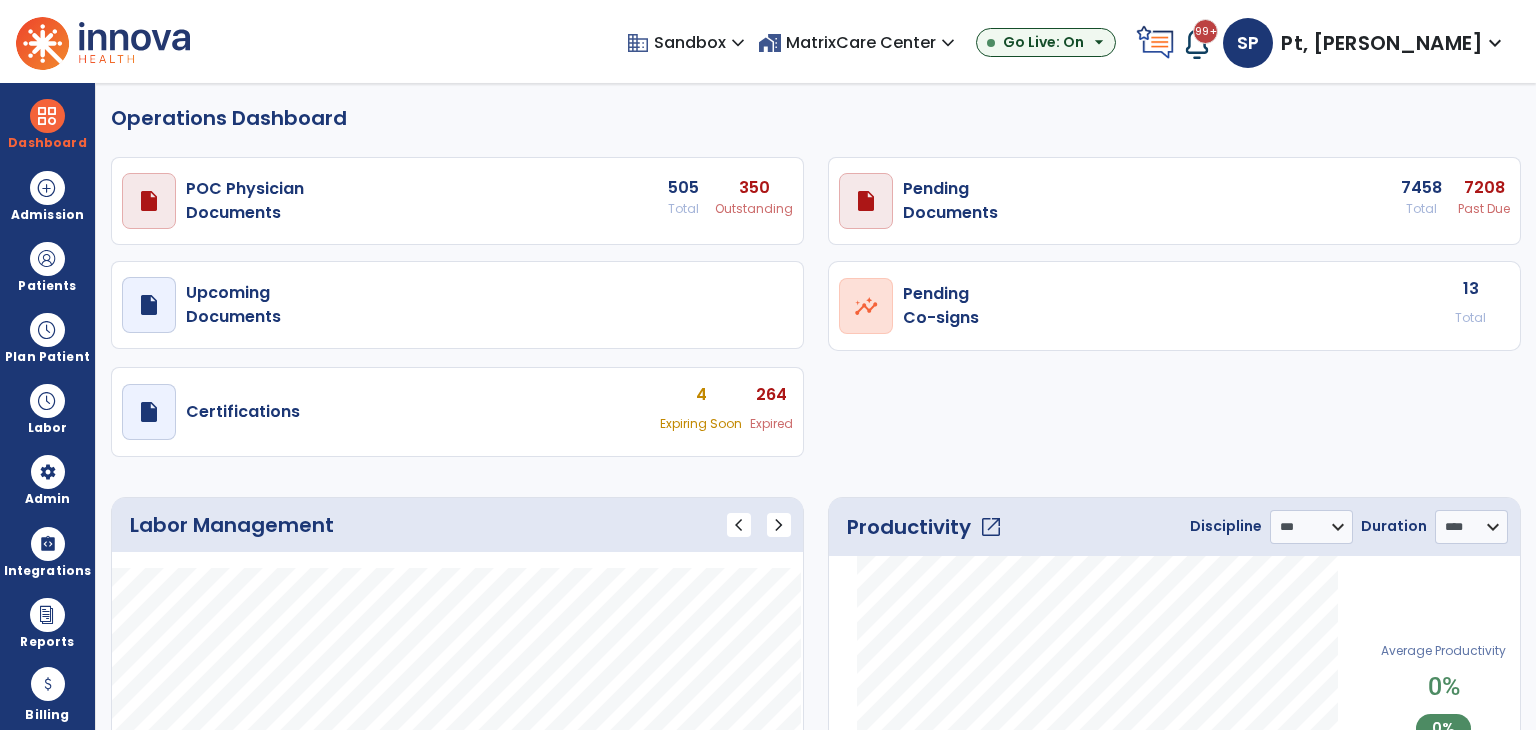 scroll, scrollTop: 0, scrollLeft: 0, axis: both 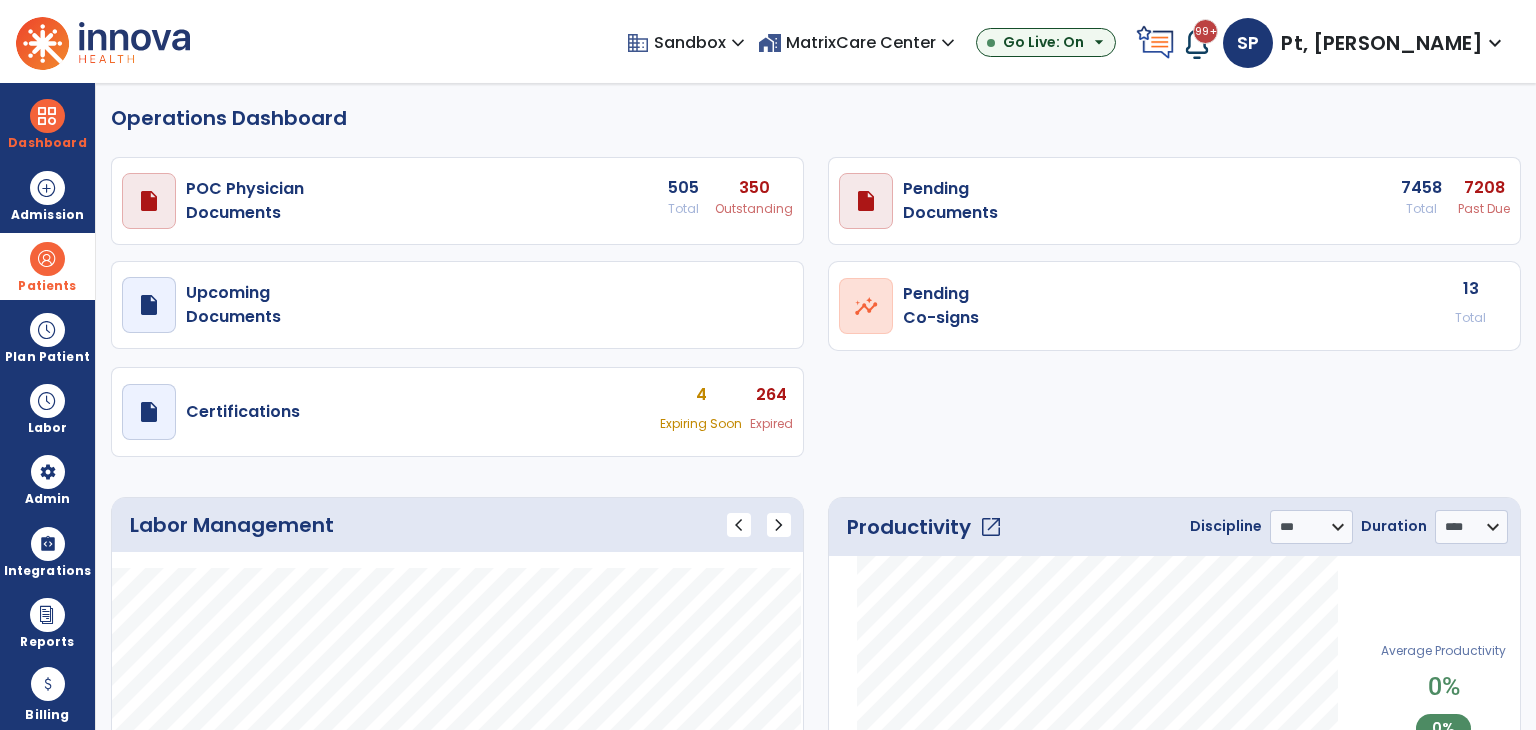 click at bounding box center (47, 259) 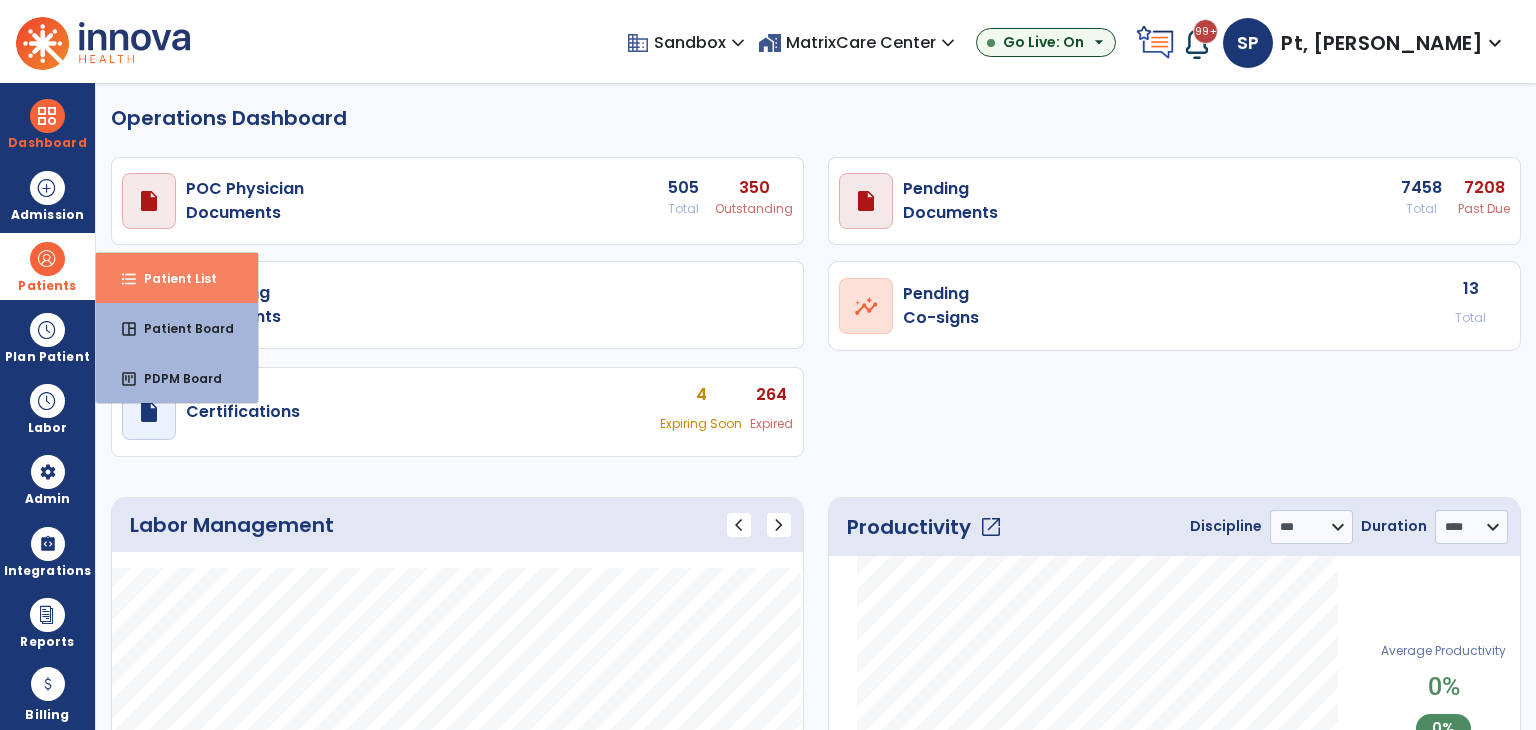 click on "format_list_bulleted  Patient List" at bounding box center (177, 278) 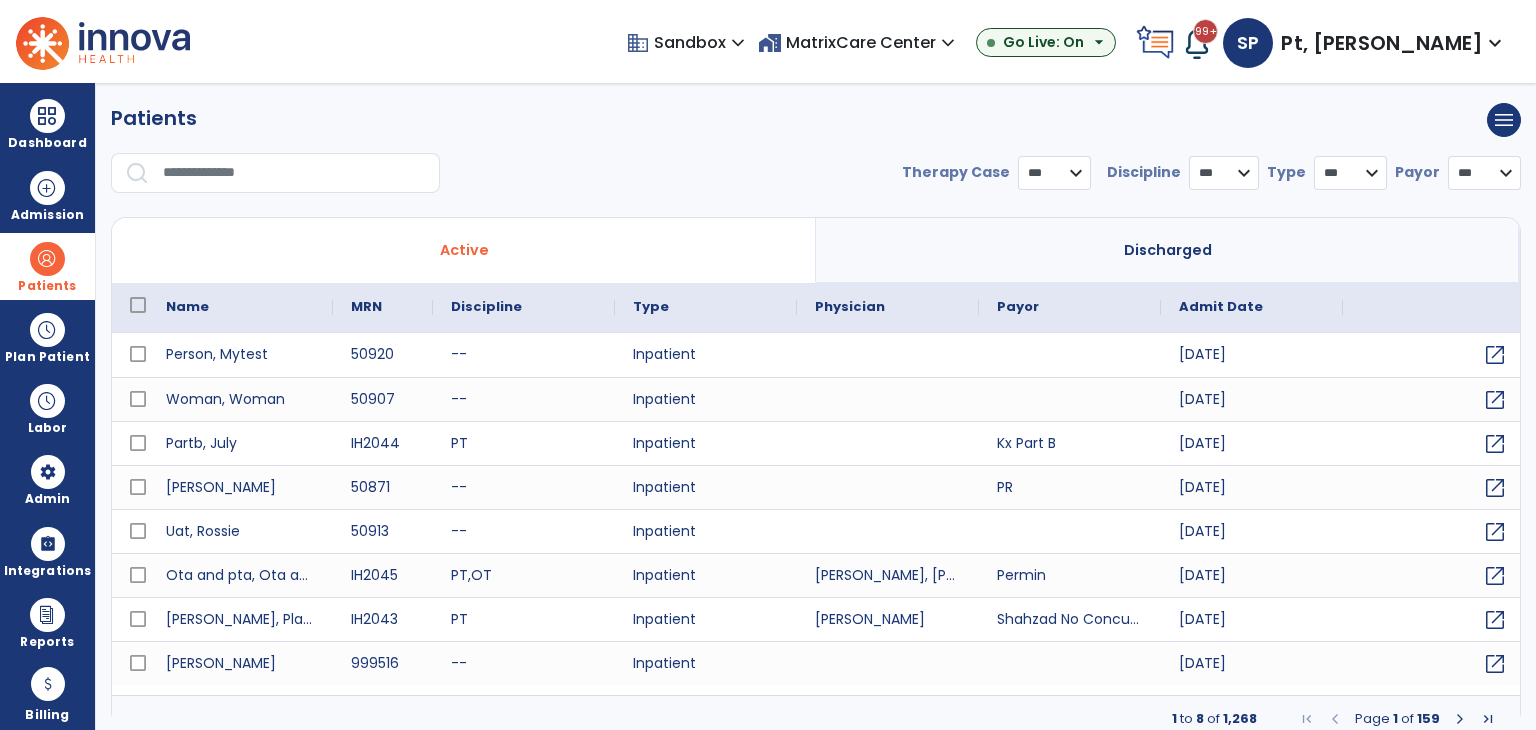 select on "***" 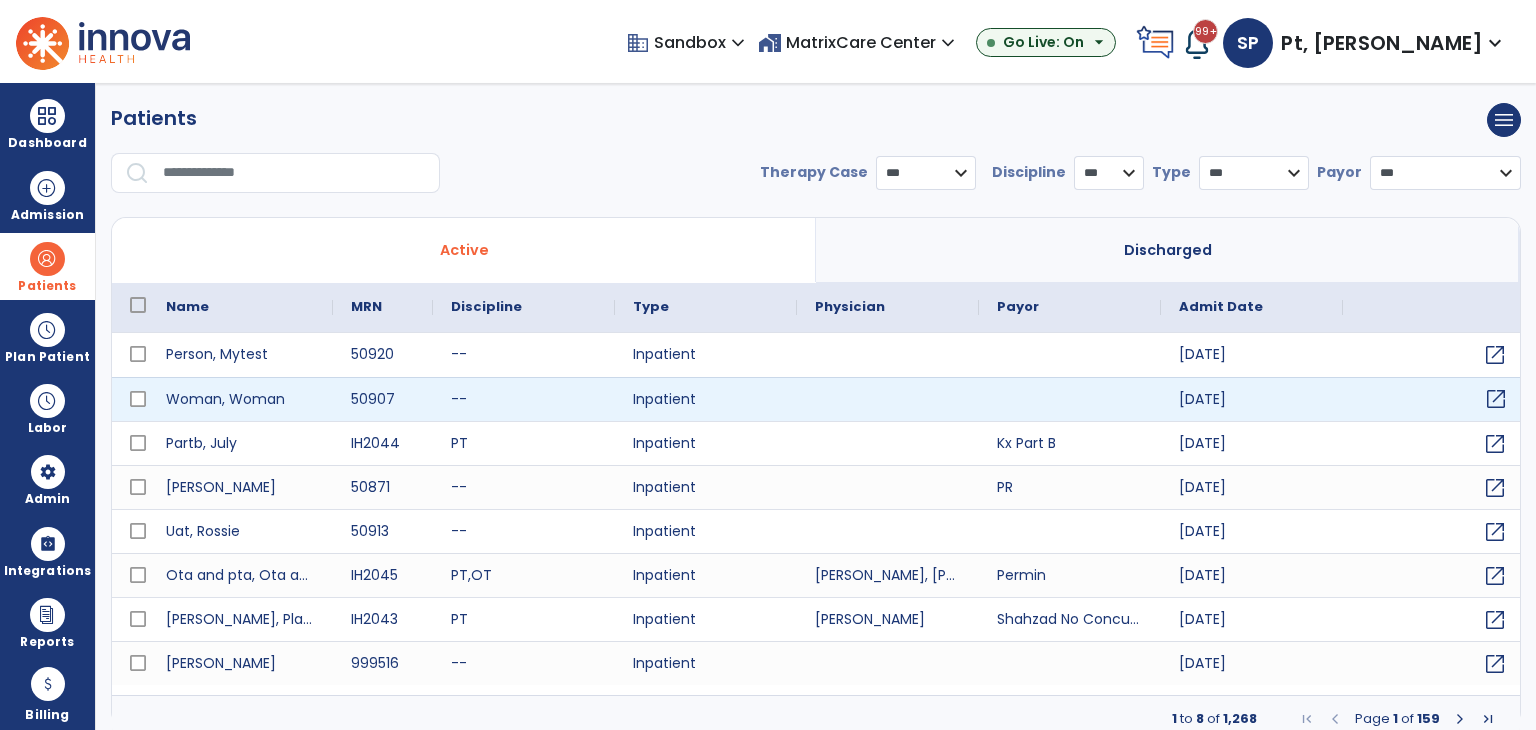 click on "open_in_new" at bounding box center [1496, 399] 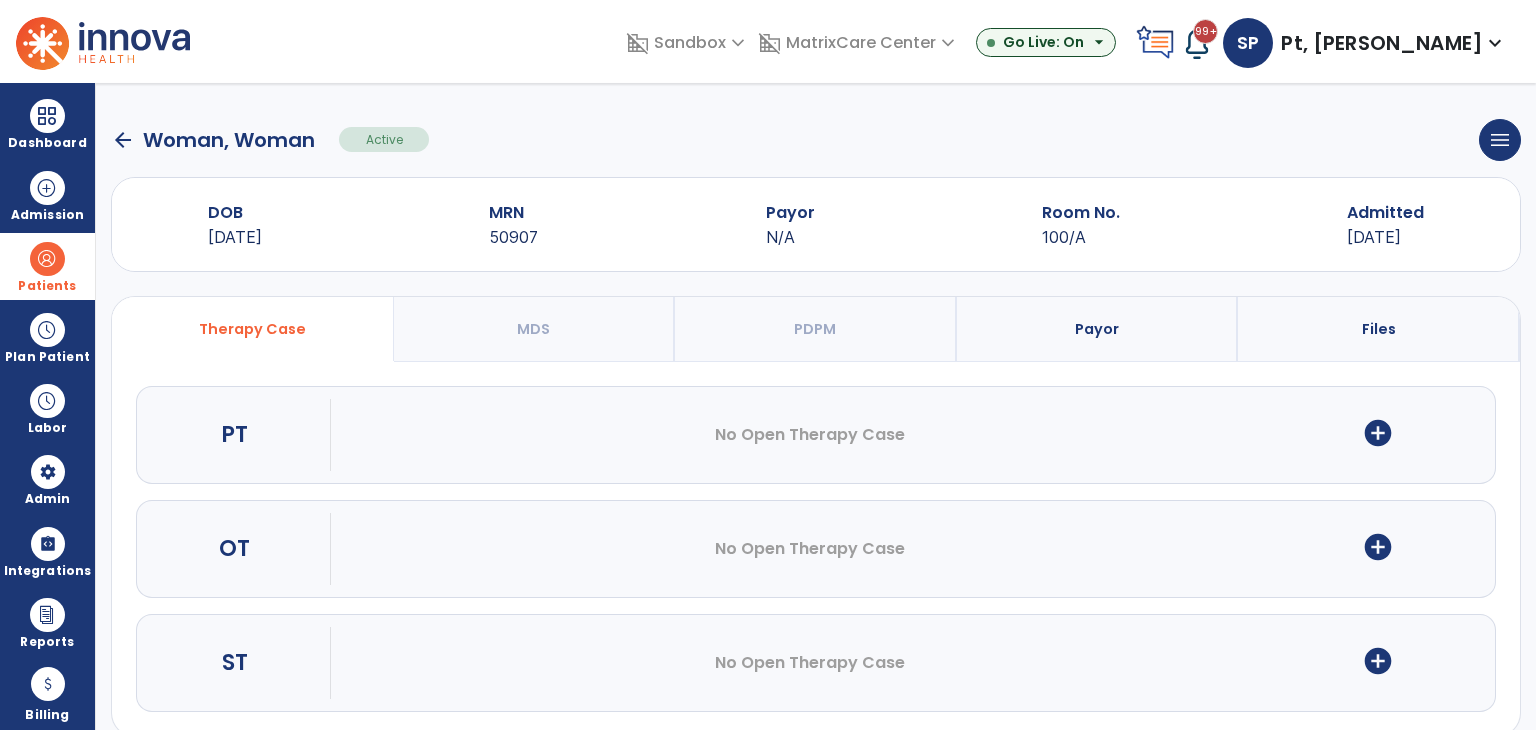 click on "add_circle" at bounding box center [1378, 433] 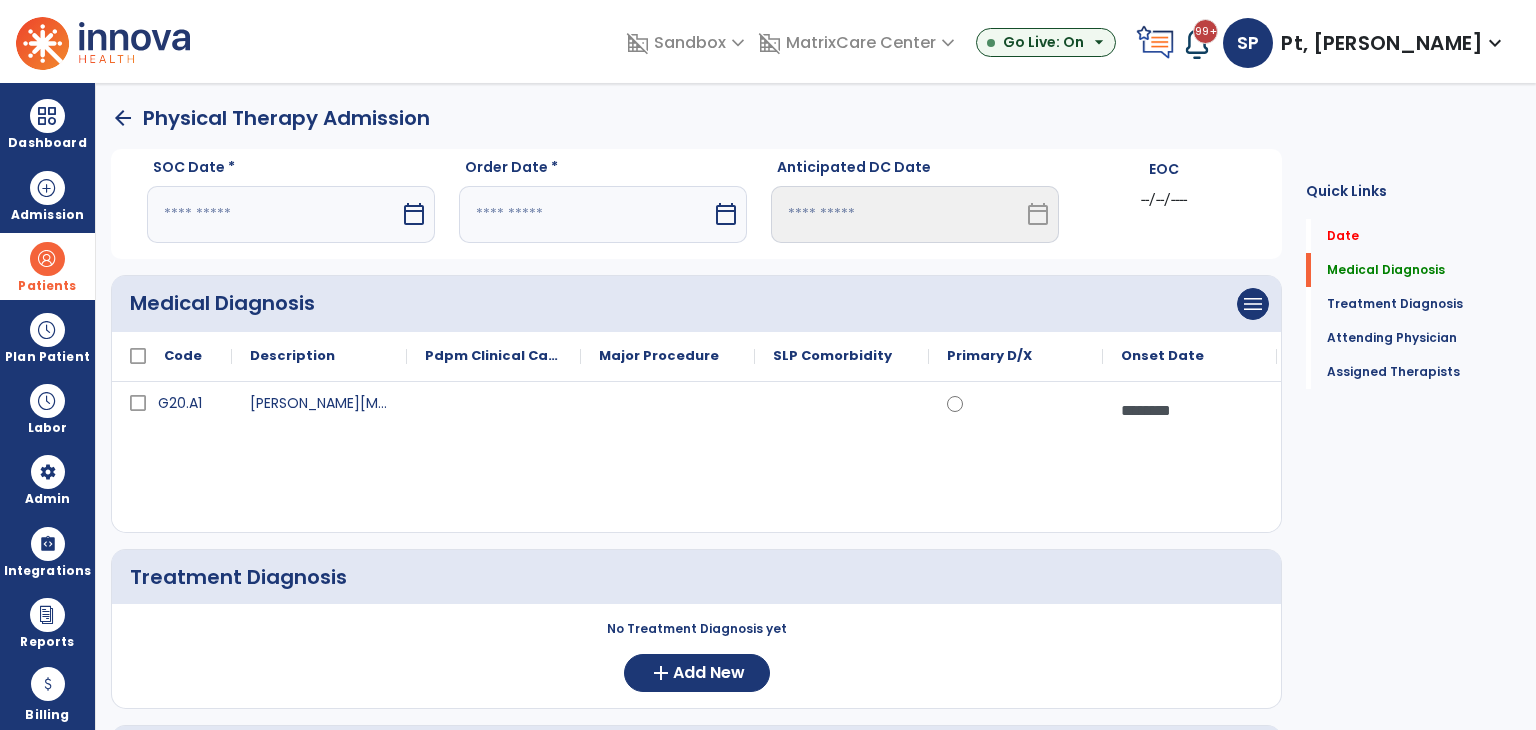 click at bounding box center [273, 214] 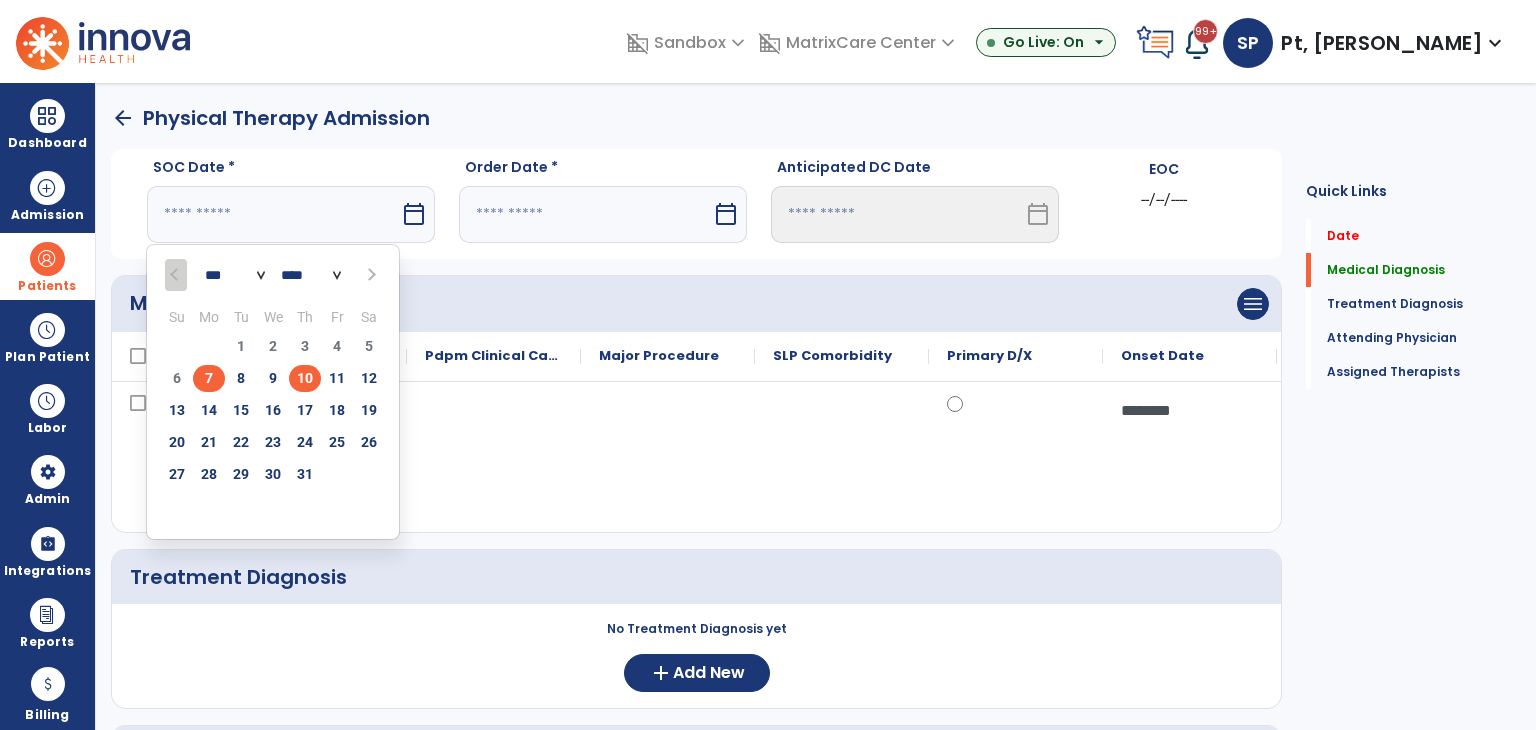 click on "7" at bounding box center (209, 378) 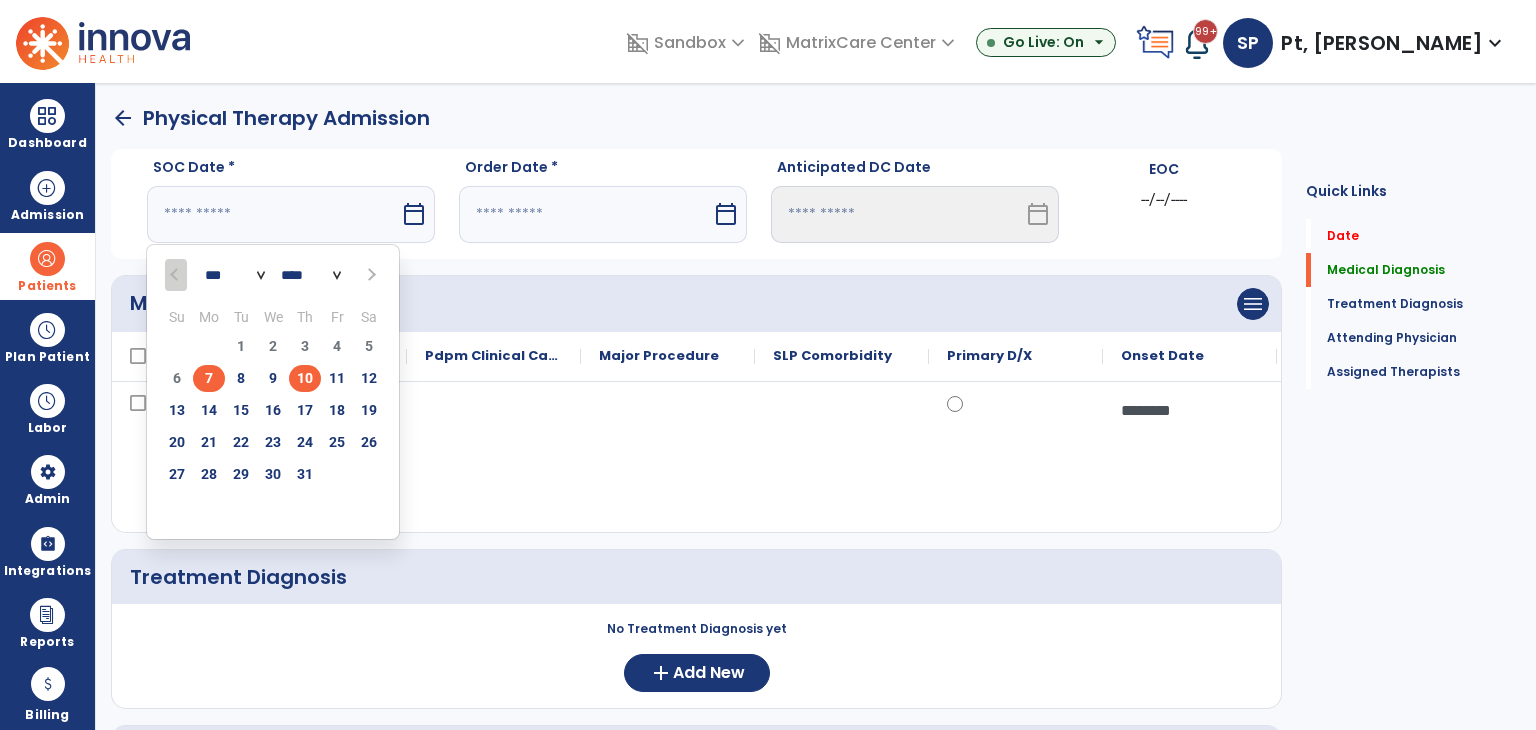 type on "********" 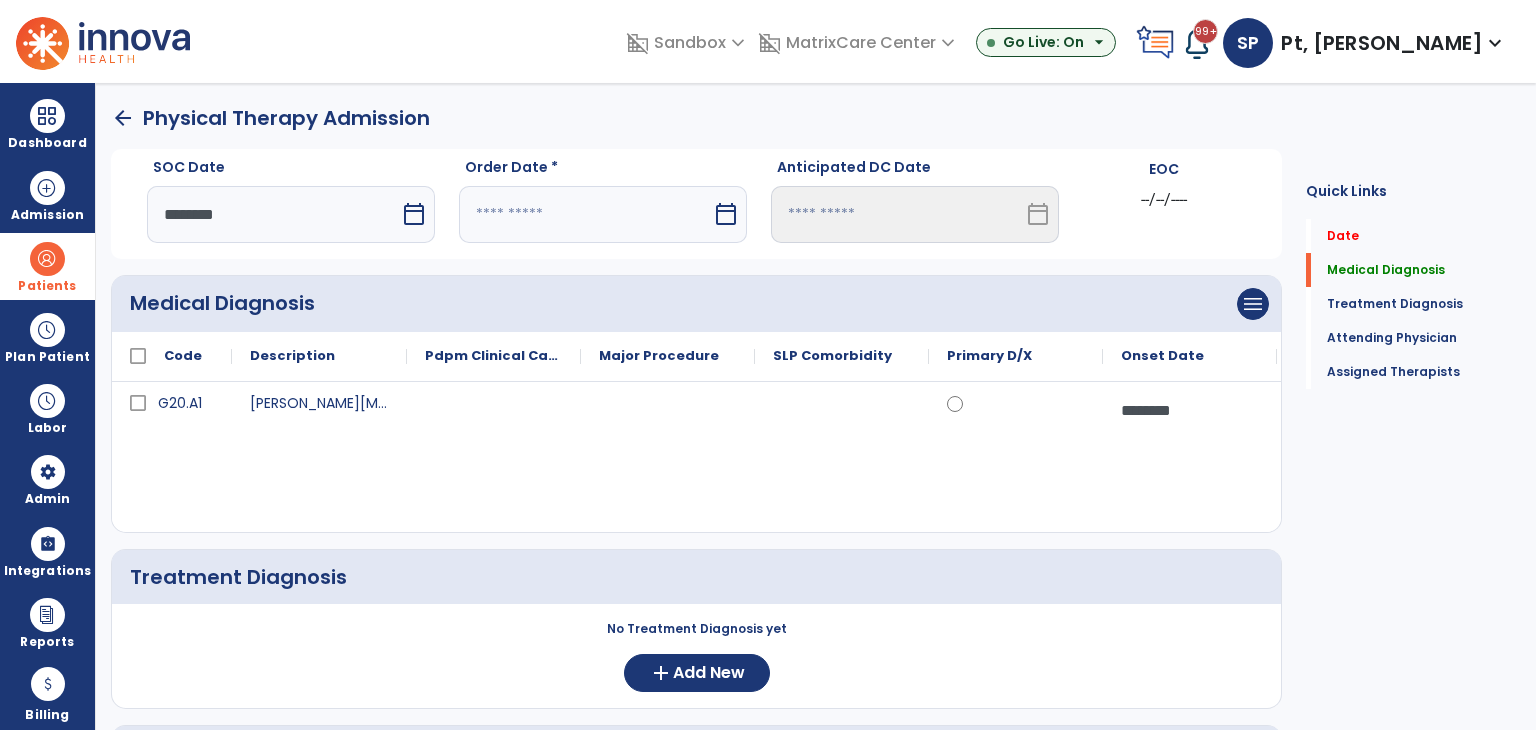 drag, startPoint x: 524, startPoint y: 213, endPoint x: 544, endPoint y: 242, distance: 35.22783 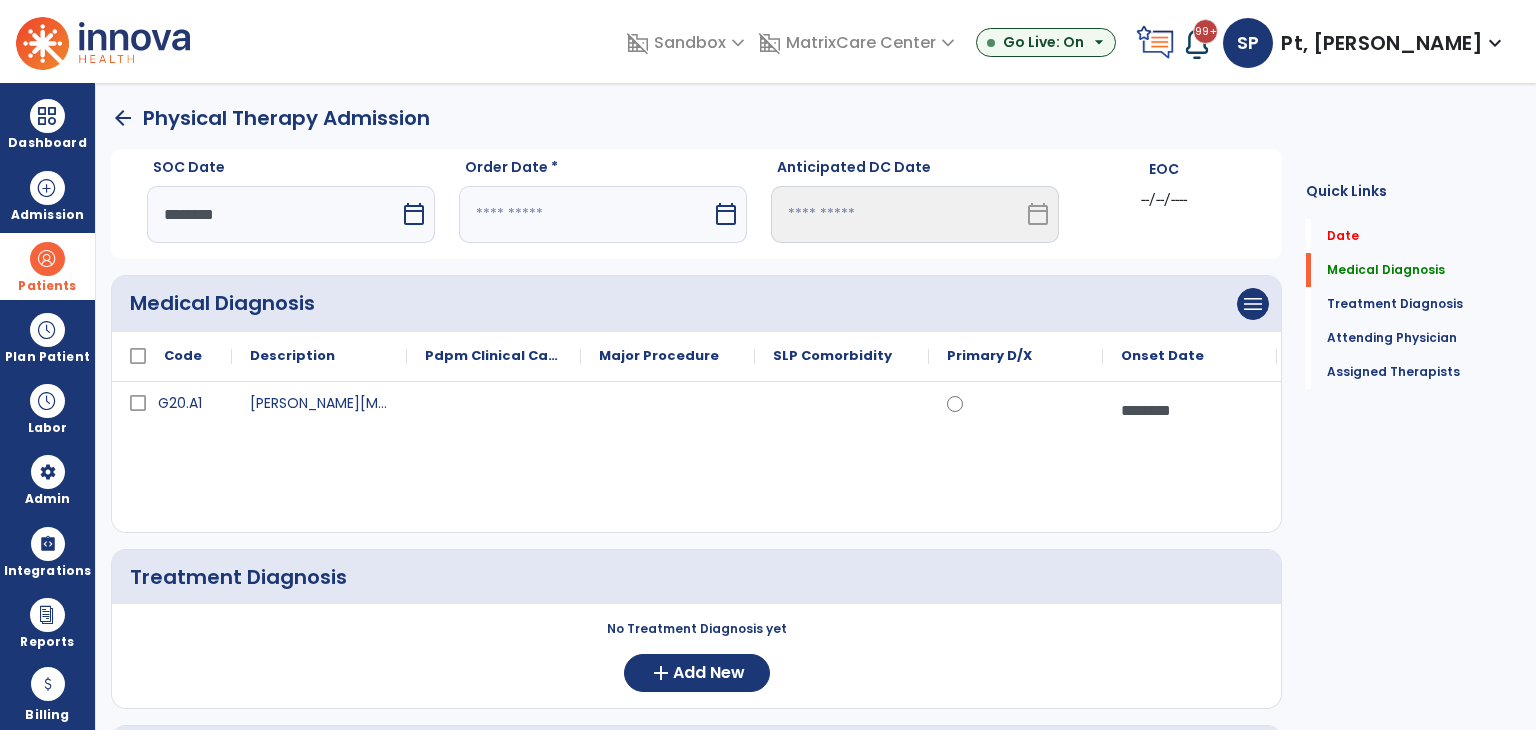 select on "*" 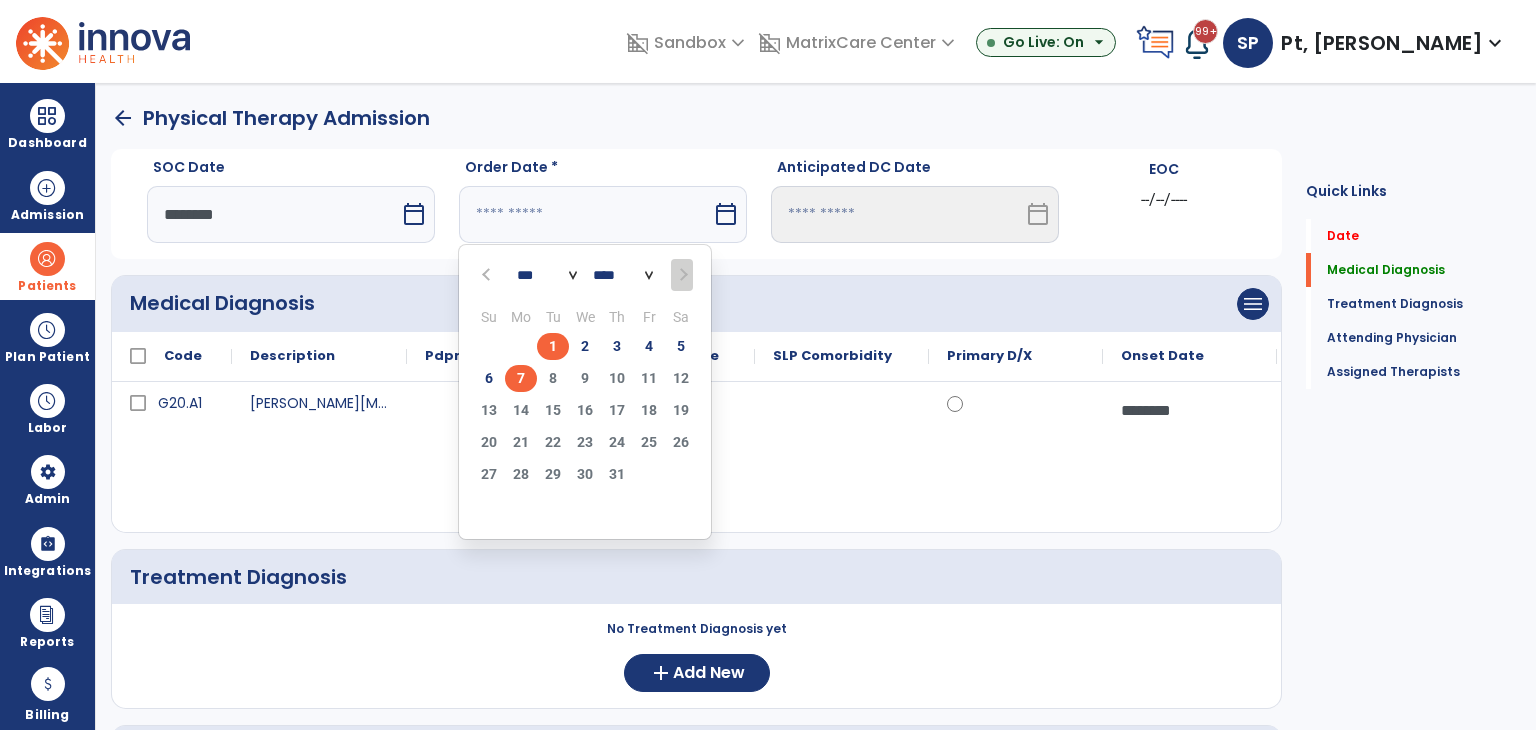 click on "1" at bounding box center (553, 346) 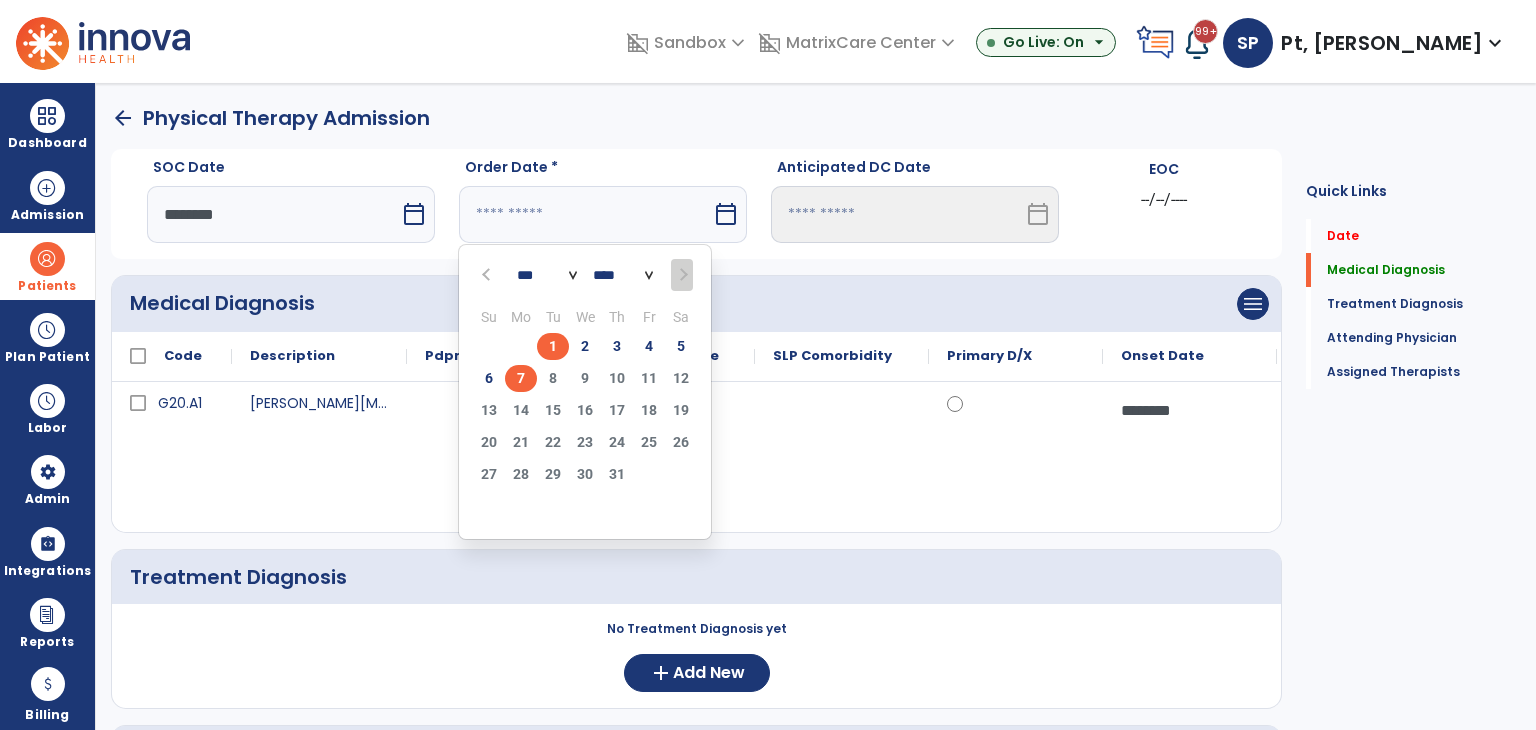 type on "********" 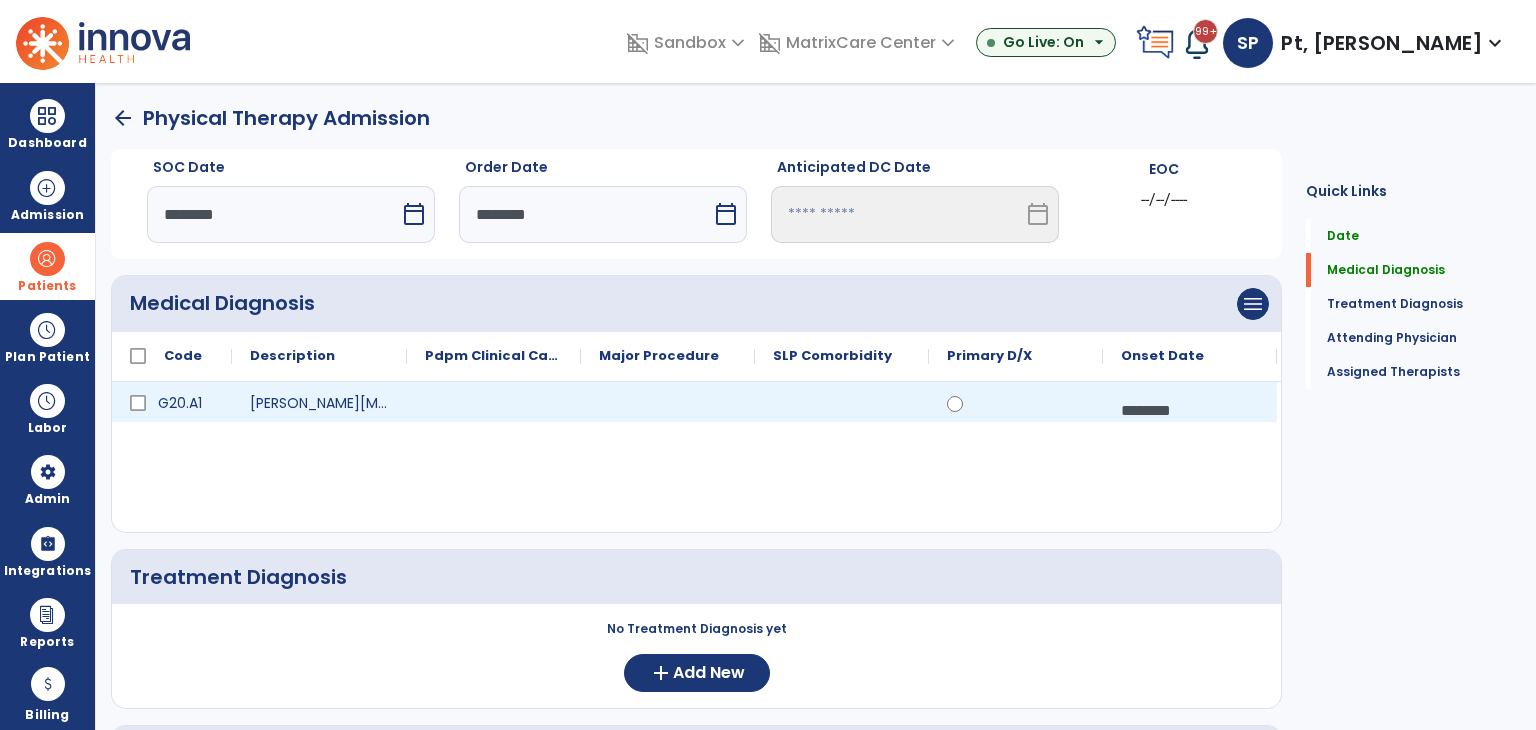scroll, scrollTop: 200, scrollLeft: 0, axis: vertical 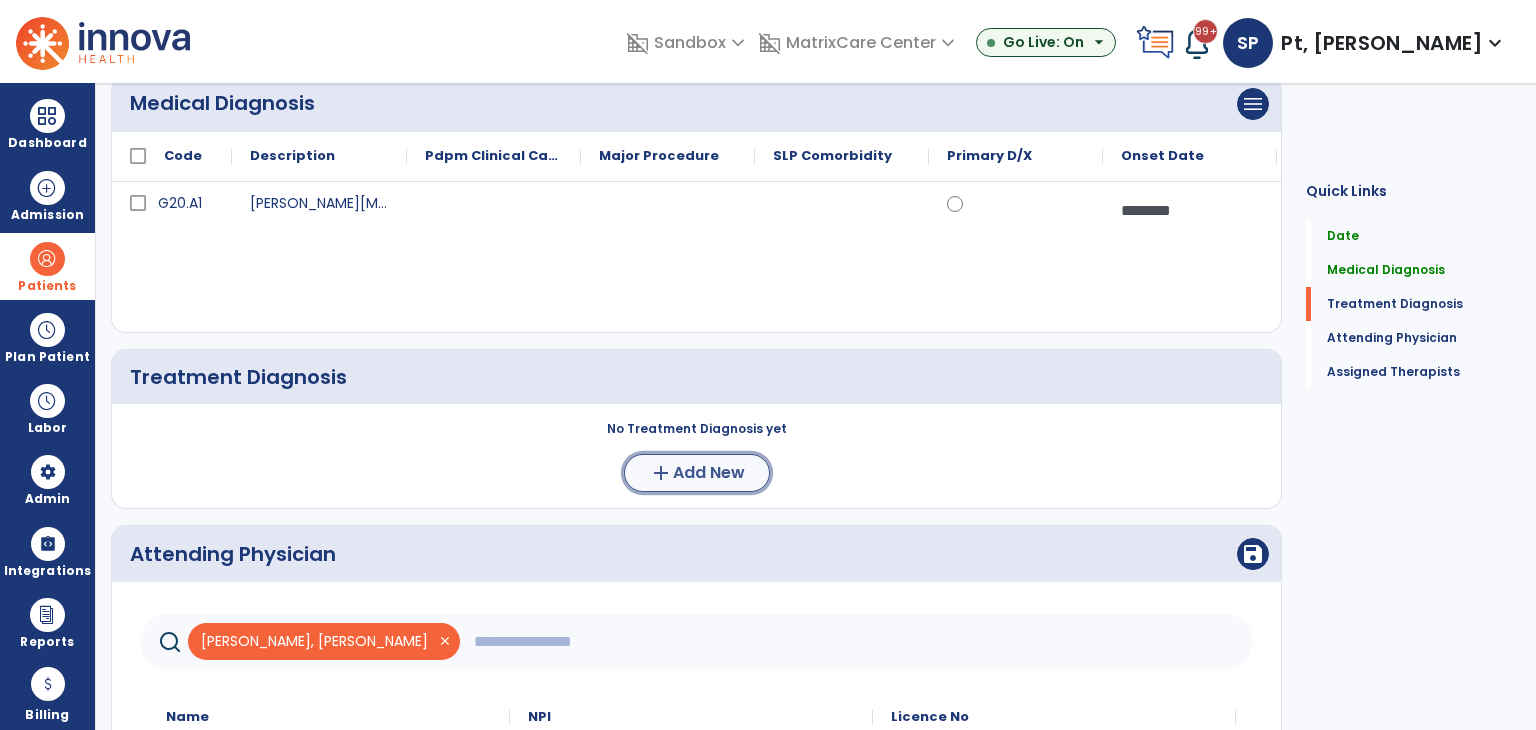 click on "Add New" 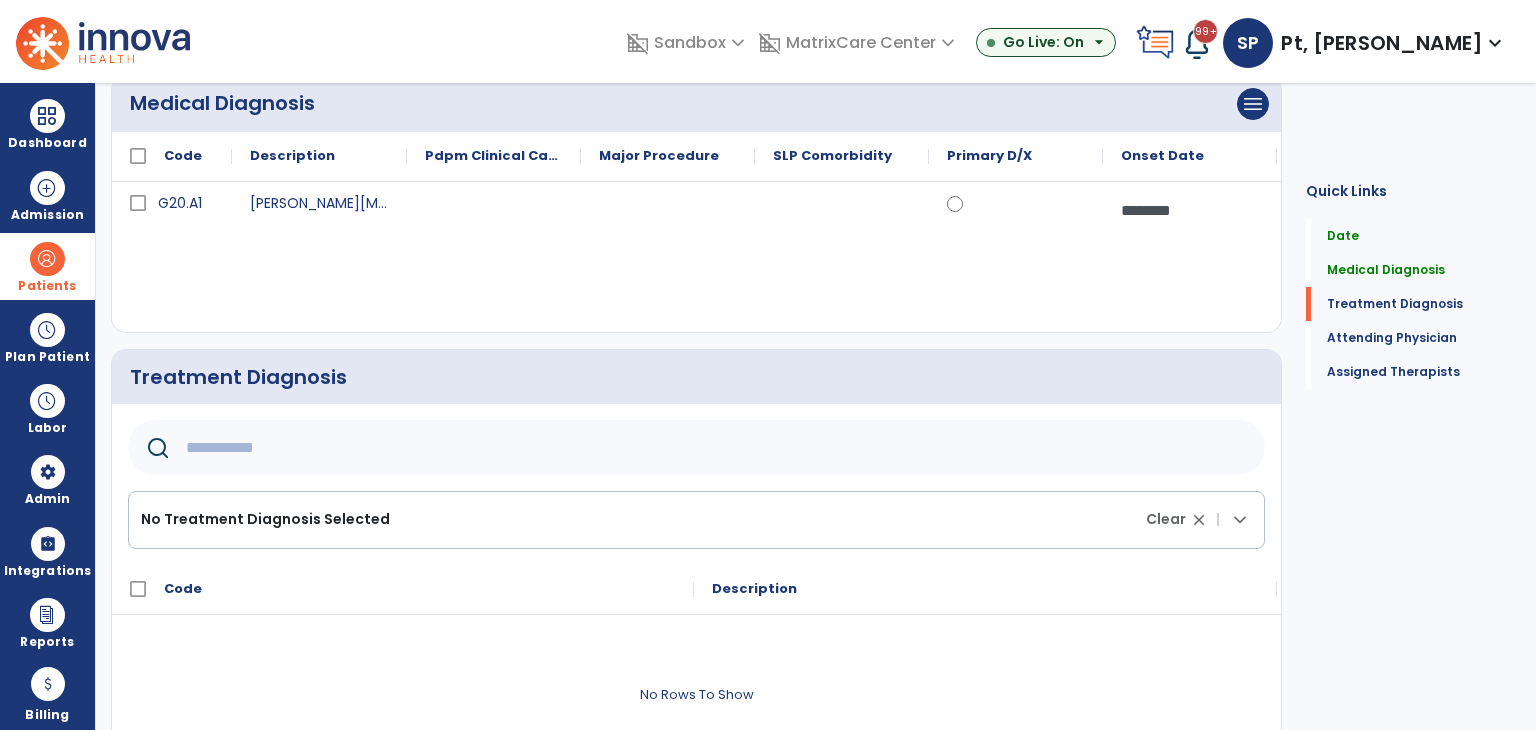 click 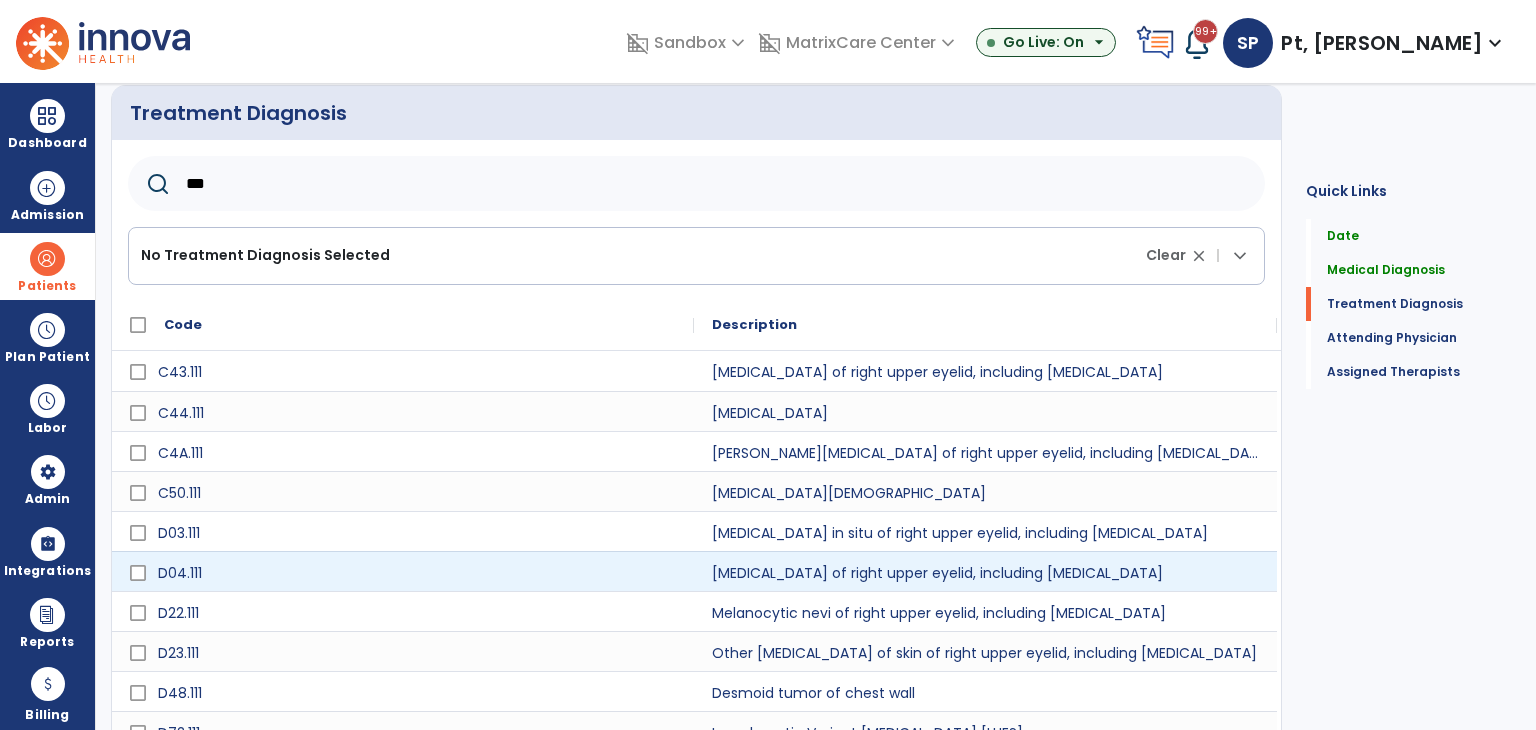 scroll, scrollTop: 529, scrollLeft: 0, axis: vertical 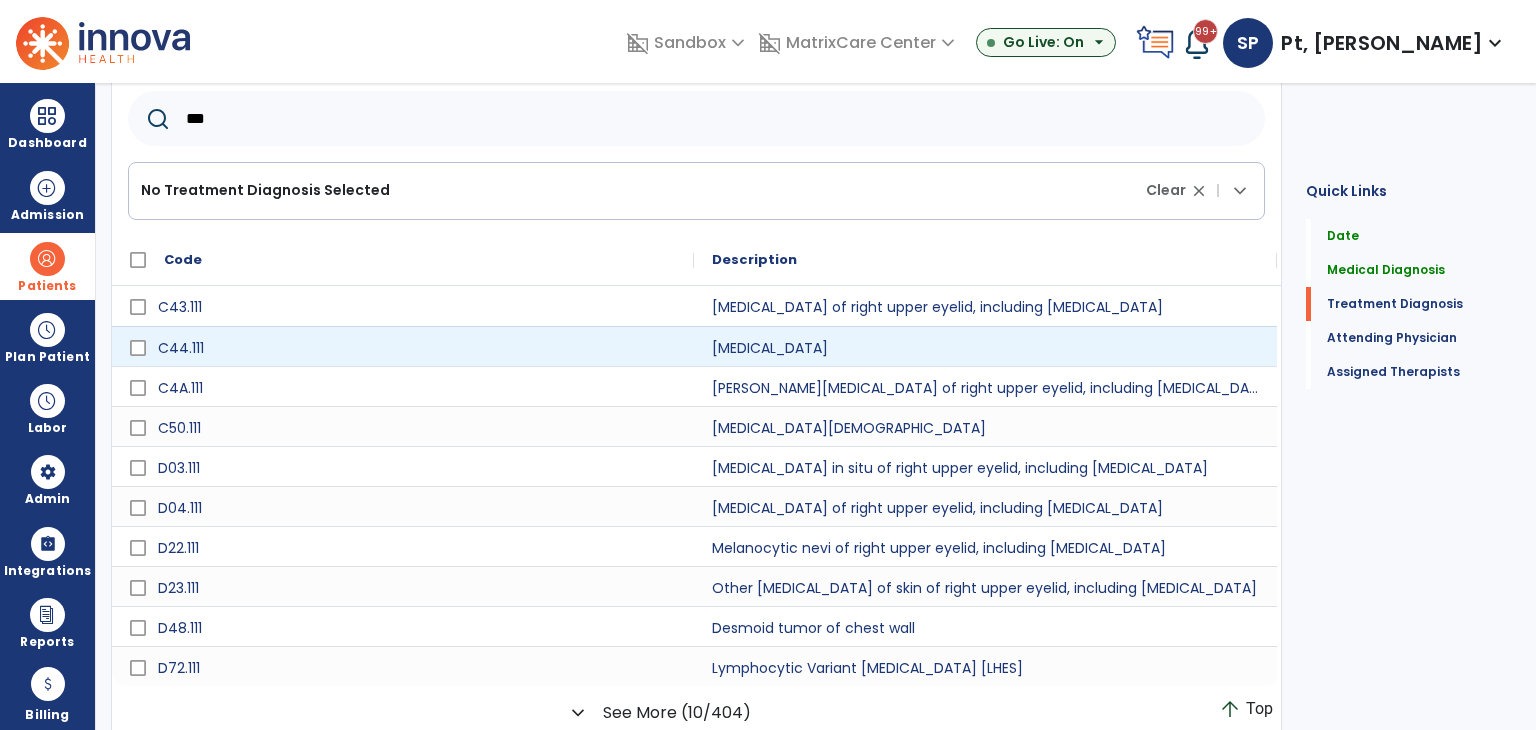 type on "***" 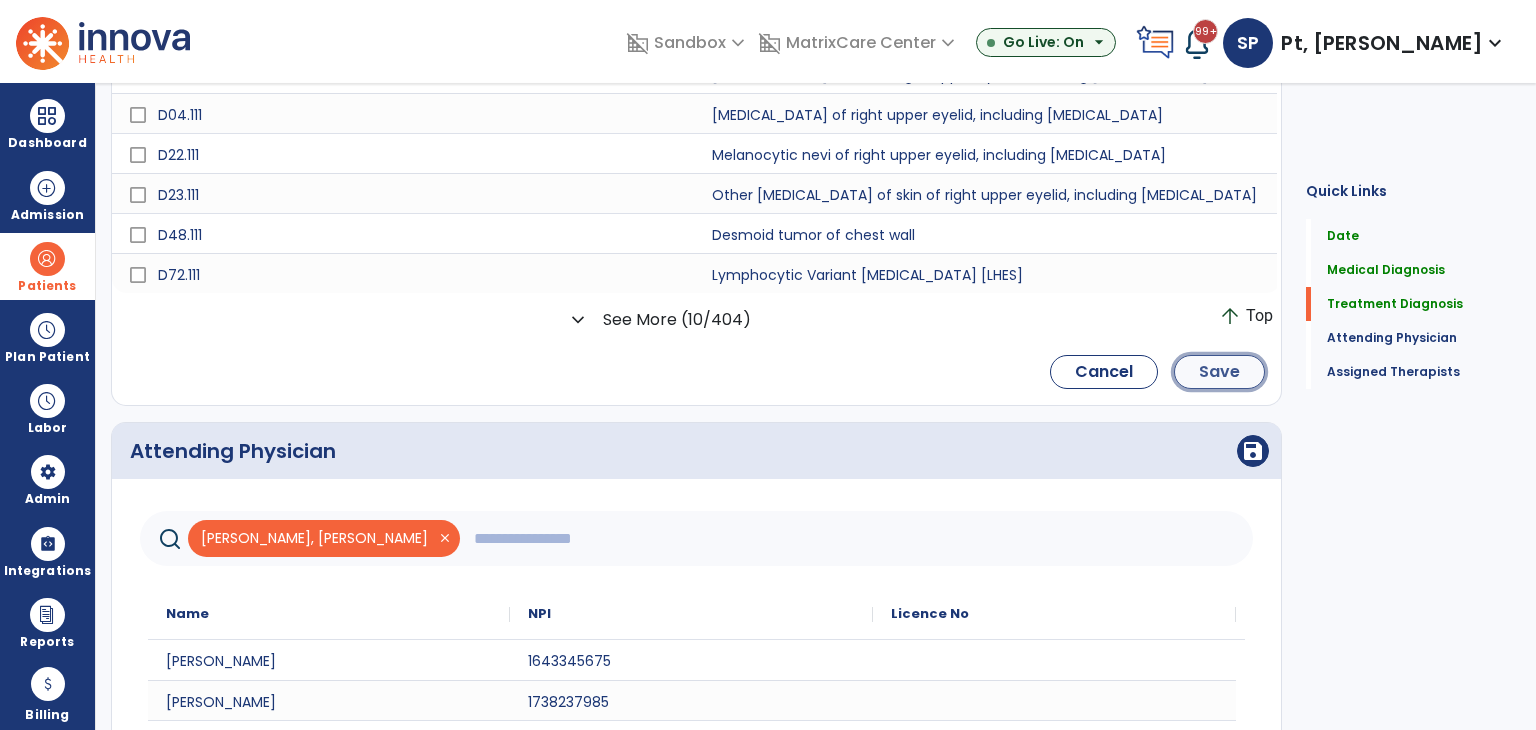 click on "Save" 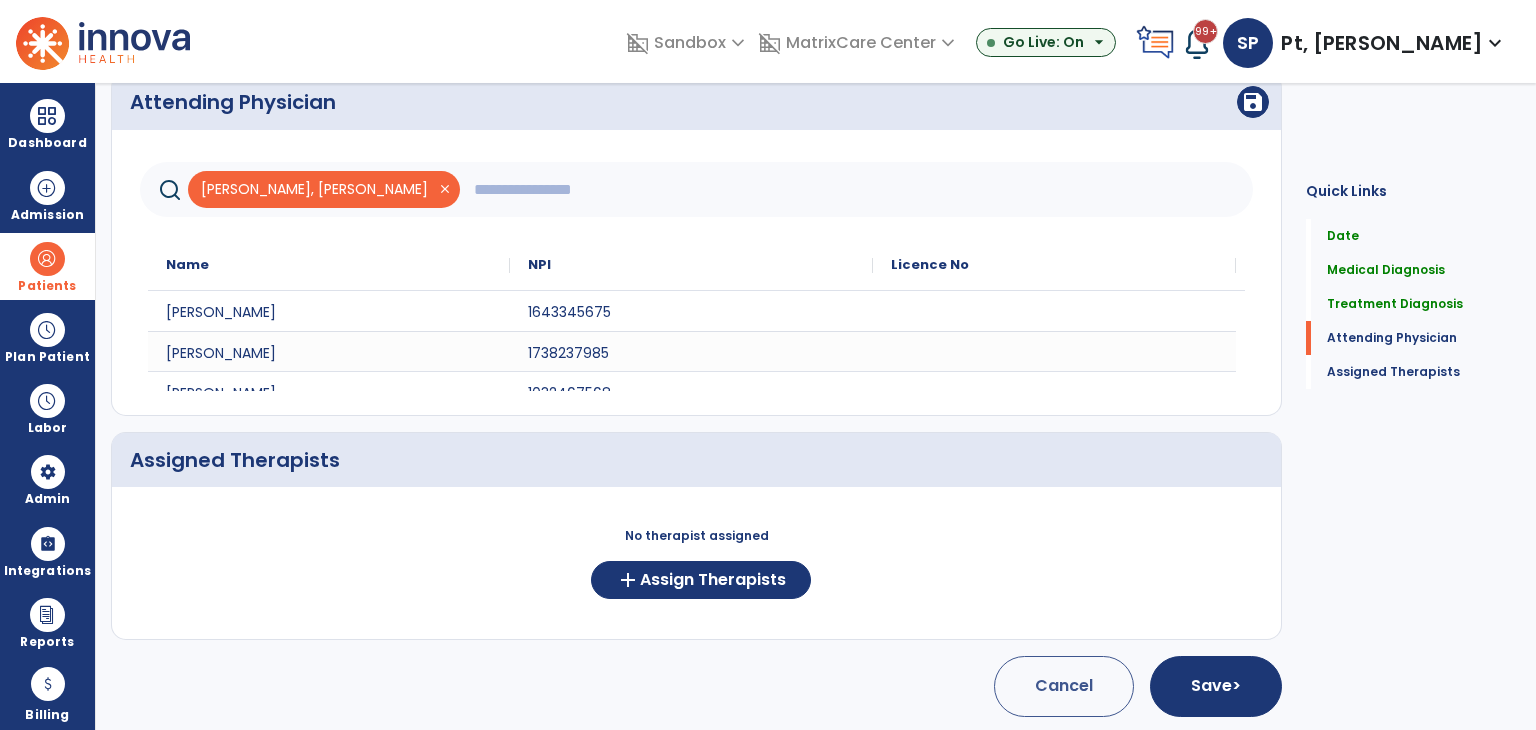 scroll, scrollTop: 650, scrollLeft: 0, axis: vertical 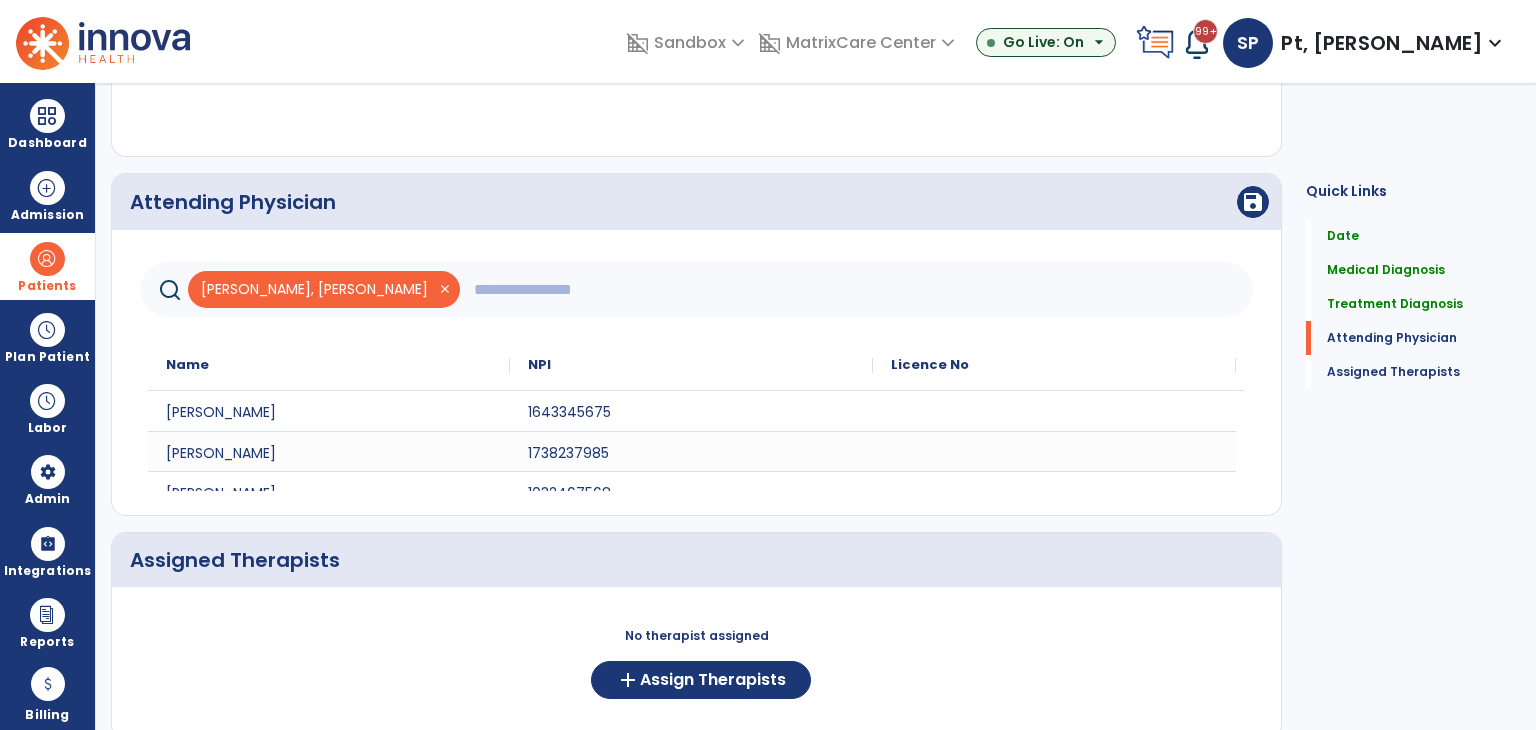 click on "close" 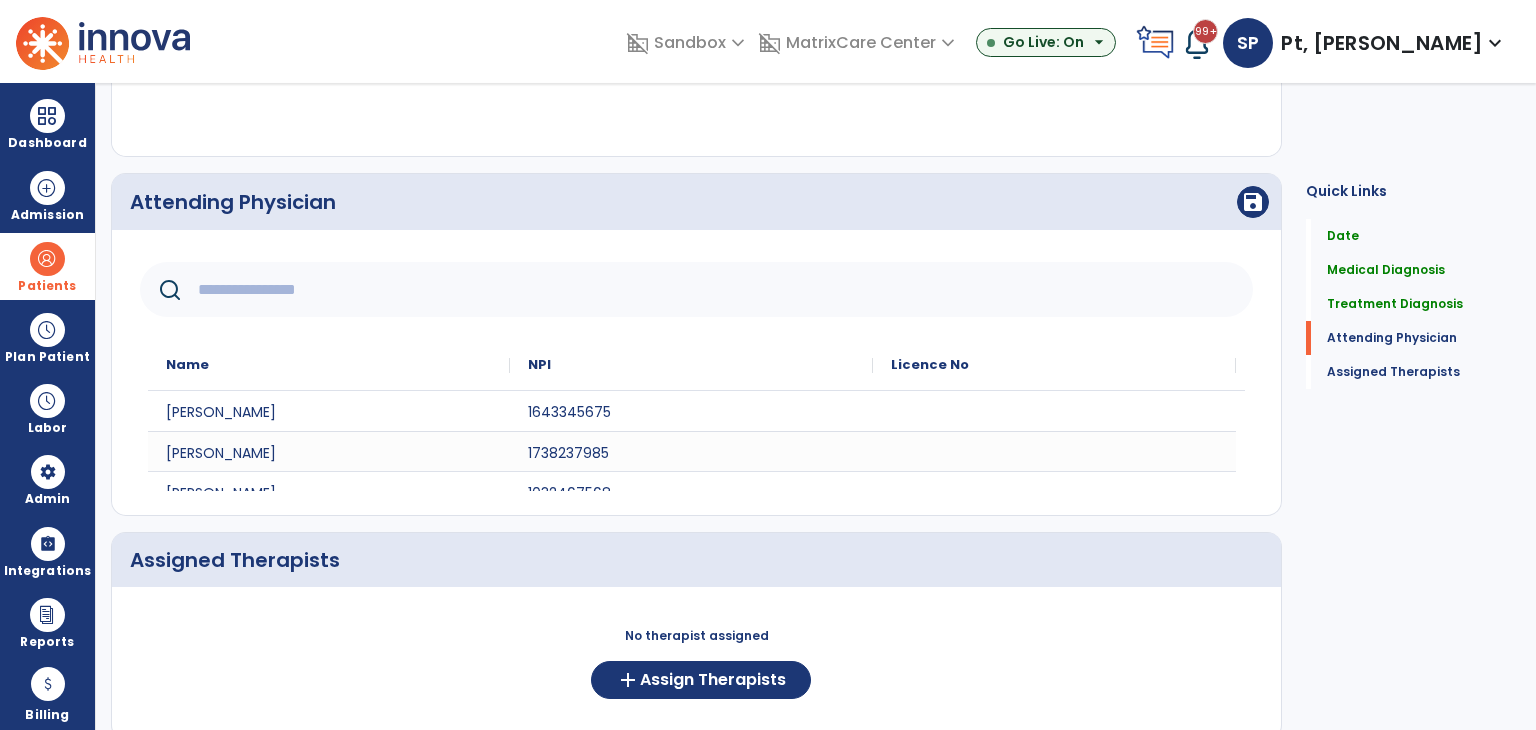 click 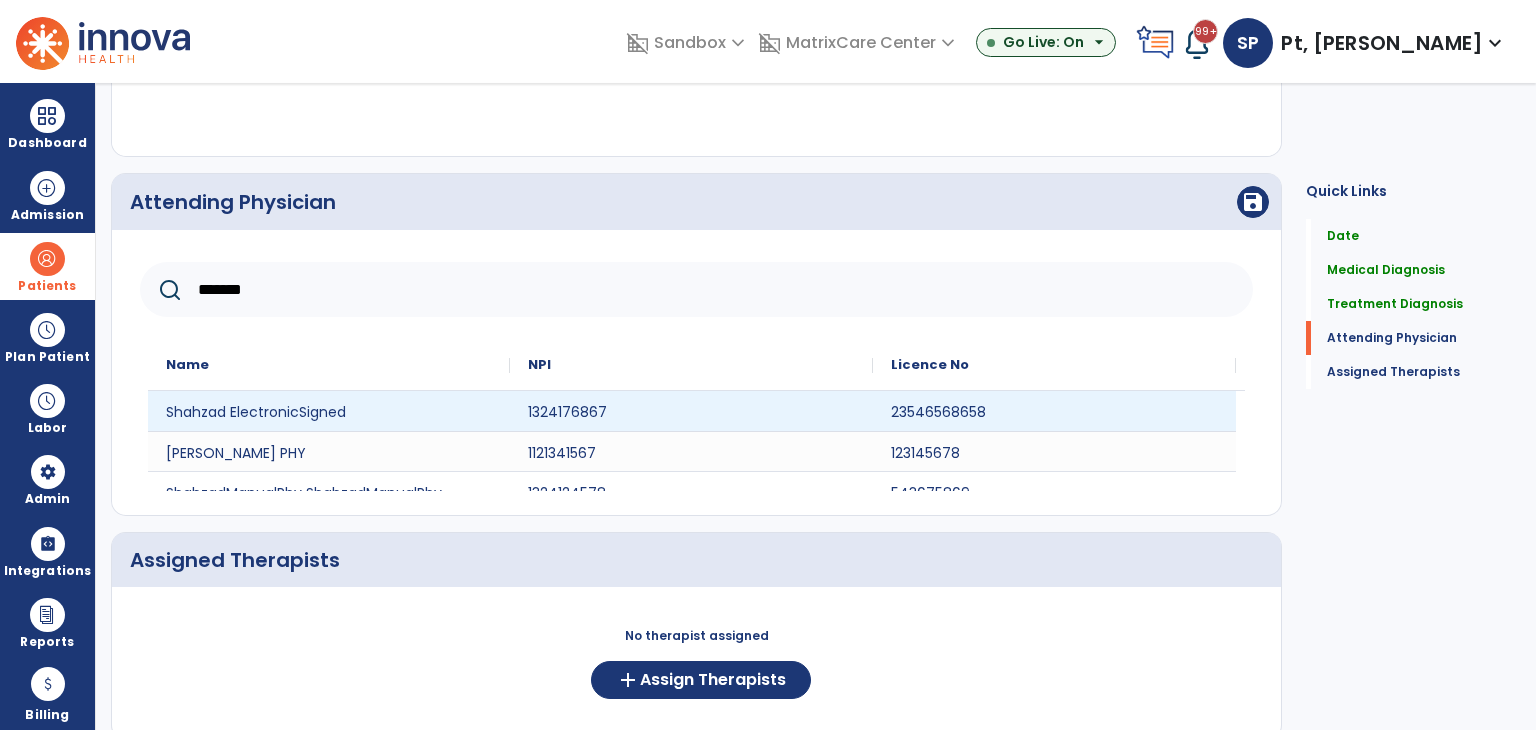 type on "*******" 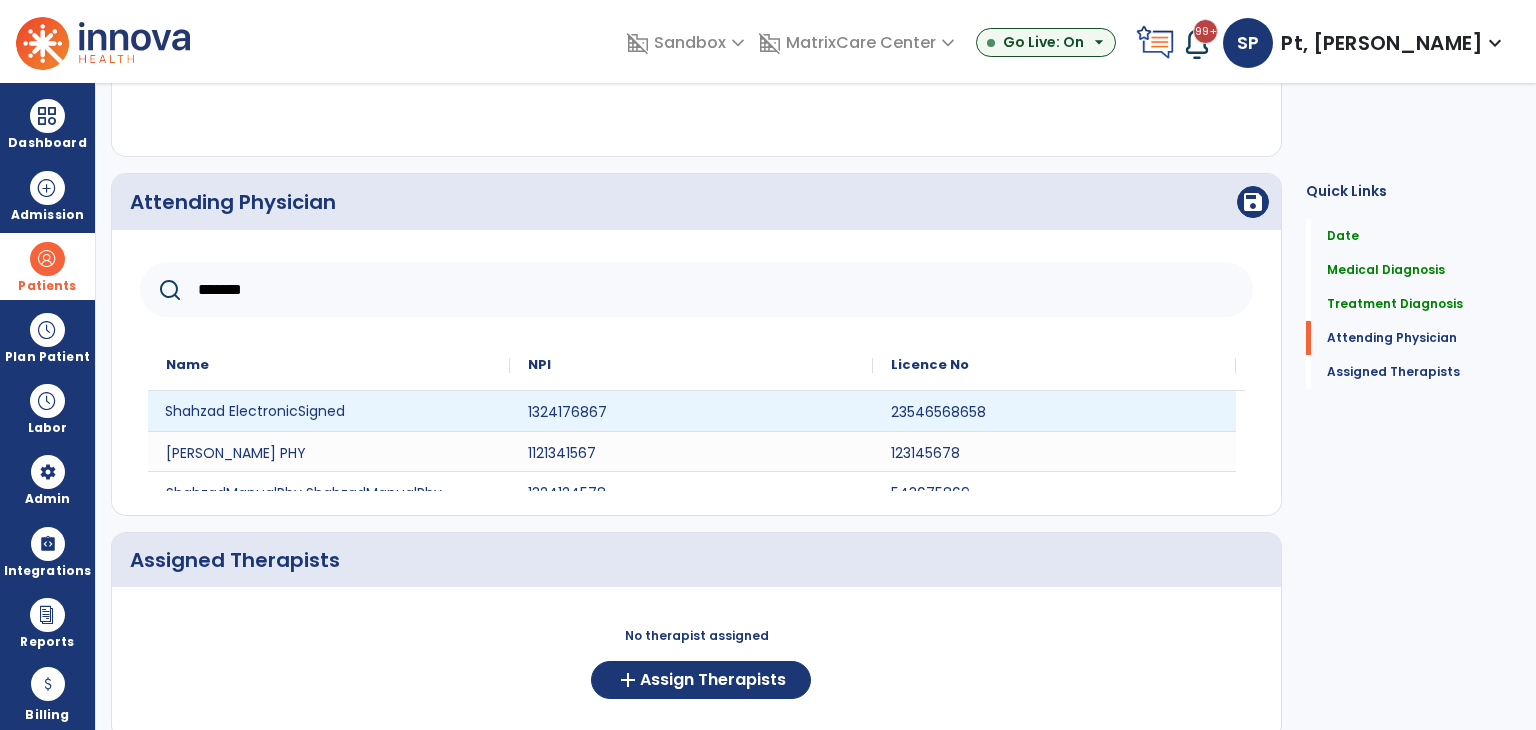click on "Shahzad ElectronicSigned" 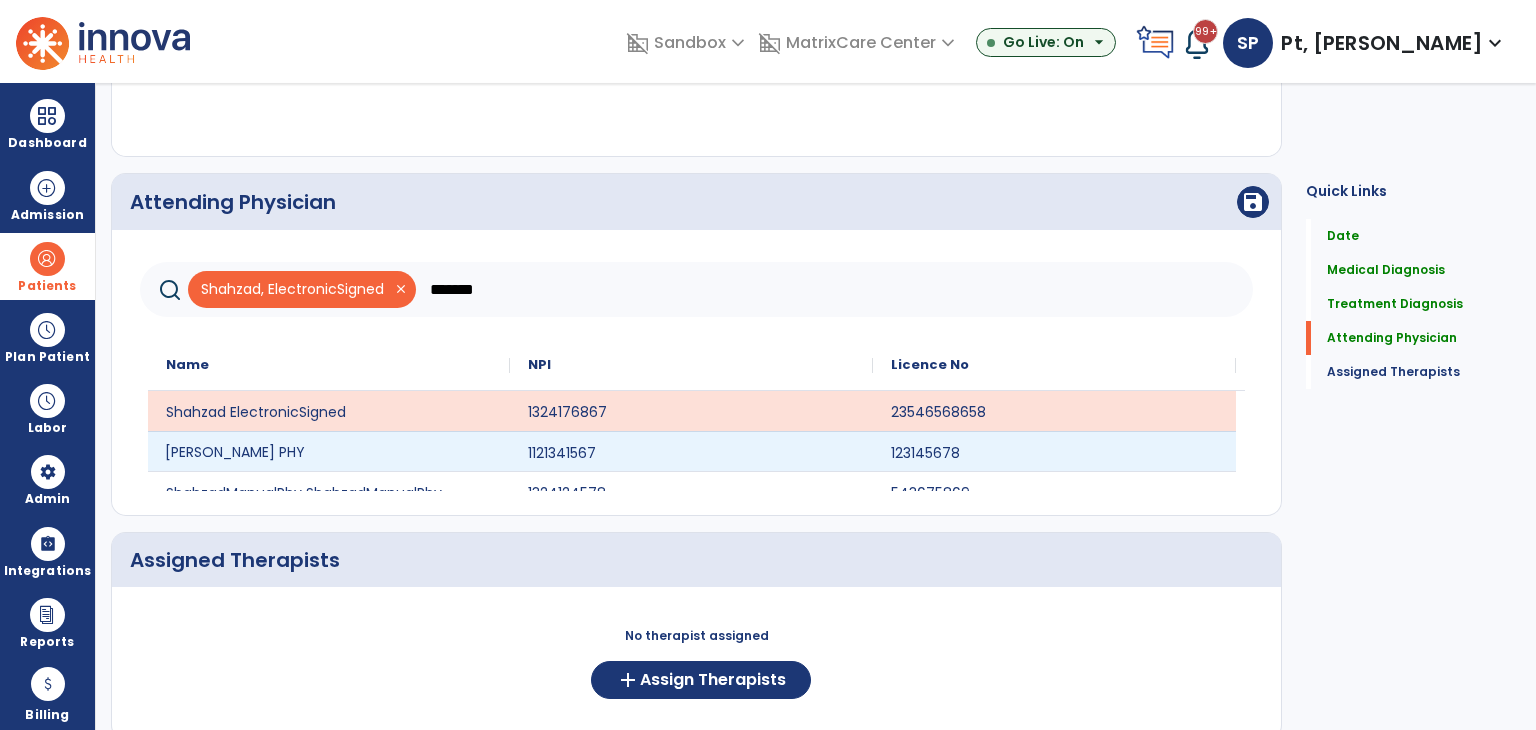 click on "Ali Shahzad PHY" 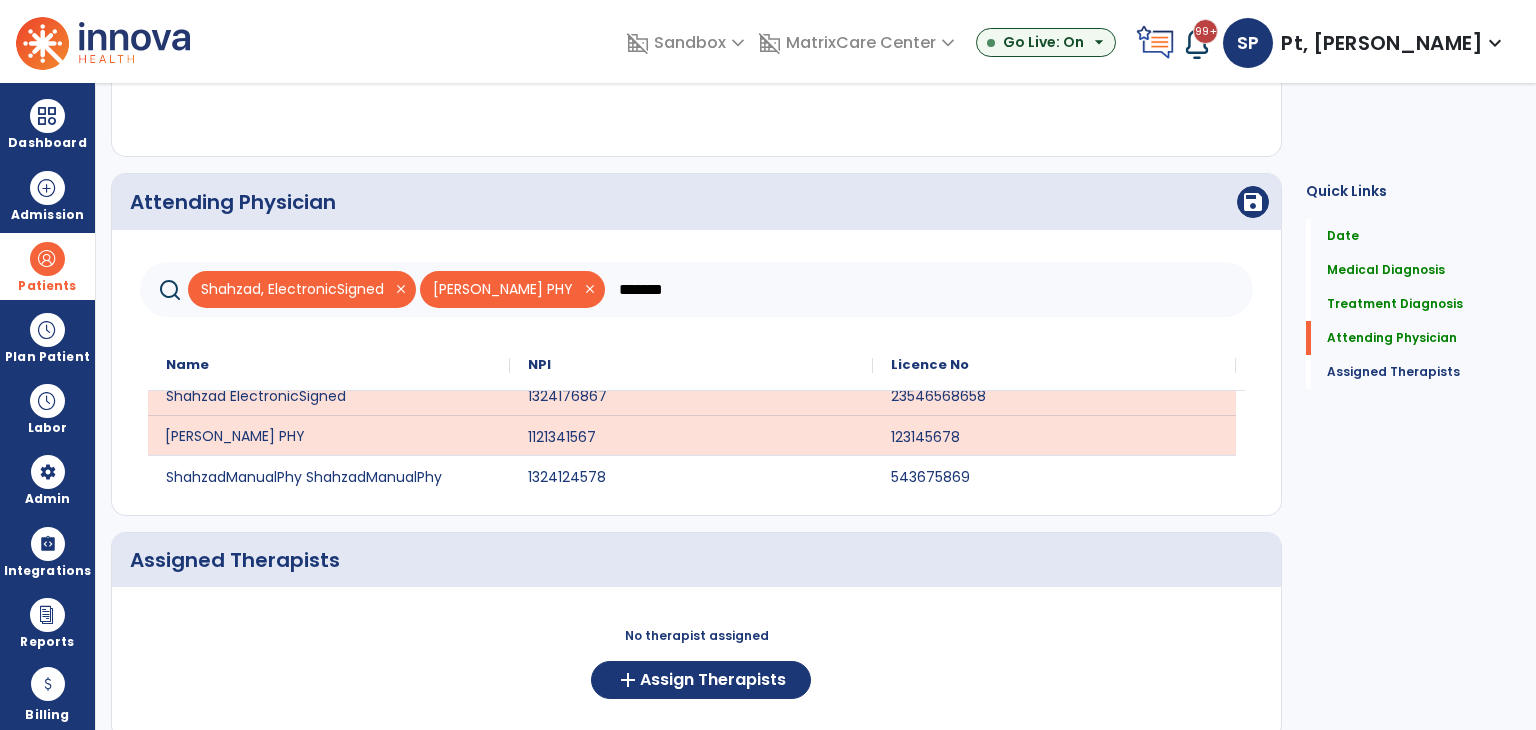 scroll, scrollTop: 20, scrollLeft: 0, axis: vertical 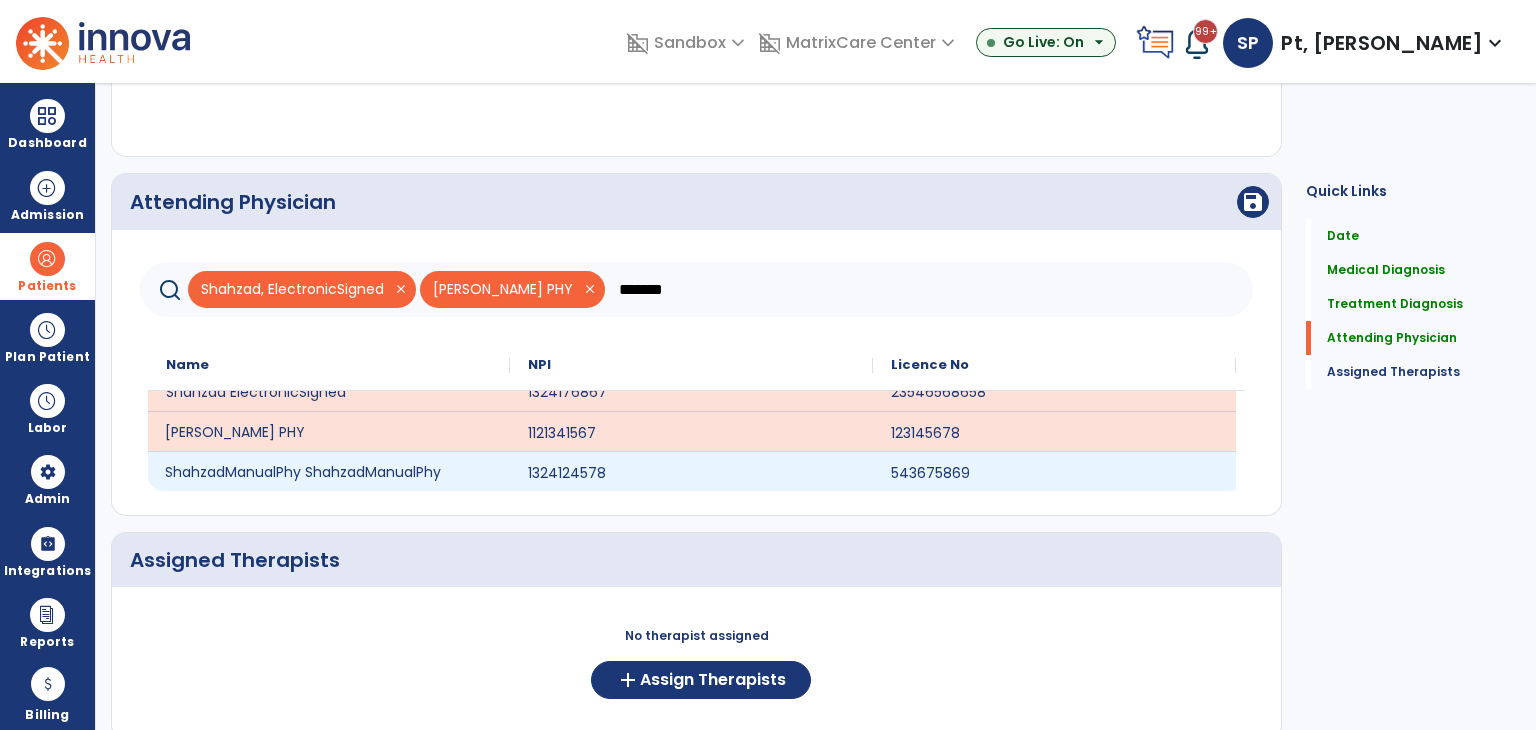 click on "ShahzadManualPhy ShahzadManualPhy" 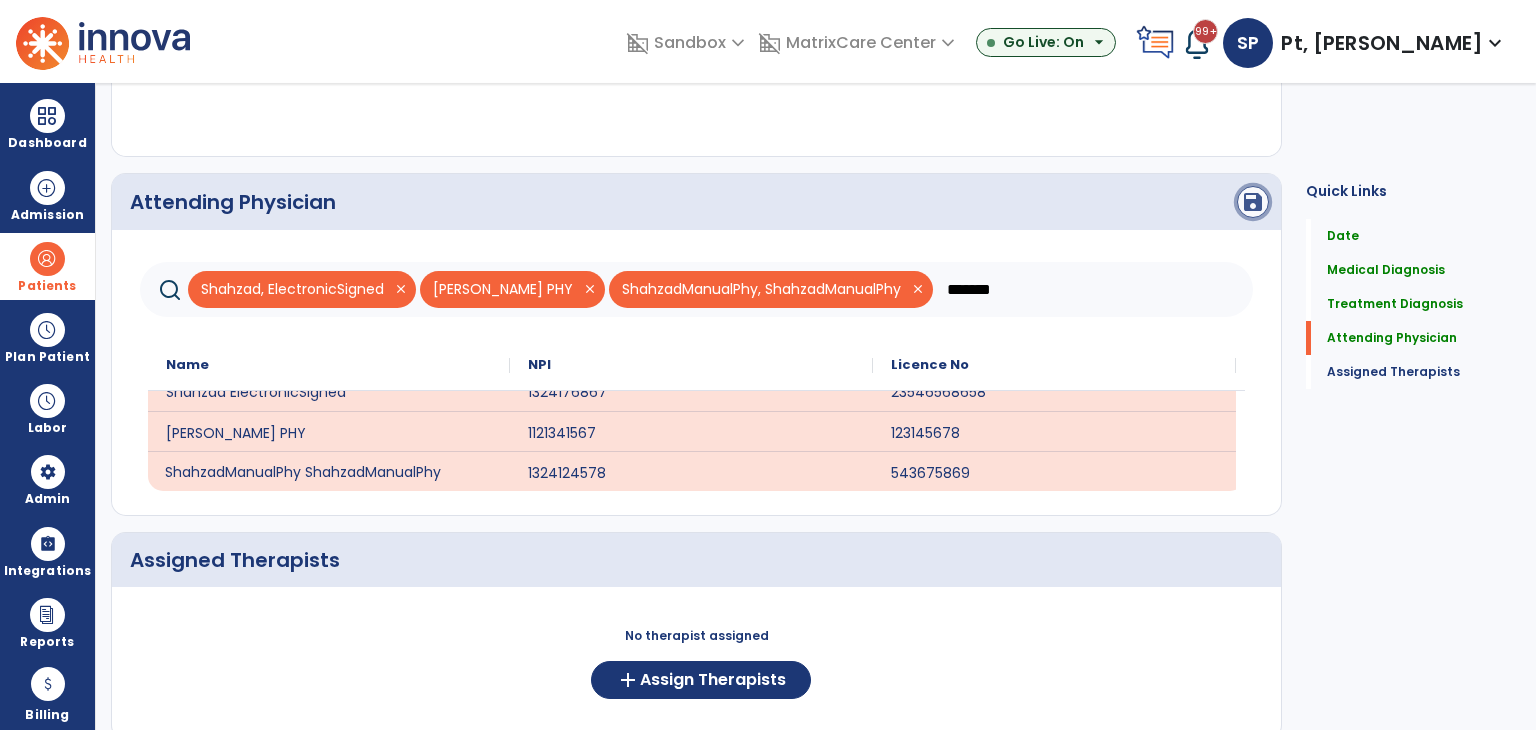 click on "save" 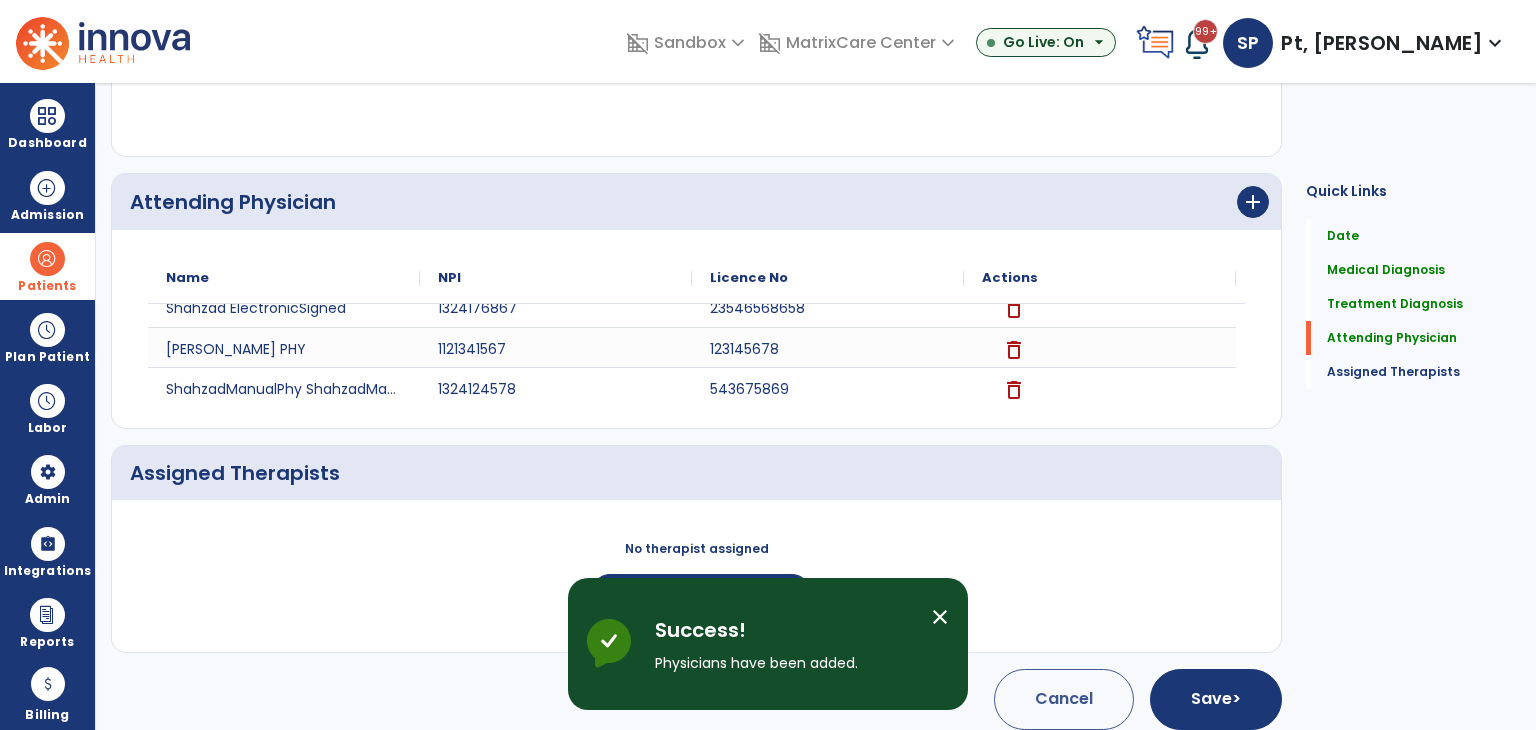 scroll, scrollTop: 20, scrollLeft: 0, axis: vertical 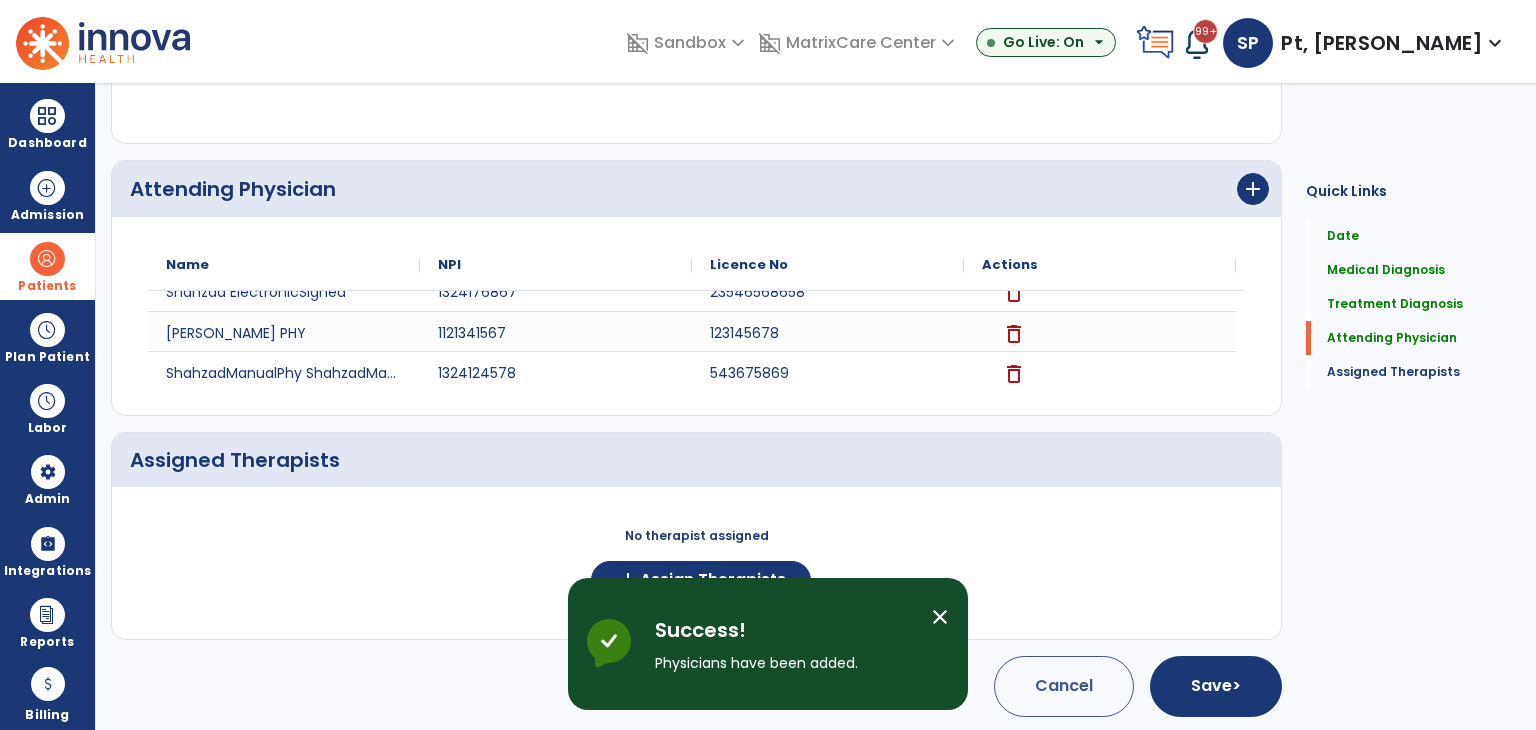 click on "close" at bounding box center [940, 617] 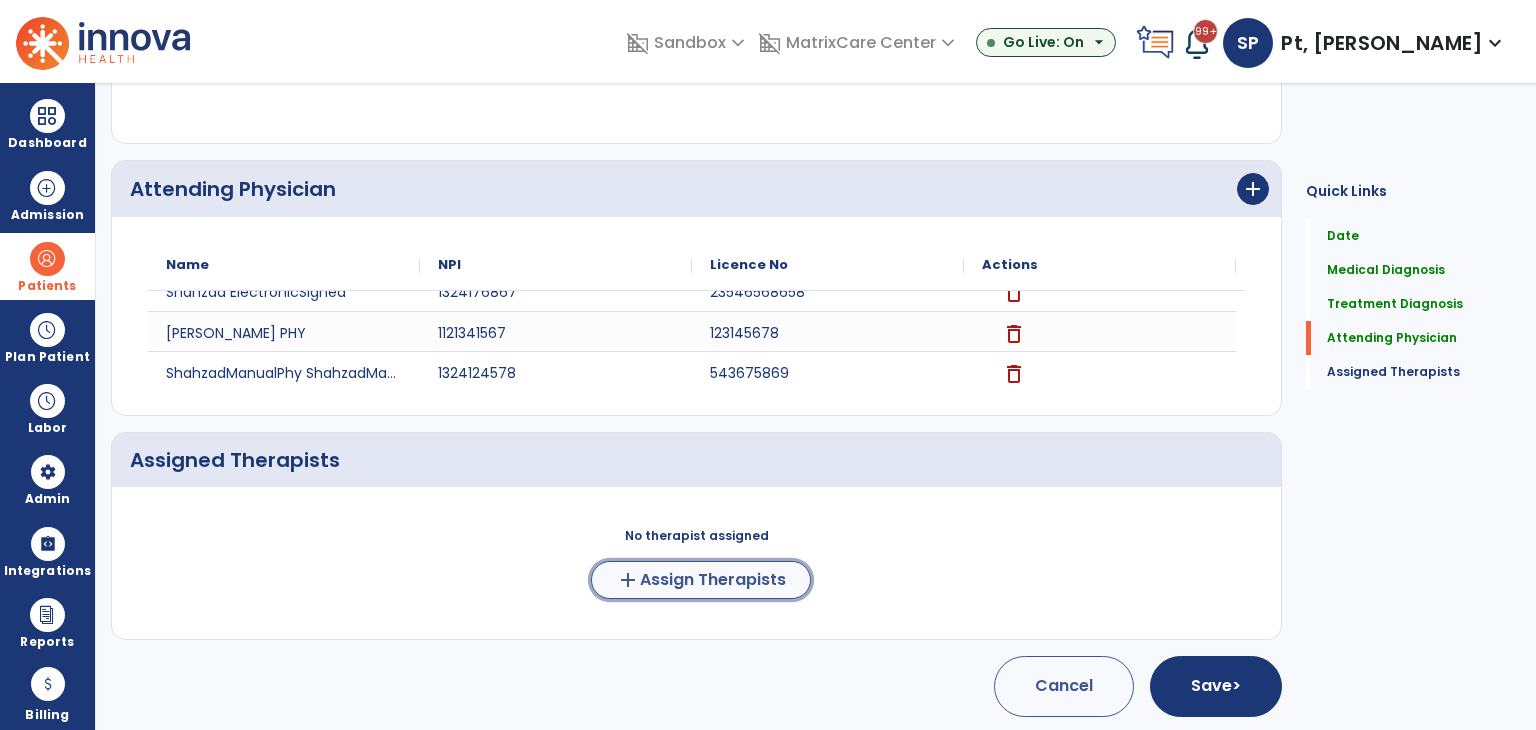 click on "Assign Therapists" 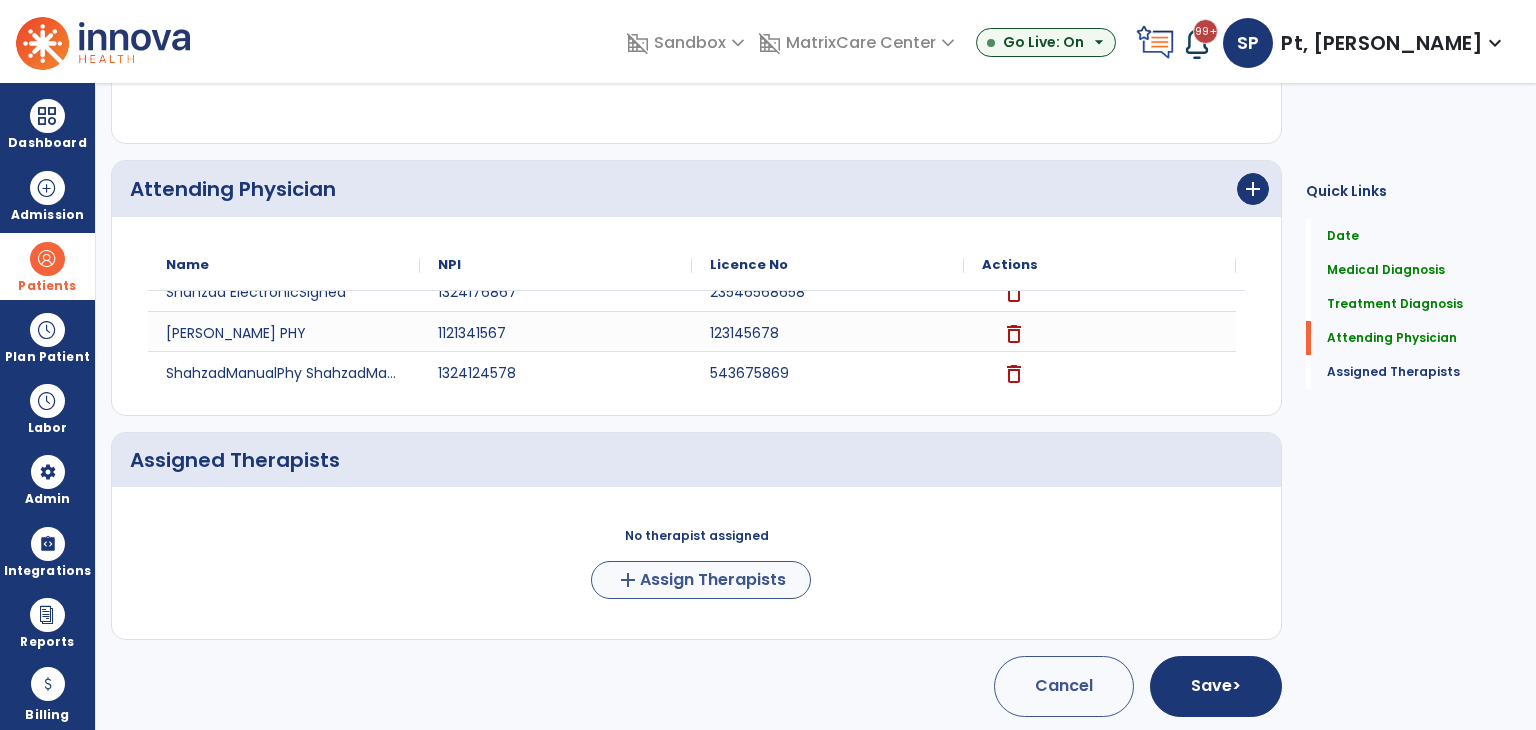 scroll, scrollTop: 660, scrollLeft: 0, axis: vertical 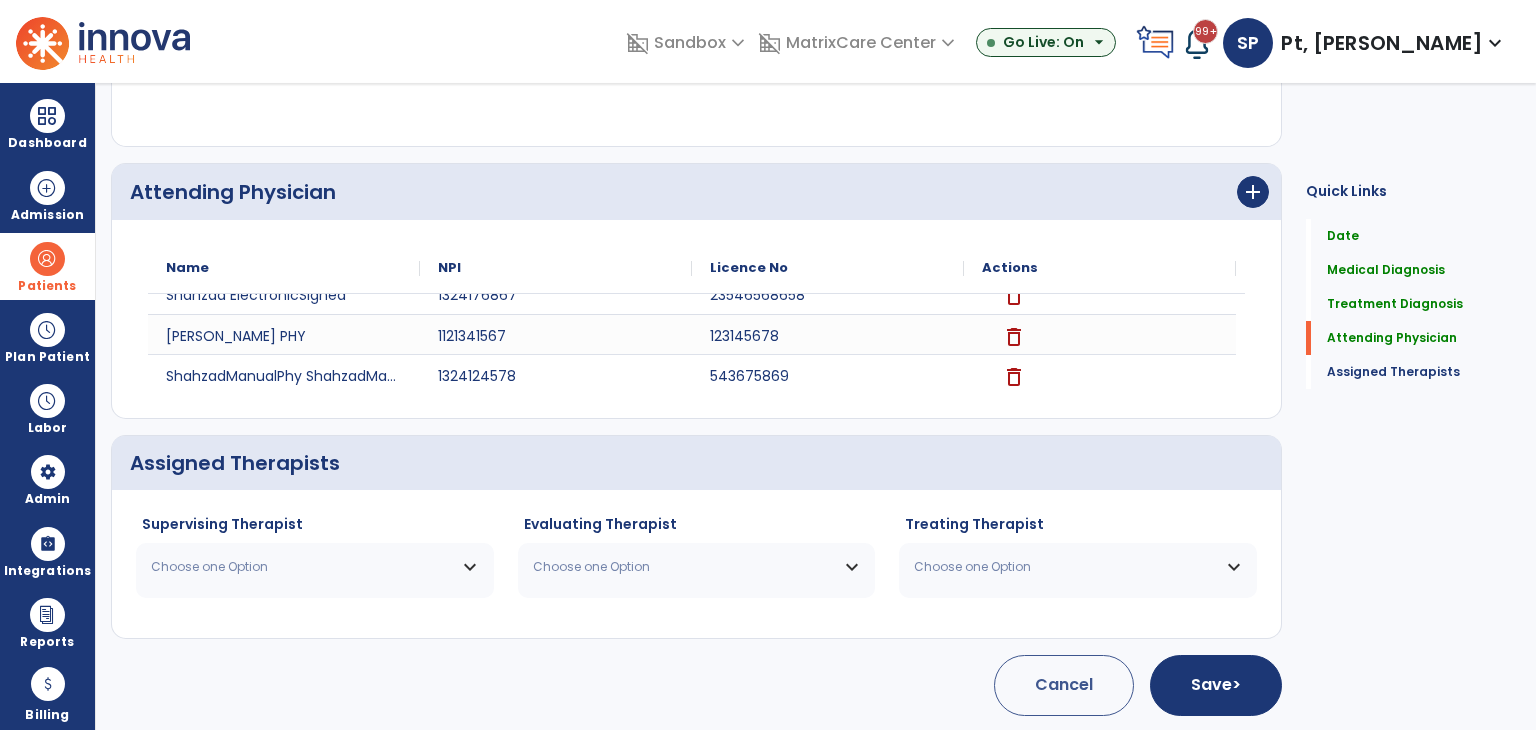 click on "Choose one Option" at bounding box center (302, 567) 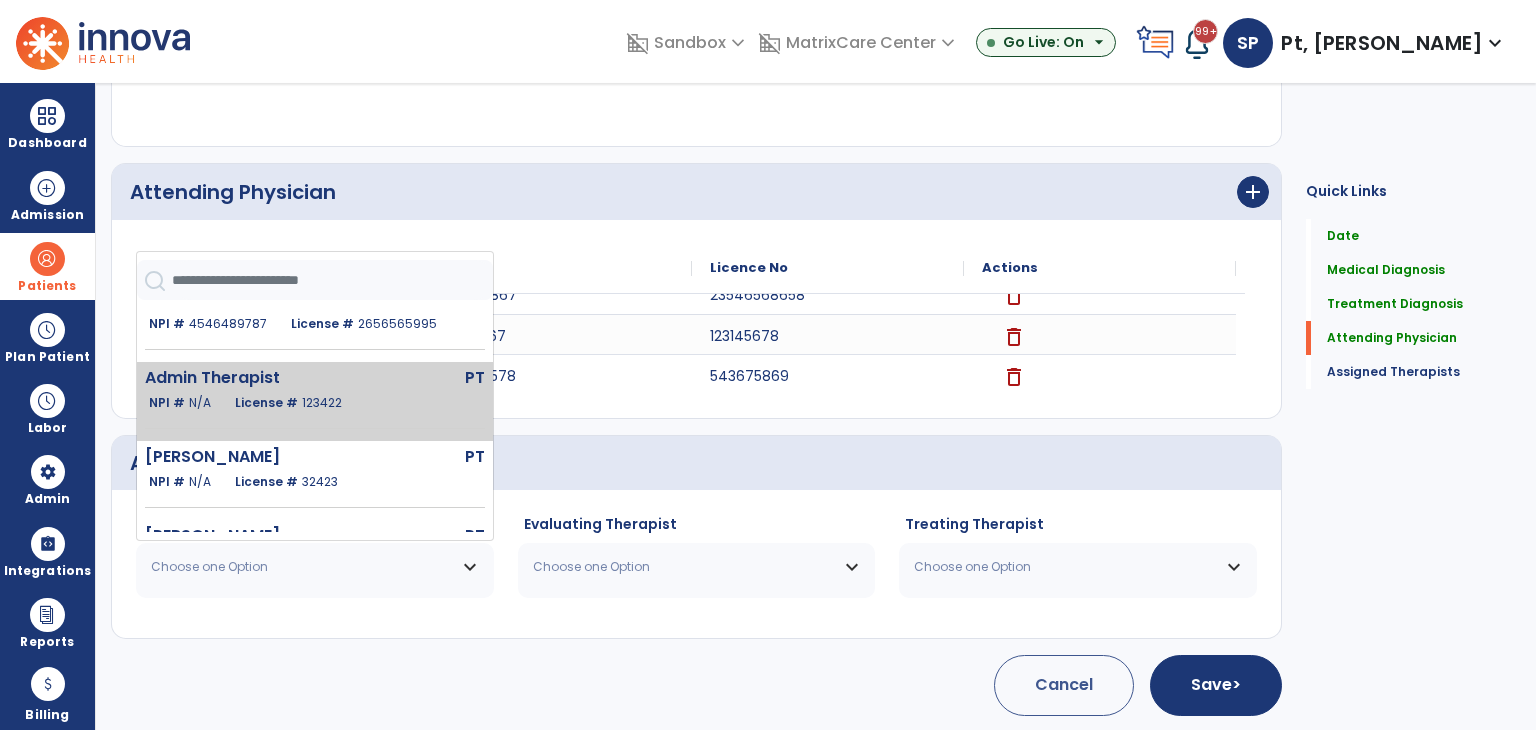 scroll, scrollTop: 0, scrollLeft: 0, axis: both 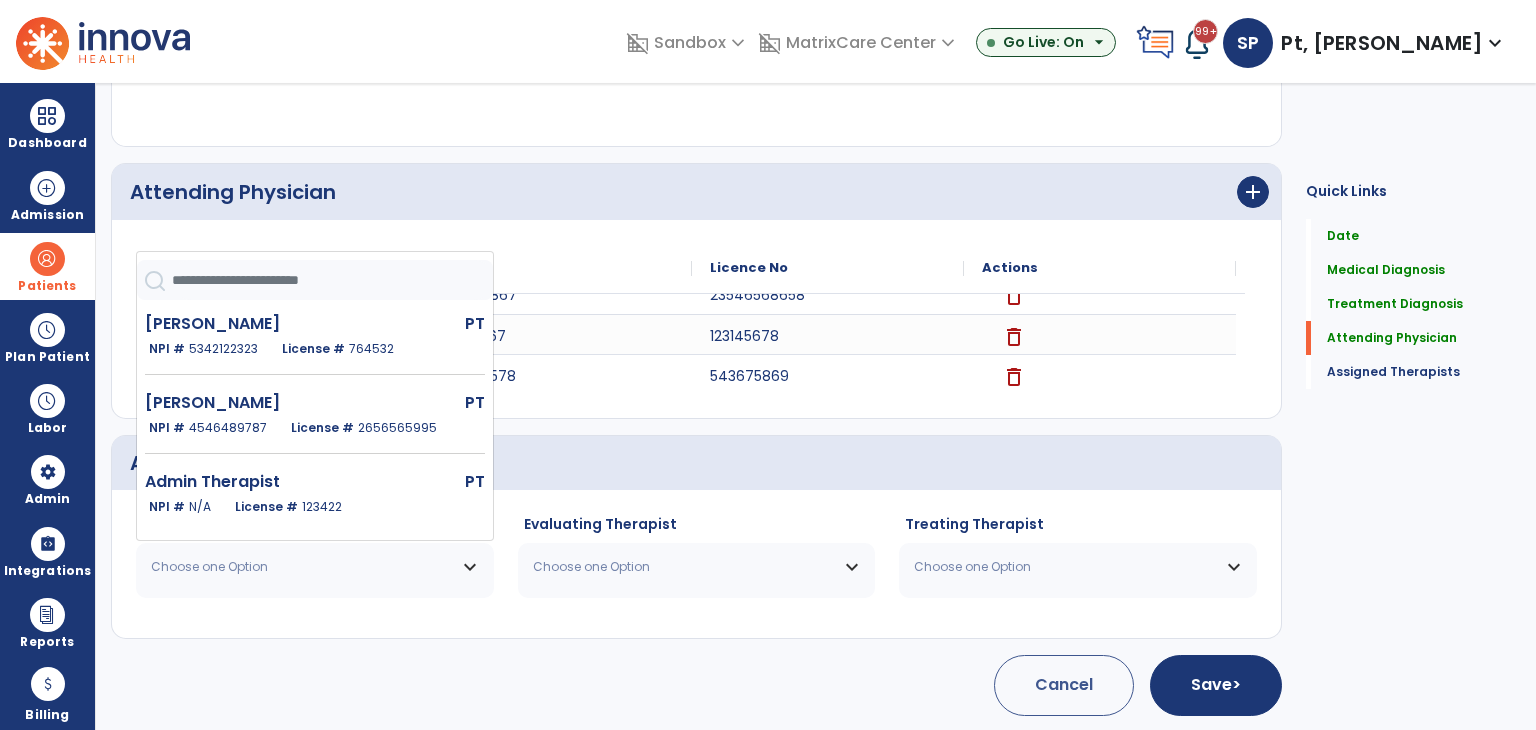 click 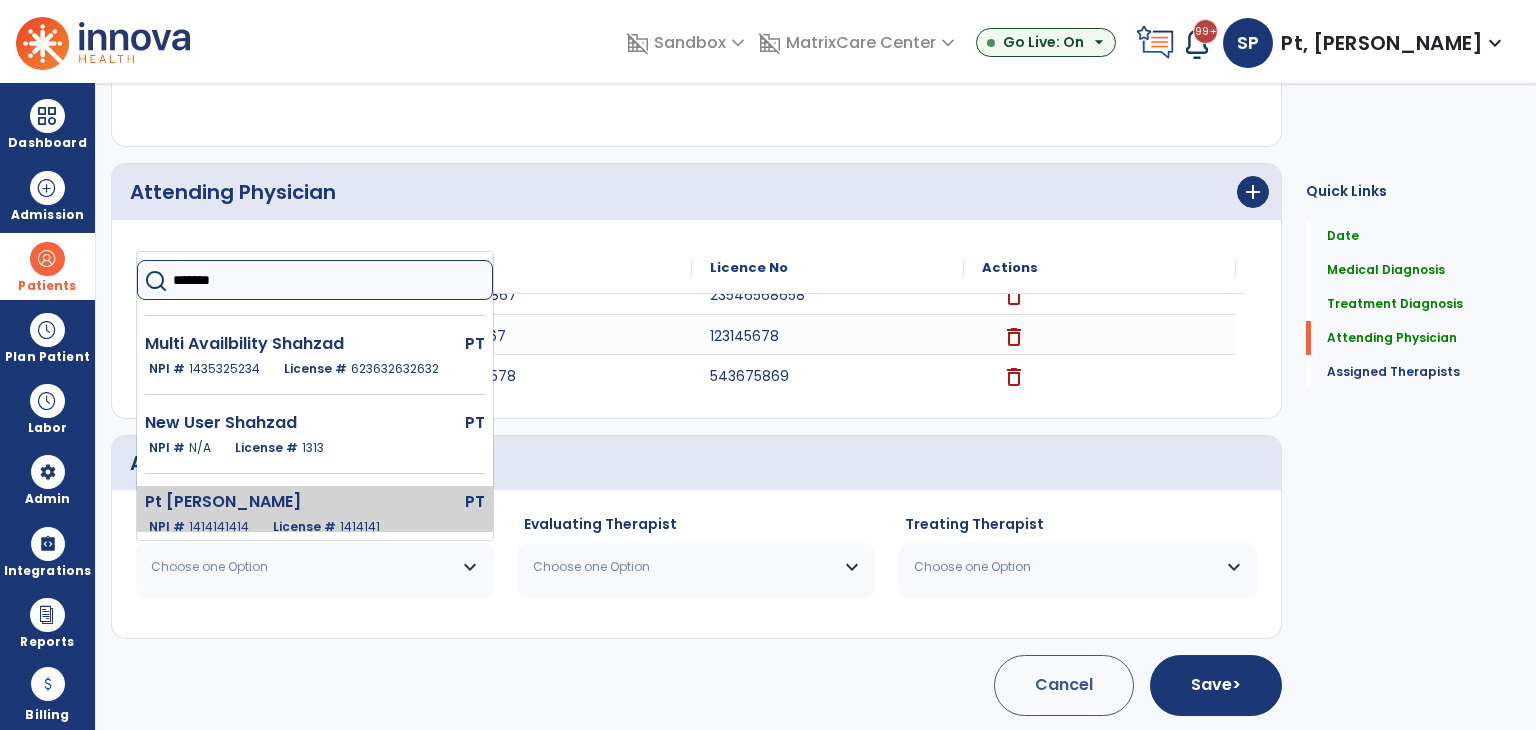 scroll, scrollTop: 91, scrollLeft: 0, axis: vertical 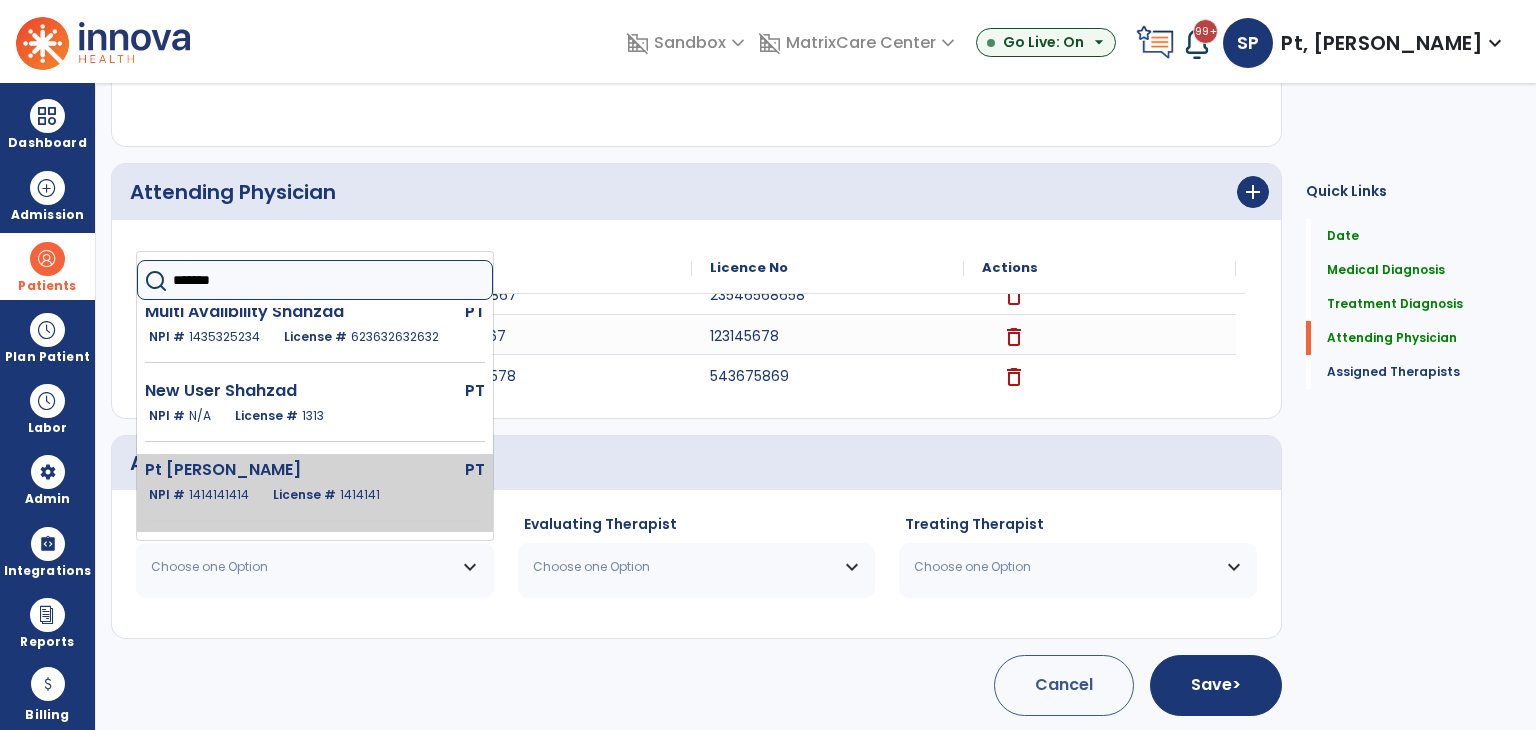 type on "*******" 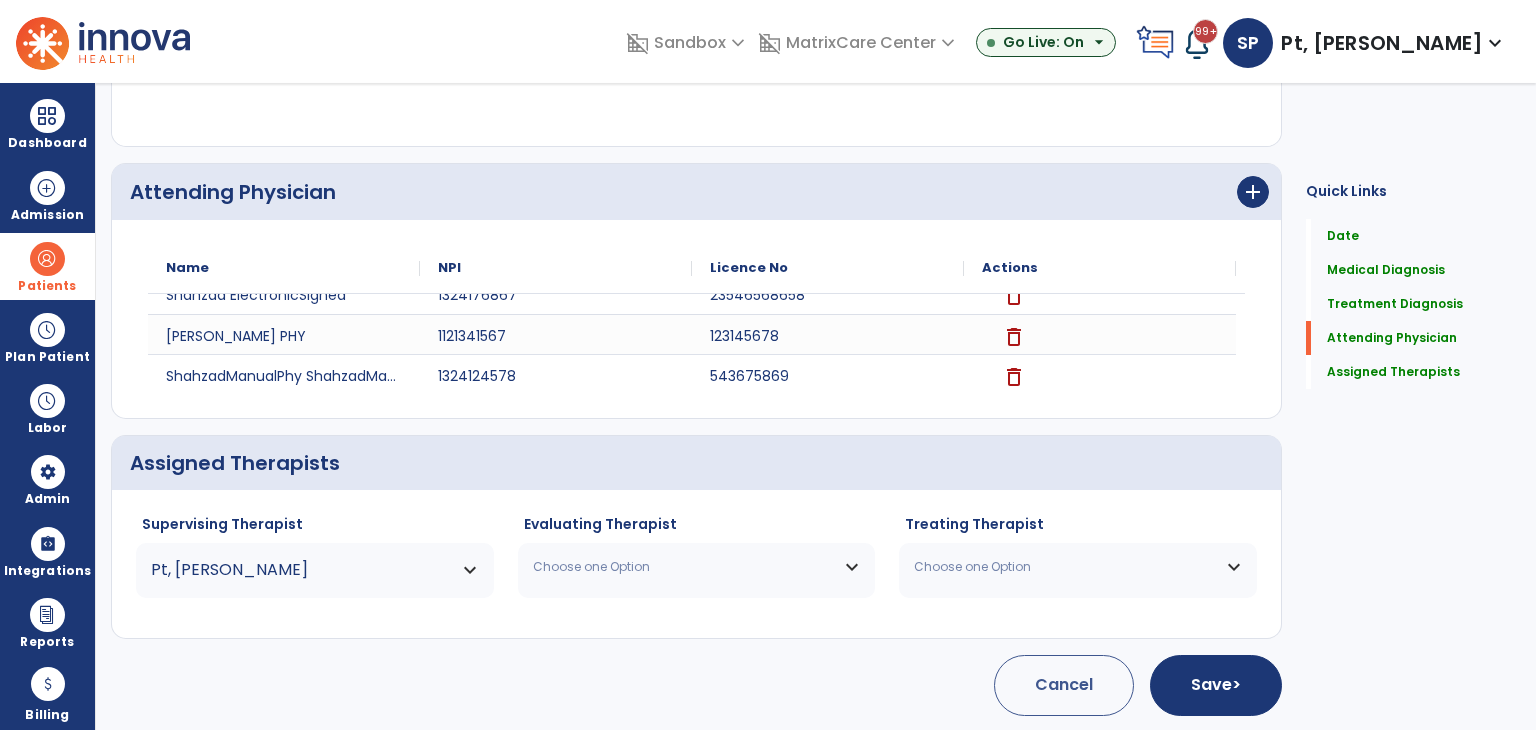click on "Supervising Therapist Pt, Shahzad ******* Dor Shahzad  PT   NPI #  N/A   License #  123 Multi Availbility Shahzad  PT   NPI #  1435325234  License #  623632632632 New User Shahzad  PT   NPI #  N/A   License #  1313 Pt Shahzad  PT   NPI #  1414141414  License #  1414141" 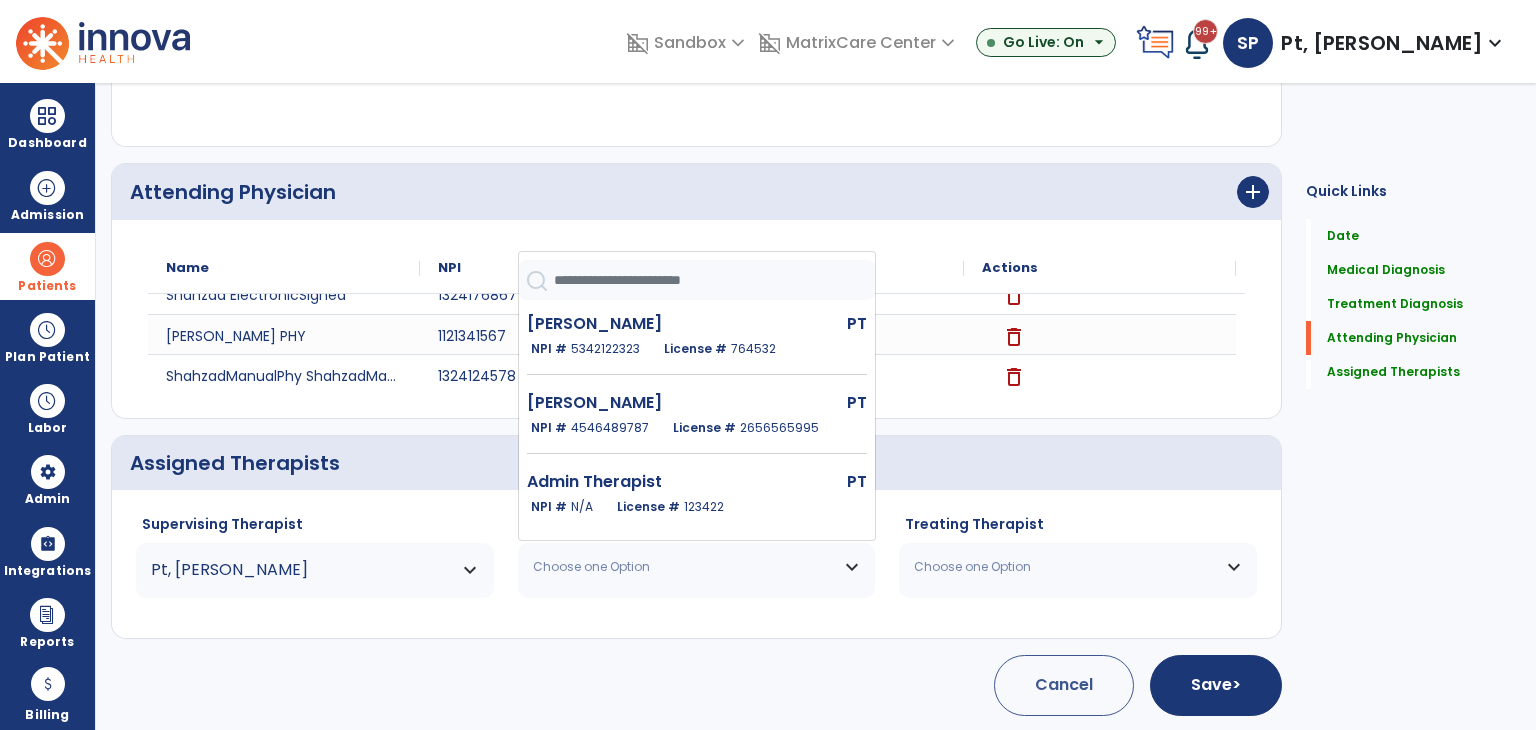click 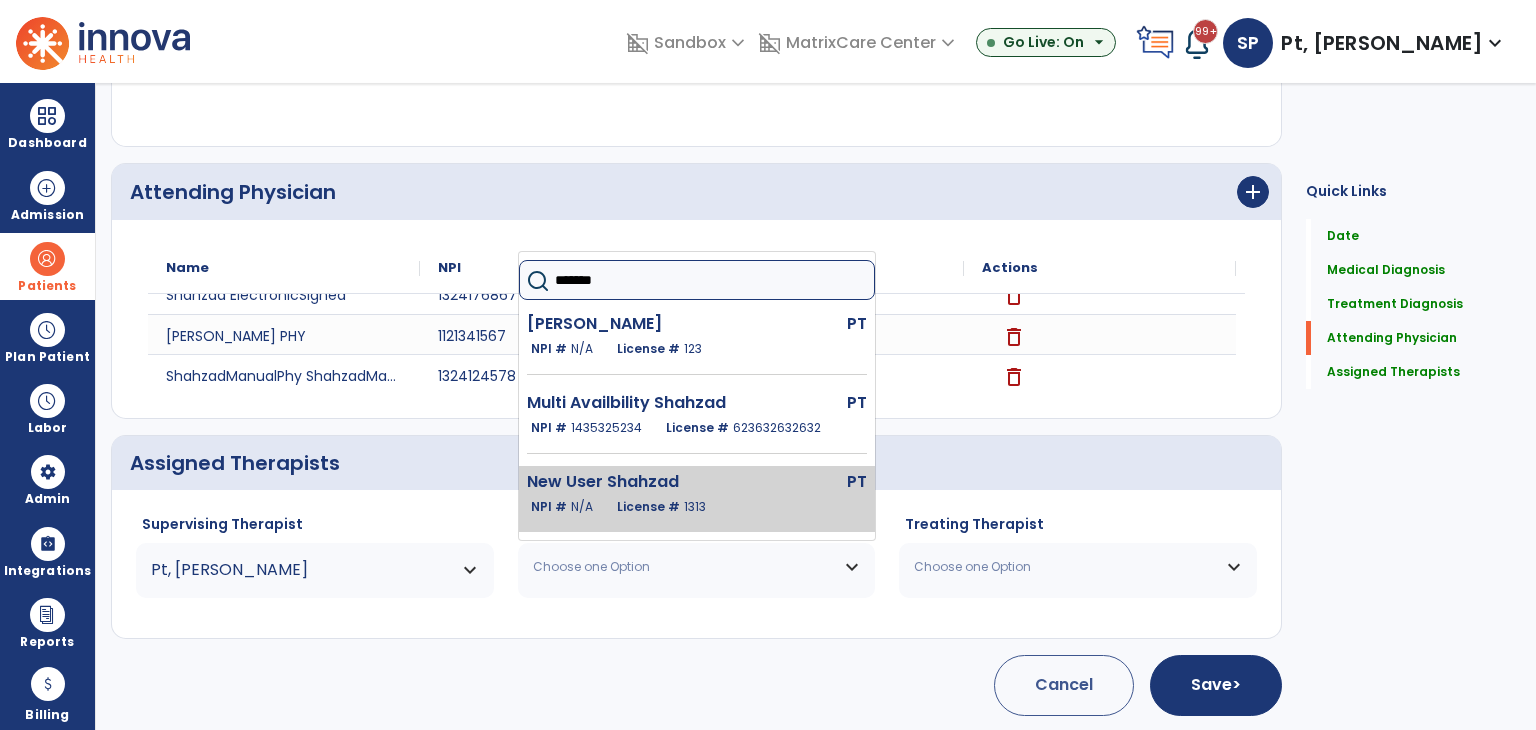 scroll, scrollTop: 91, scrollLeft: 0, axis: vertical 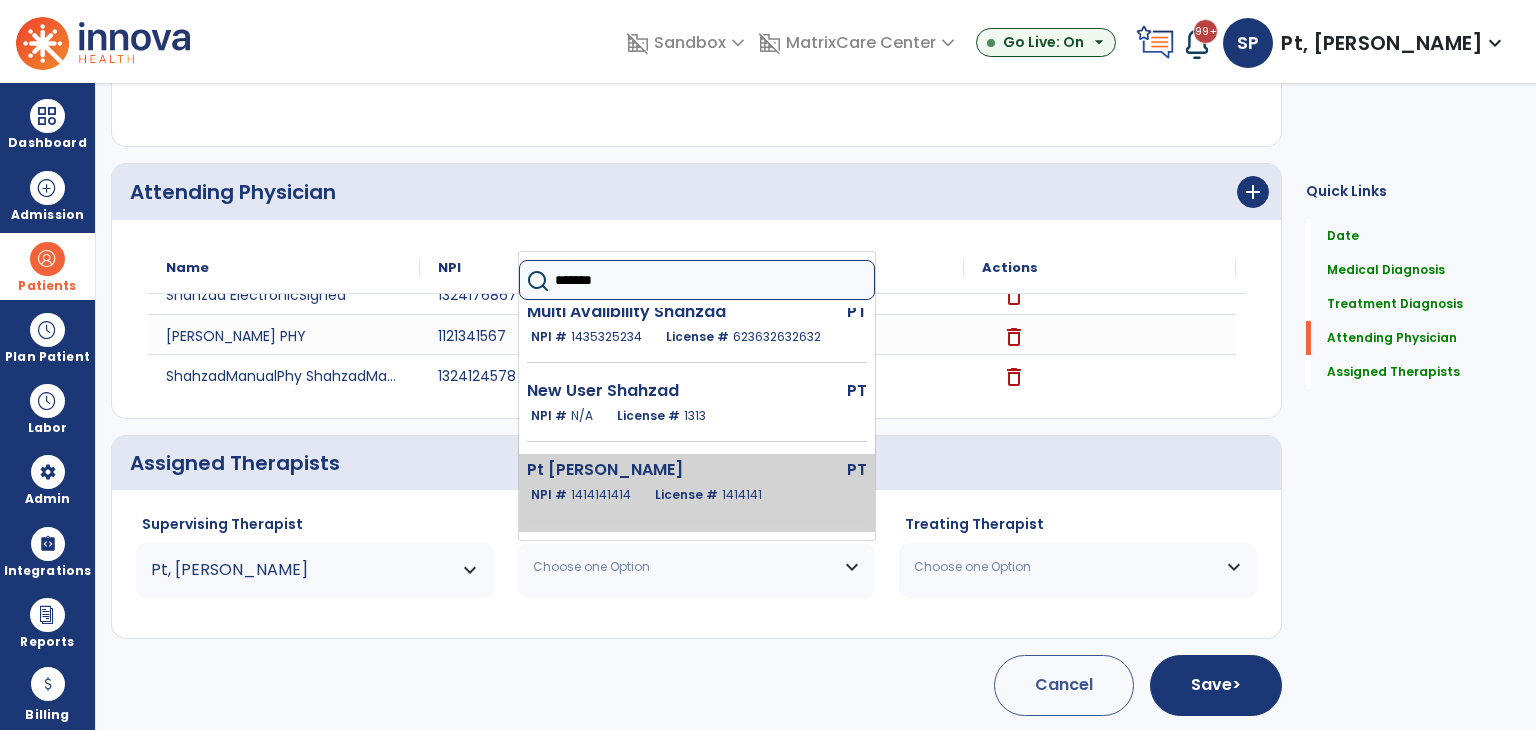 type on "*******" 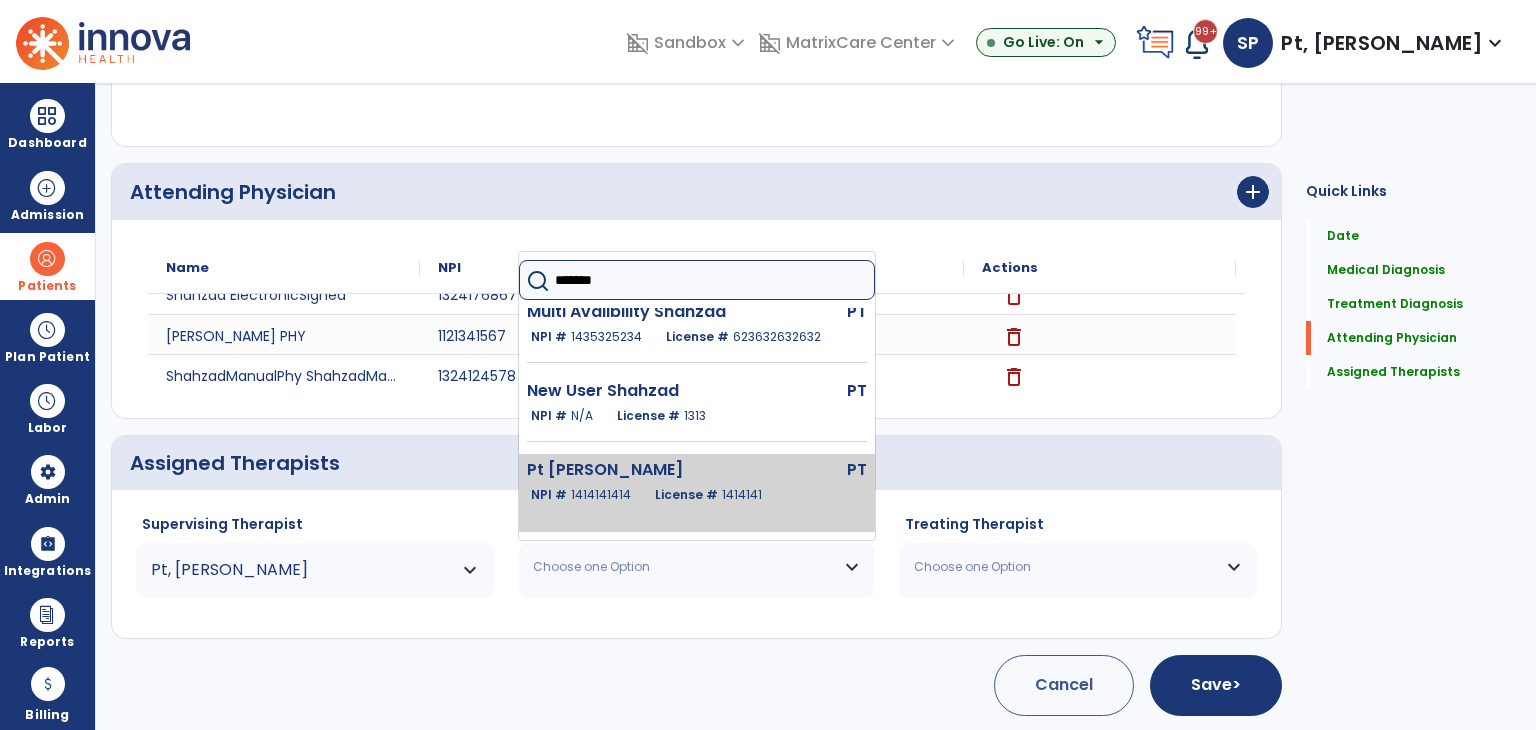 click on "Pt Shahzad  PT   NPI #  1414141414  License #  1414141" 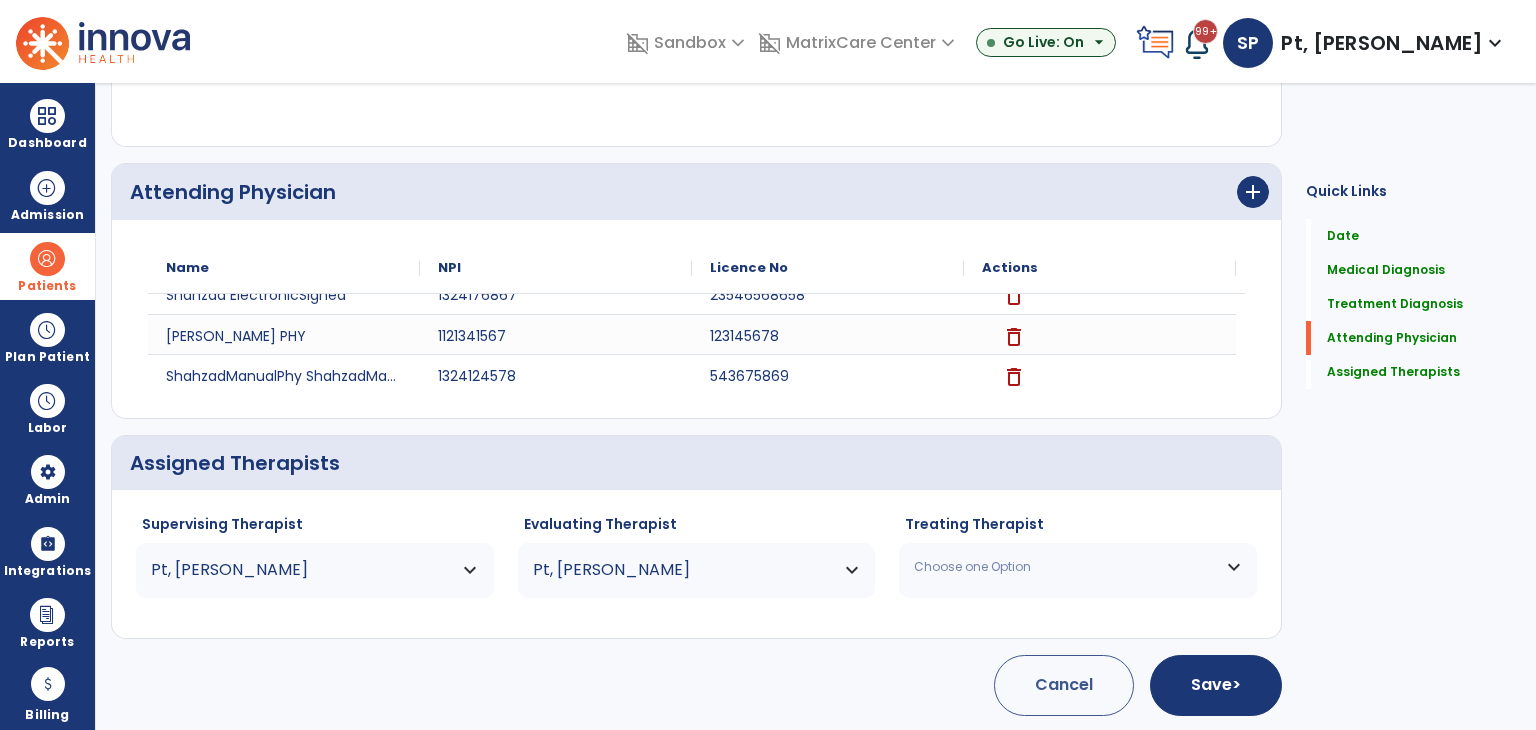 click on "Choose one Option" at bounding box center (1065, 567) 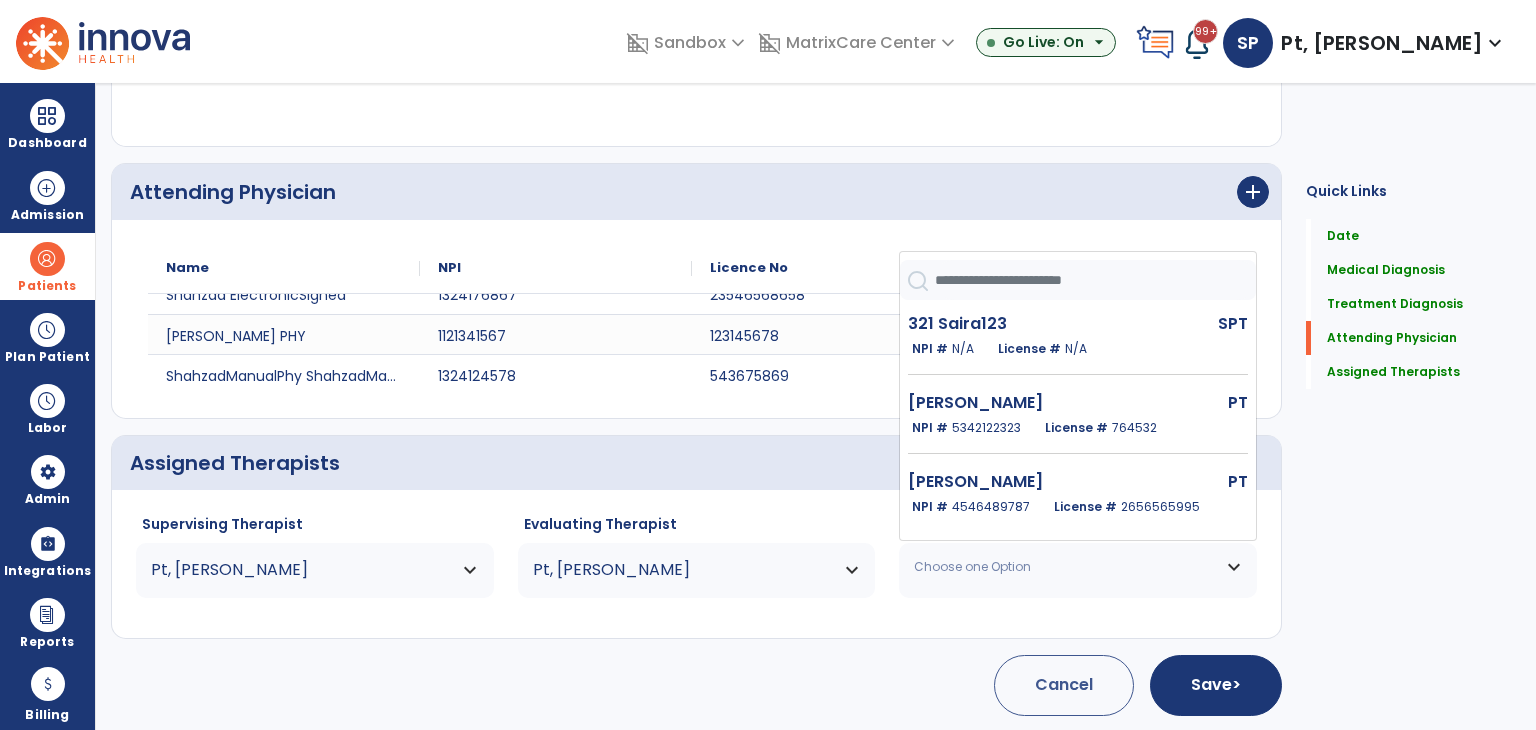 click 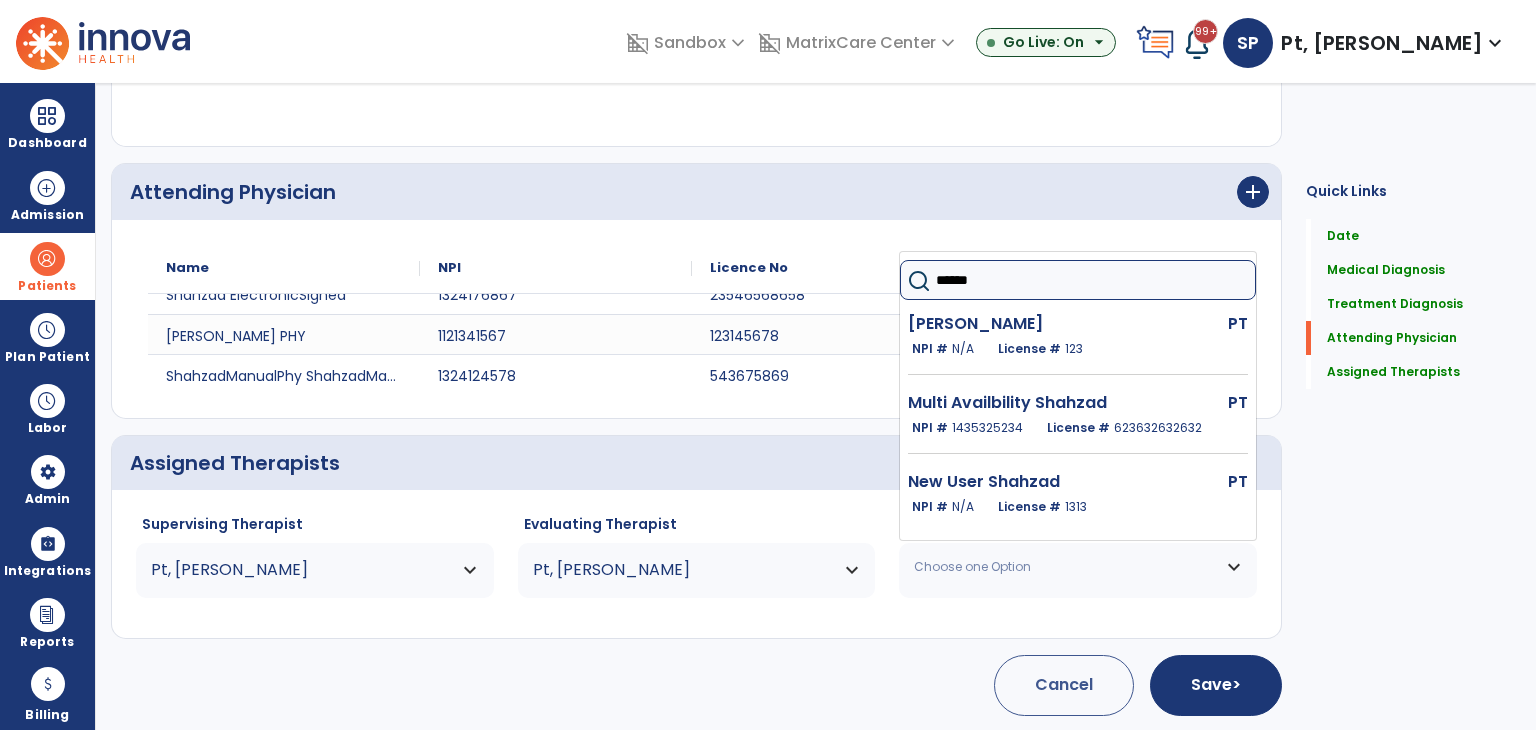 type on "*******" 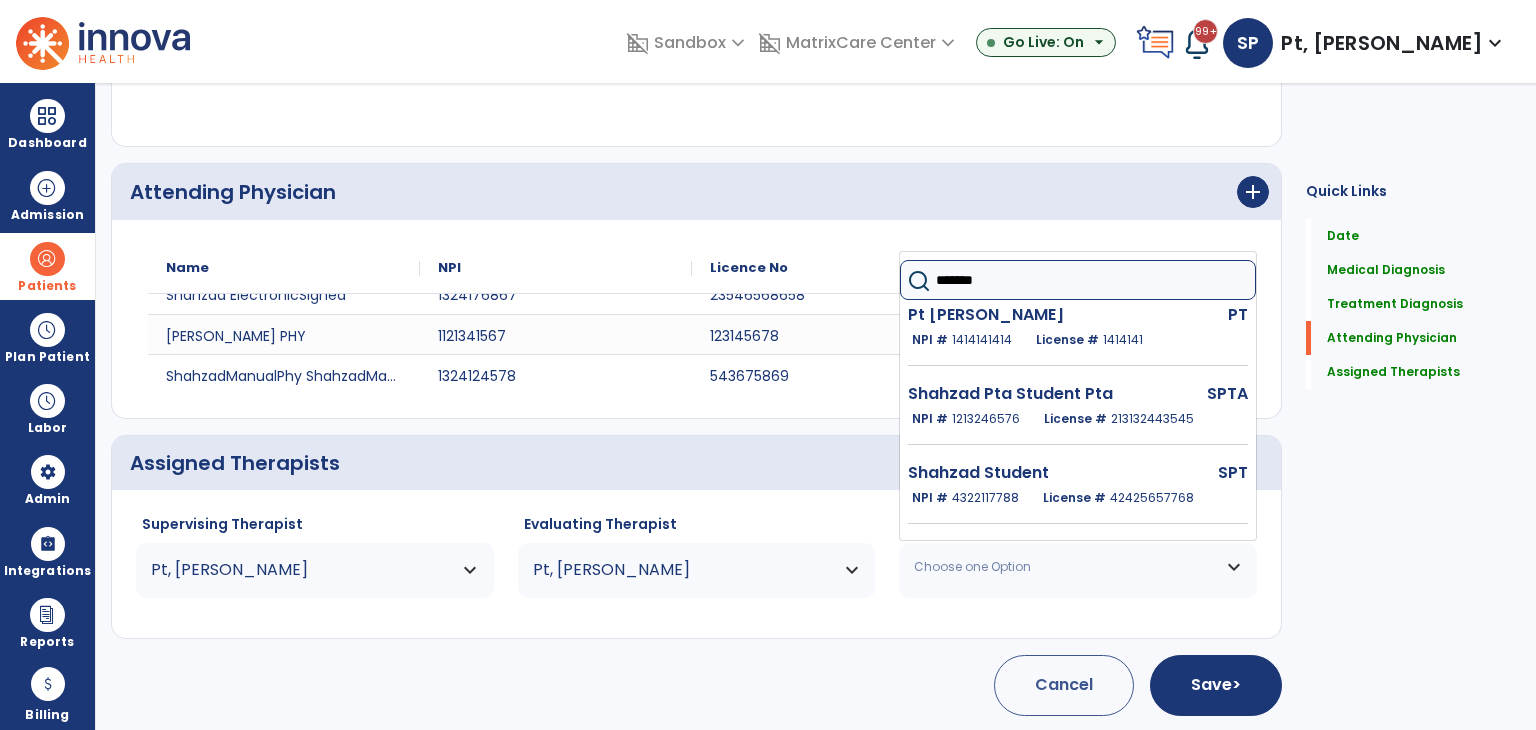 scroll, scrollTop: 128, scrollLeft: 0, axis: vertical 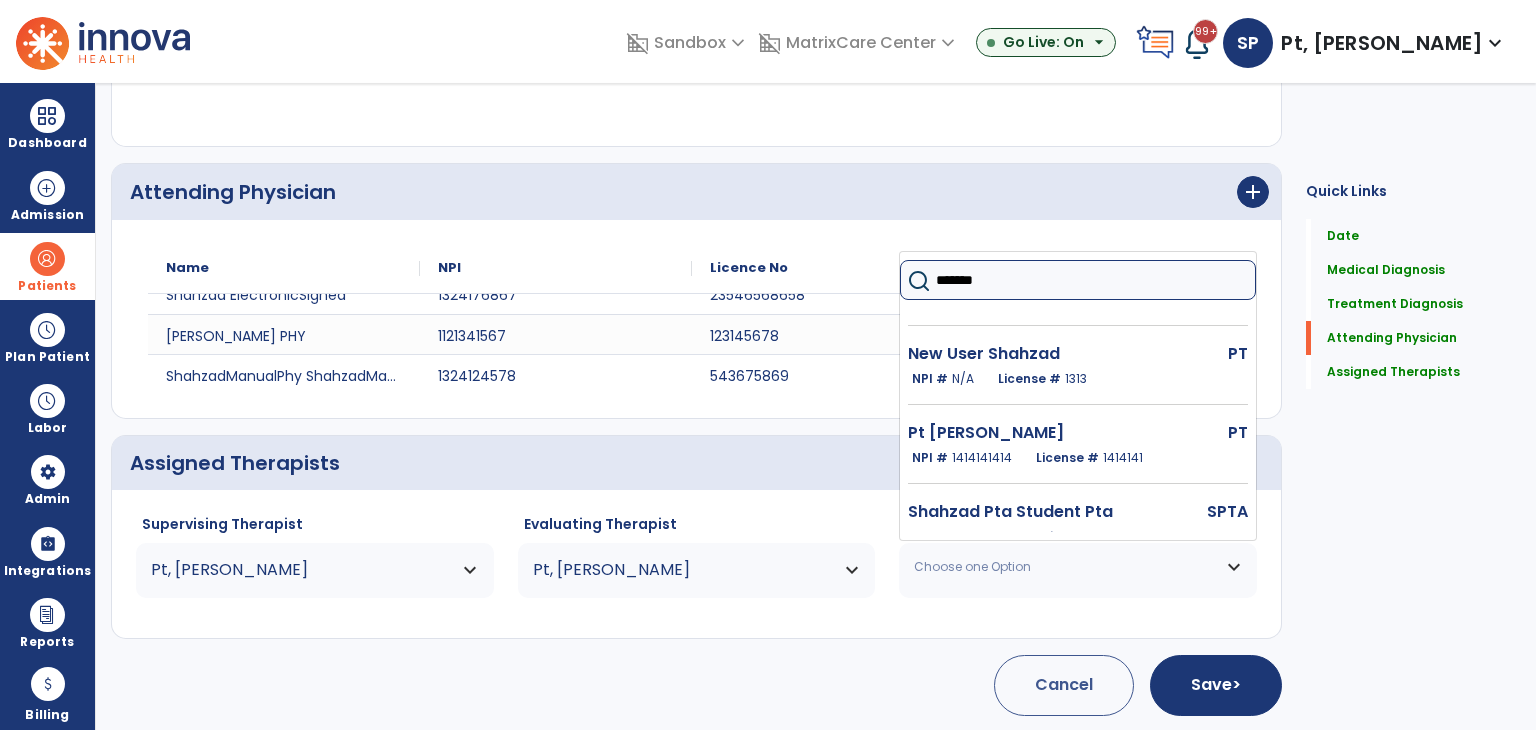 click on "*******" 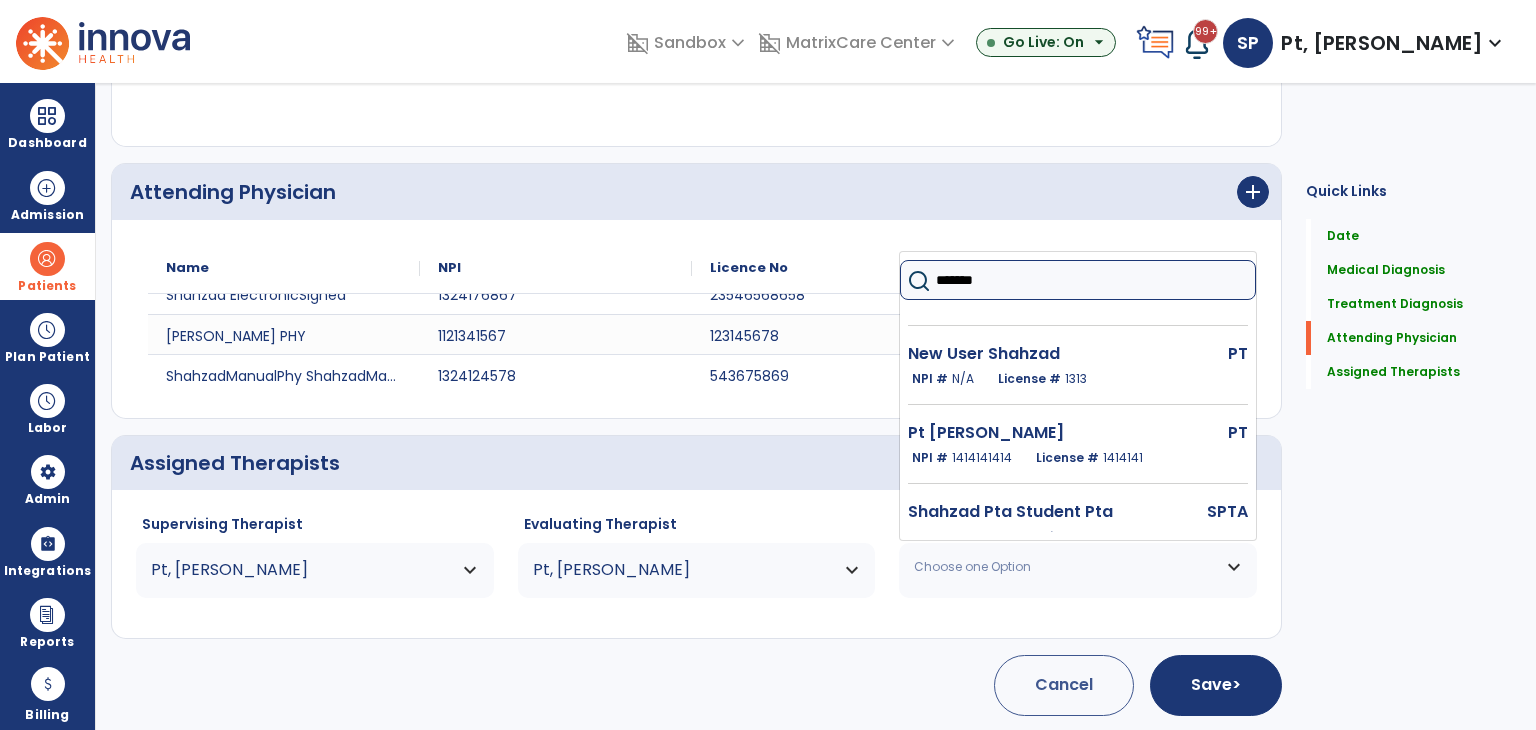 click on "*******" 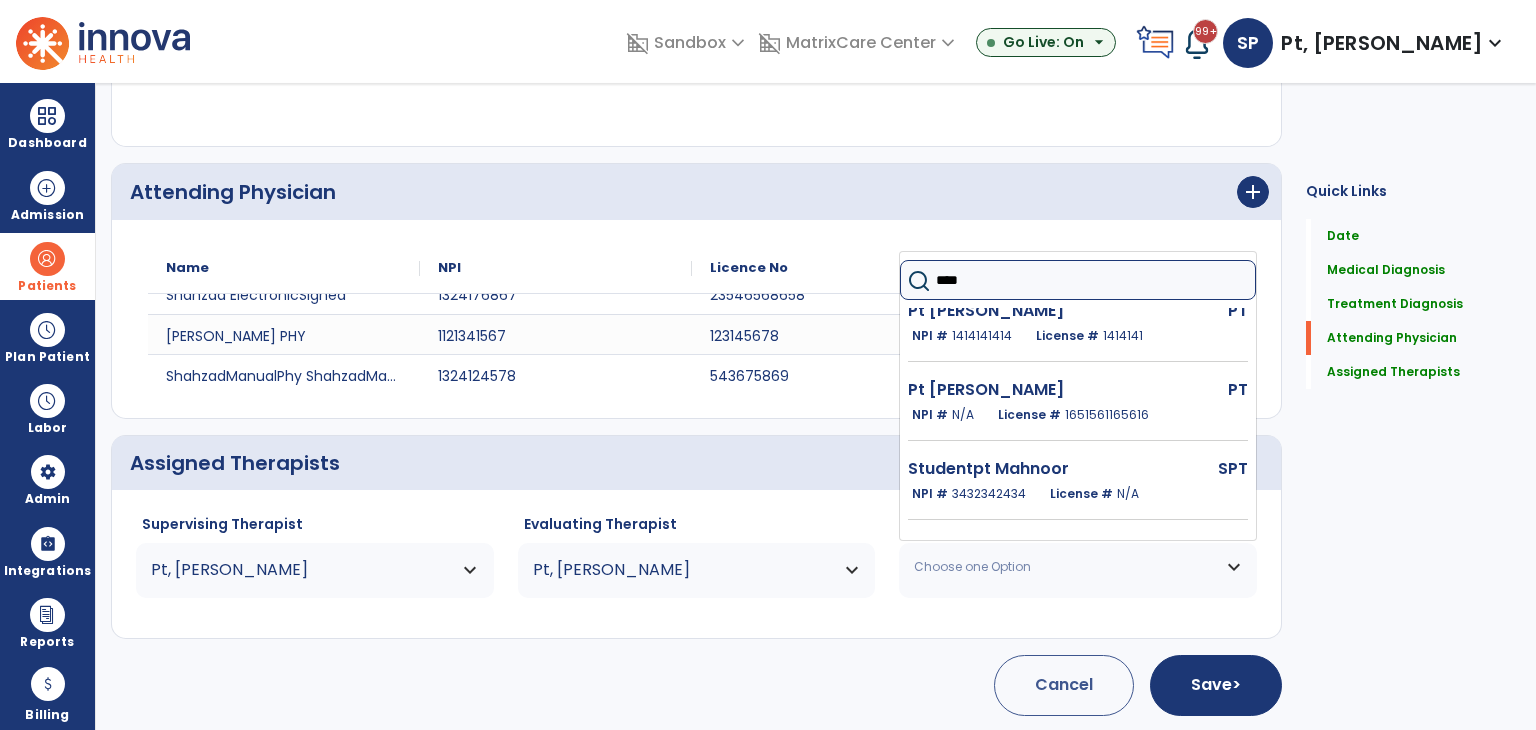 scroll, scrollTop: 406, scrollLeft: 0, axis: vertical 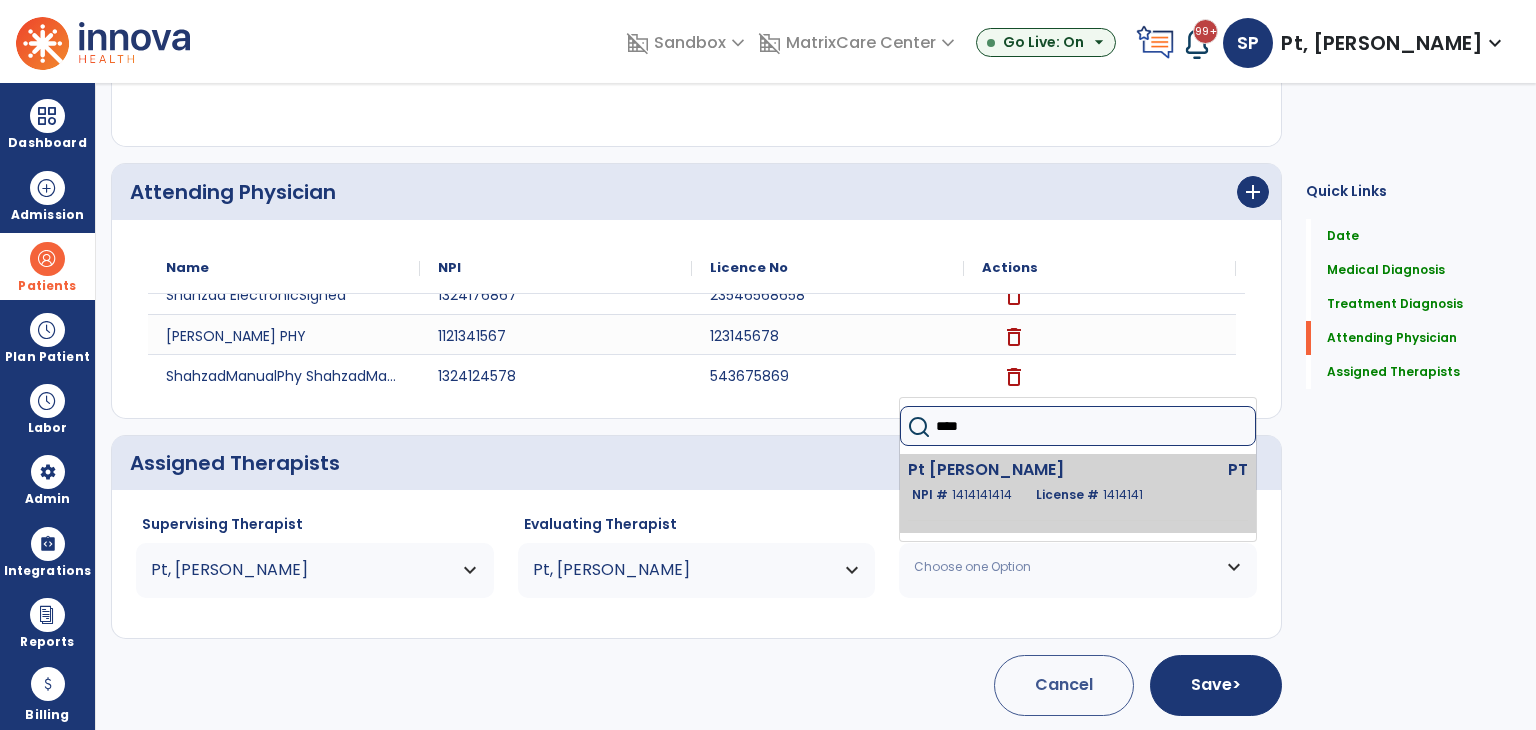 type on "****" 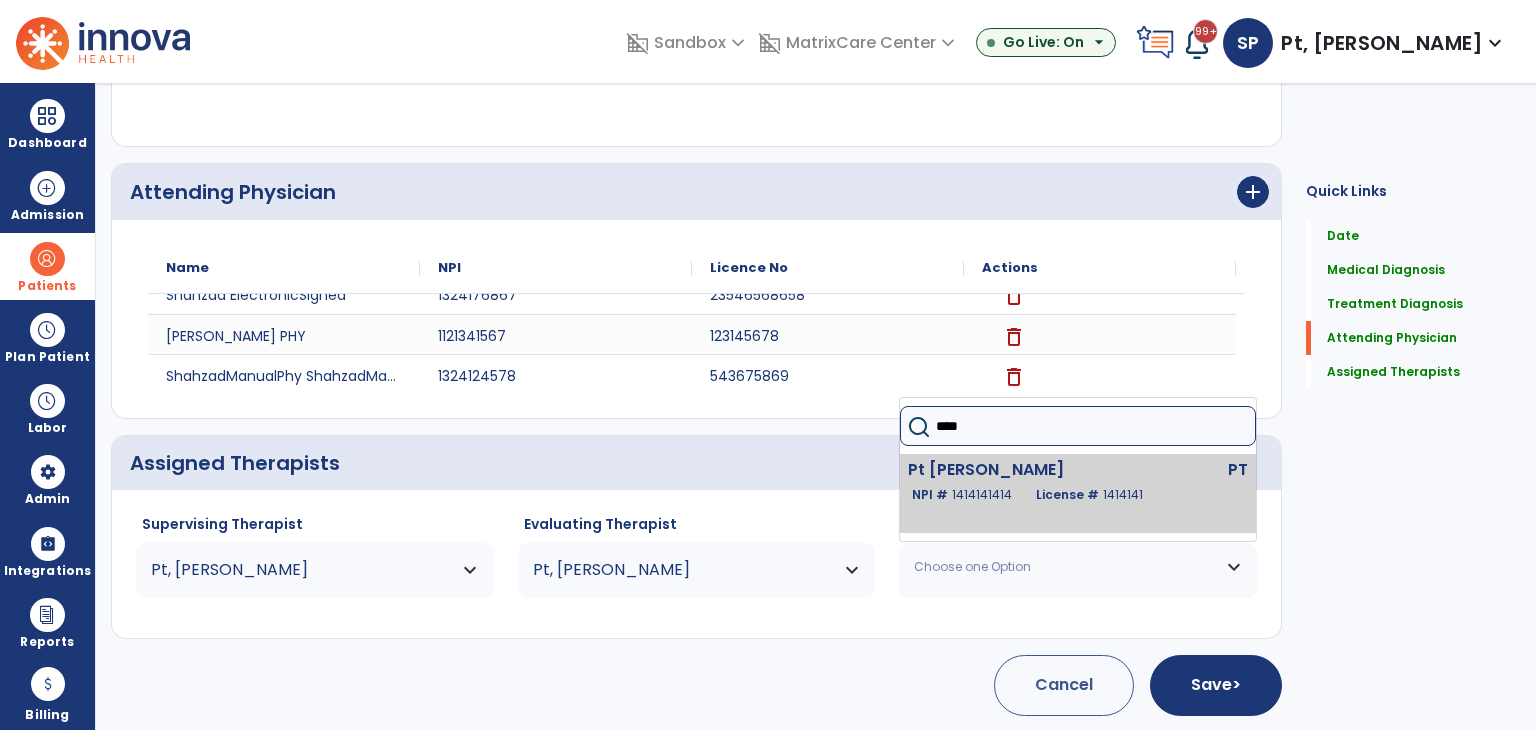 click on "1414141414" 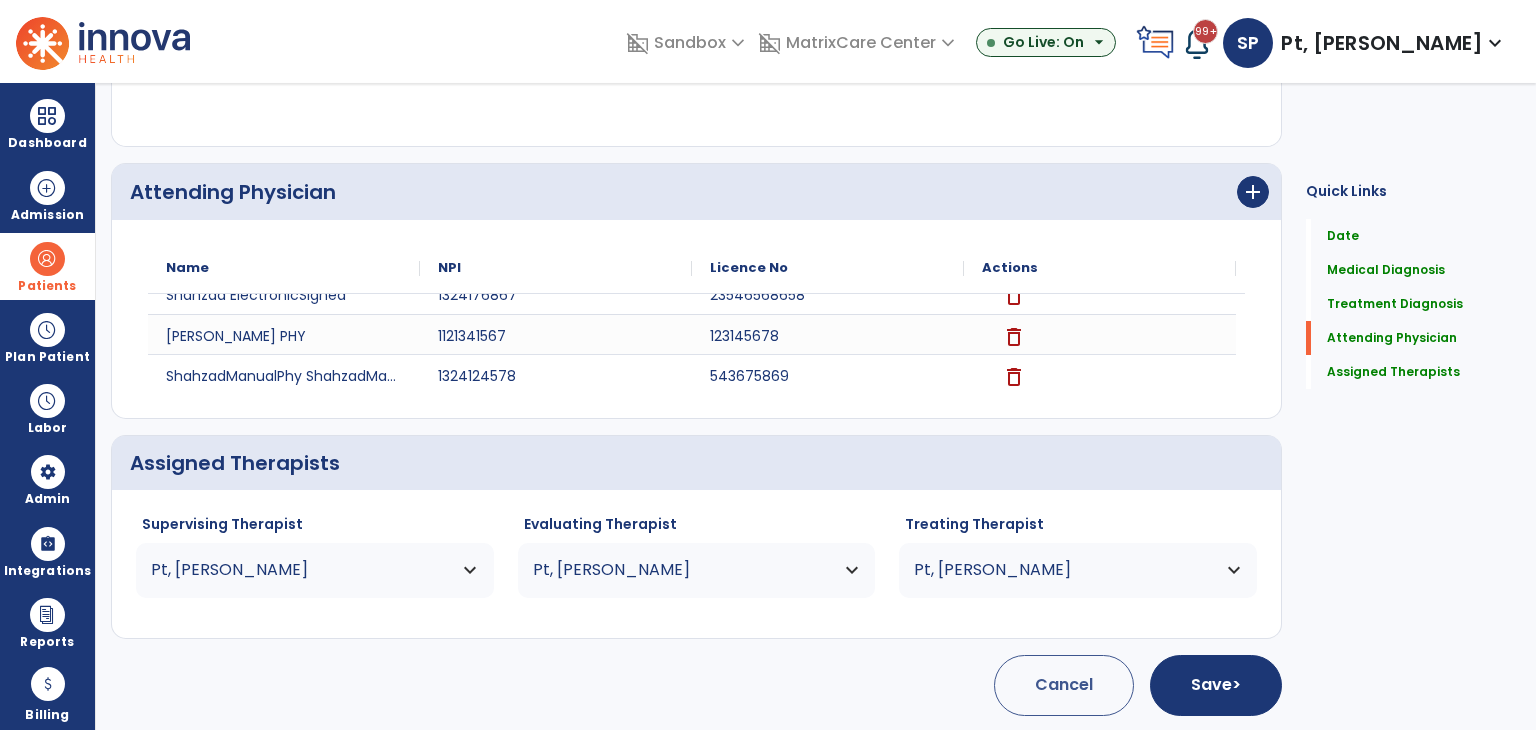 click on "Treating Therapist Pt, Shahzad **** Pt Shahzad  PT   NPI #  1414141414  License #  1414141" 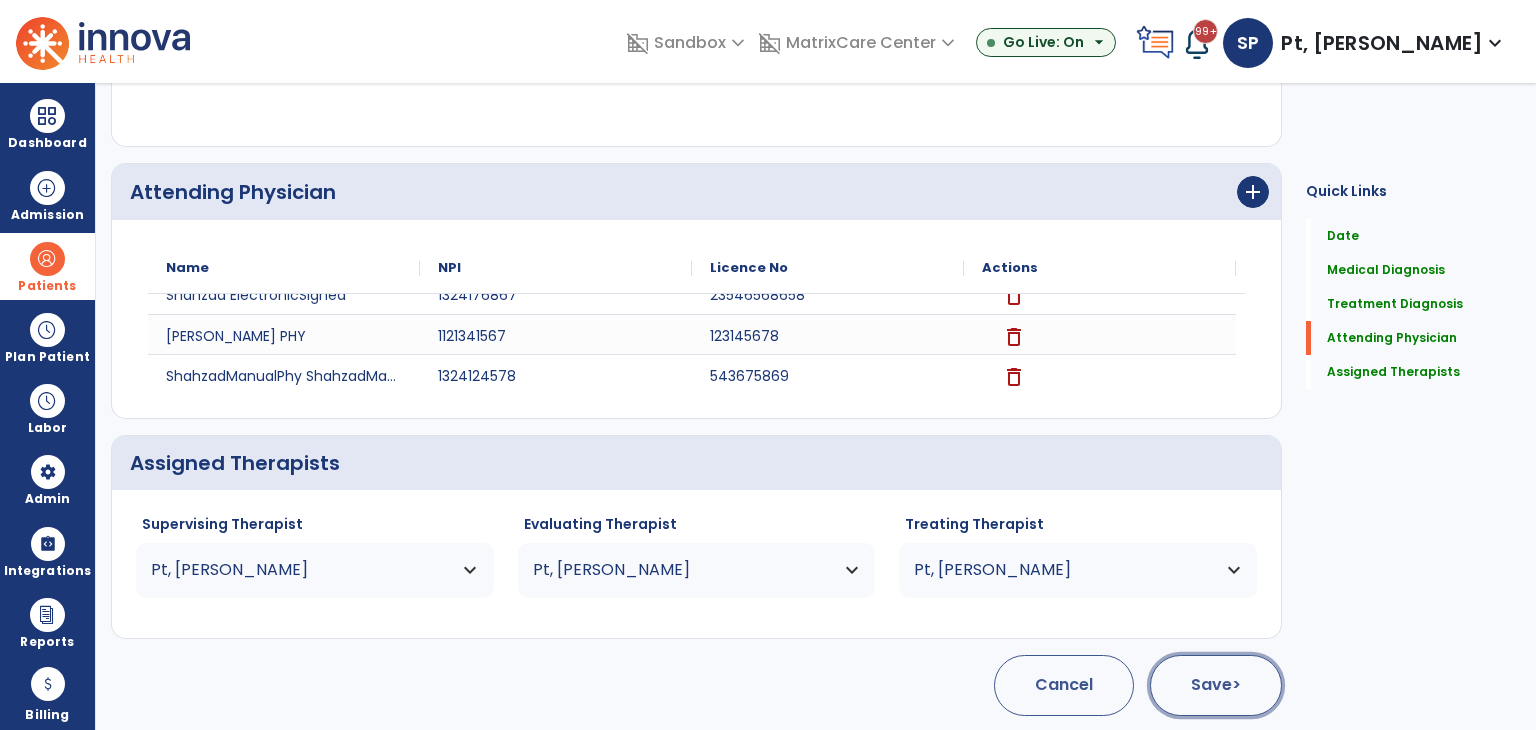 click on "Save  >" 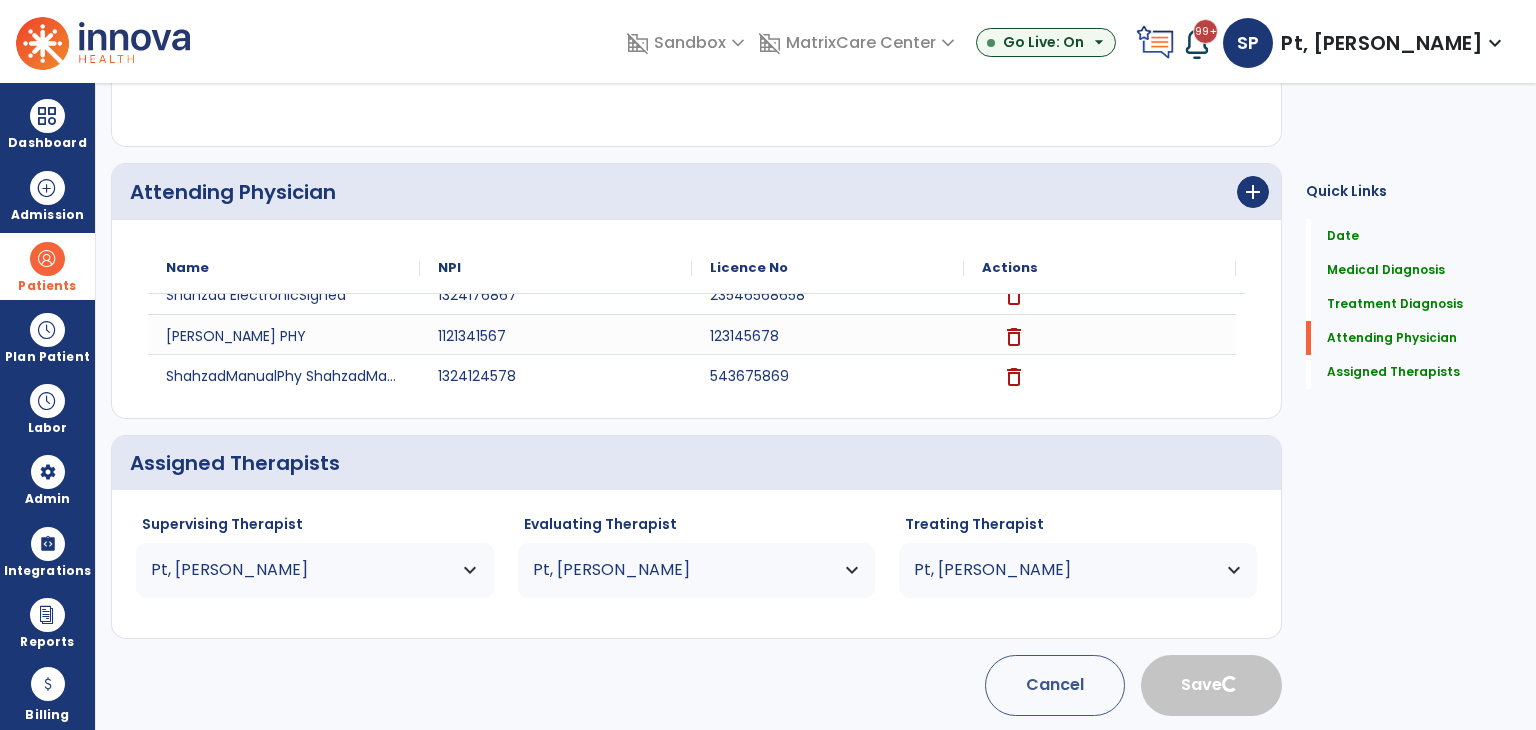 type 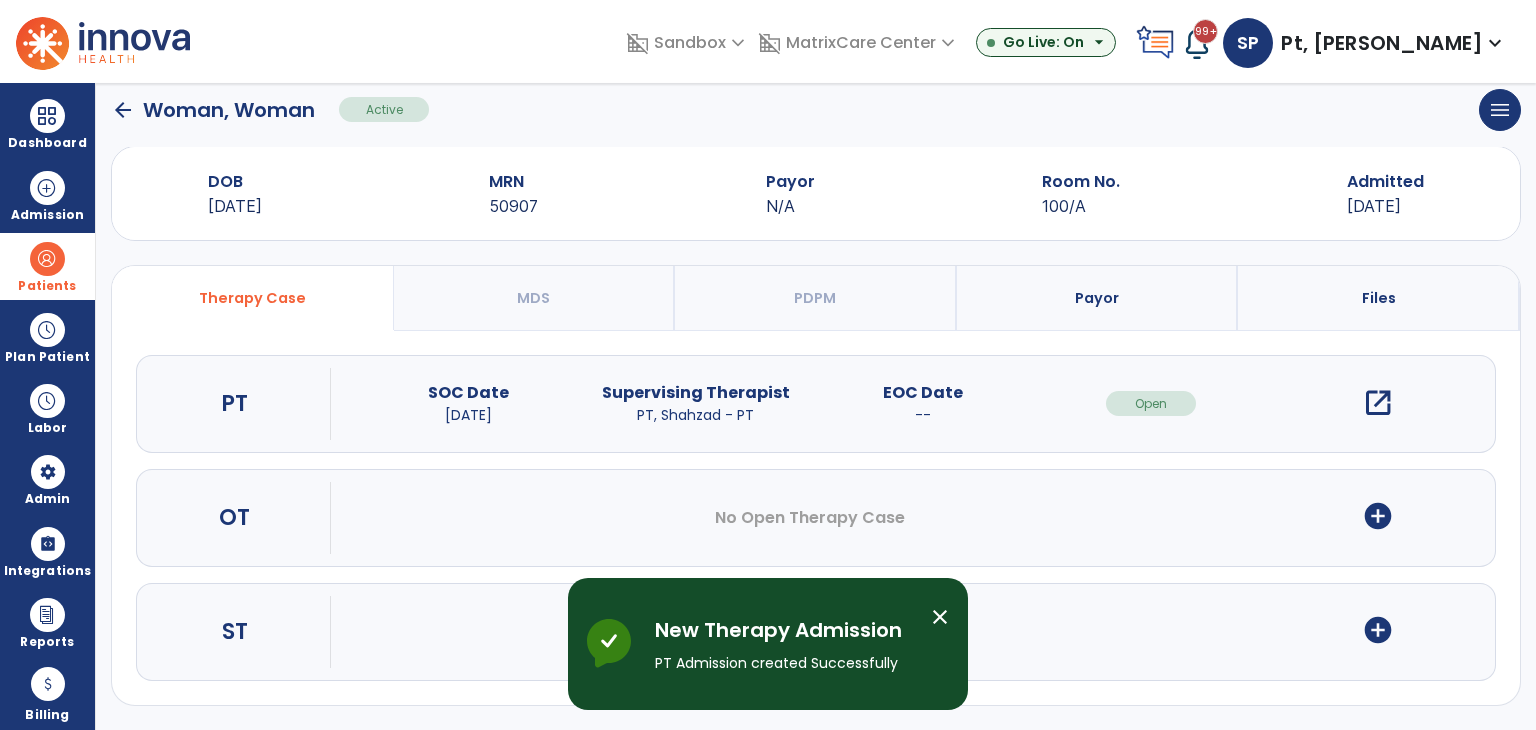 scroll, scrollTop: 28, scrollLeft: 0, axis: vertical 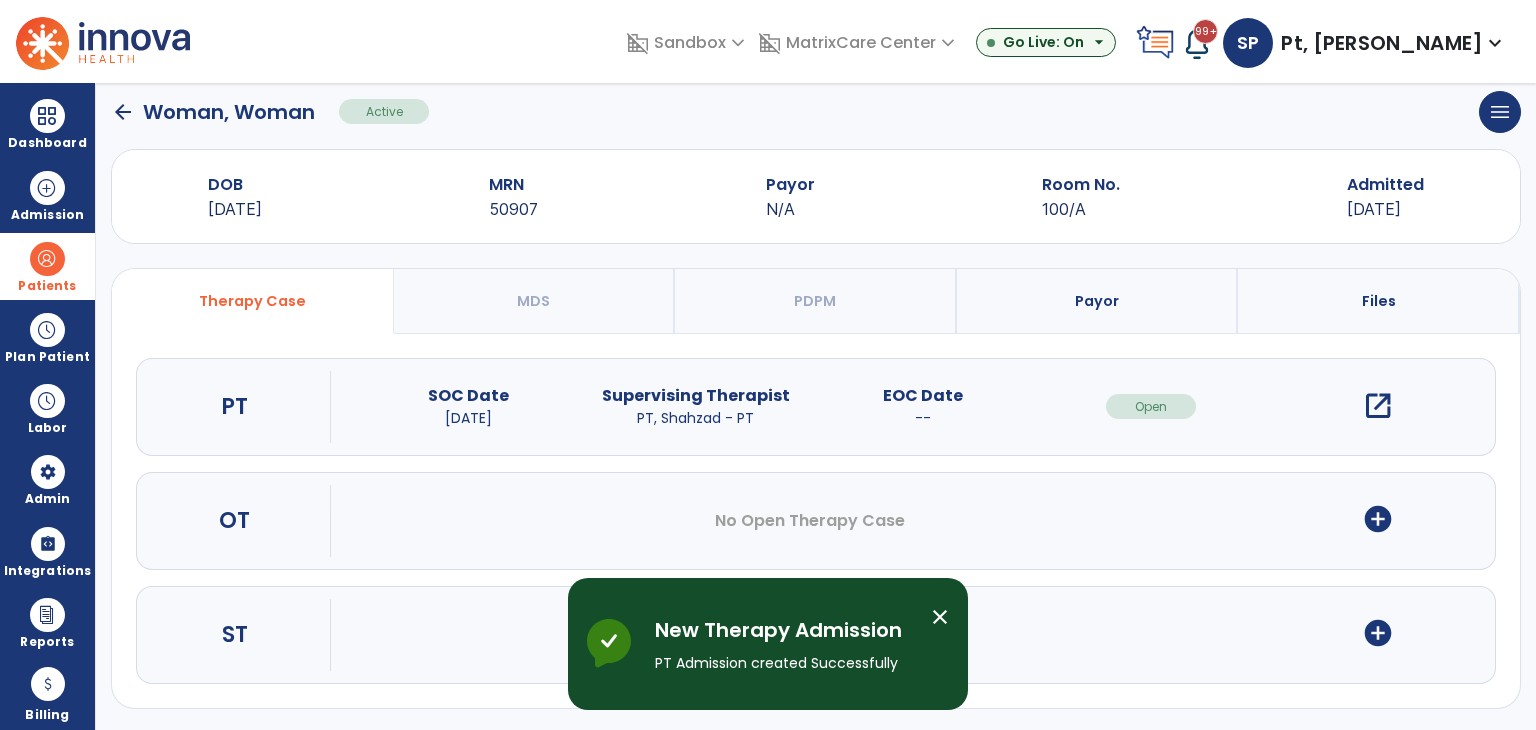 click on "open_in_new" at bounding box center [1378, 406] 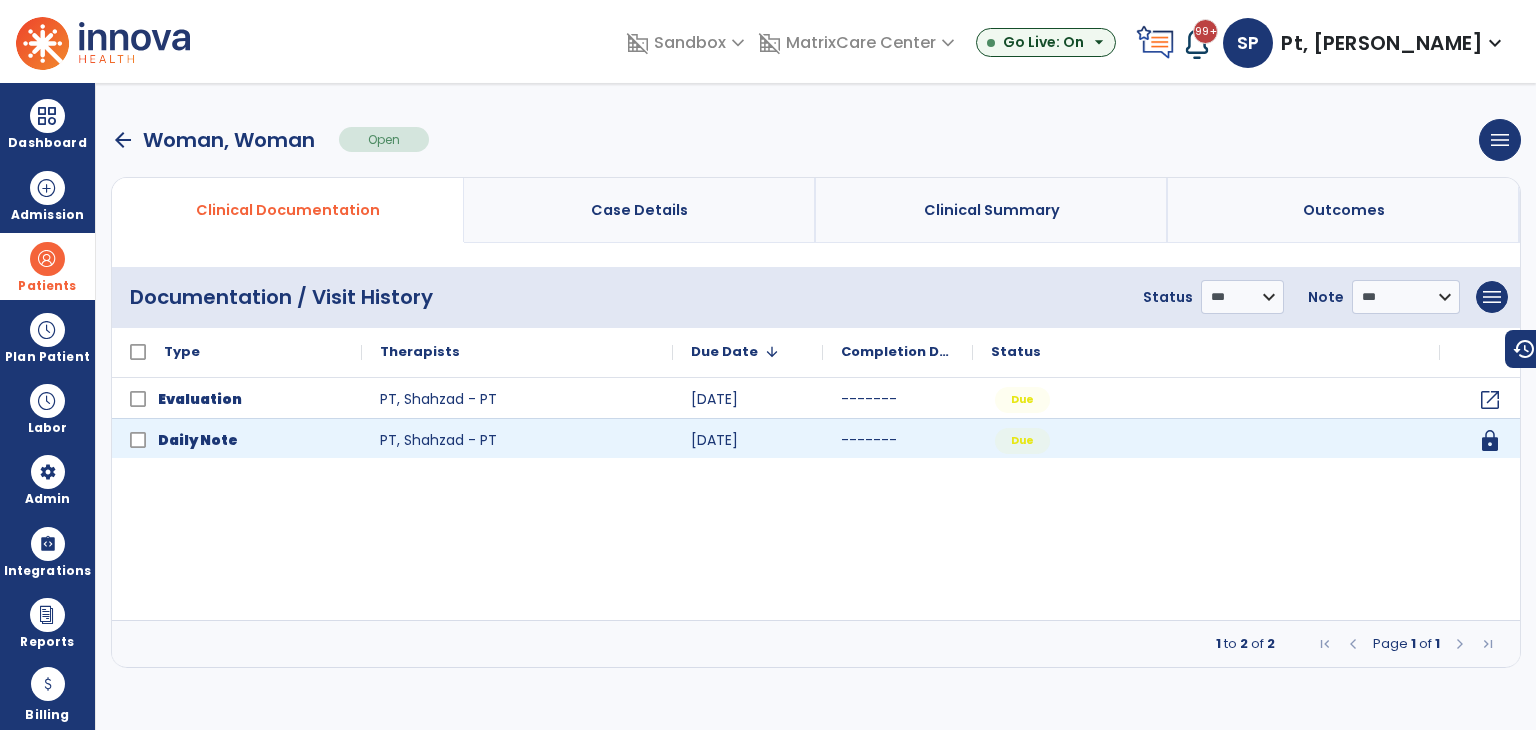 scroll, scrollTop: 0, scrollLeft: 0, axis: both 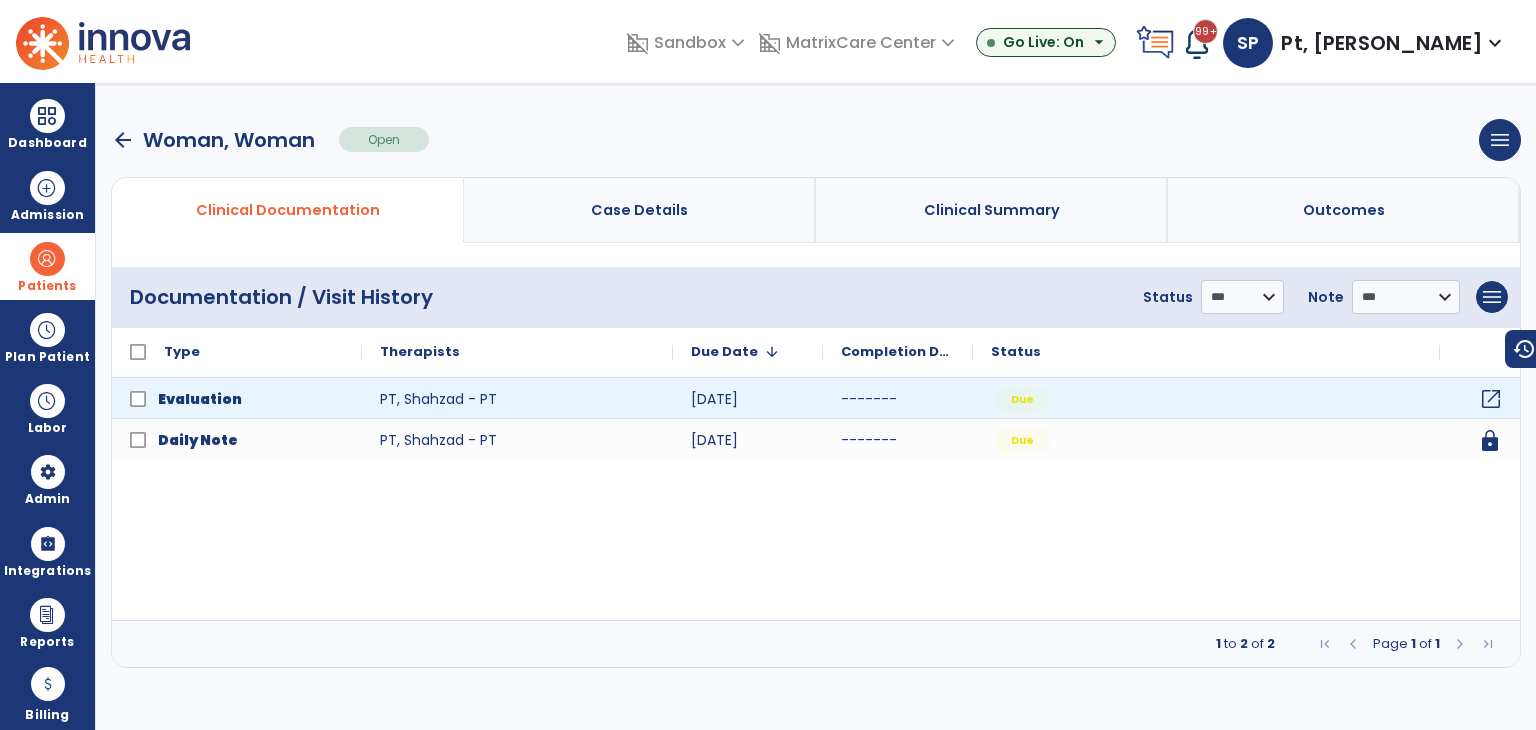 drag, startPoint x: 1495, startPoint y: 400, endPoint x: 1476, endPoint y: 397, distance: 19.235384 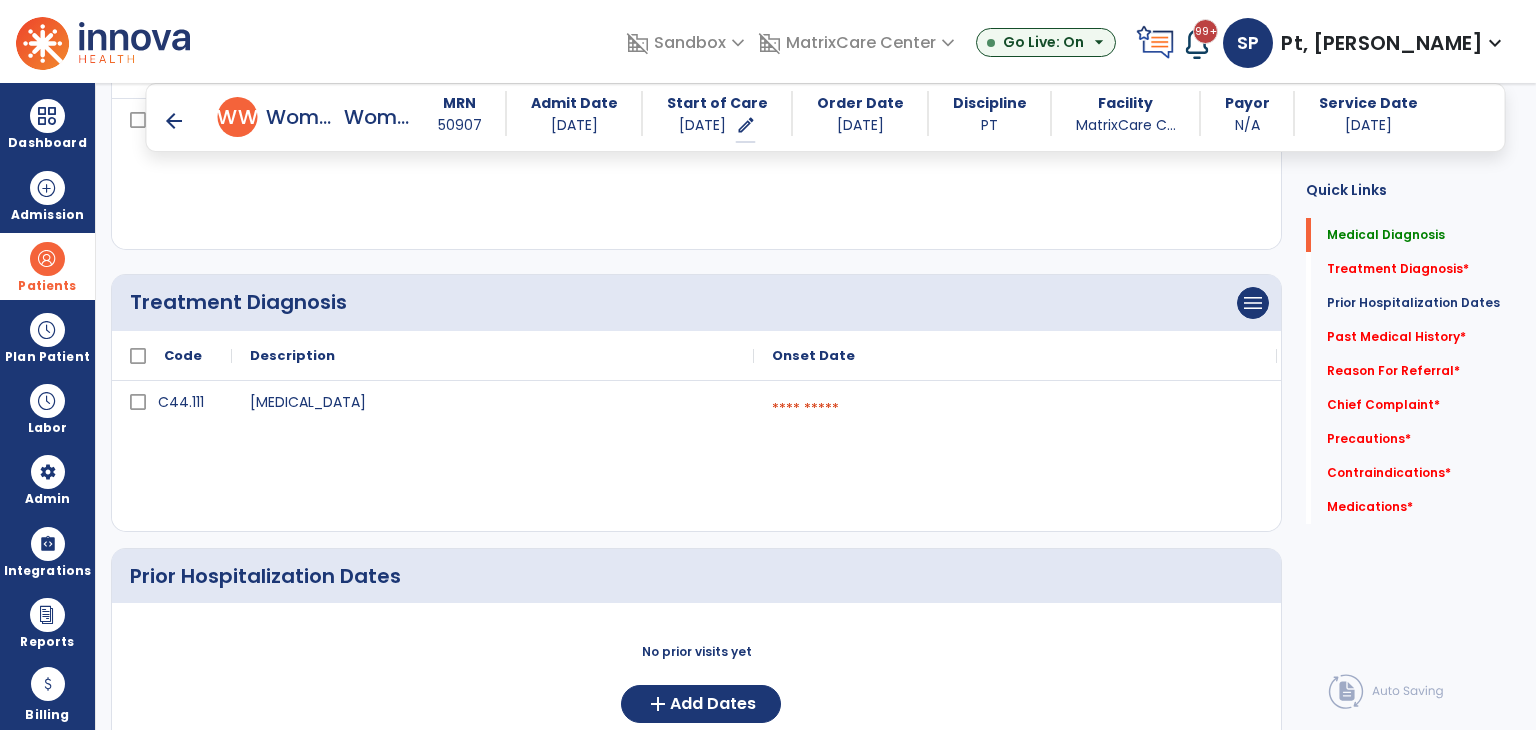 scroll, scrollTop: 200, scrollLeft: 0, axis: vertical 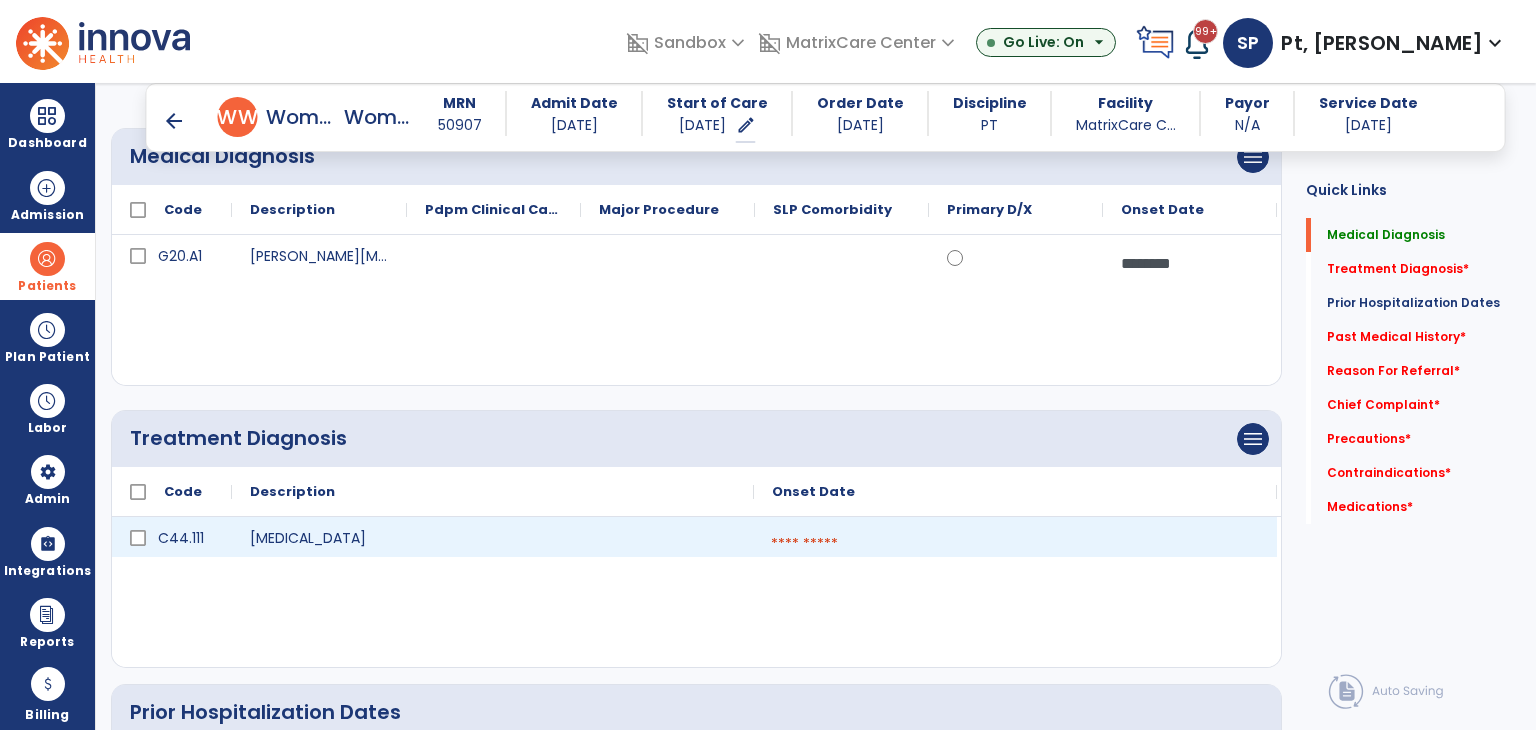 click at bounding box center [1015, 544] 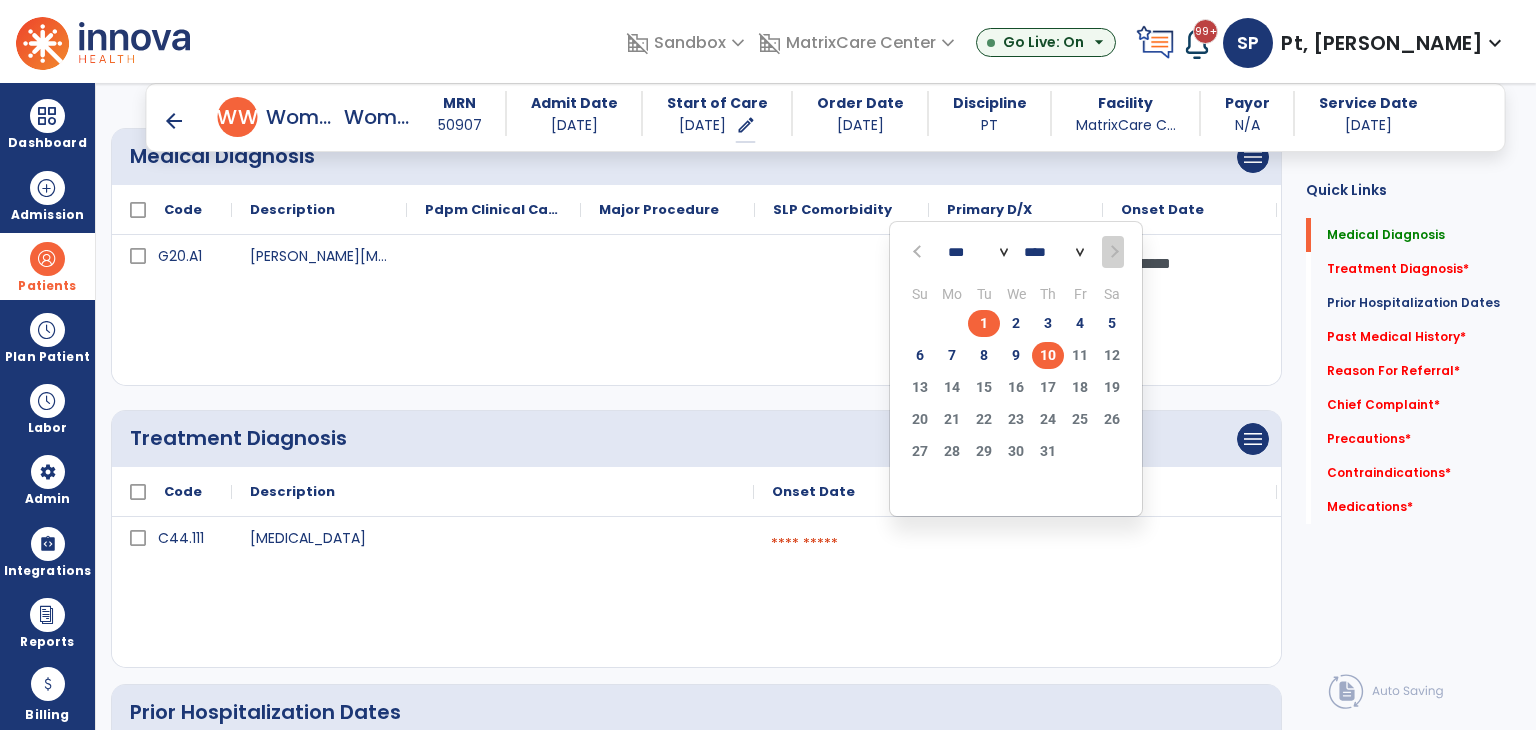 click on "1" 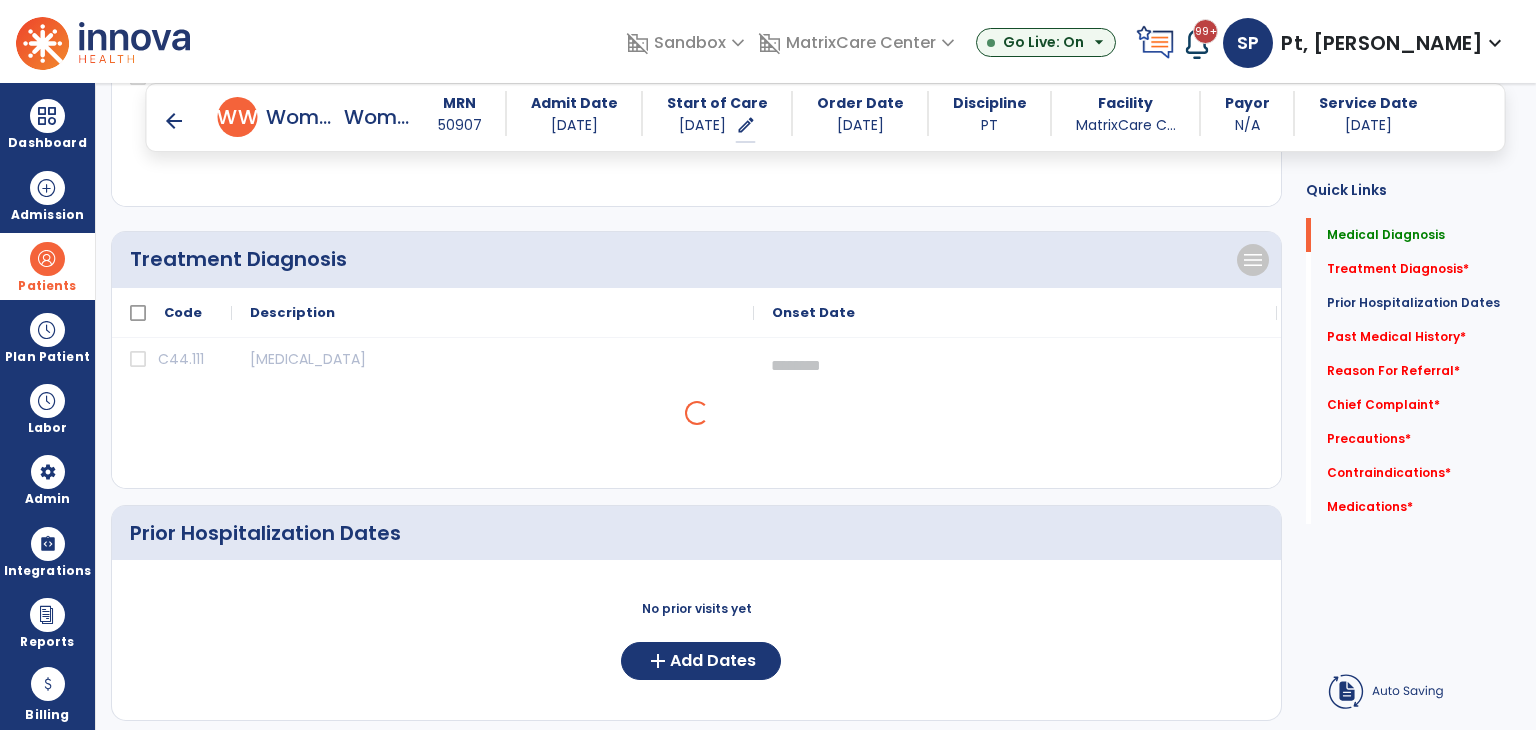 scroll, scrollTop: 500, scrollLeft: 0, axis: vertical 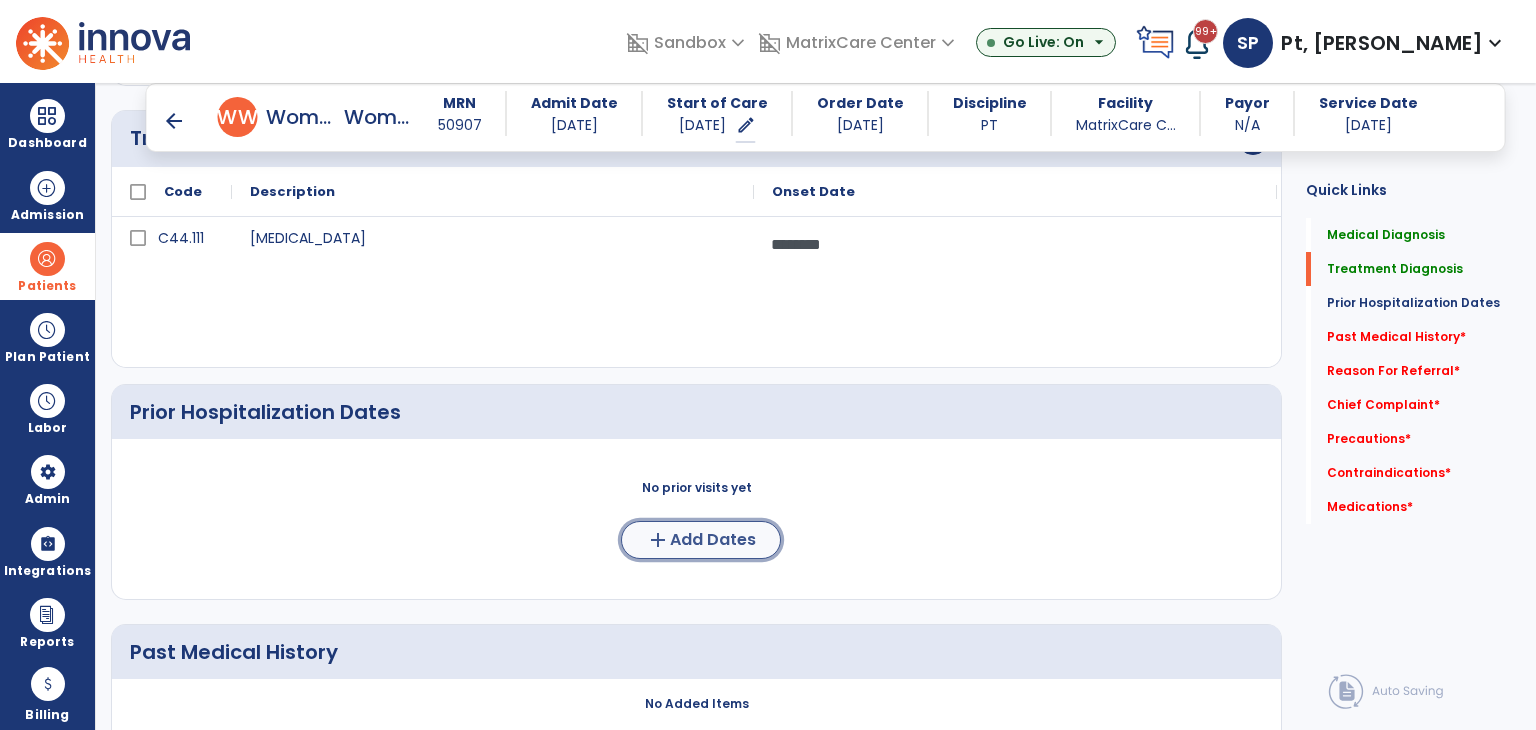 click on "Add Dates" 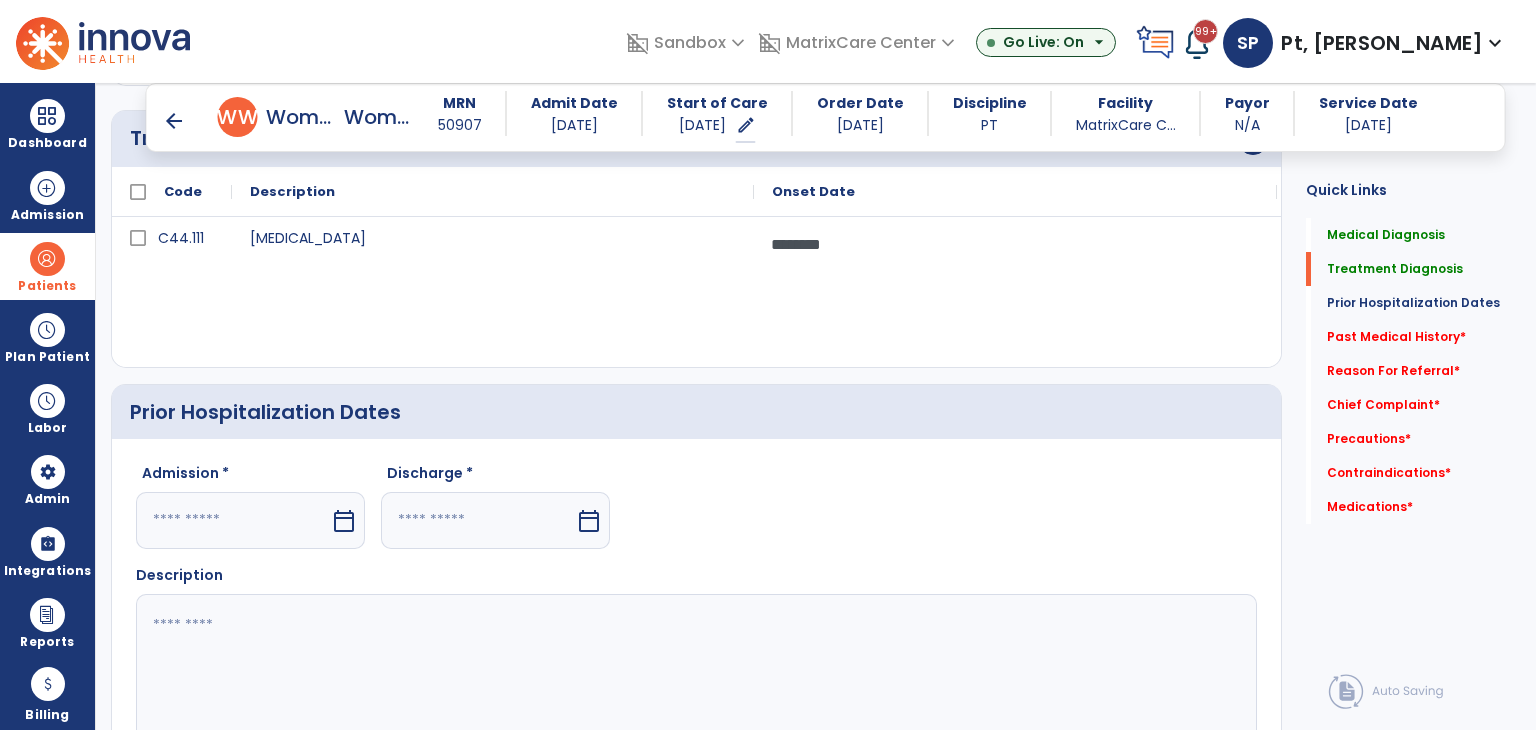 click at bounding box center (233, 520) 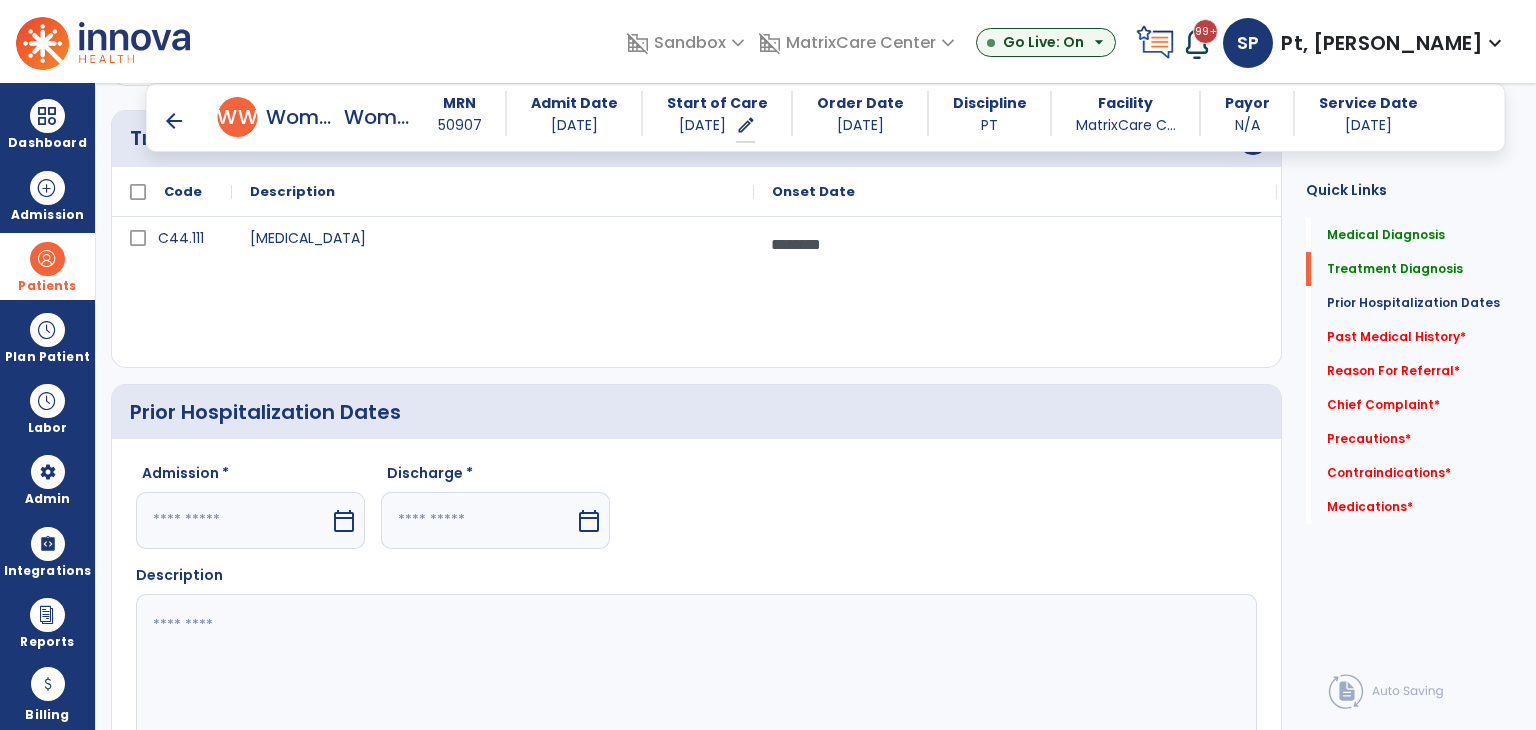 select on "*" 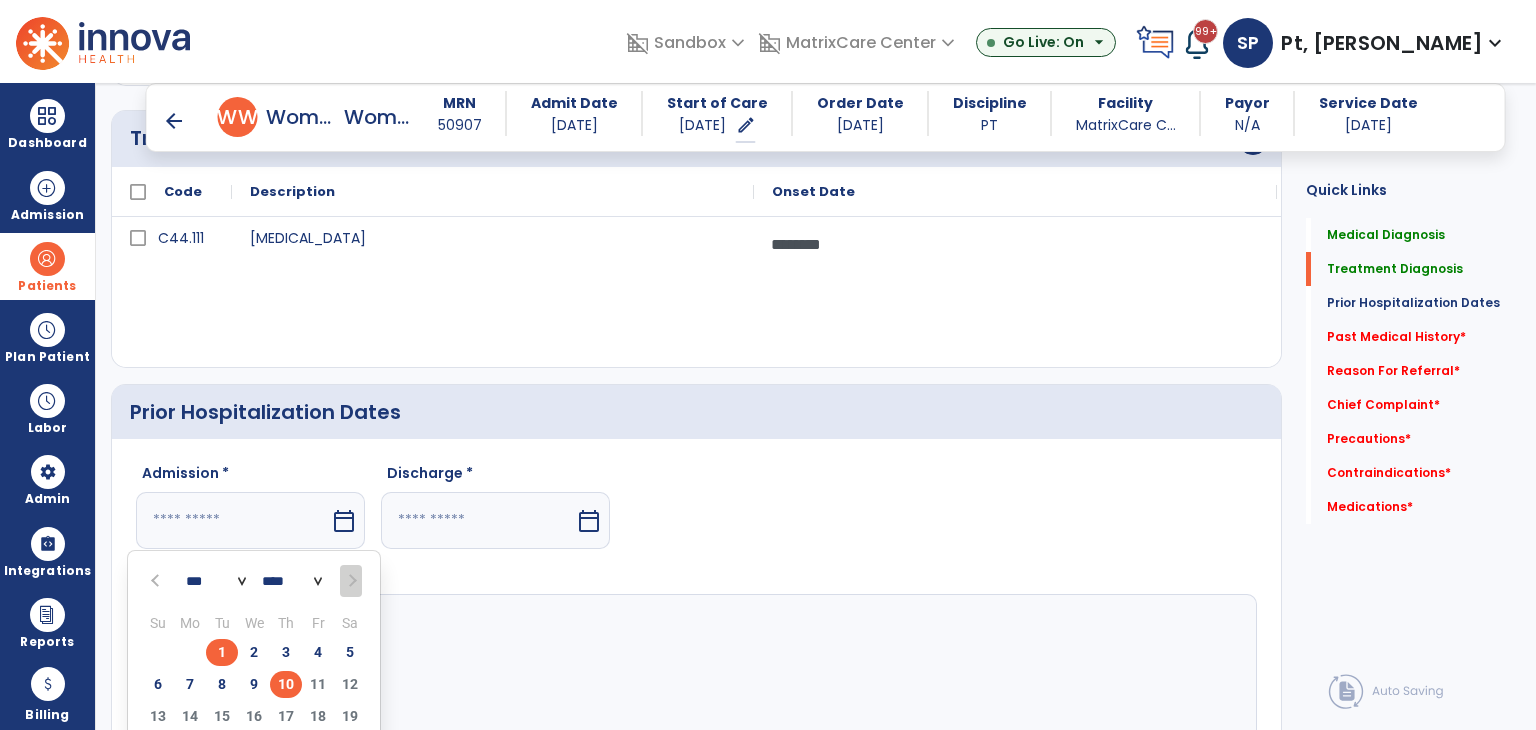 click on "1" at bounding box center [222, 652] 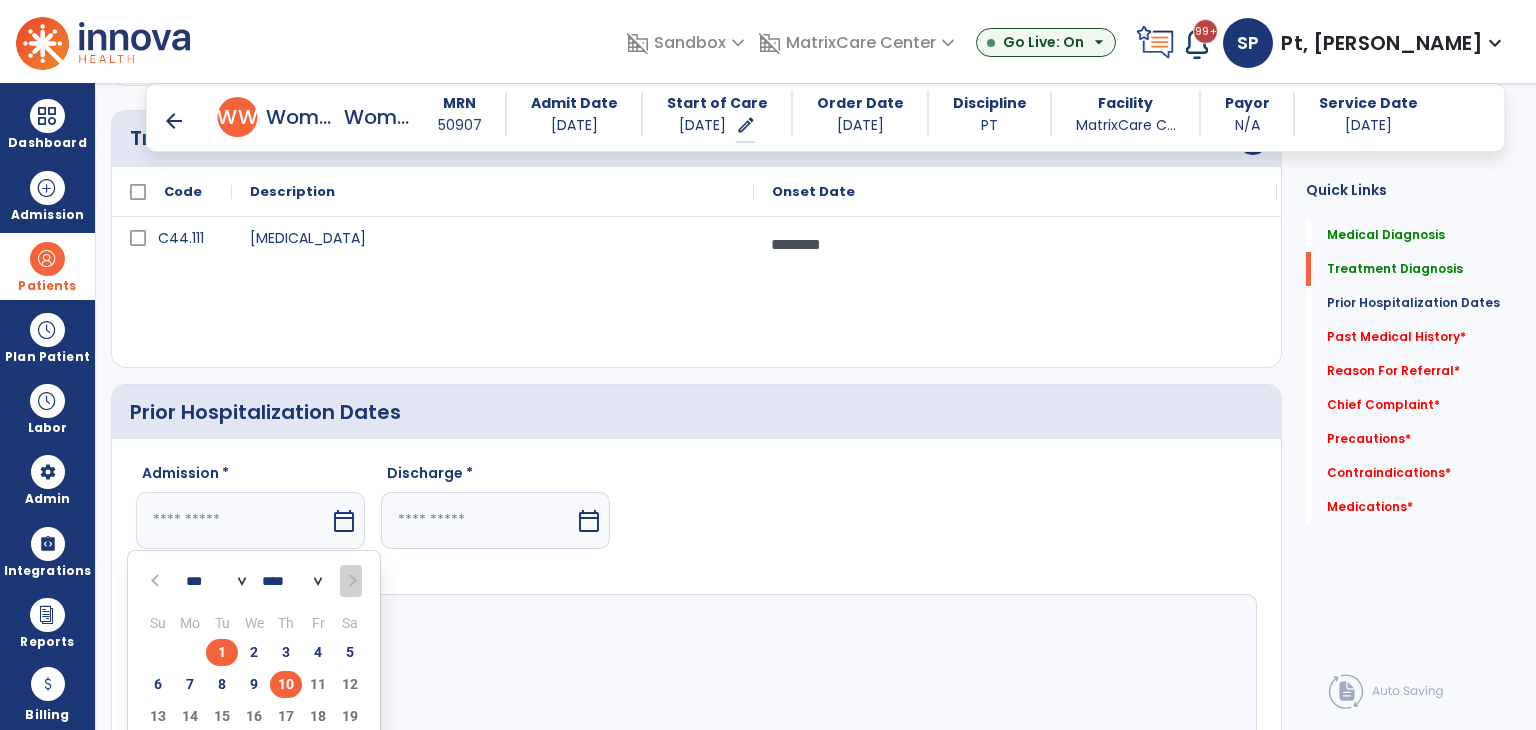 type on "********" 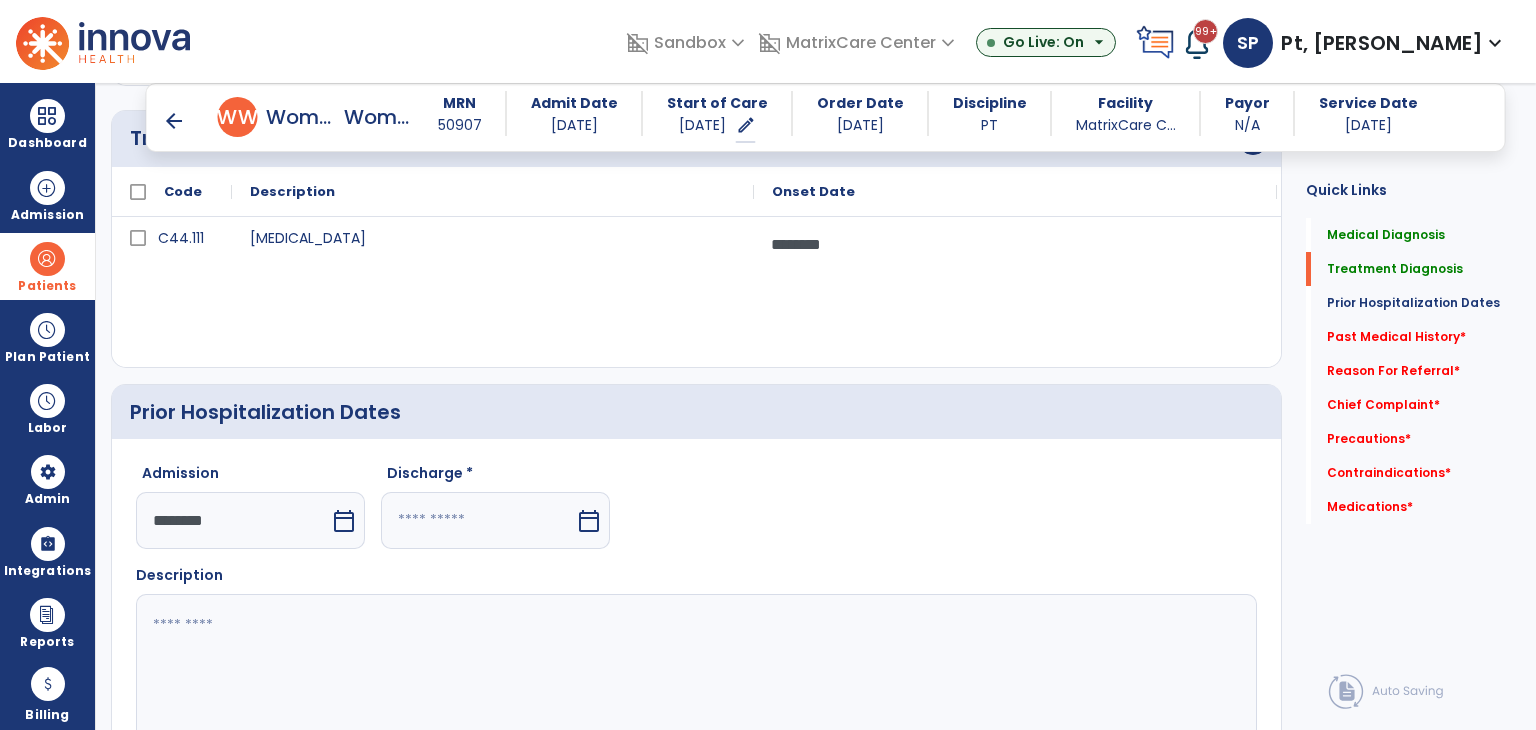 click at bounding box center [478, 520] 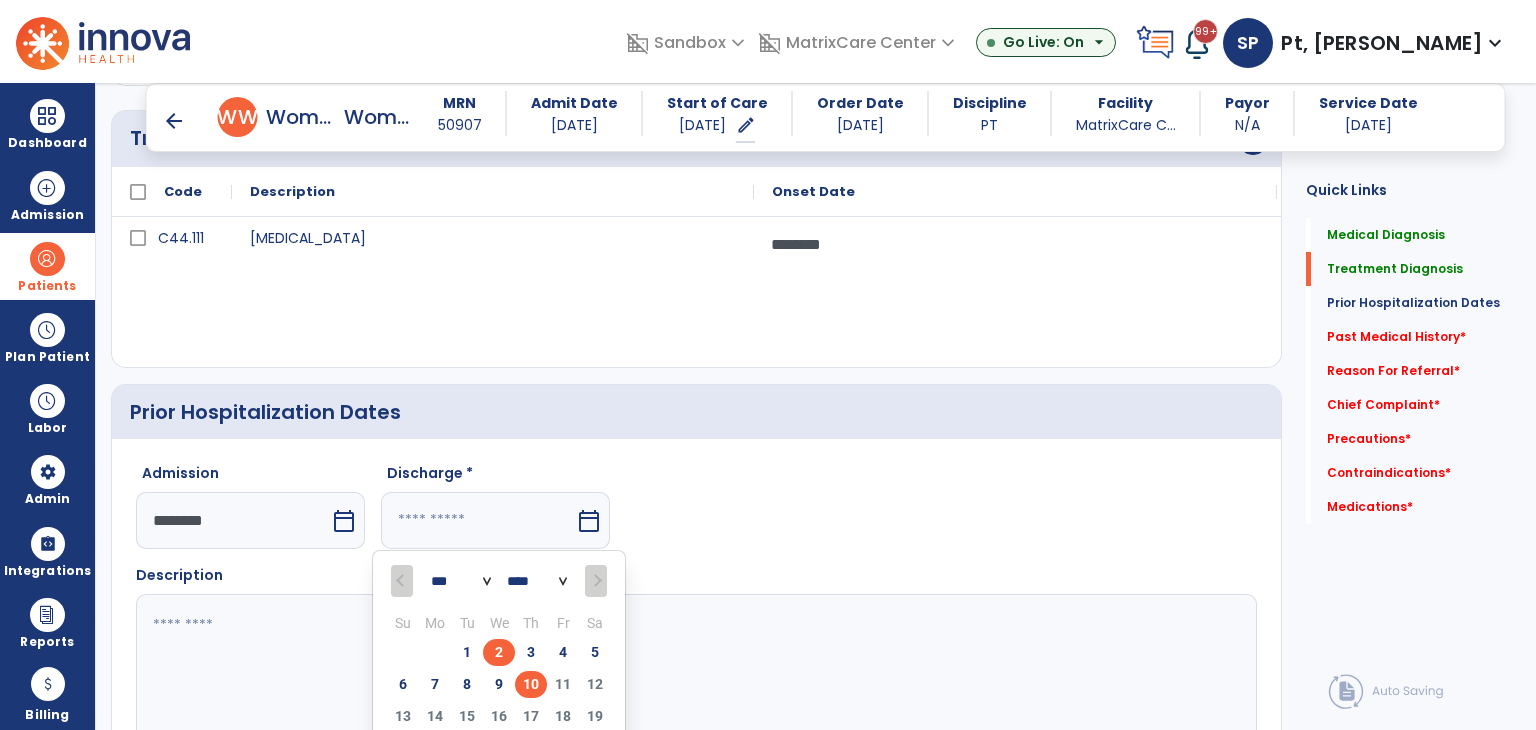 click on "2" at bounding box center (499, 652) 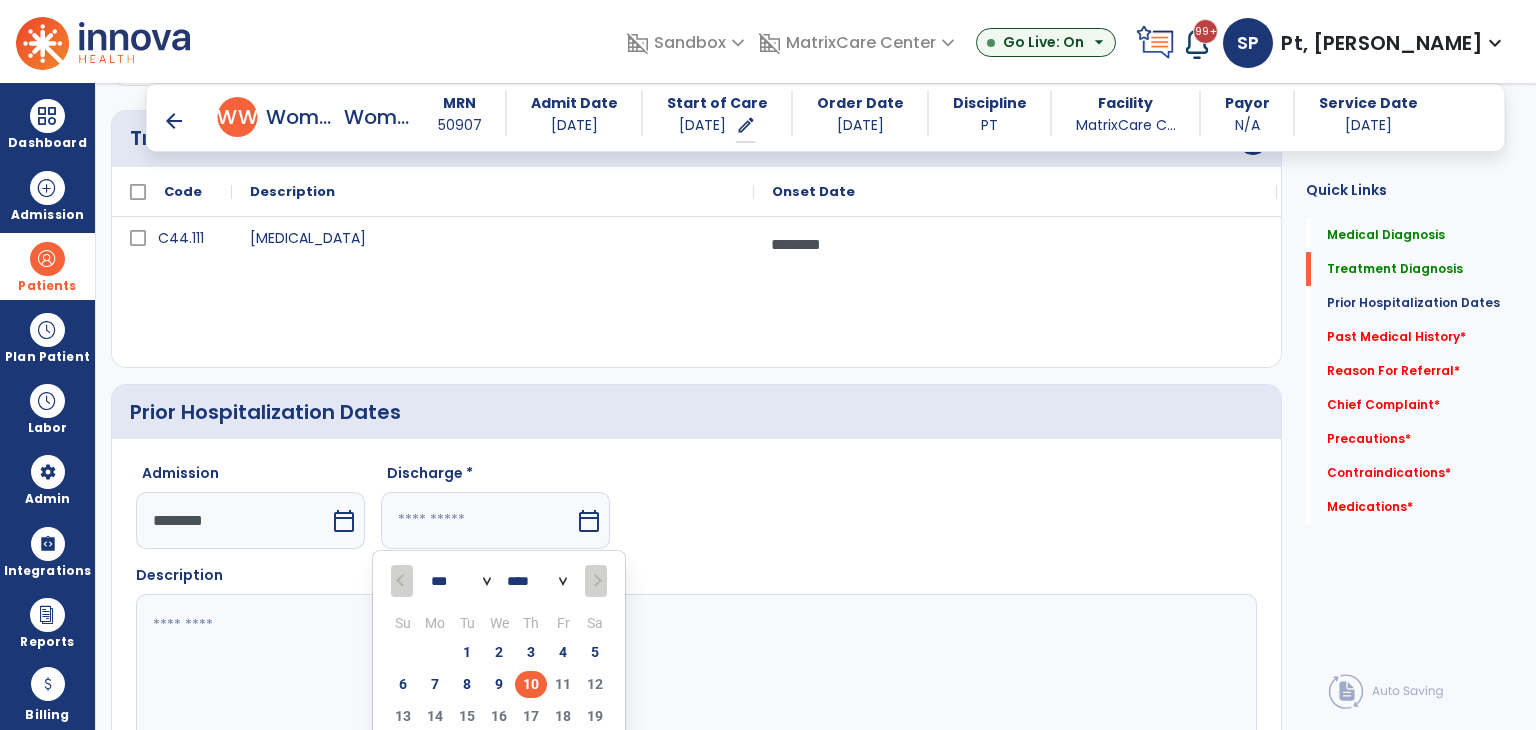 type on "********" 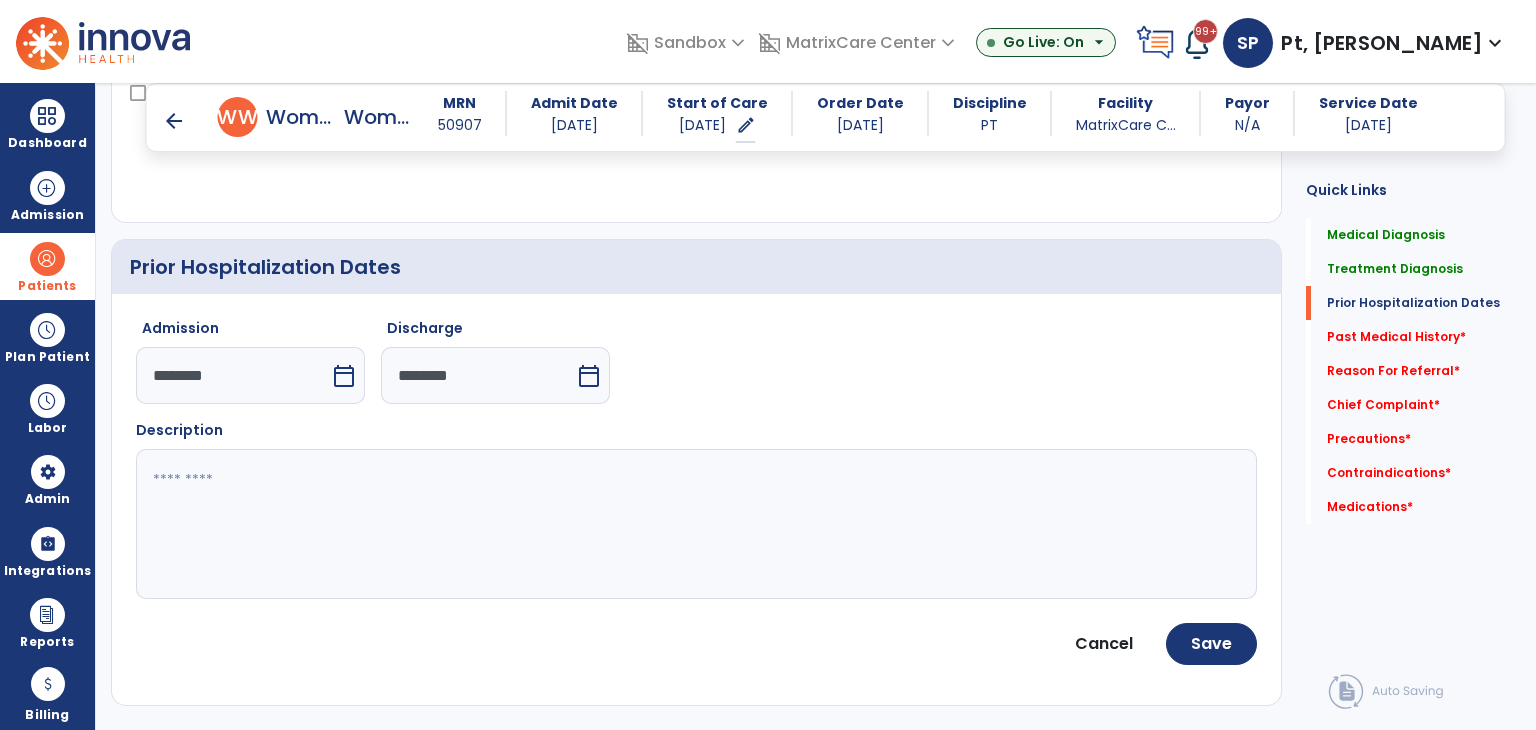 scroll, scrollTop: 800, scrollLeft: 0, axis: vertical 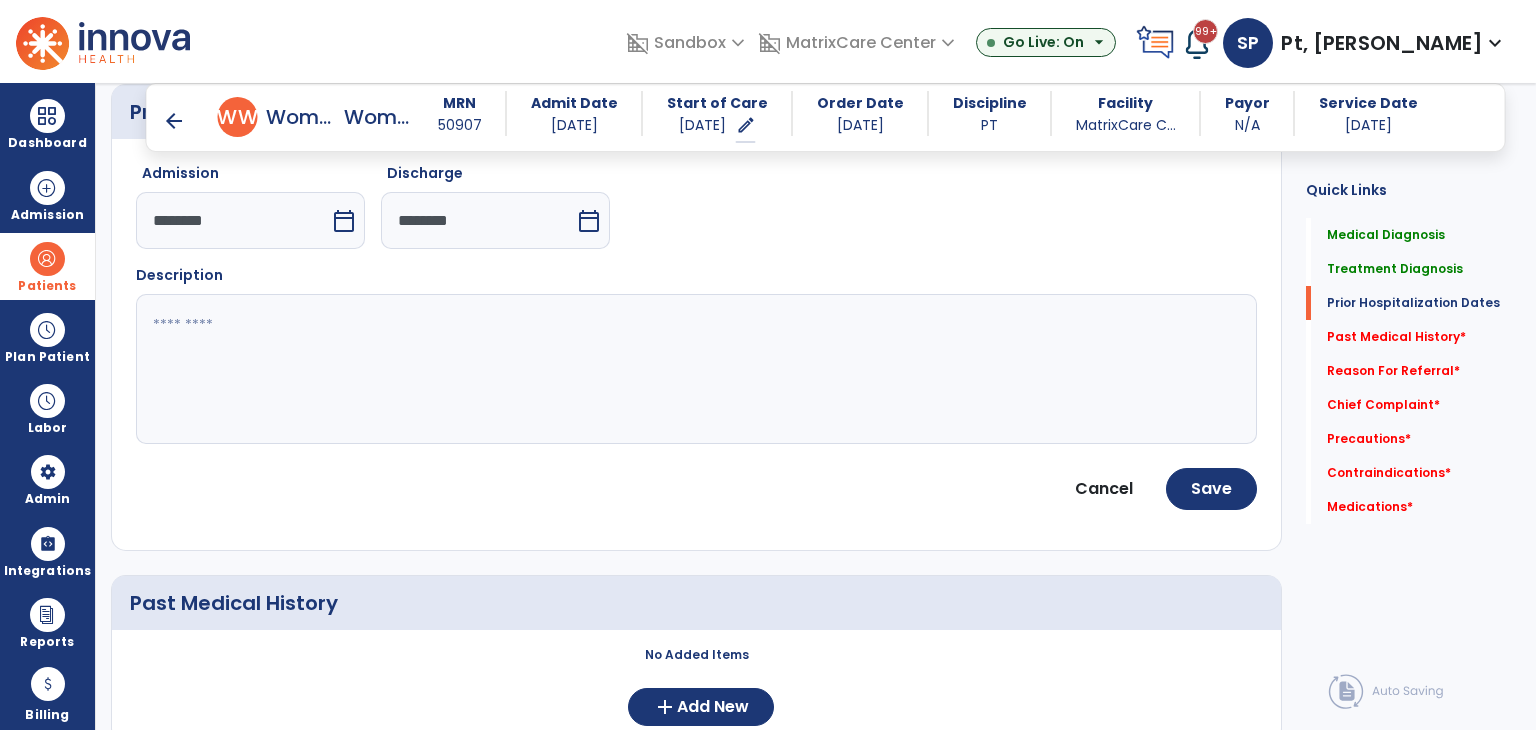 click 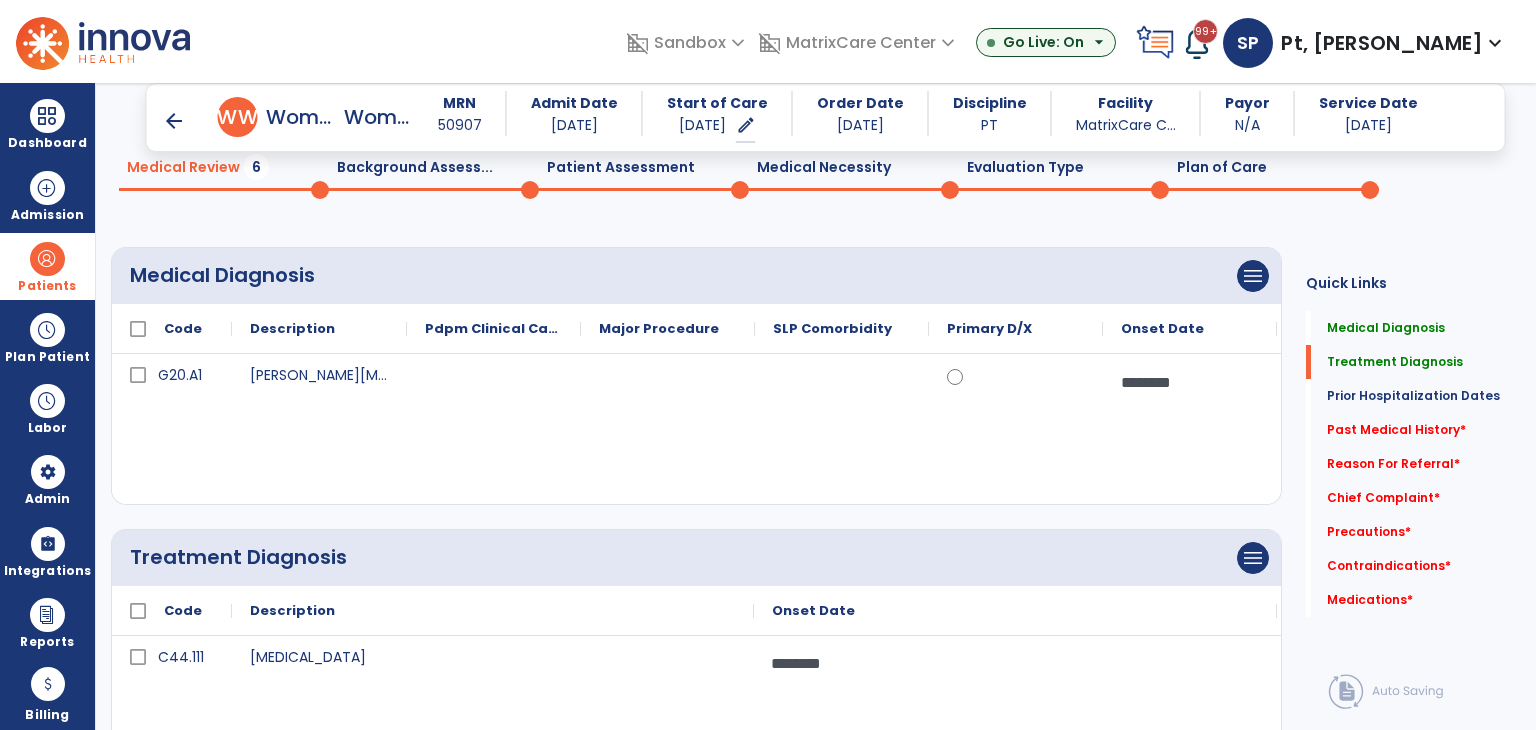 scroll, scrollTop: 0, scrollLeft: 0, axis: both 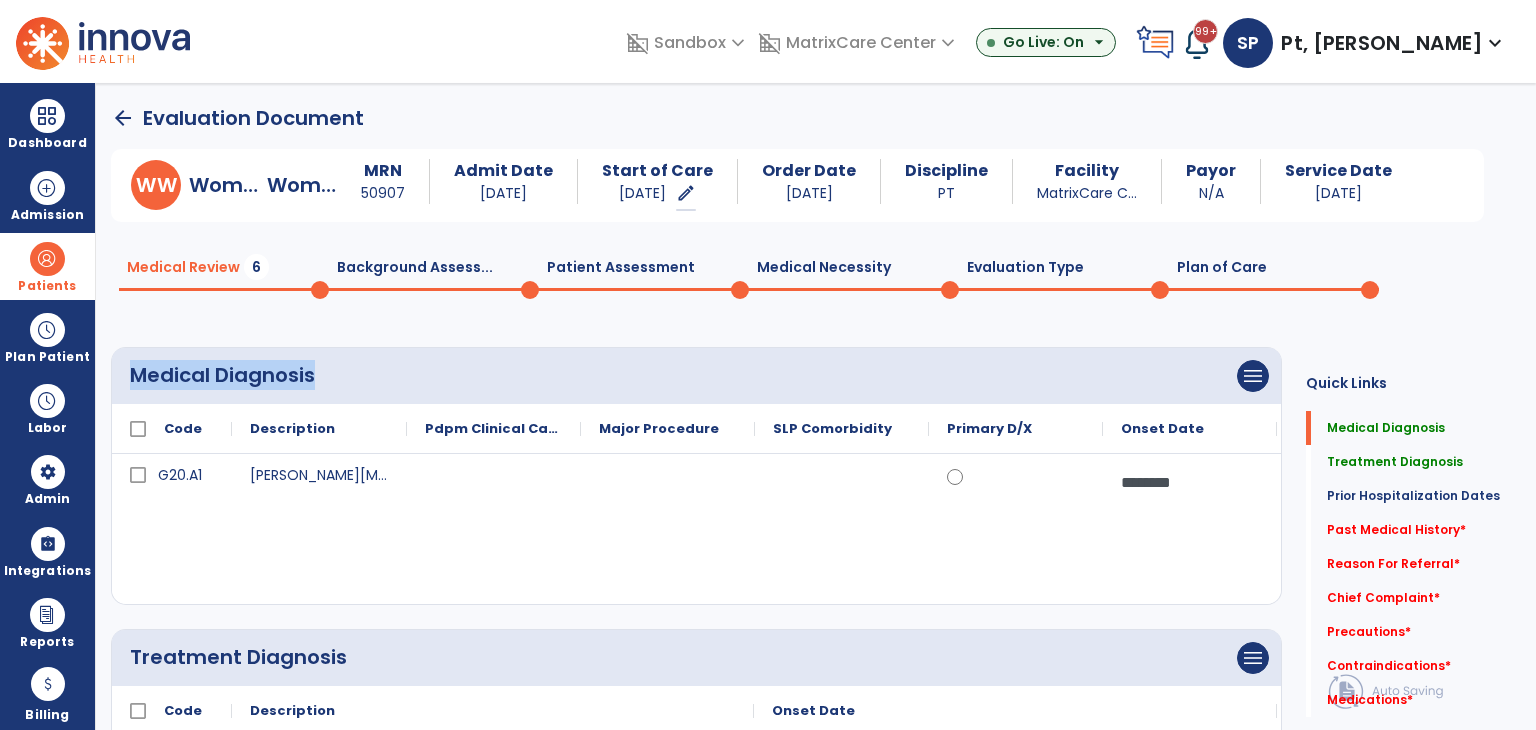 drag, startPoint x: 312, startPoint y: 370, endPoint x: 113, endPoint y: 385, distance: 199.56453 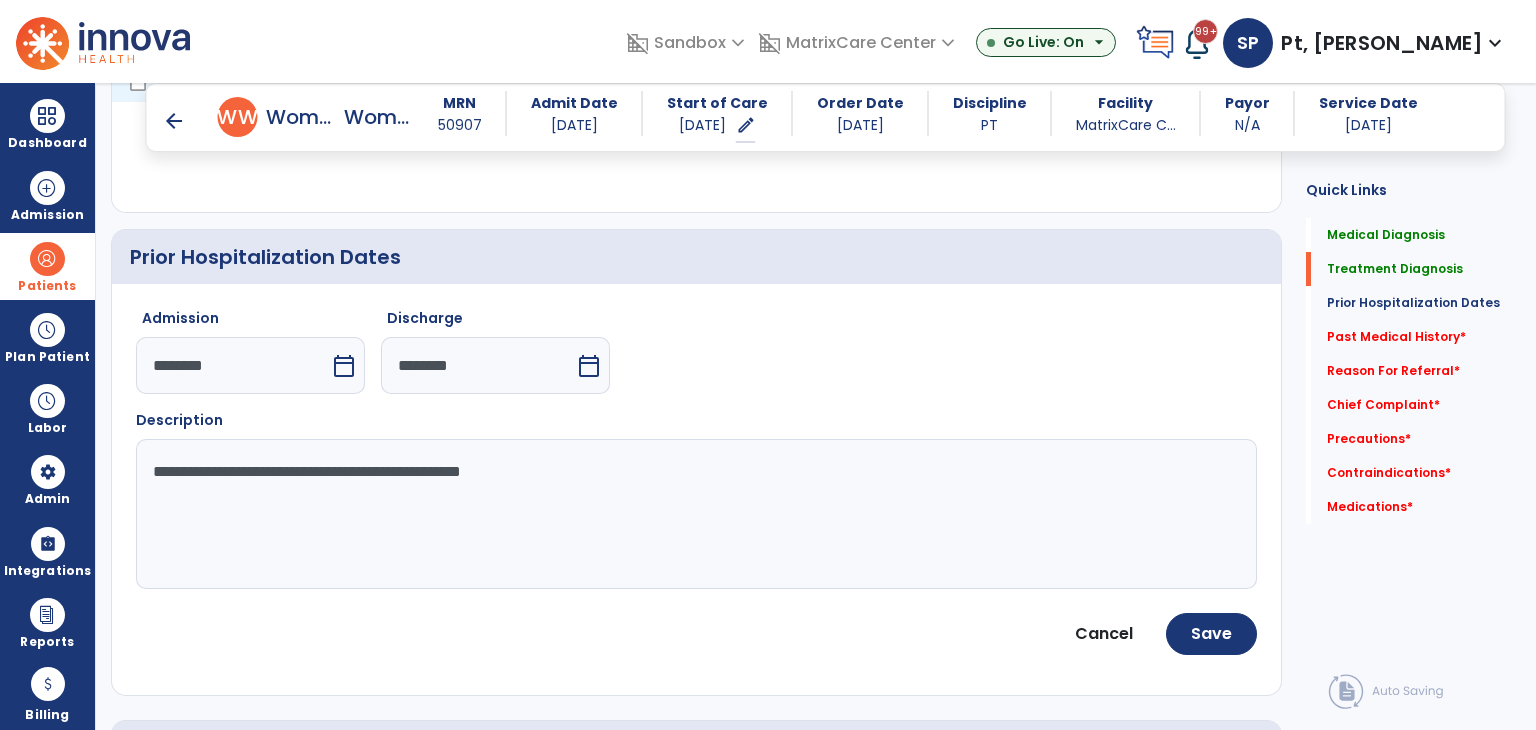 scroll, scrollTop: 700, scrollLeft: 0, axis: vertical 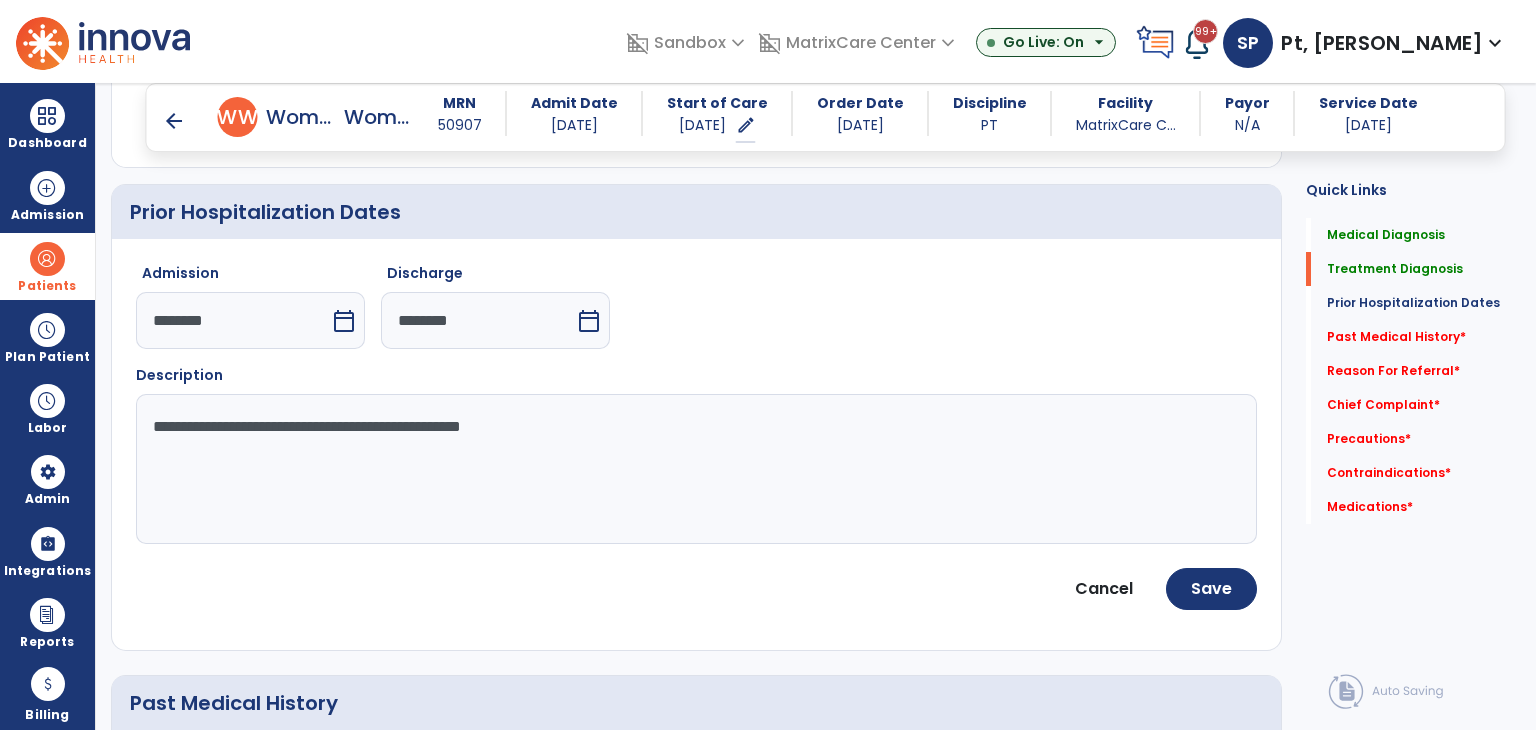 click on "**********" 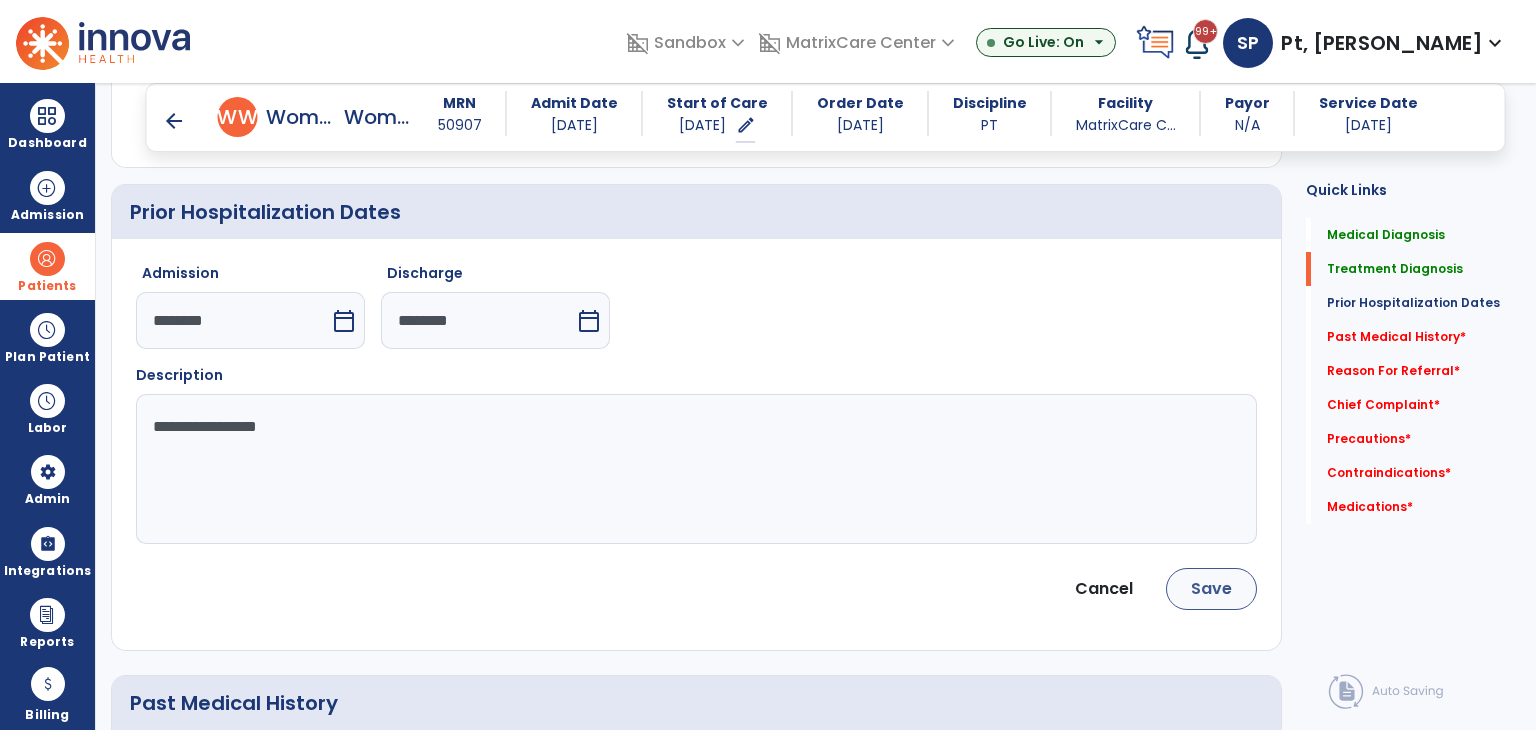 type on "**********" 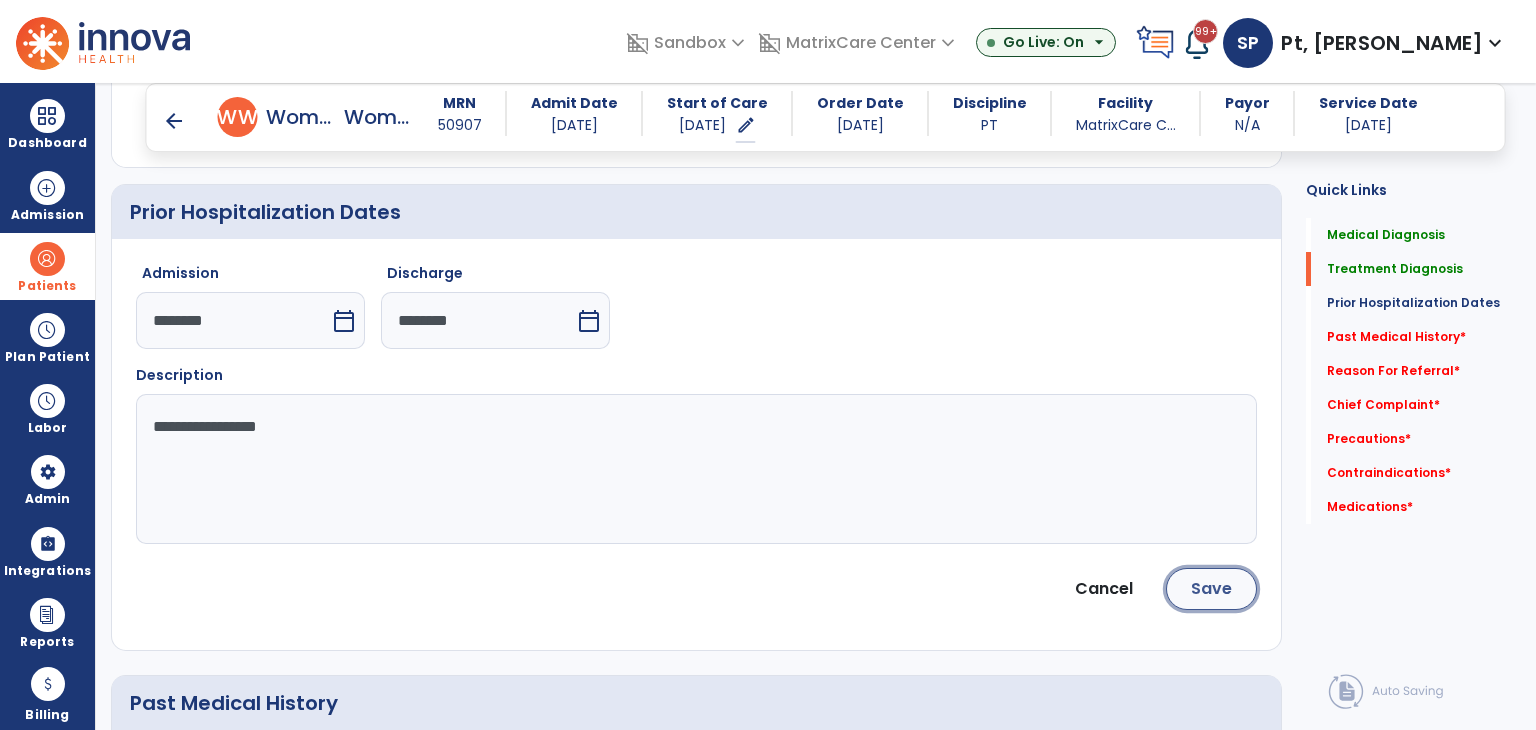 click on "Save" 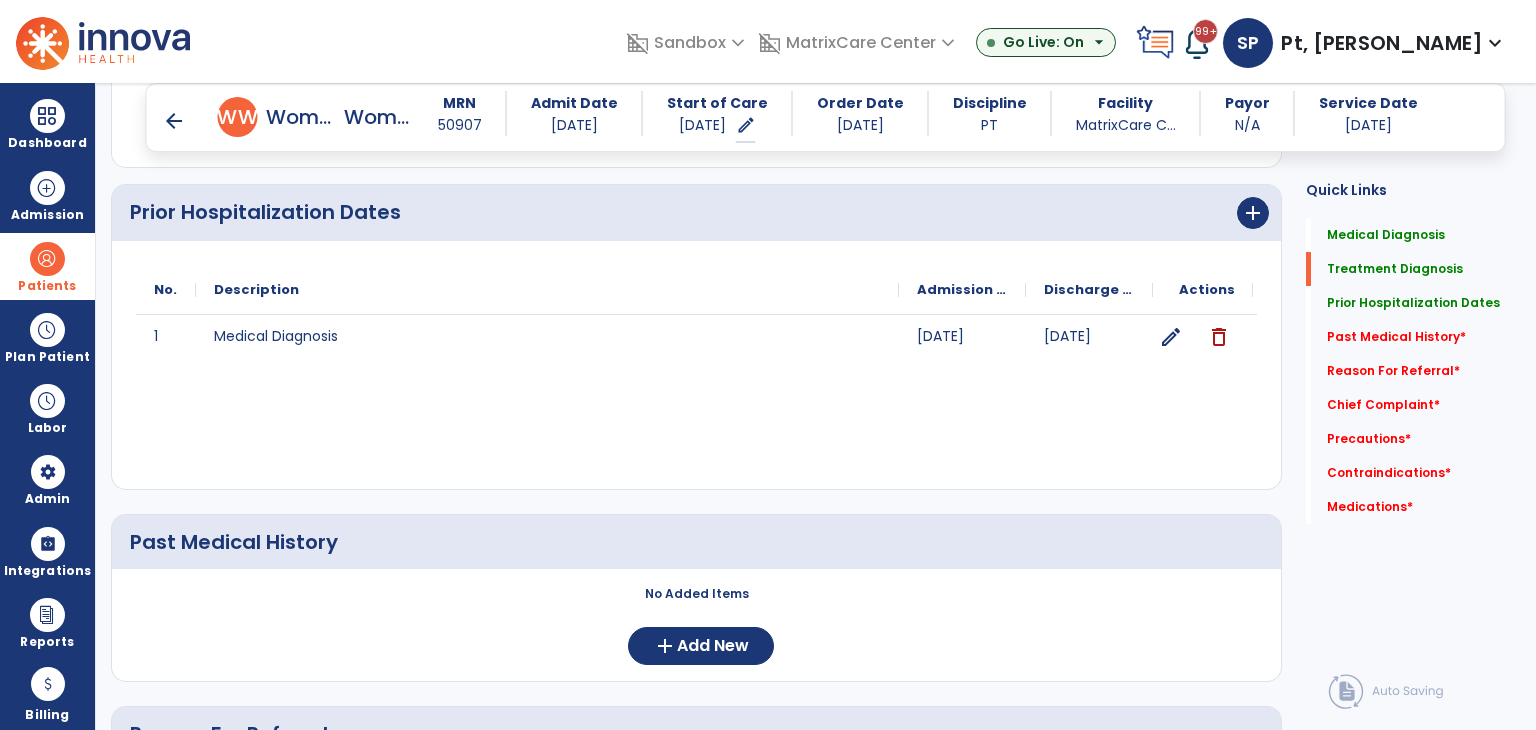 scroll, scrollTop: 1000, scrollLeft: 0, axis: vertical 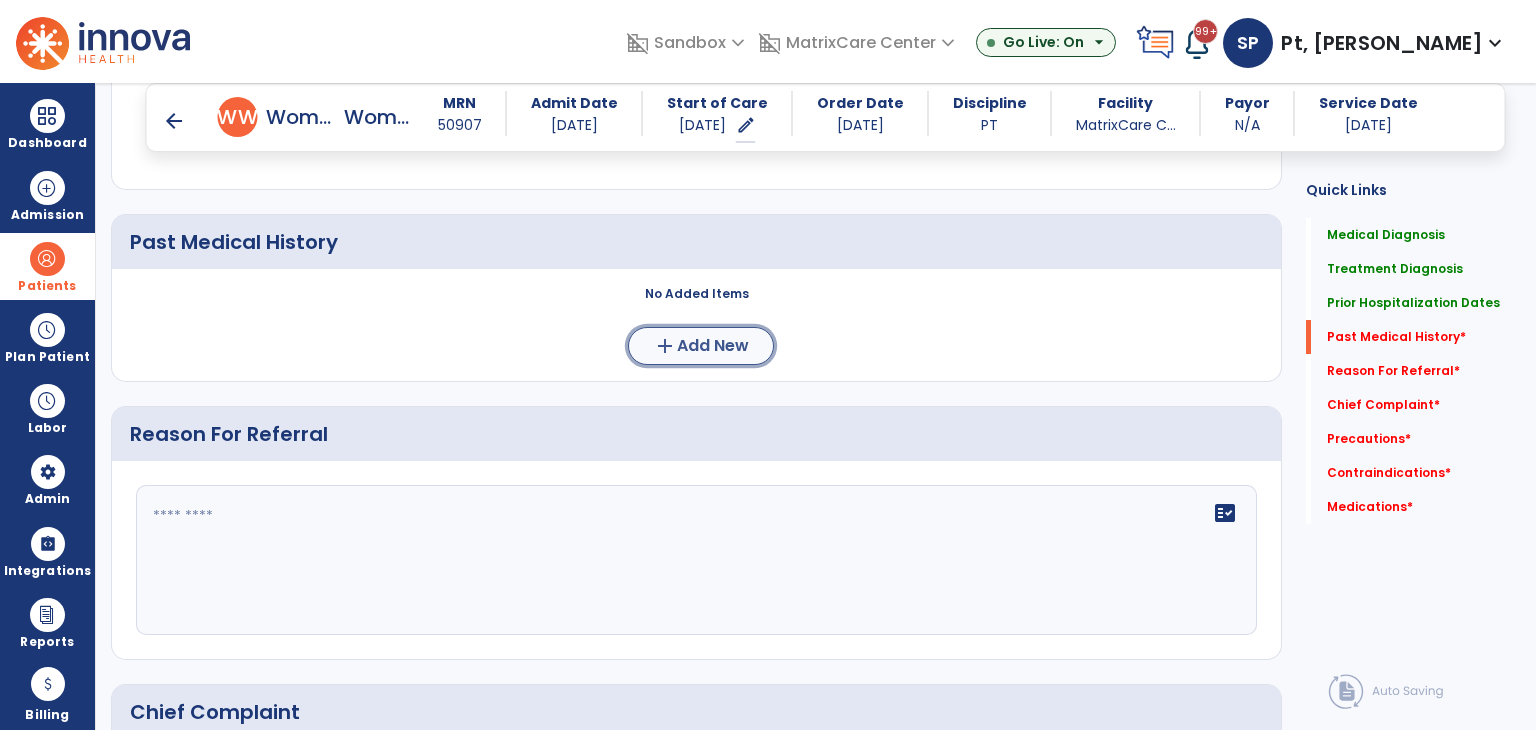 click on "Add New" 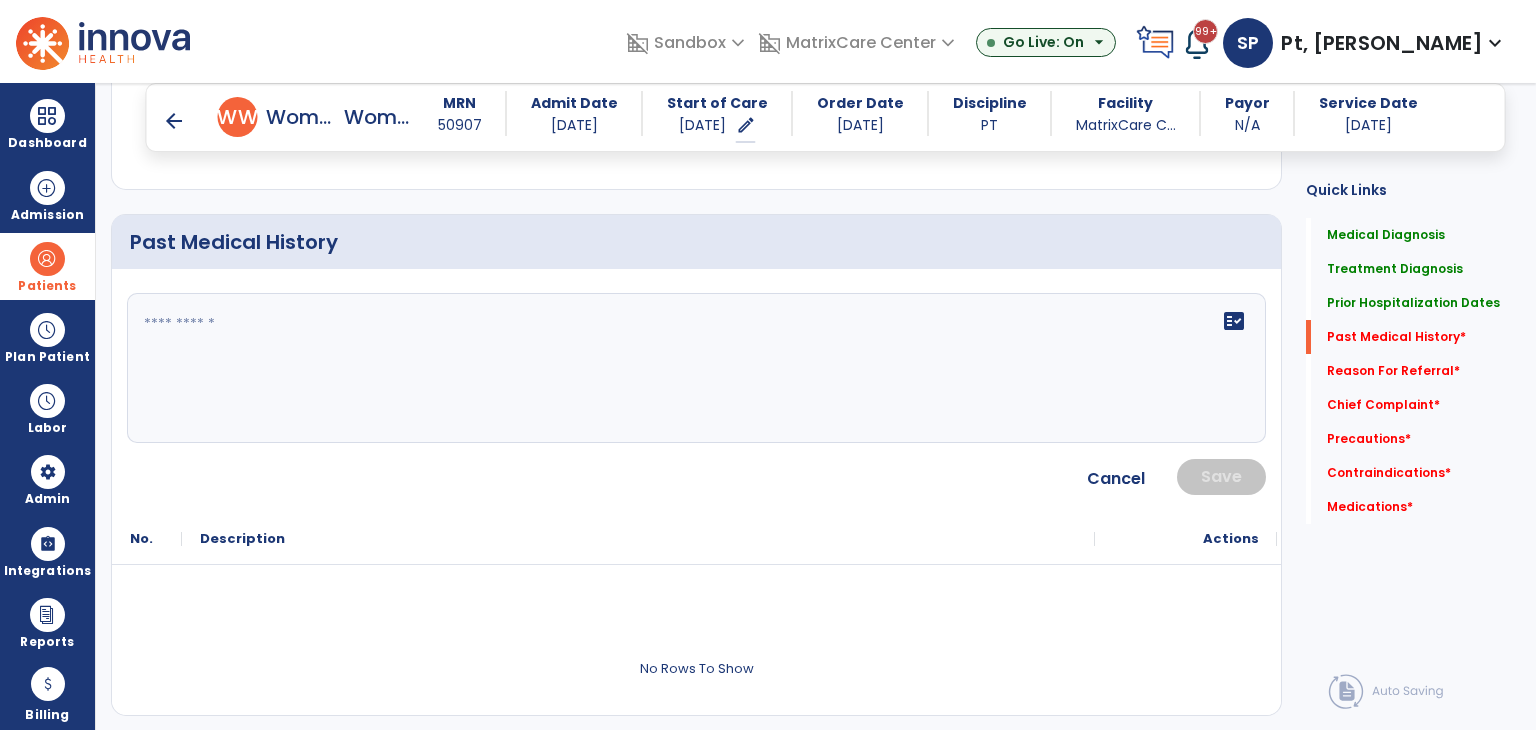 click on "fact_check" 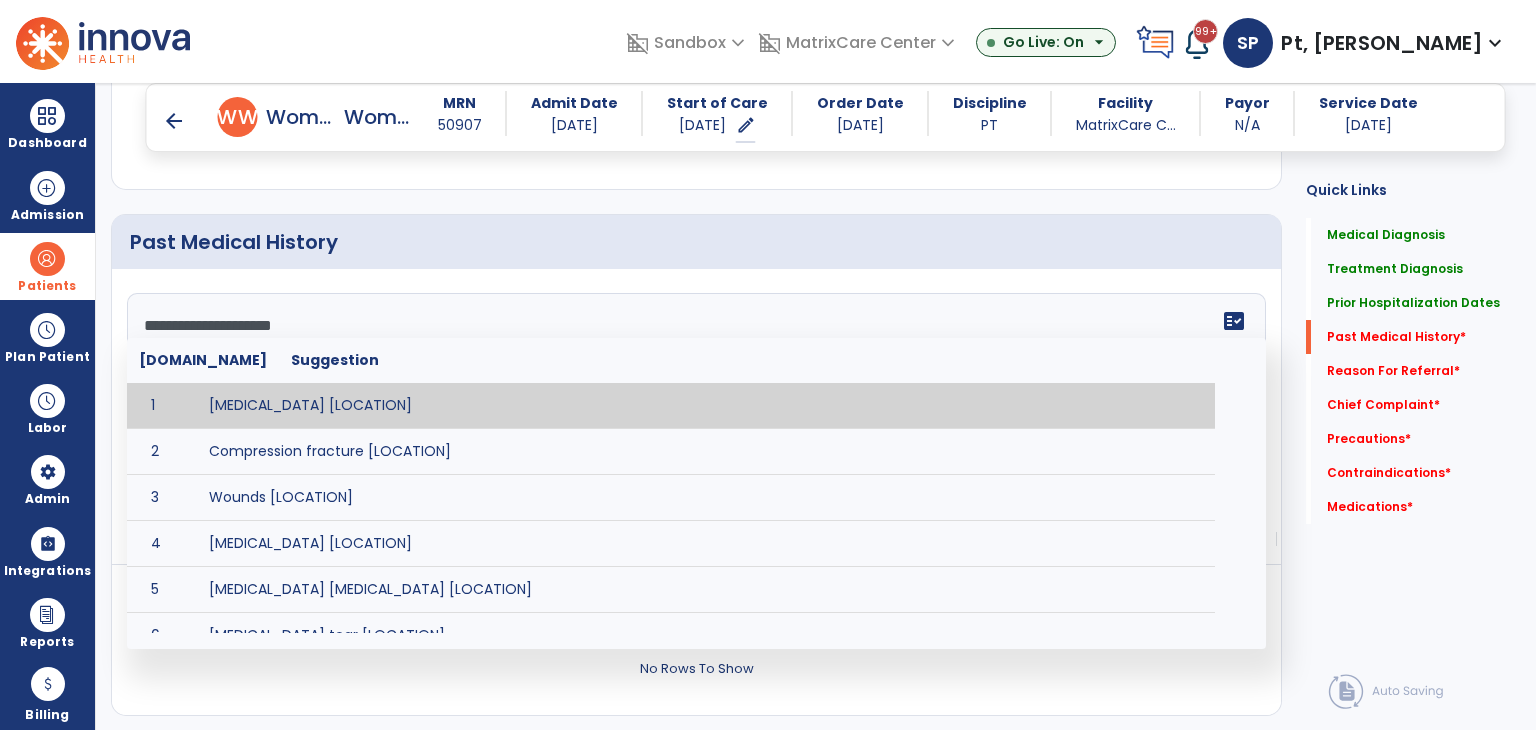drag, startPoint x: 548, startPoint y: 403, endPoint x: 563, endPoint y: 382, distance: 25.806976 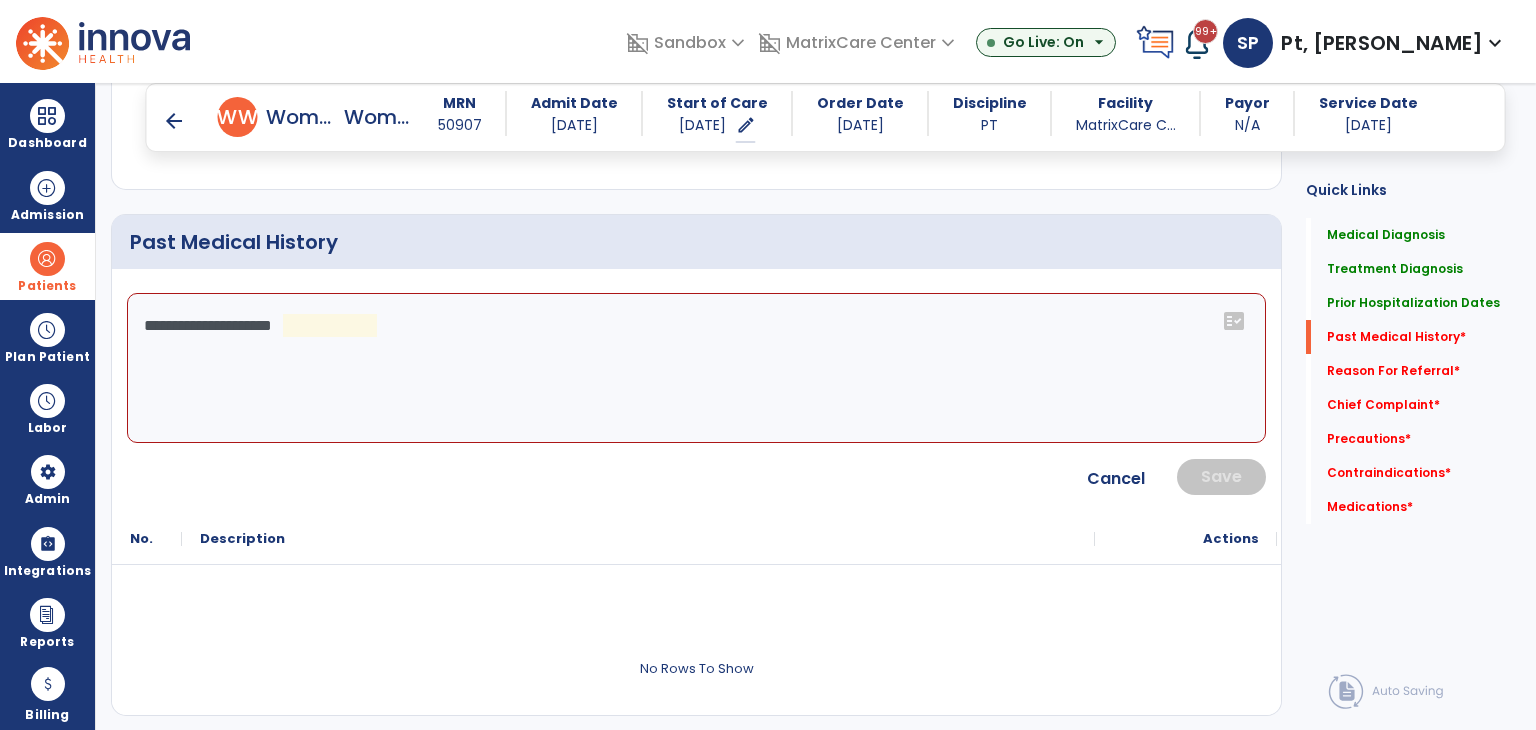 click on "**********" 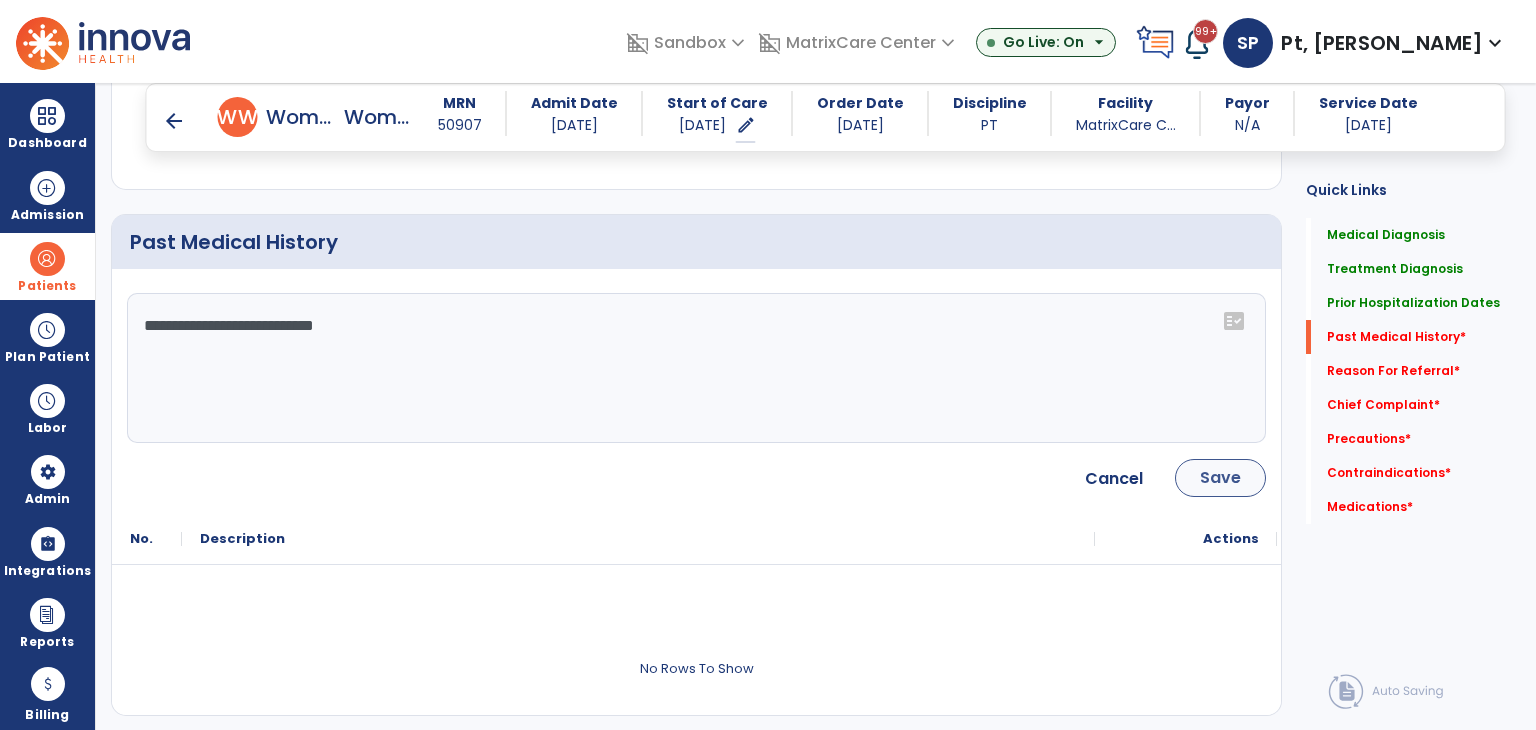 type on "**********" 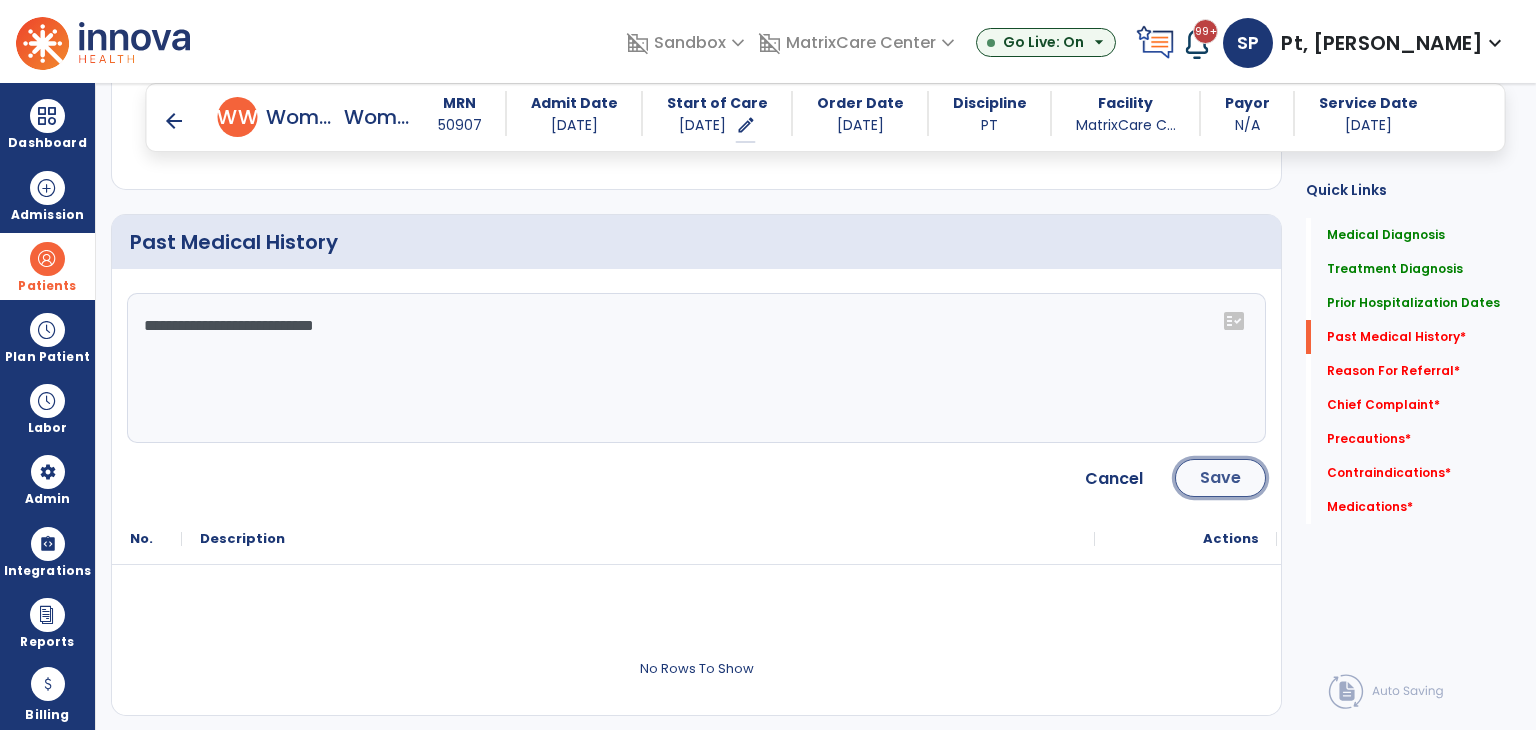 click on "Save" 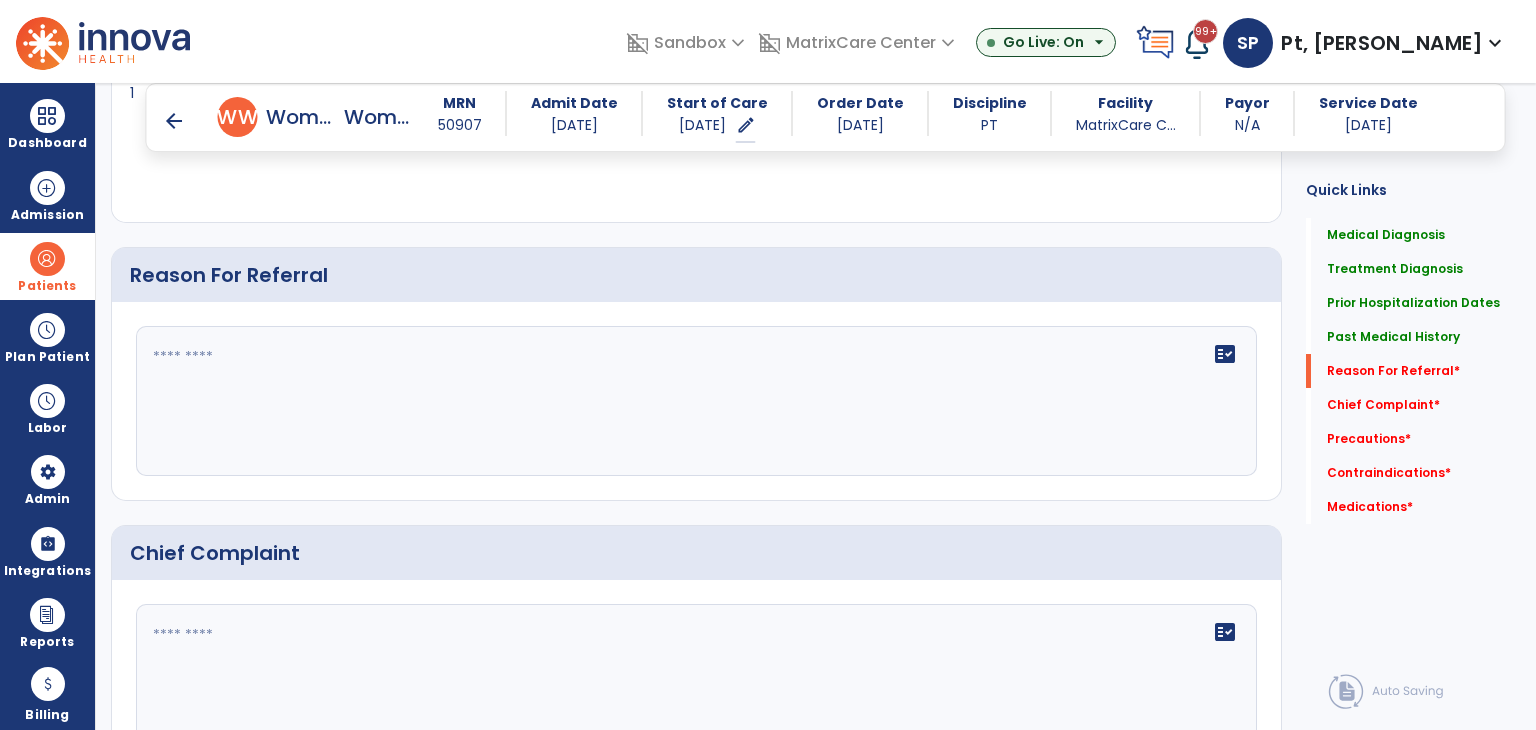scroll, scrollTop: 1300, scrollLeft: 0, axis: vertical 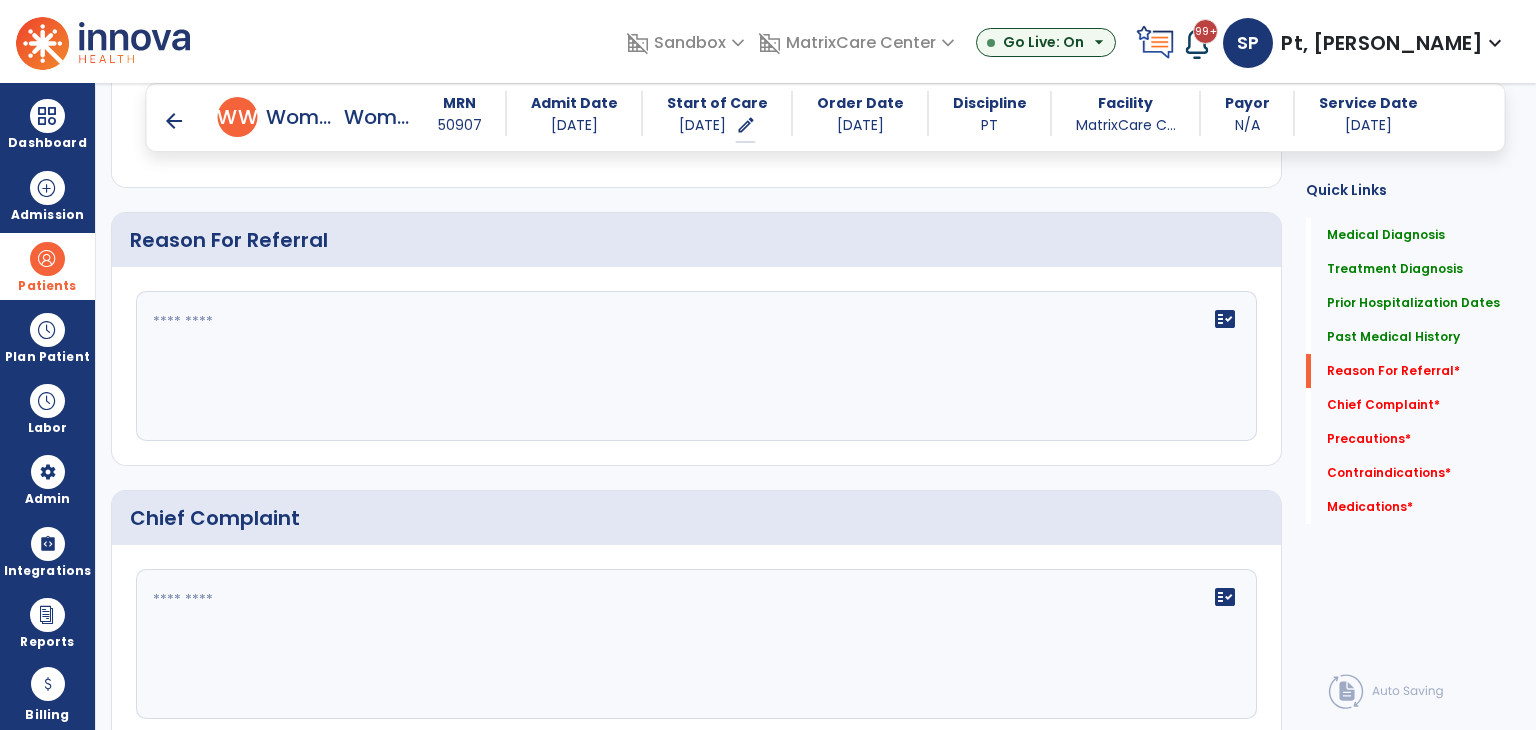 click on "fact_check" 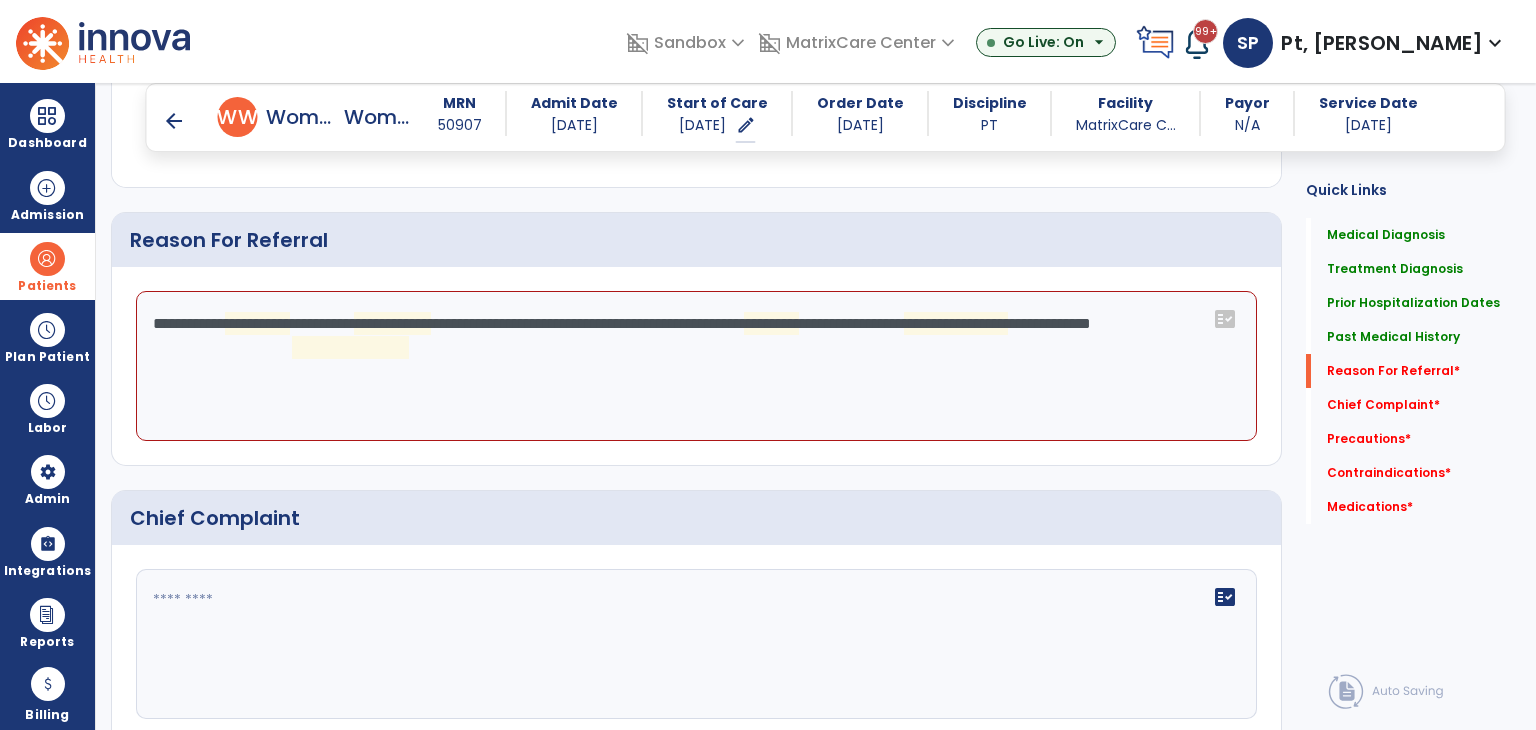 click on "**********" 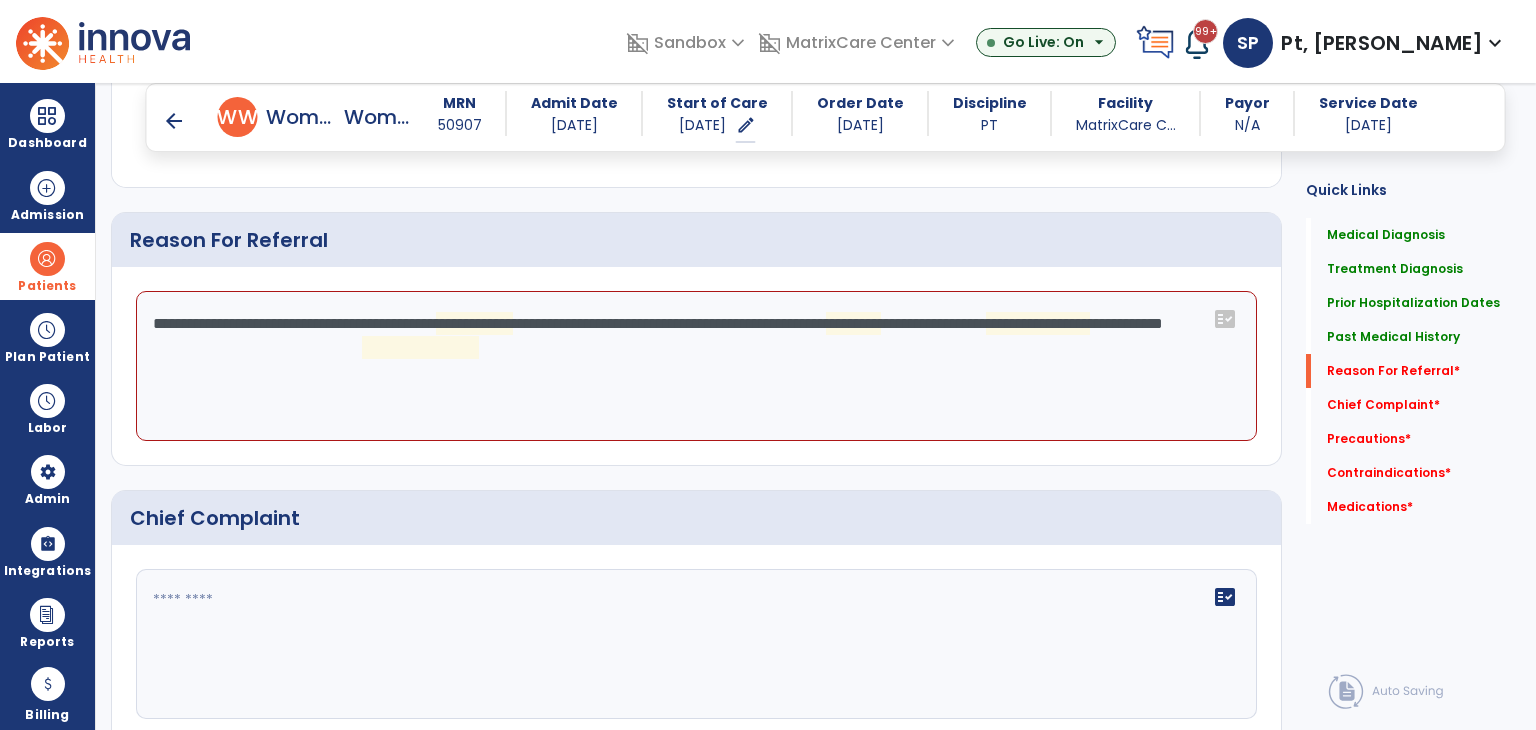 click on "**********" 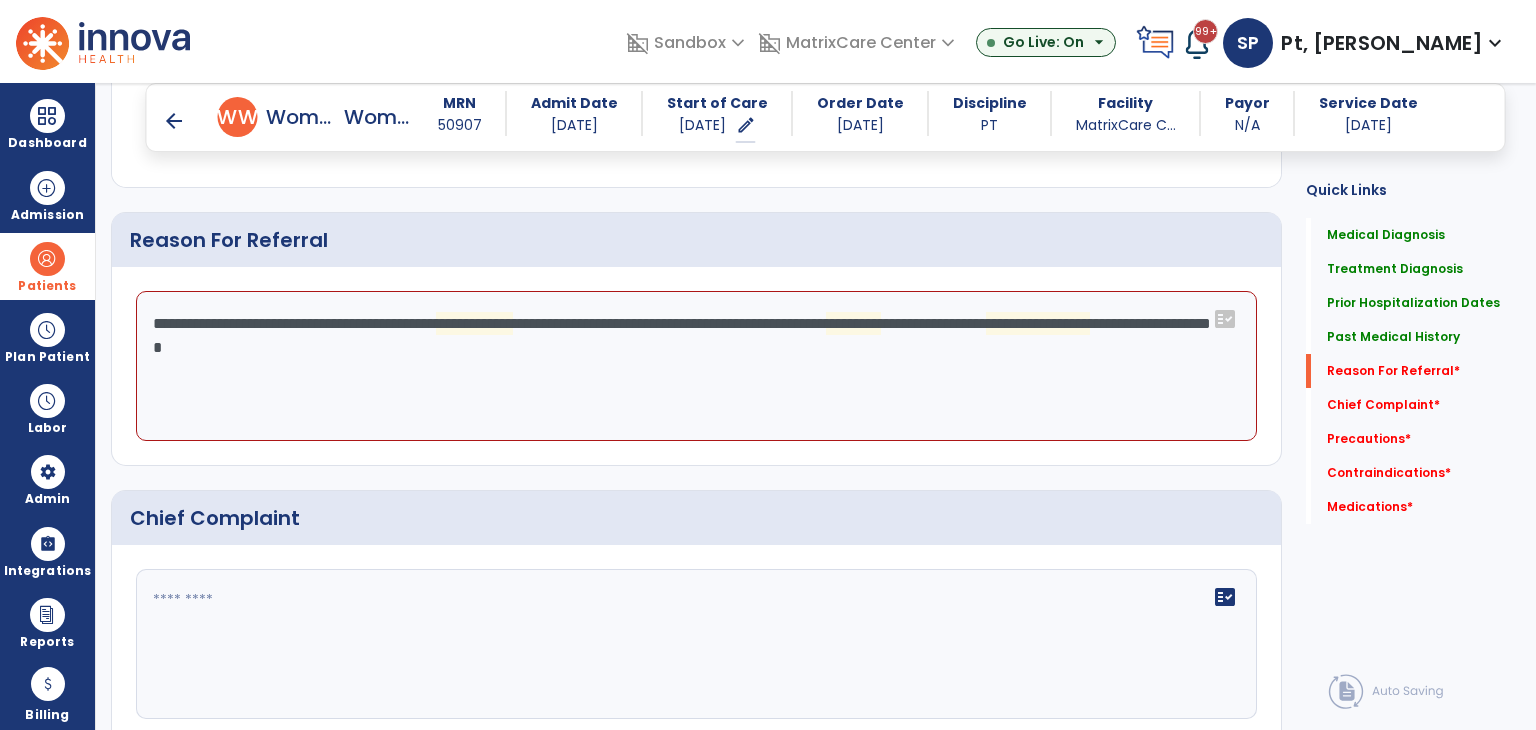 click on "**********" 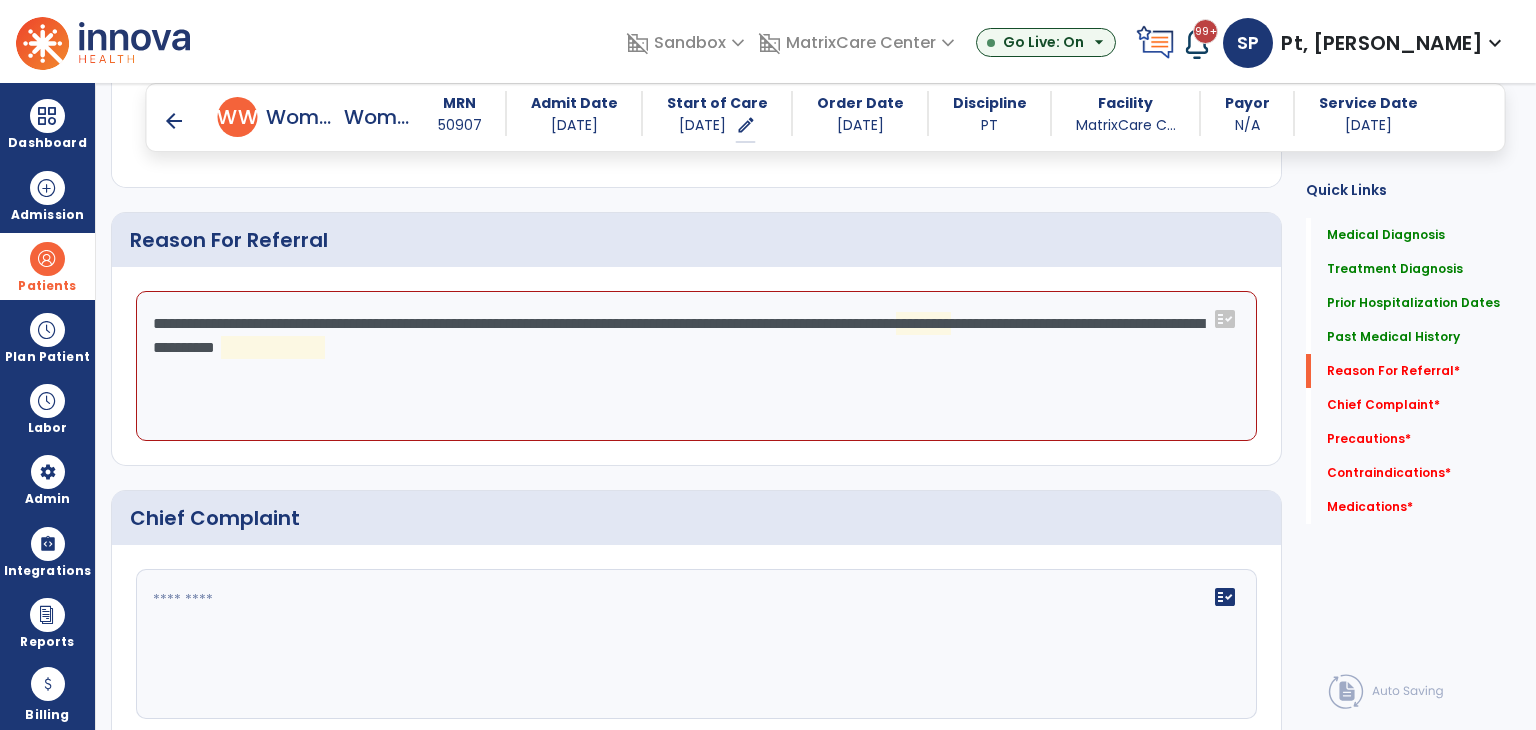 click on "**********" 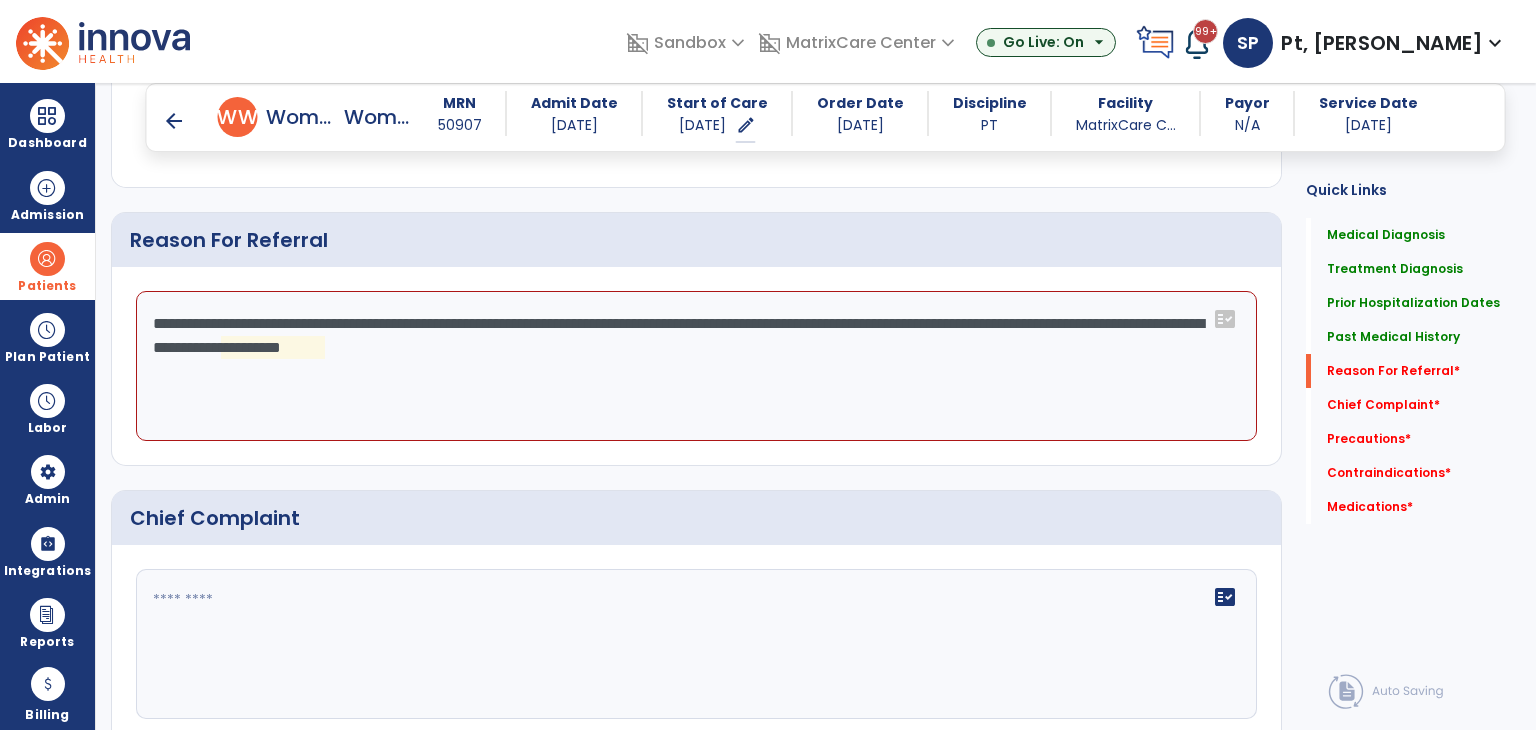 click on "**********" 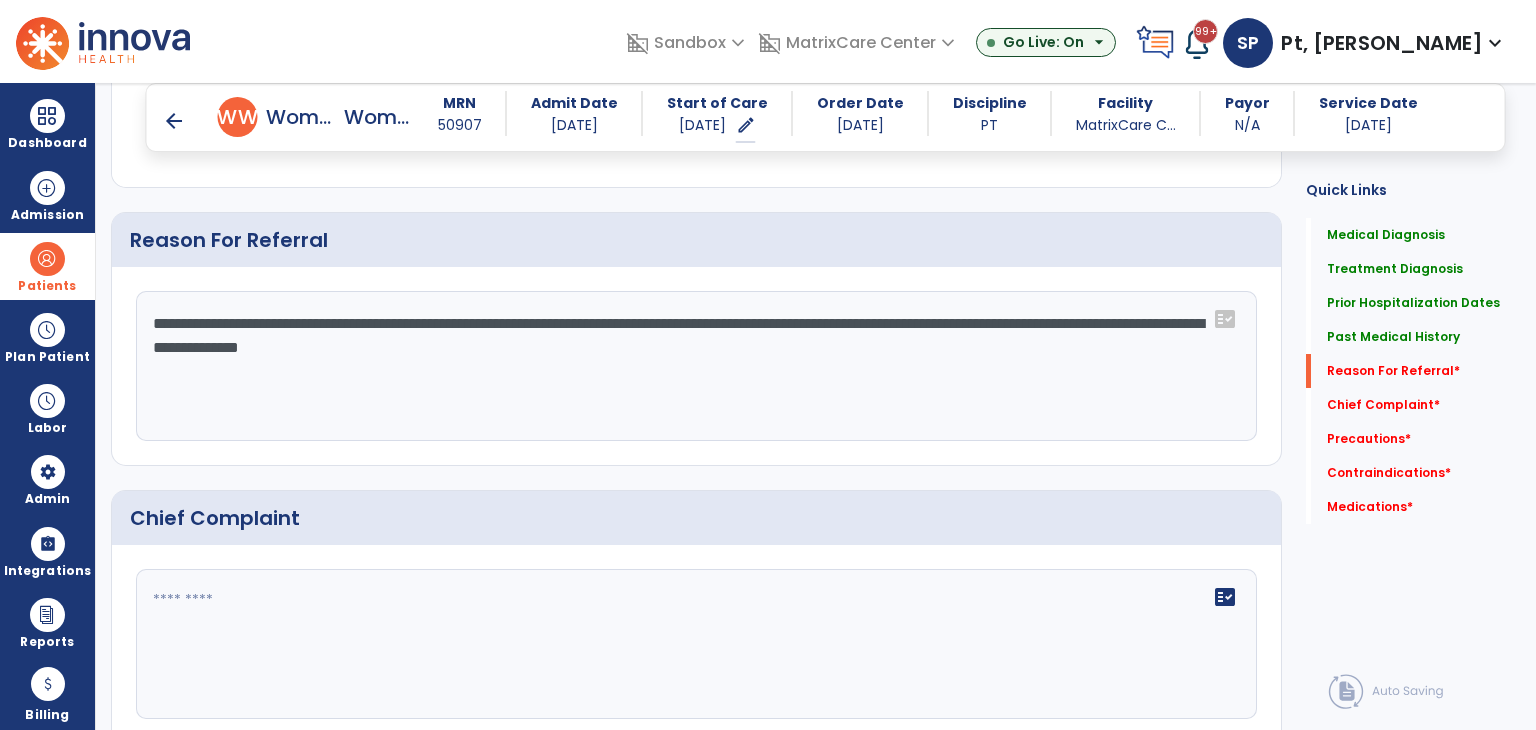 click on "**********" 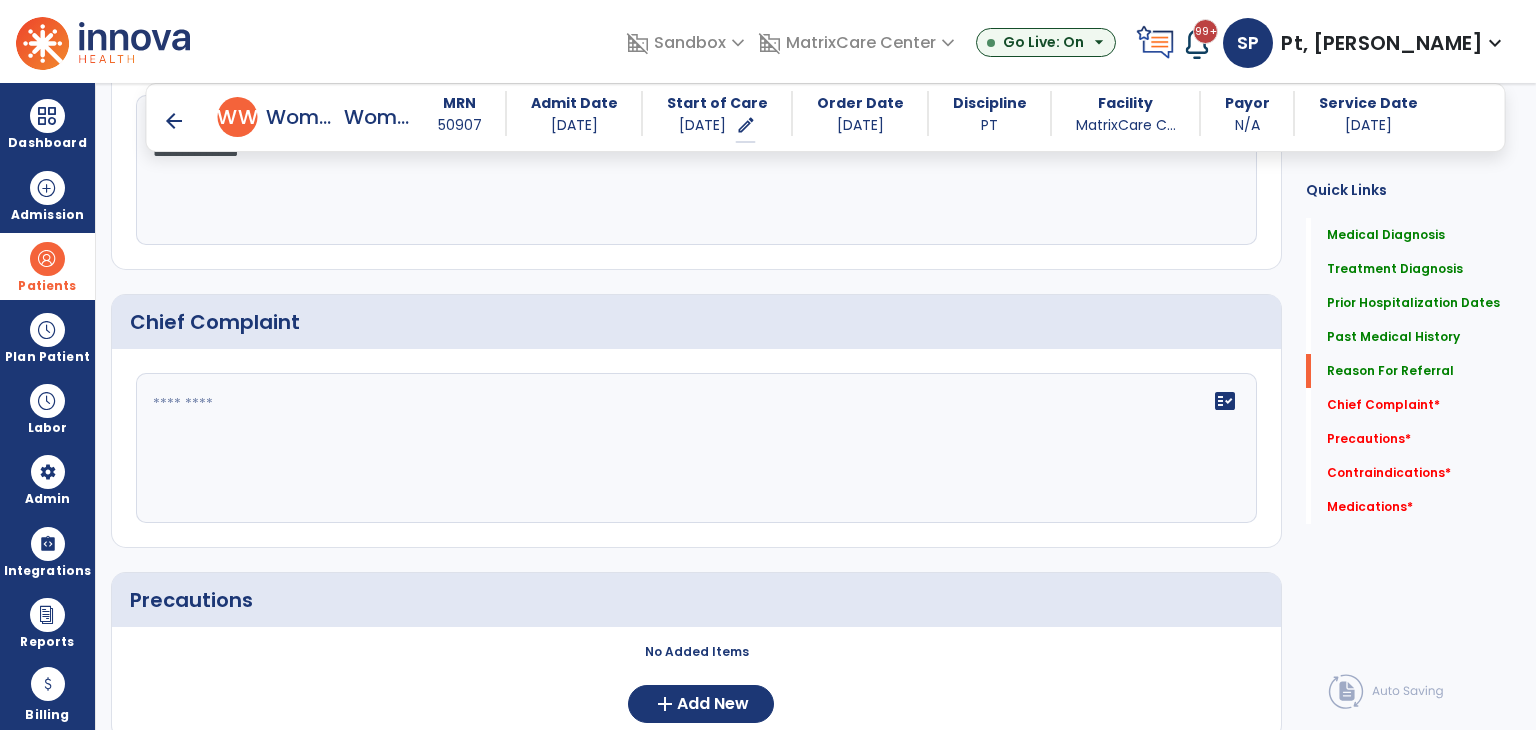 scroll, scrollTop: 1500, scrollLeft: 0, axis: vertical 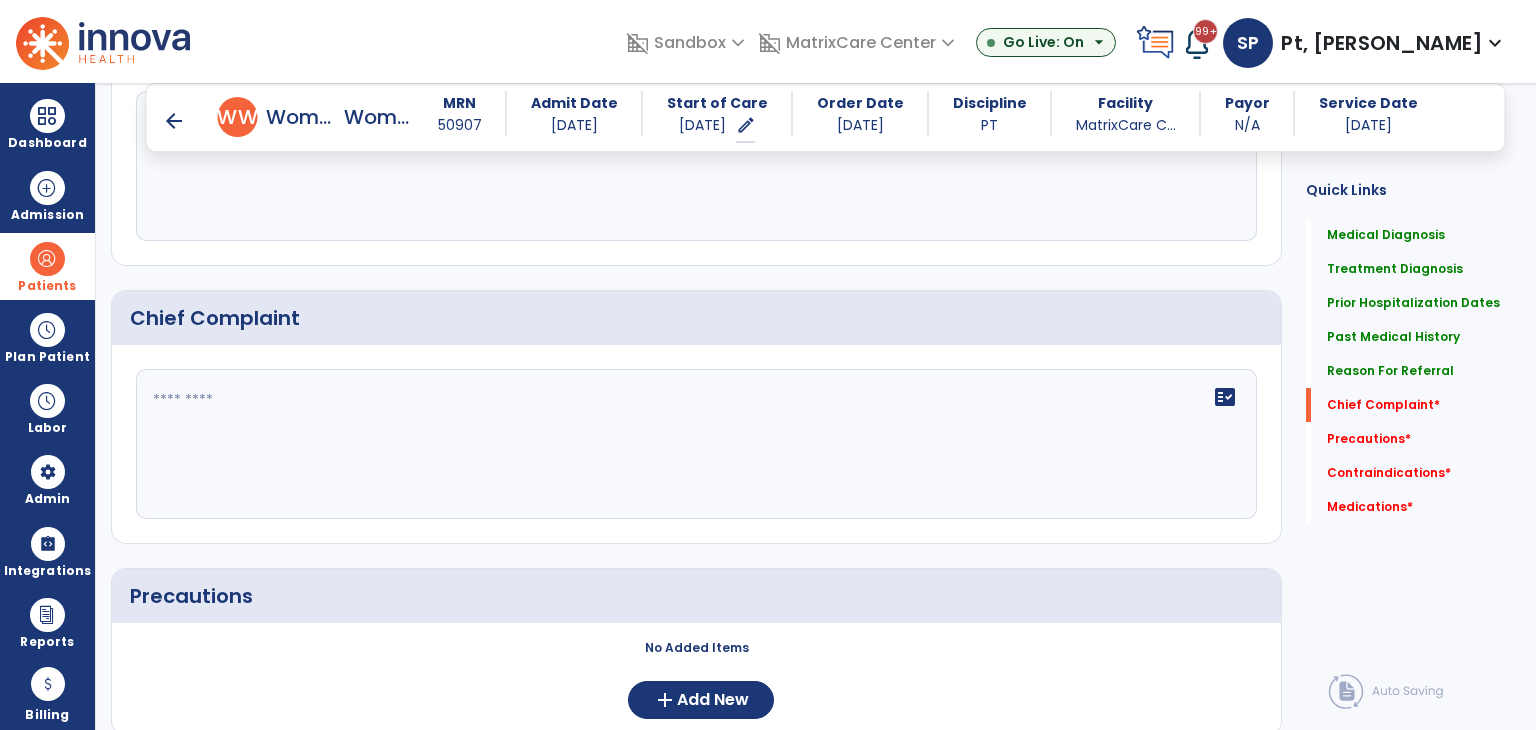 type on "**********" 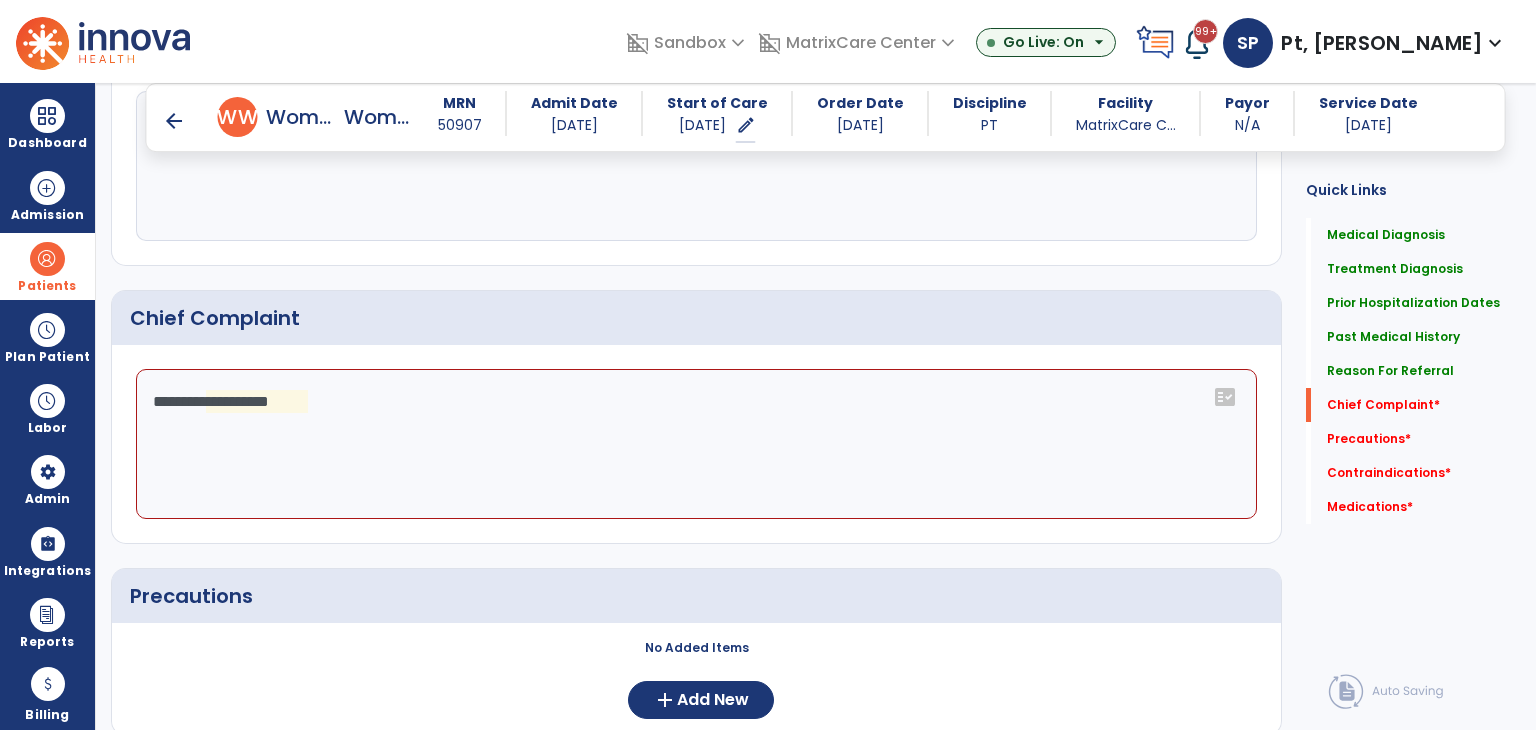 click on "**********" 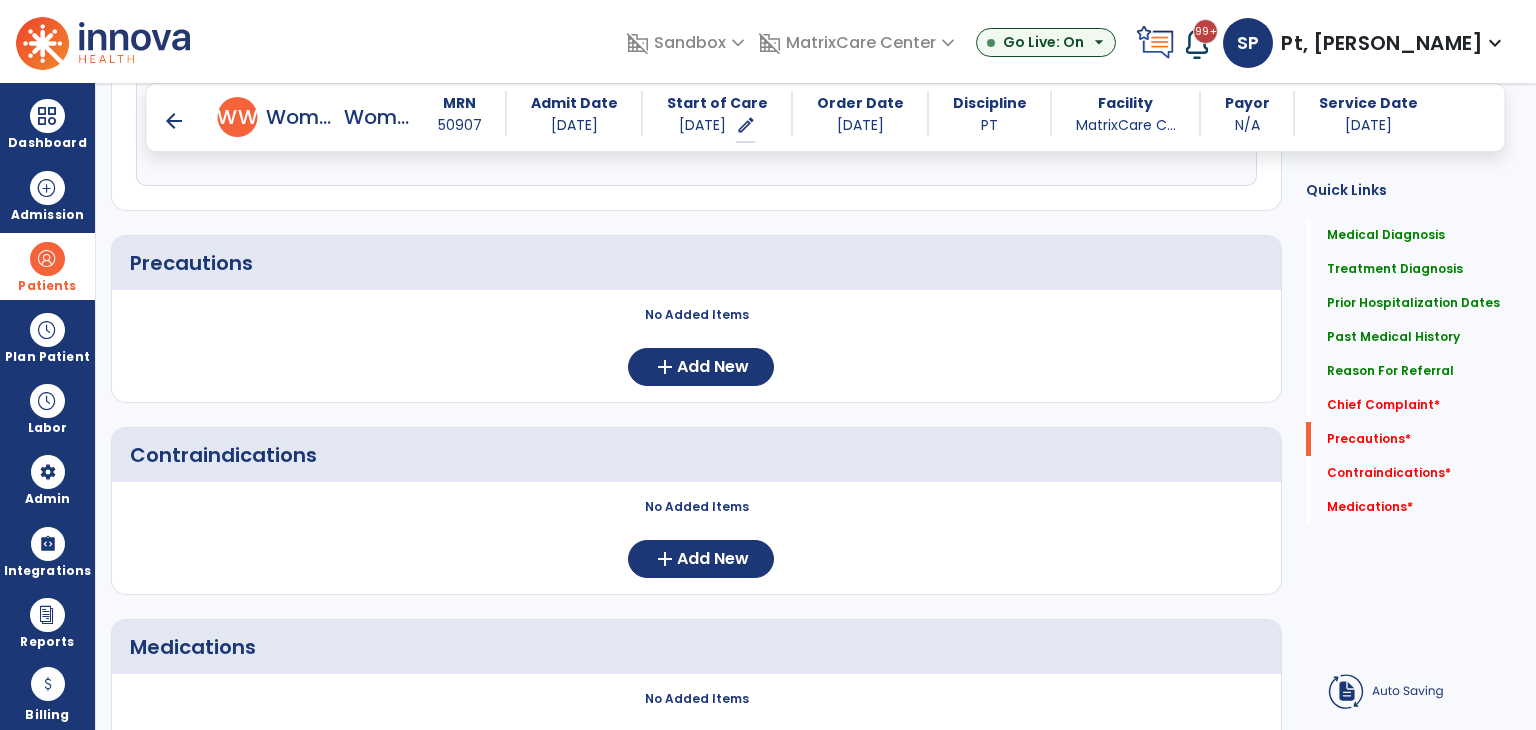 scroll, scrollTop: 1900, scrollLeft: 0, axis: vertical 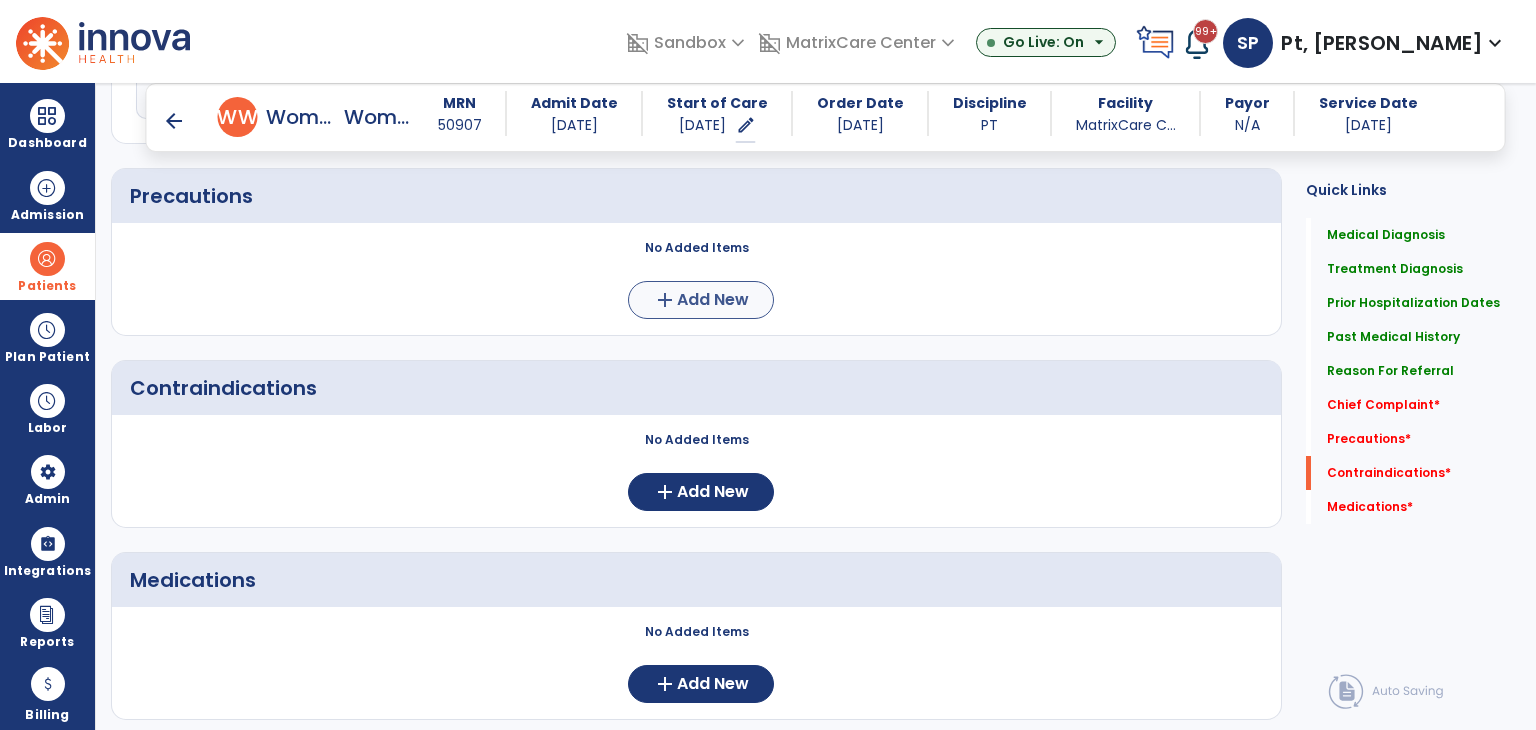 type on "**********" 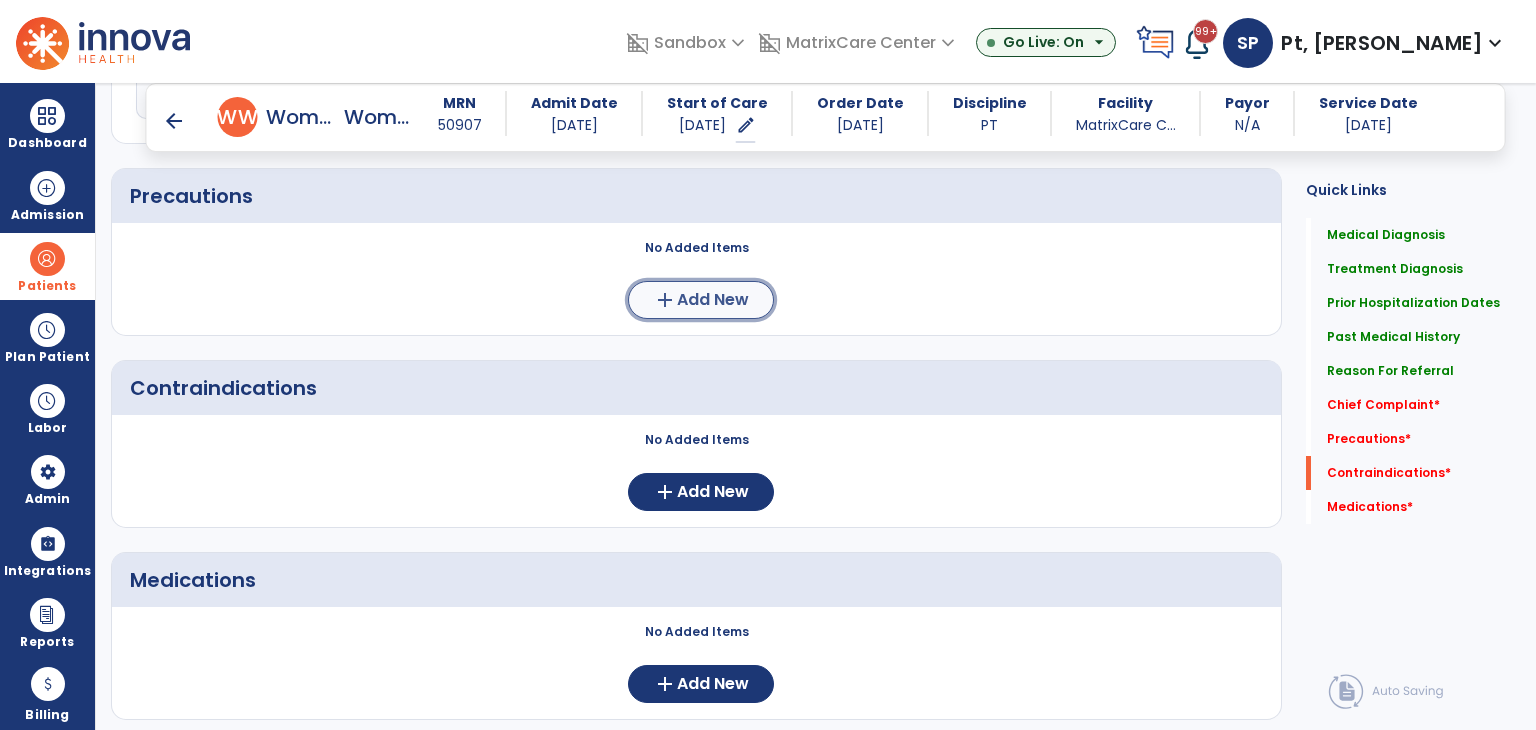 click on "Add New" 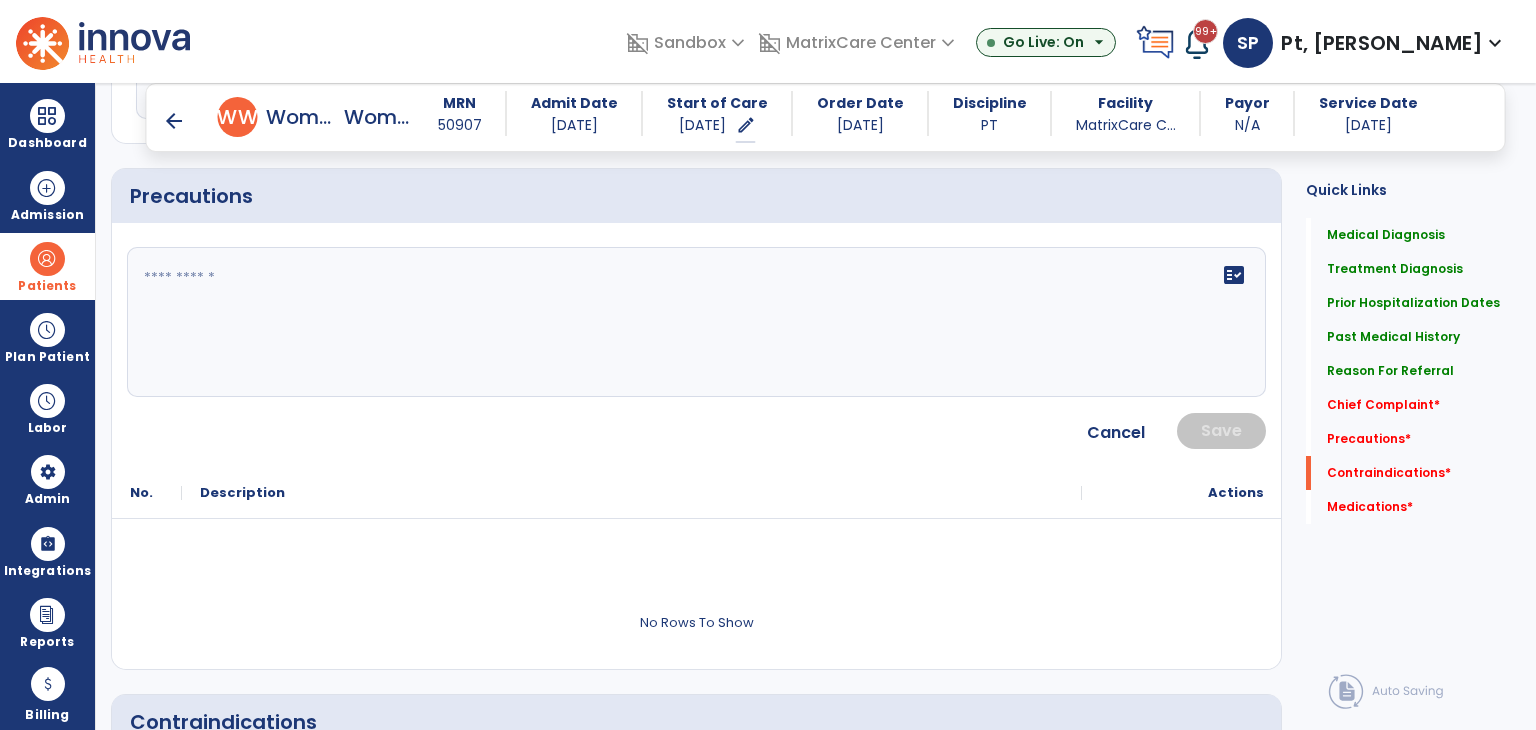 click on "fact_check" 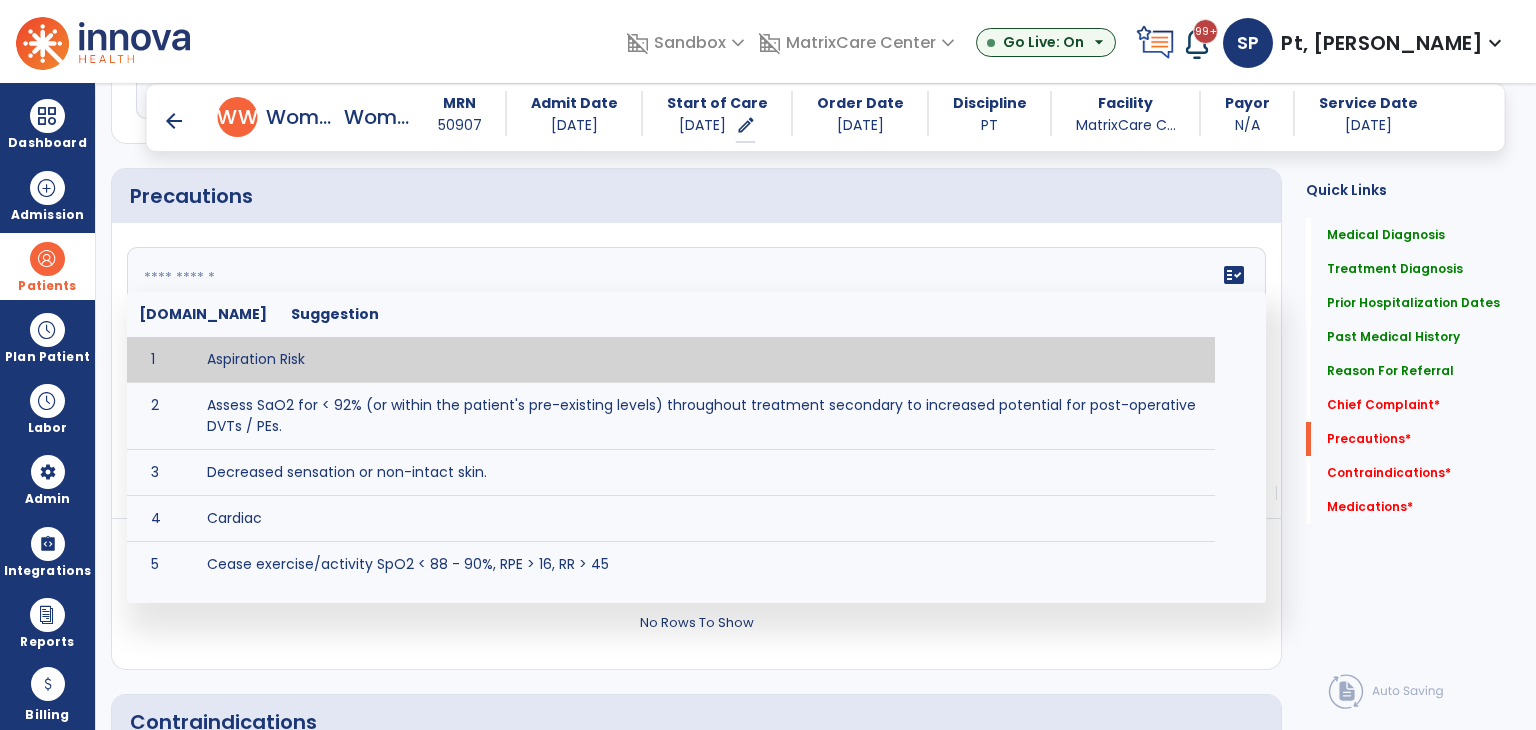 paste on "**********" 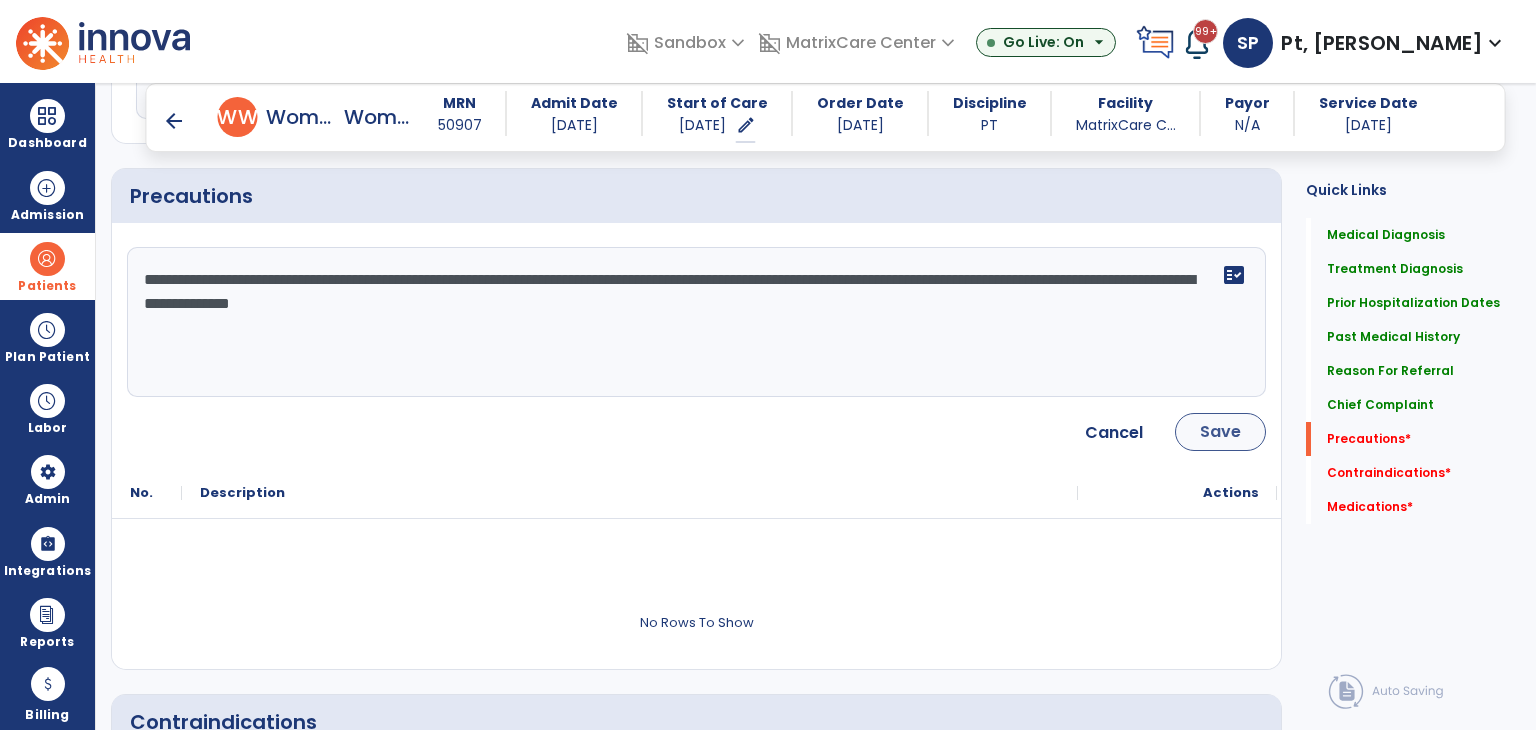 type on "**********" 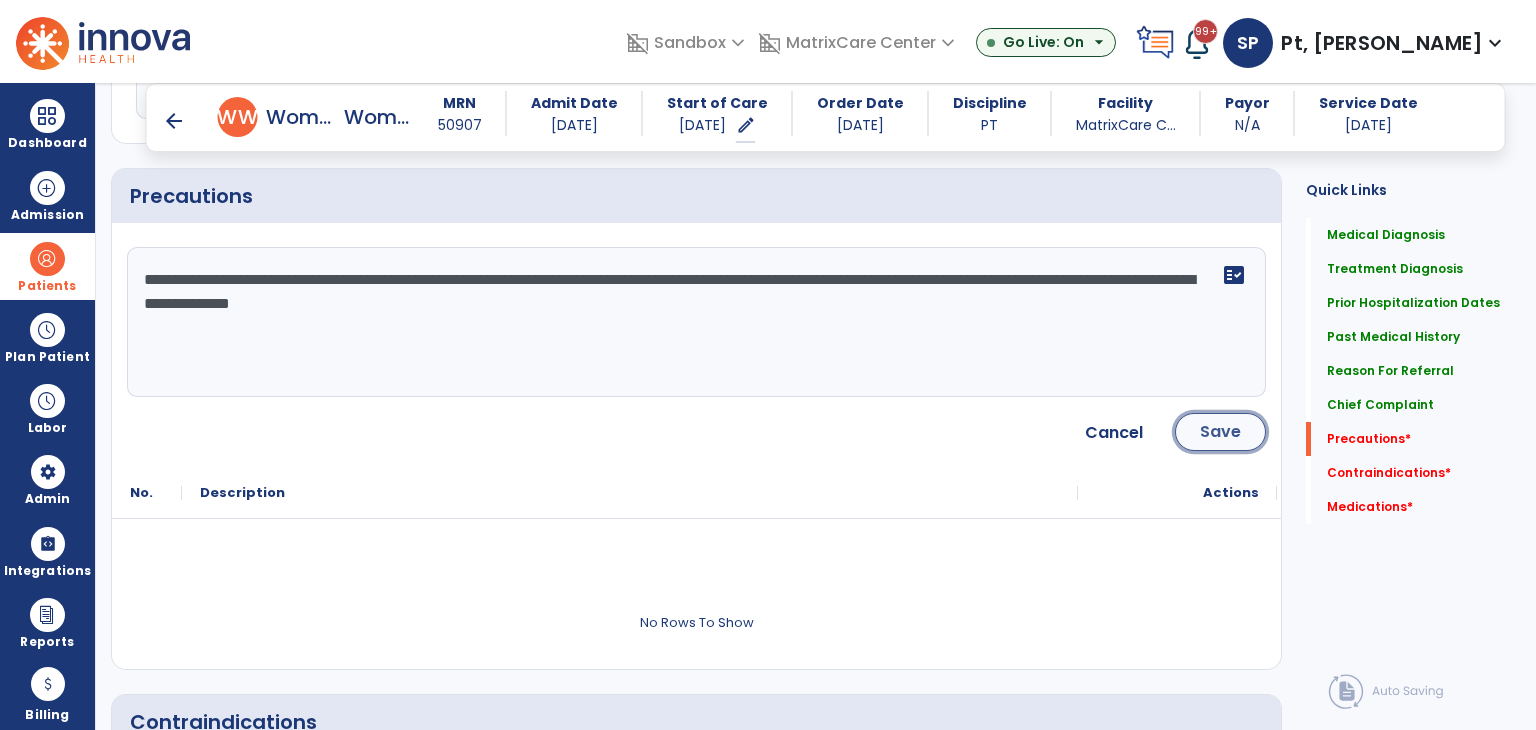 click on "Save" 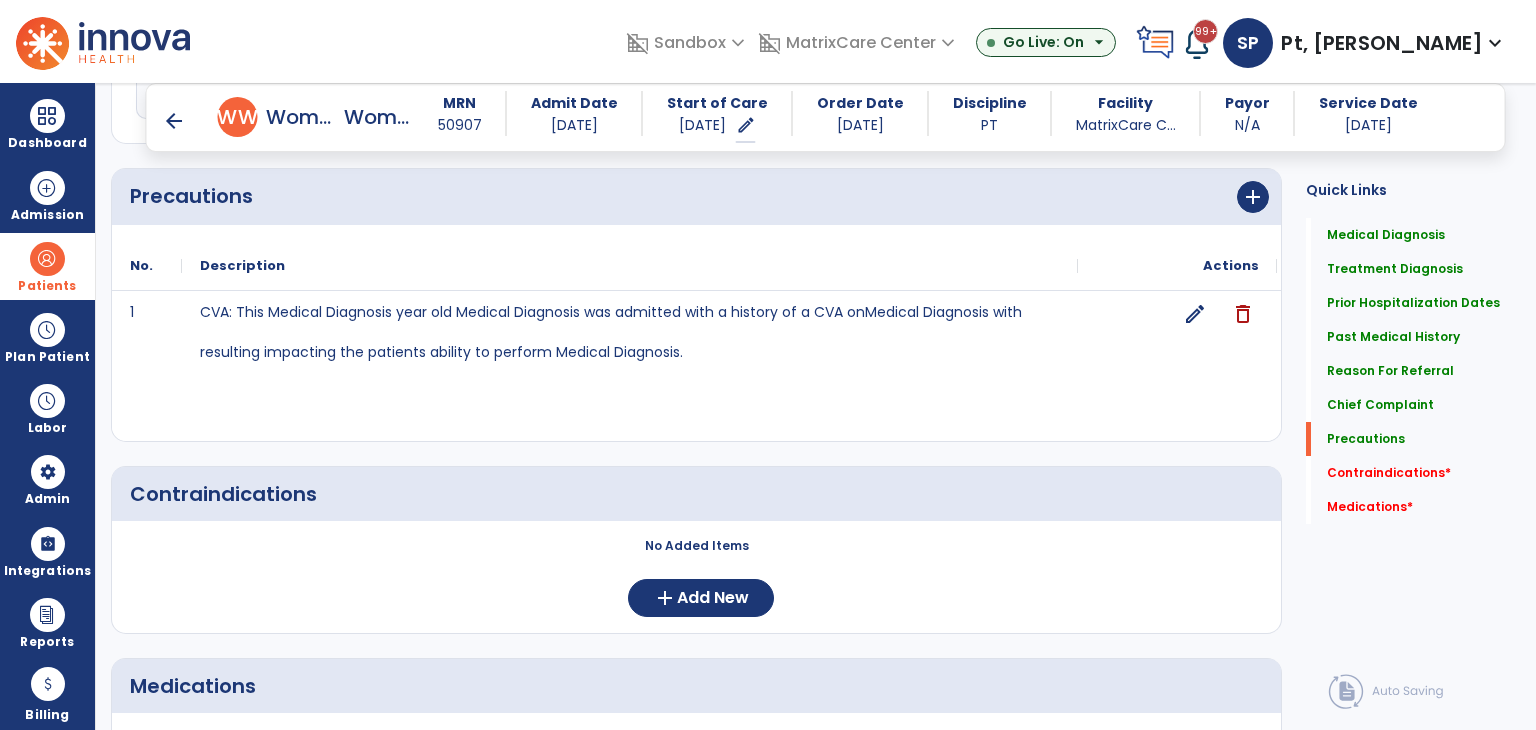 scroll, scrollTop: 2060, scrollLeft: 0, axis: vertical 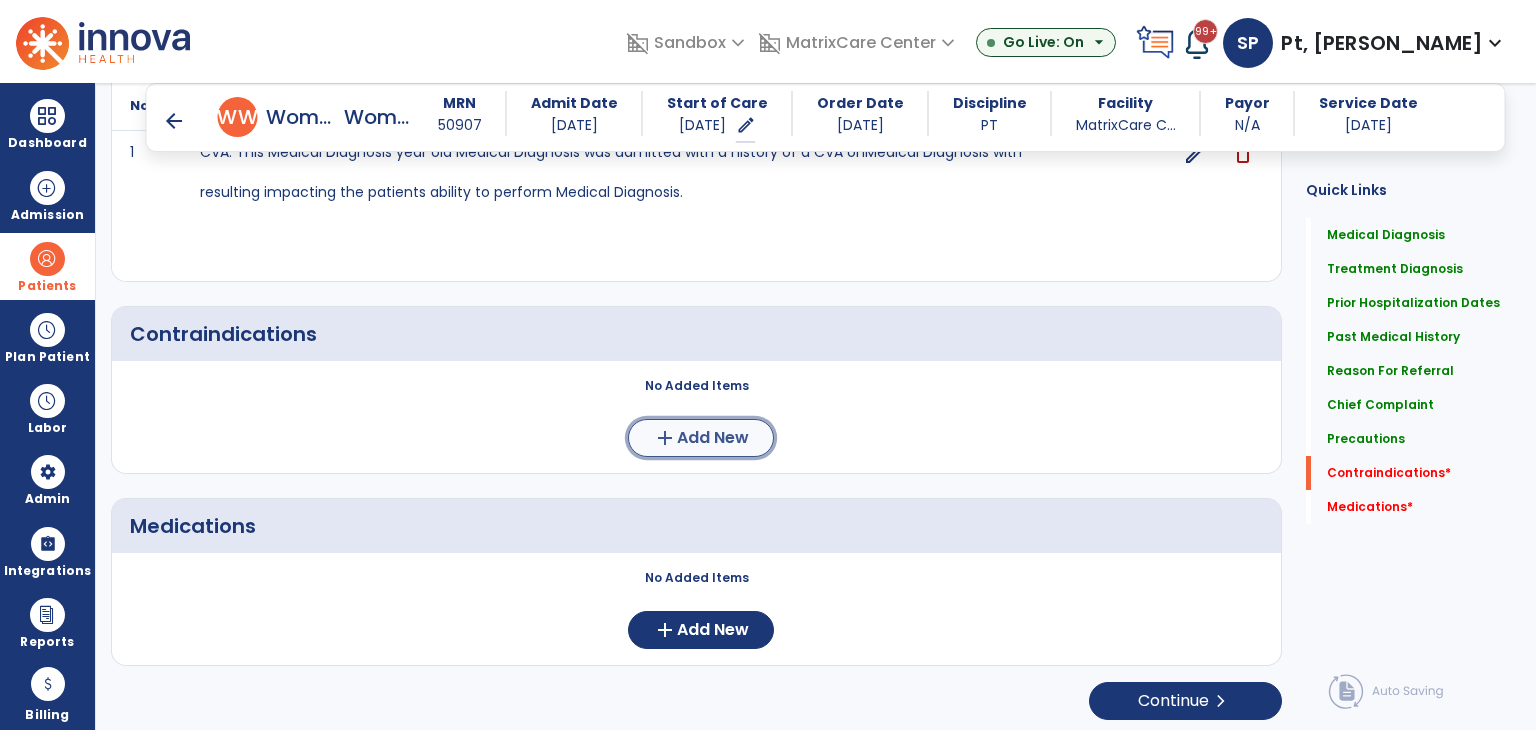 click on "Add New" 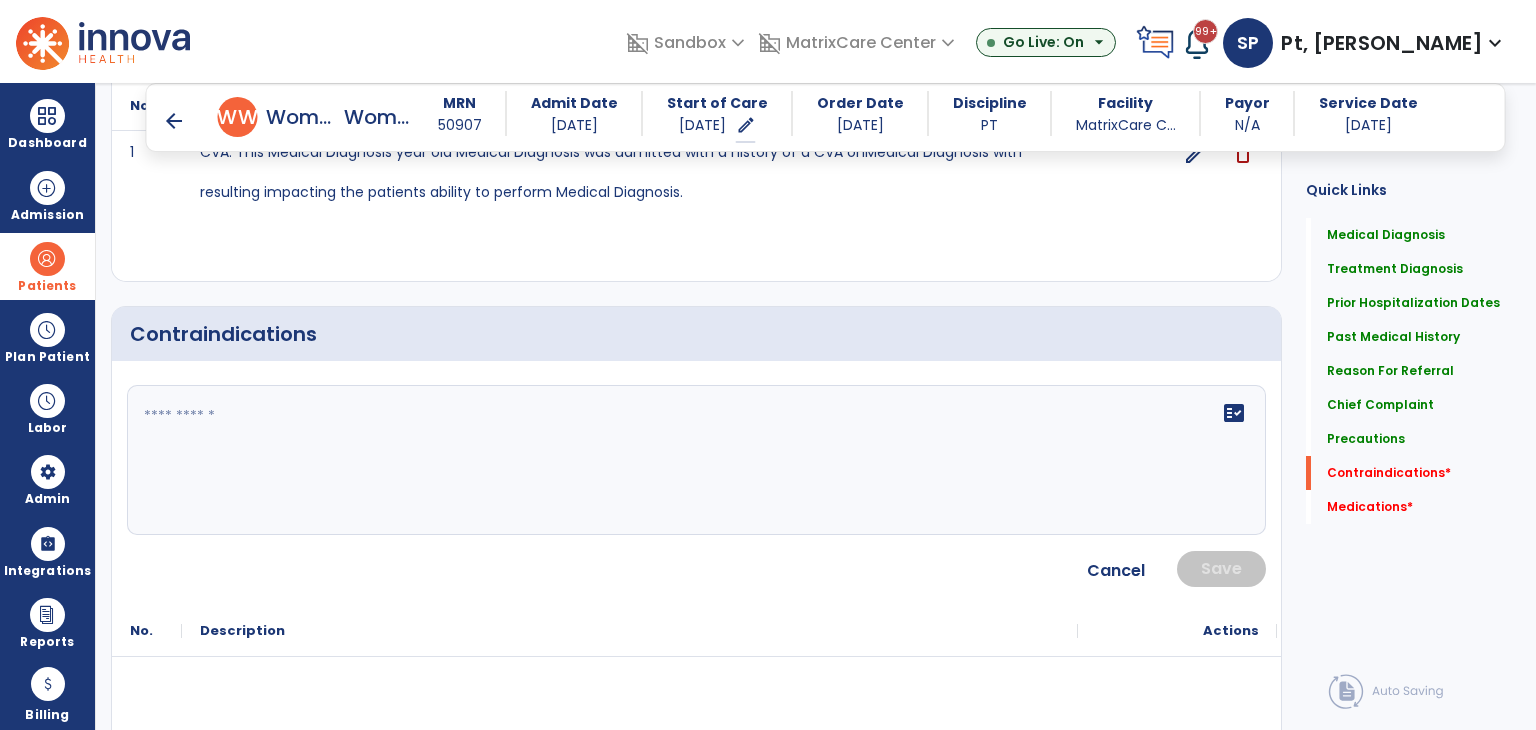 click on "fact_check" 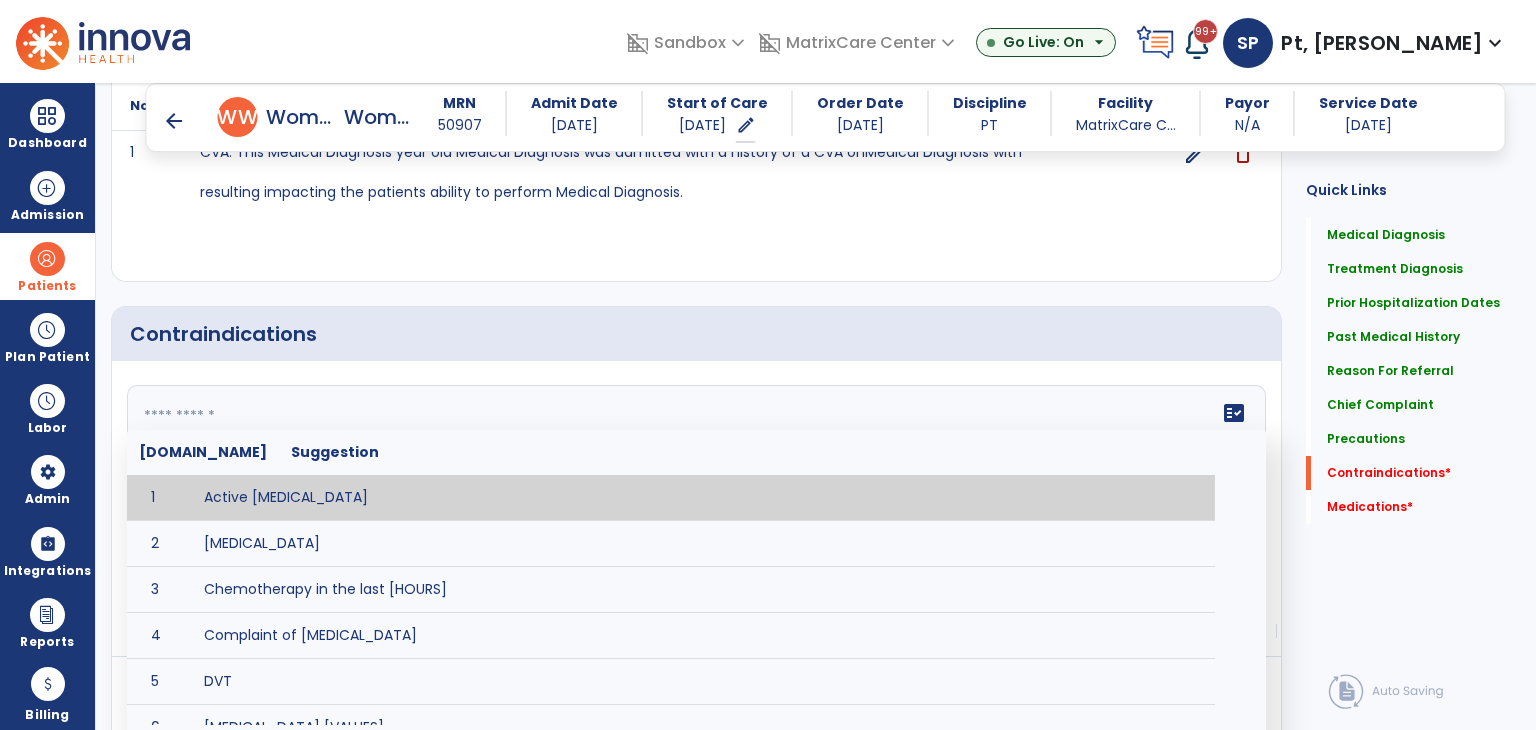 type on "**********" 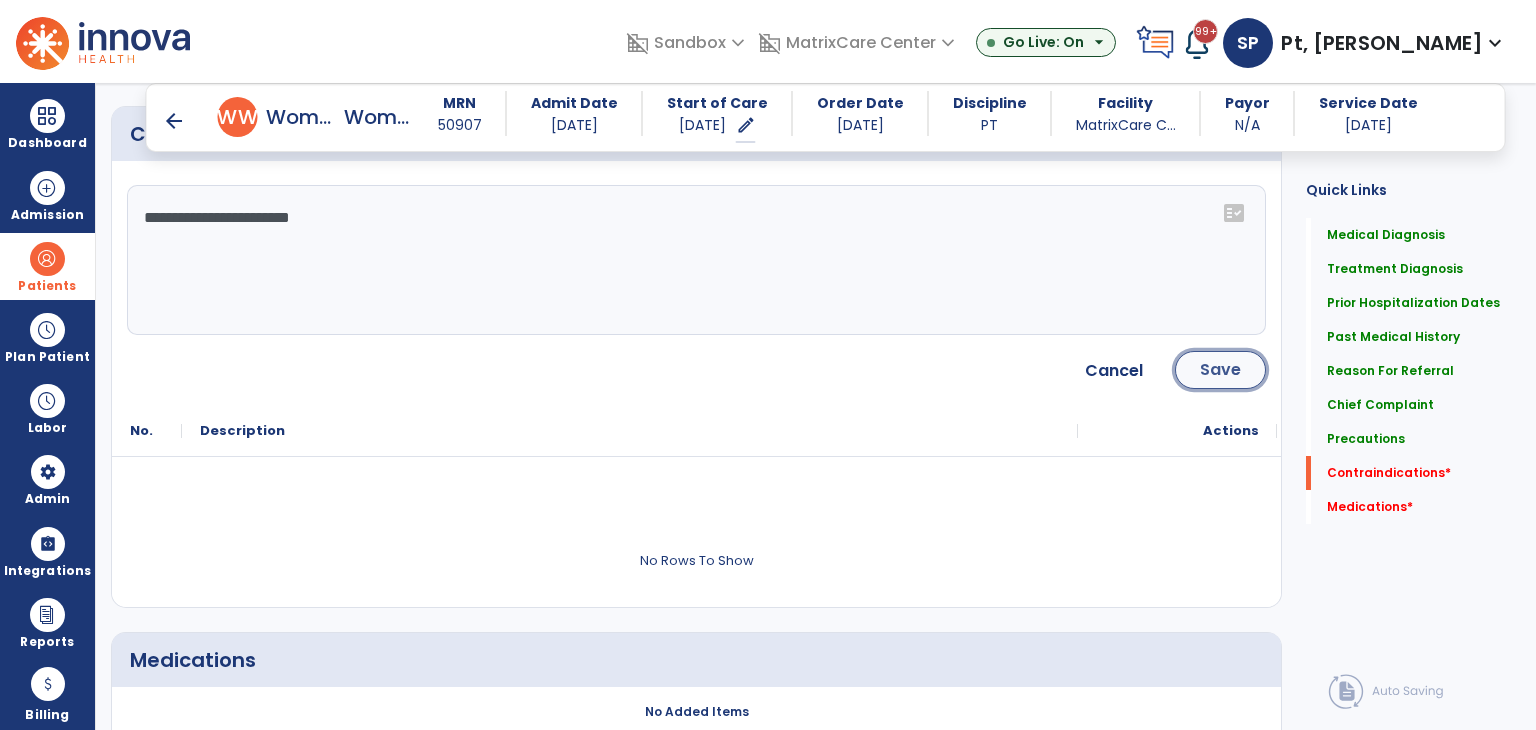 click on "Save" 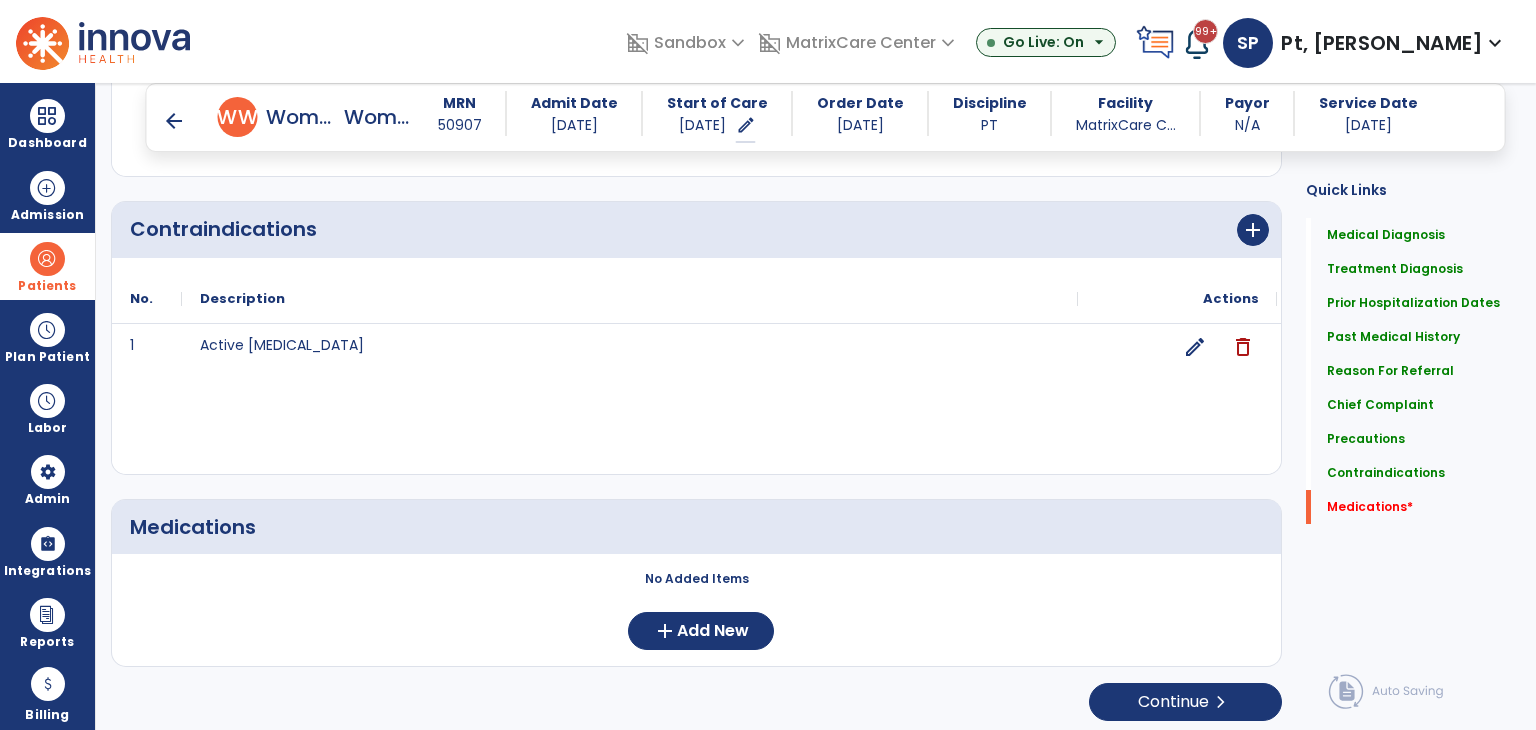 scroll, scrollTop: 2167, scrollLeft: 0, axis: vertical 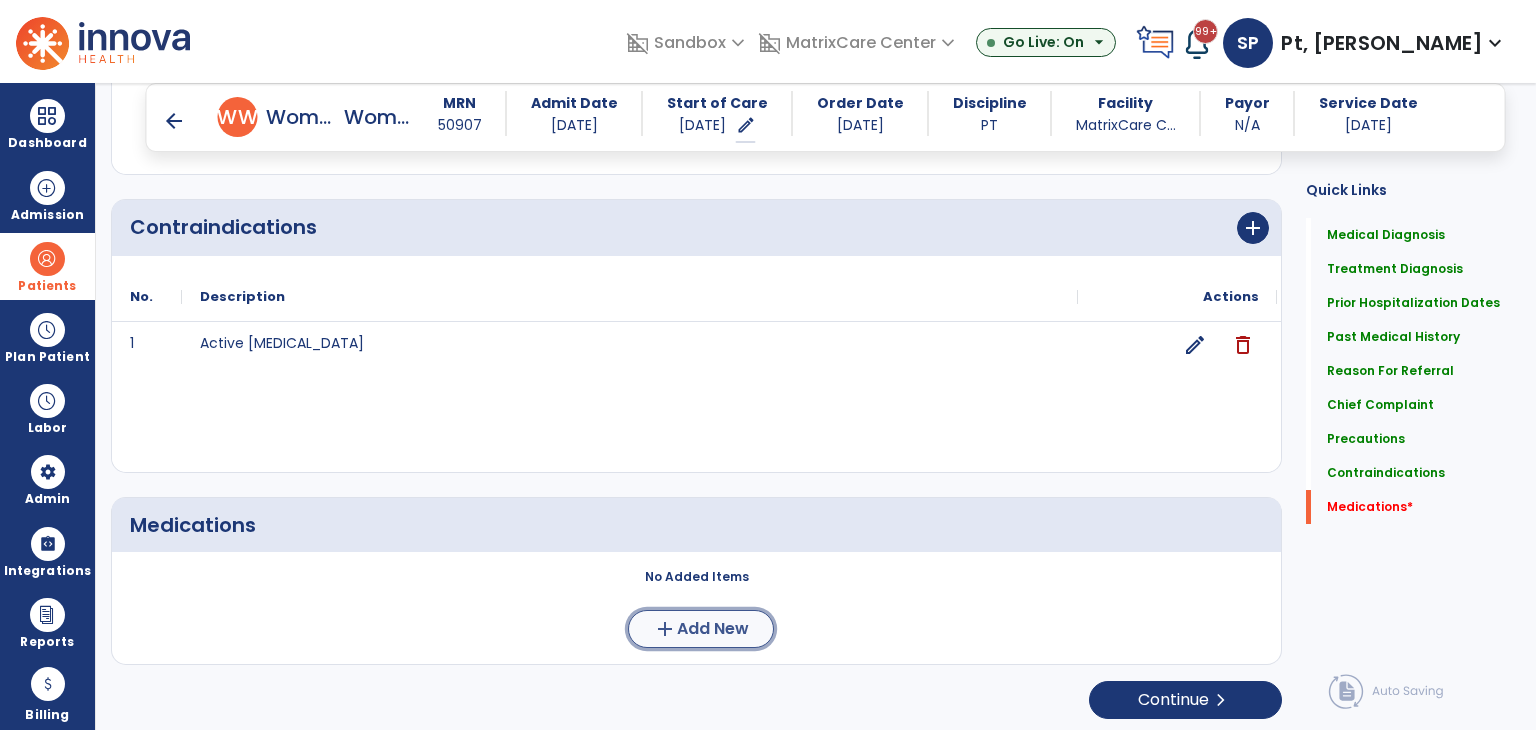 click on "add" 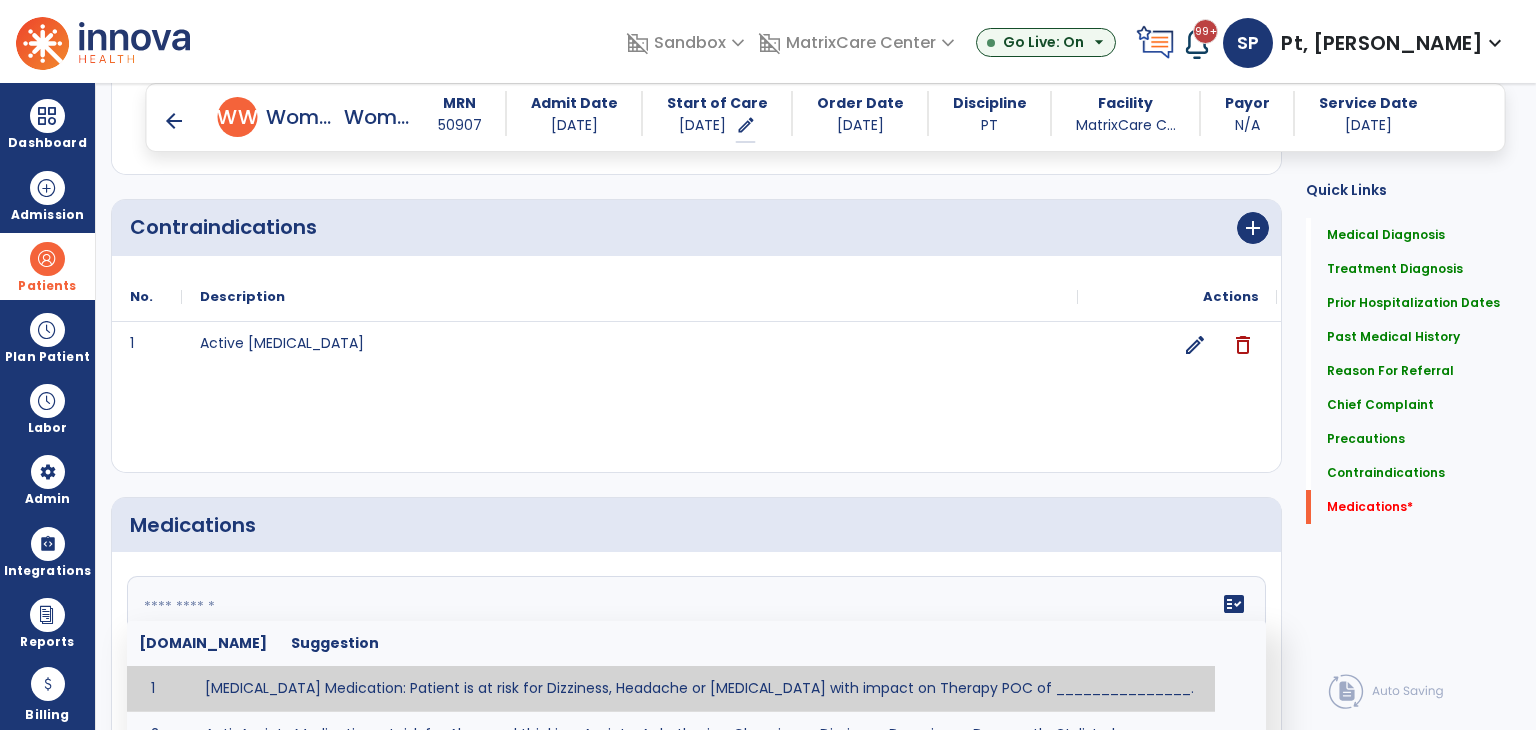 click 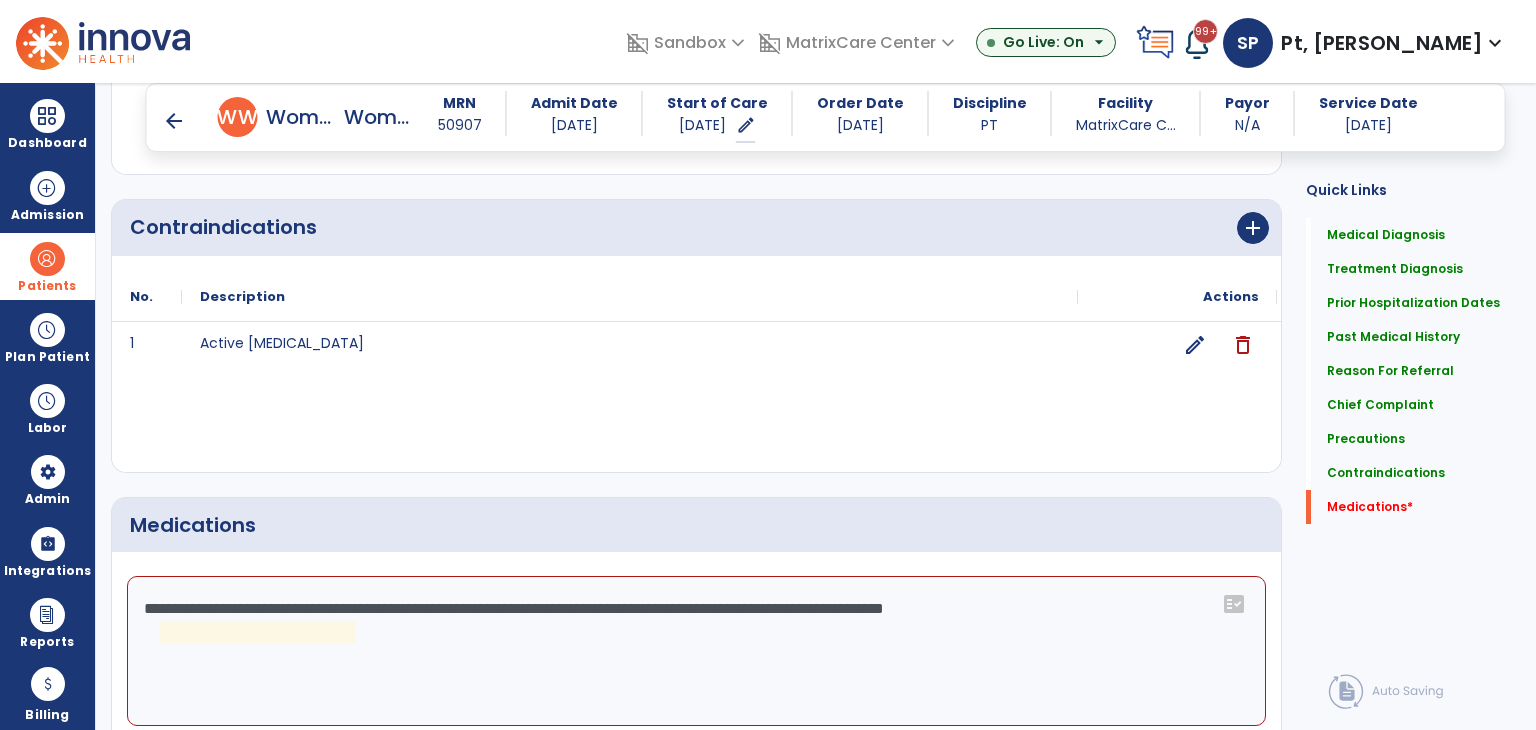 click on "**********" 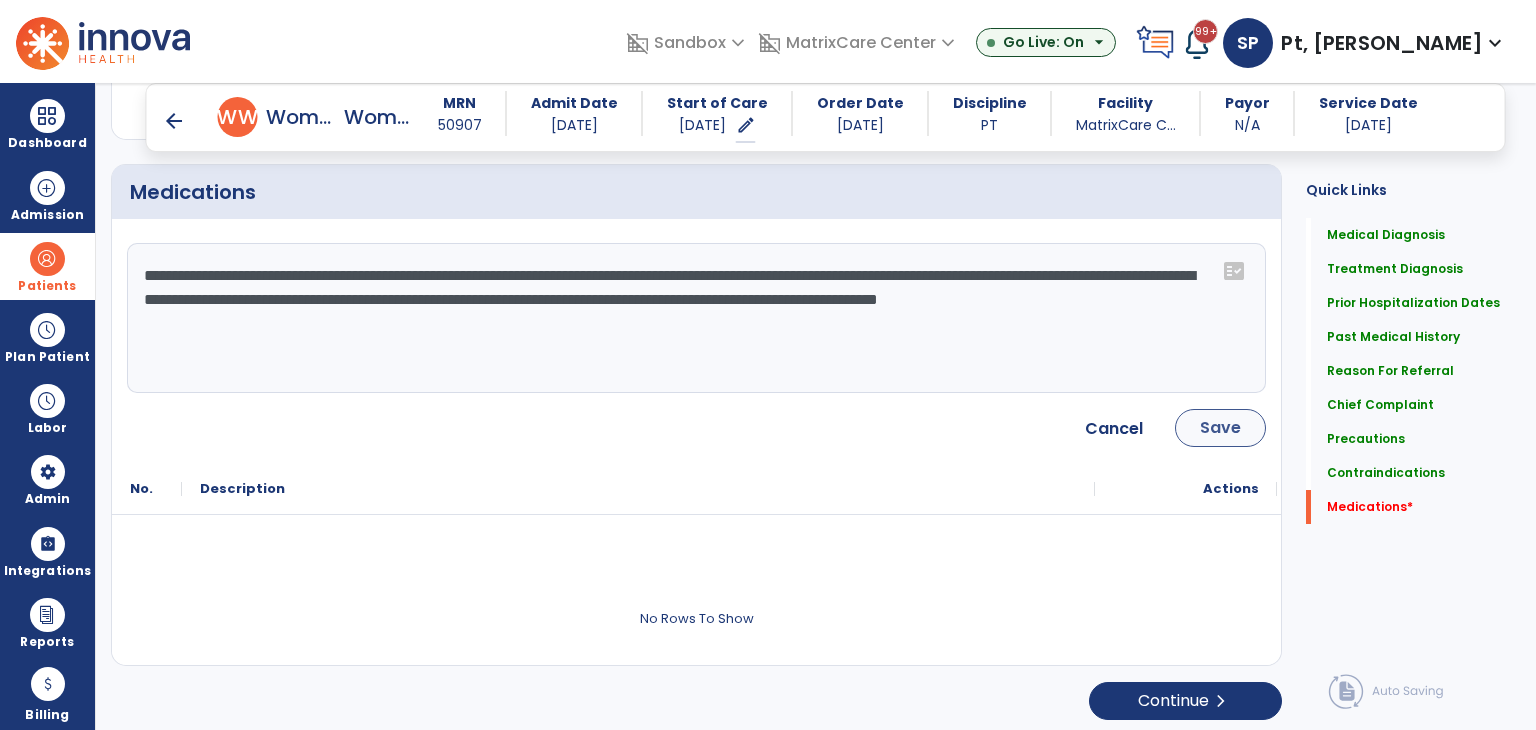 type on "**********" 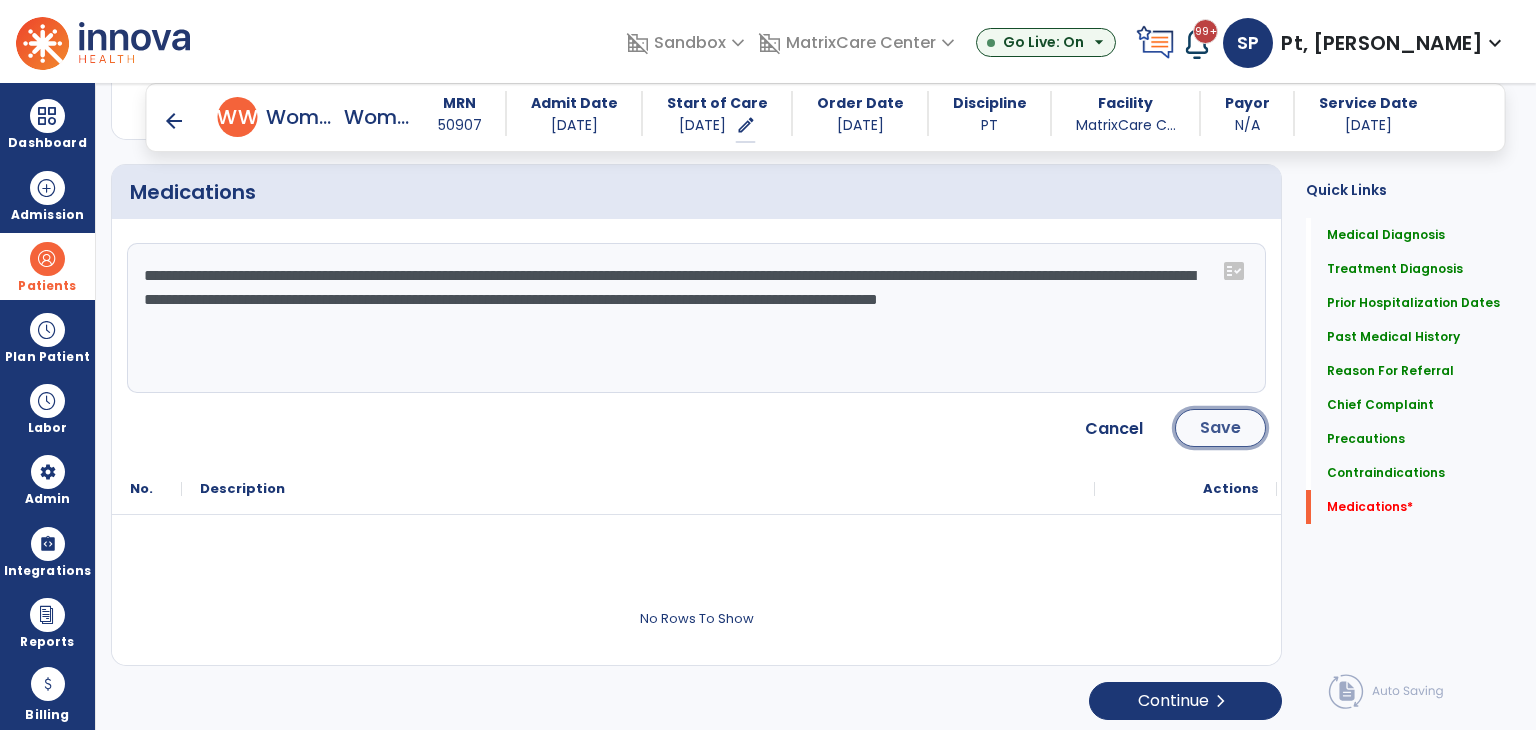 click on "Save" 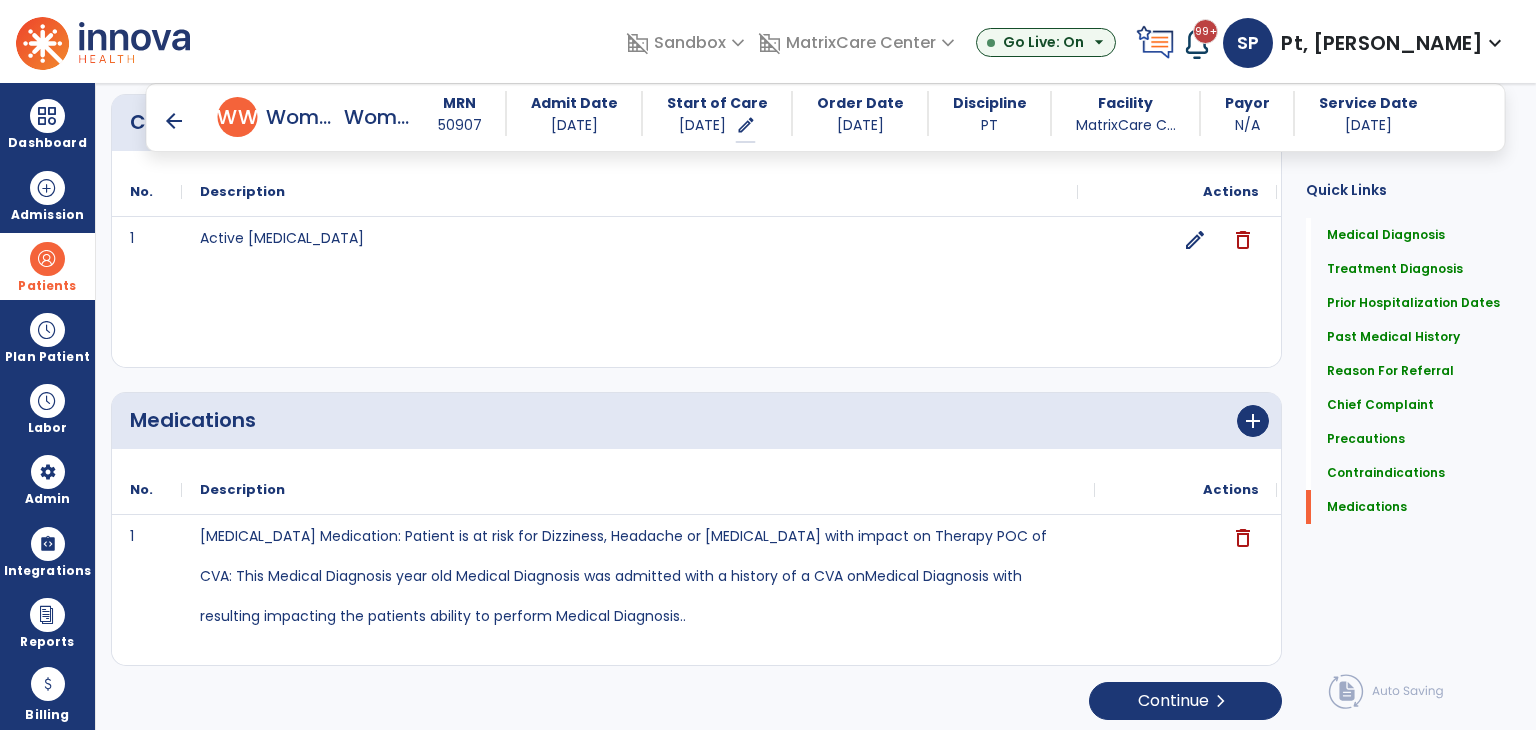 scroll, scrollTop: 2273, scrollLeft: 0, axis: vertical 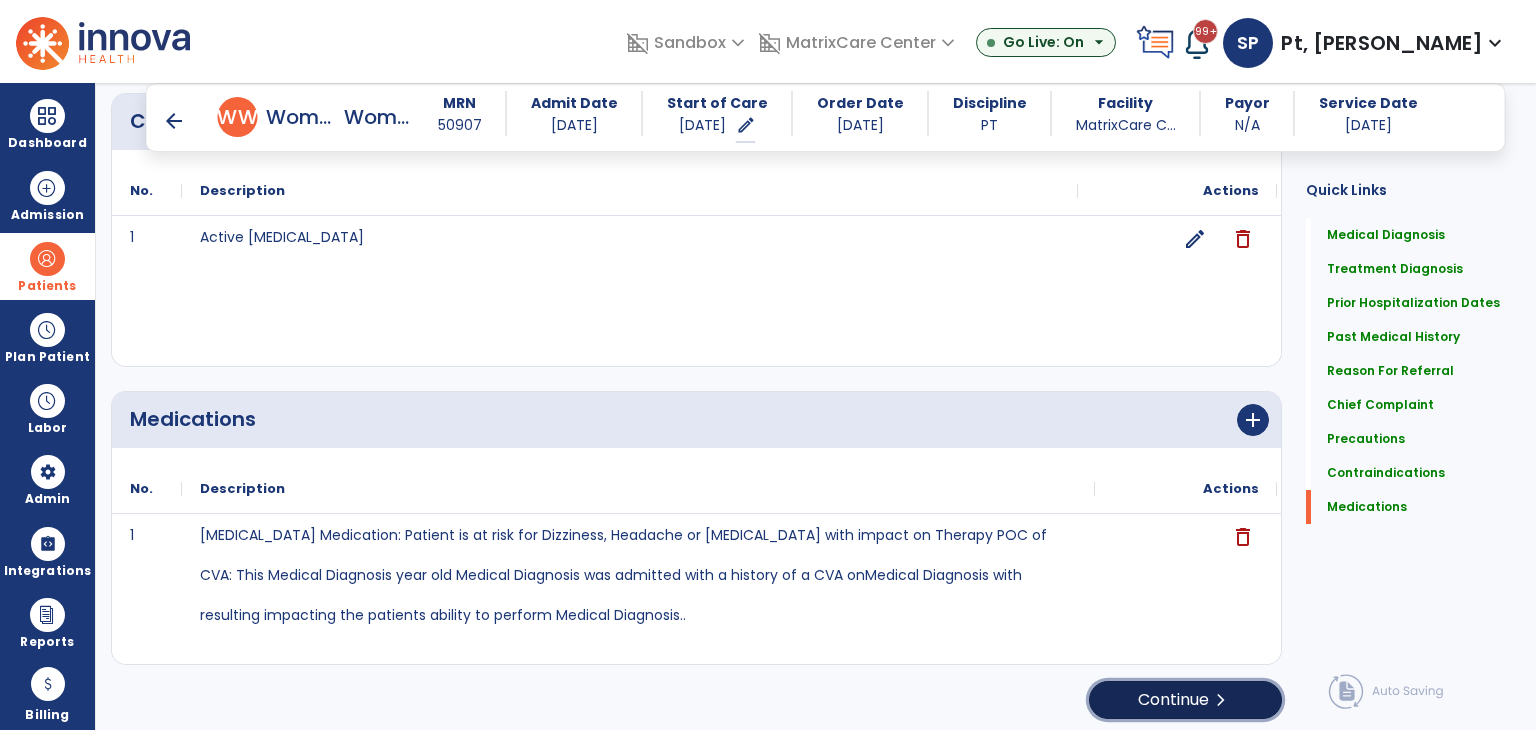 click on "Continue  chevron_right" 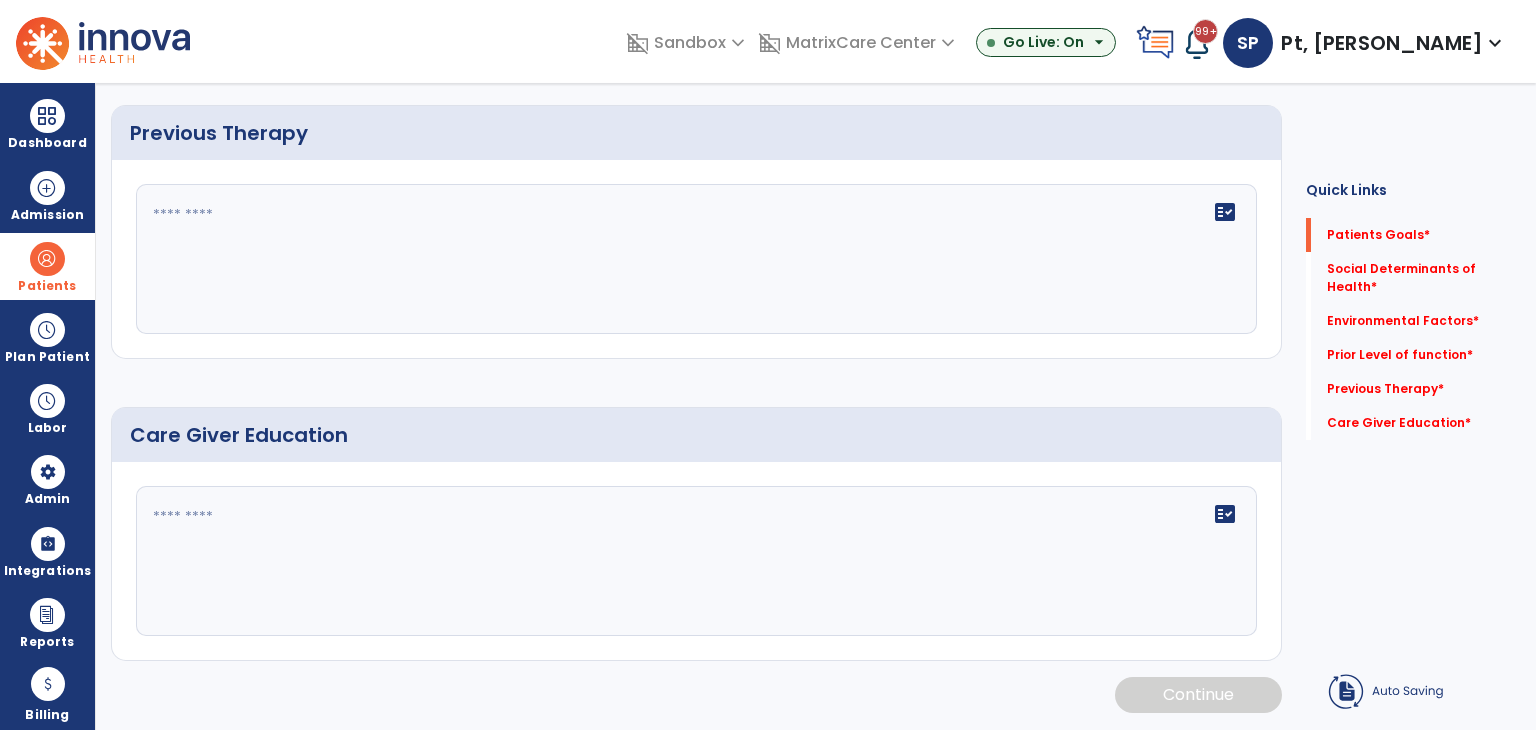 scroll, scrollTop: 0, scrollLeft: 0, axis: both 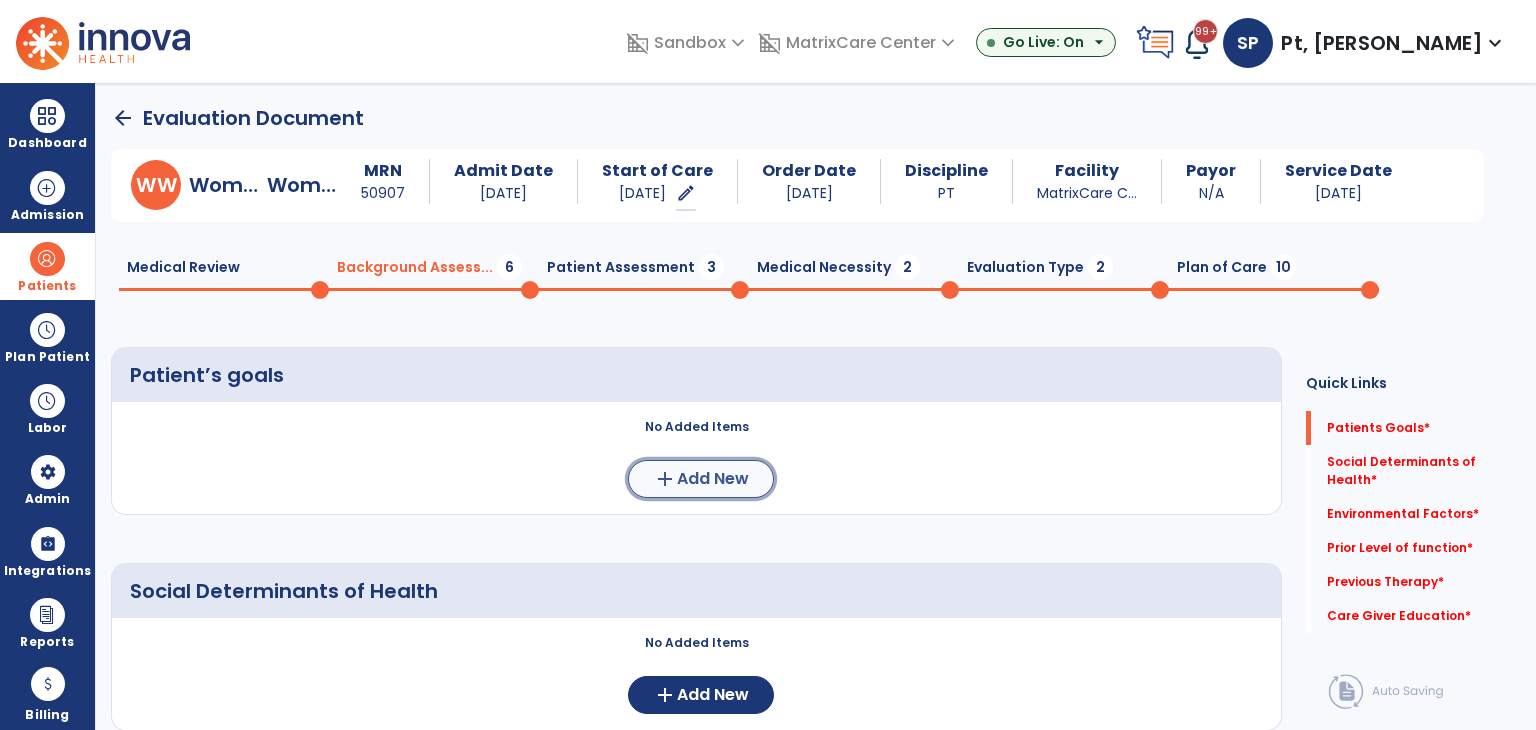 click on "Add New" 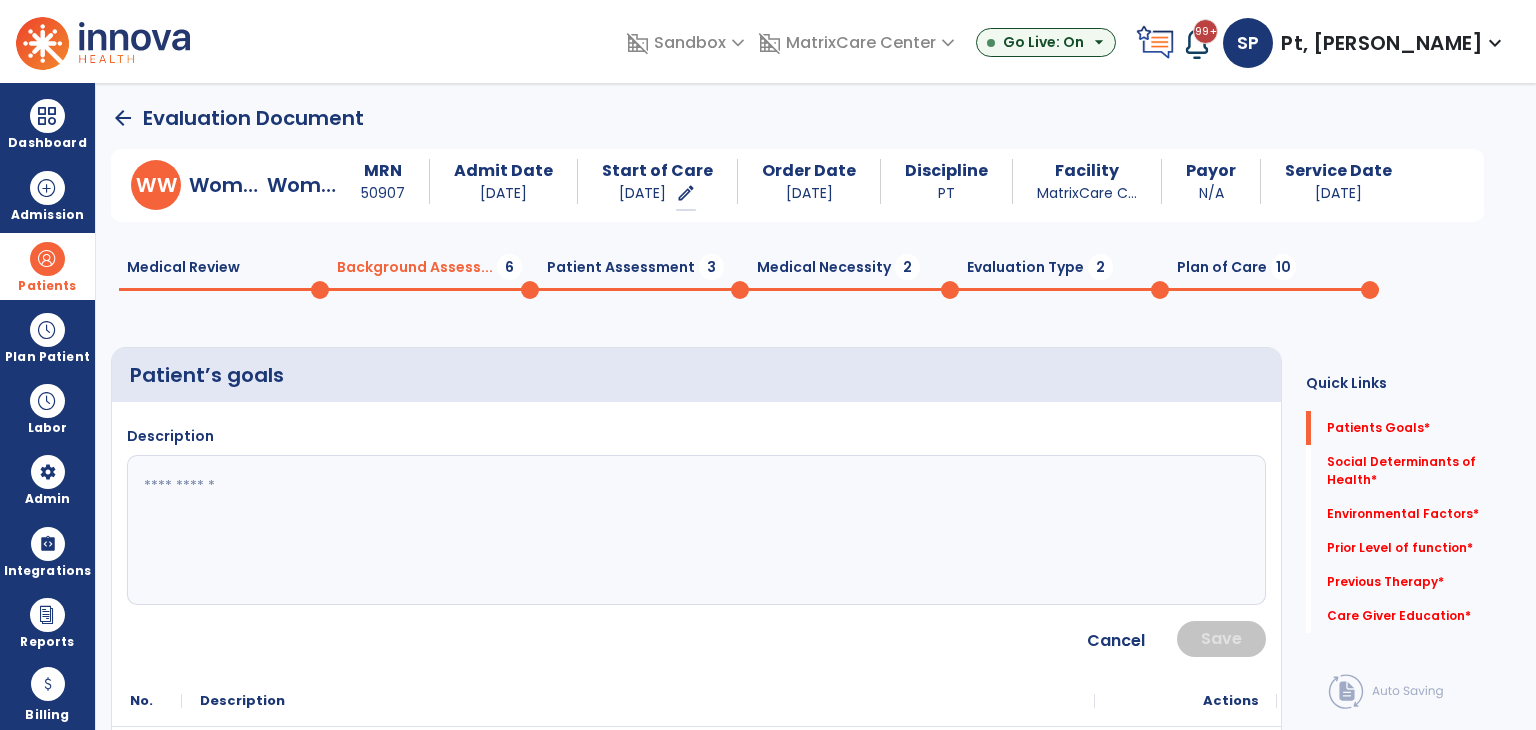 click 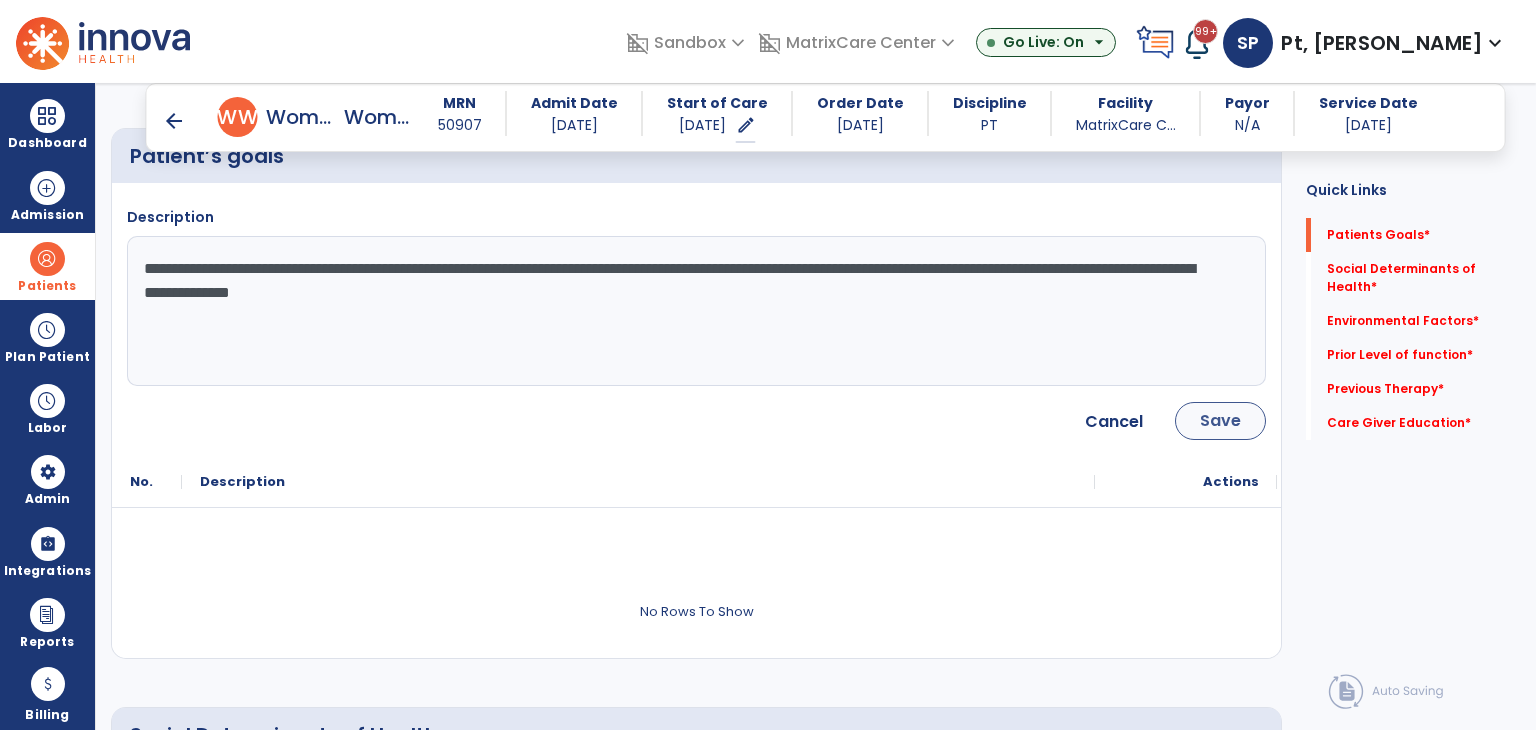 type on "**********" 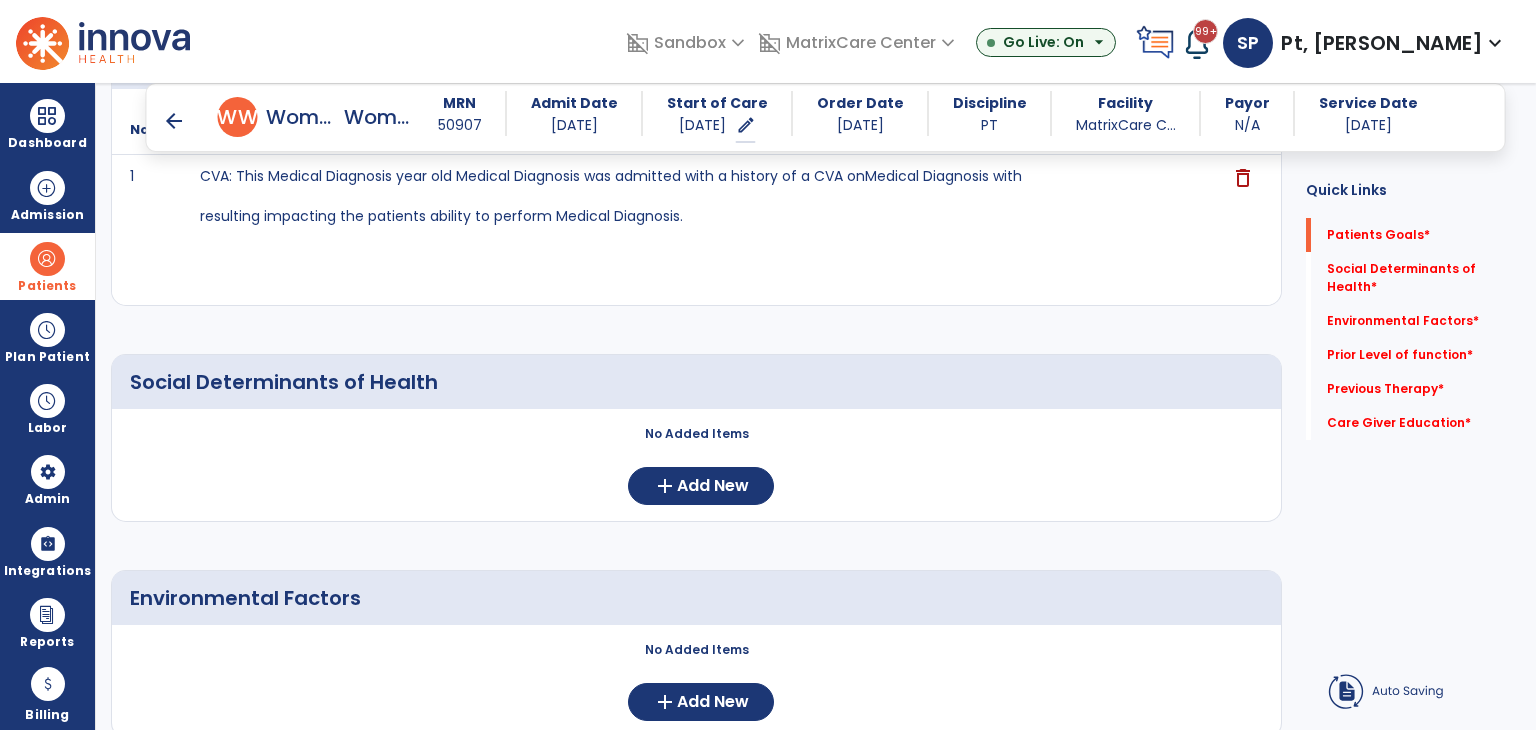 scroll, scrollTop: 400, scrollLeft: 0, axis: vertical 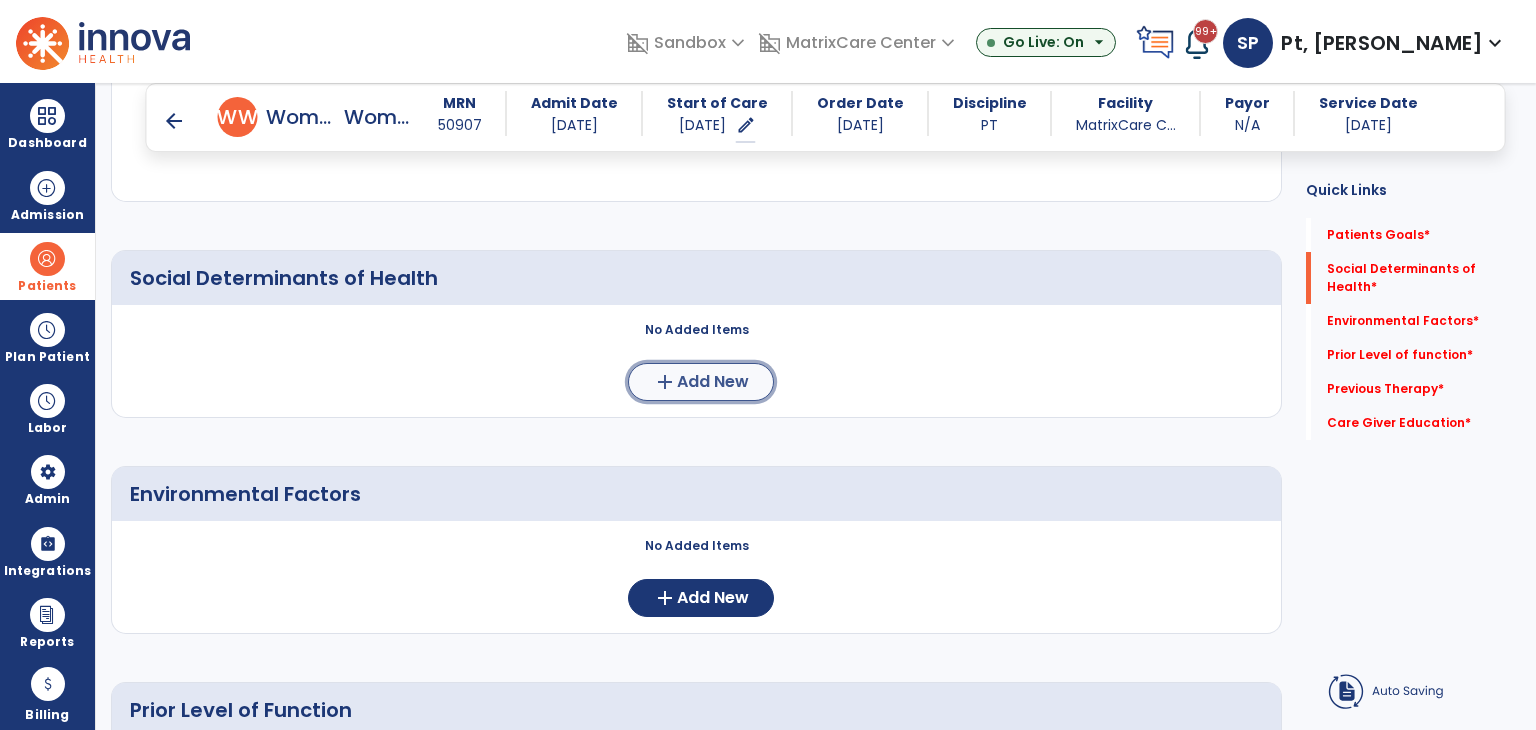 click on "add  Add New" 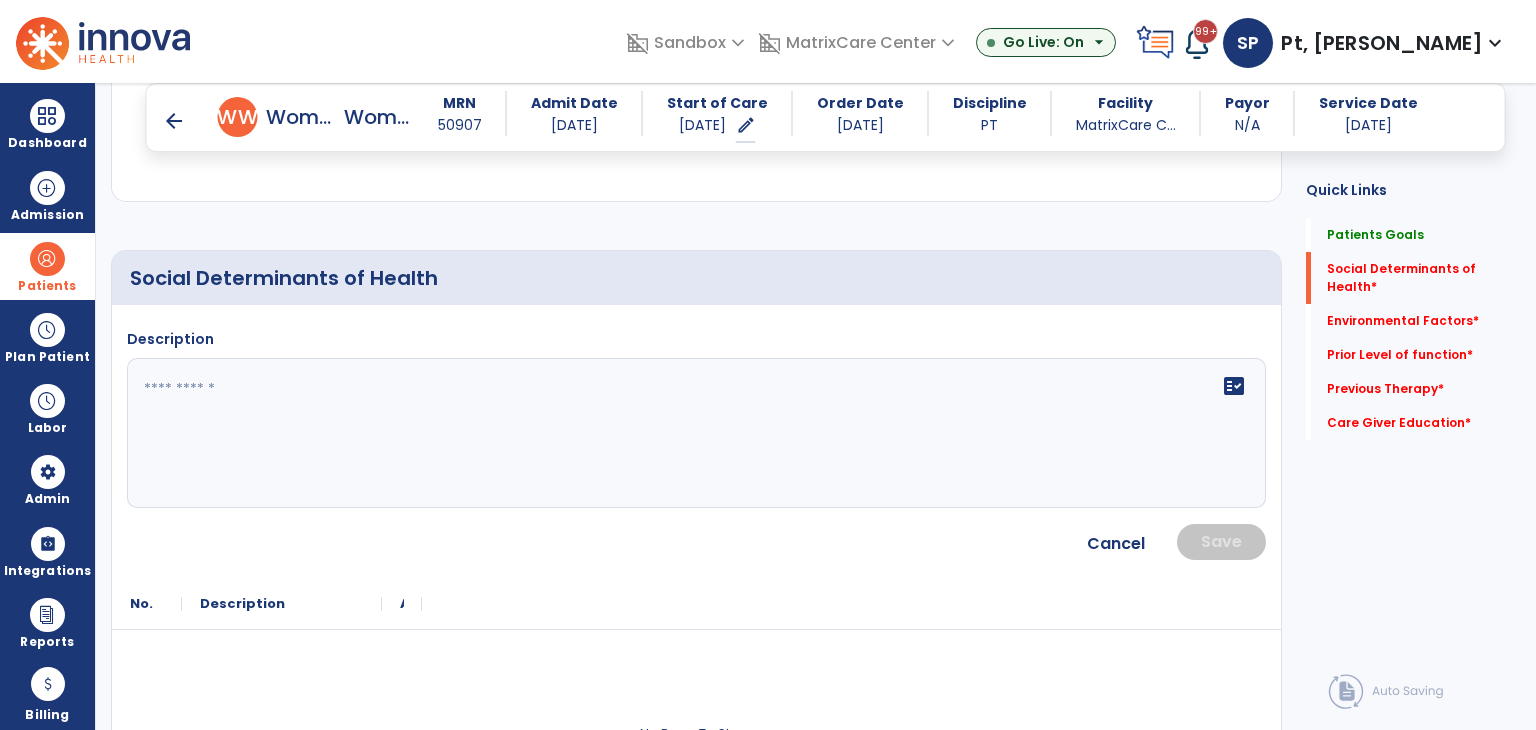 click on "fact_check" 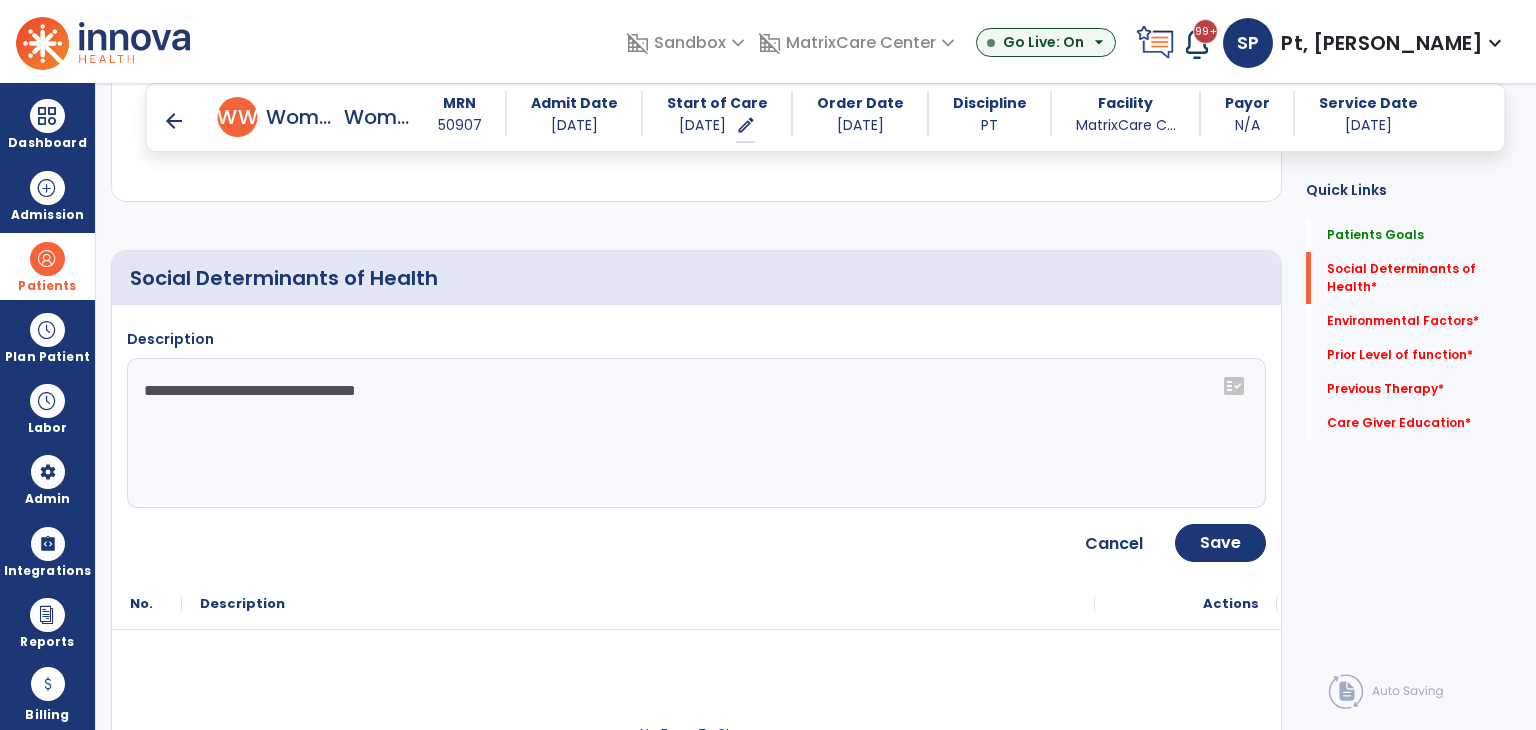 click on "**********" 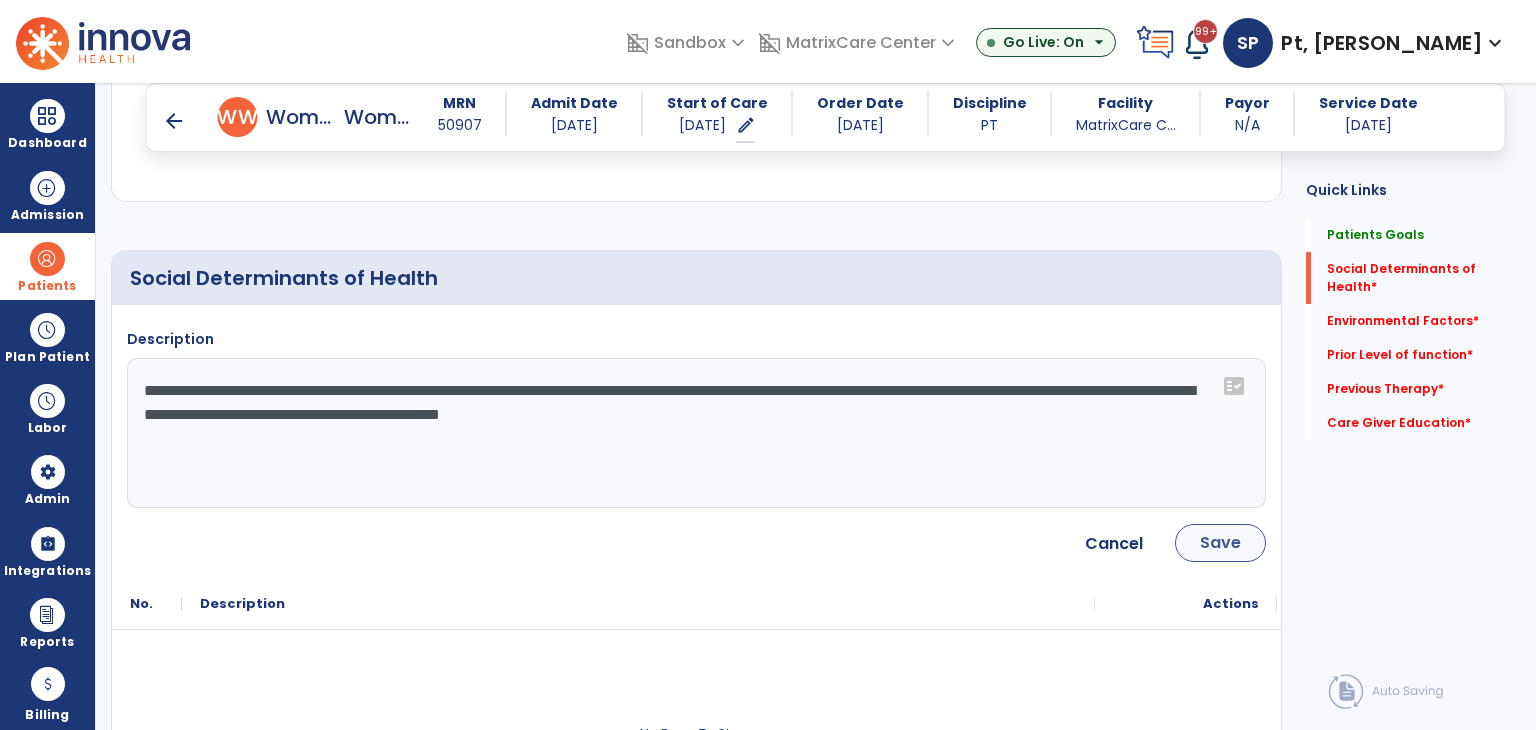 type on "**********" 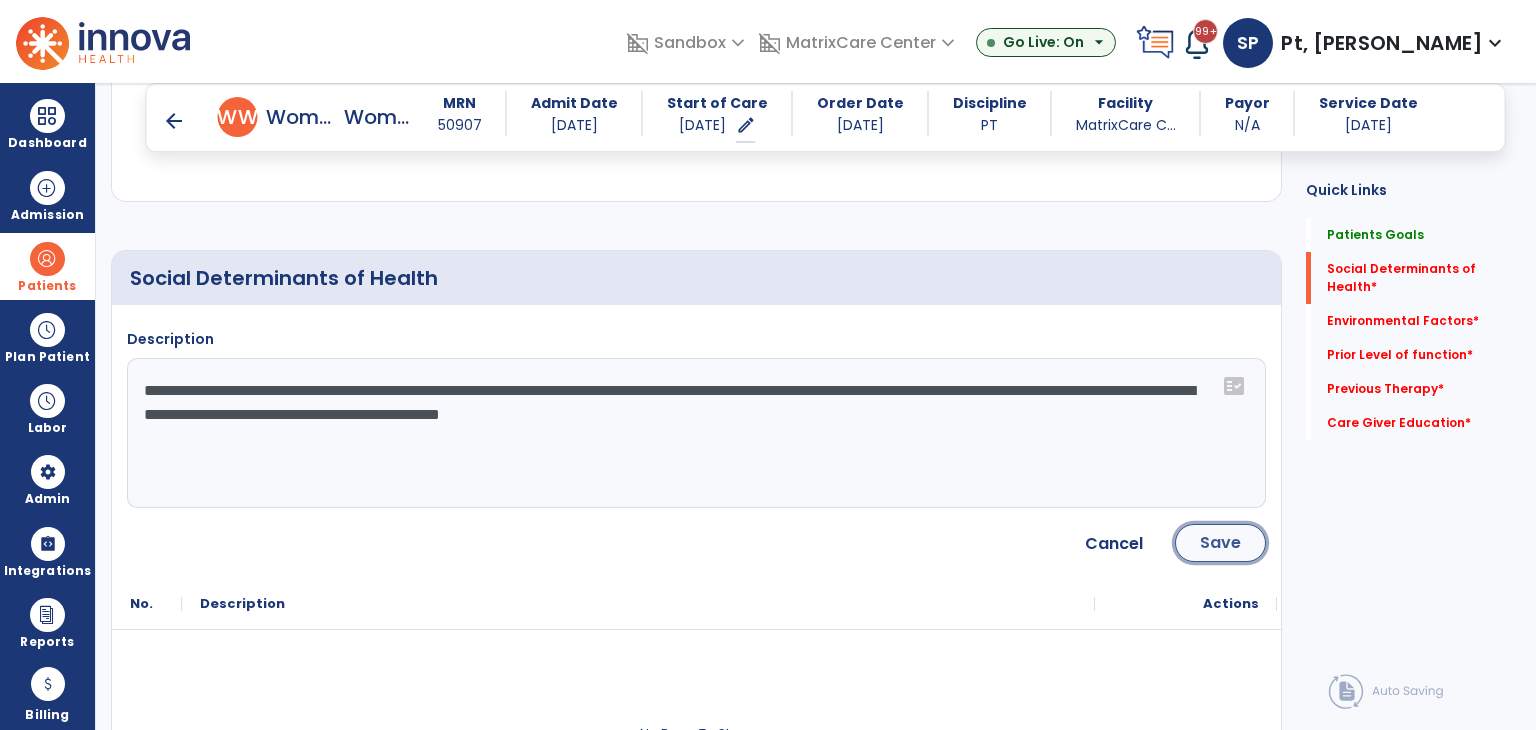 click on "Save" 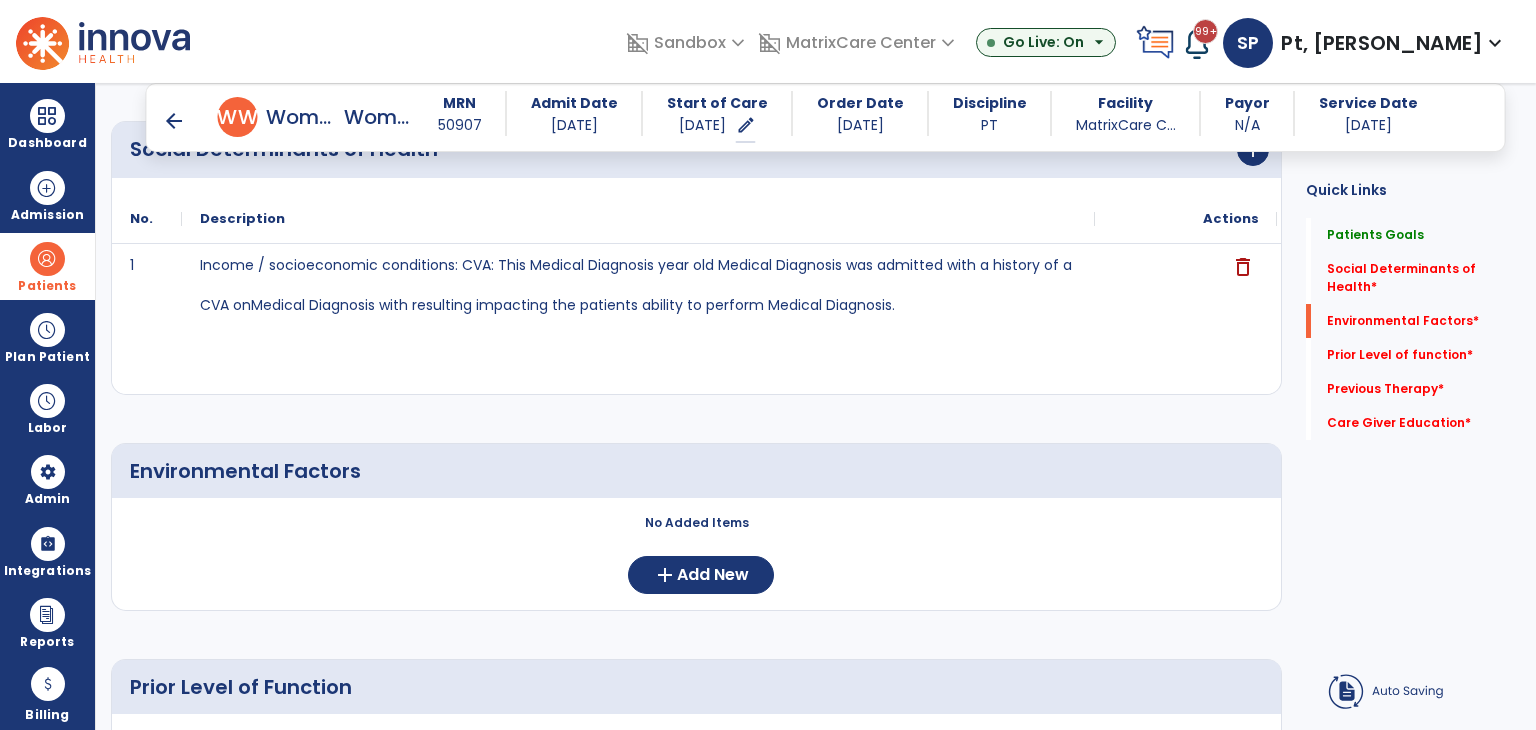 scroll, scrollTop: 600, scrollLeft: 0, axis: vertical 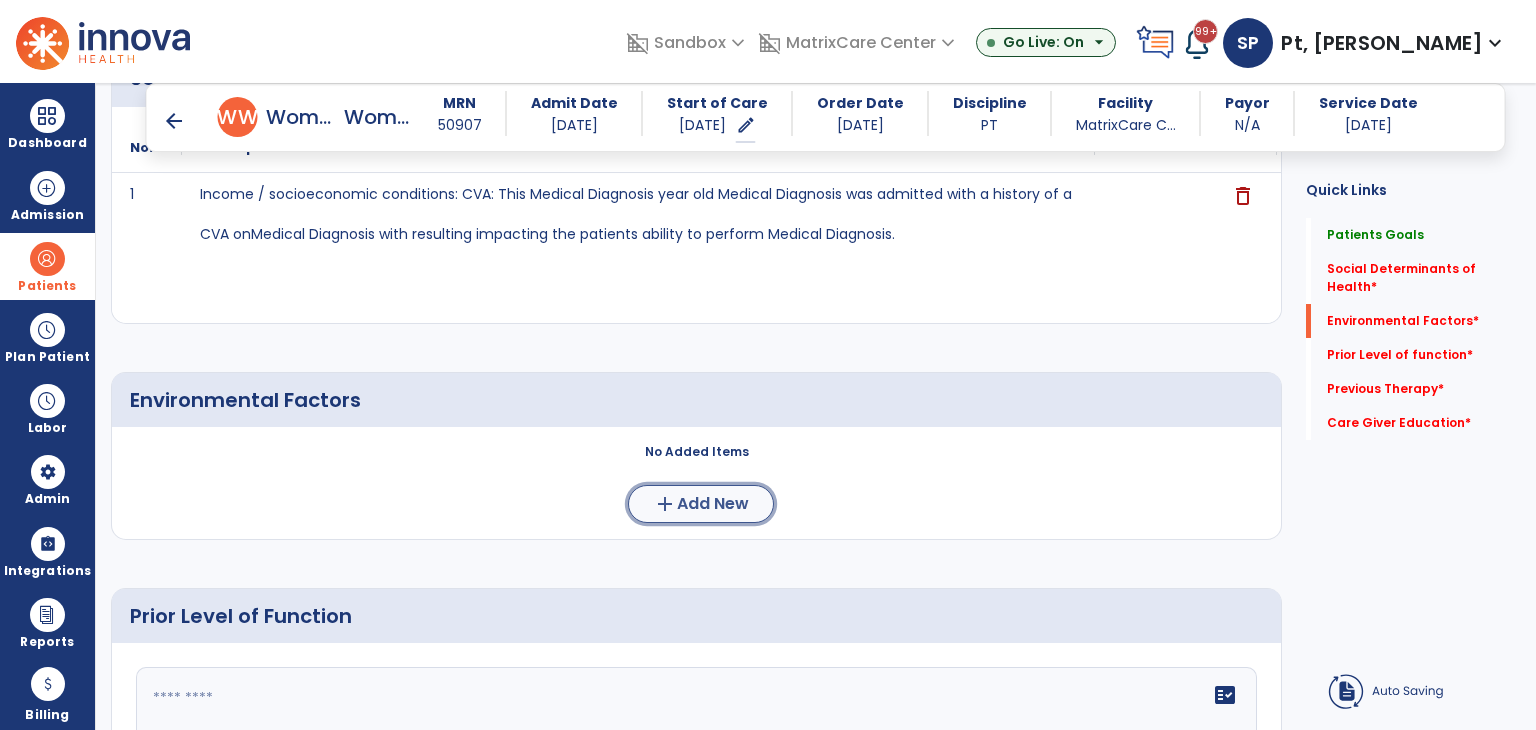 click on "add  Add New" 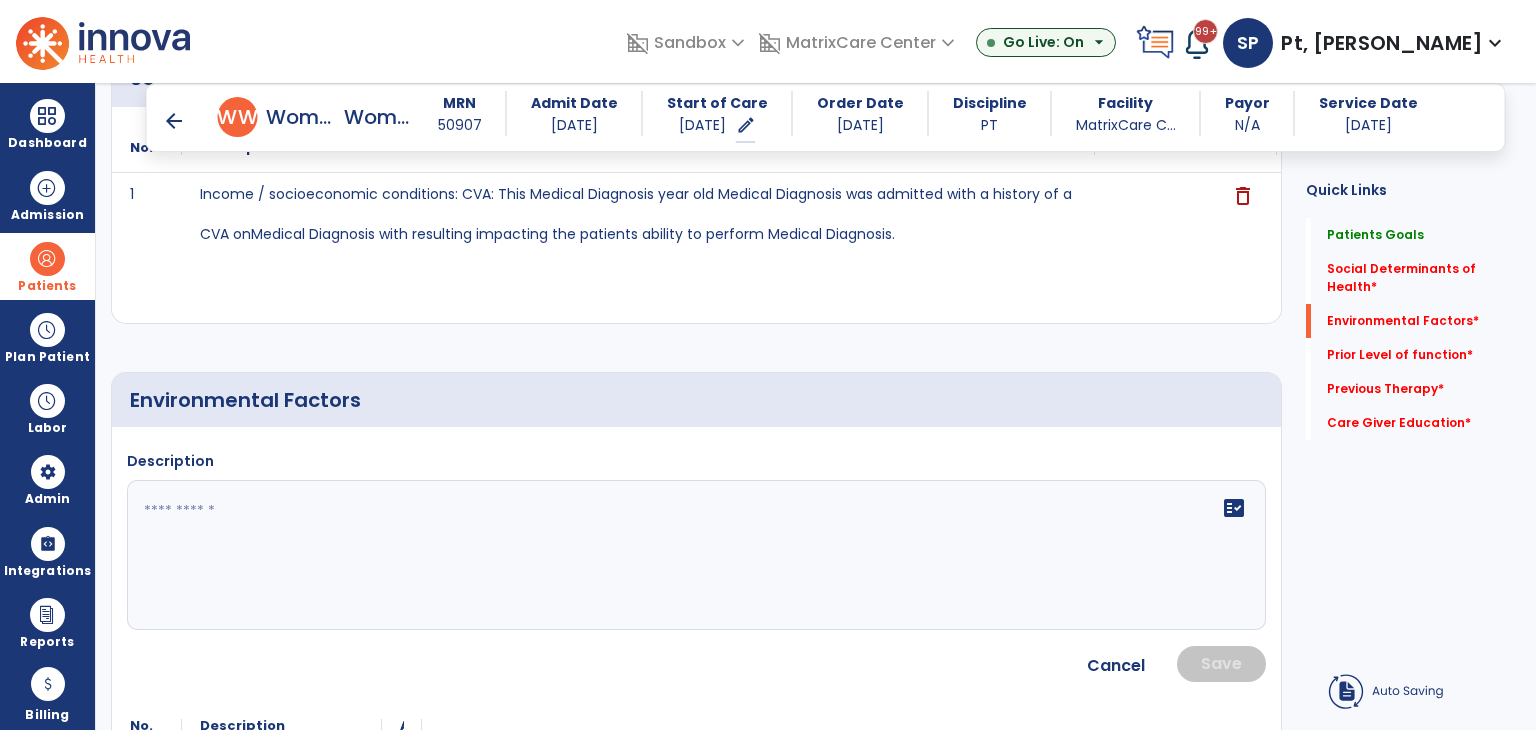 click on "fact_check" 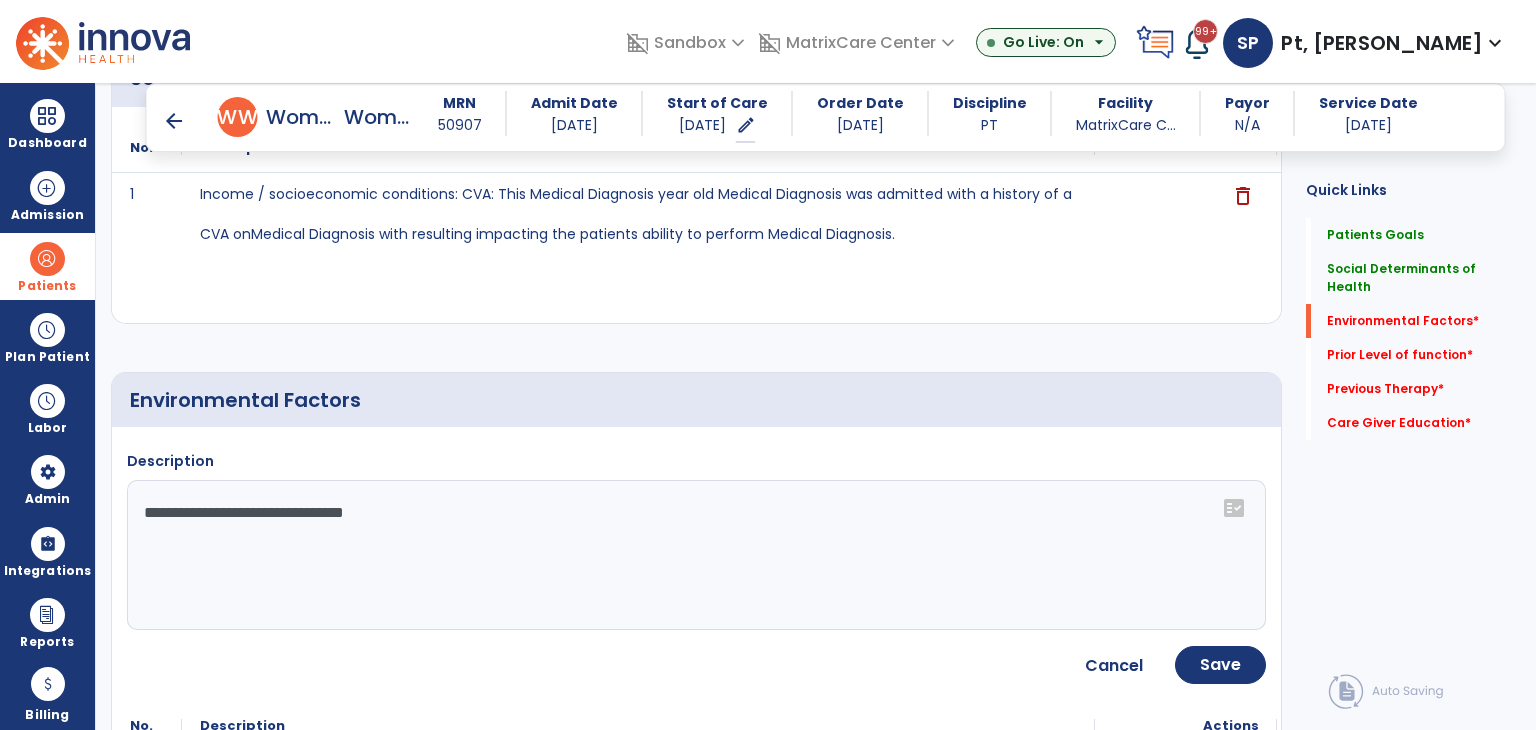 click on "**********" 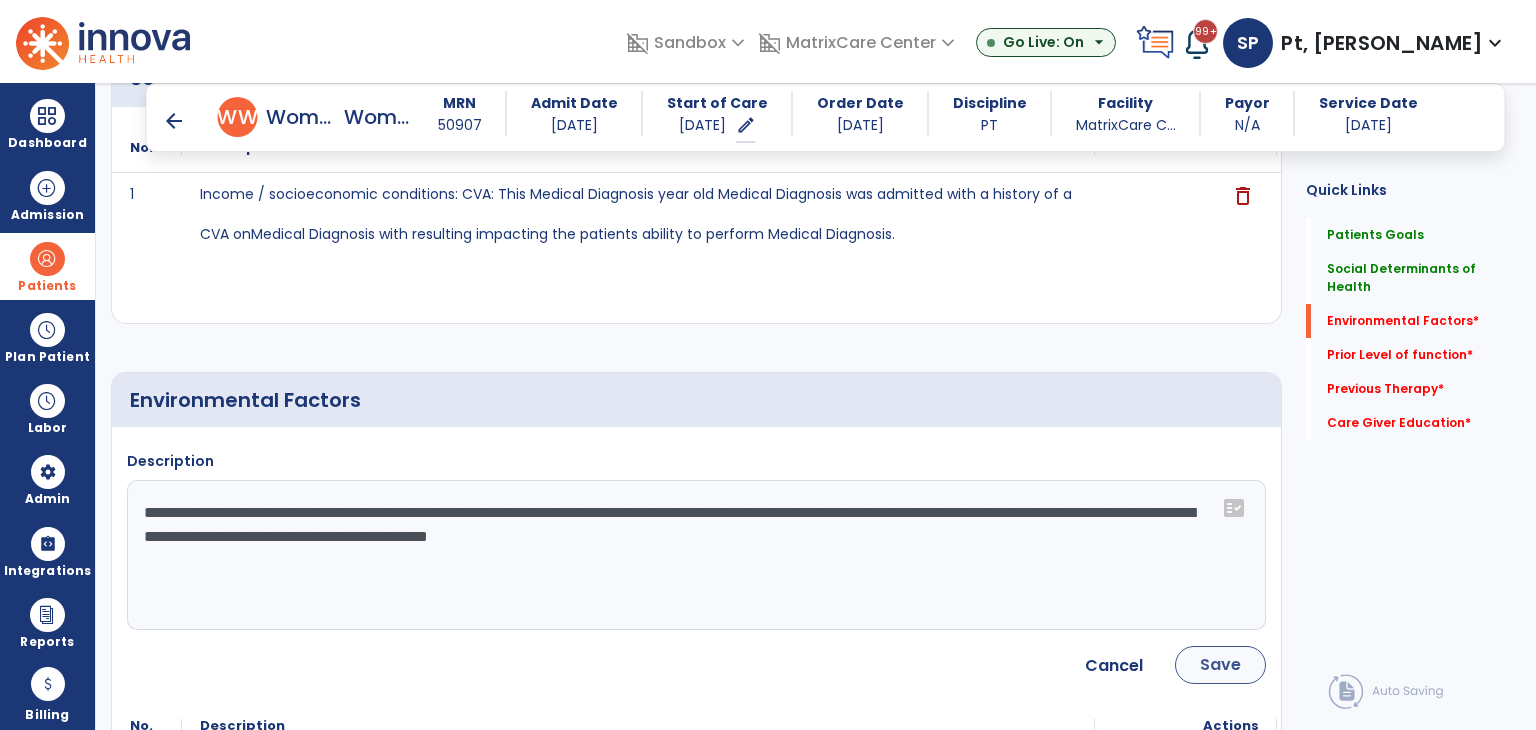 type on "**********" 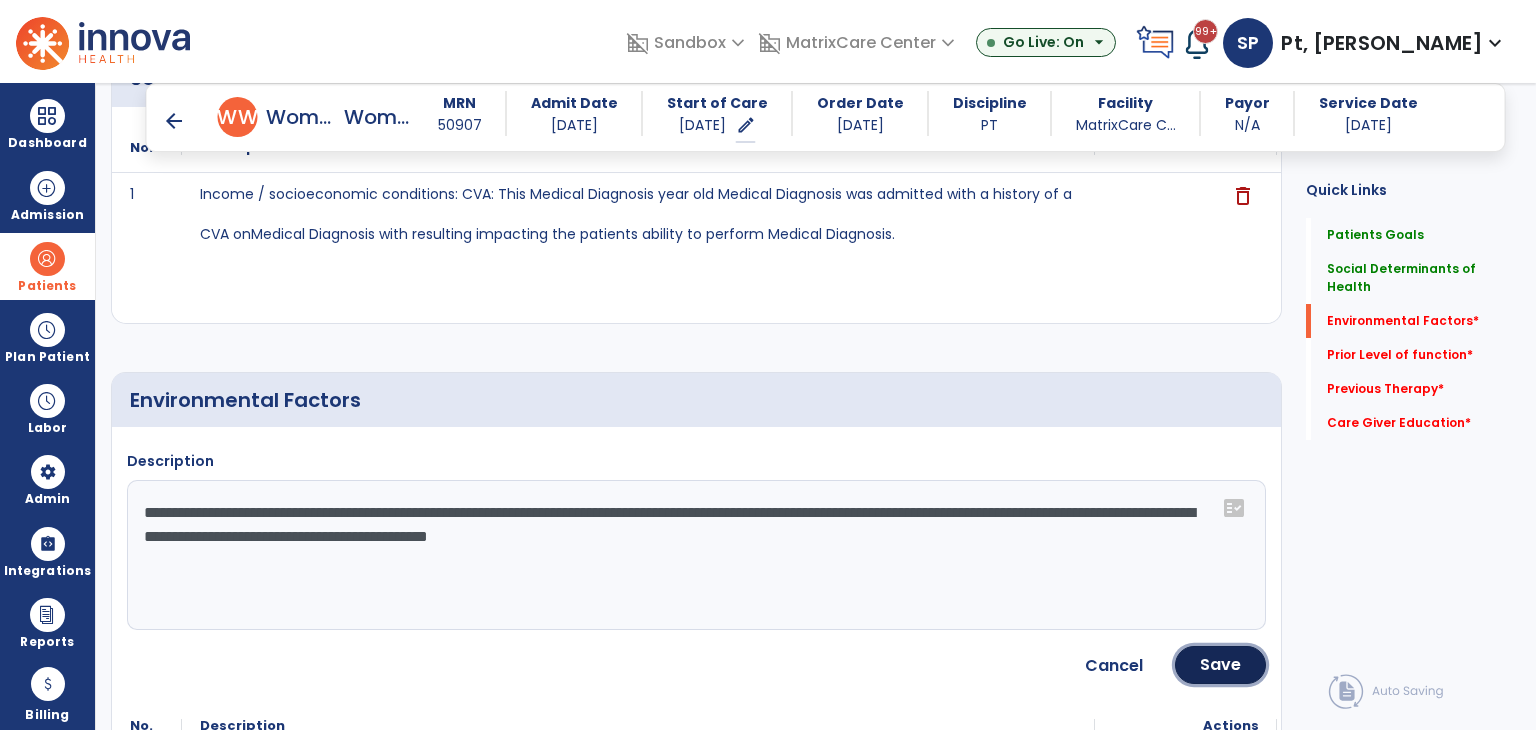 drag, startPoint x: 1202, startPoint y: 665, endPoint x: 1181, endPoint y: 660, distance: 21.587032 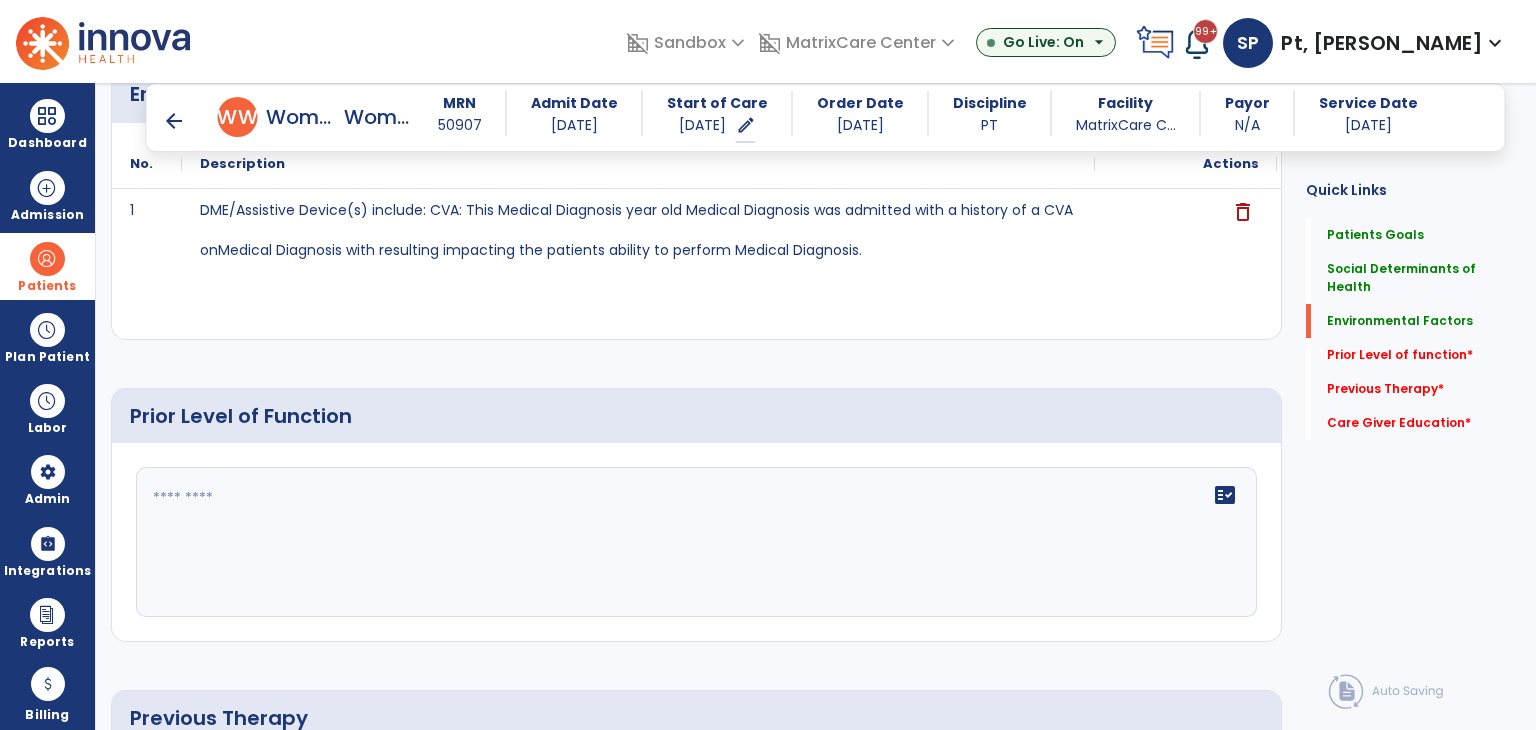 scroll, scrollTop: 1000, scrollLeft: 0, axis: vertical 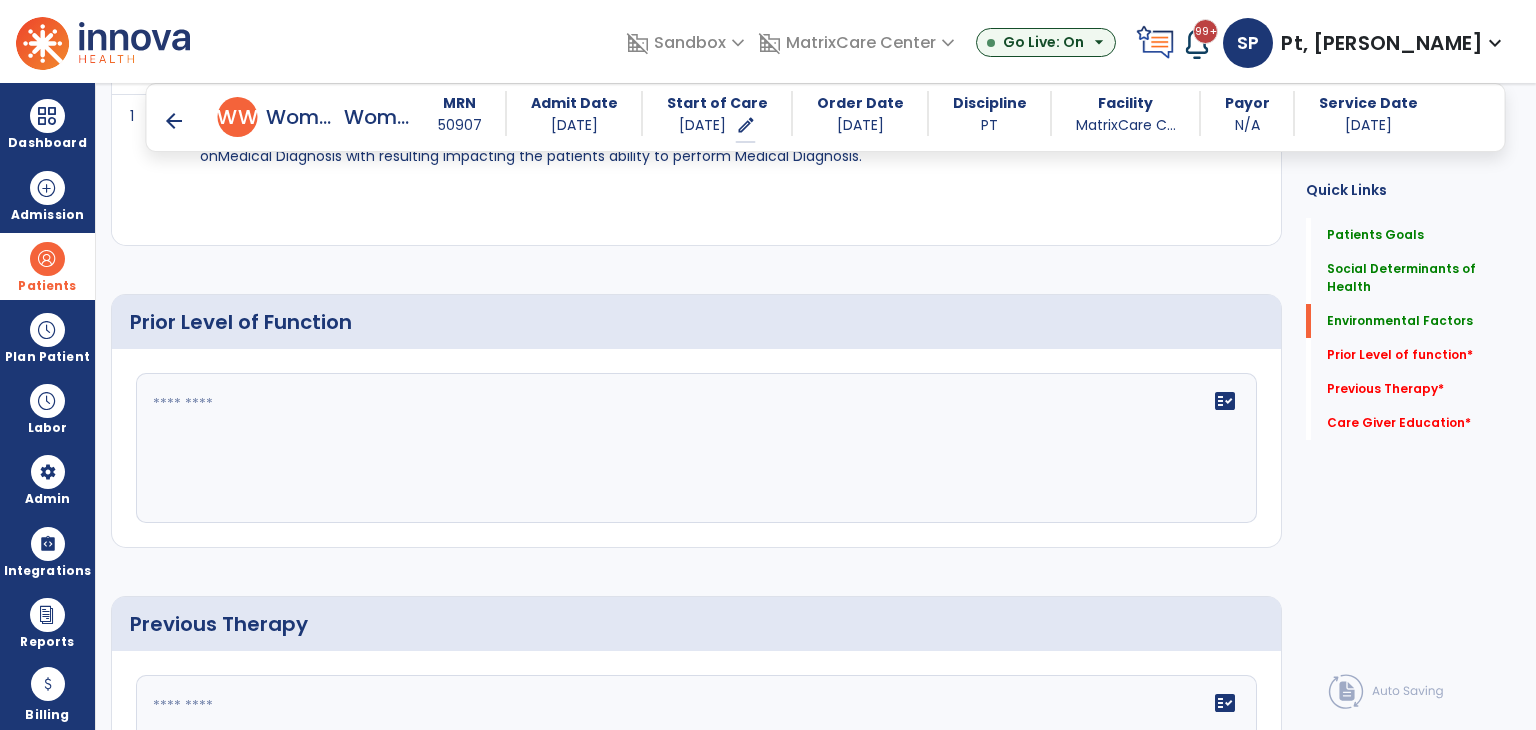 click on "fact_check" 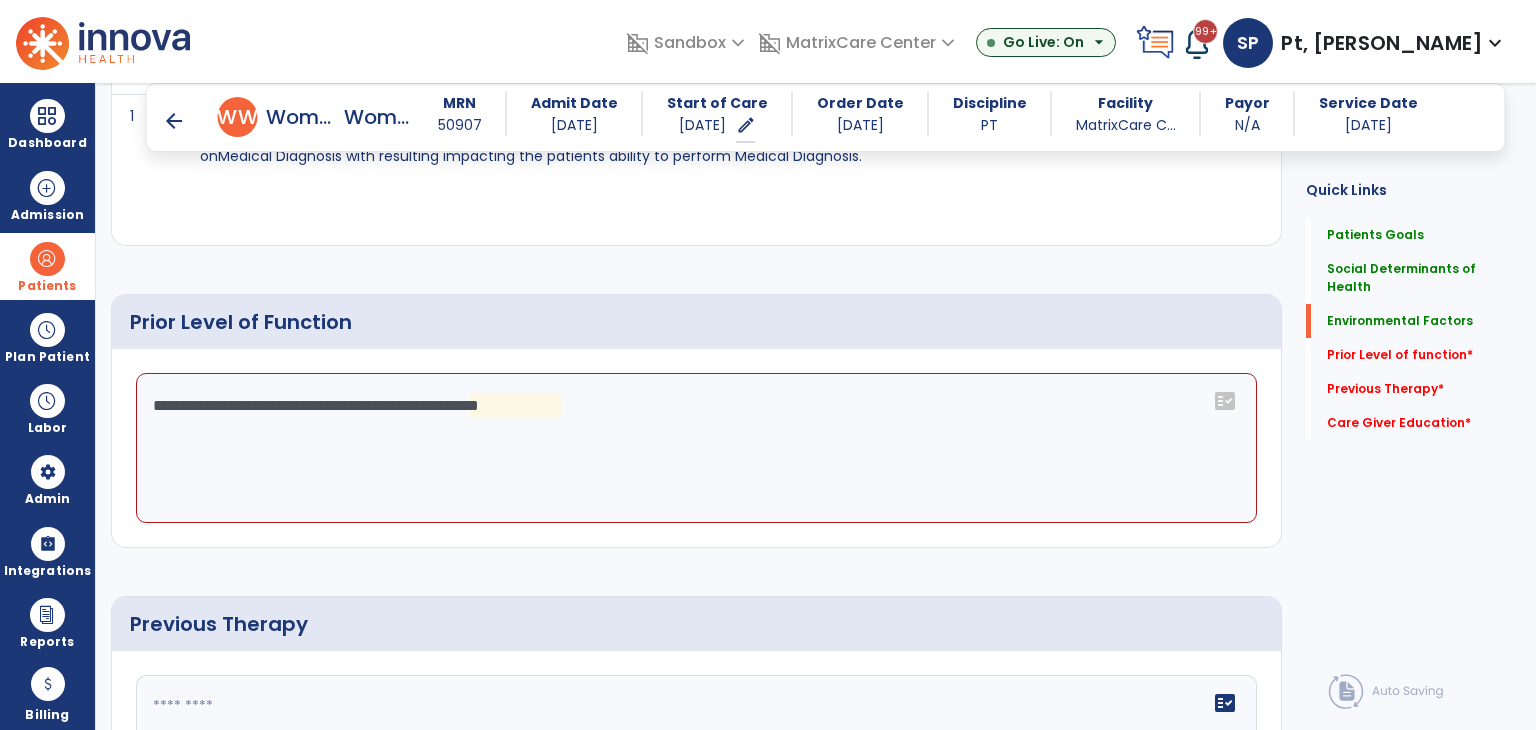 click on "**********" 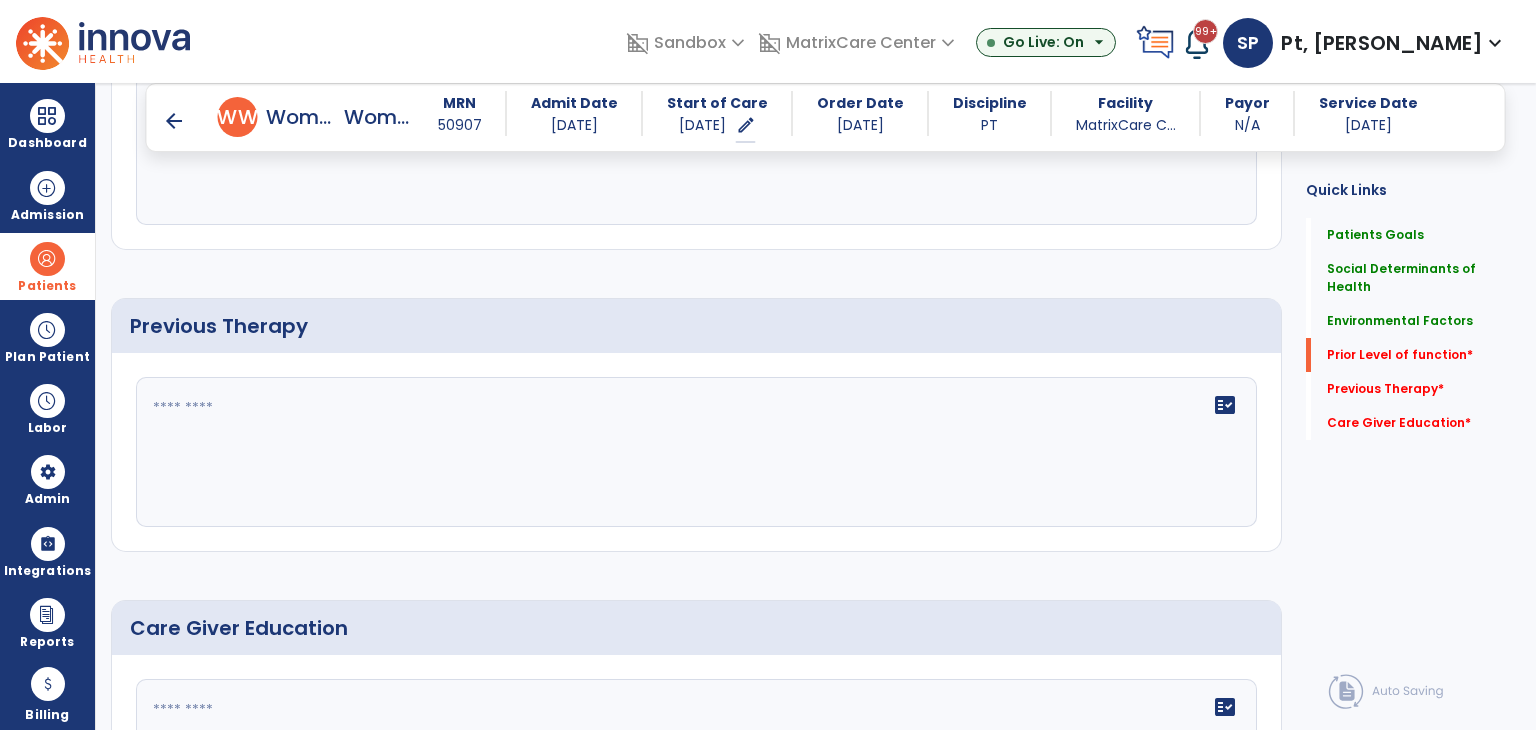 scroll, scrollTop: 1300, scrollLeft: 0, axis: vertical 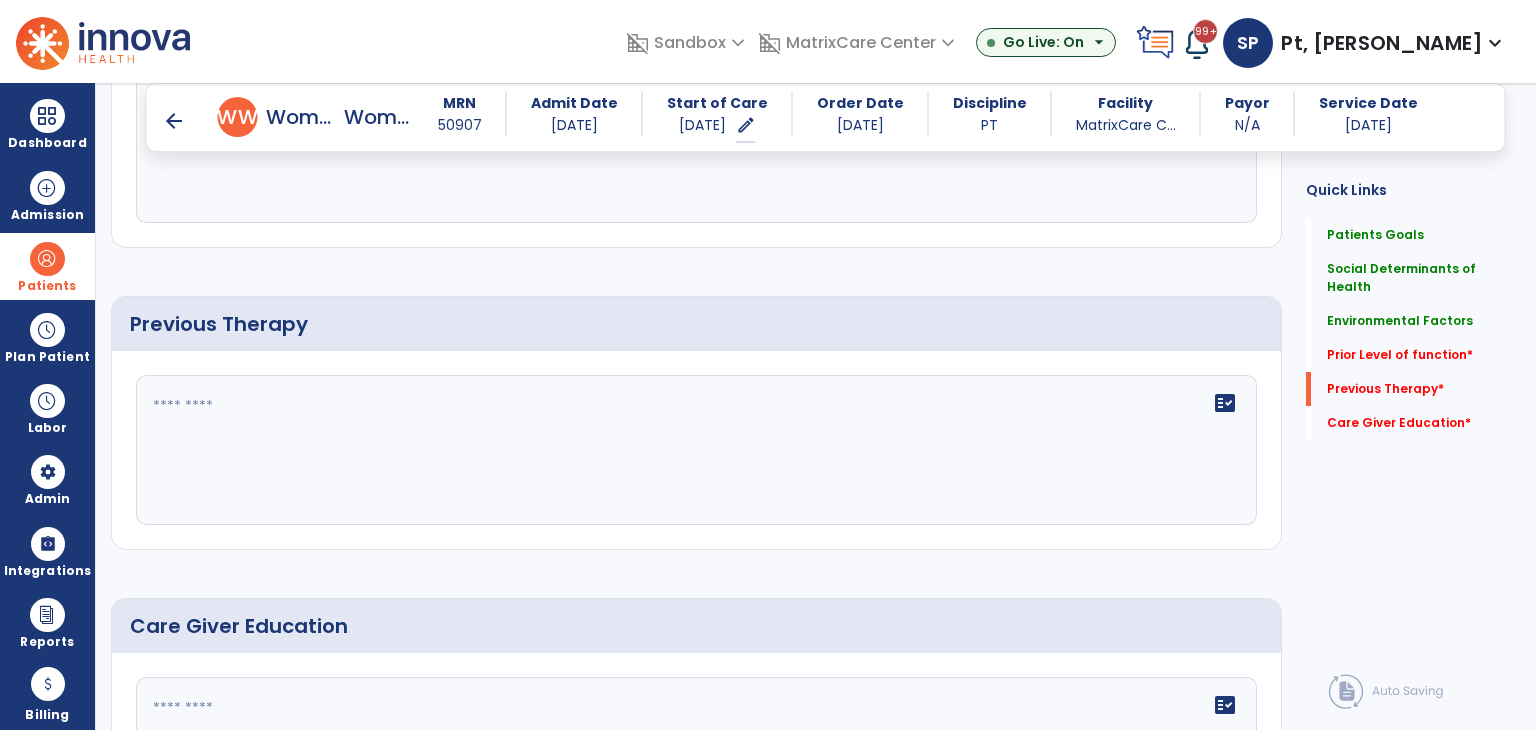 type on "**********" 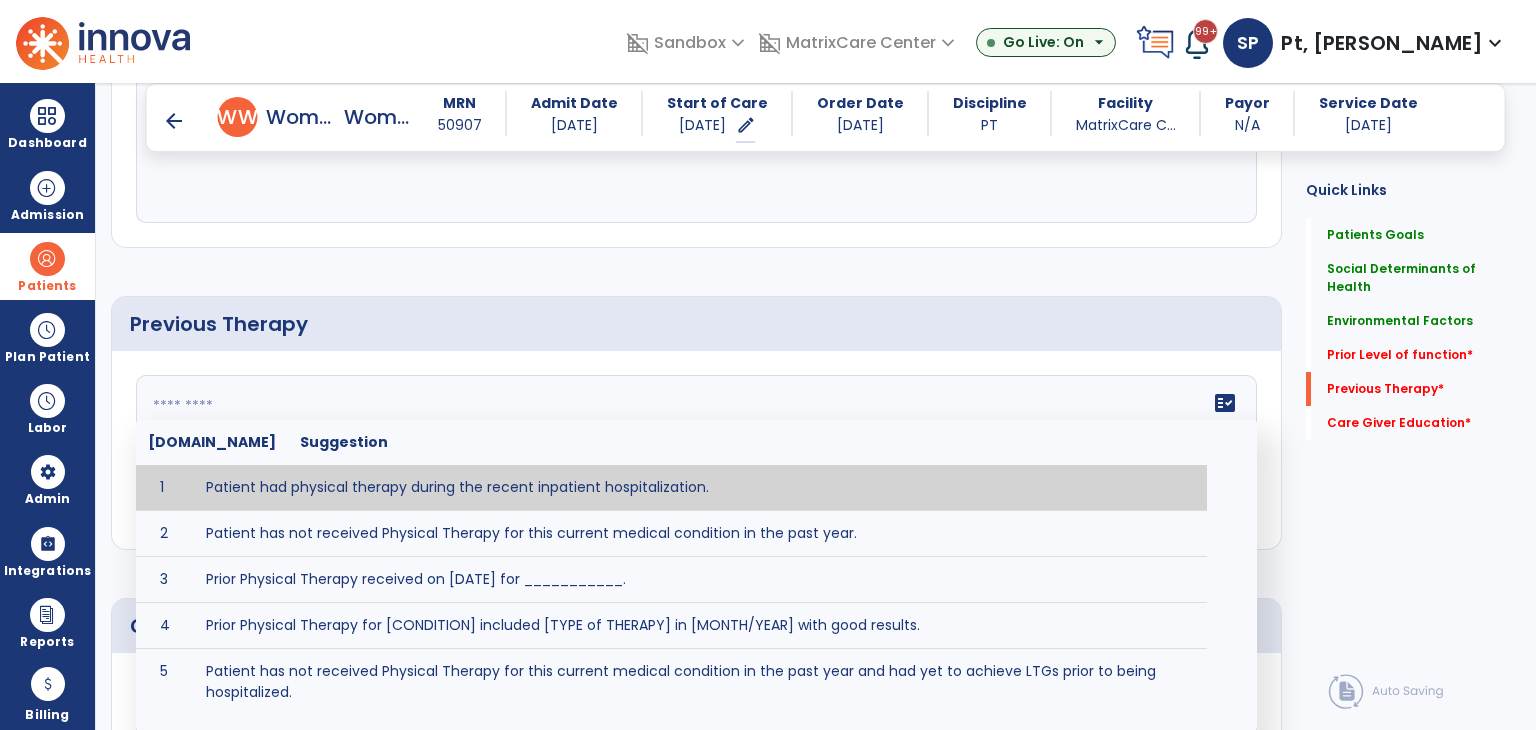 type on "**********" 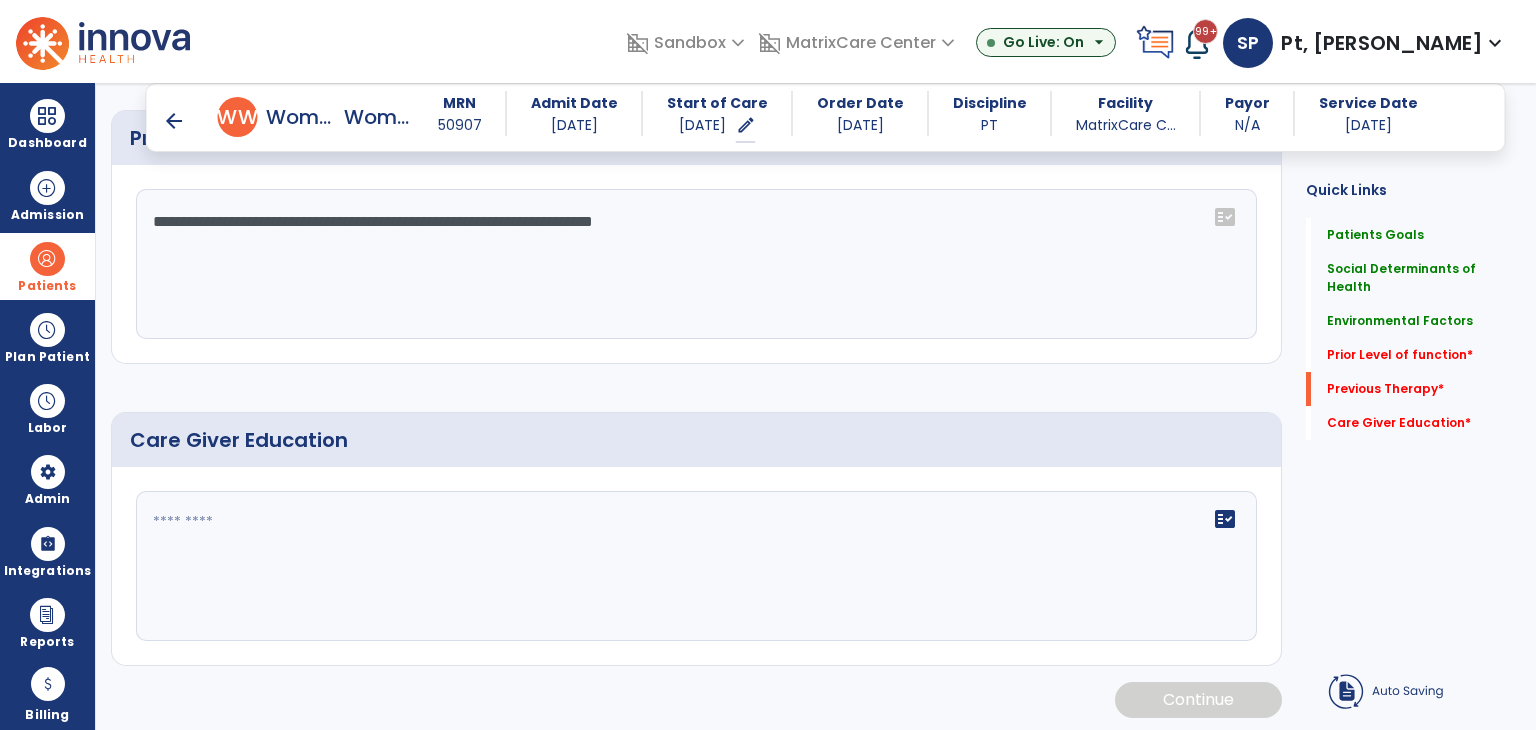 scroll, scrollTop: 1487, scrollLeft: 0, axis: vertical 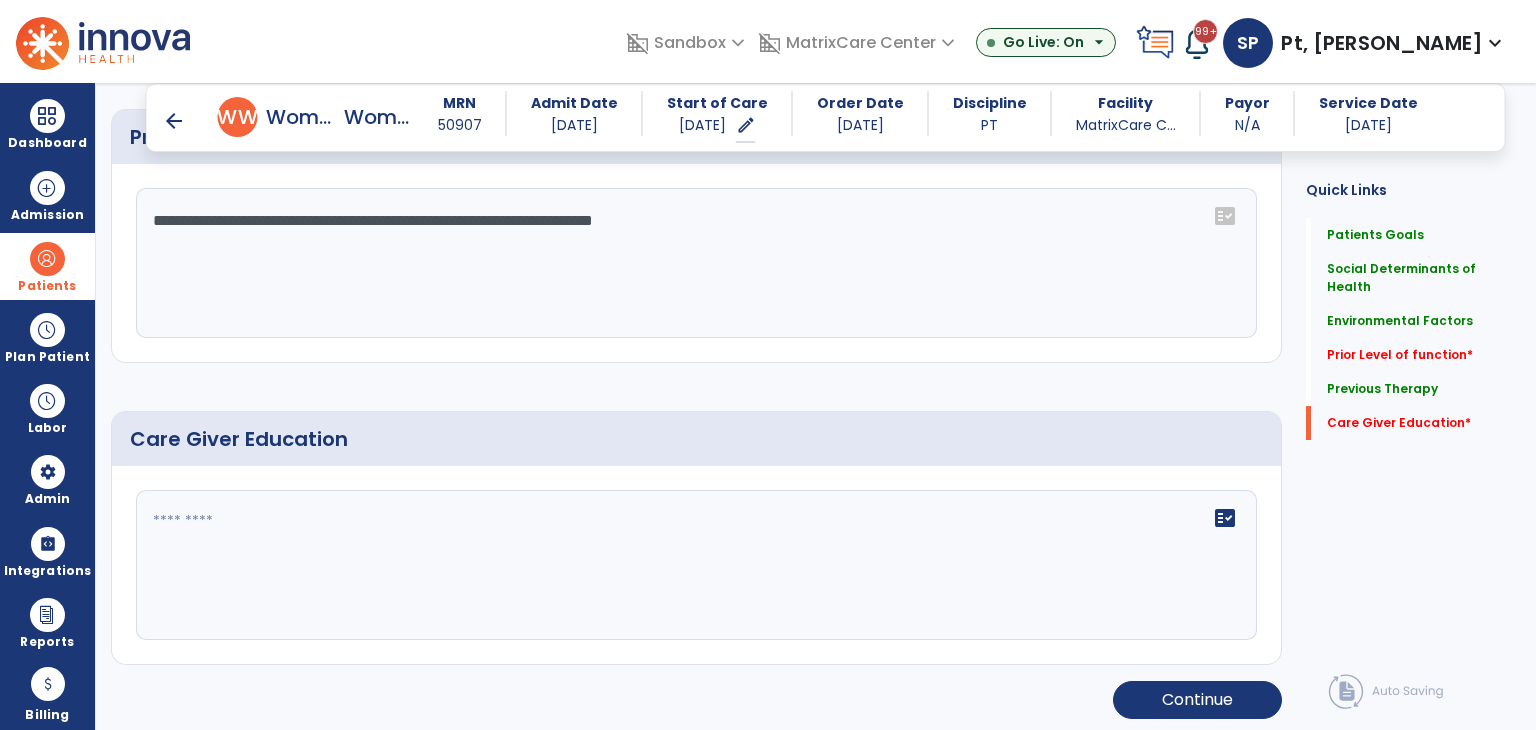 click 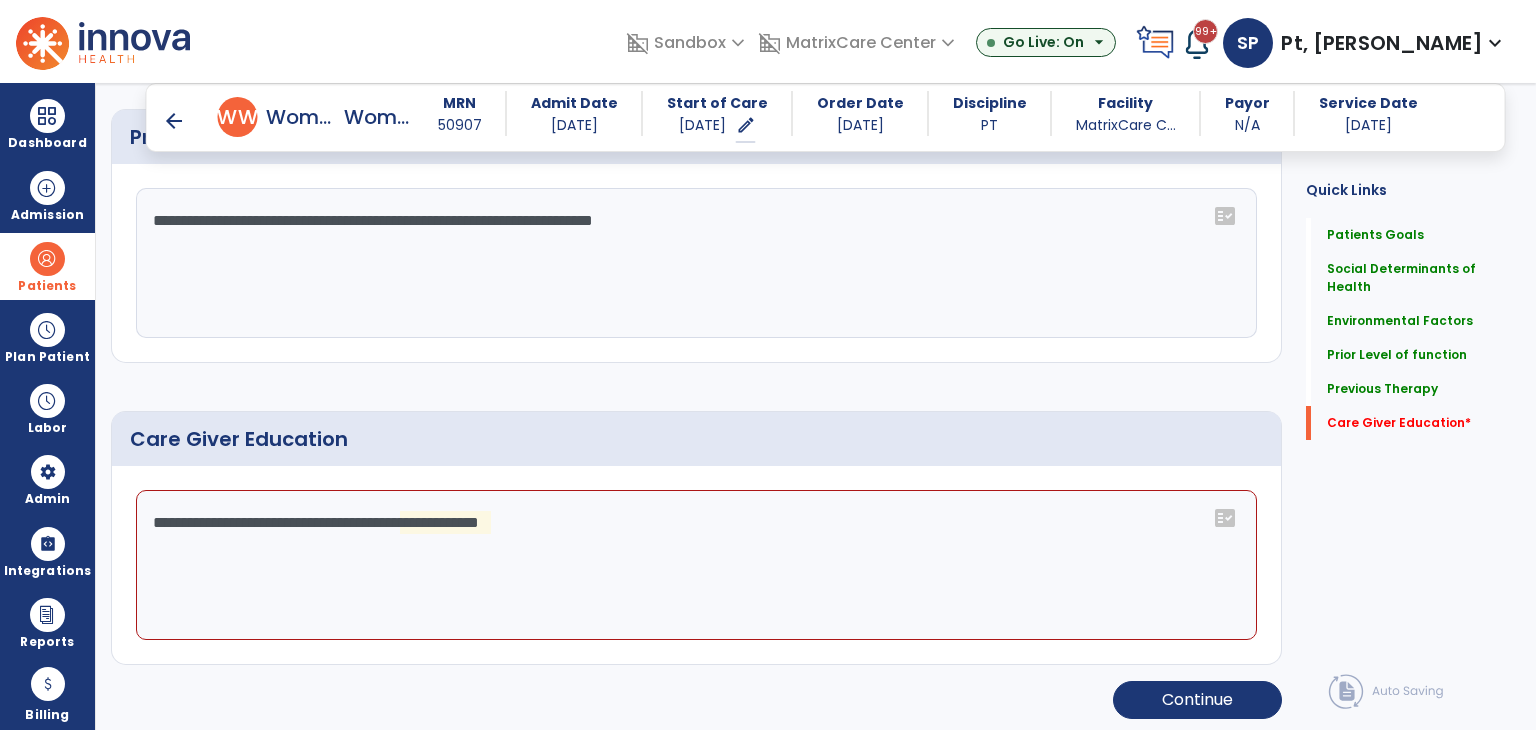 click on "**********" 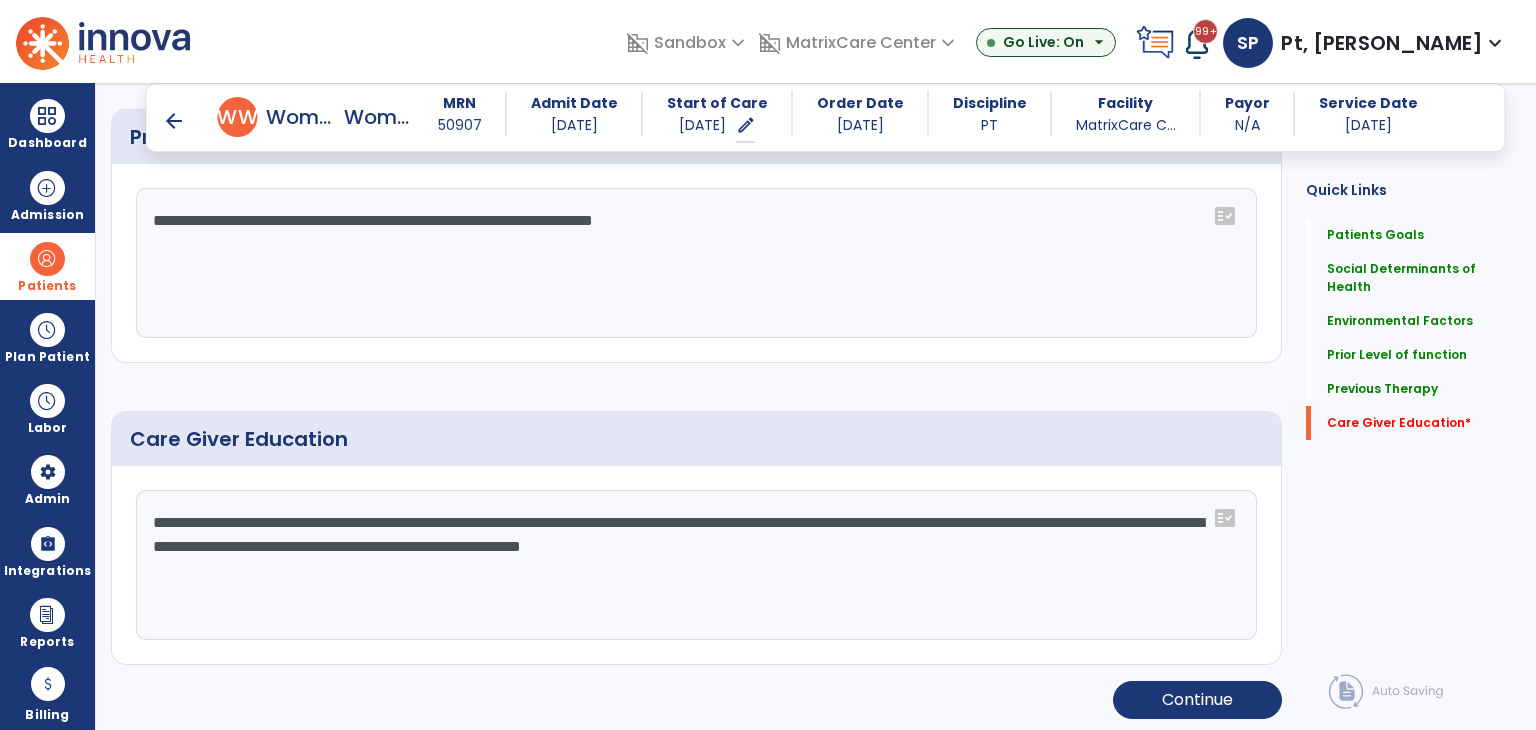 scroll, scrollTop: 1488, scrollLeft: 0, axis: vertical 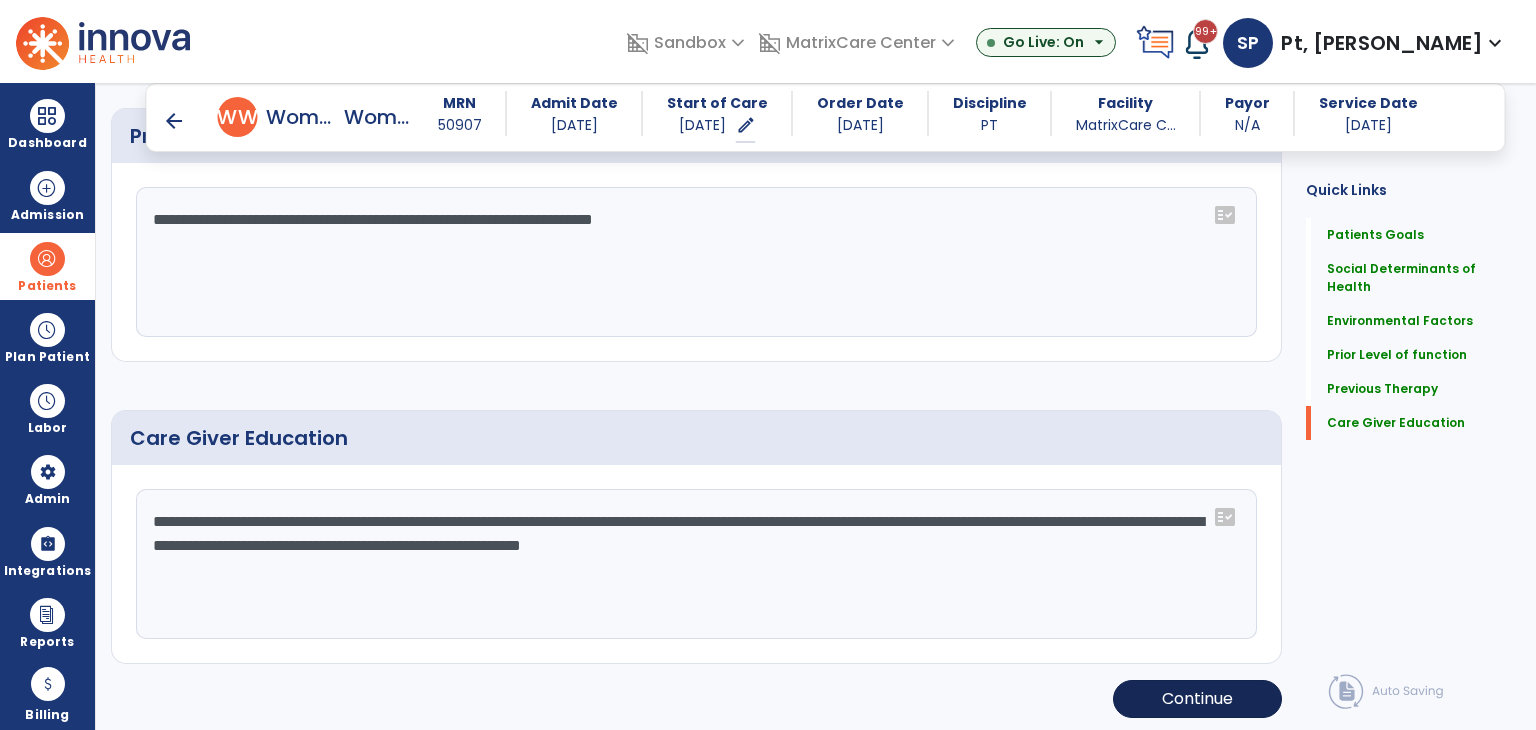 type on "**********" 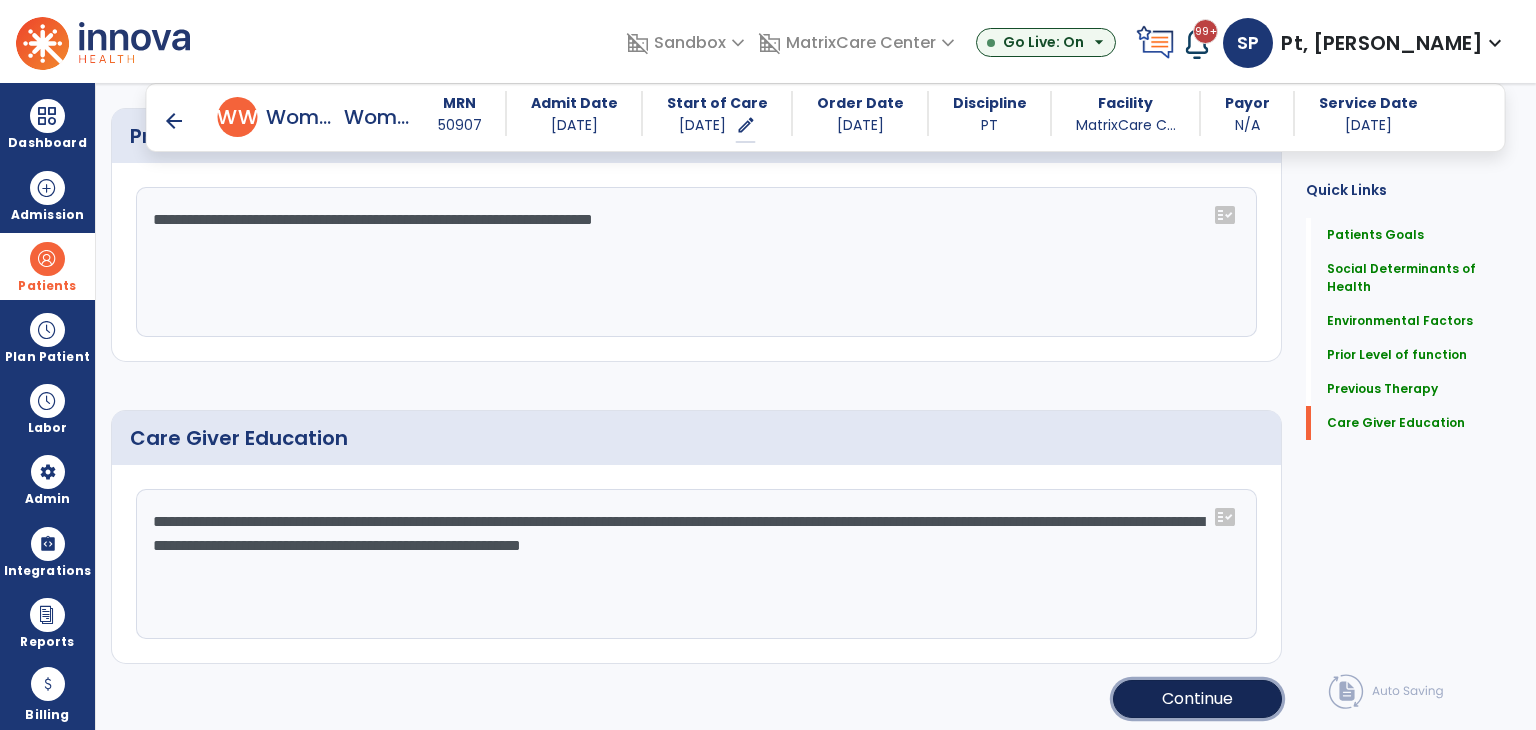 click on "Continue" 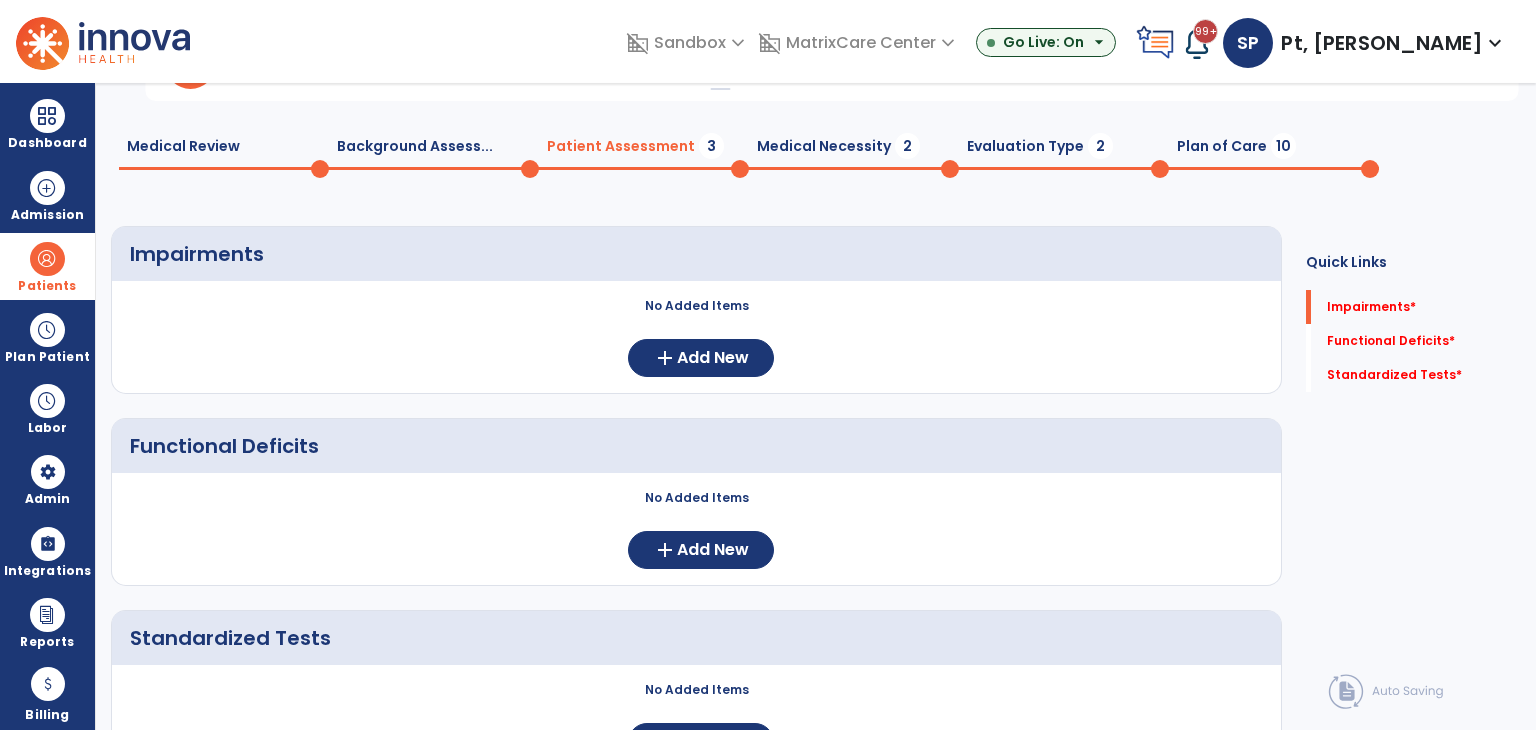 scroll, scrollTop: 0, scrollLeft: 0, axis: both 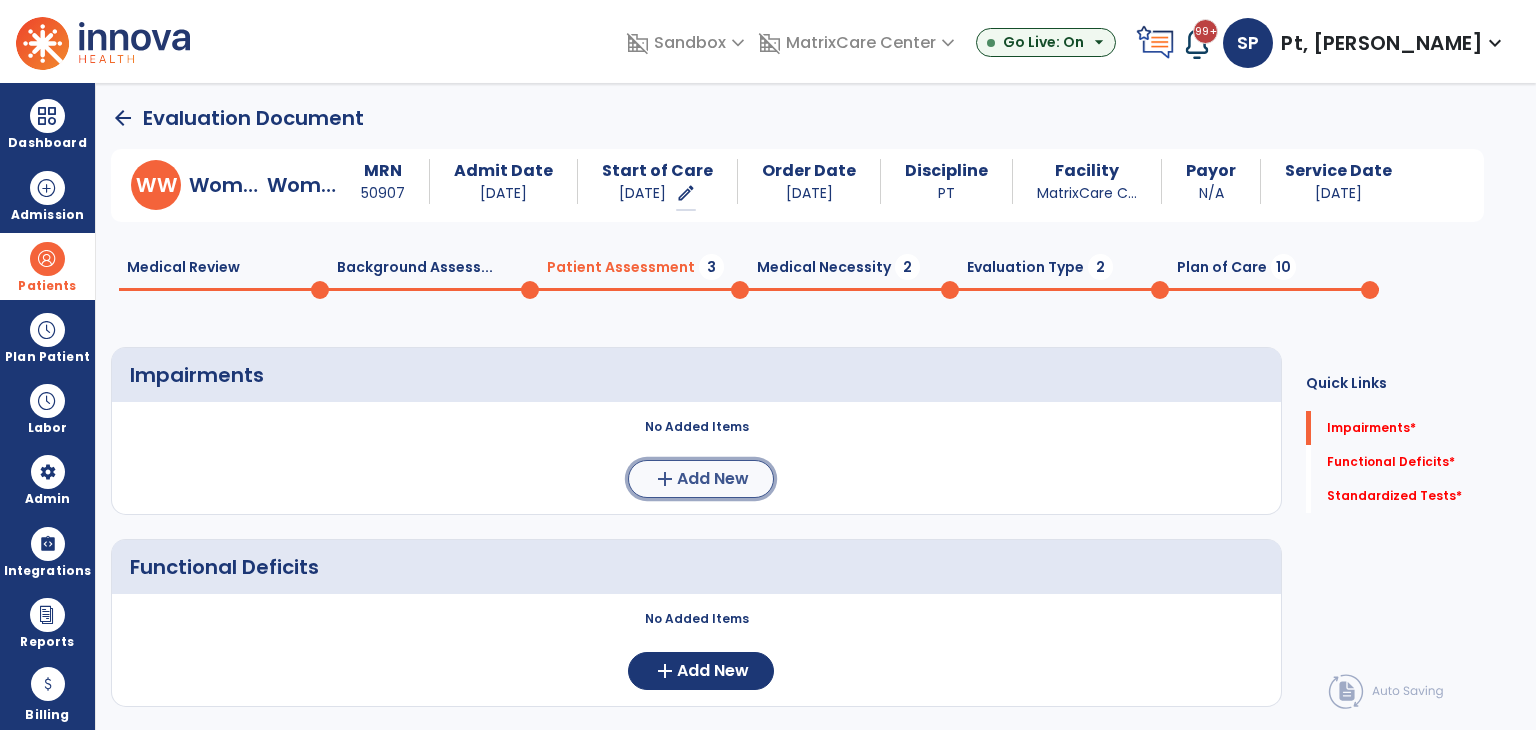 click on "add" 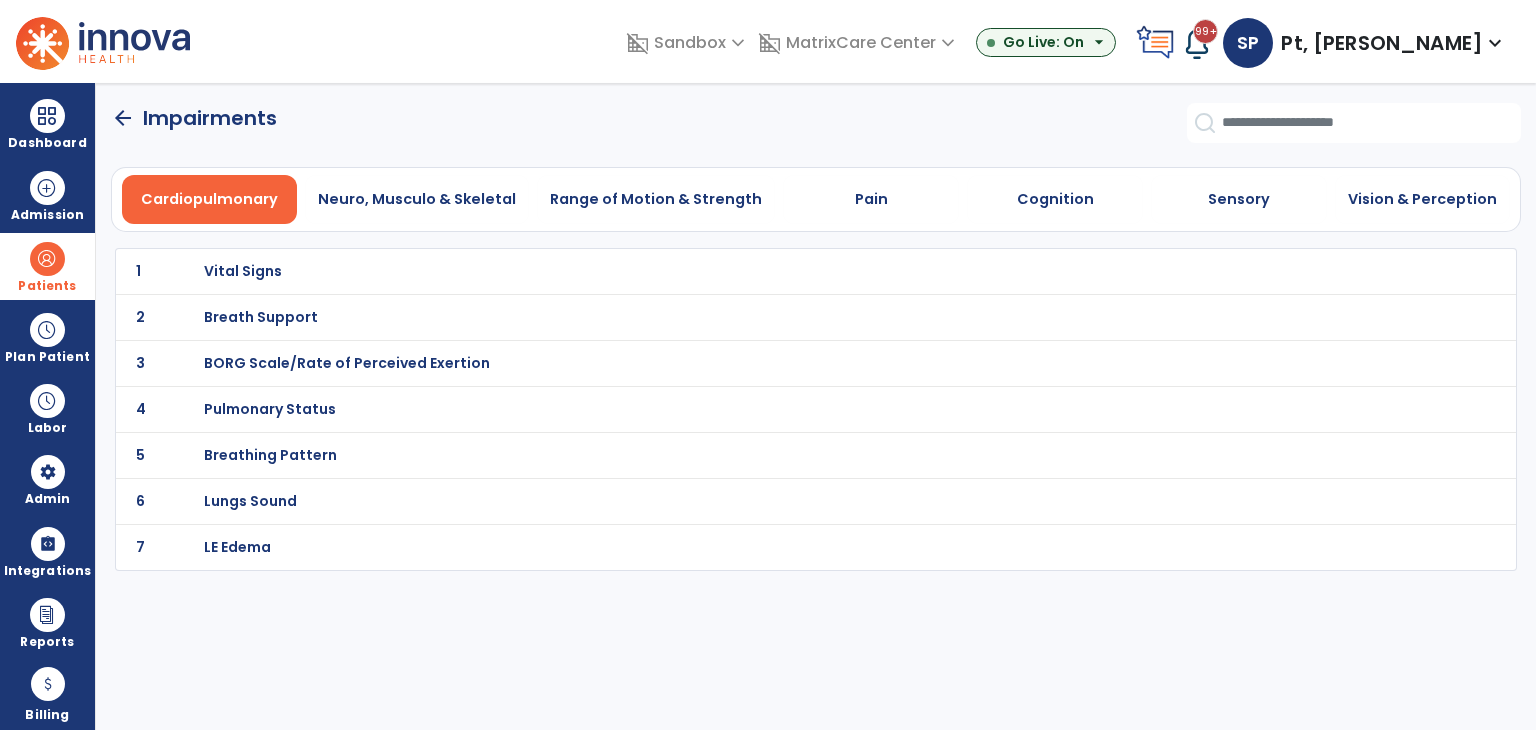 click on "LE Edema" at bounding box center (772, 271) 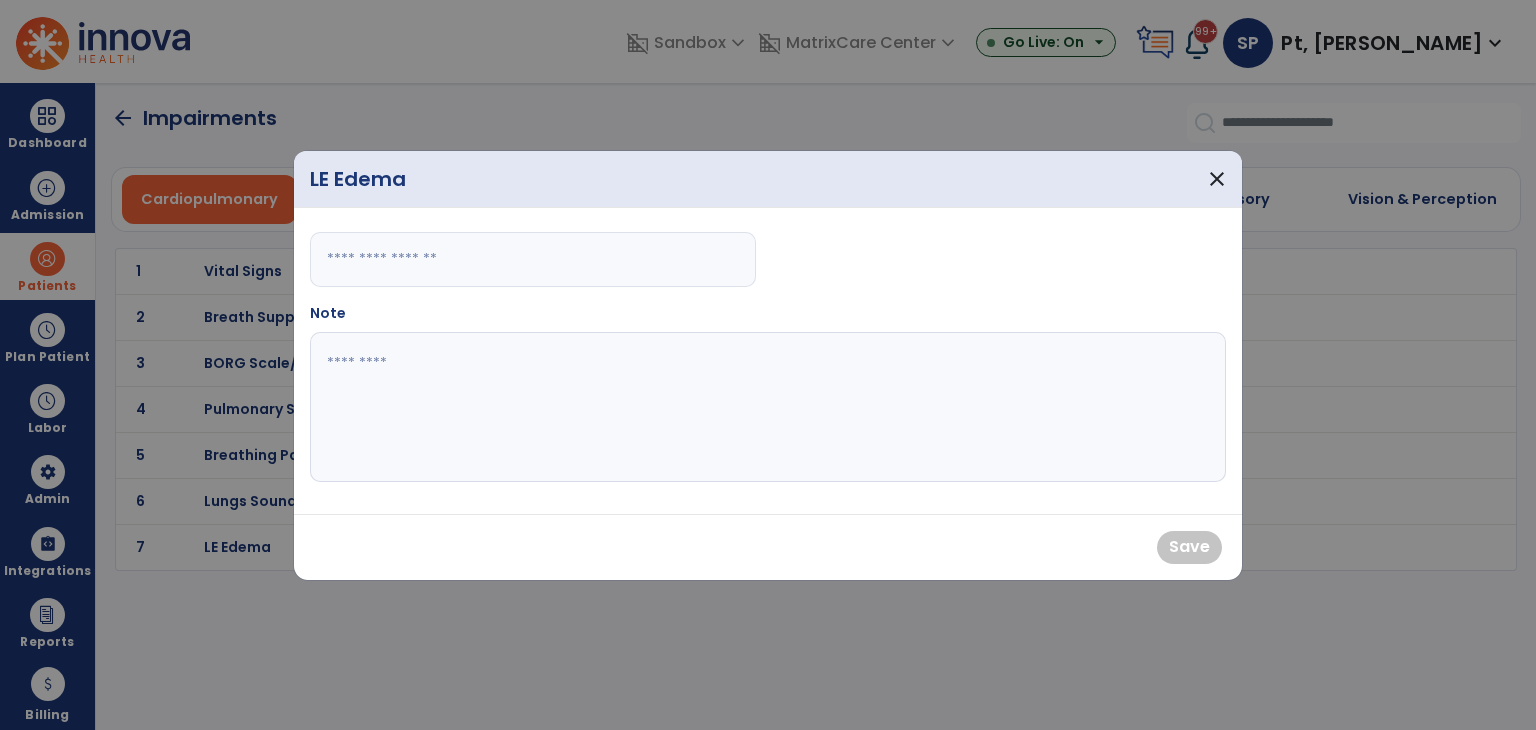 click at bounding box center (533, 259) 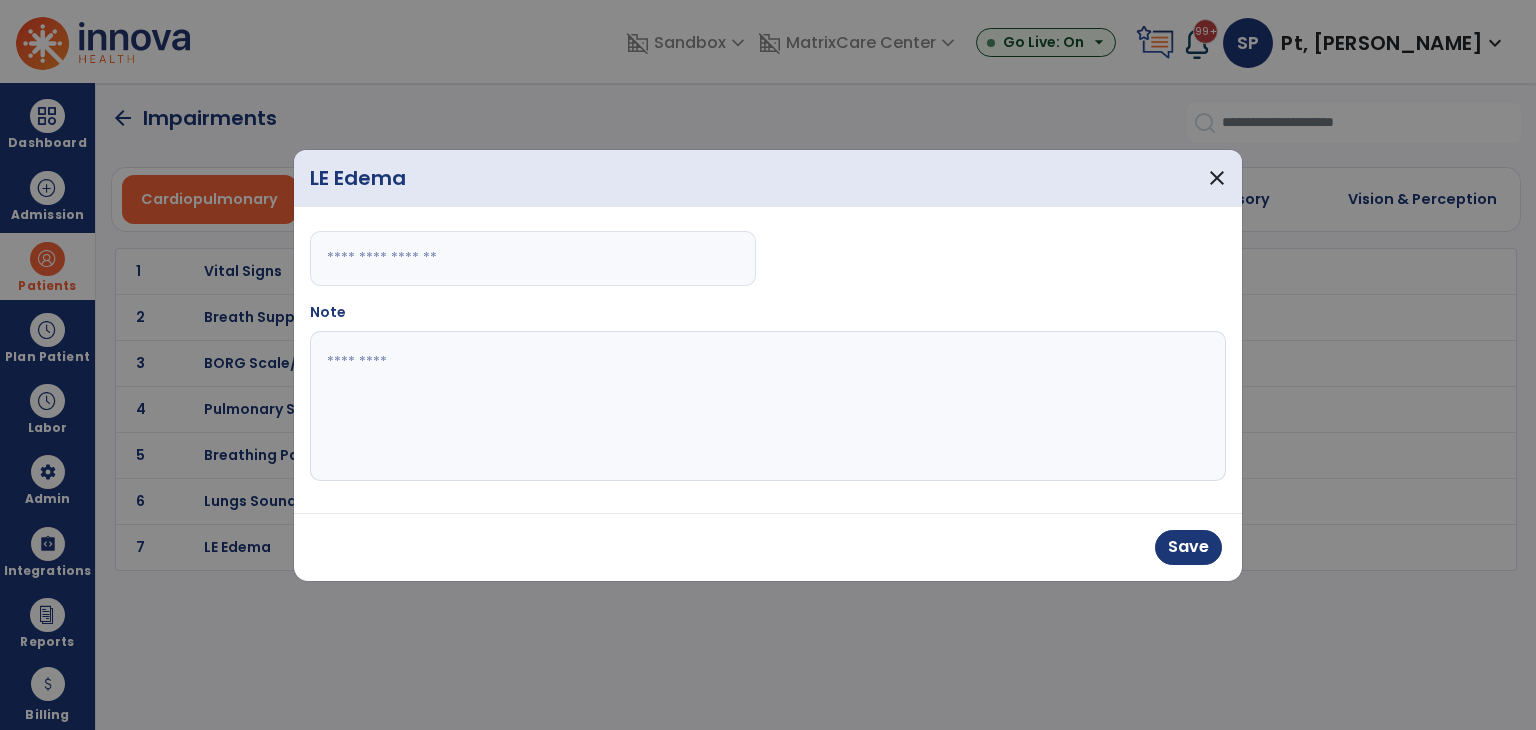 type on "**" 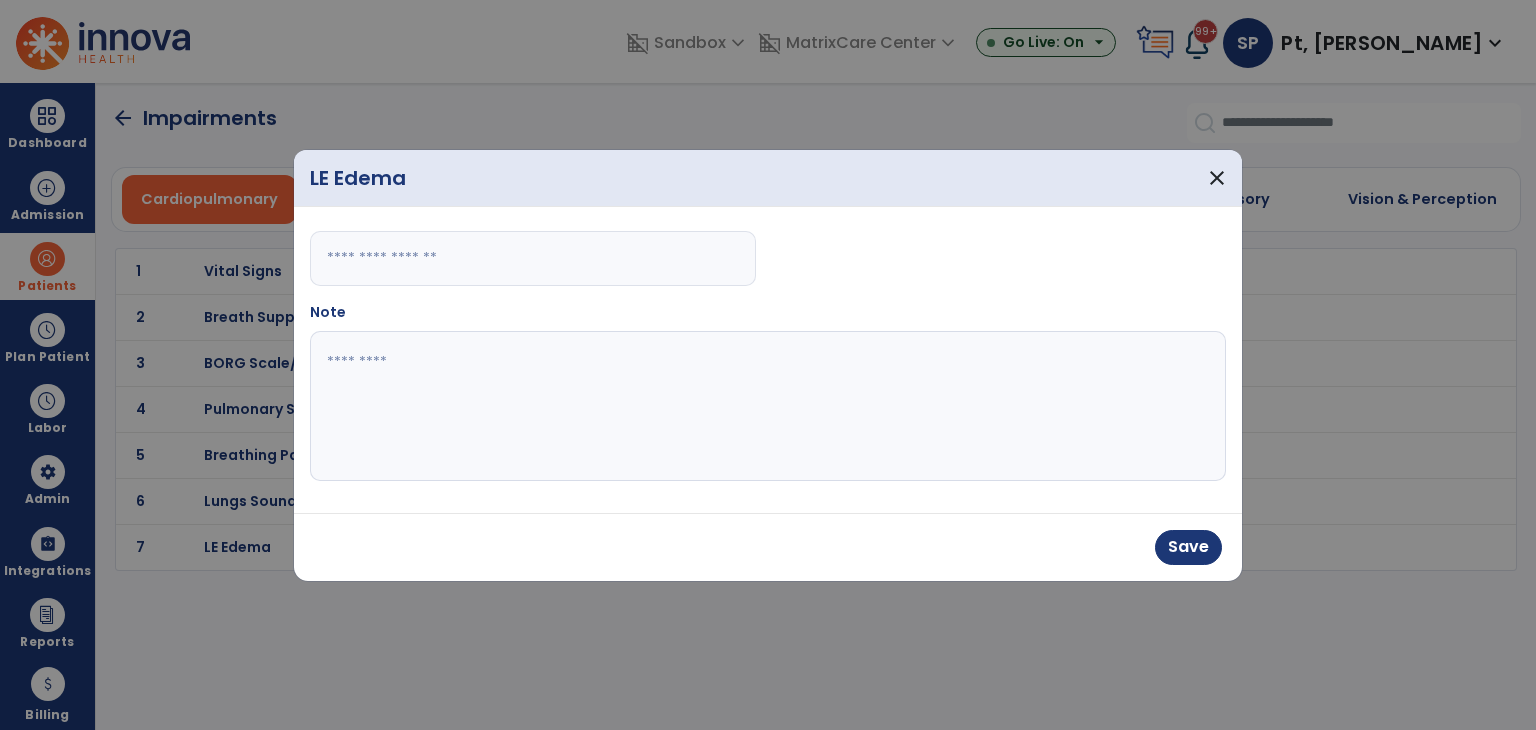 click at bounding box center (768, 406) 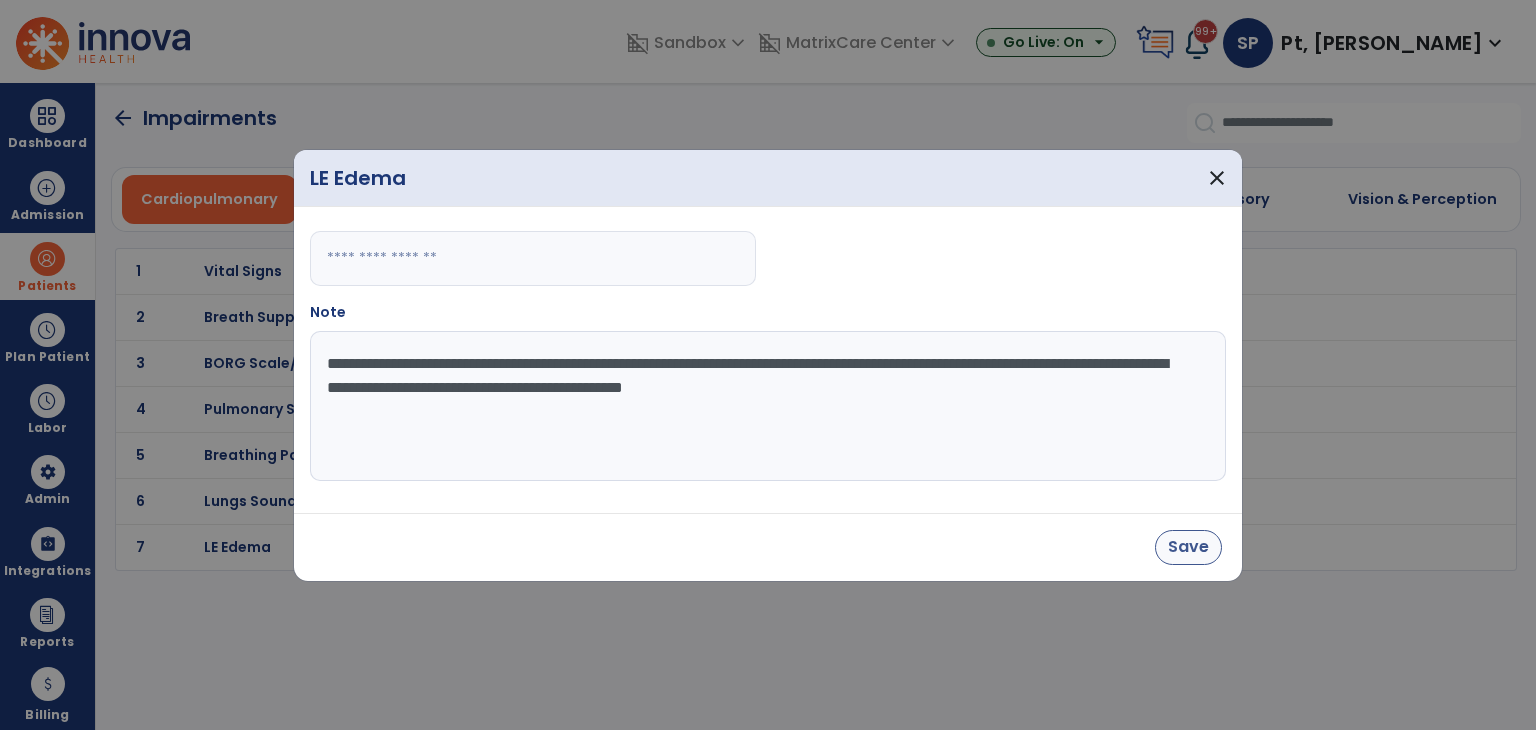 type on "**********" 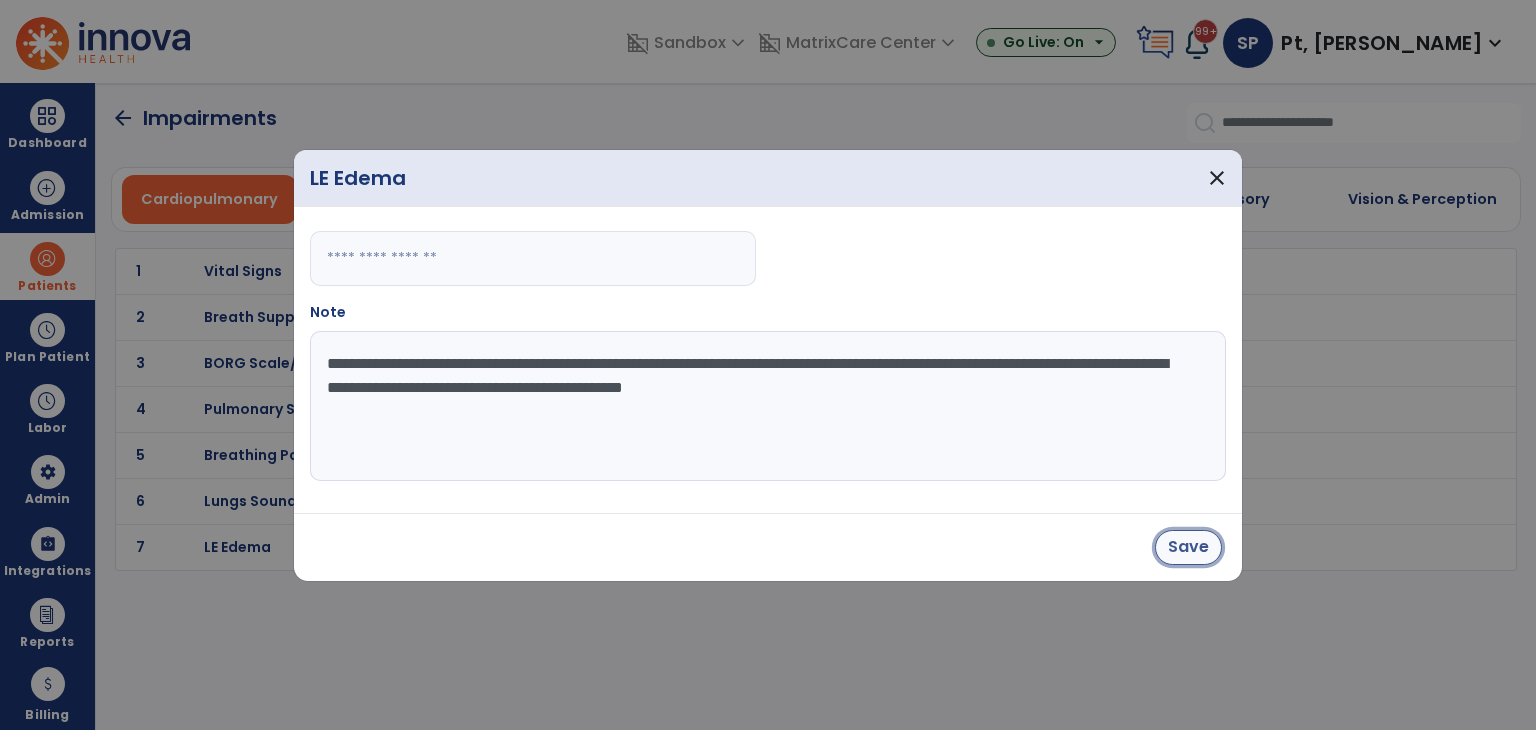 click on "Save" at bounding box center [1188, 547] 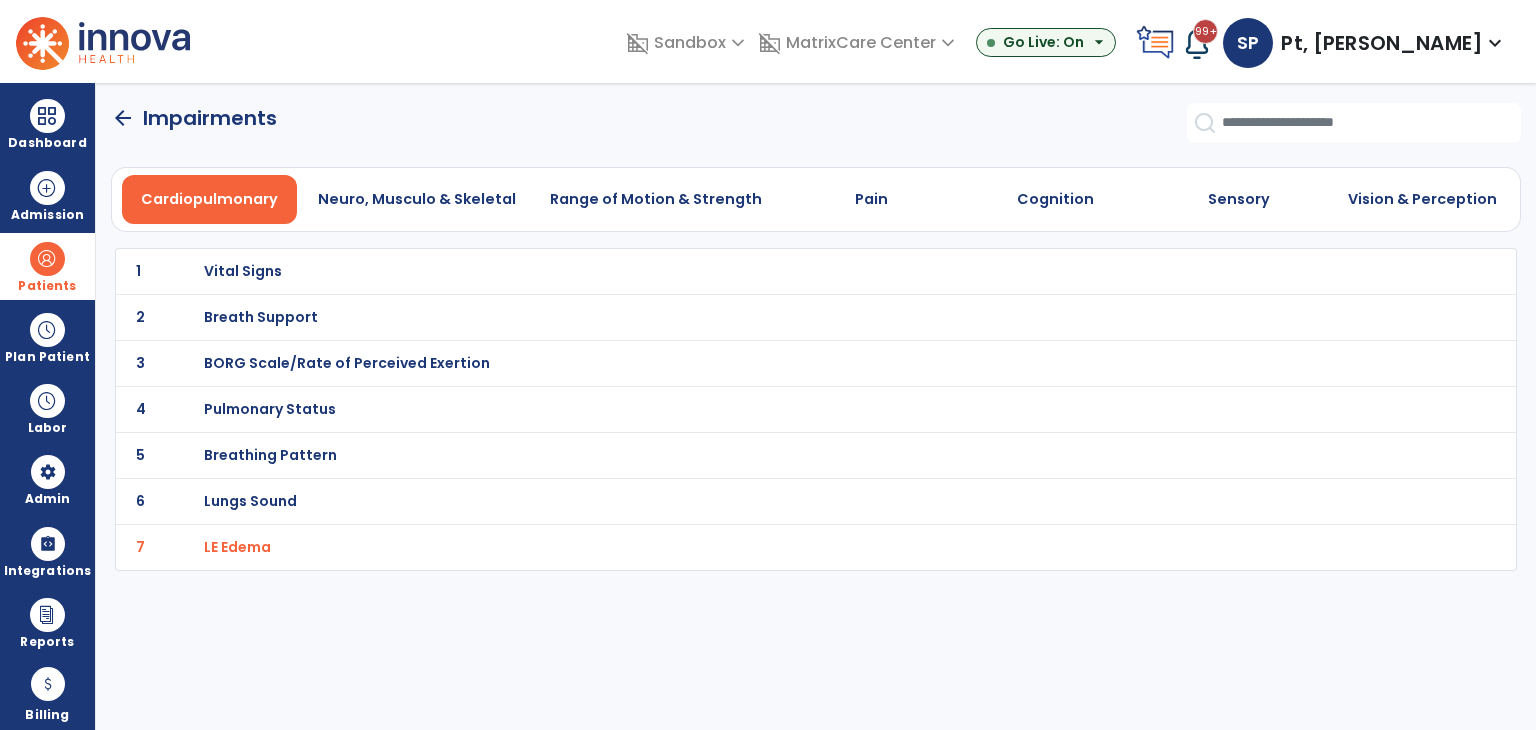 click on "arrow_back" 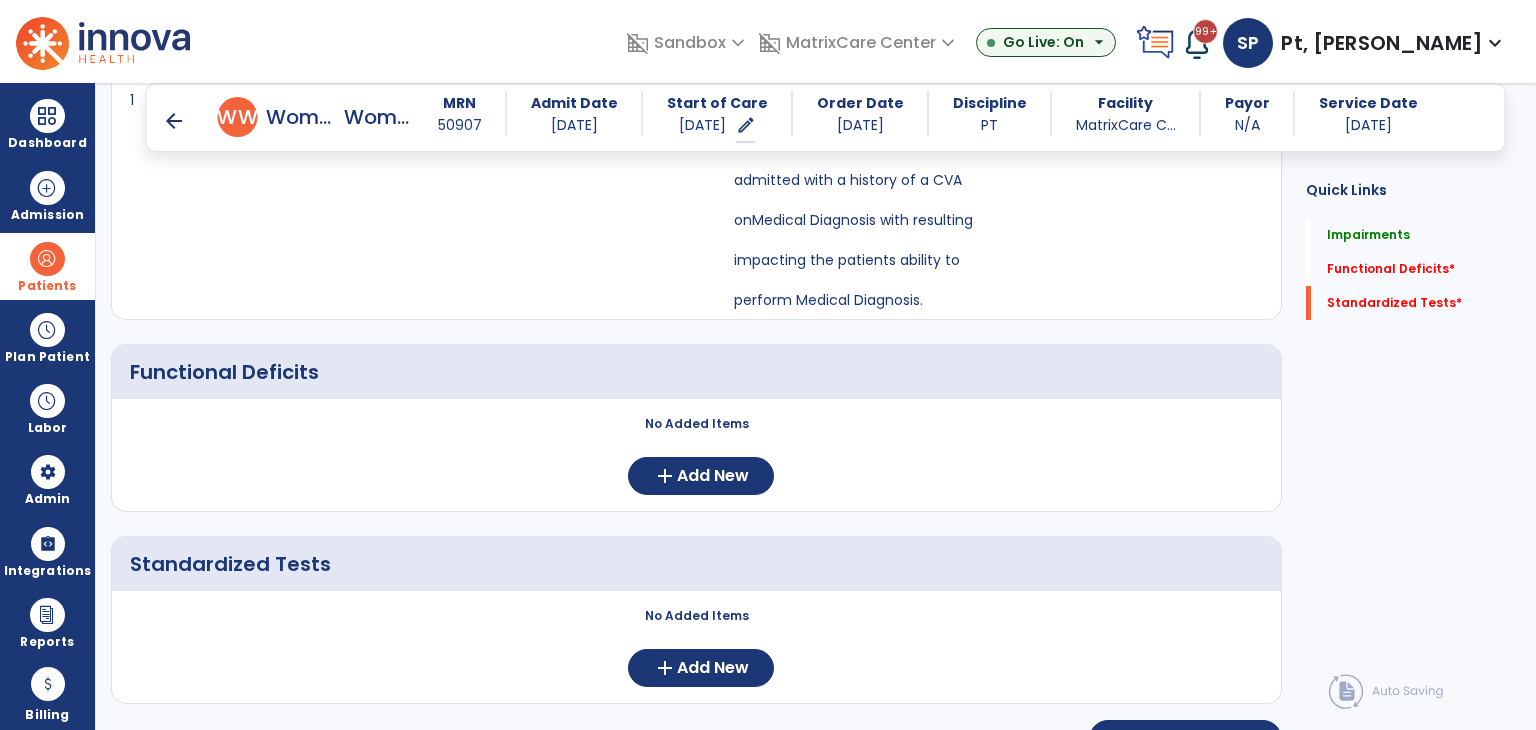 scroll, scrollTop: 400, scrollLeft: 0, axis: vertical 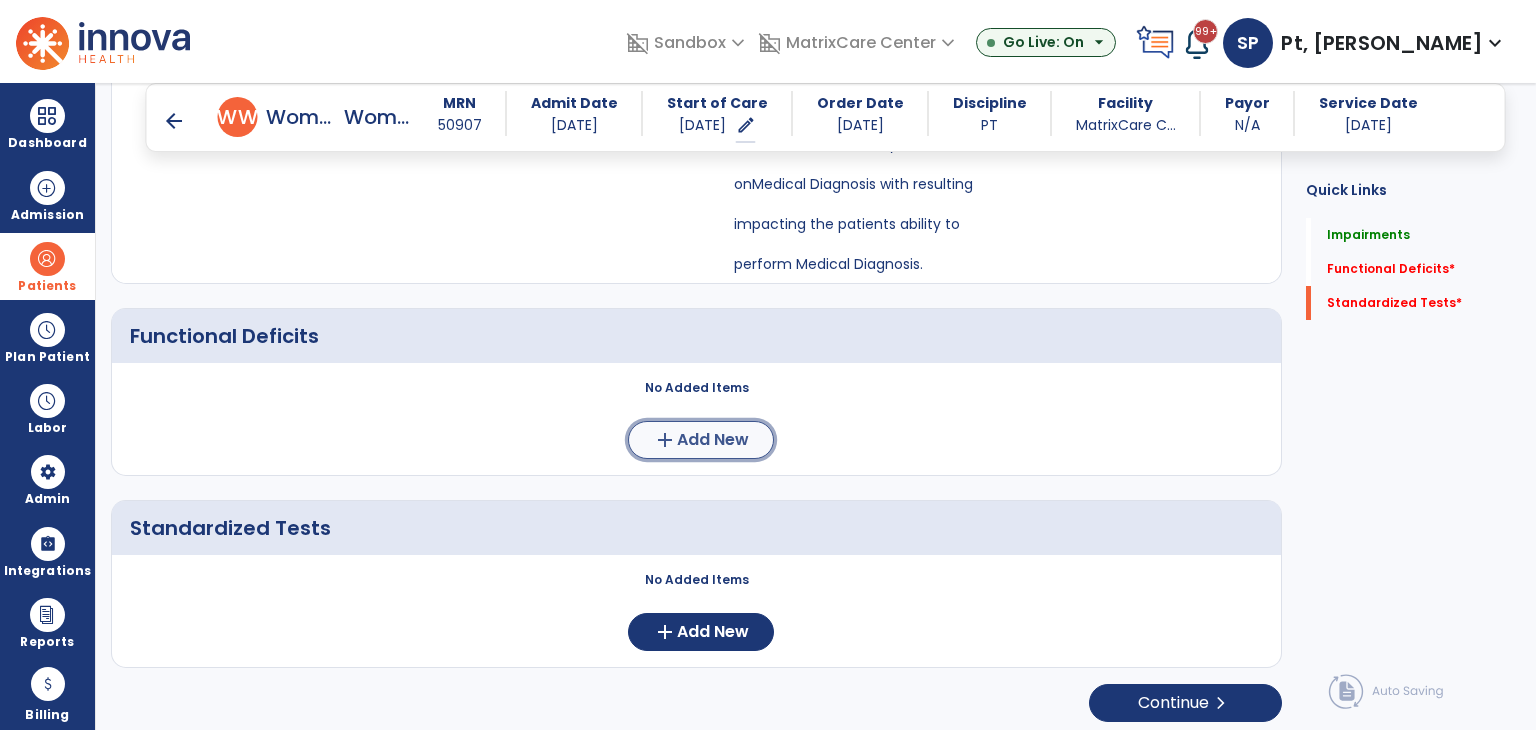 click on "add  Add New" 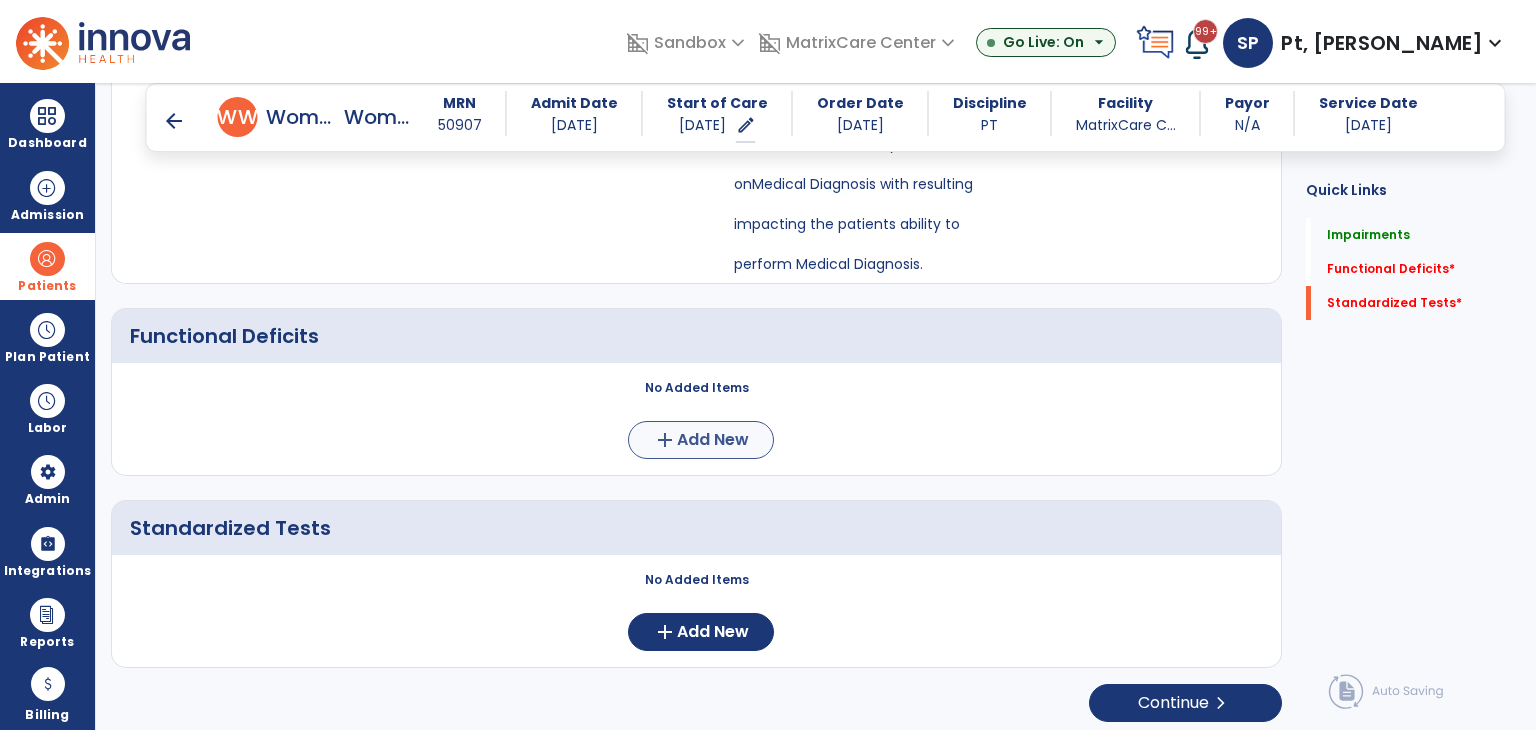 scroll, scrollTop: 0, scrollLeft: 0, axis: both 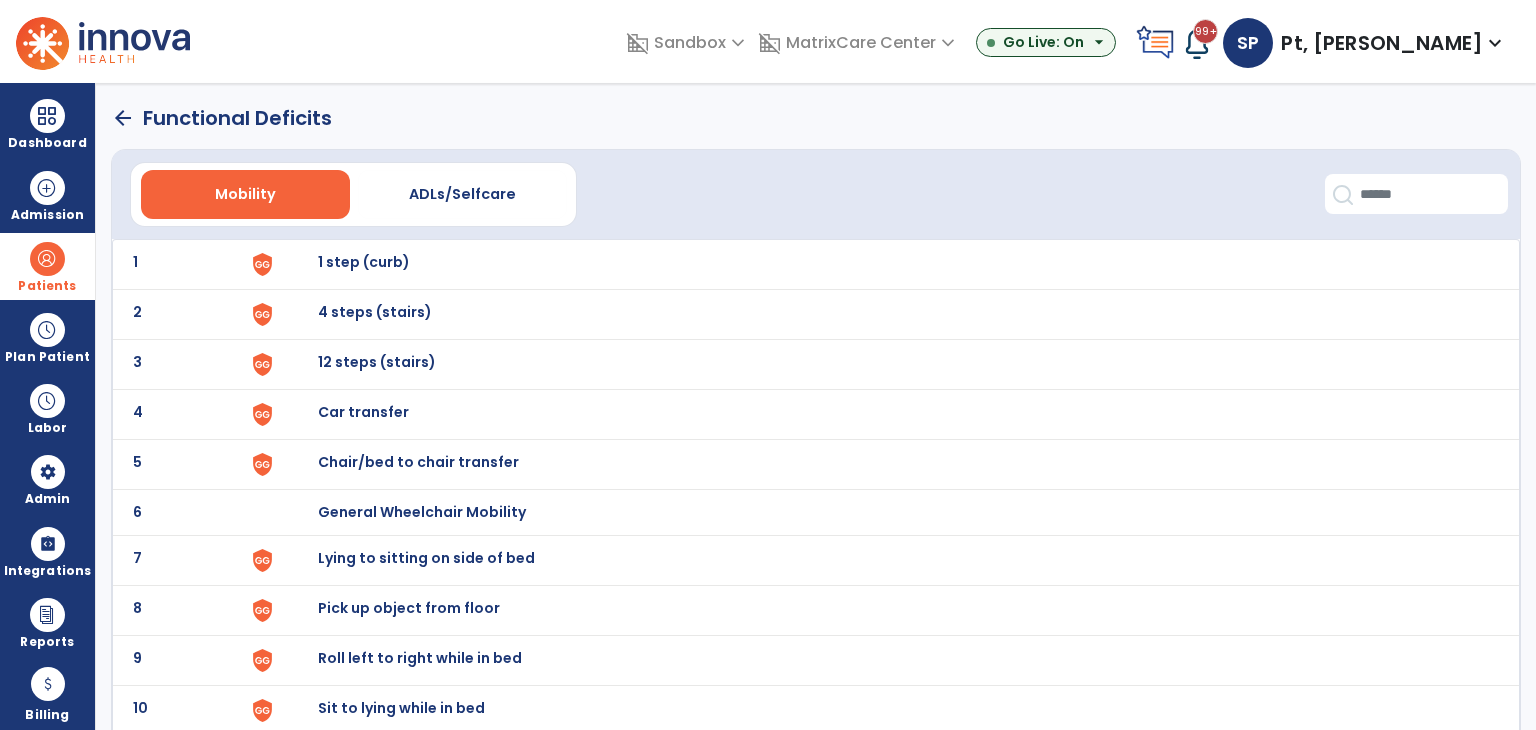 click on "Car transfer" at bounding box center (364, 262) 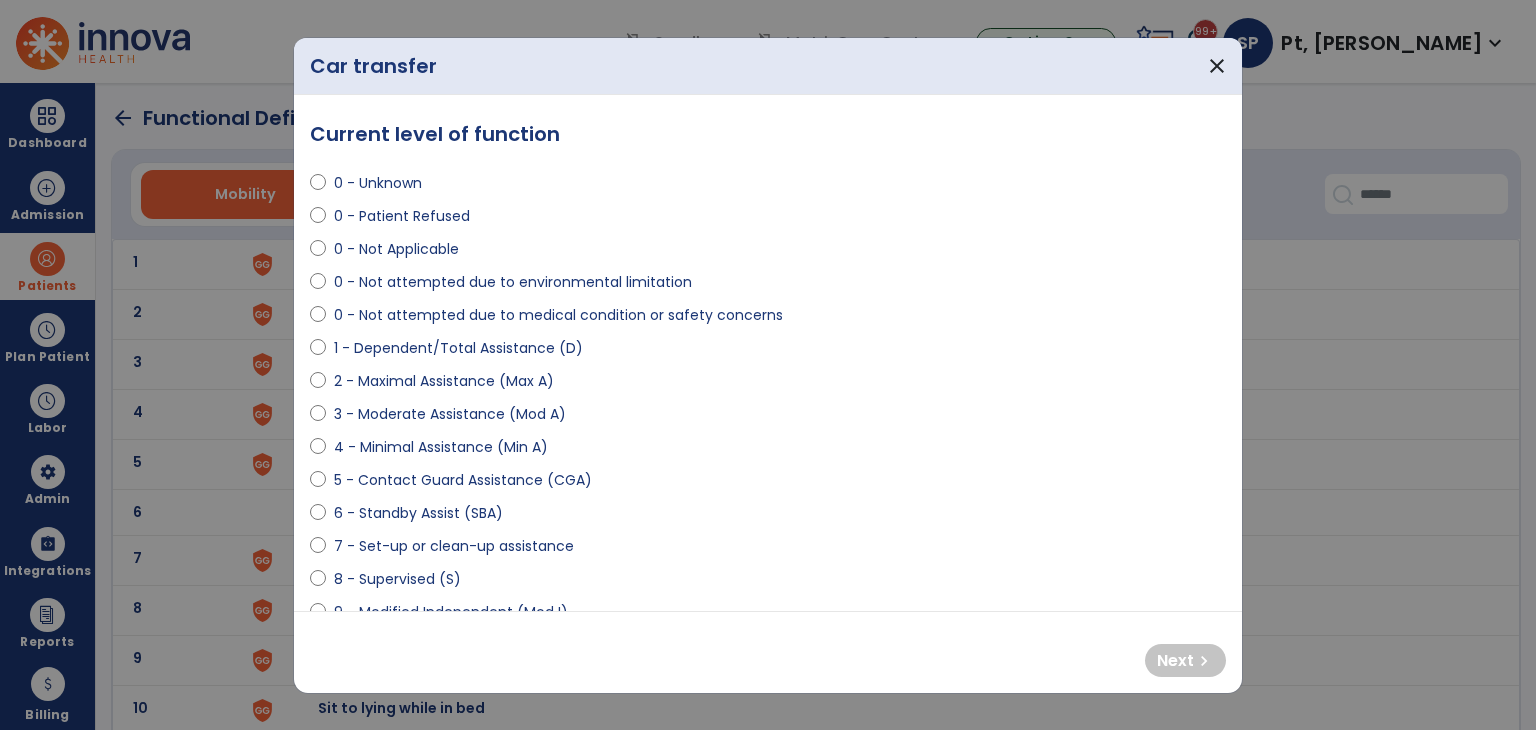scroll, scrollTop: 100, scrollLeft: 0, axis: vertical 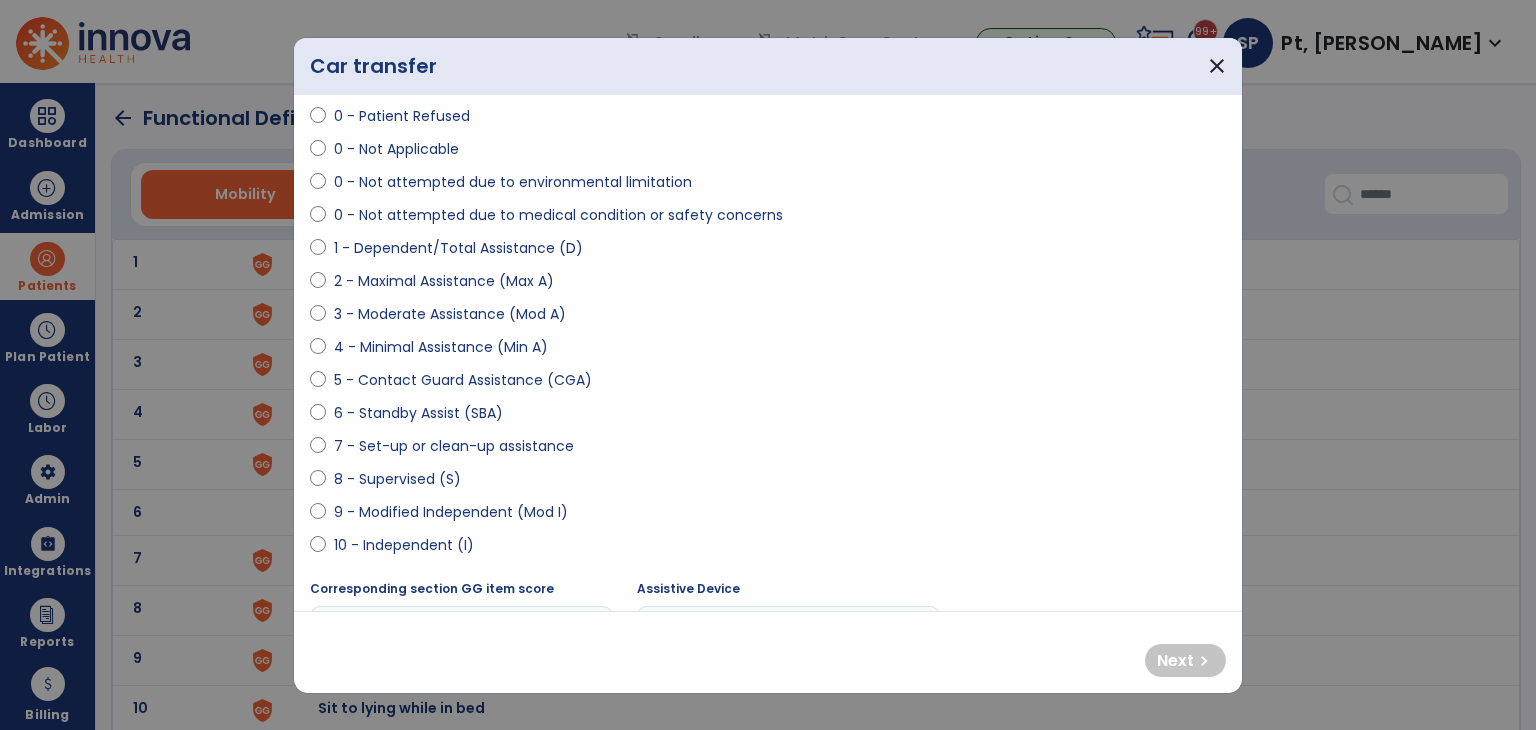 click on "6 - Standby Assist (SBA)" at bounding box center (418, 413) 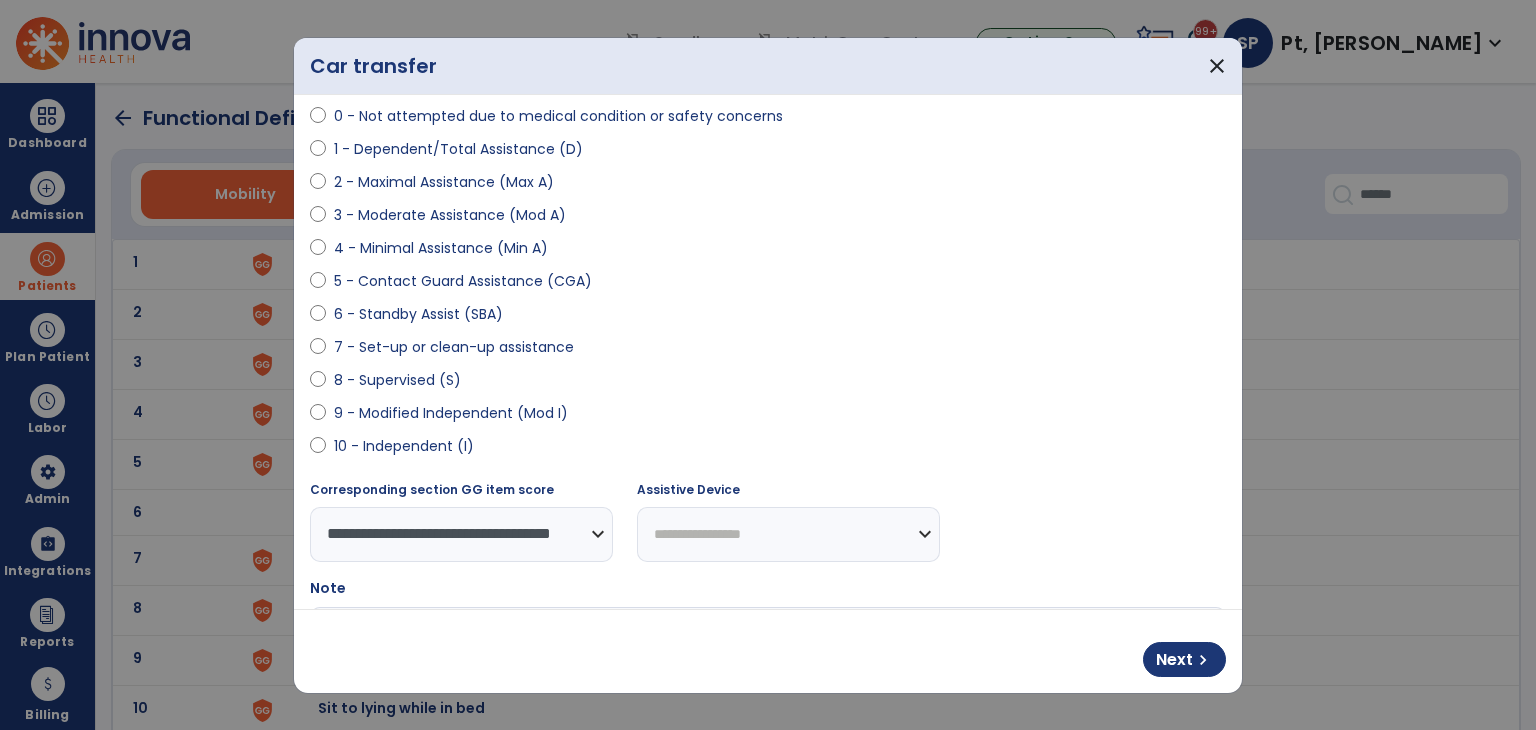 scroll, scrollTop: 200, scrollLeft: 0, axis: vertical 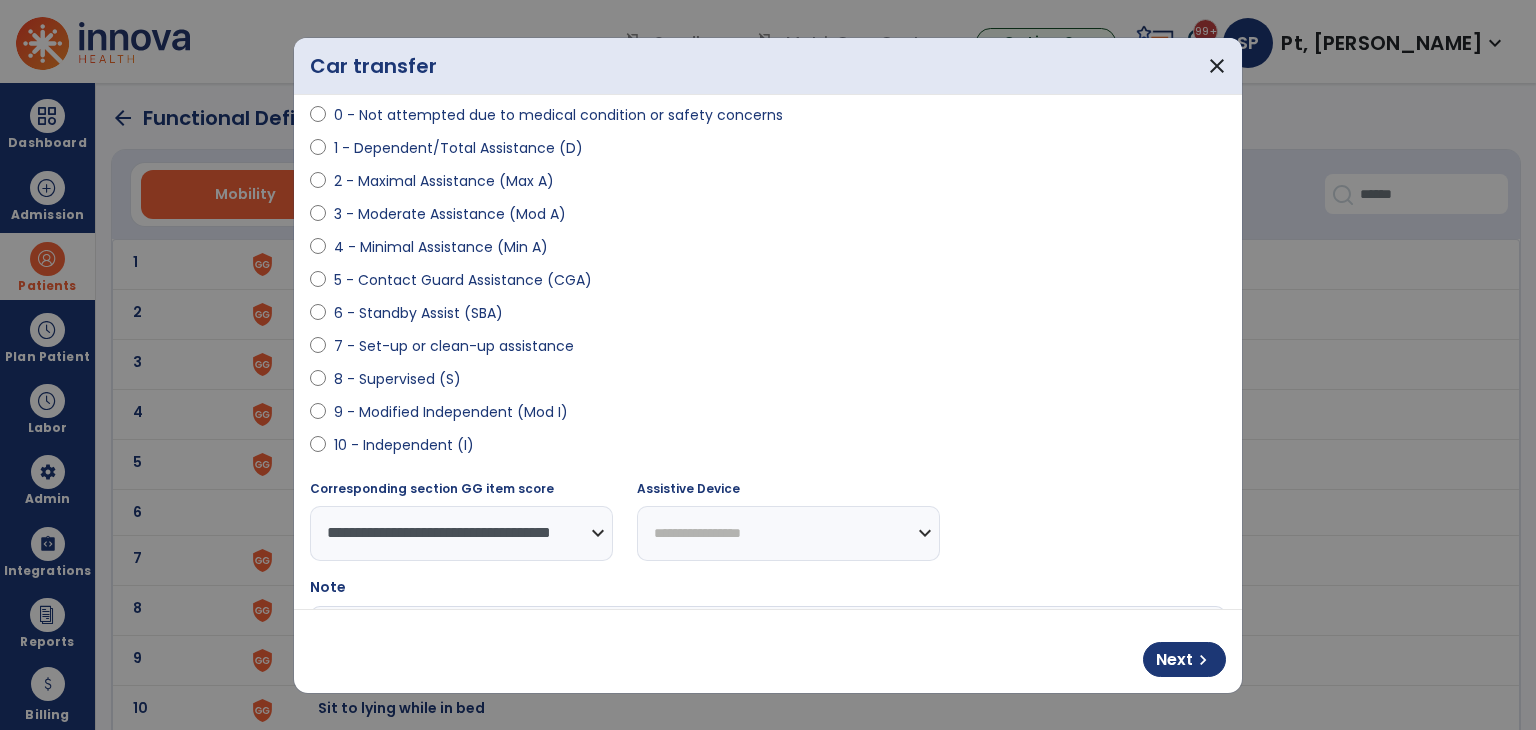 click on "7 - Set-up or clean-up assistance" at bounding box center (454, 346) 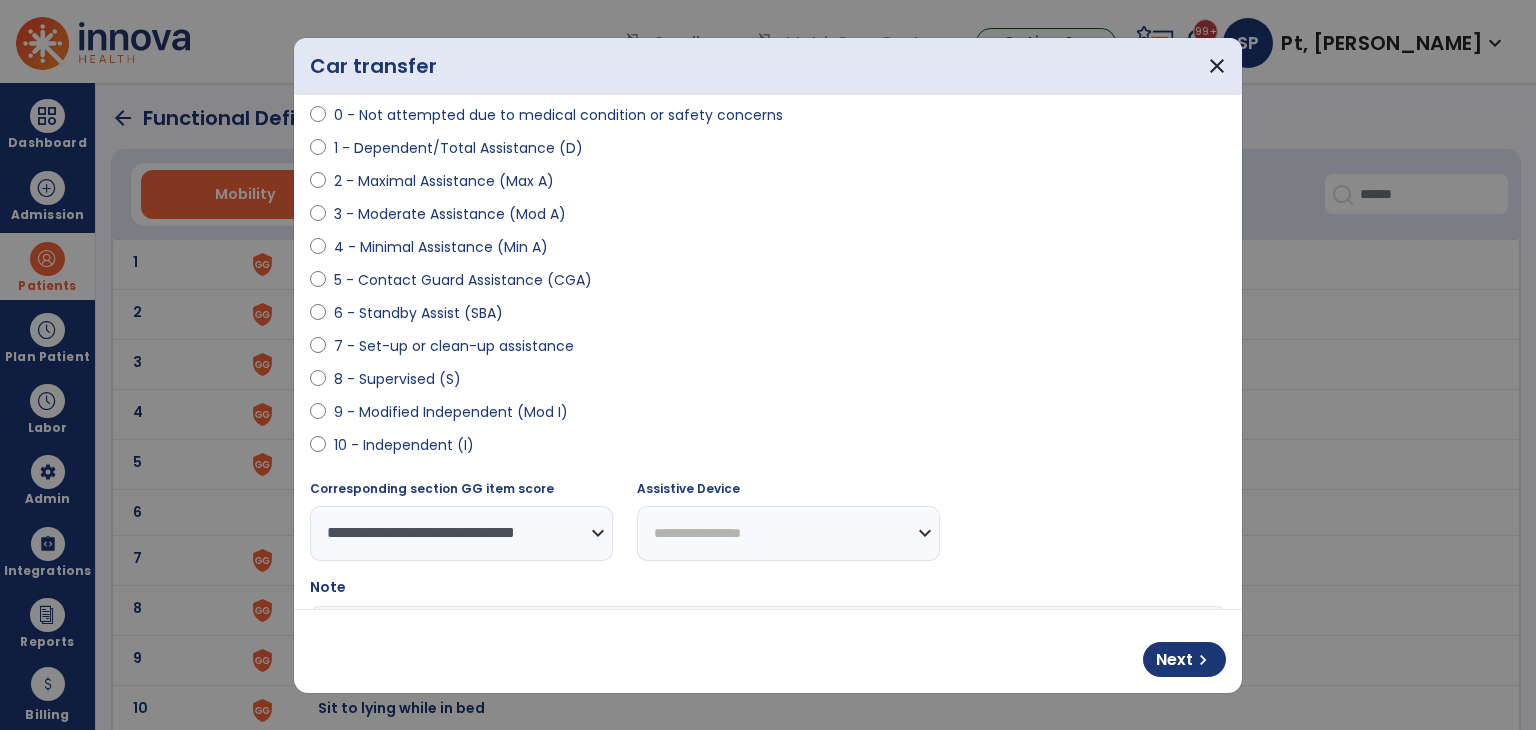 drag, startPoint x: 732, startPoint y: 521, endPoint x: 727, endPoint y: 505, distance: 16.763054 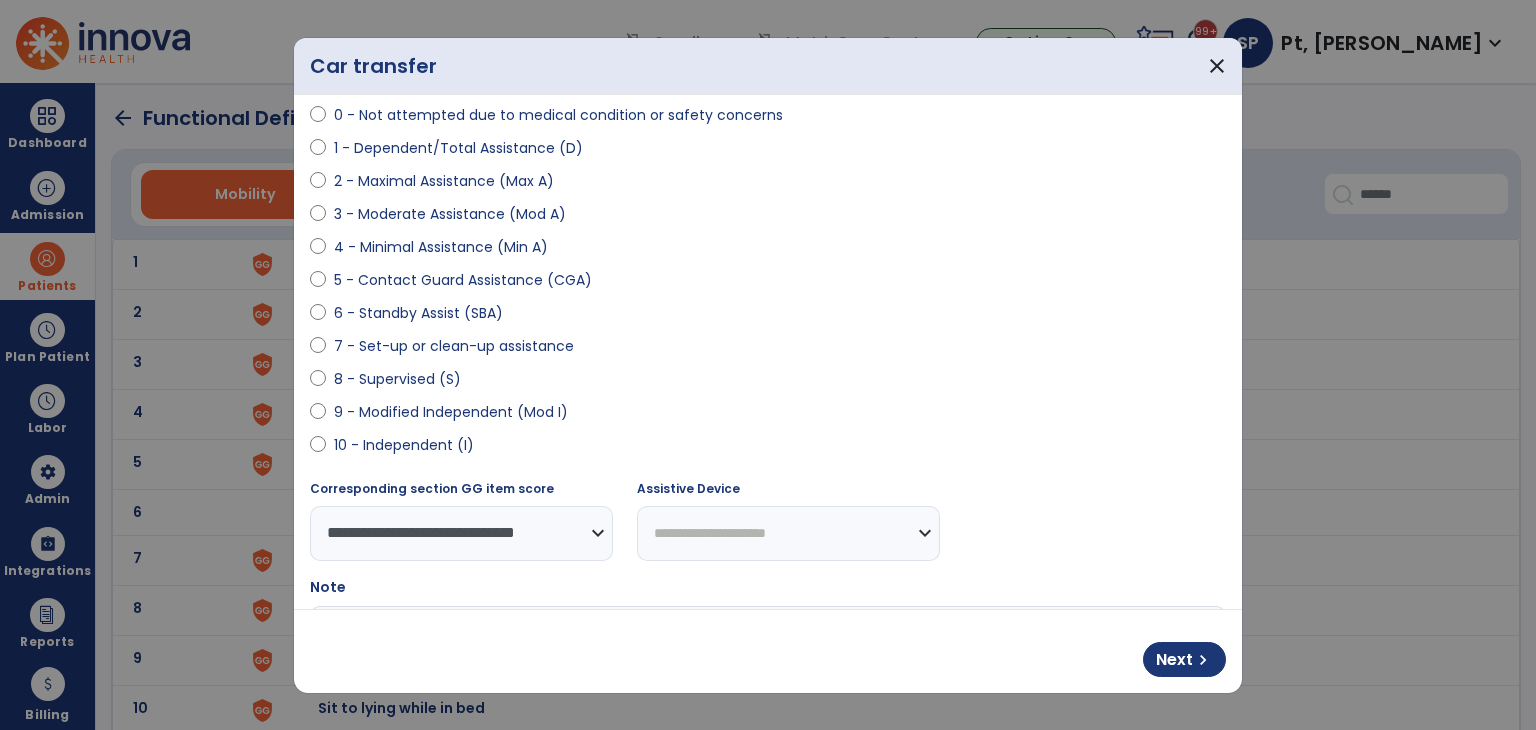 click on "**********" at bounding box center [788, 533] 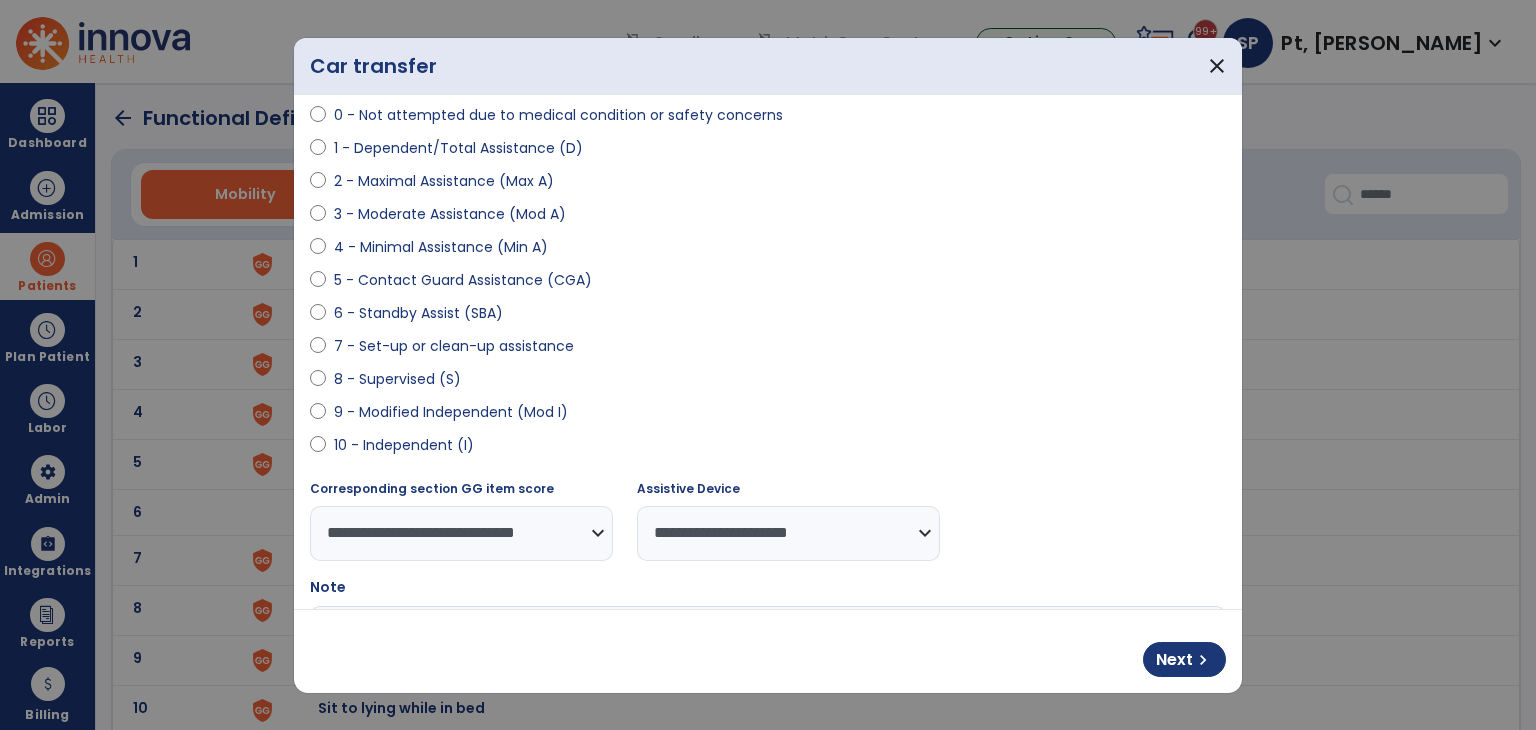 scroll, scrollTop: 377, scrollLeft: 0, axis: vertical 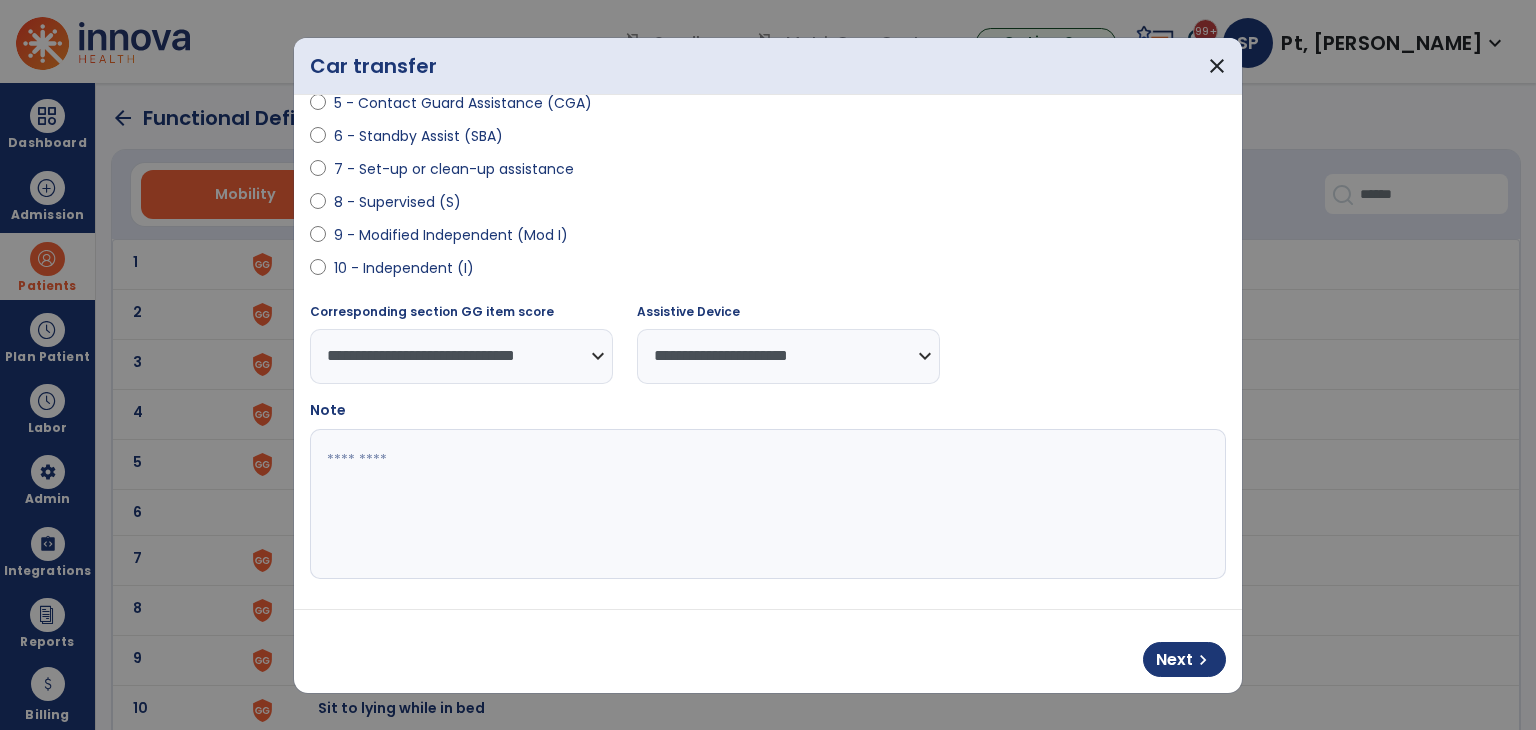 click at bounding box center (766, 504) 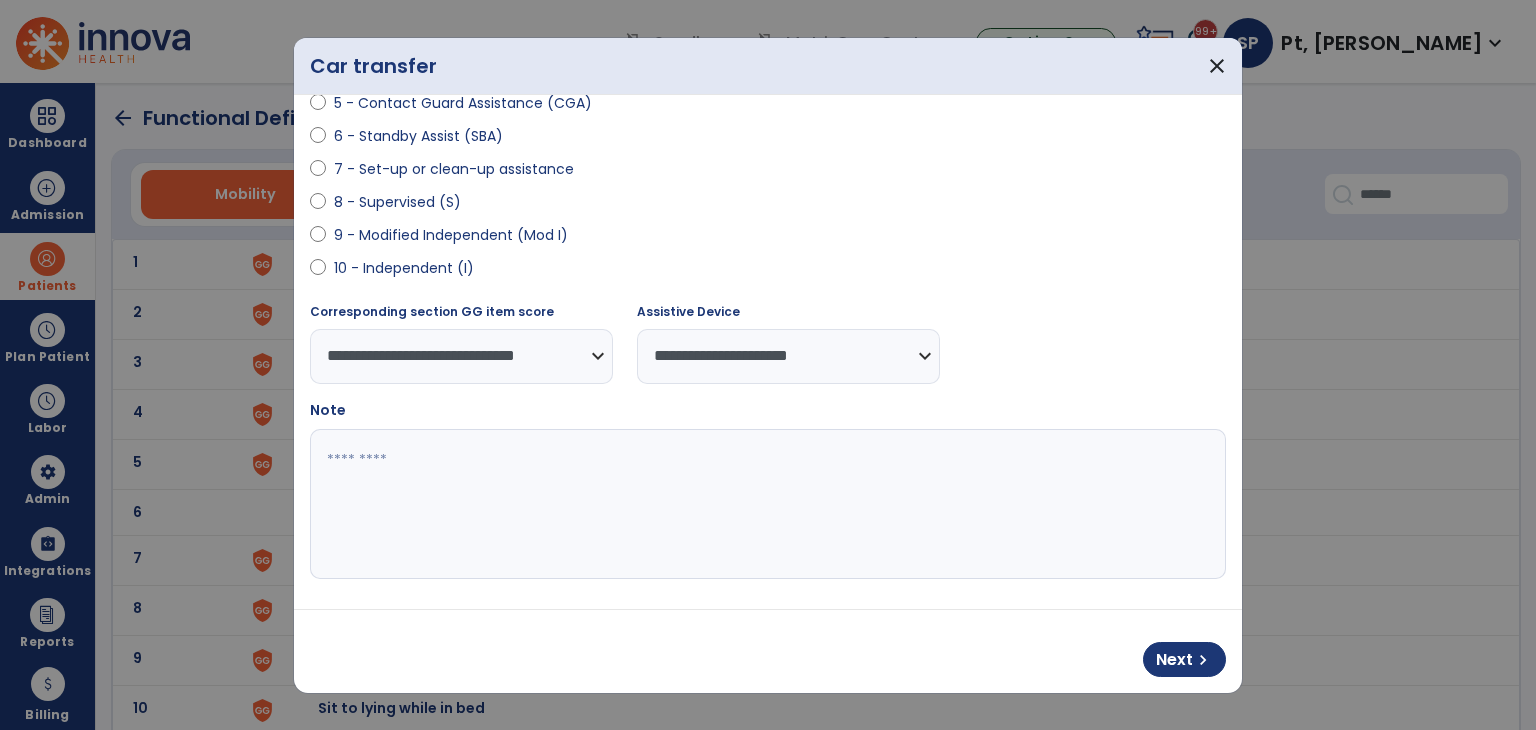 paste on "**********" 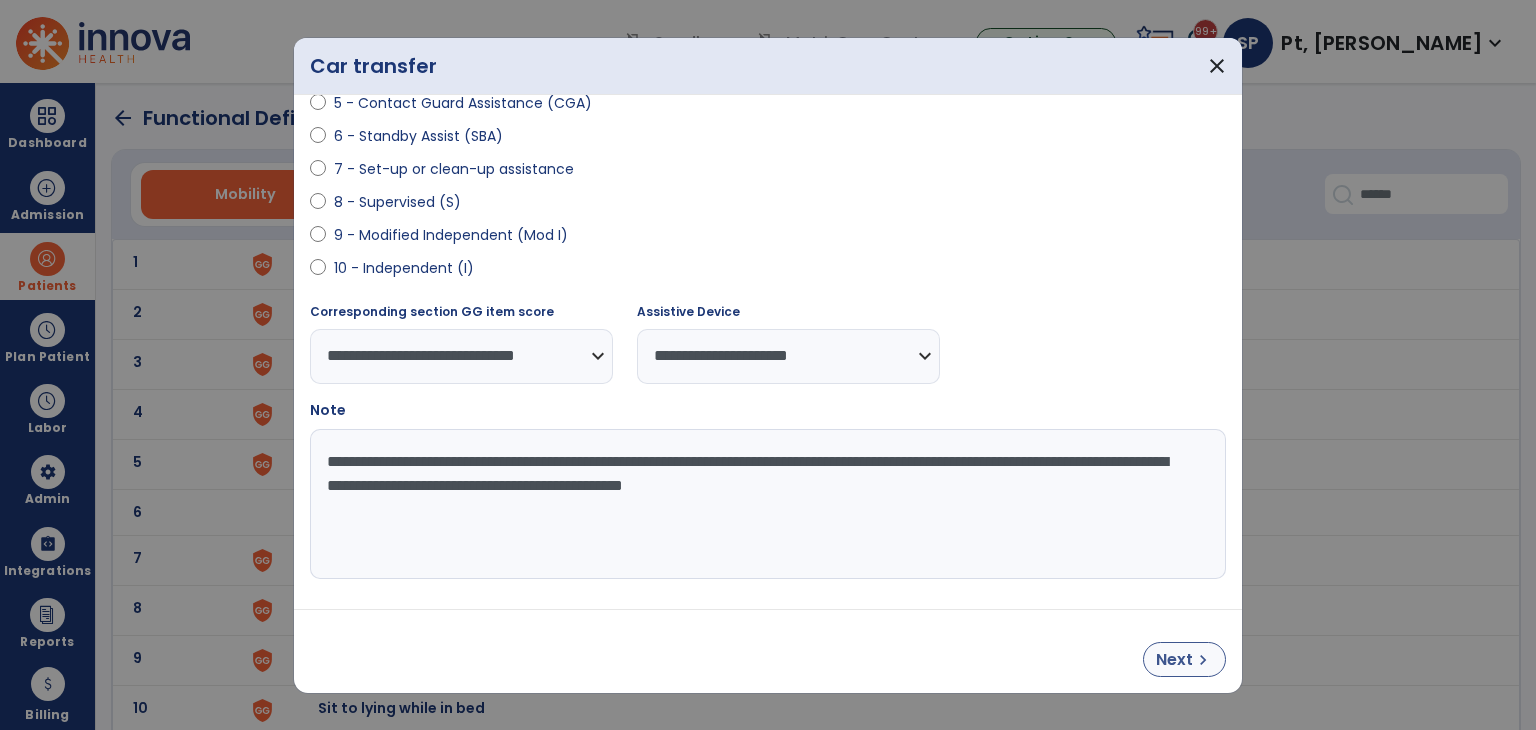 type on "**********" 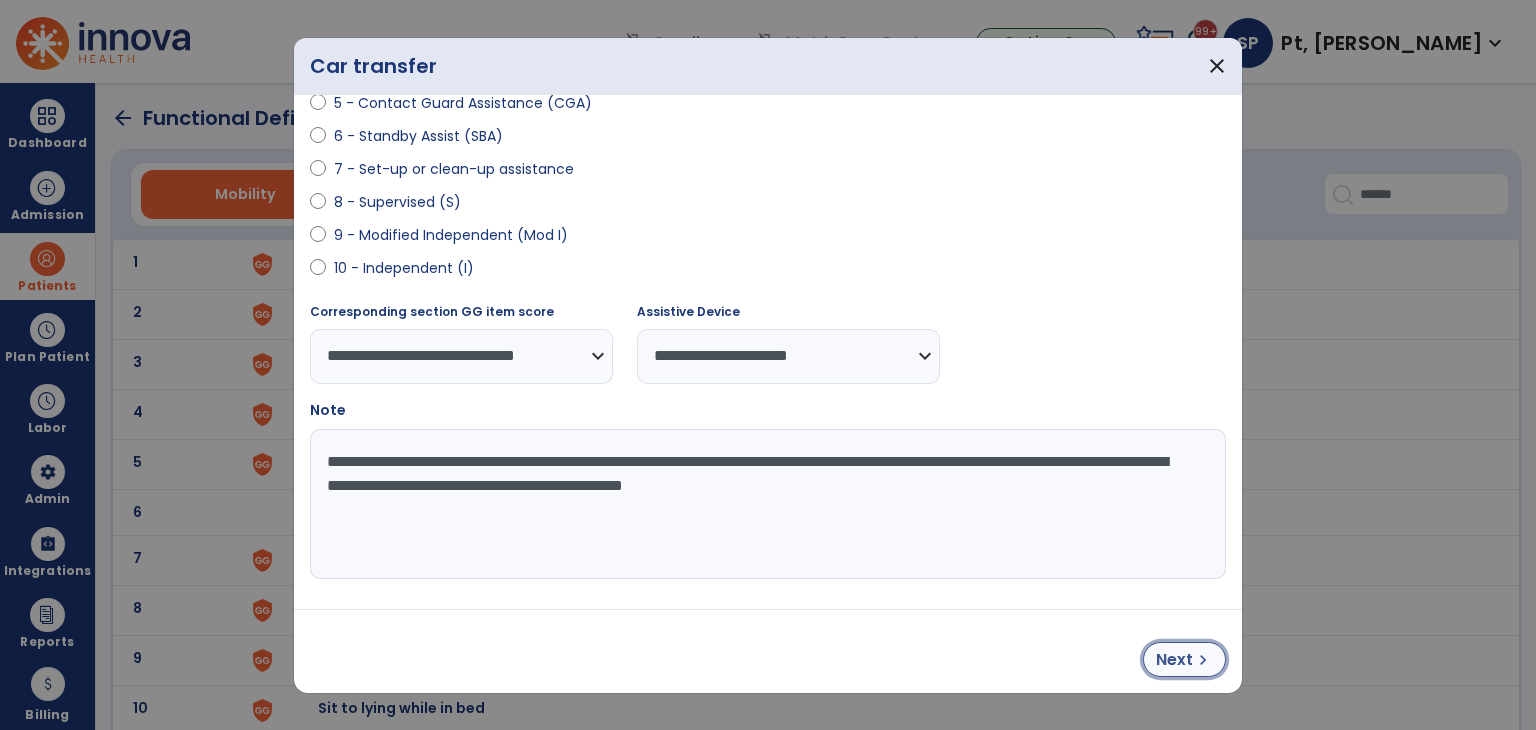 click on "Next" at bounding box center [1174, 660] 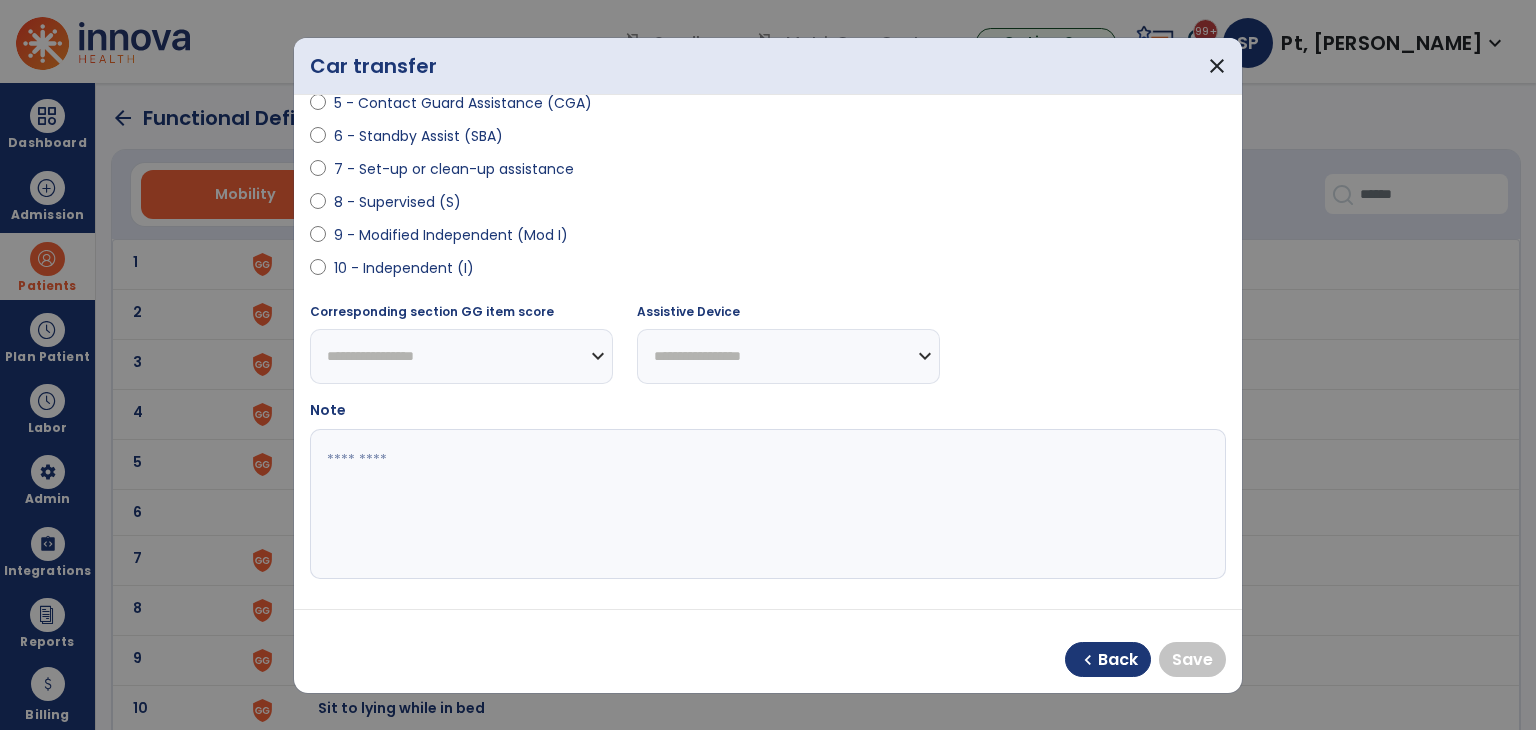 click on "7 - Set-up or clean-up assistance" at bounding box center [454, 169] 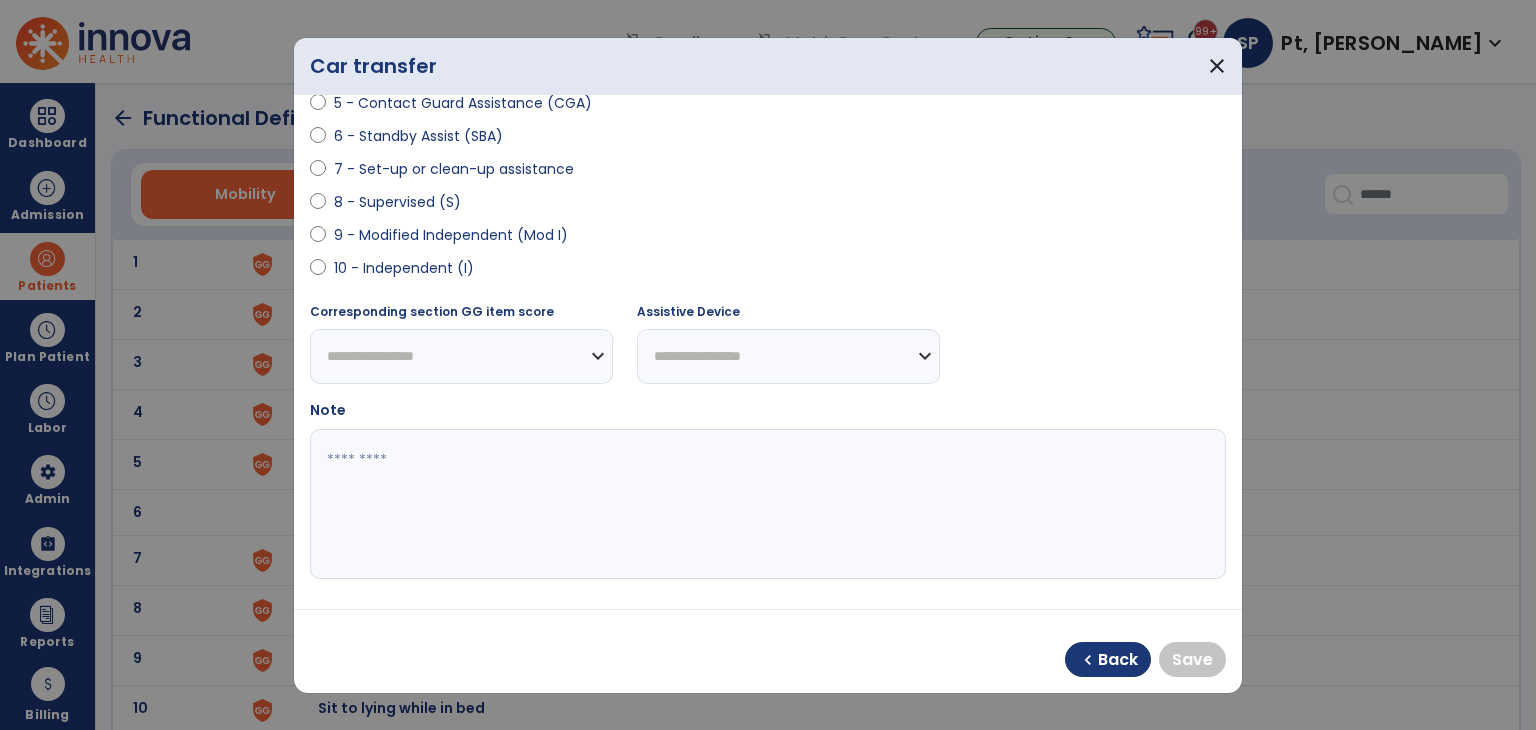 select on "**********" 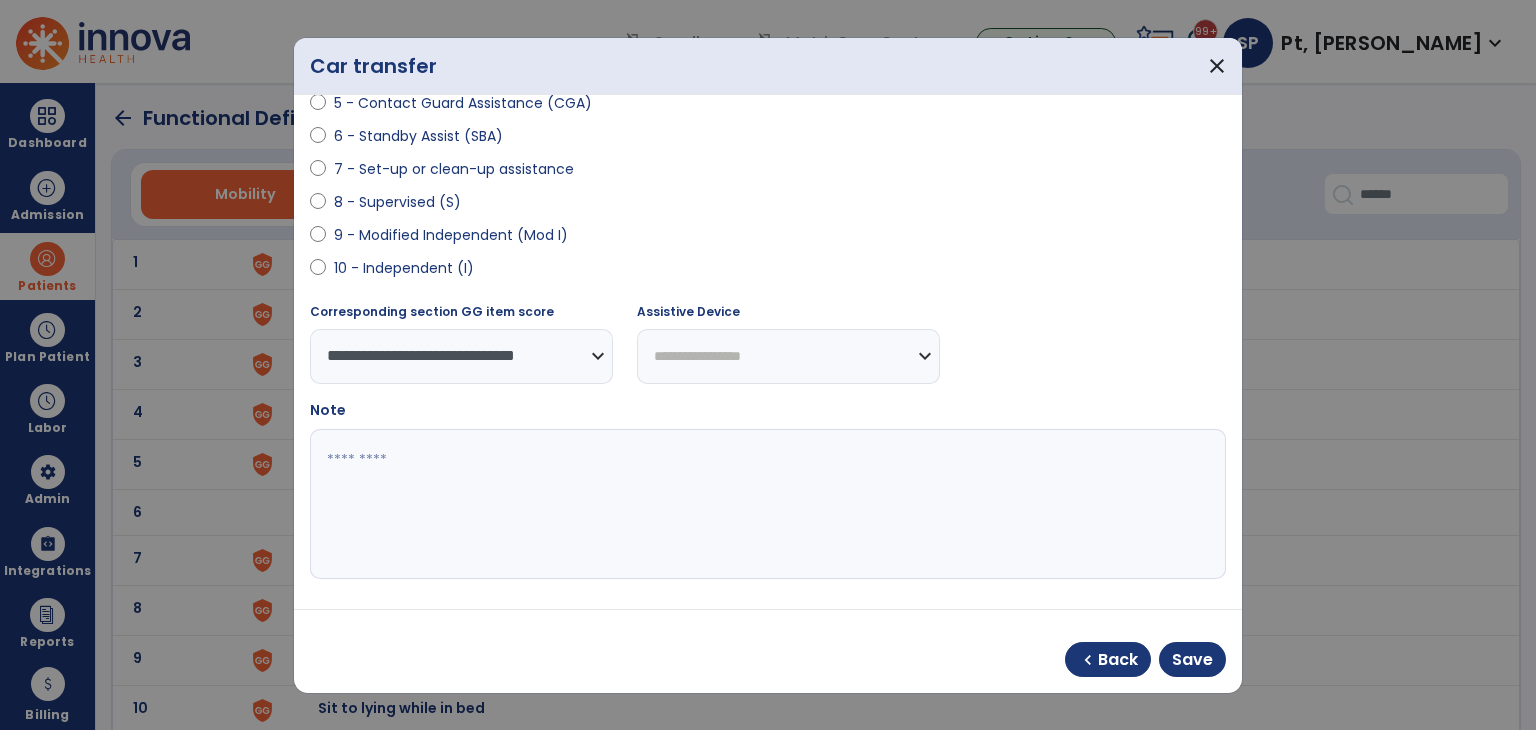 drag, startPoint x: 705, startPoint y: 350, endPoint x: 720, endPoint y: 400, distance: 52.201534 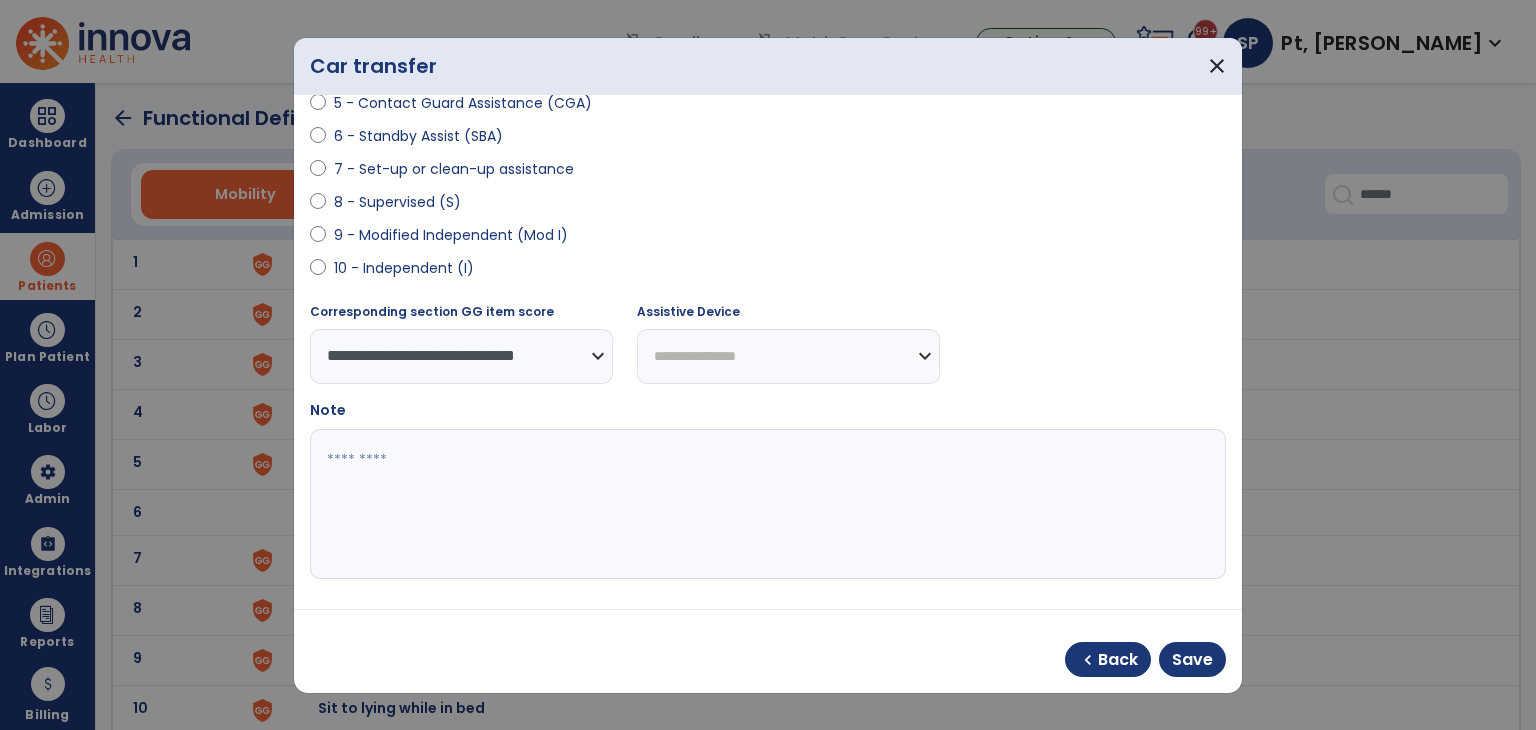 click on "**********" at bounding box center [788, 356] 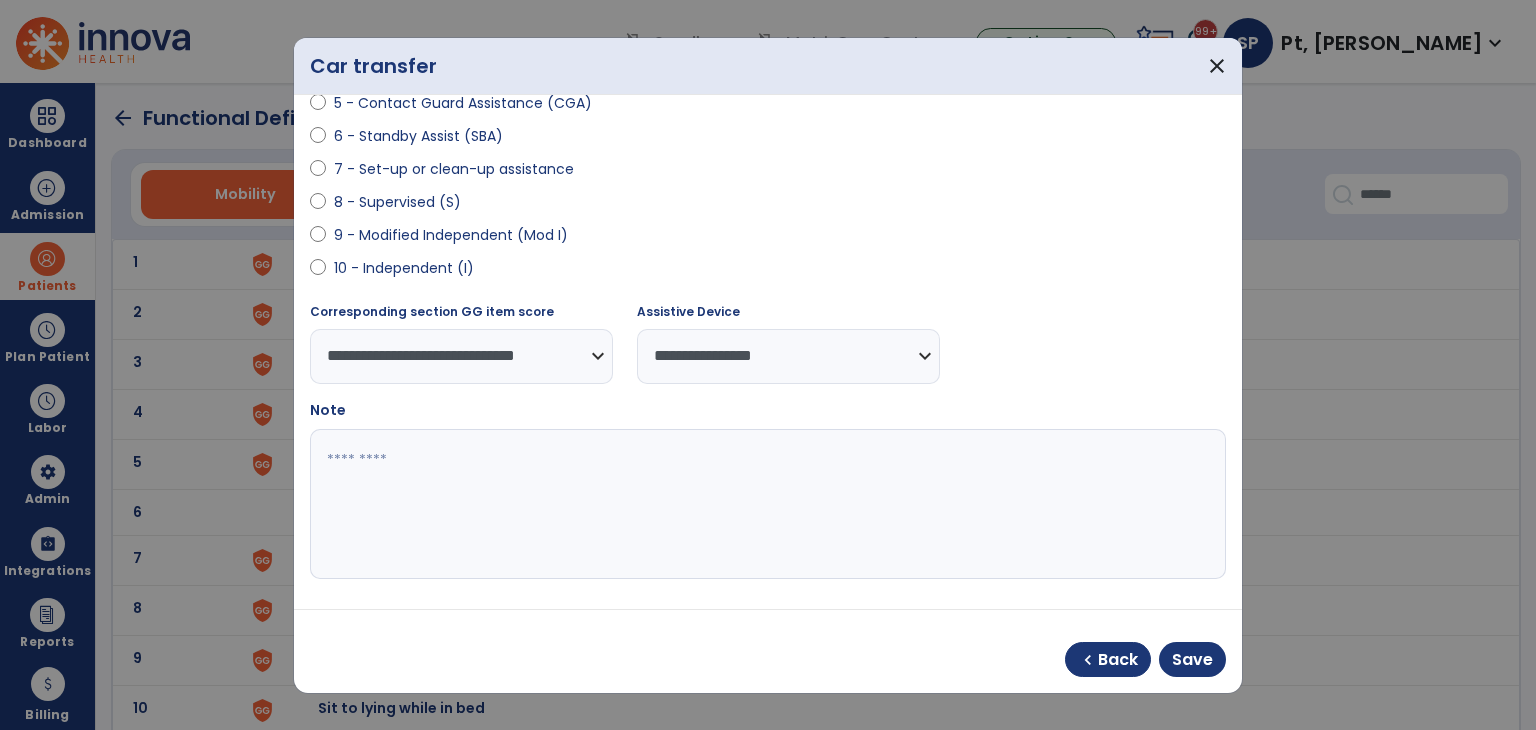 click at bounding box center (766, 504) 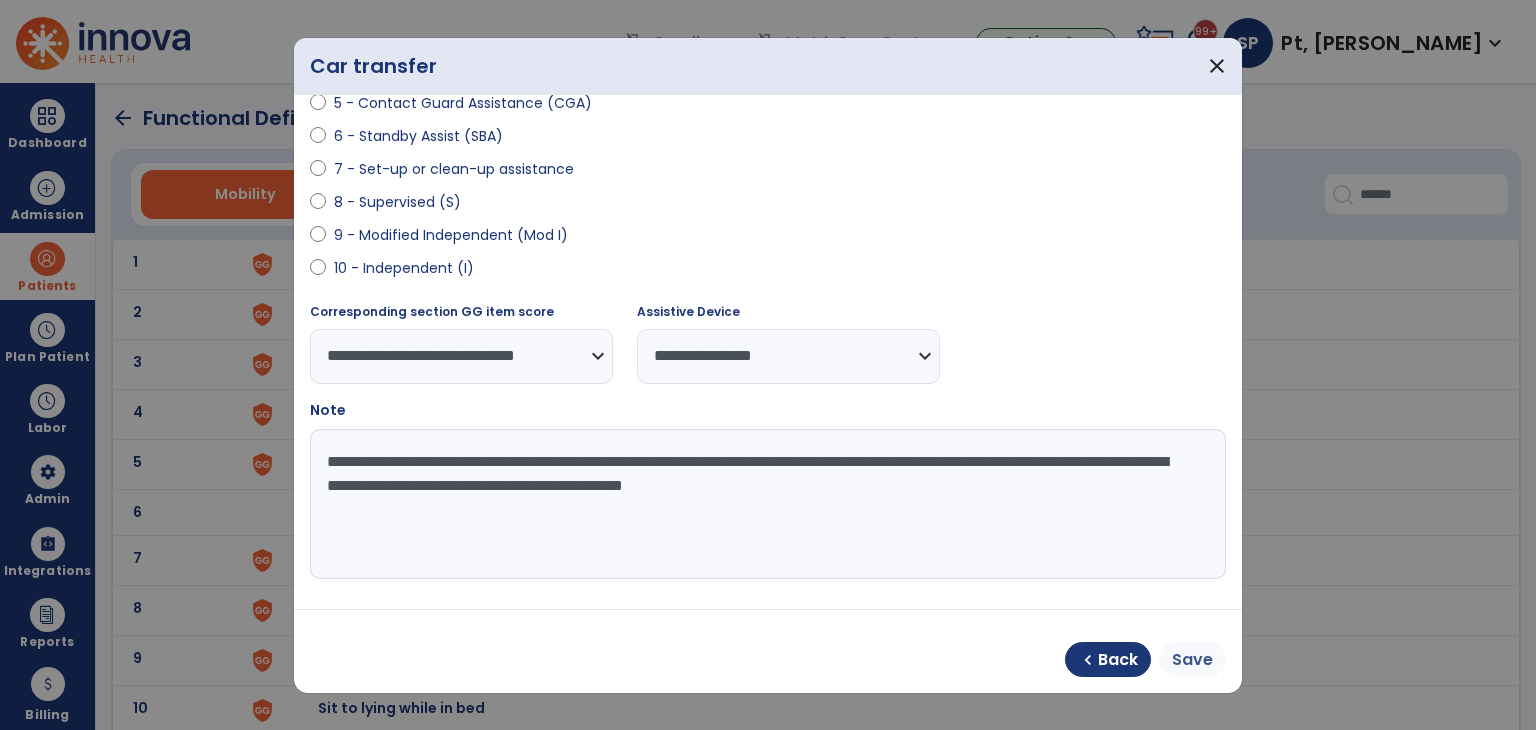 type on "**********" 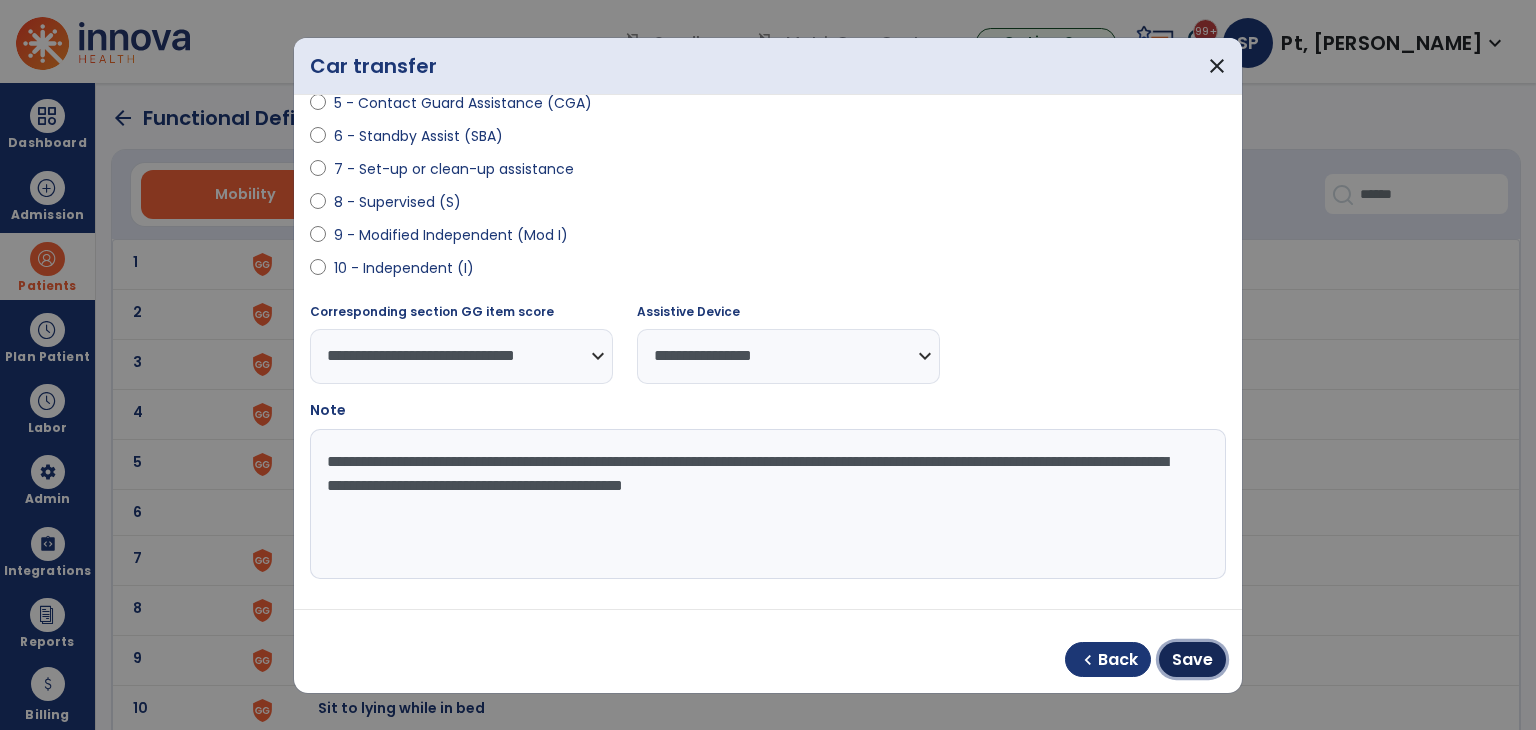 click on "Save" at bounding box center [1192, 660] 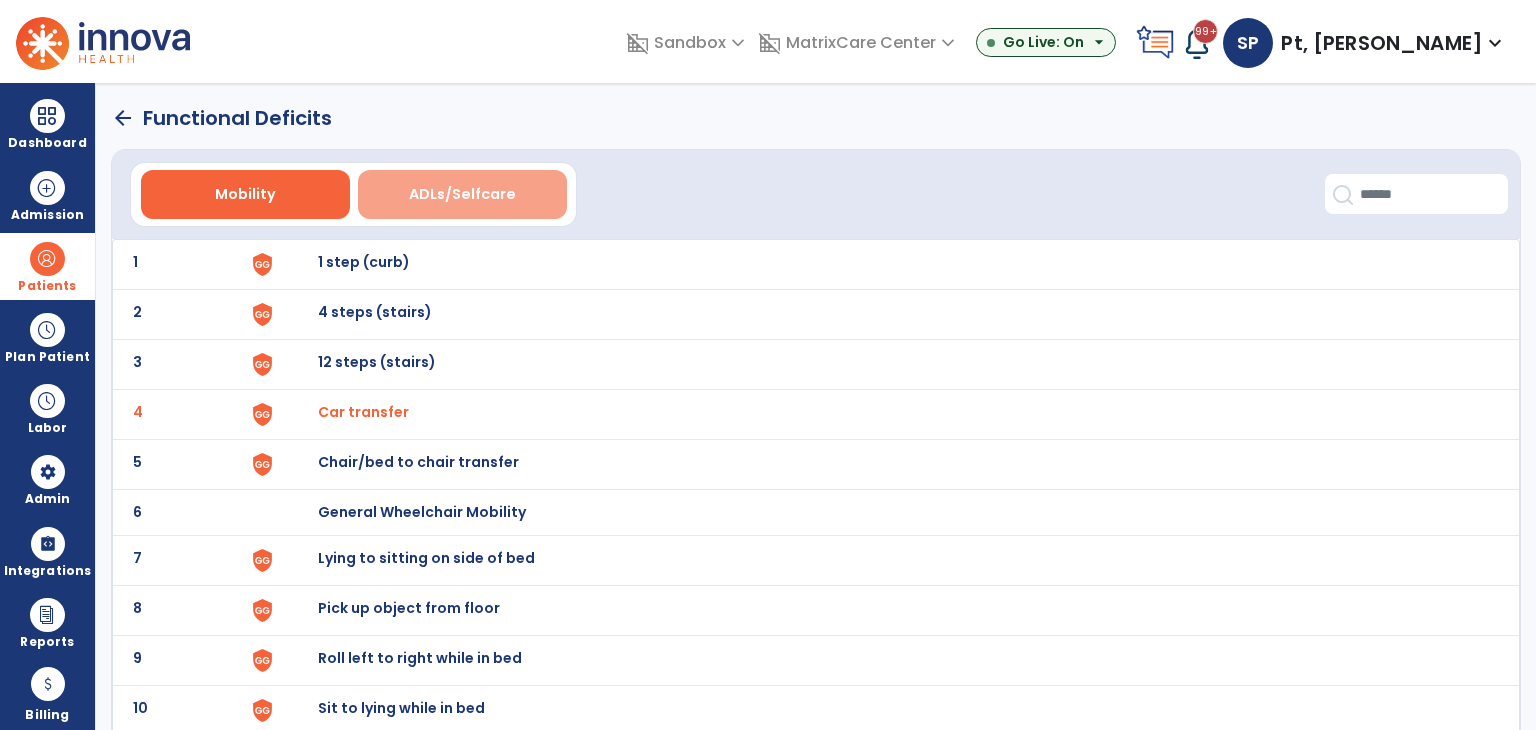 click on "ADLs/Selfcare" at bounding box center [462, 194] 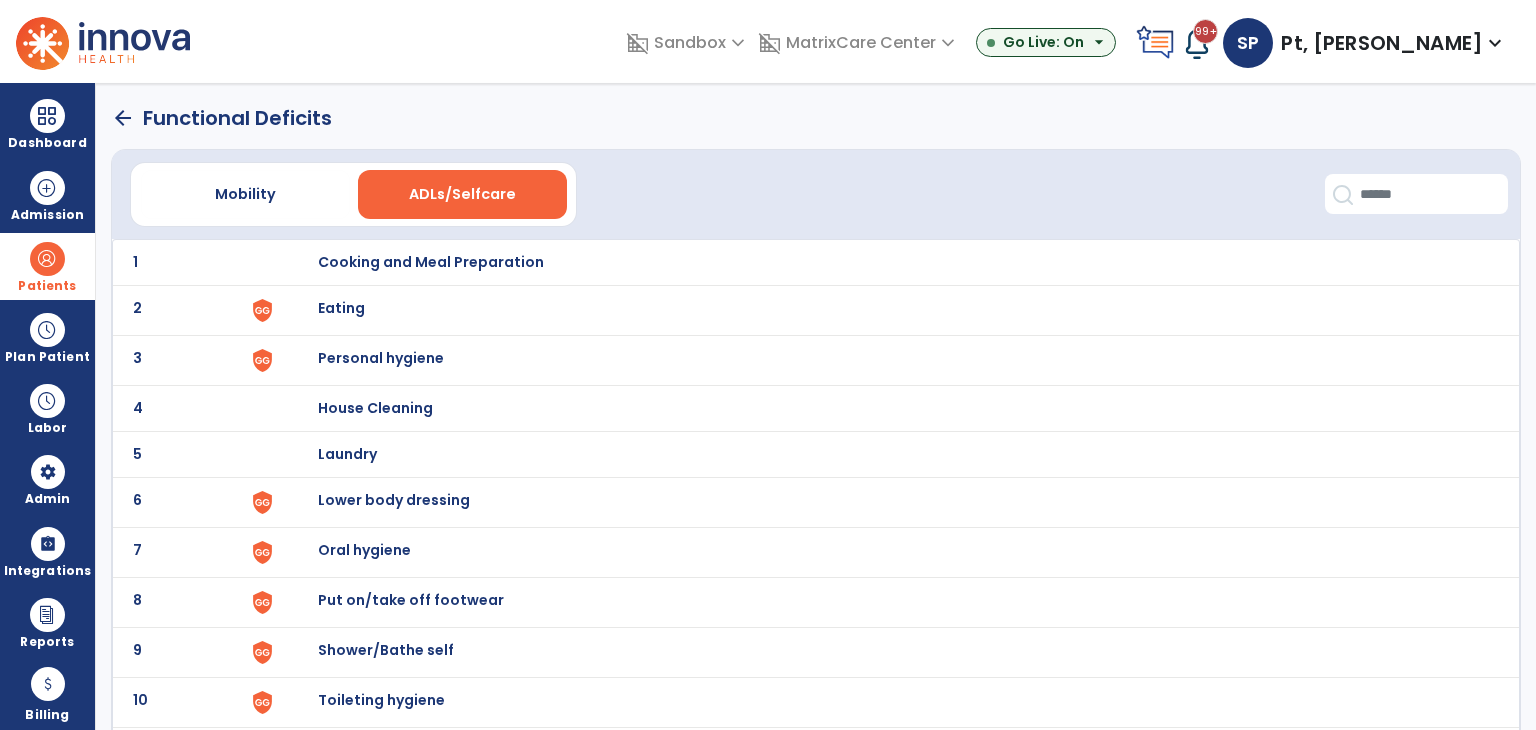 click on "Personal hygiene" at bounding box center (431, 262) 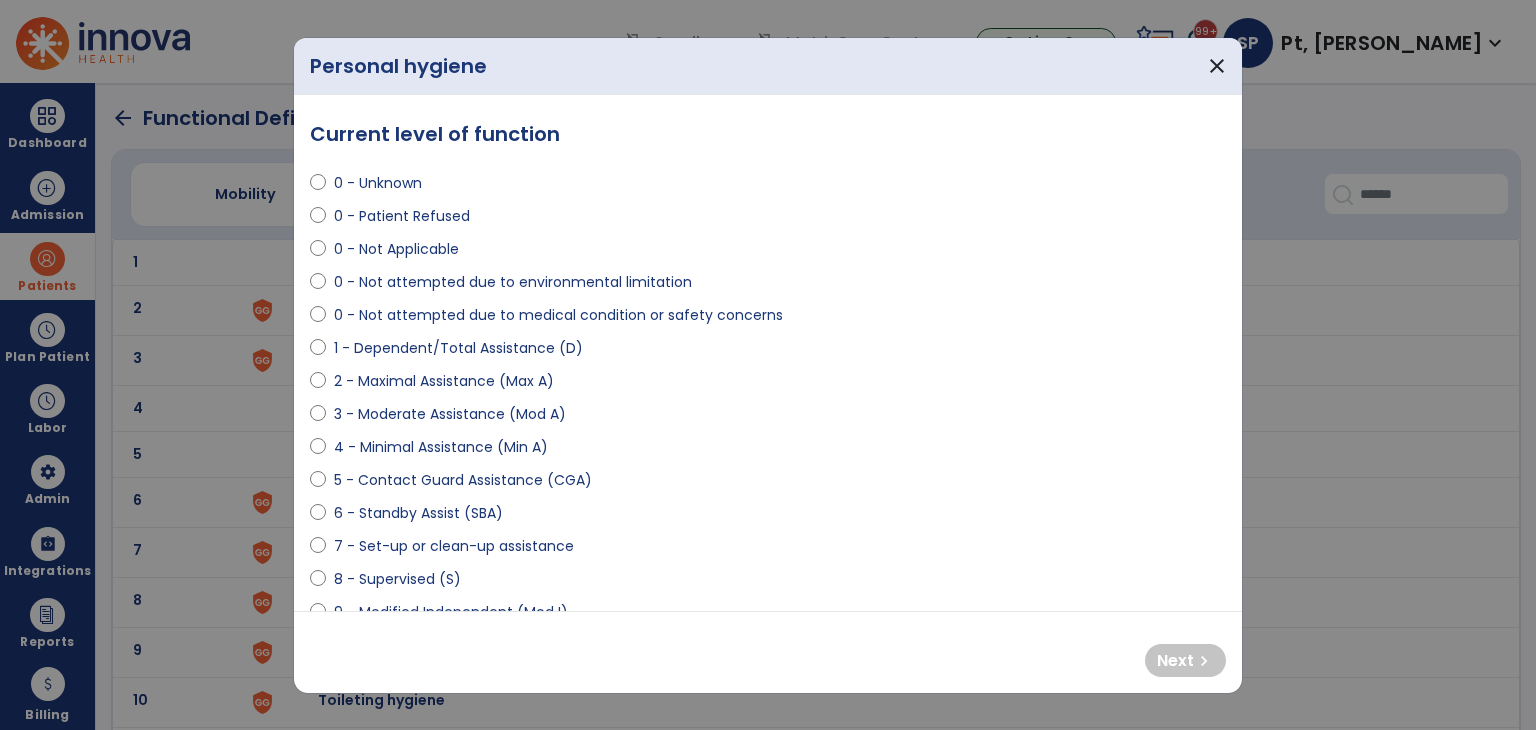 scroll, scrollTop: 200, scrollLeft: 0, axis: vertical 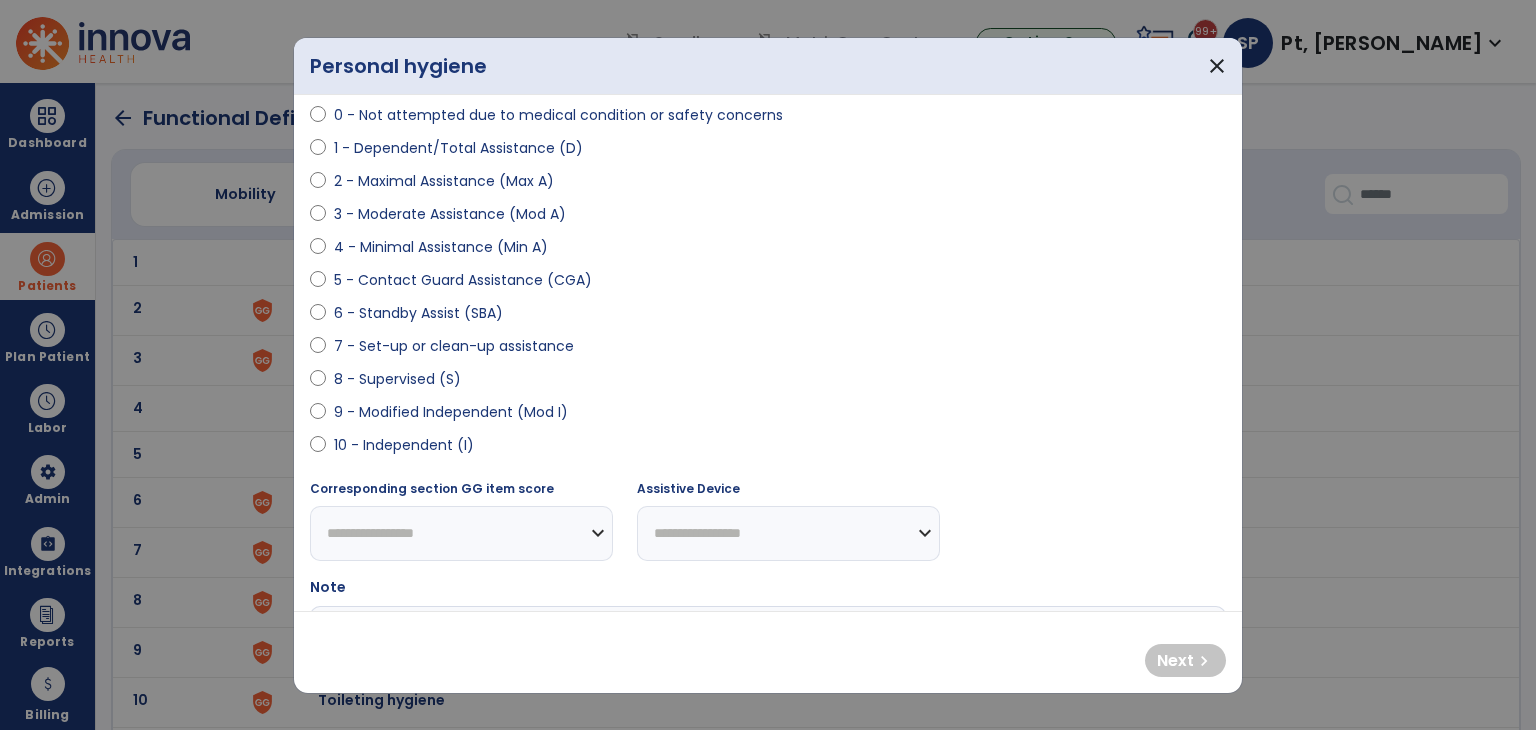 click on "10 - Independent (I)" at bounding box center (404, 445) 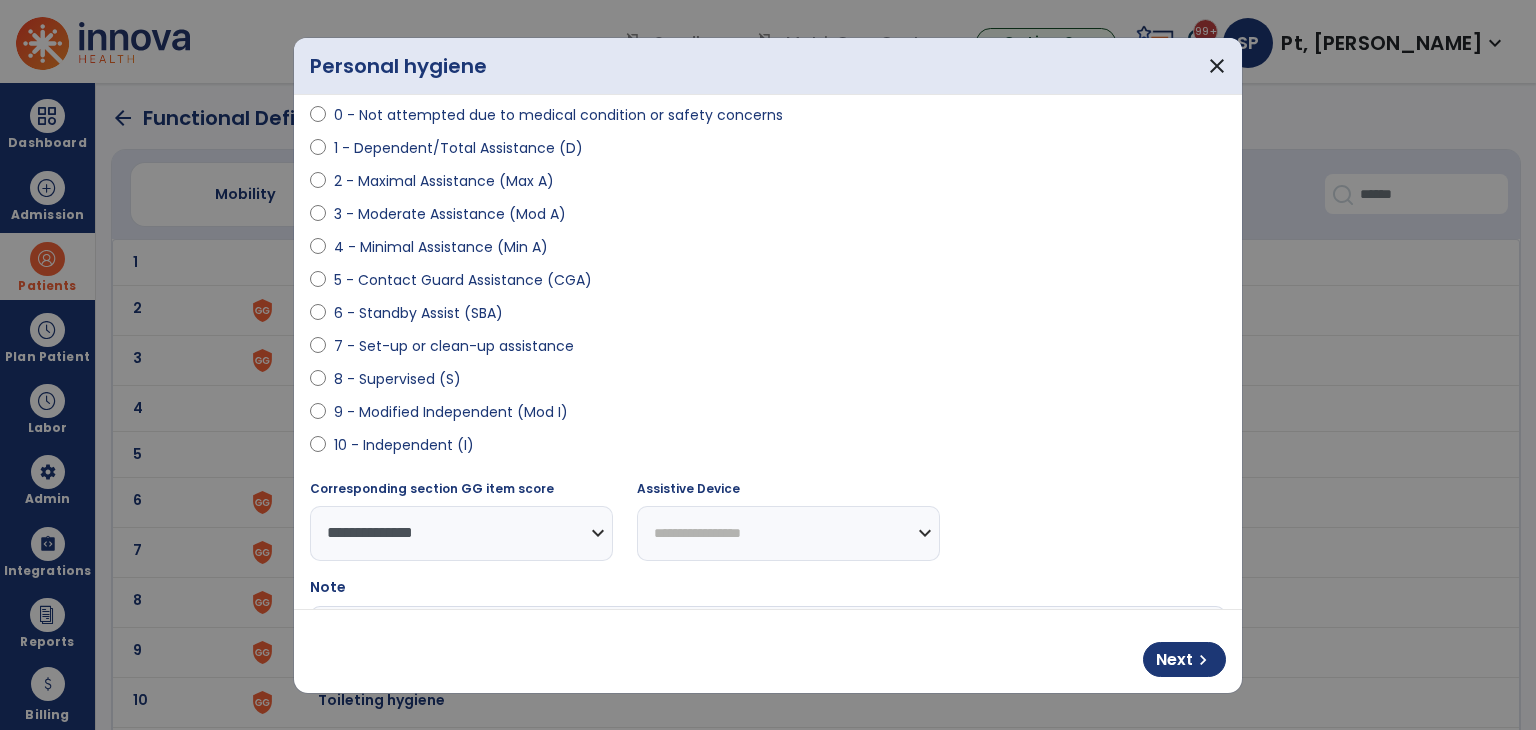 click on "**********" at bounding box center (788, 533) 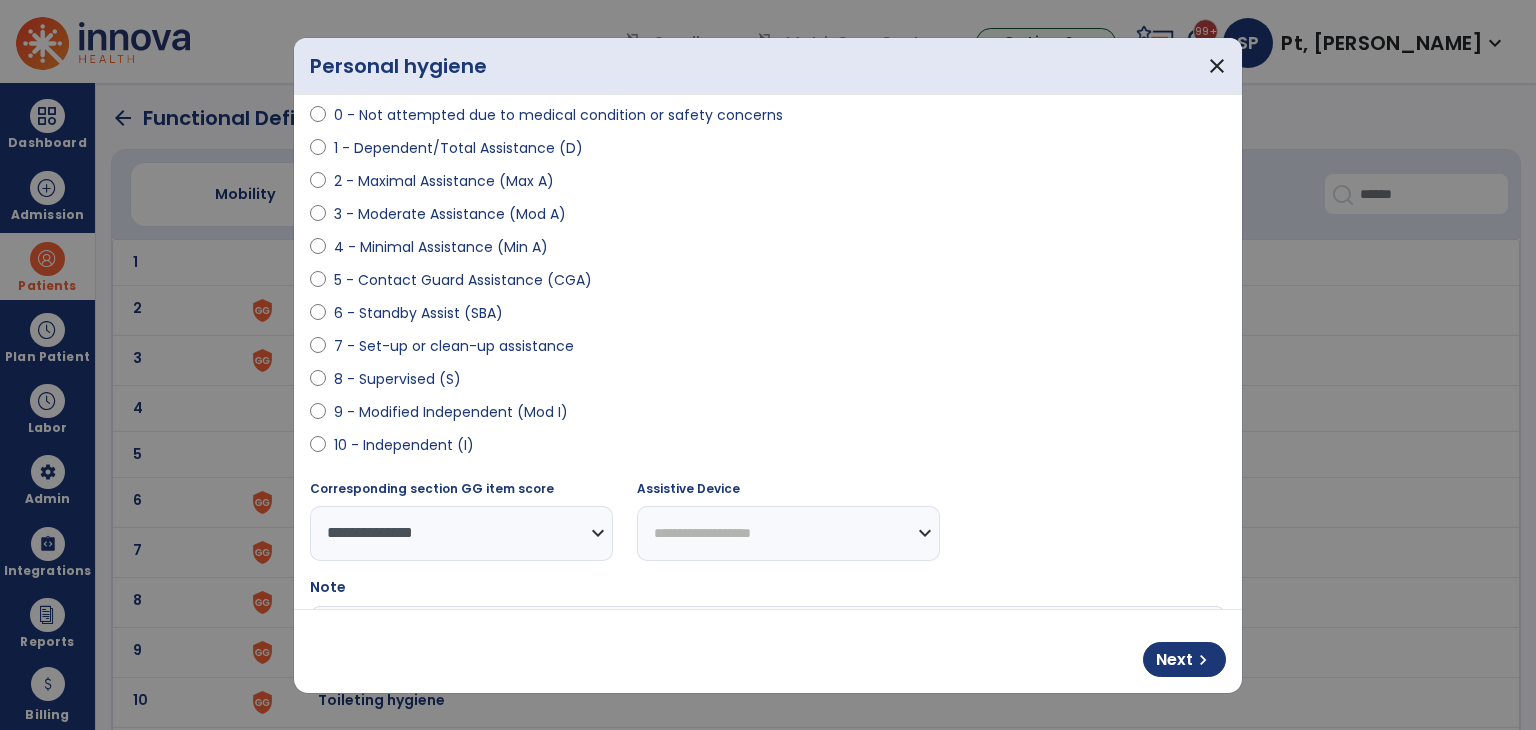 click on "**********" at bounding box center [788, 533] 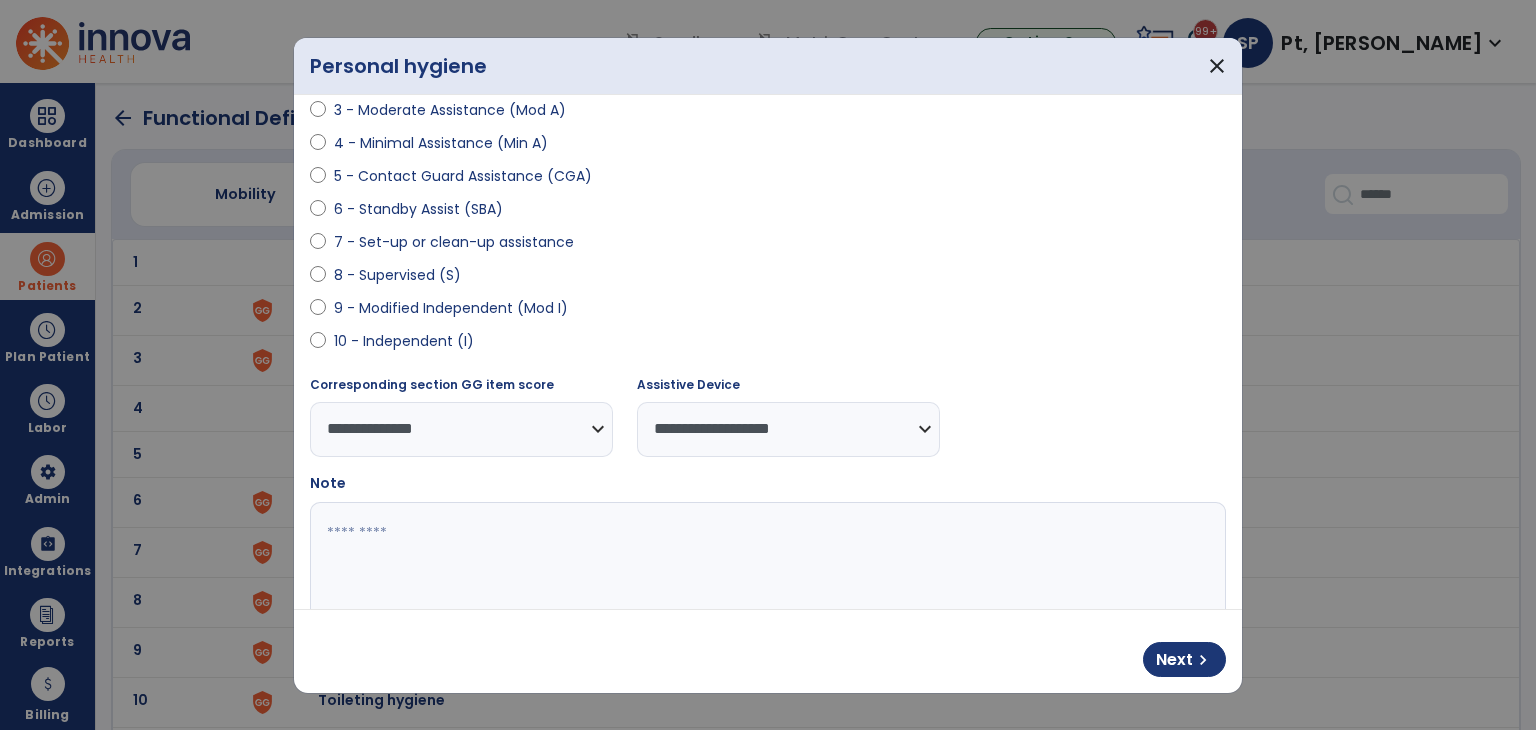 scroll, scrollTop: 377, scrollLeft: 0, axis: vertical 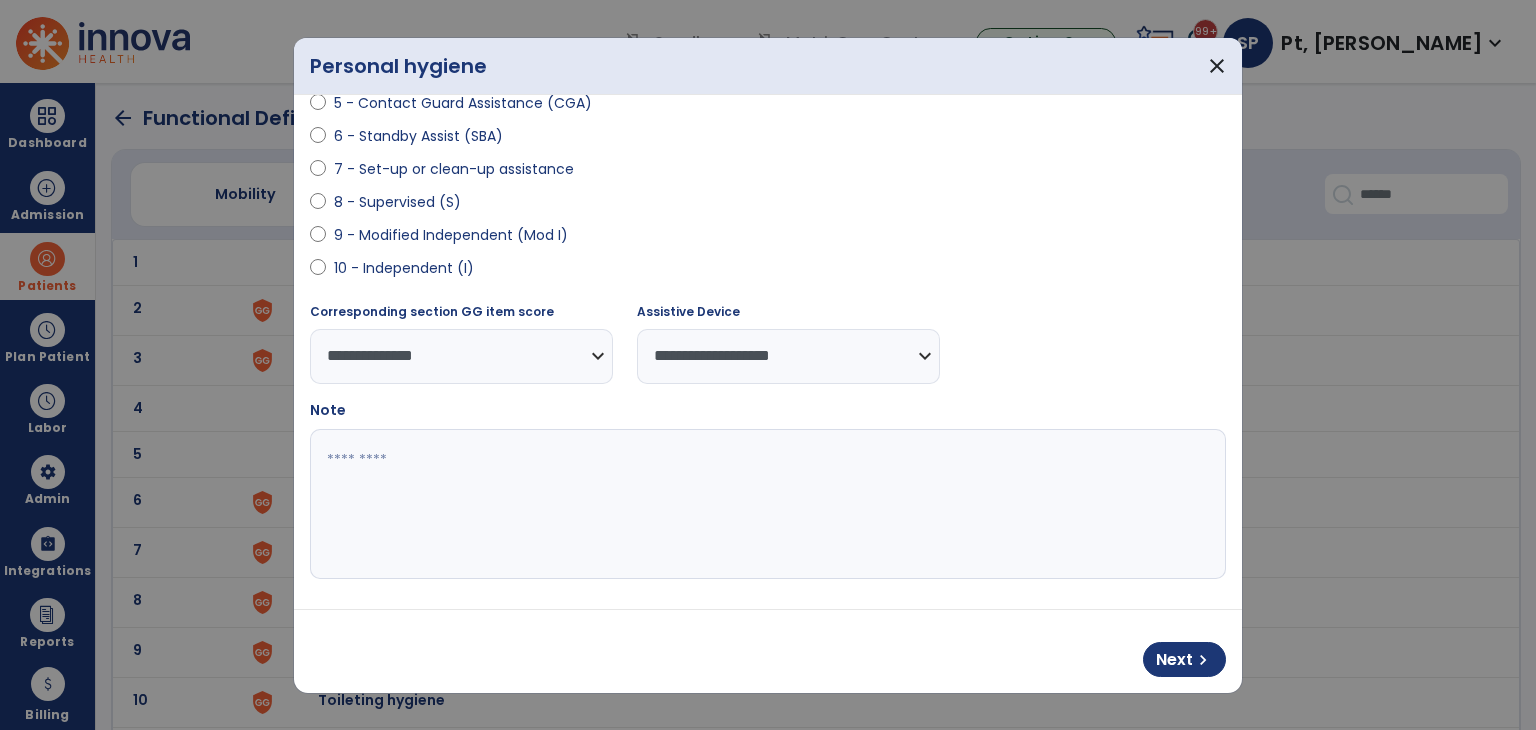 click at bounding box center [766, 504] 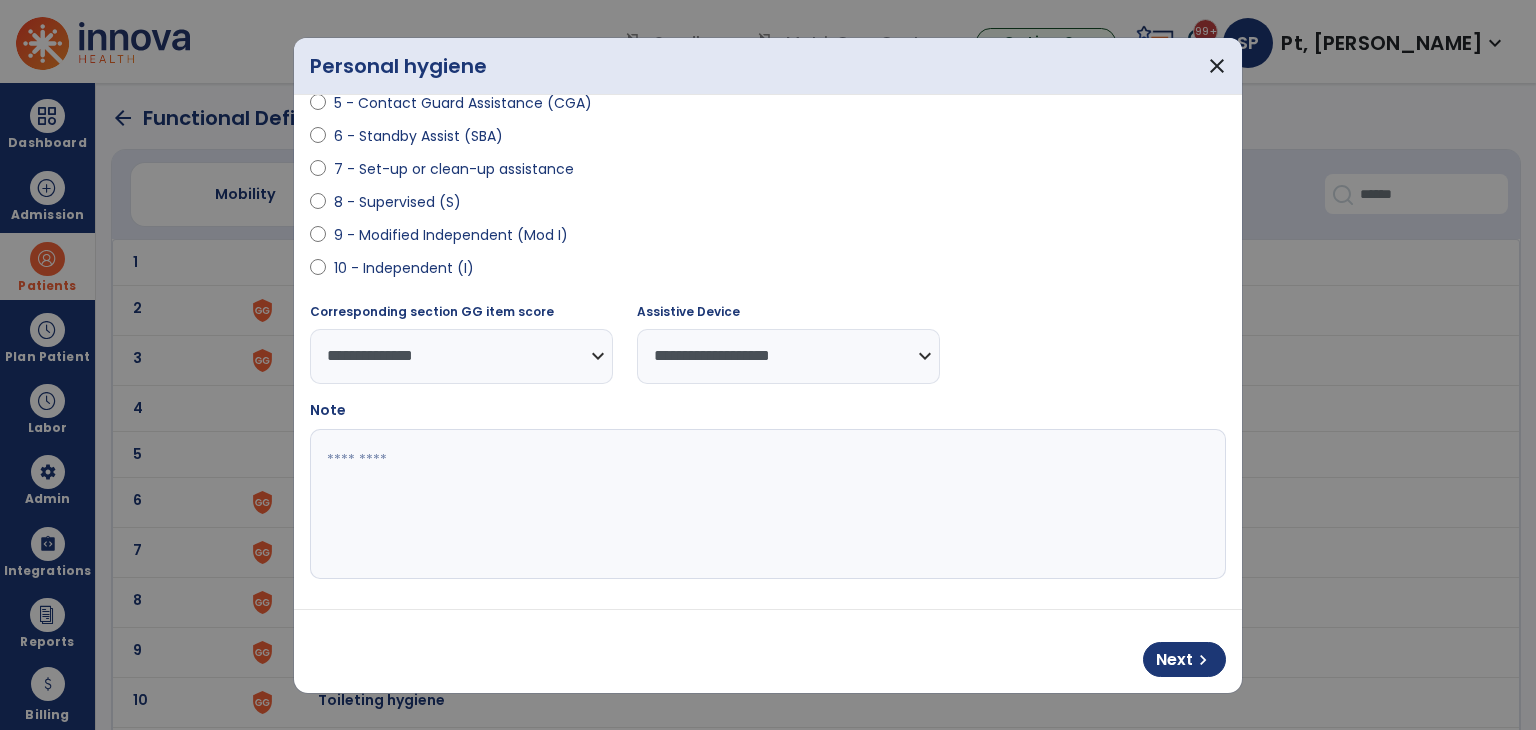 paste on "**********" 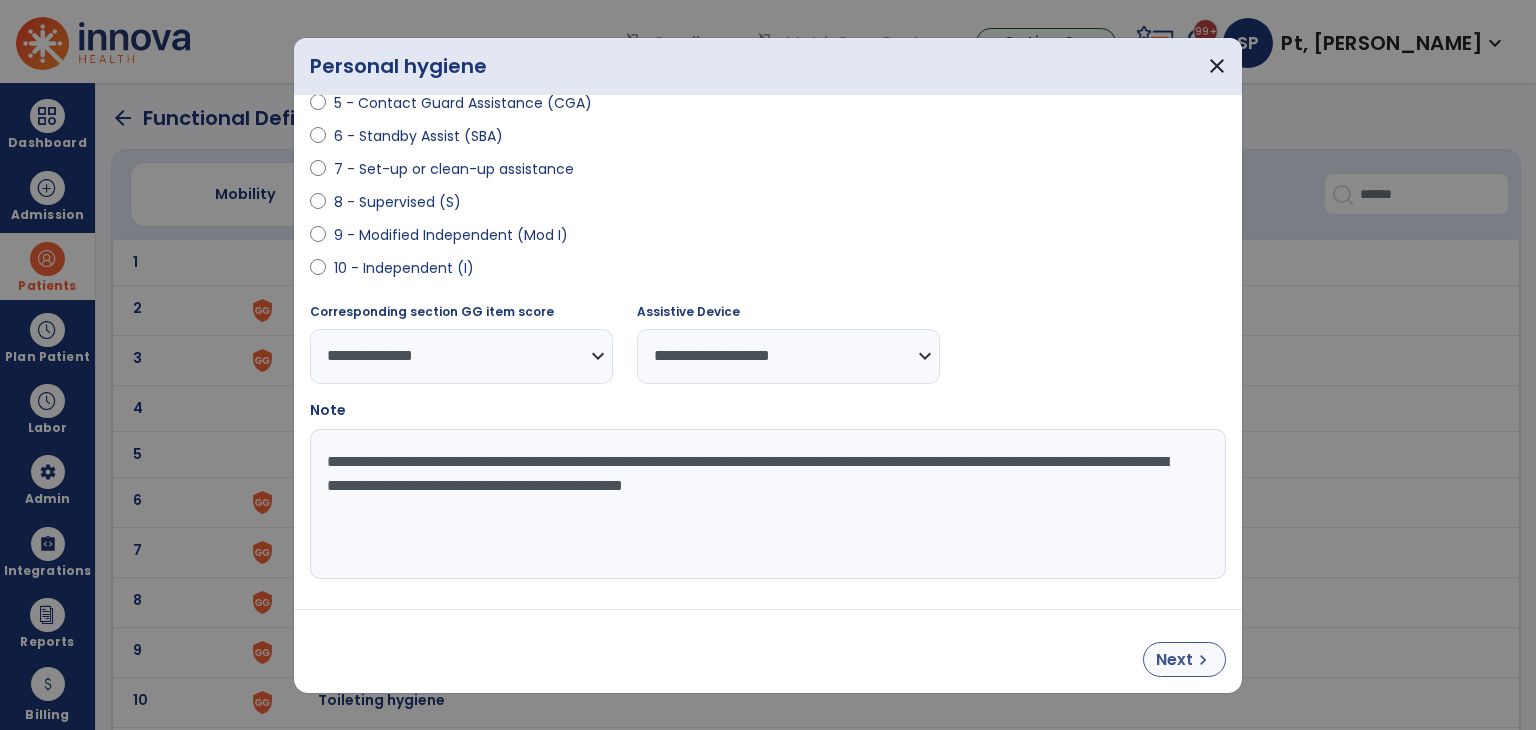 type on "**********" 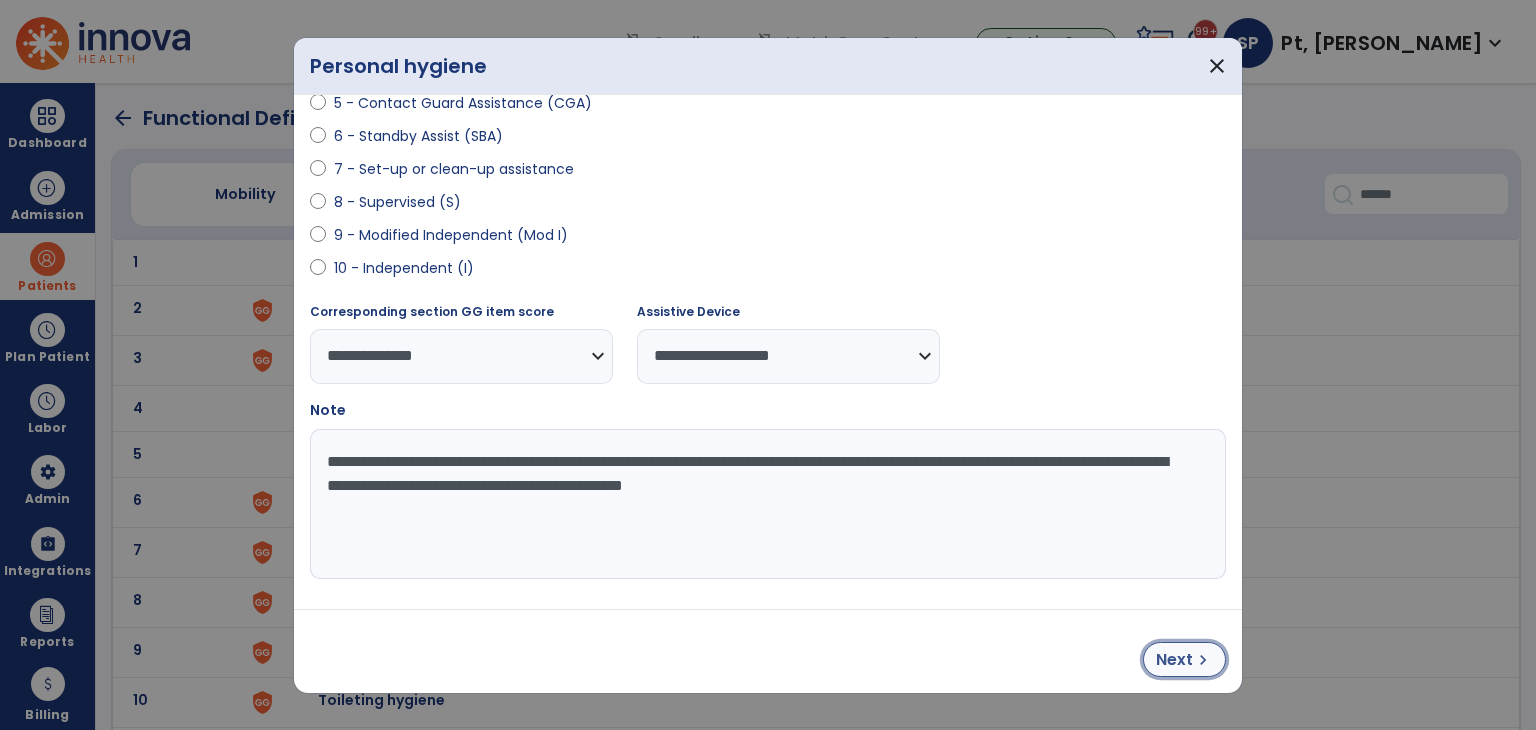 click on "chevron_right" at bounding box center [1203, 660] 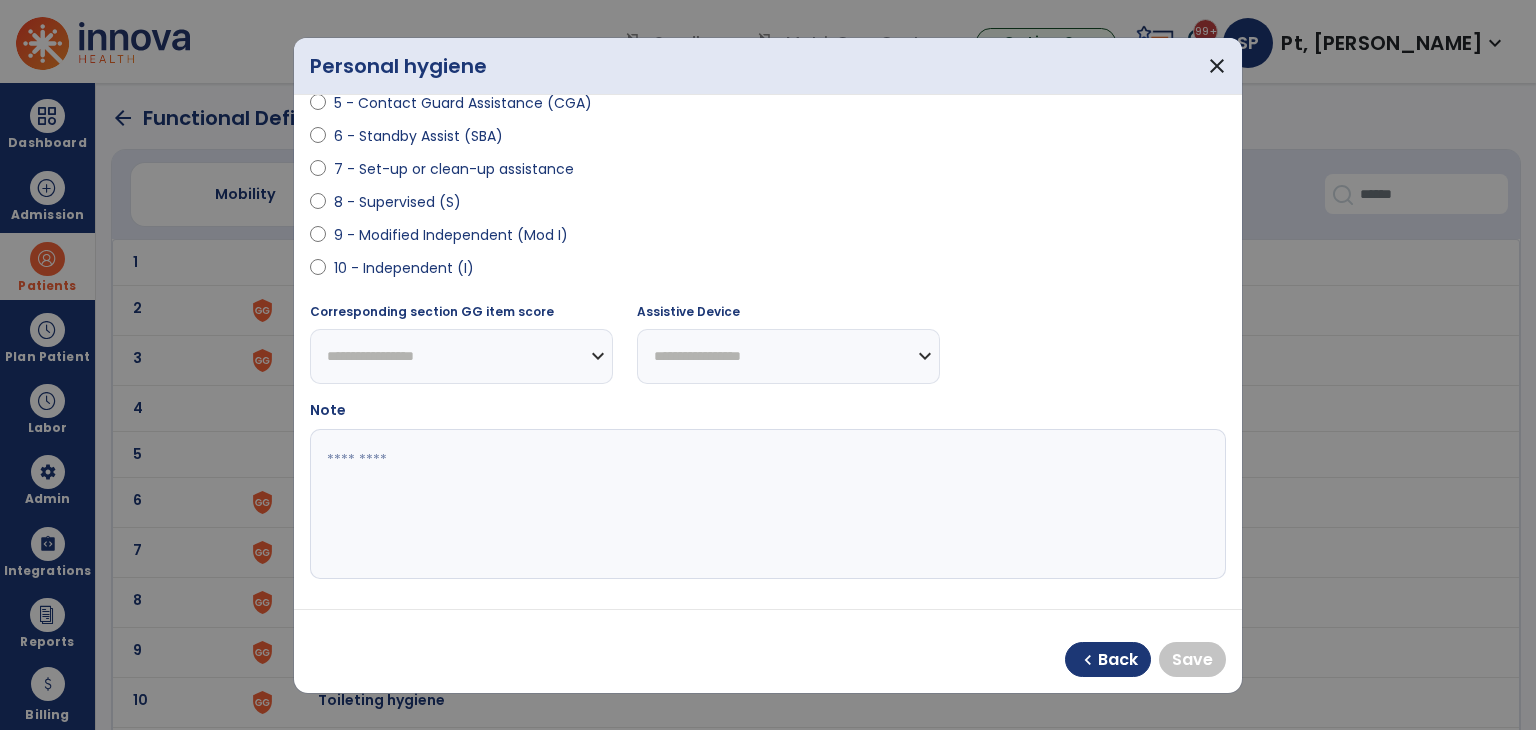 click on "10 - Independent (I)" at bounding box center [404, 268] 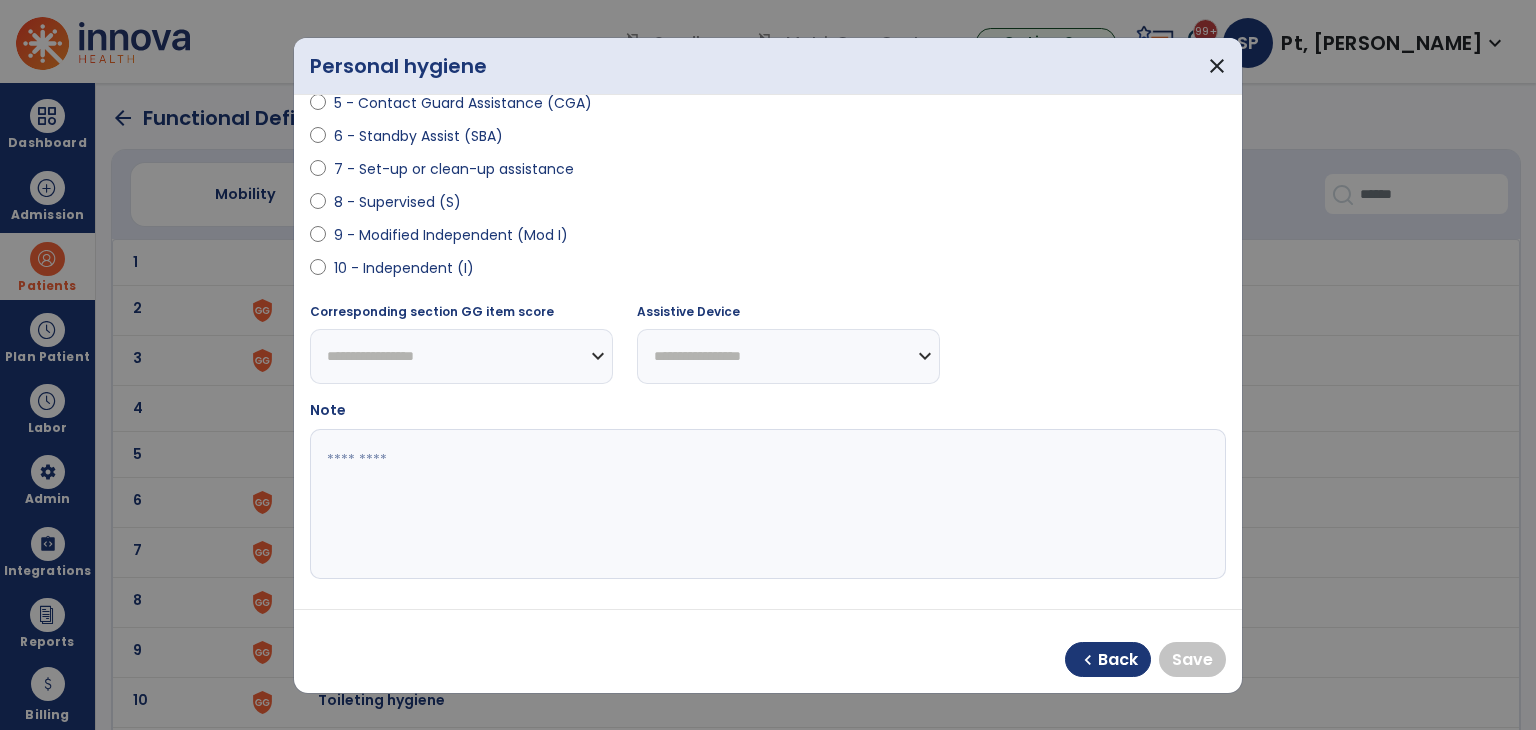 select on "**********" 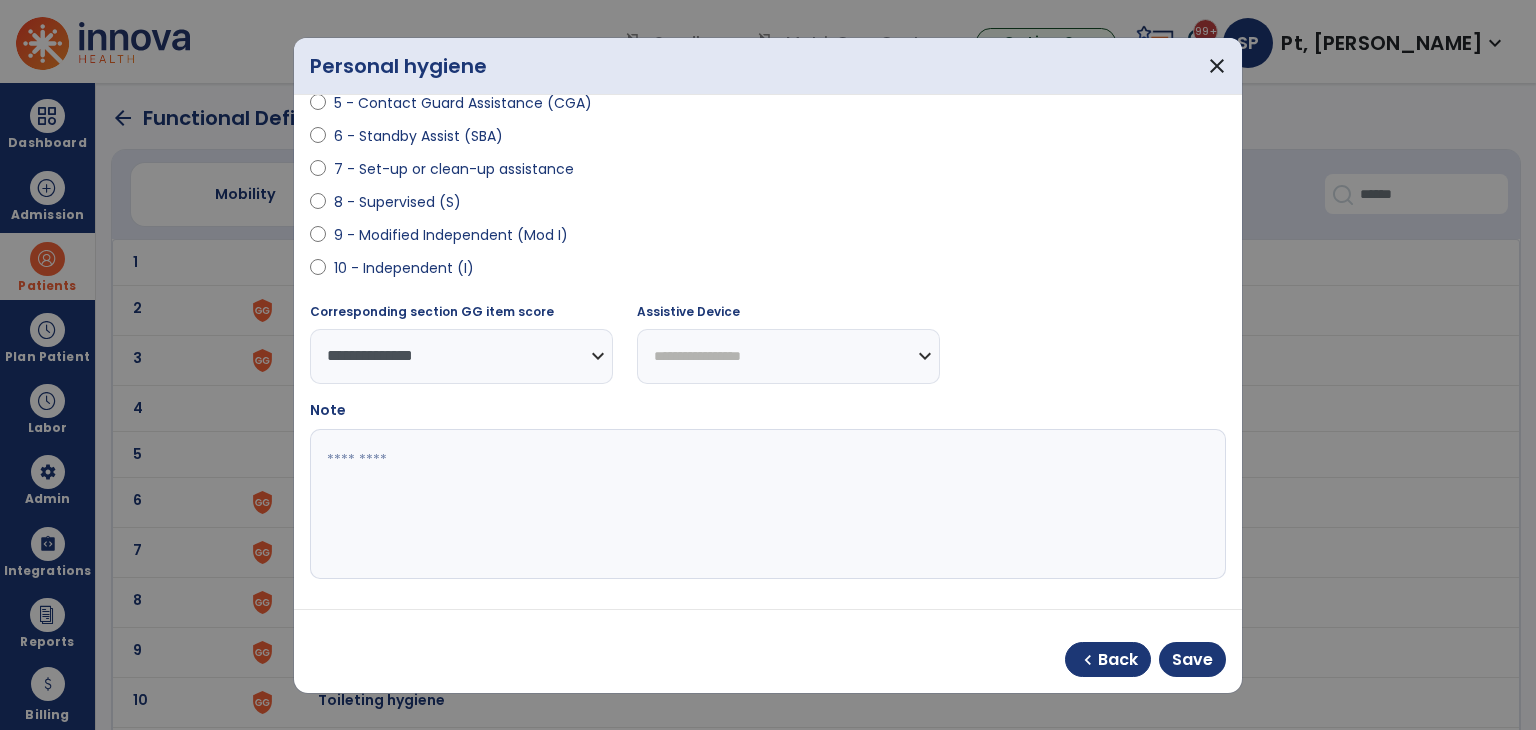 click on "**********" at bounding box center [788, 356] 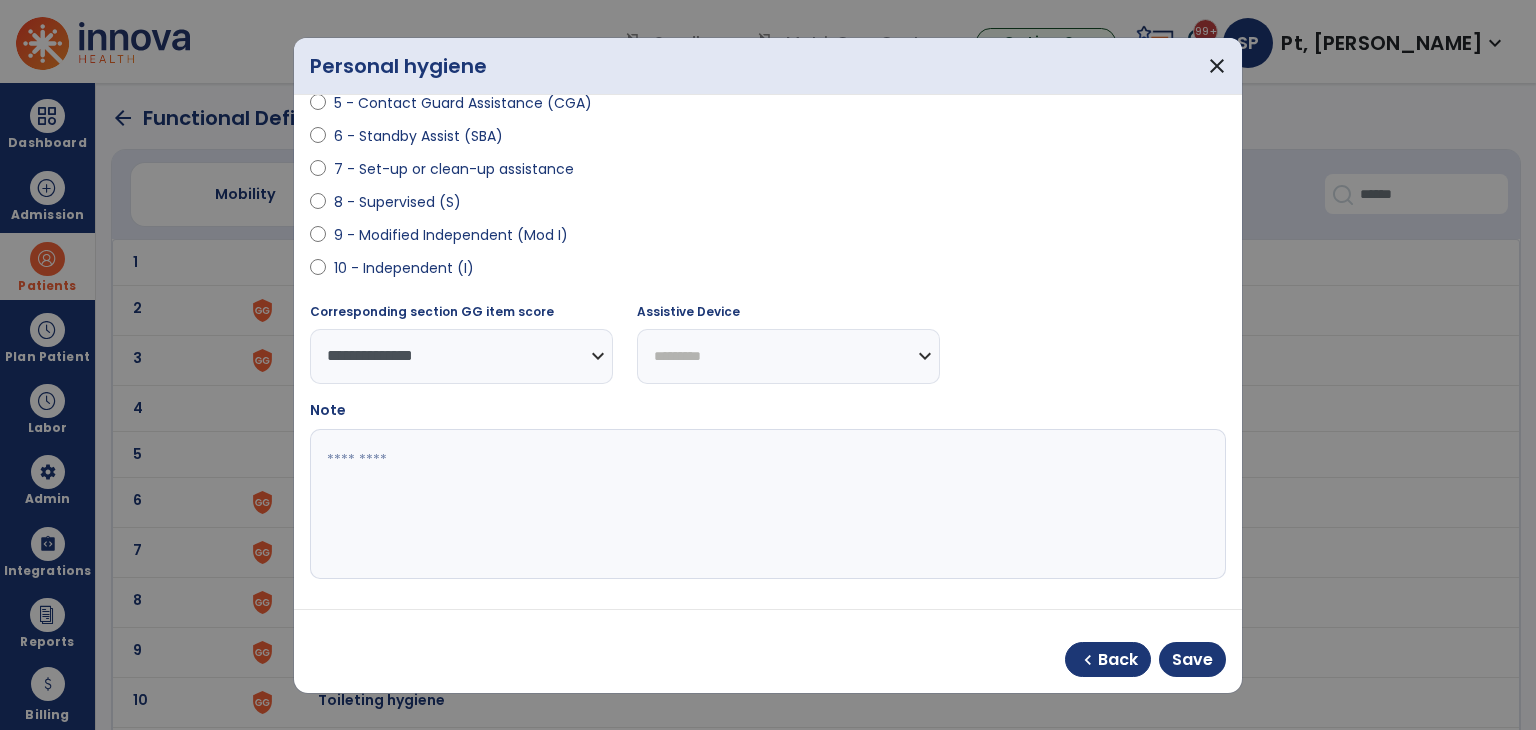 click on "**********" at bounding box center [788, 356] 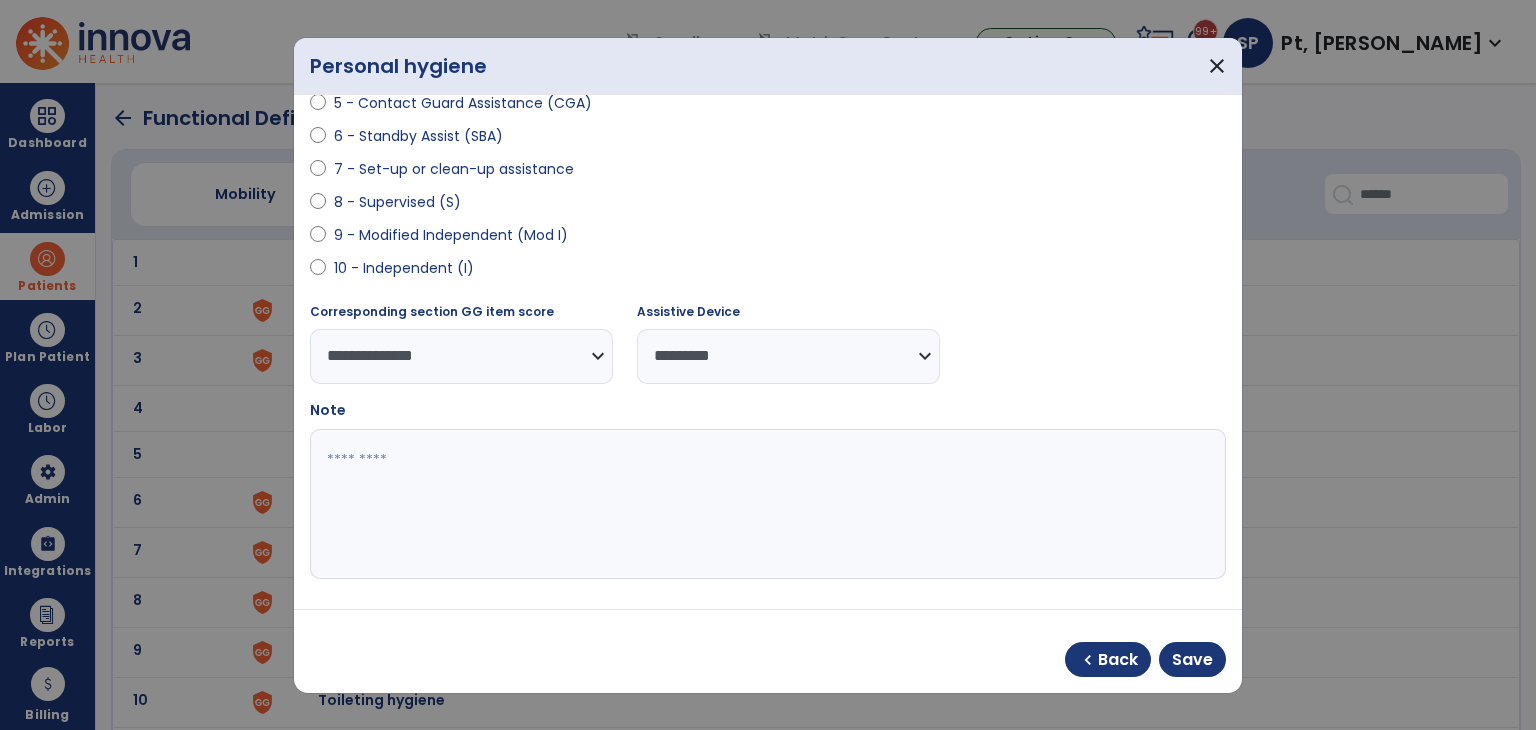 click at bounding box center [766, 504] 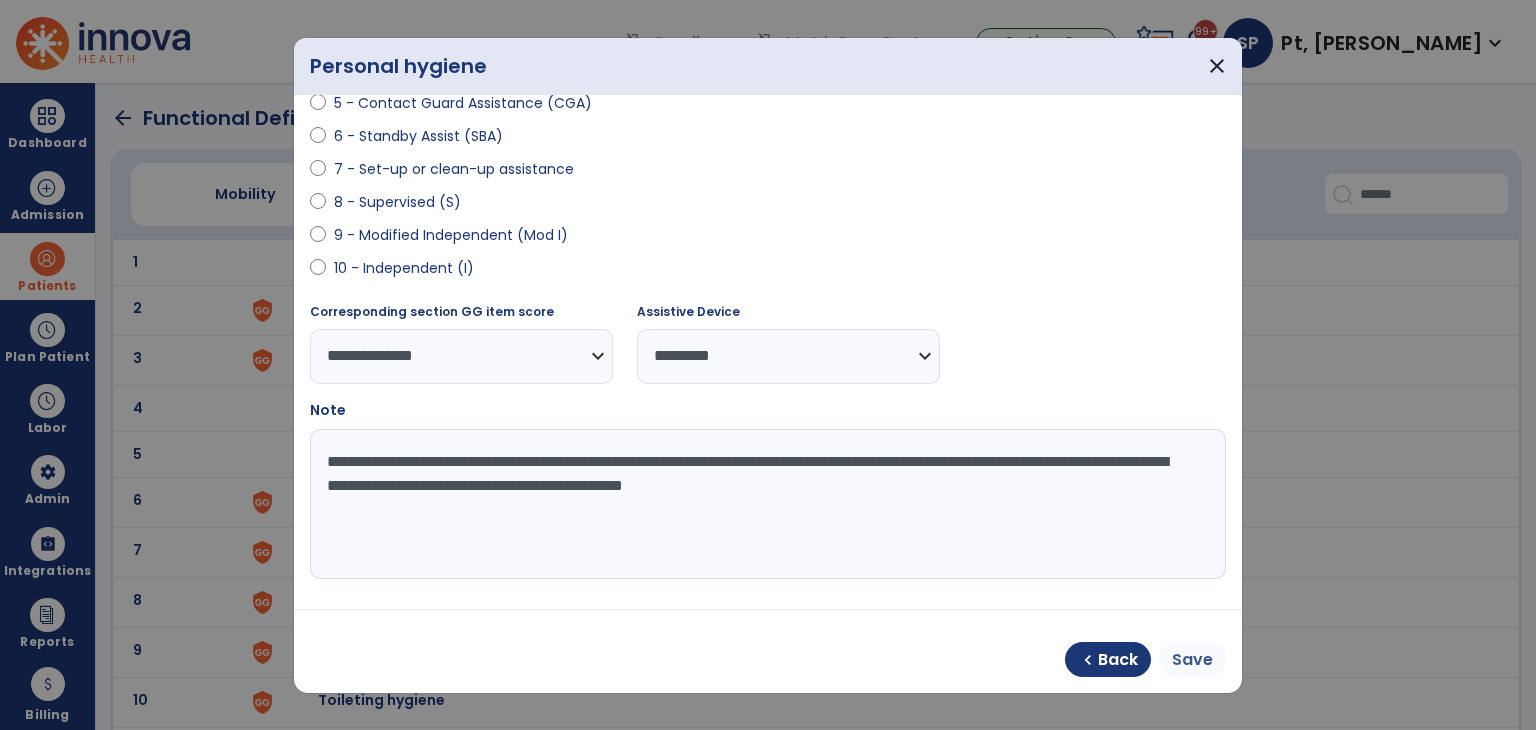 type on "**********" 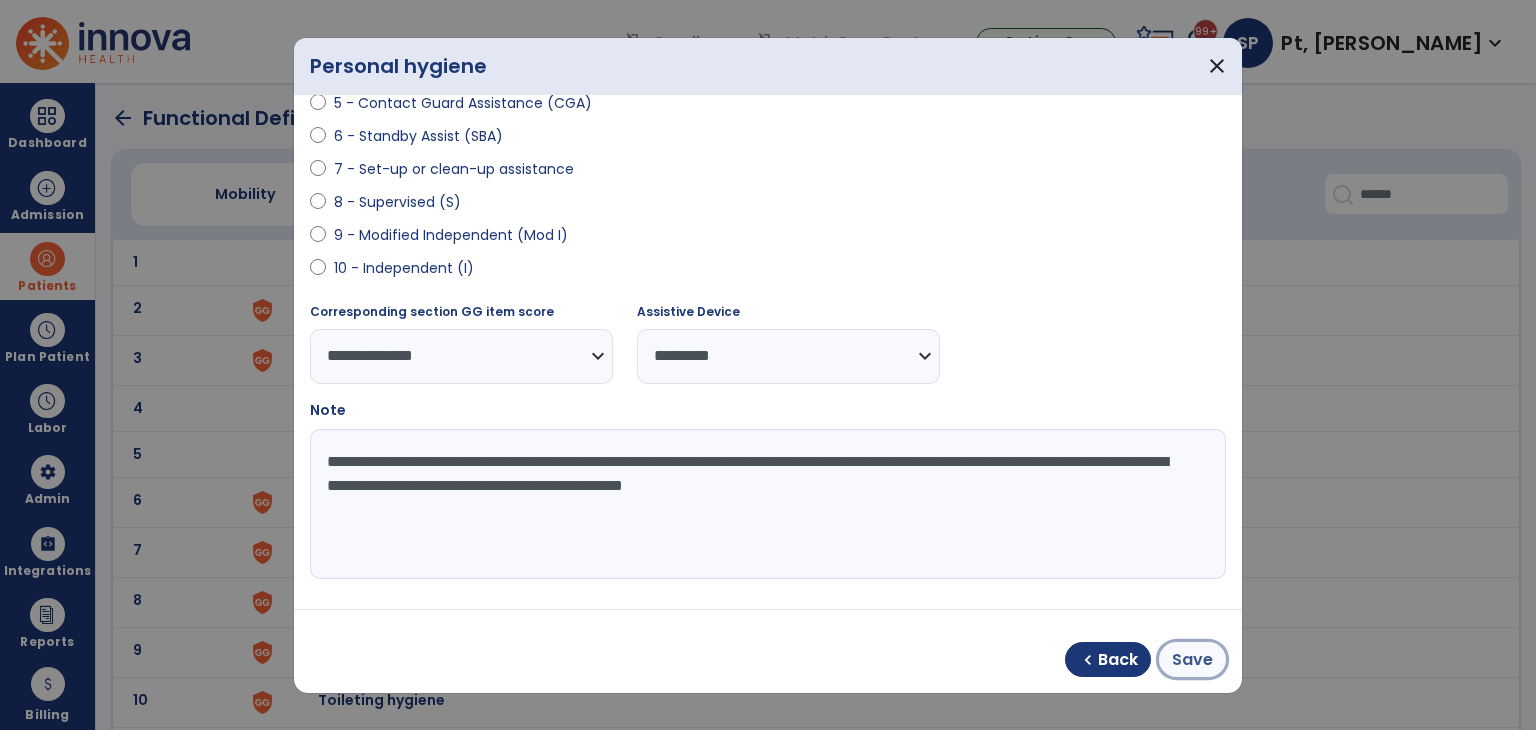 click on "Save" at bounding box center [1192, 660] 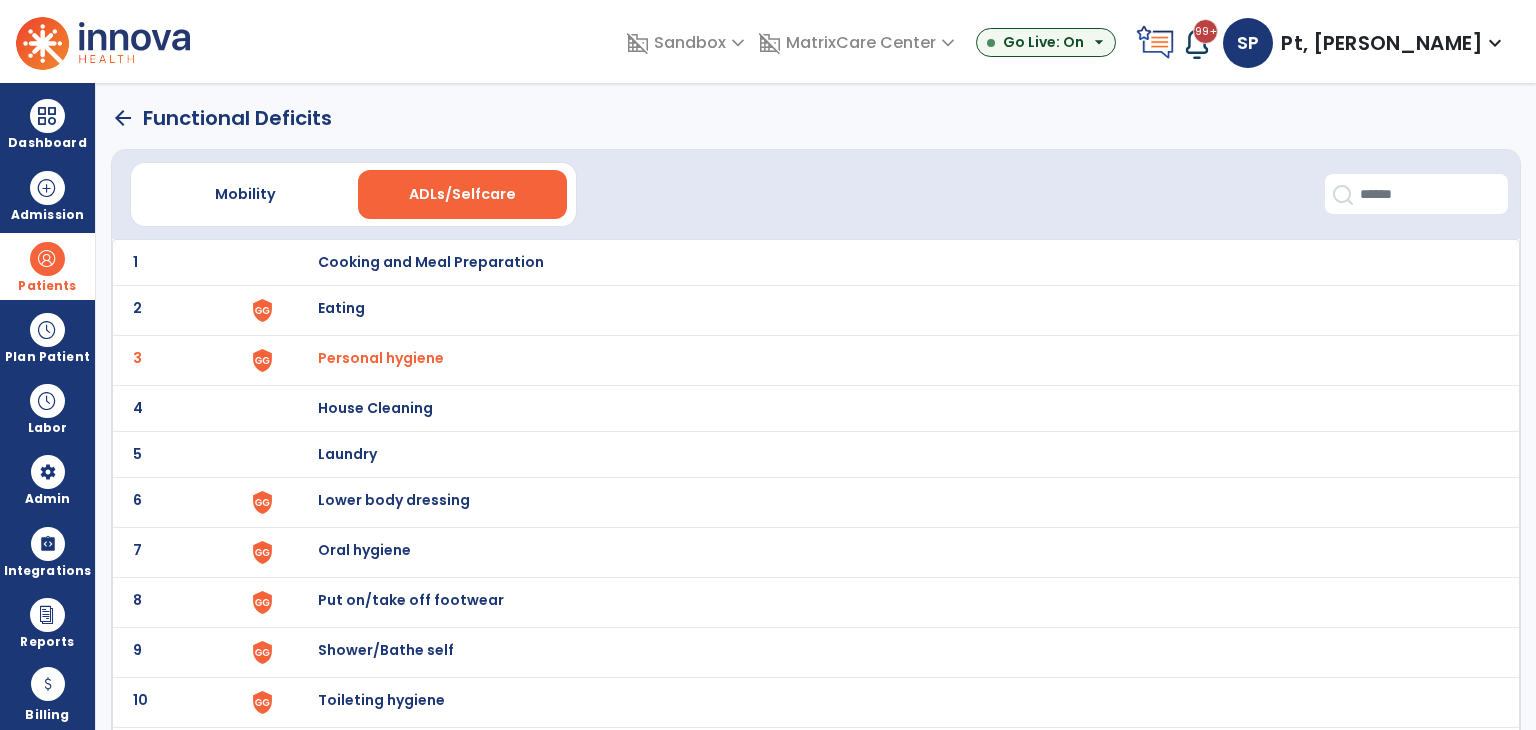 click on "arrow_back" 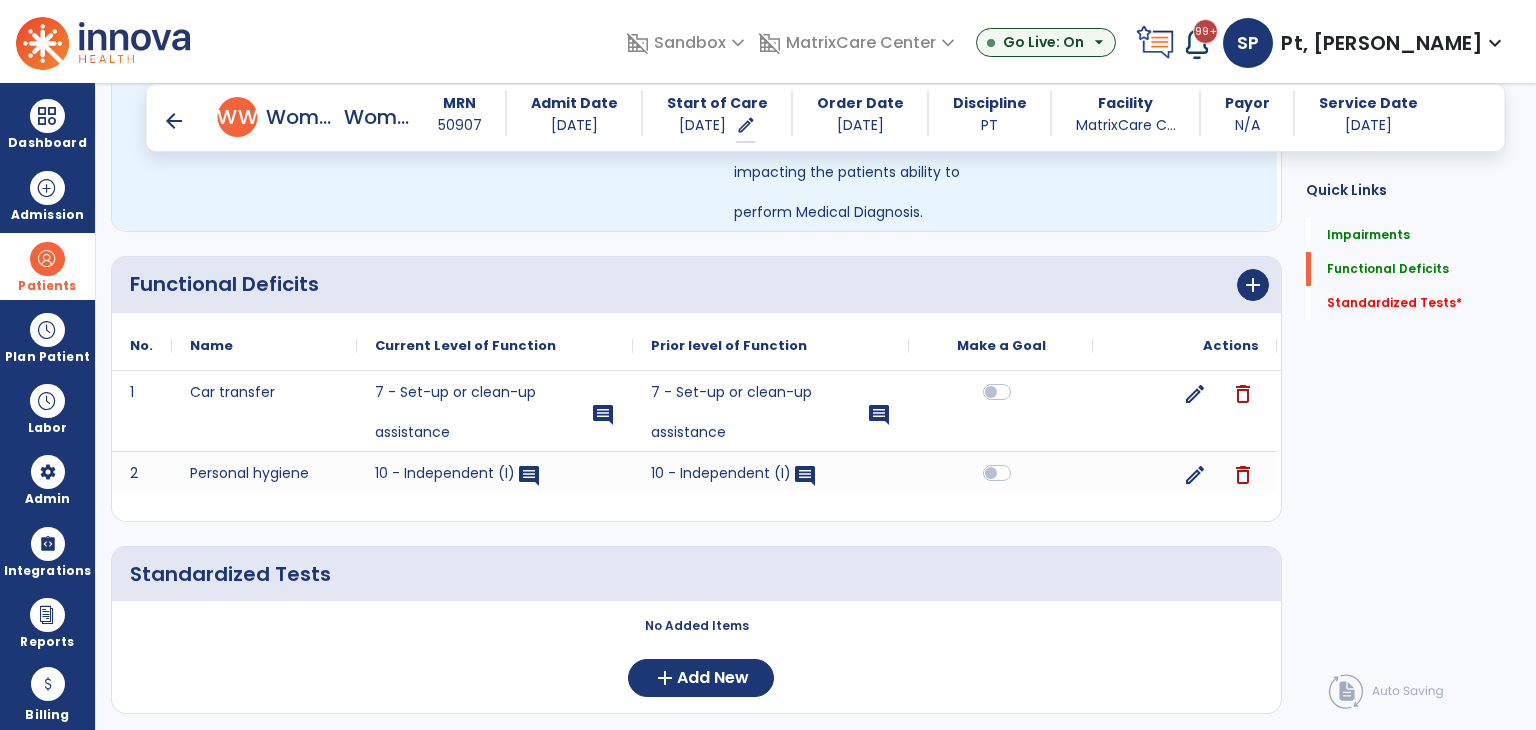 scroll, scrollTop: 501, scrollLeft: 0, axis: vertical 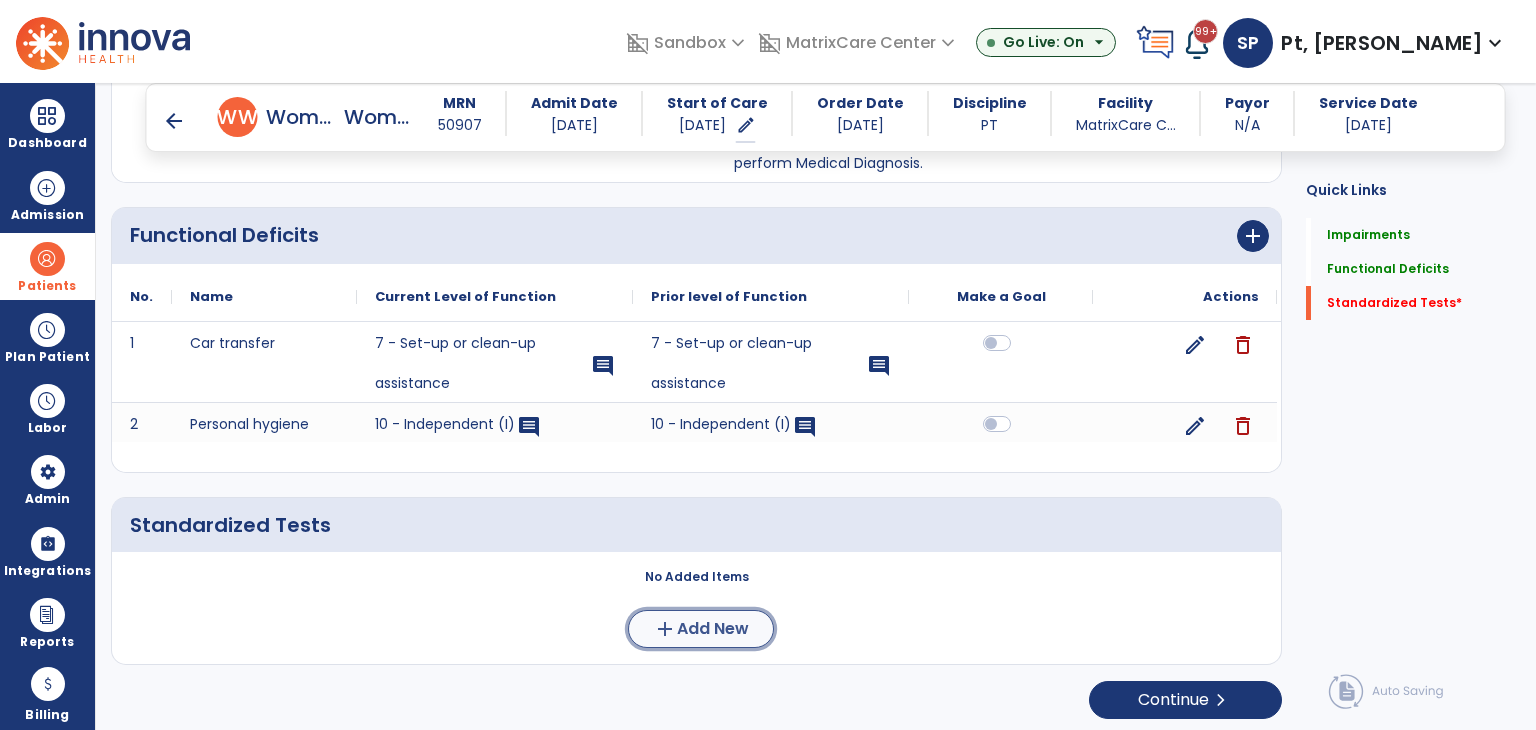 click on "add  Add New" 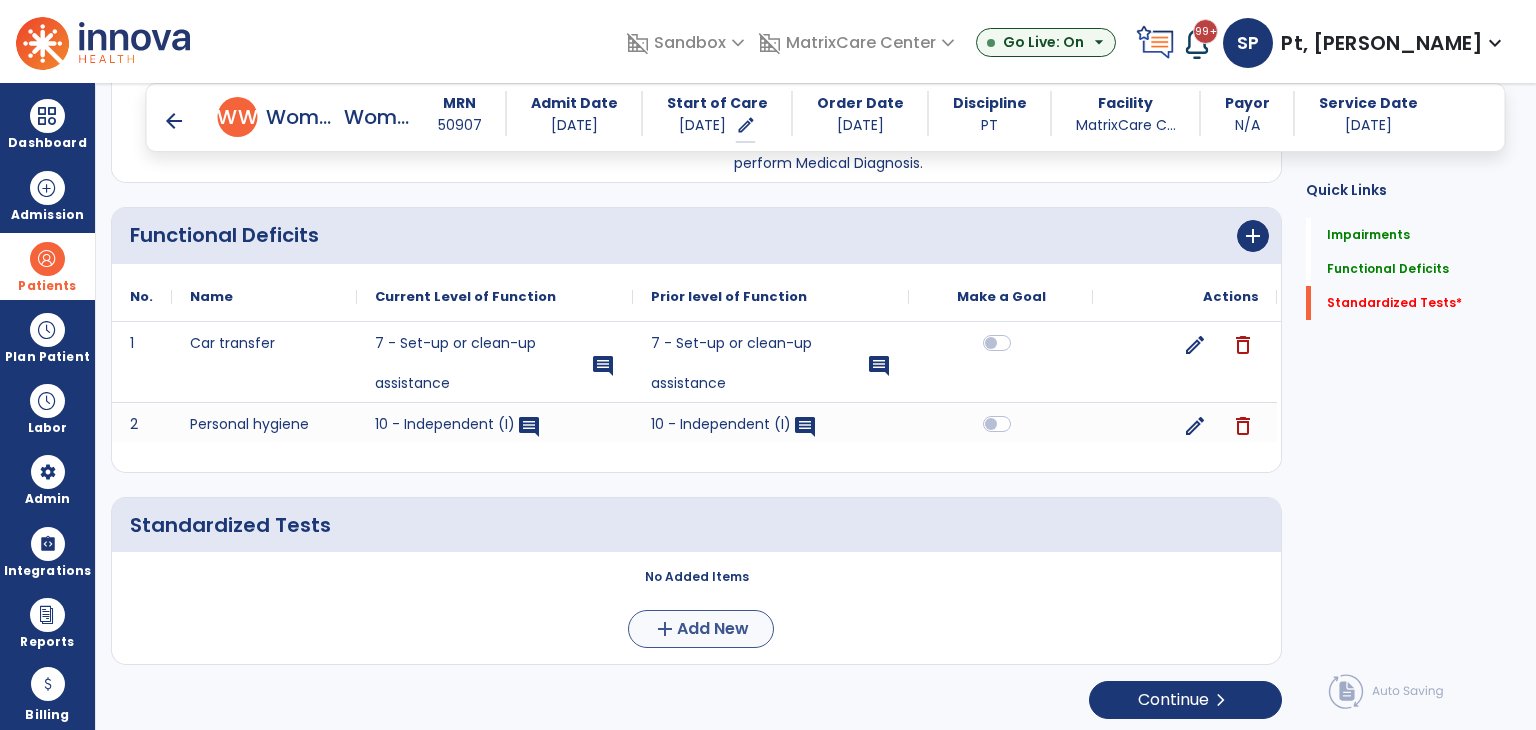 scroll, scrollTop: 0, scrollLeft: 0, axis: both 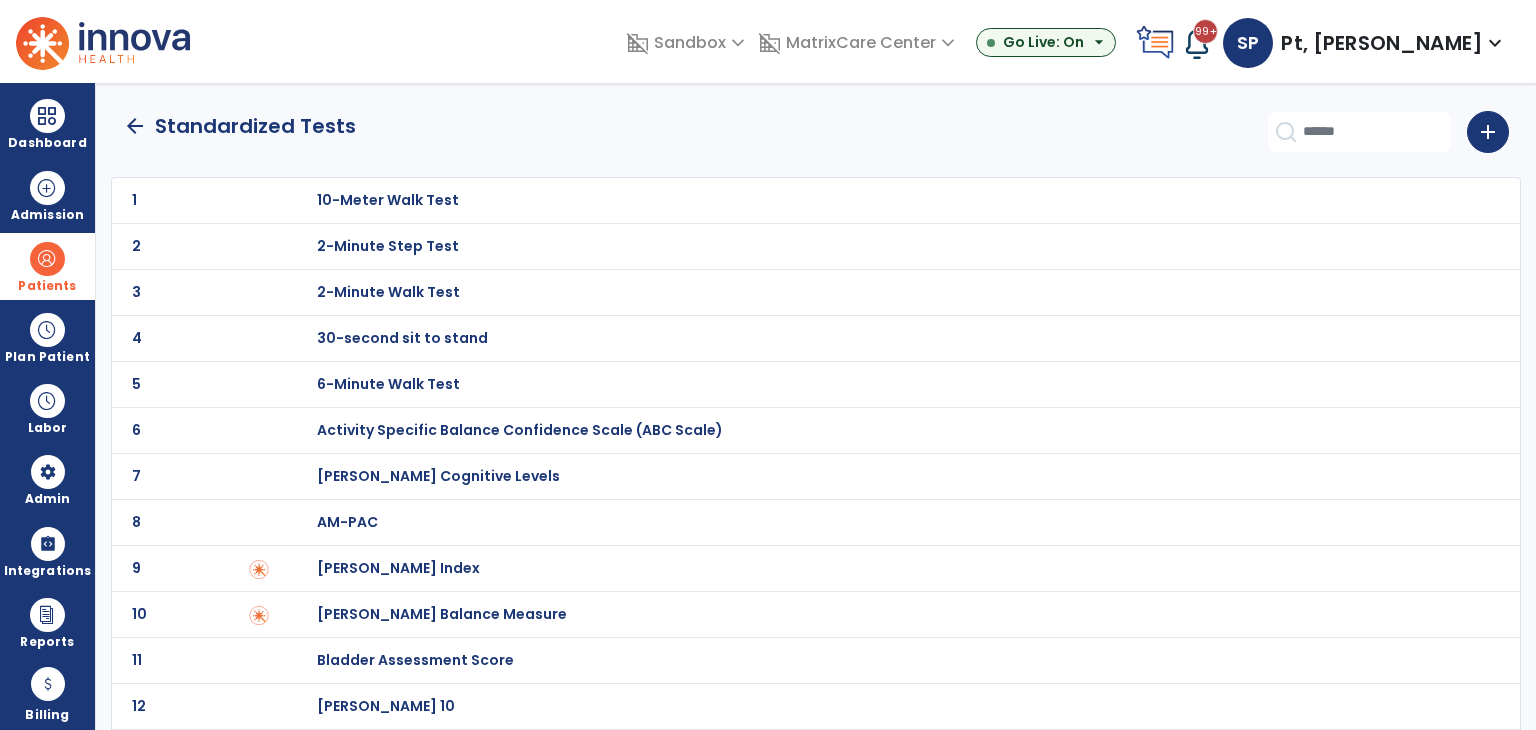 click on "Activity Specific Balance Confidence Scale (ABC Scale)" at bounding box center [388, 200] 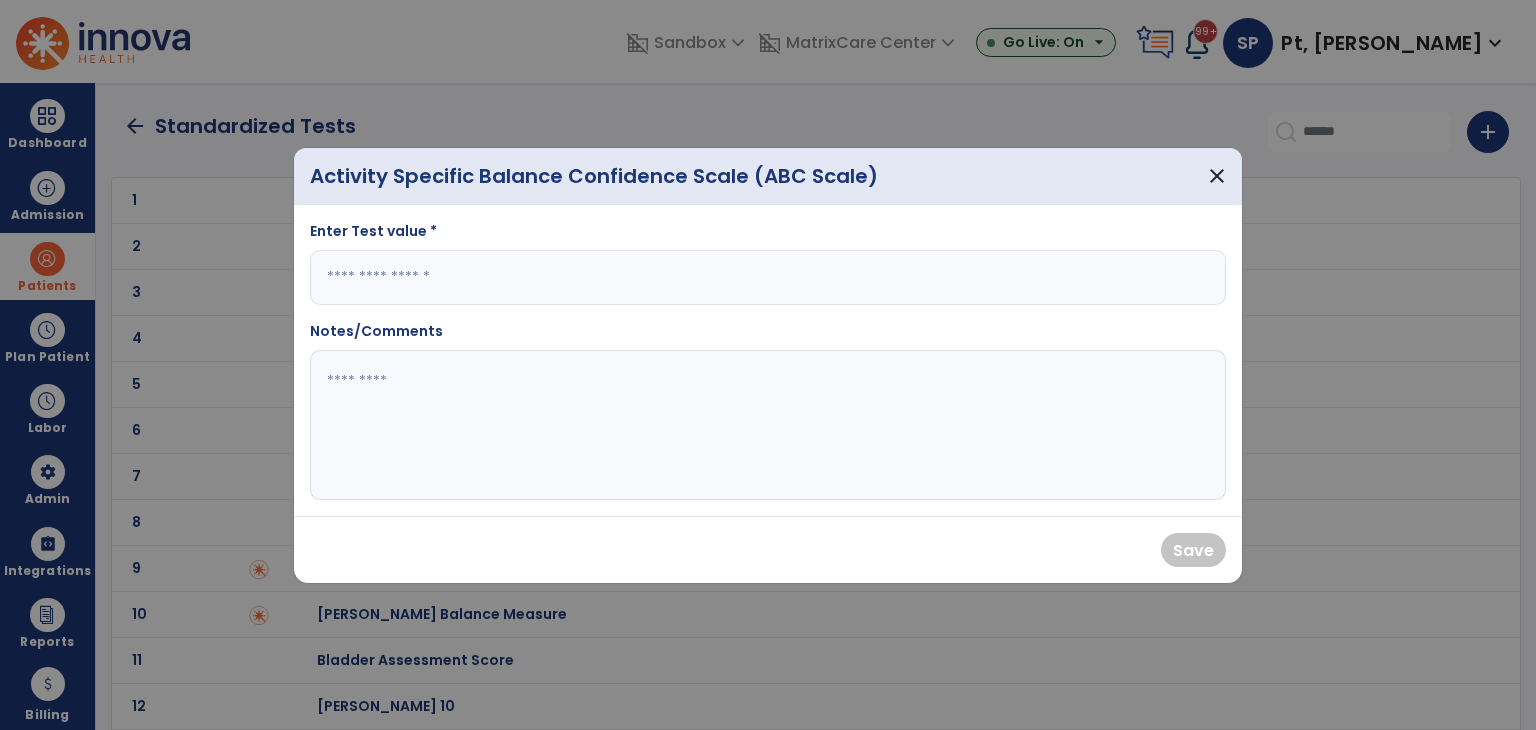 click at bounding box center [768, 277] 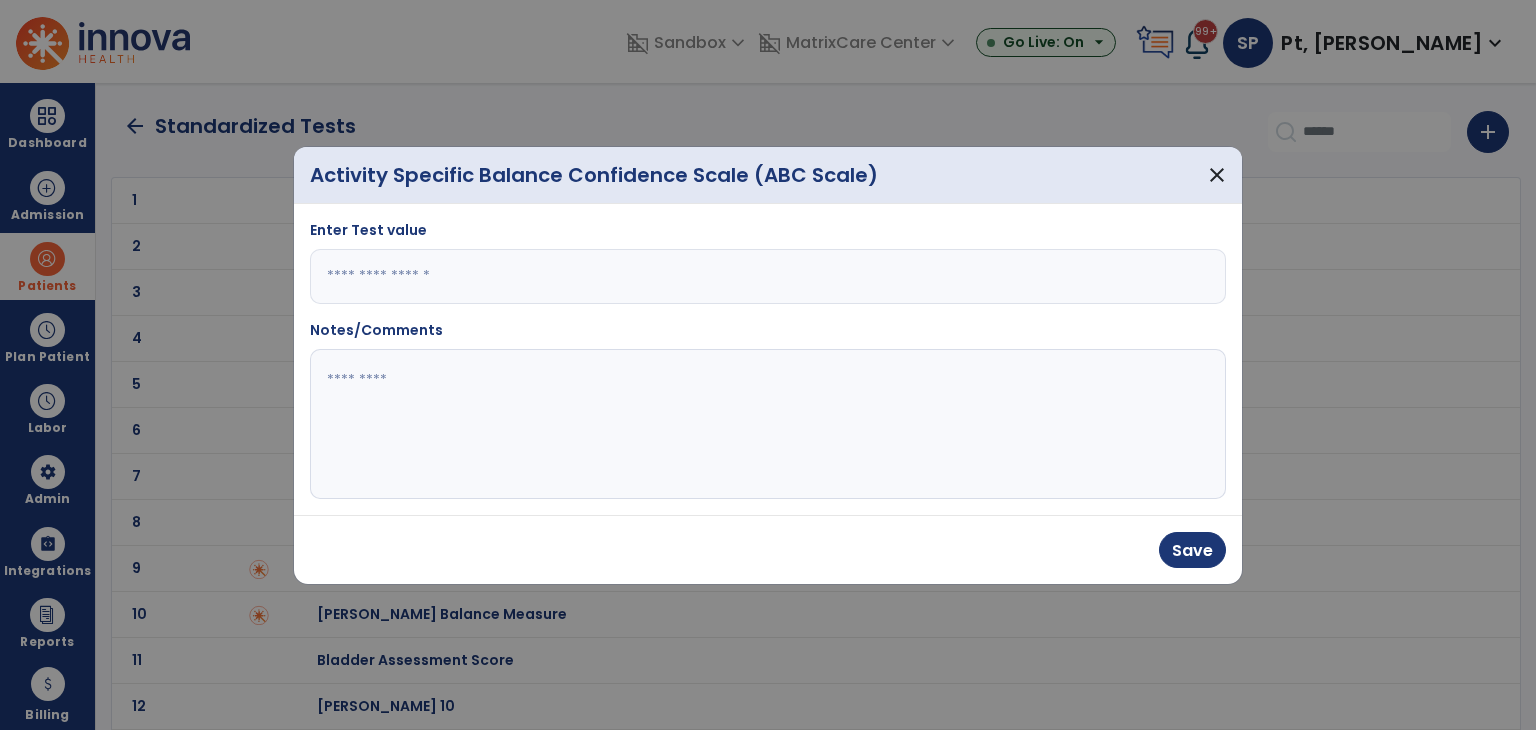 type on "**" 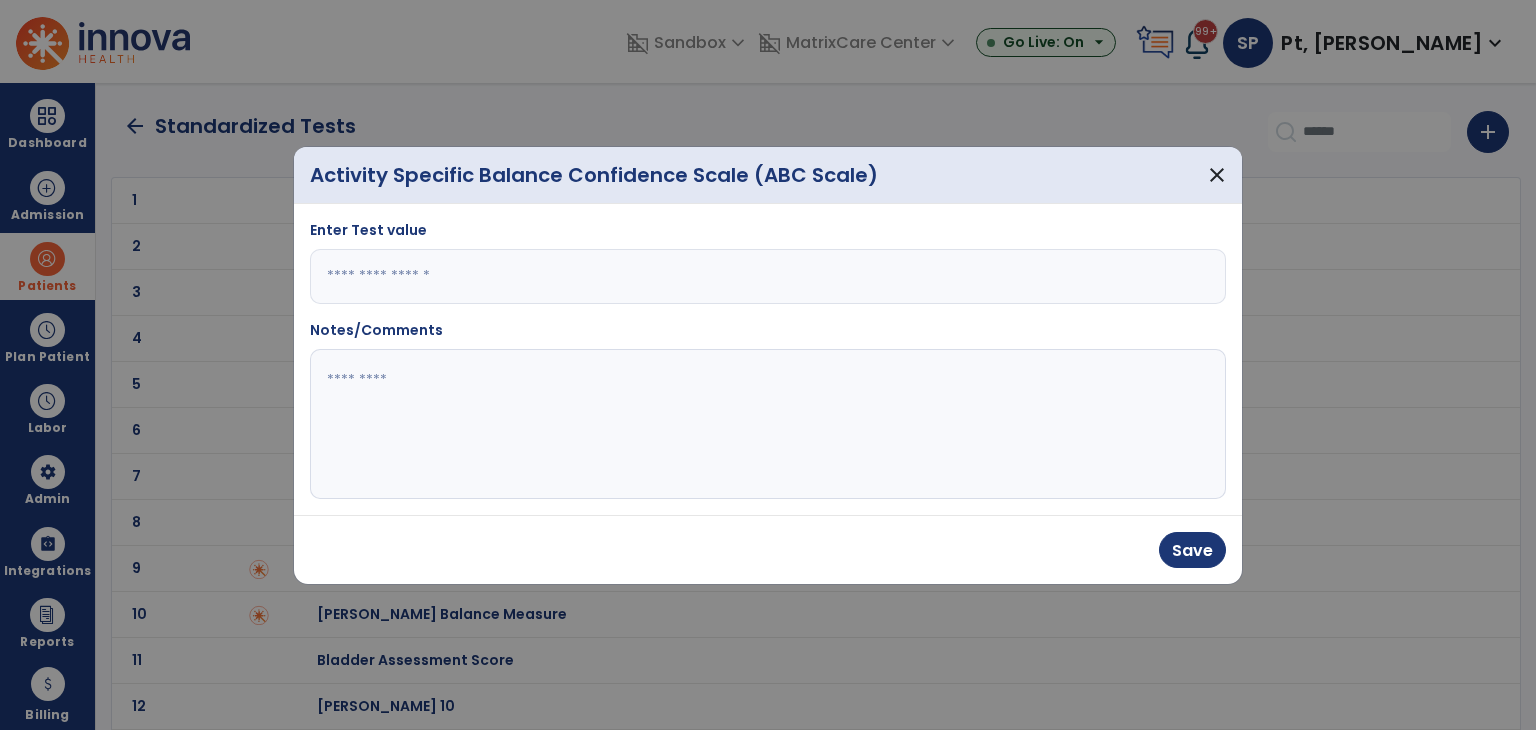 click 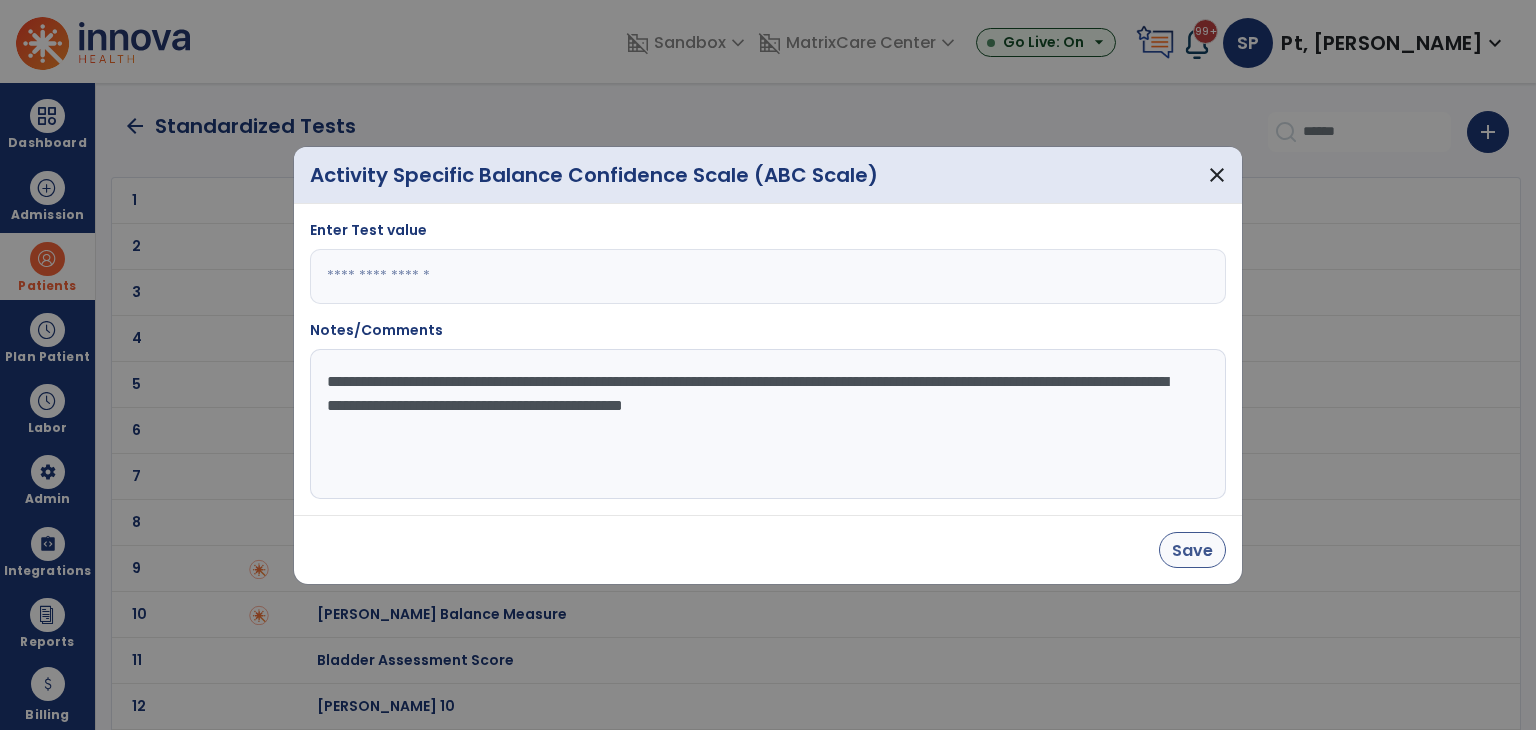 type on "**********" 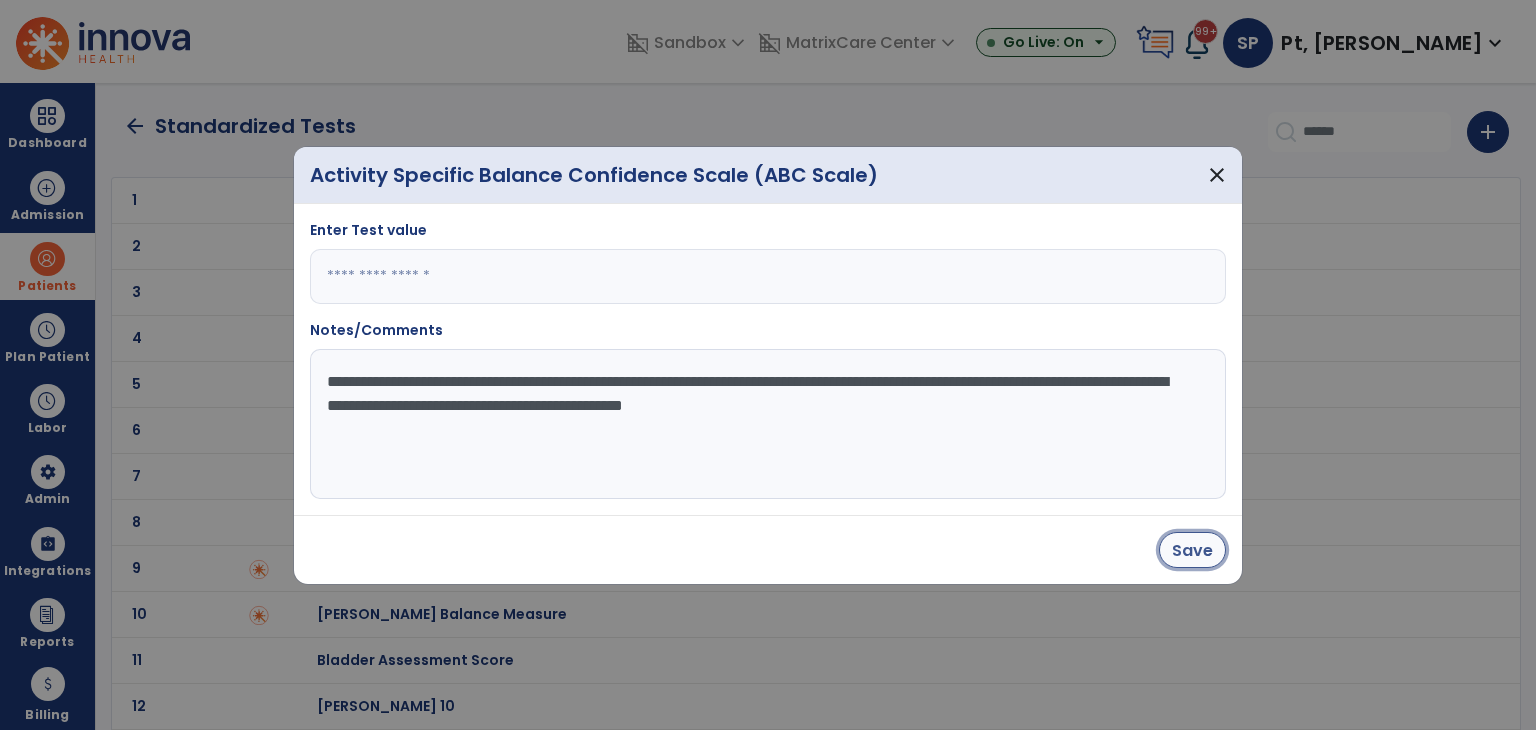 click on "Save" at bounding box center [1192, 550] 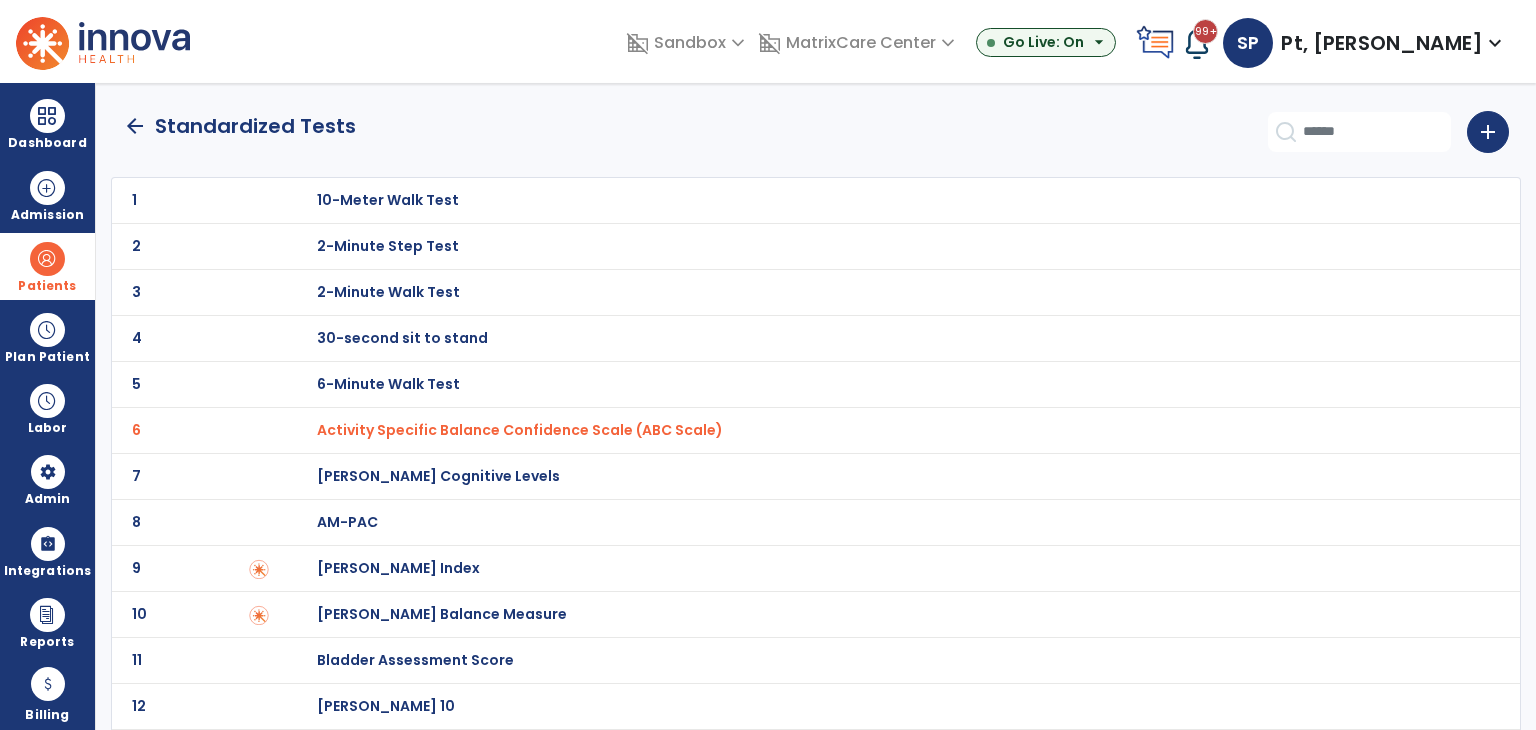 click on "arrow_back" 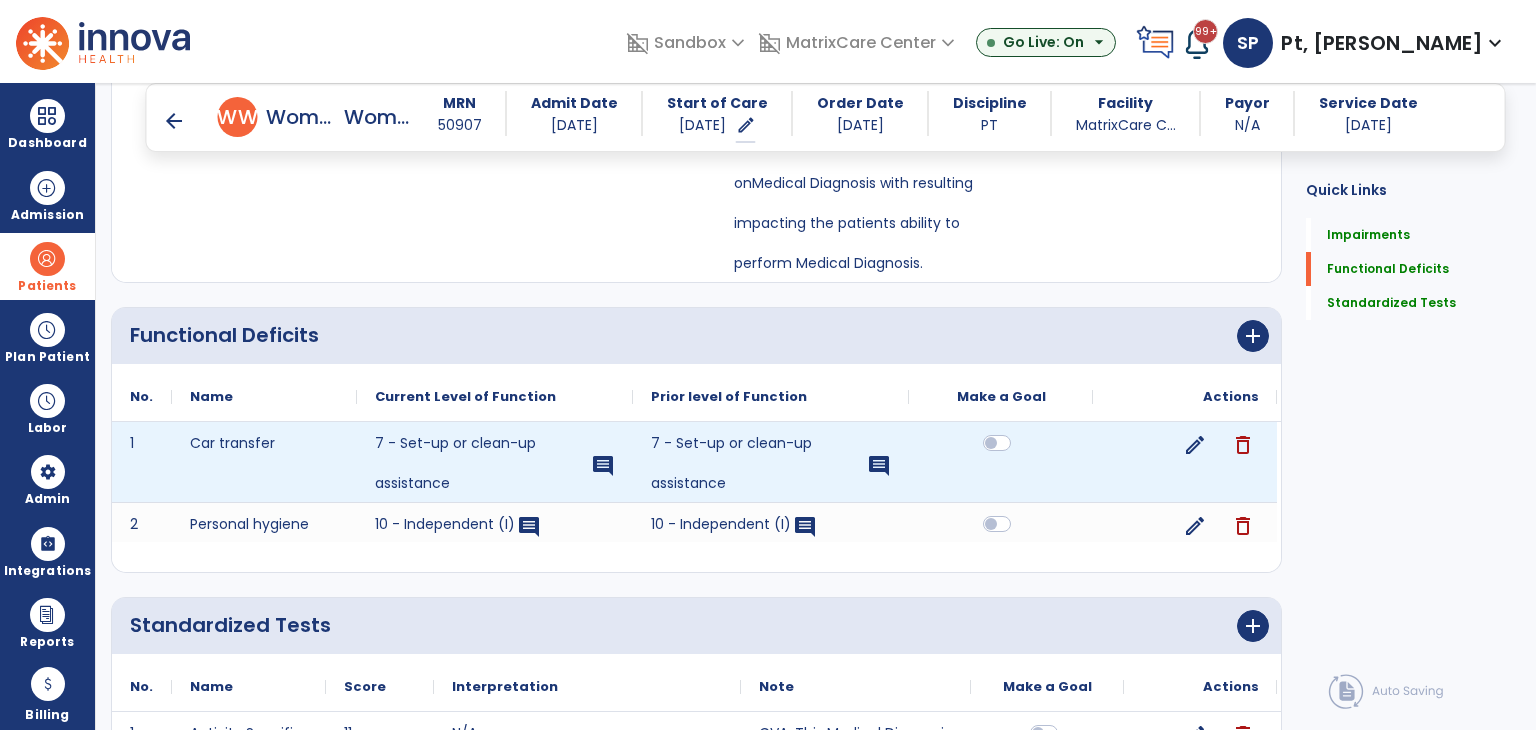 scroll, scrollTop: 772, scrollLeft: 0, axis: vertical 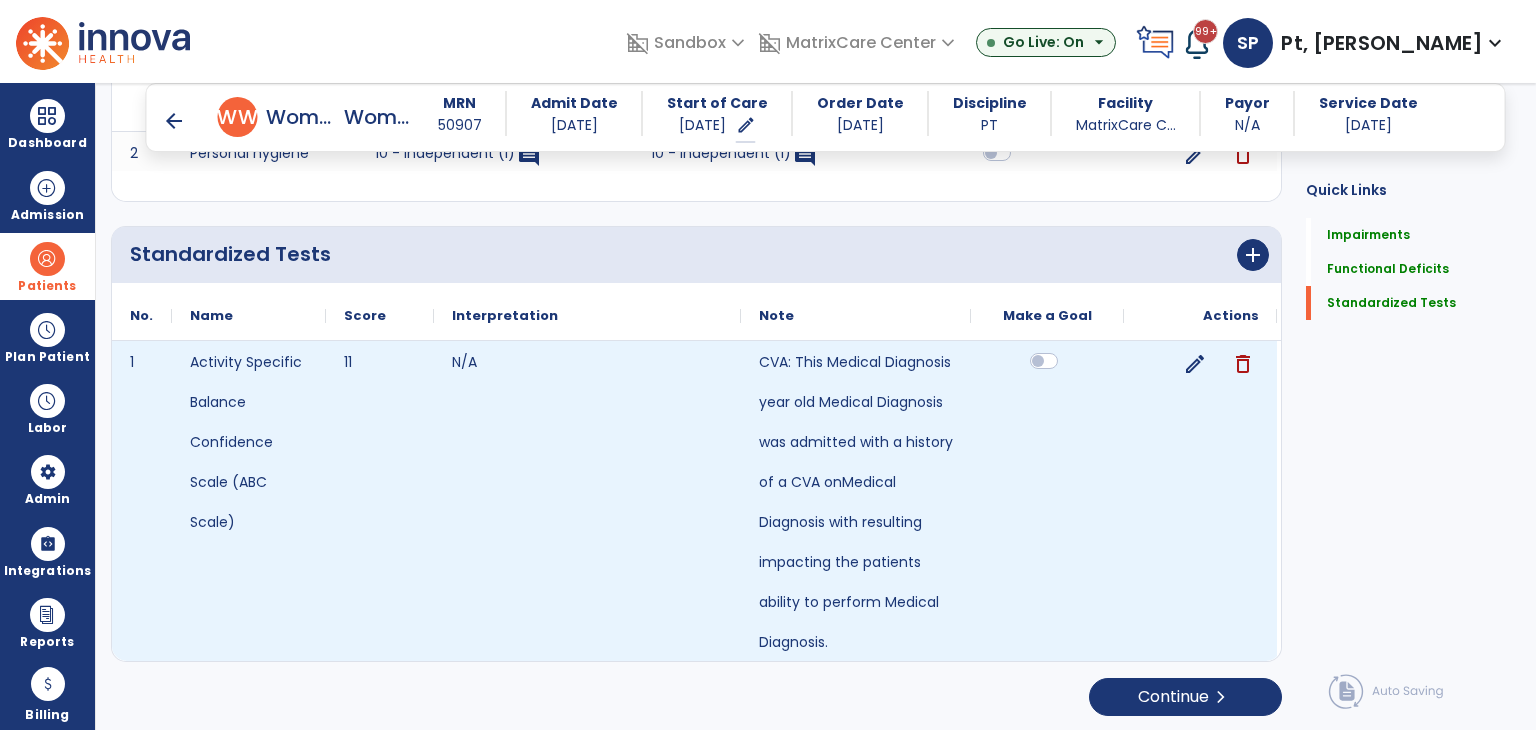 click 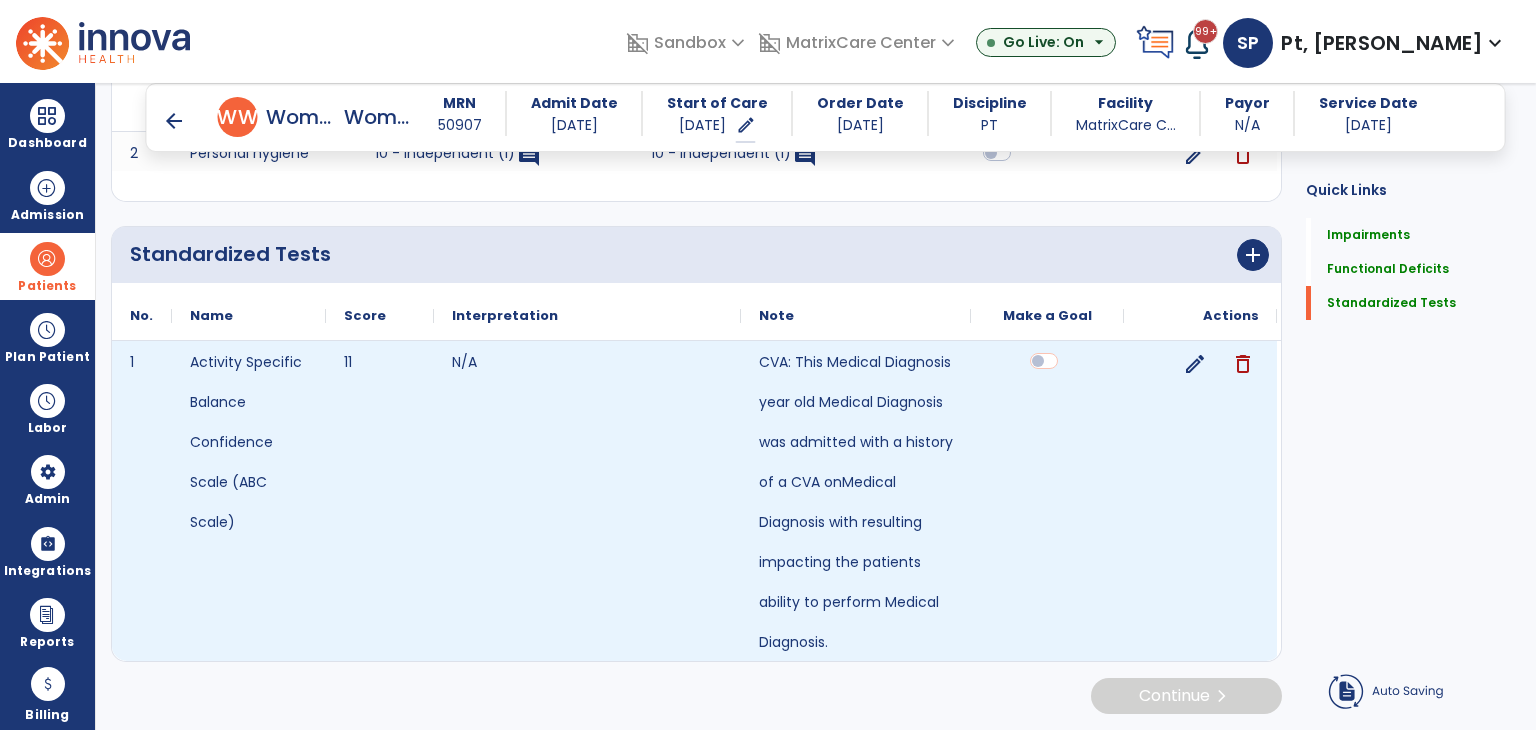 scroll, scrollTop: 771, scrollLeft: 0, axis: vertical 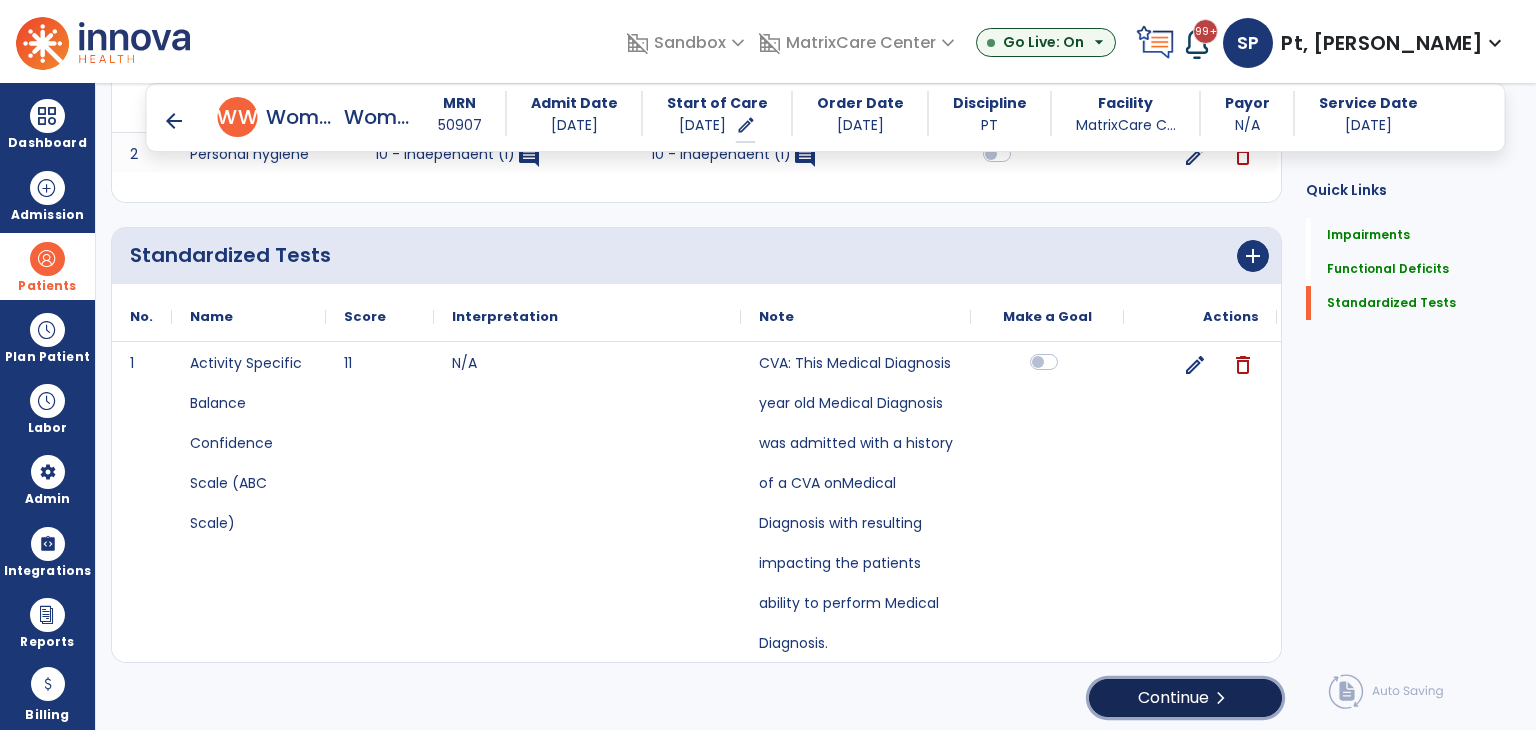 click on "Continue  chevron_right" 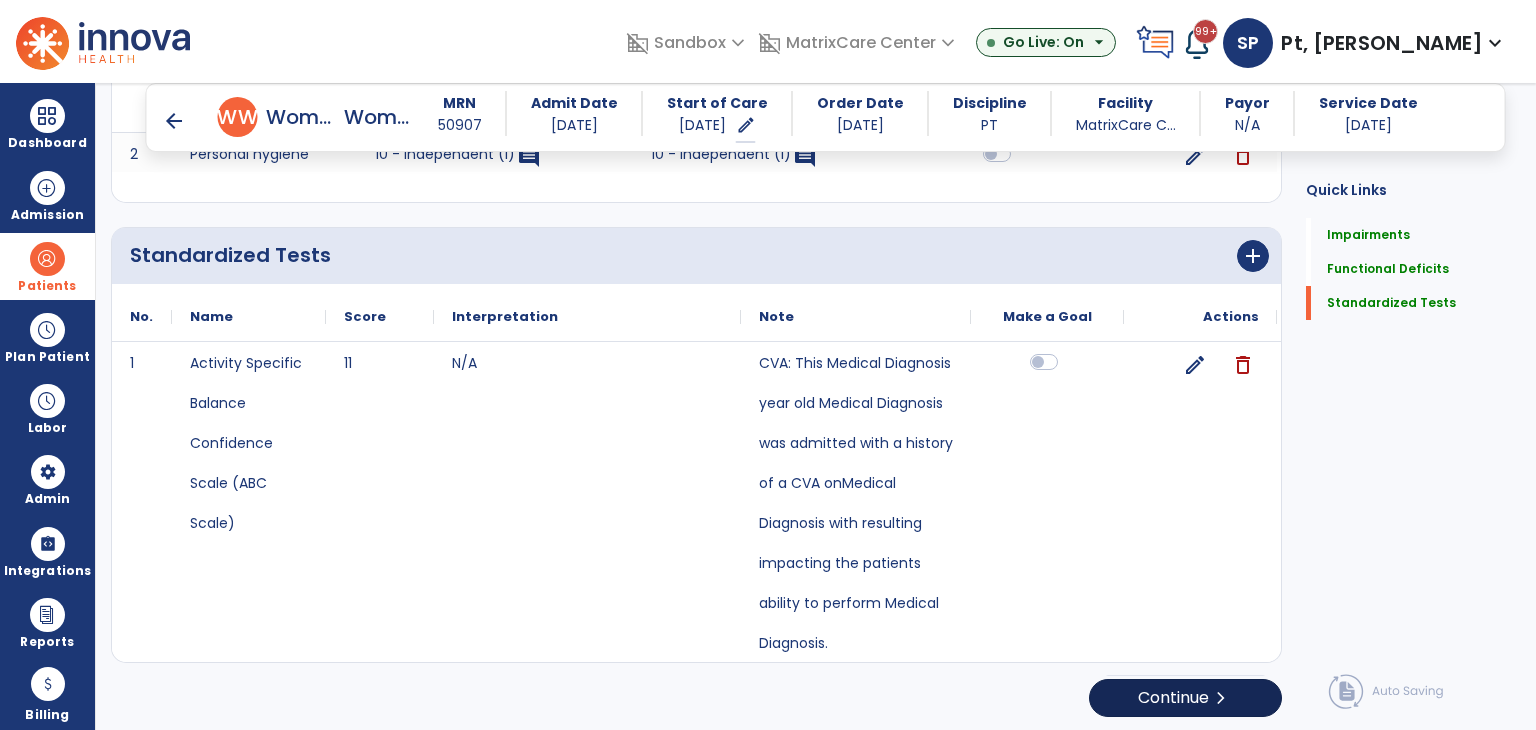 scroll, scrollTop: 0, scrollLeft: 0, axis: both 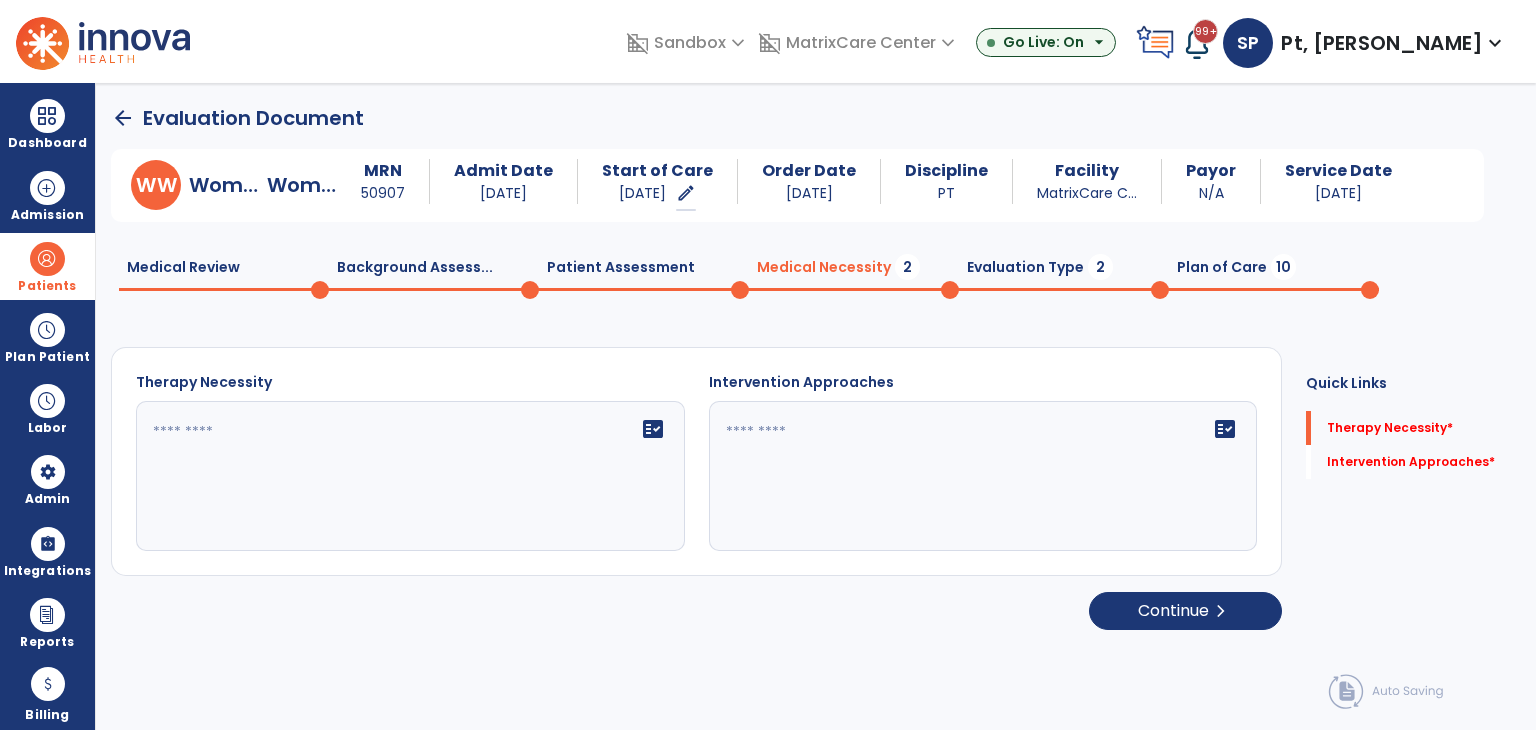 click on "fact_check" 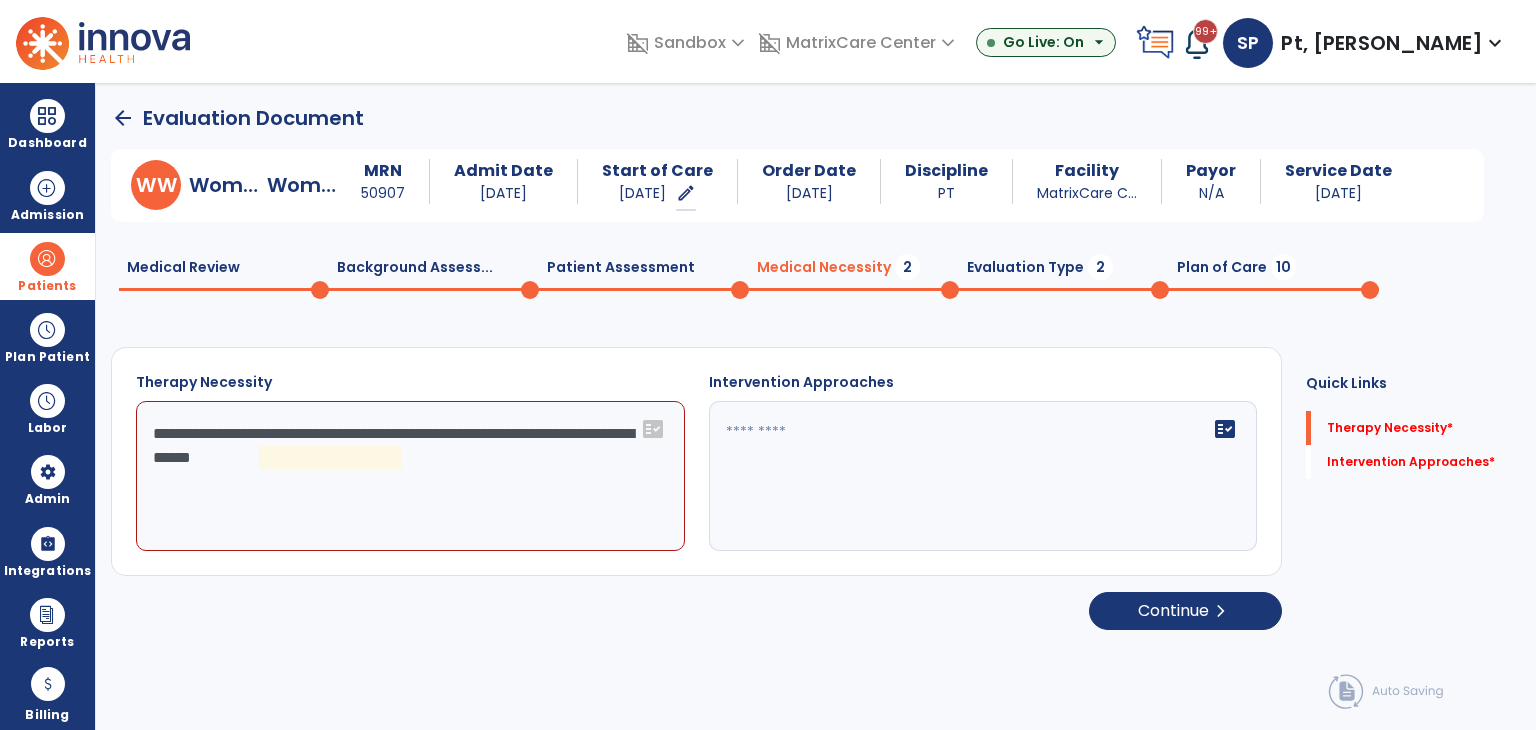 click on "**********" 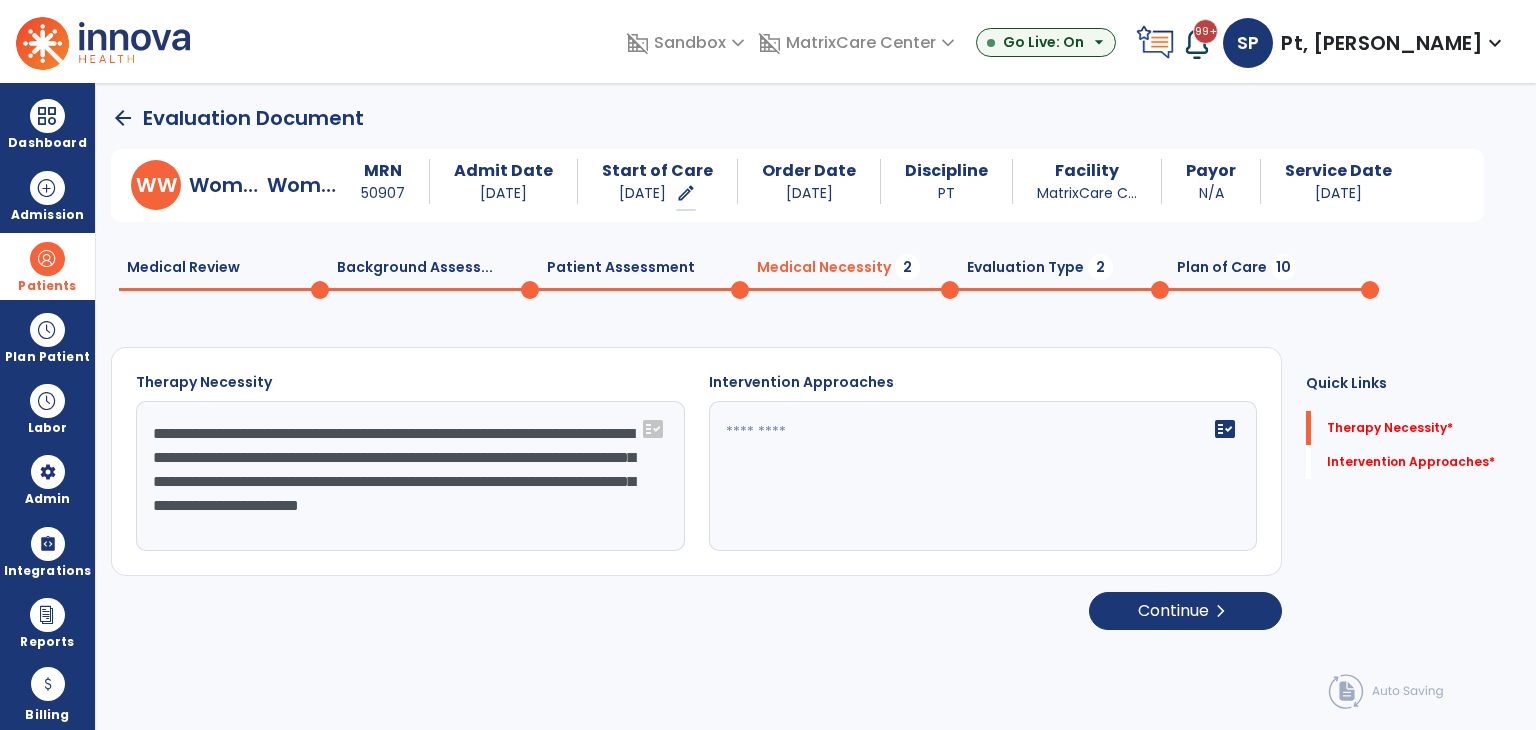 type on "**********" 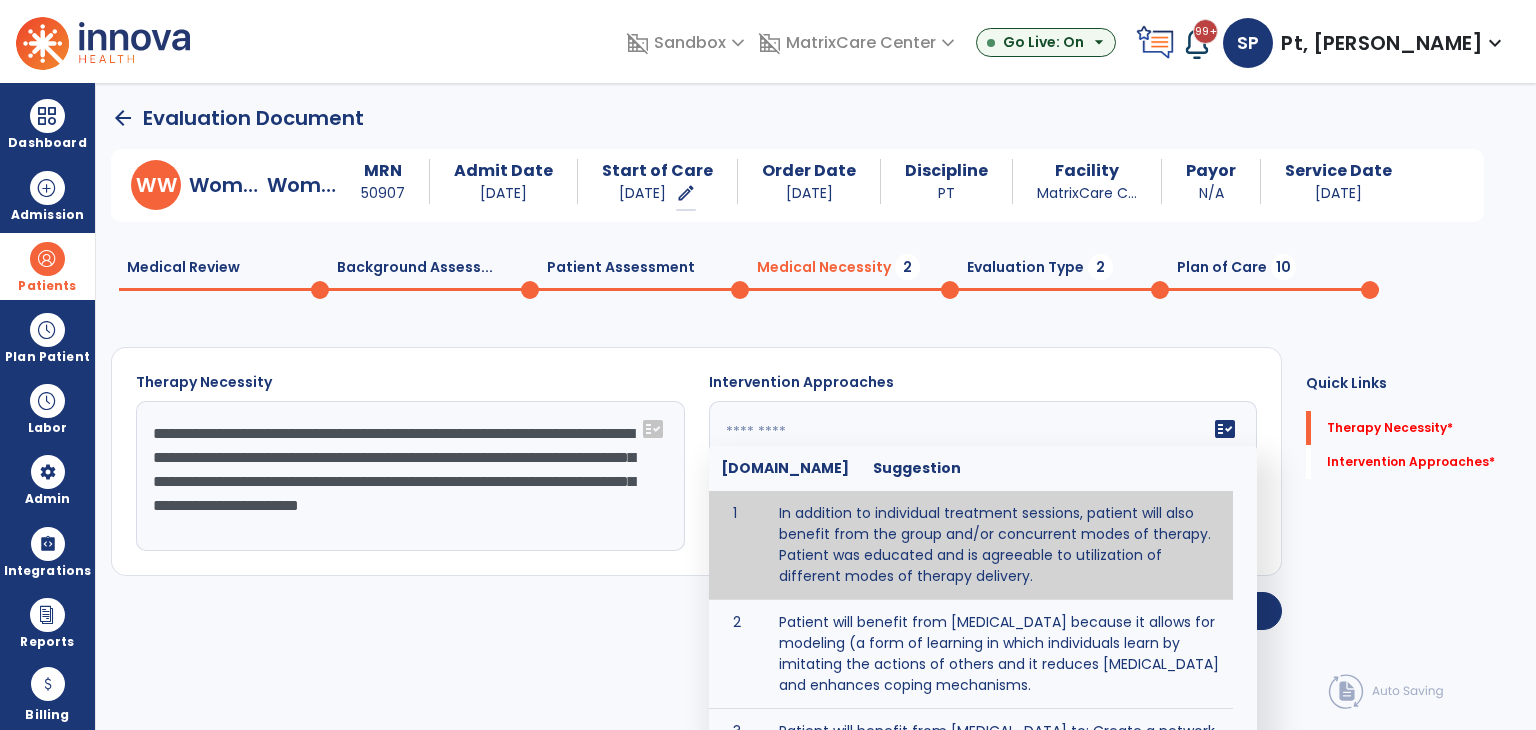 type on "**********" 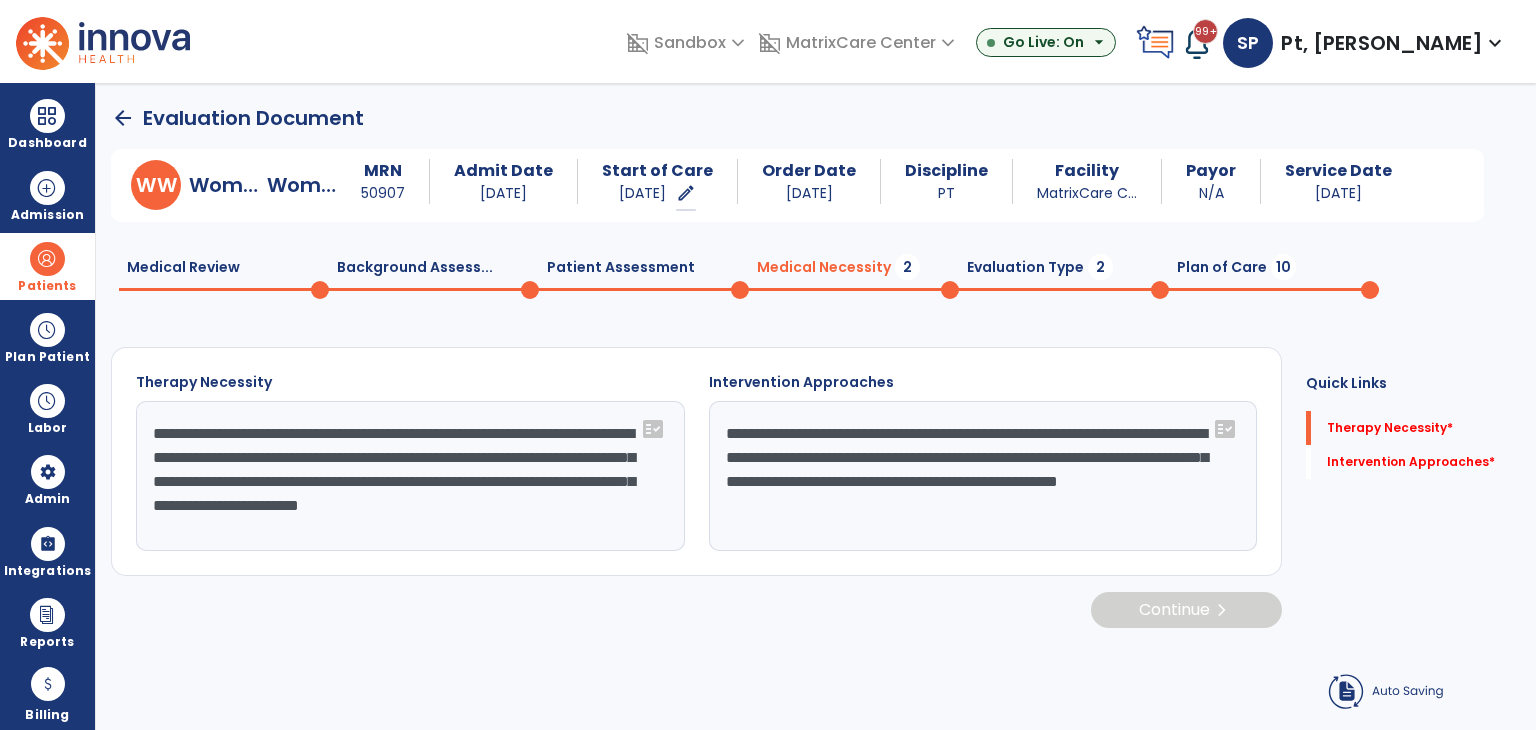 click on "**********" 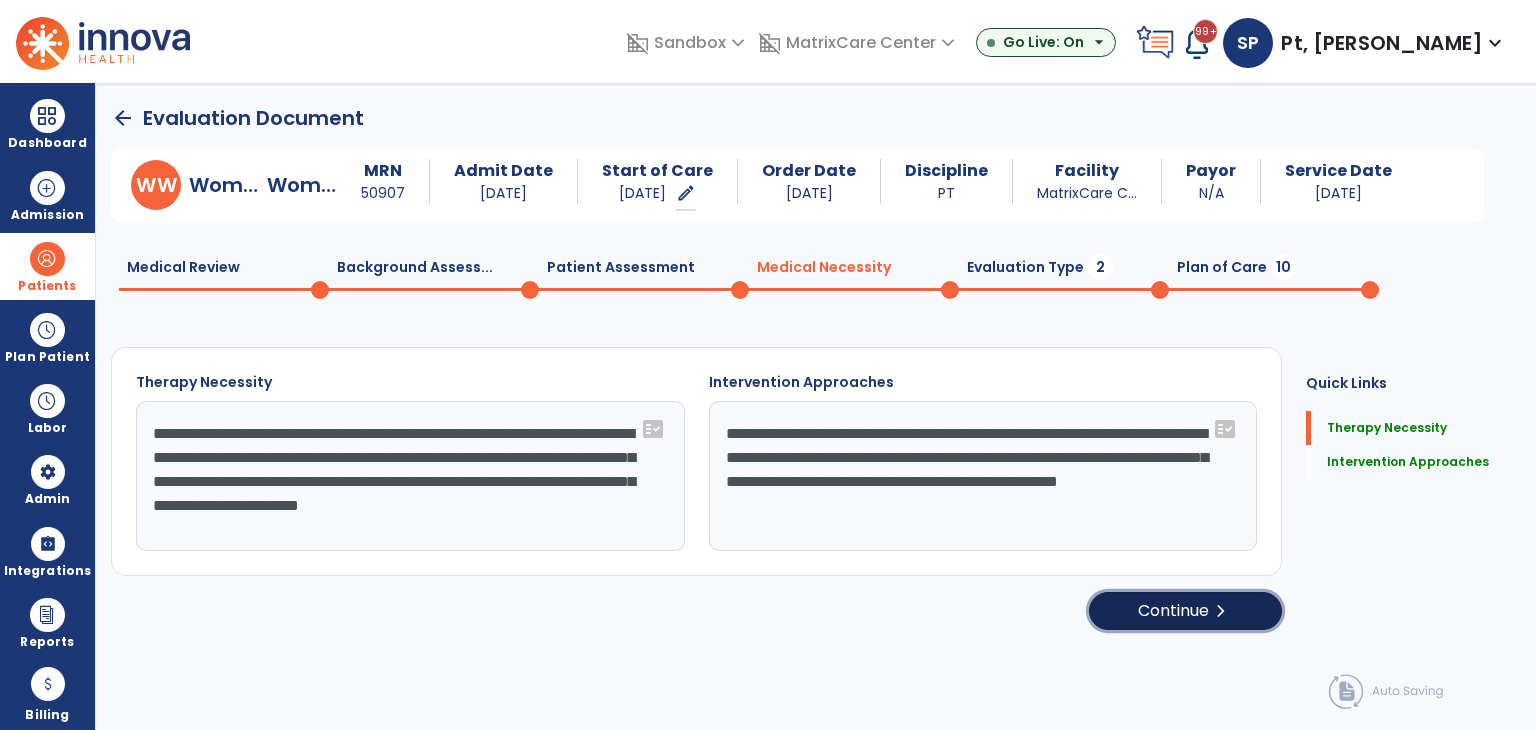 click on "Continue  chevron_right" 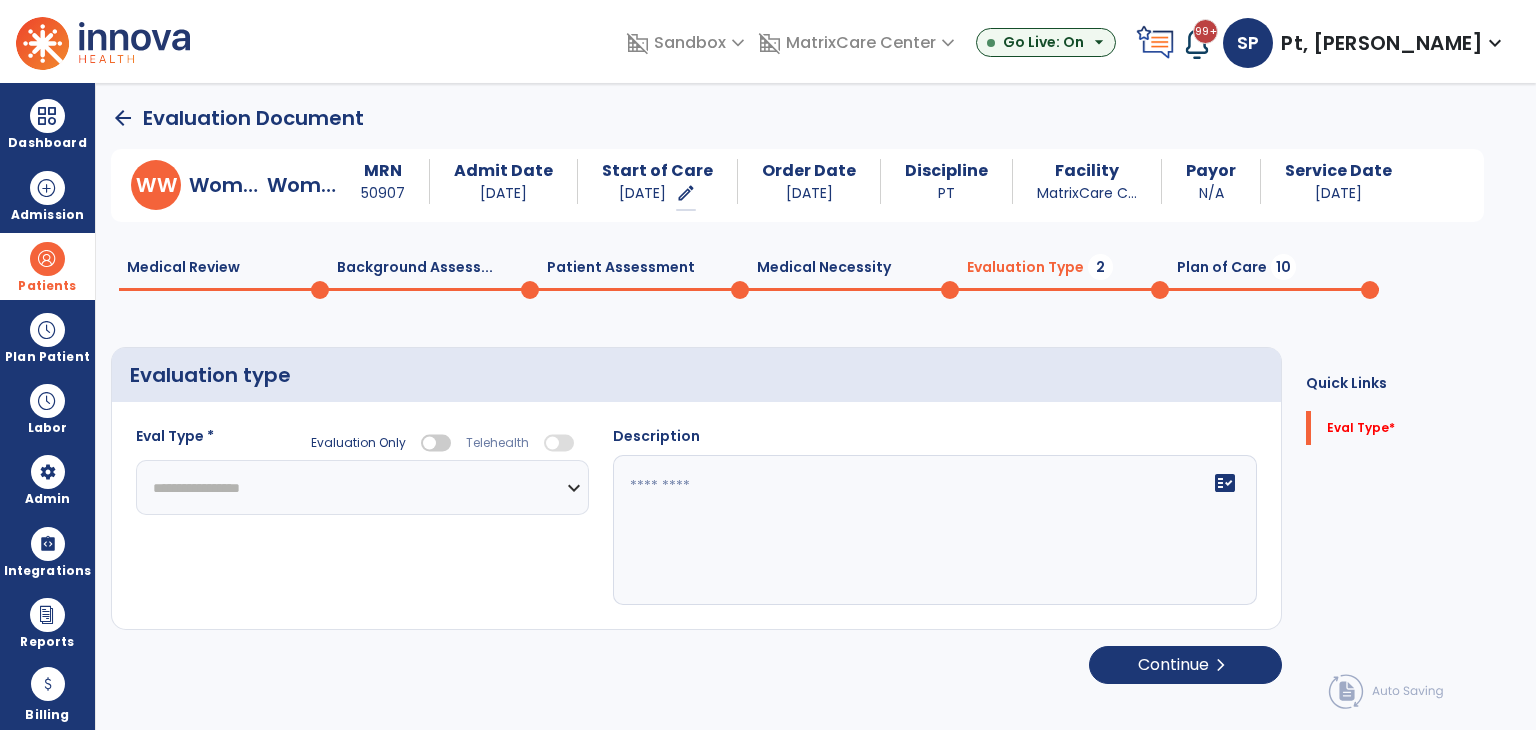 click on "**********" 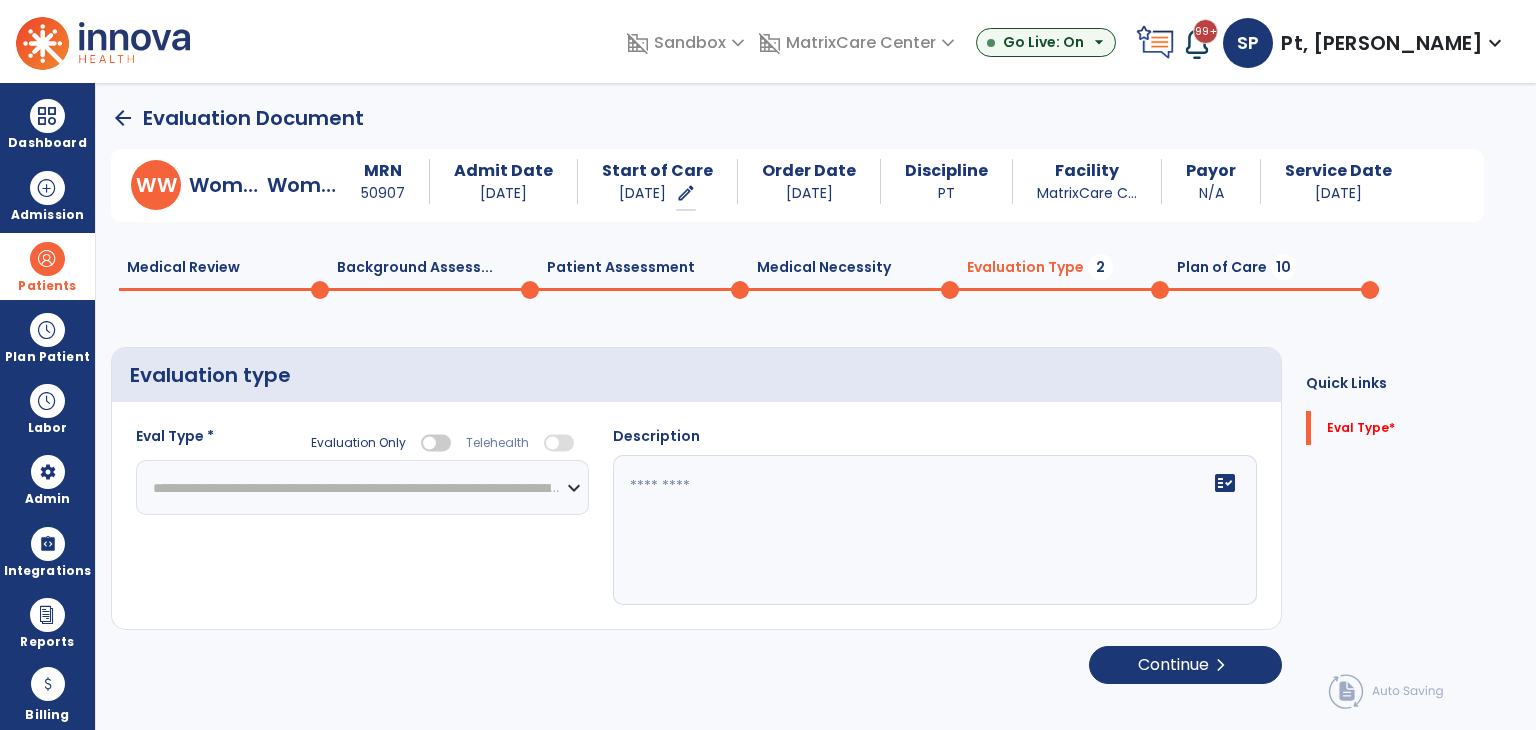 click on "**********" 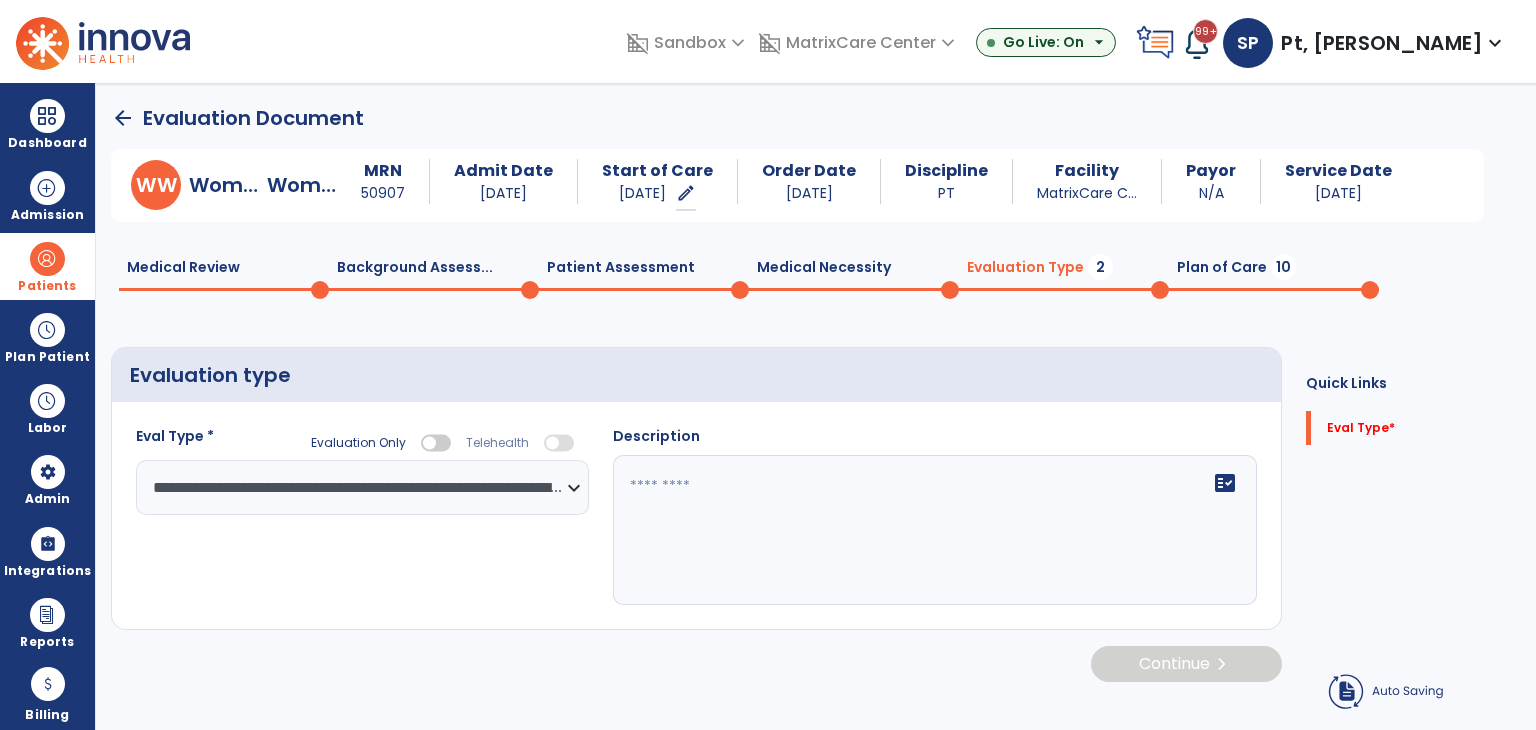 click 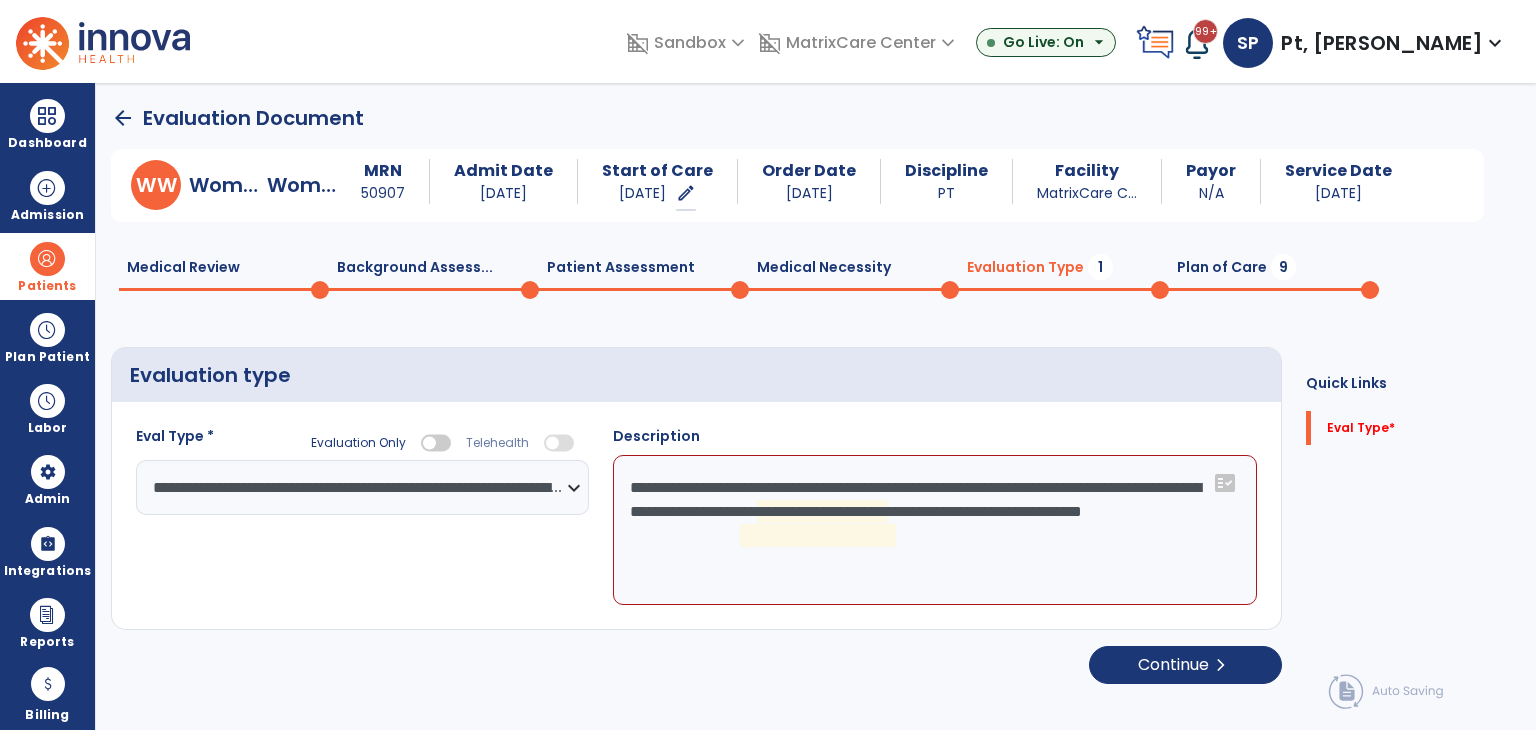 click on "**********" 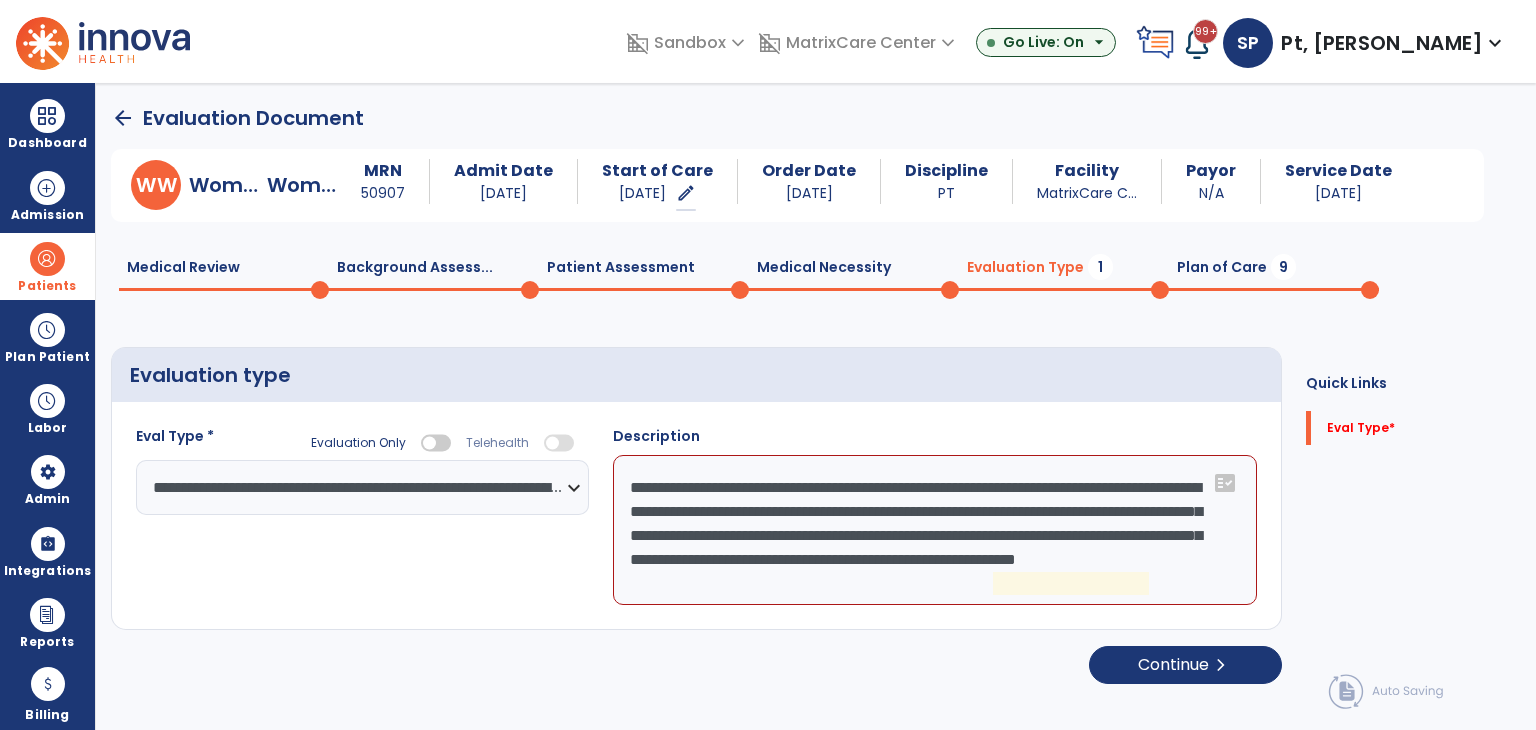 scroll, scrollTop: 20, scrollLeft: 0, axis: vertical 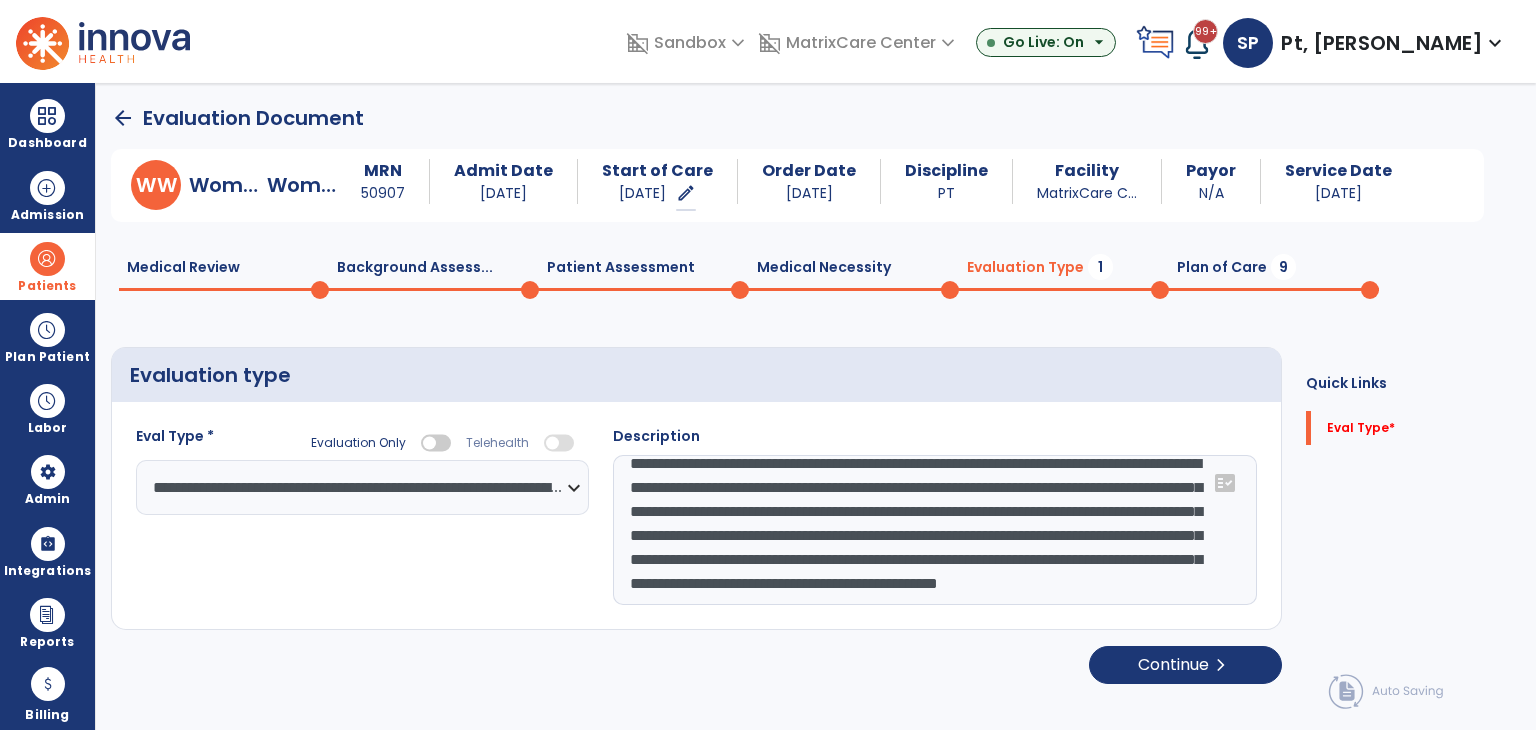 type on "**********" 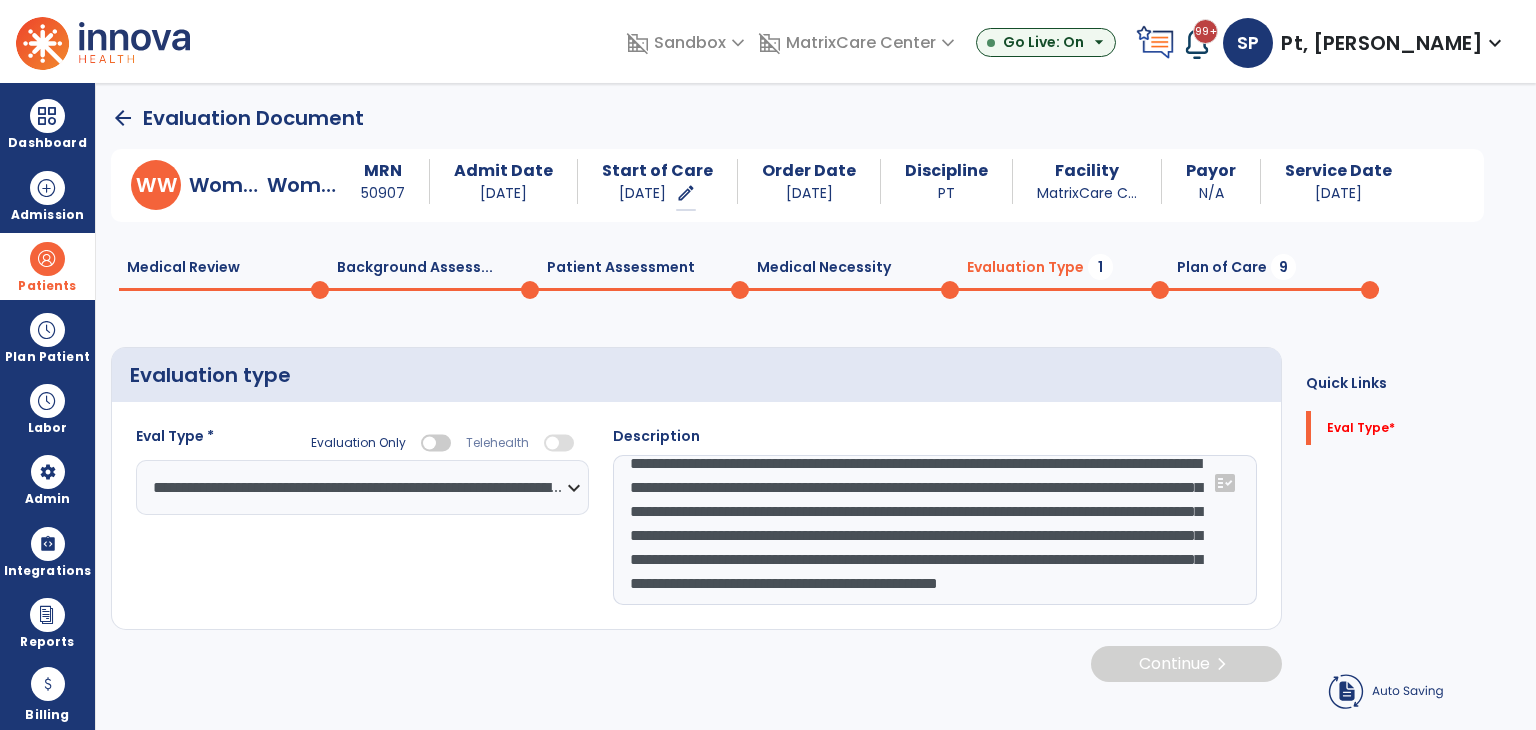 scroll, scrollTop: 1, scrollLeft: 0, axis: vertical 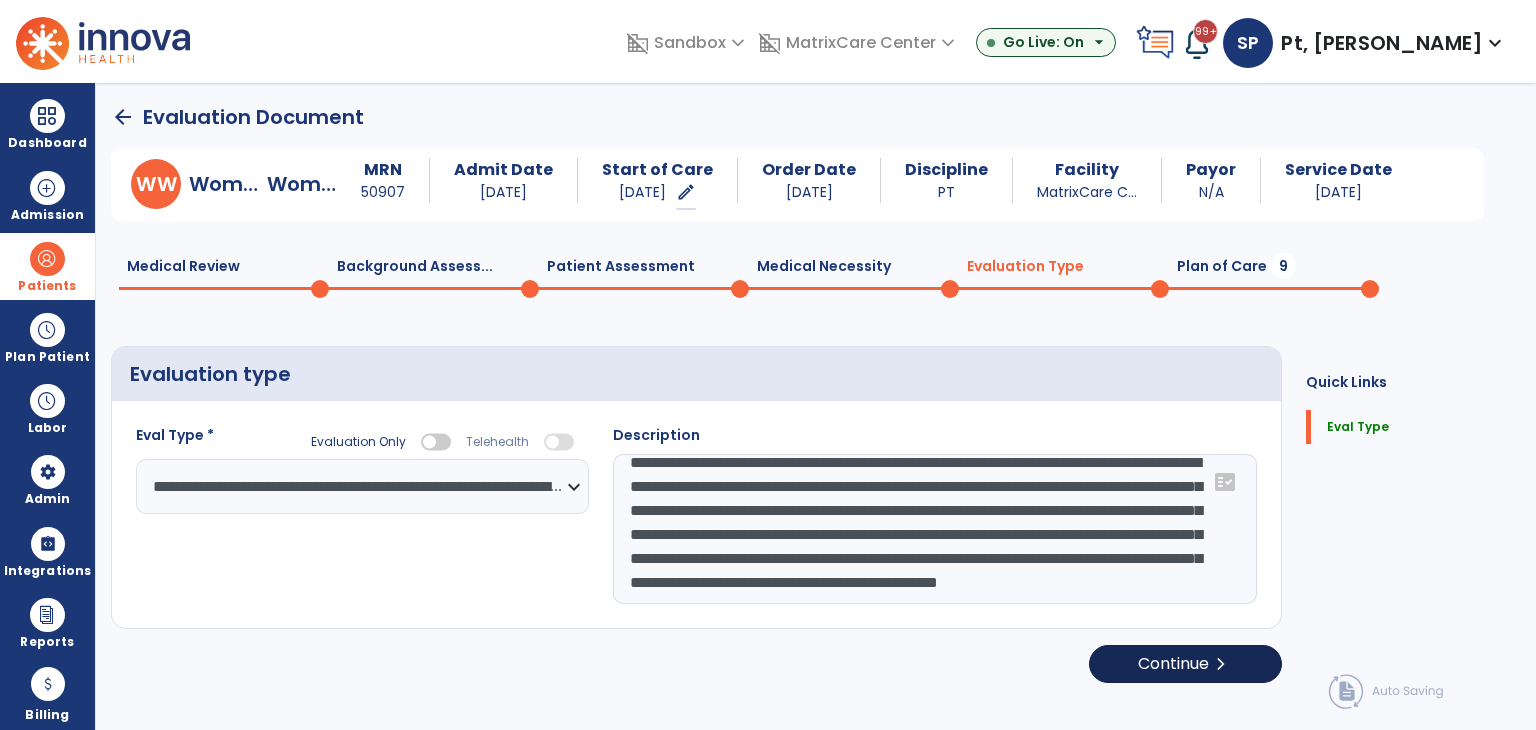 click on "Continue  chevron_right" 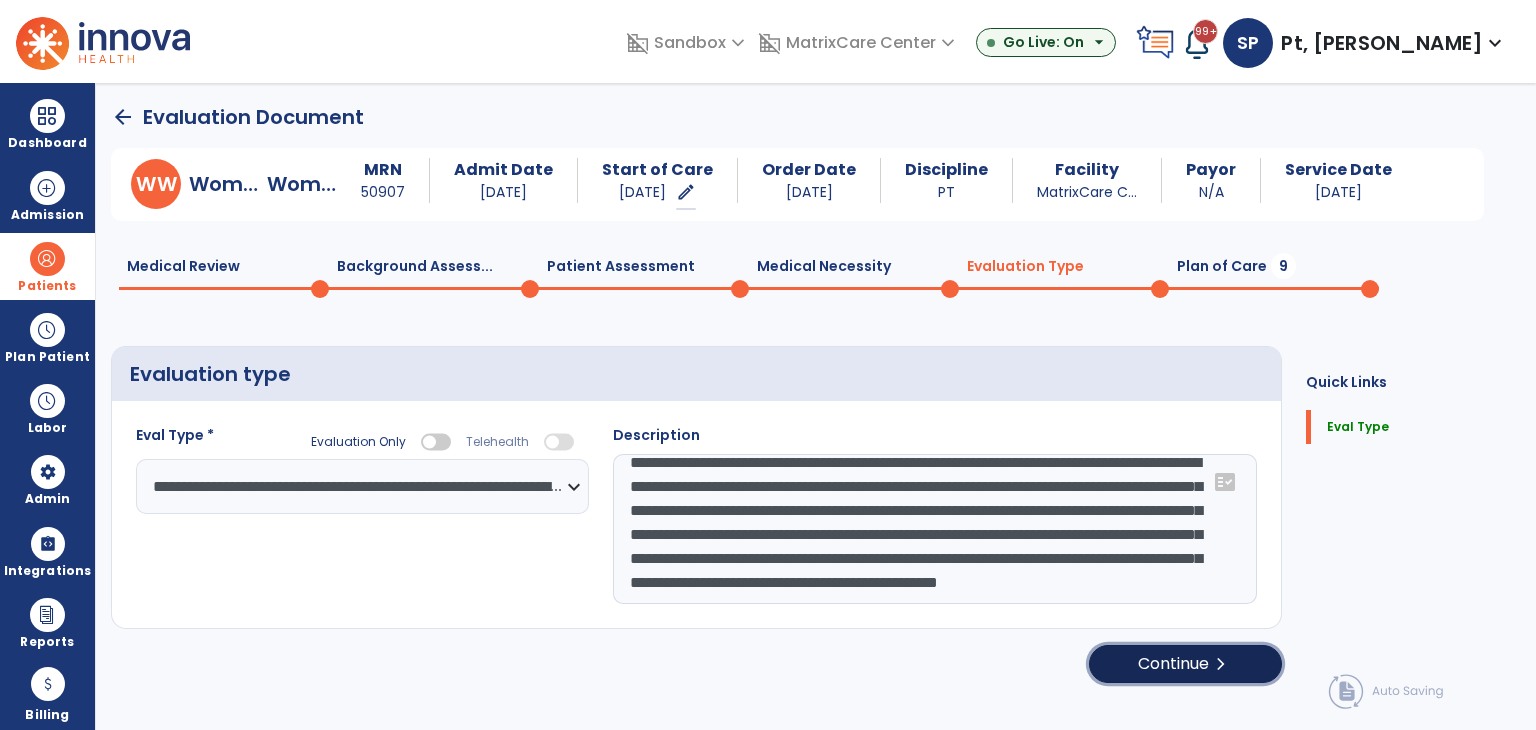 click on "Continue  chevron_right" 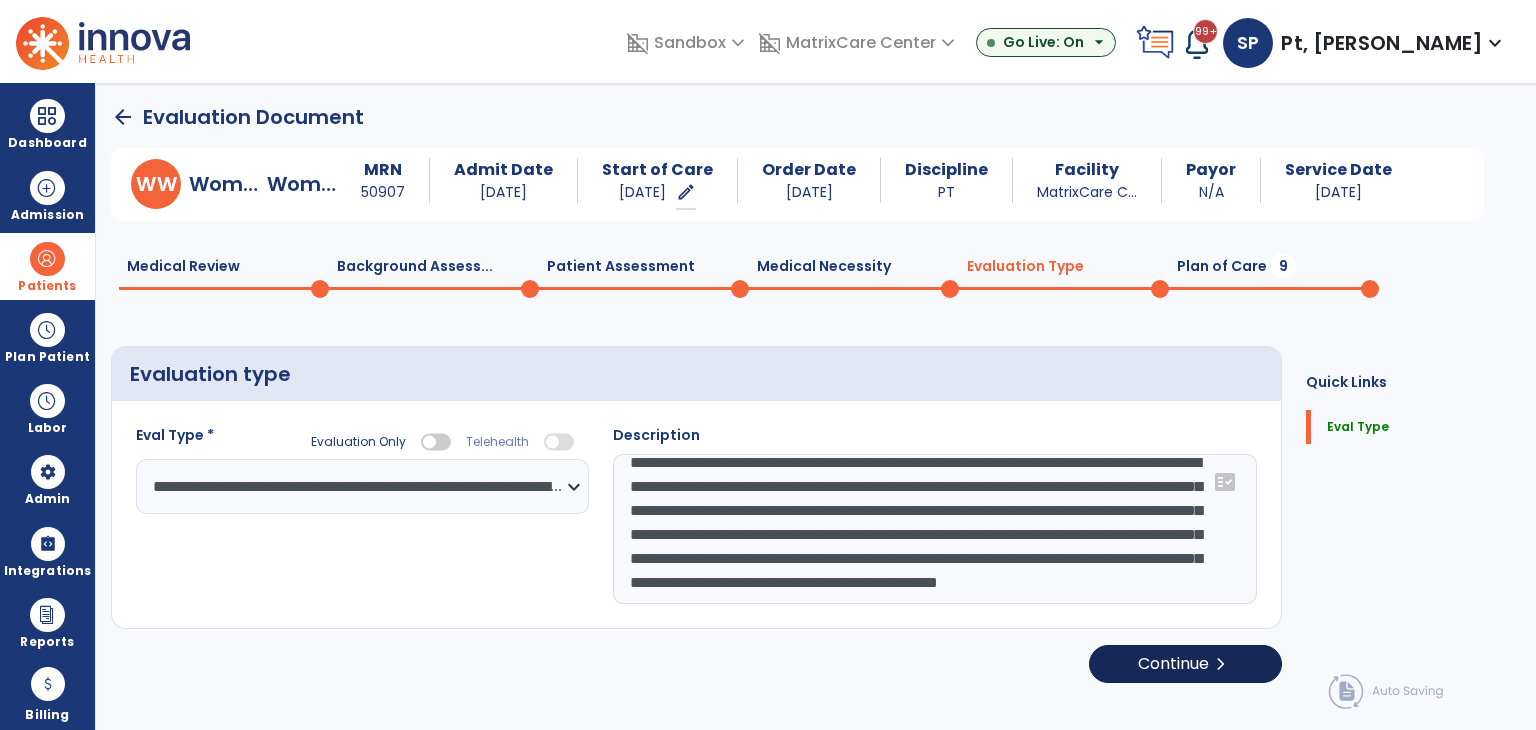 select on "*****" 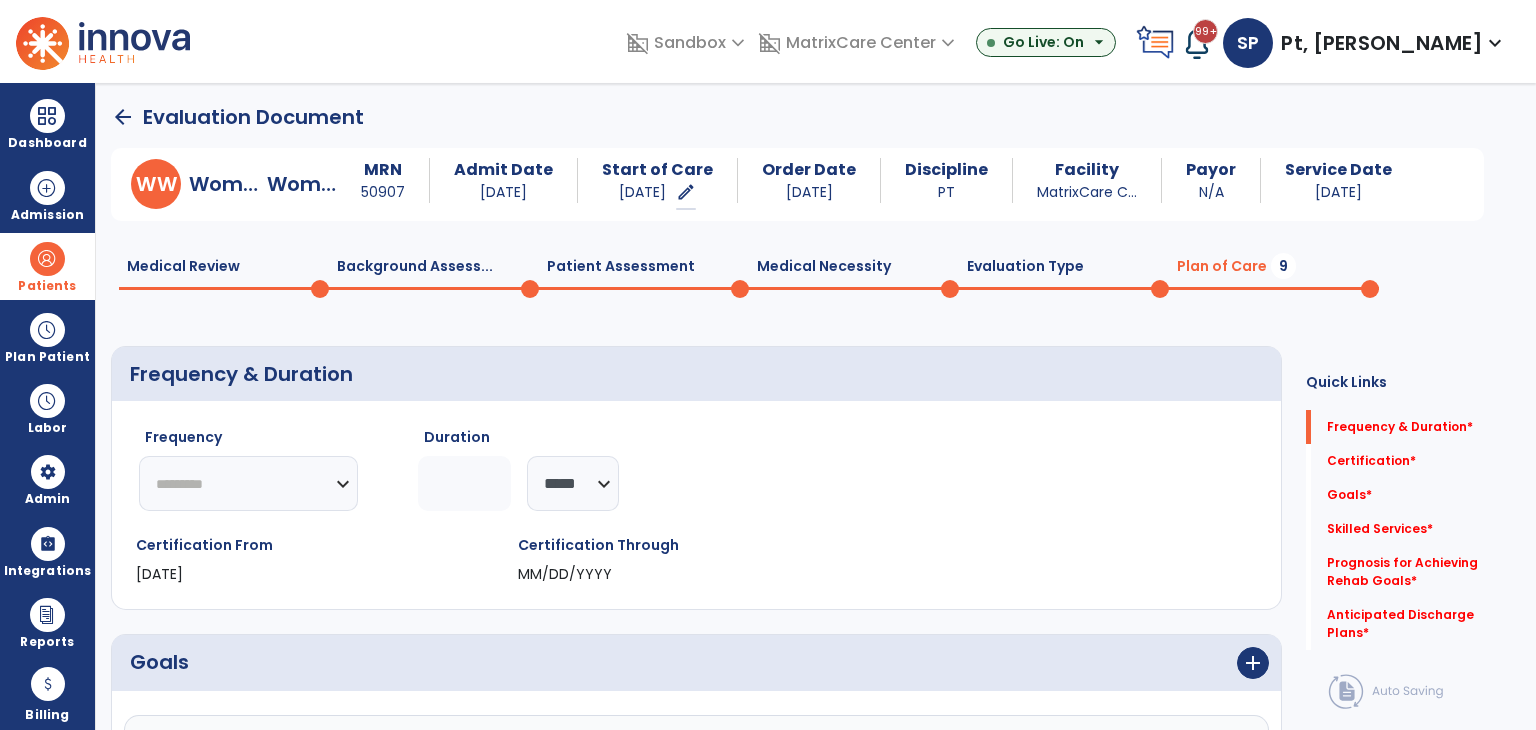 click on "********* ** ** ** ** ** ** **" 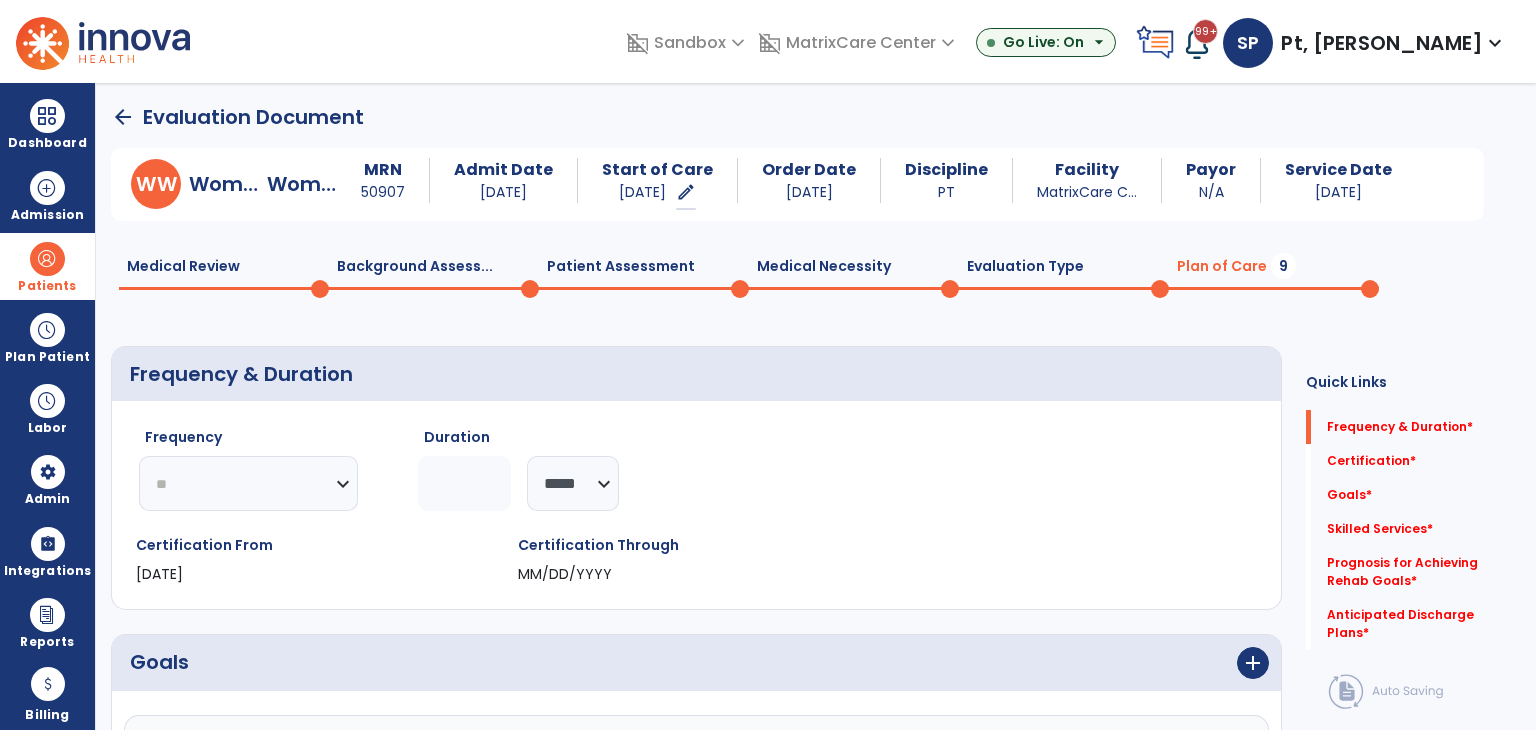 click on "********* ** ** ** ** ** ** **" 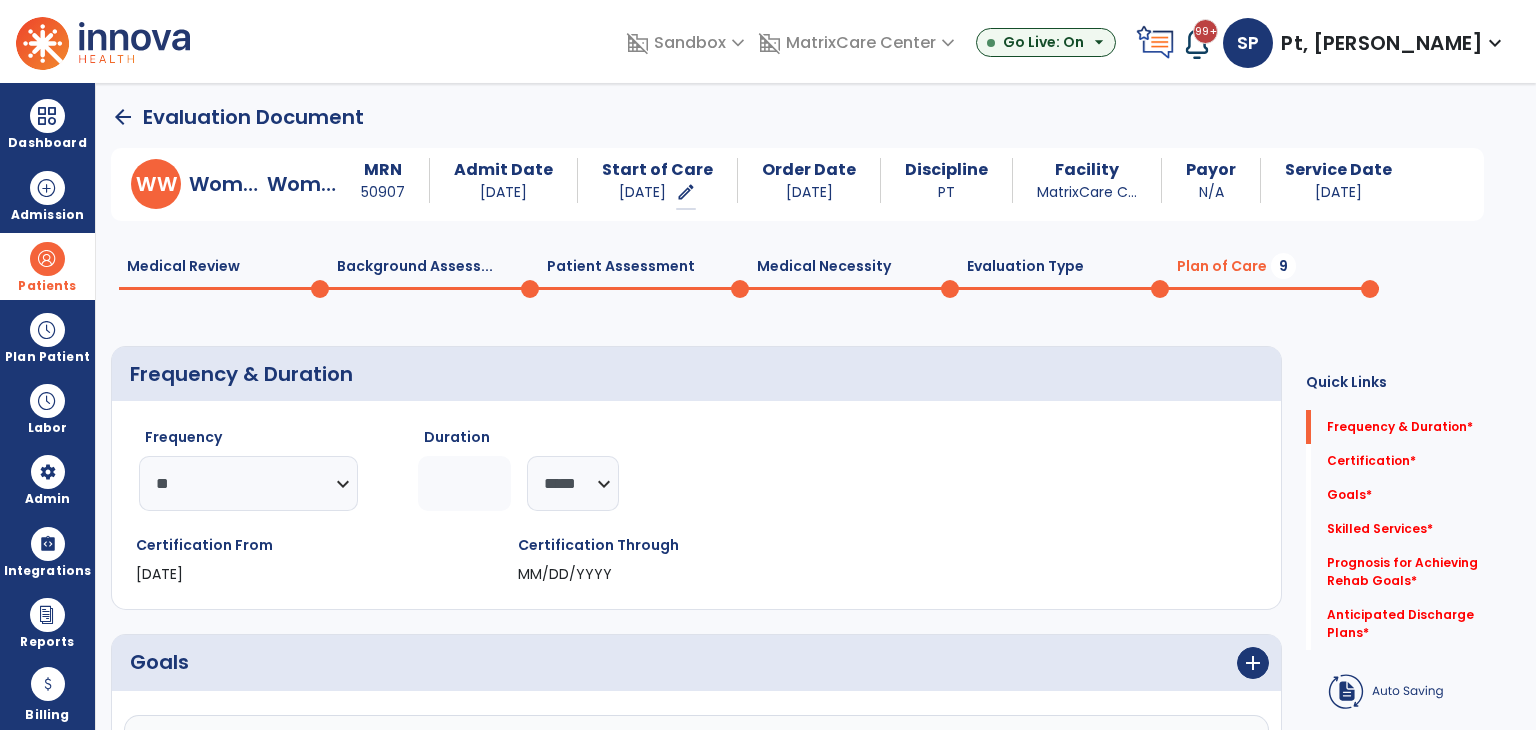 click 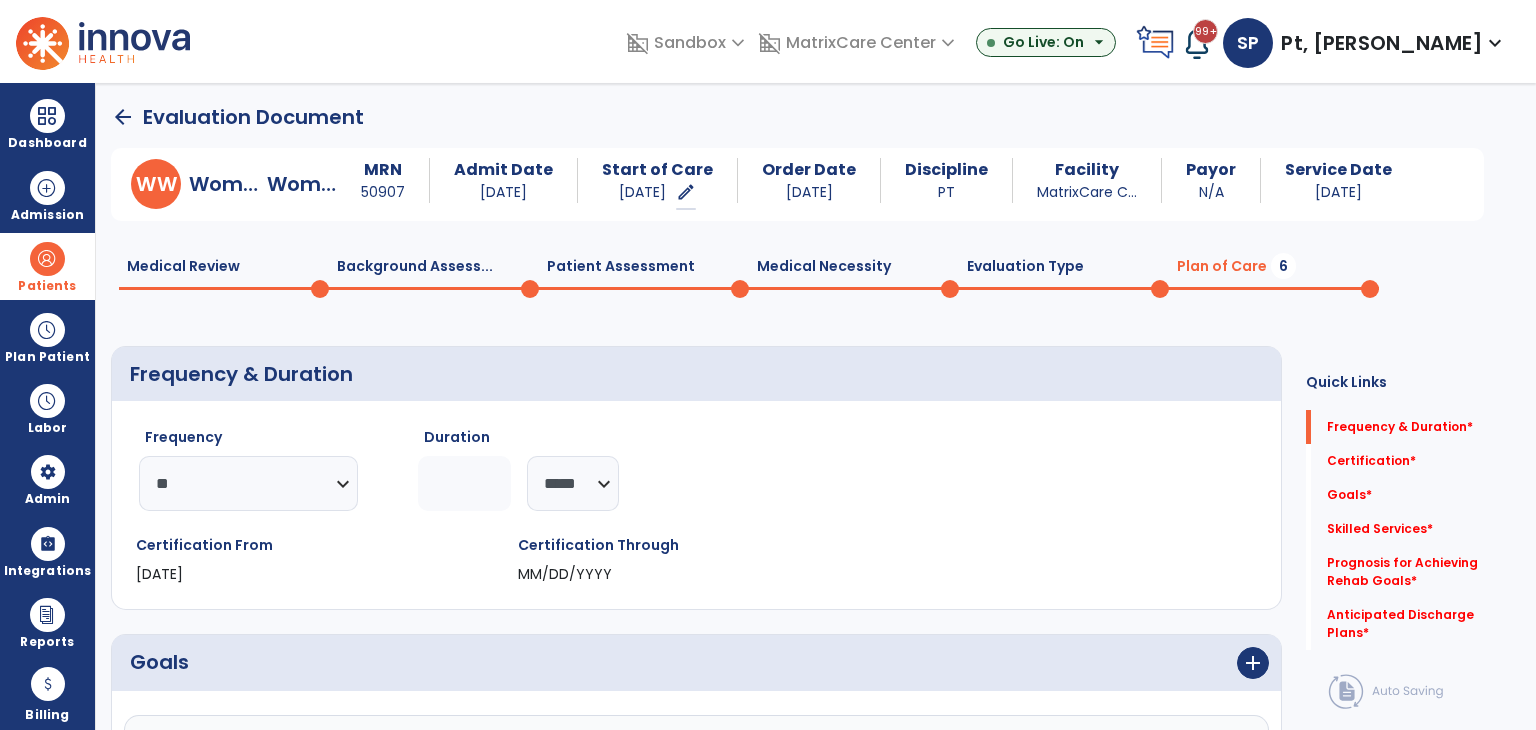 type on "*" 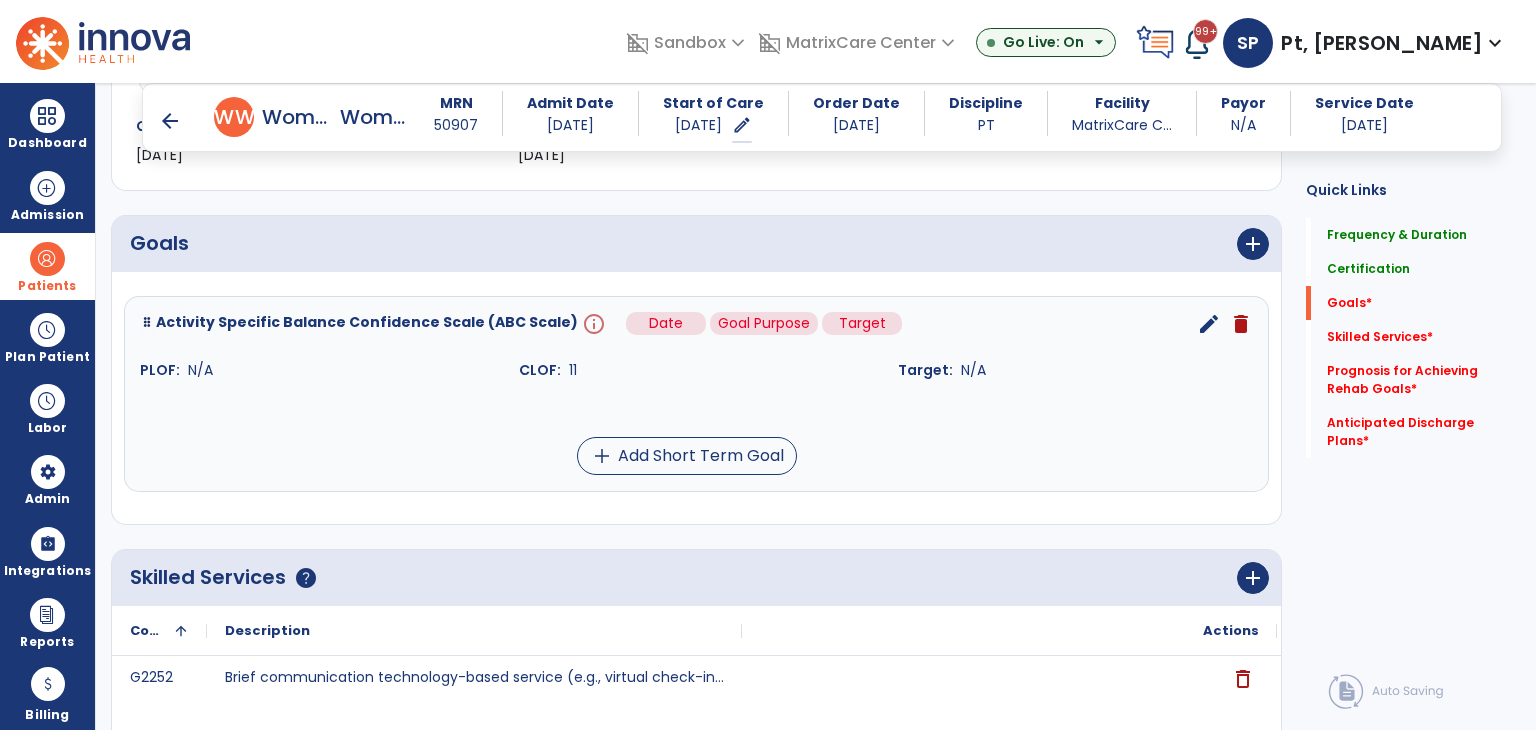 click on "info" at bounding box center [592, 324] 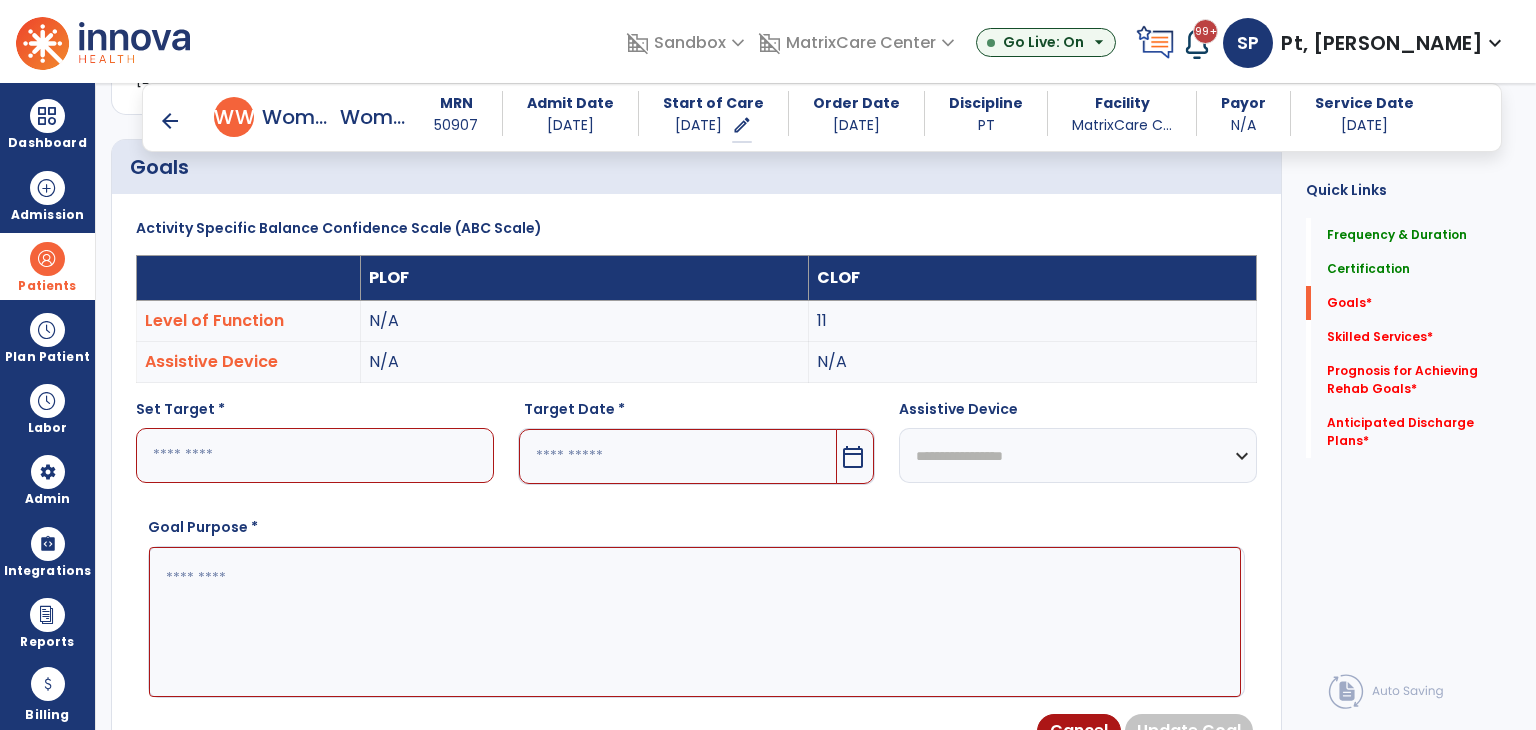 scroll, scrollTop: 534, scrollLeft: 0, axis: vertical 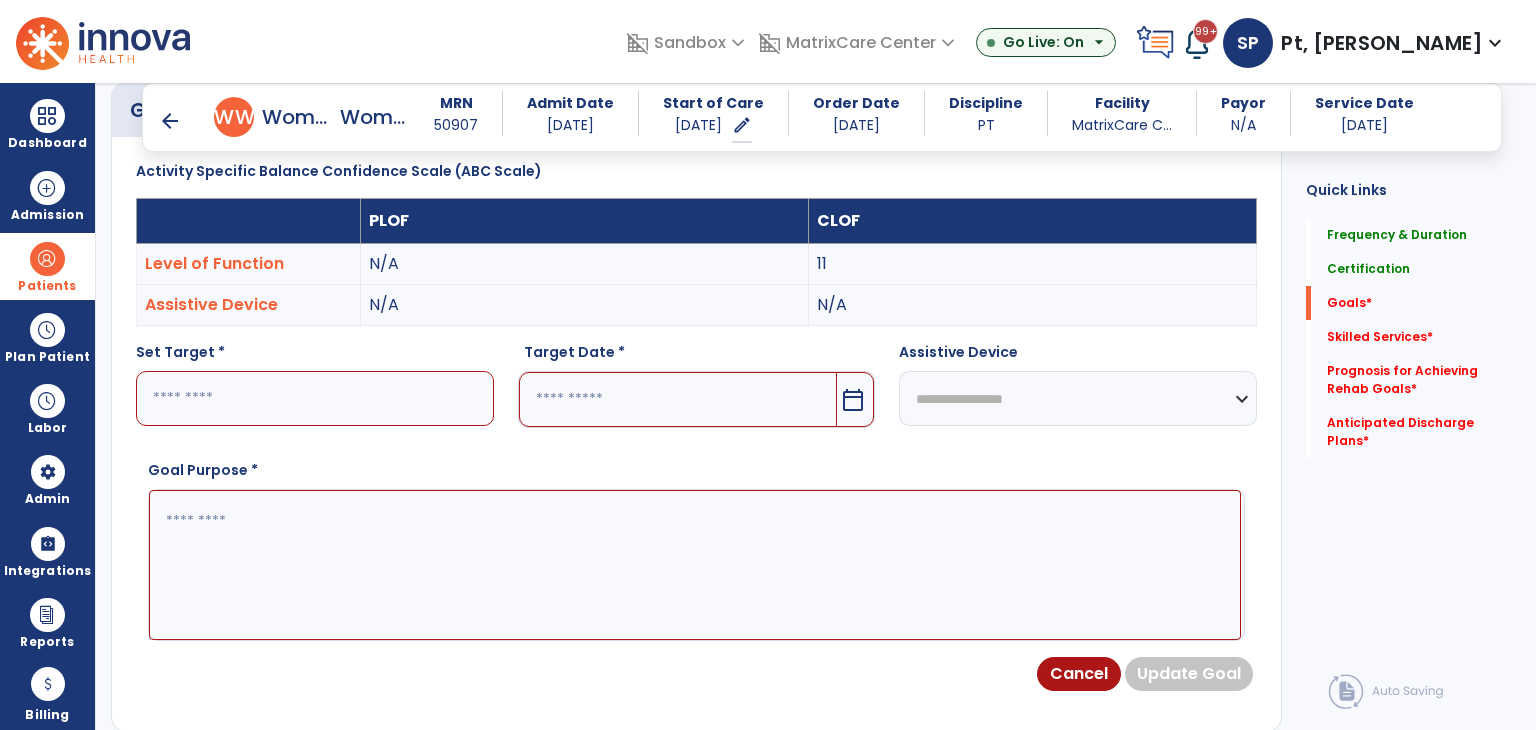 click at bounding box center [315, 398] 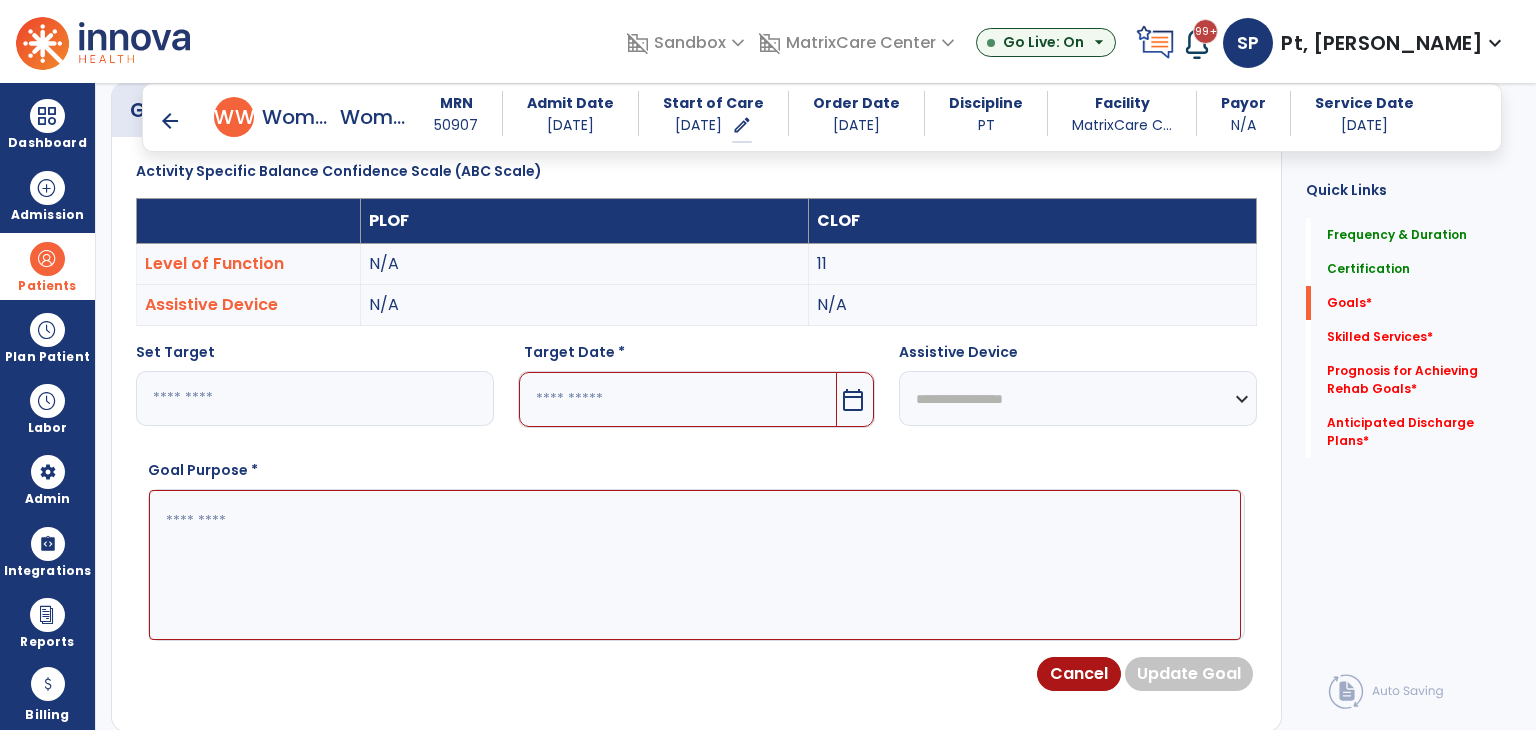 type on "**" 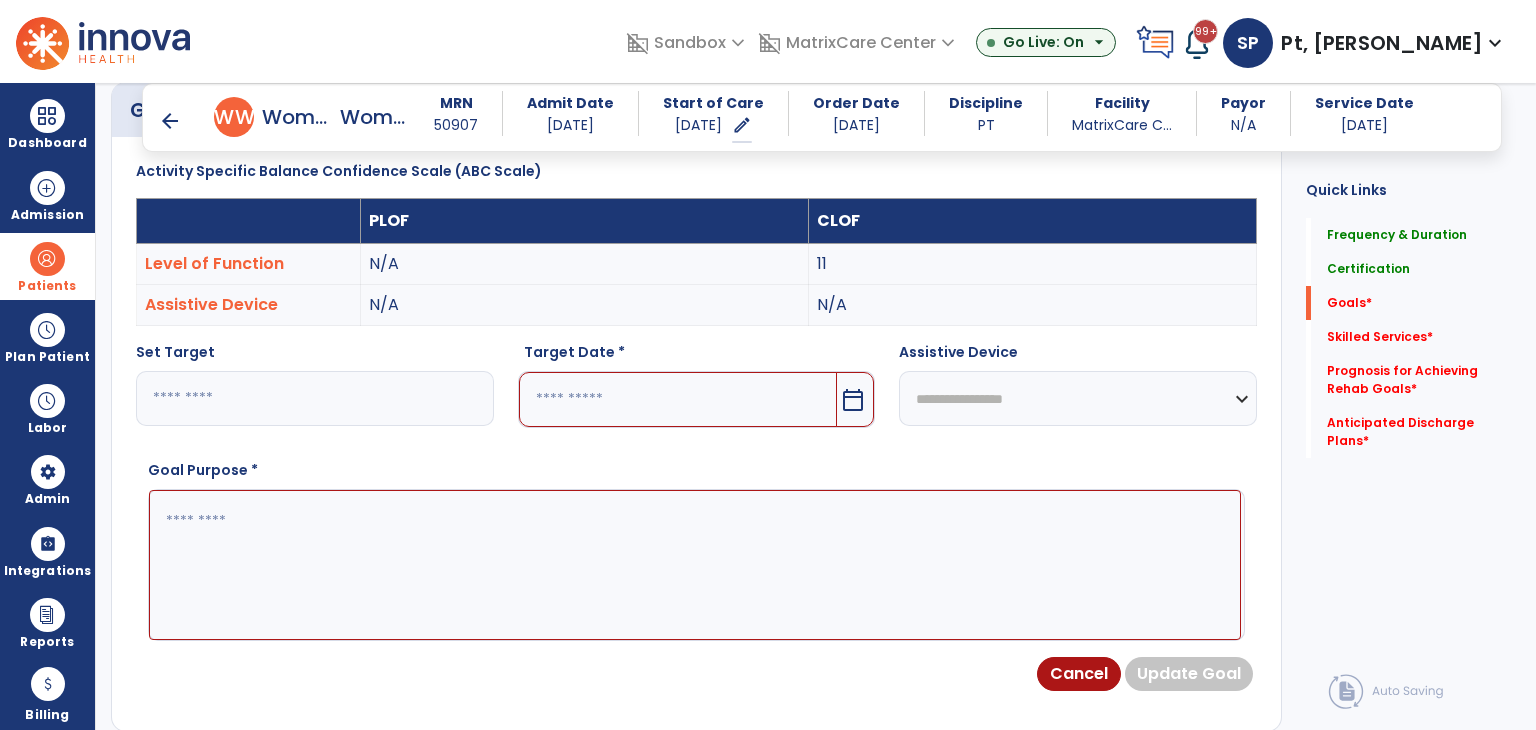 click at bounding box center [695, 565] 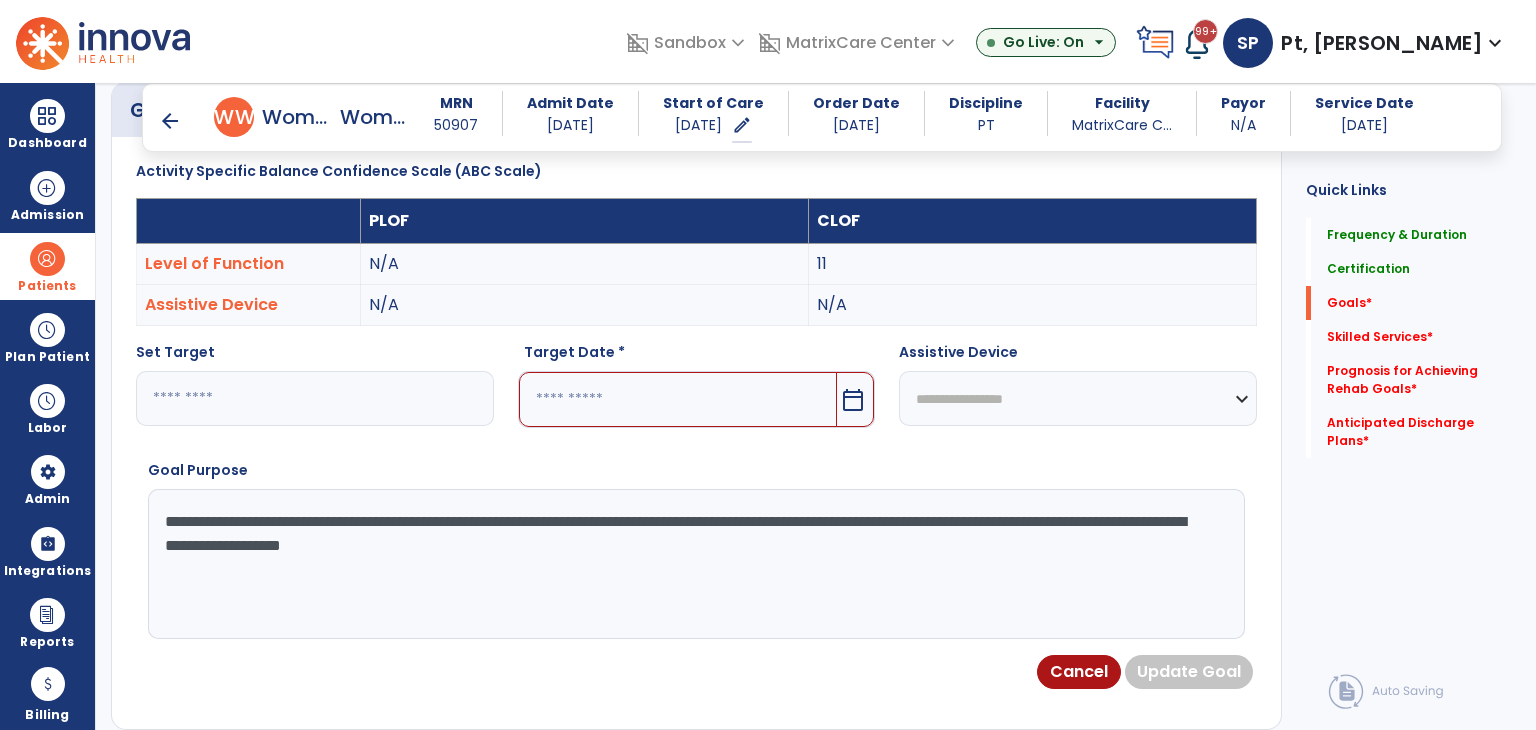 type on "**********" 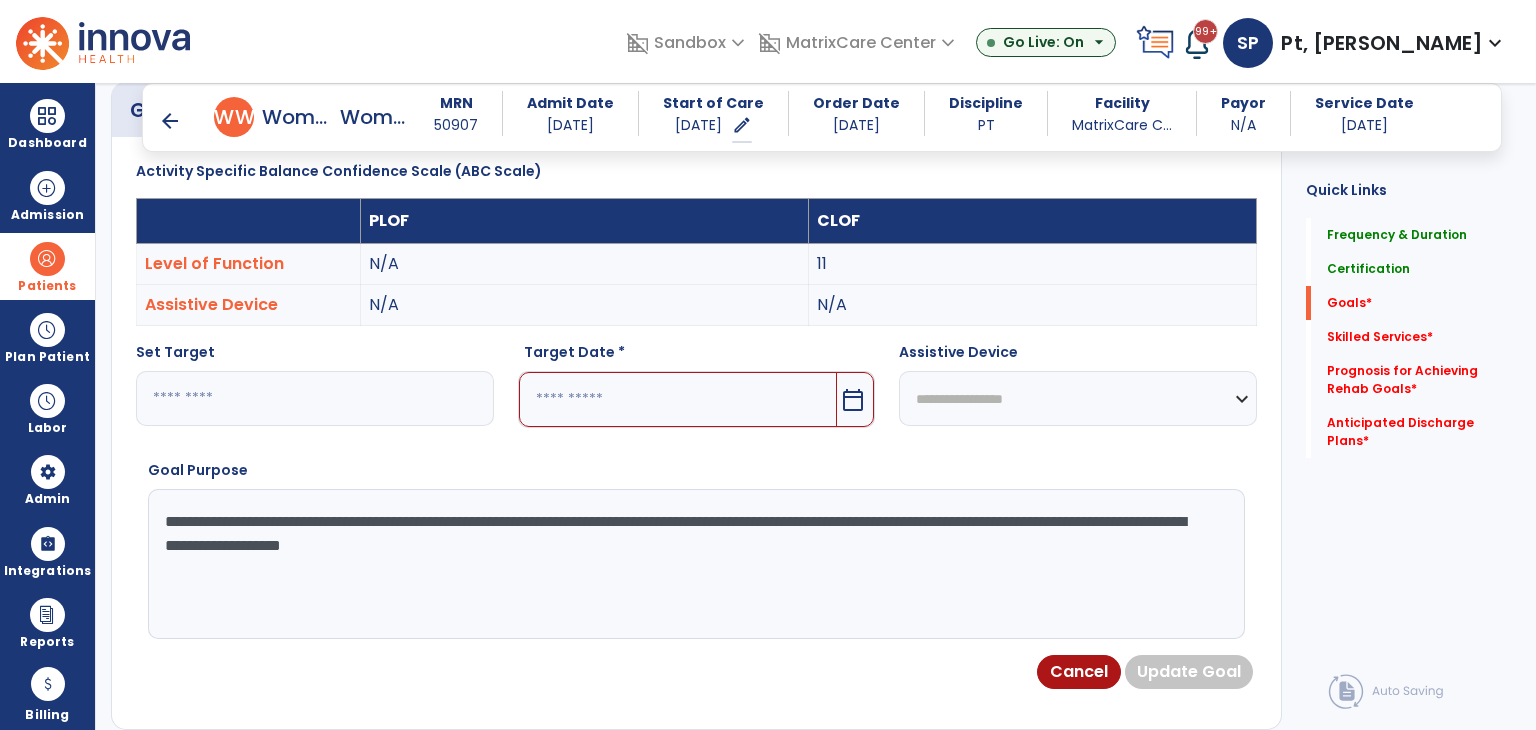 click at bounding box center (678, 399) 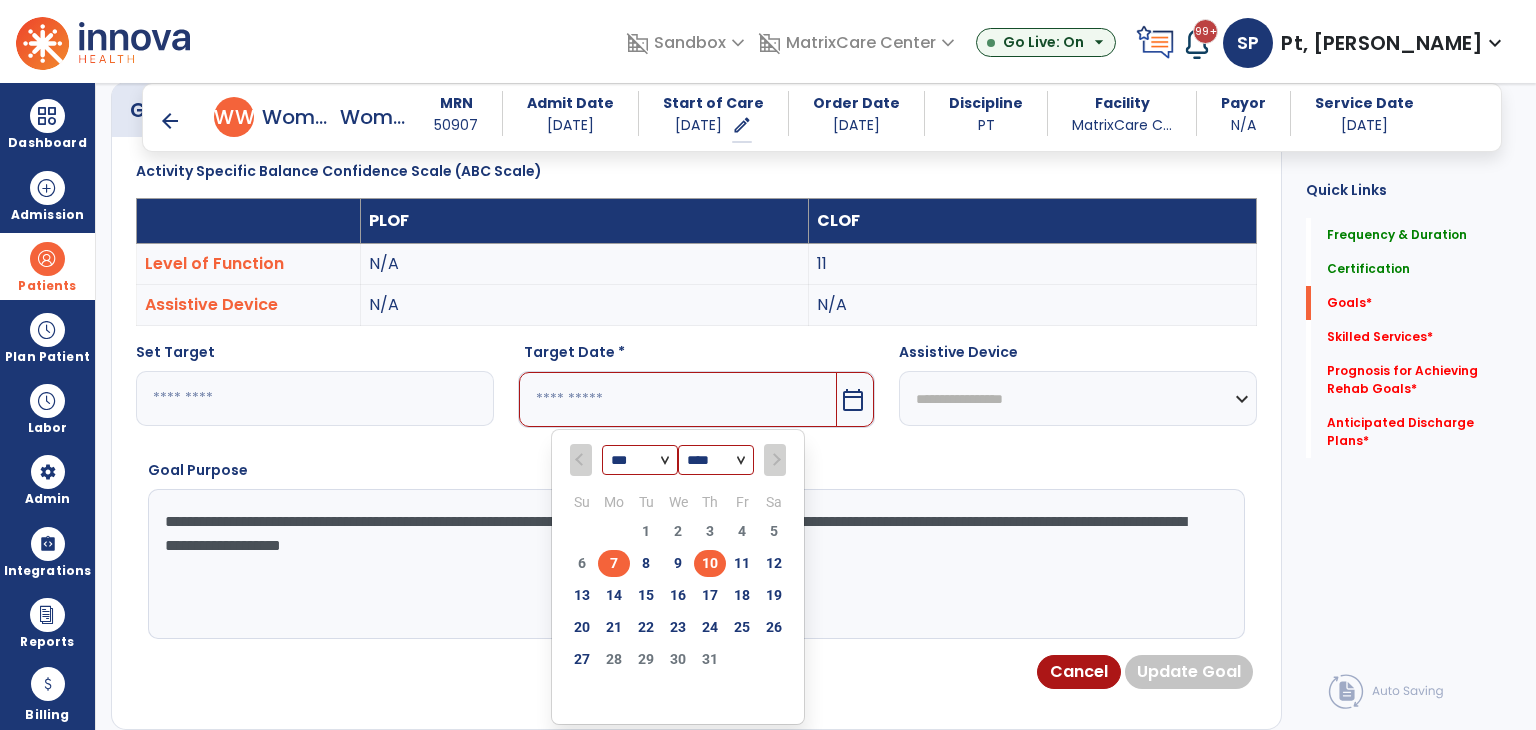 click on "7" at bounding box center (614, 563) 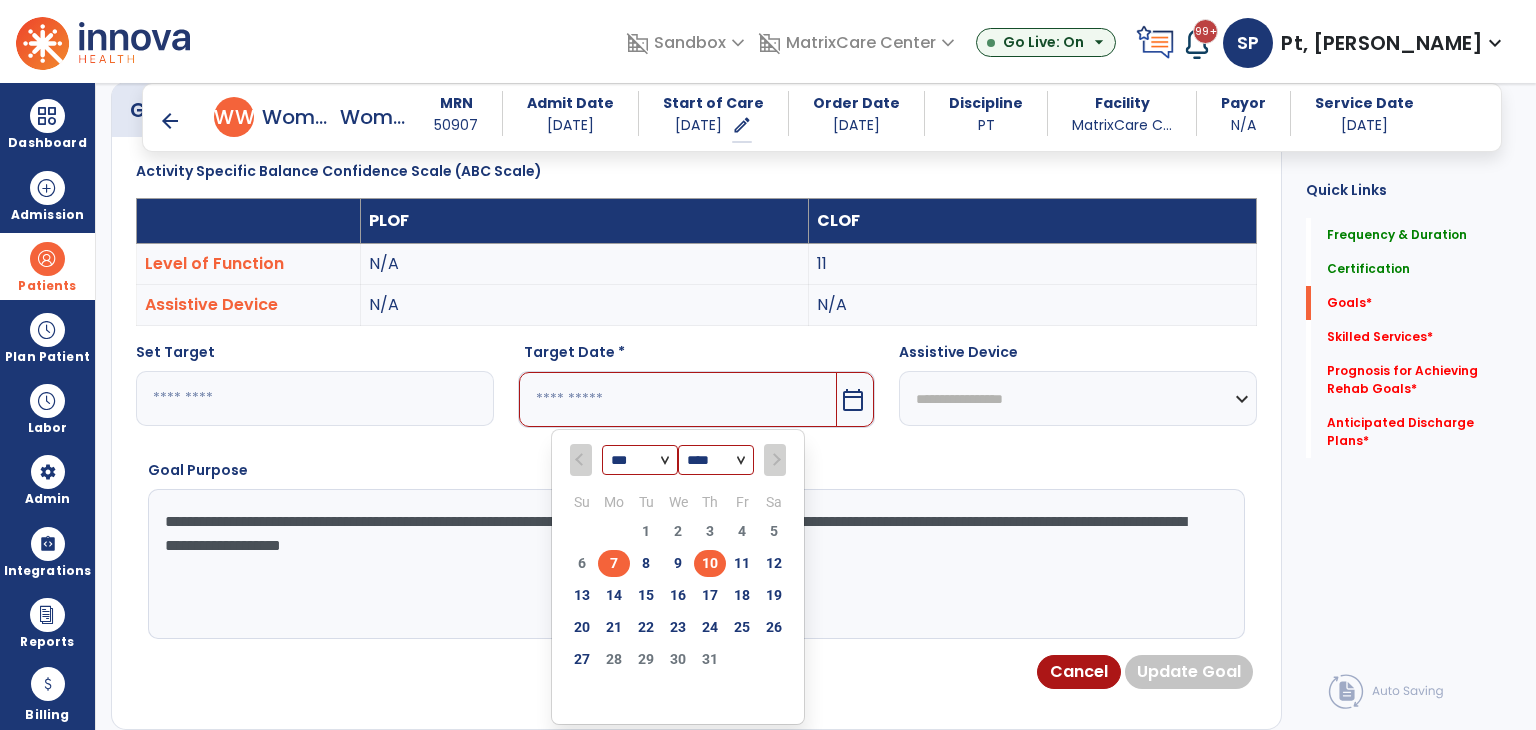 type on "********" 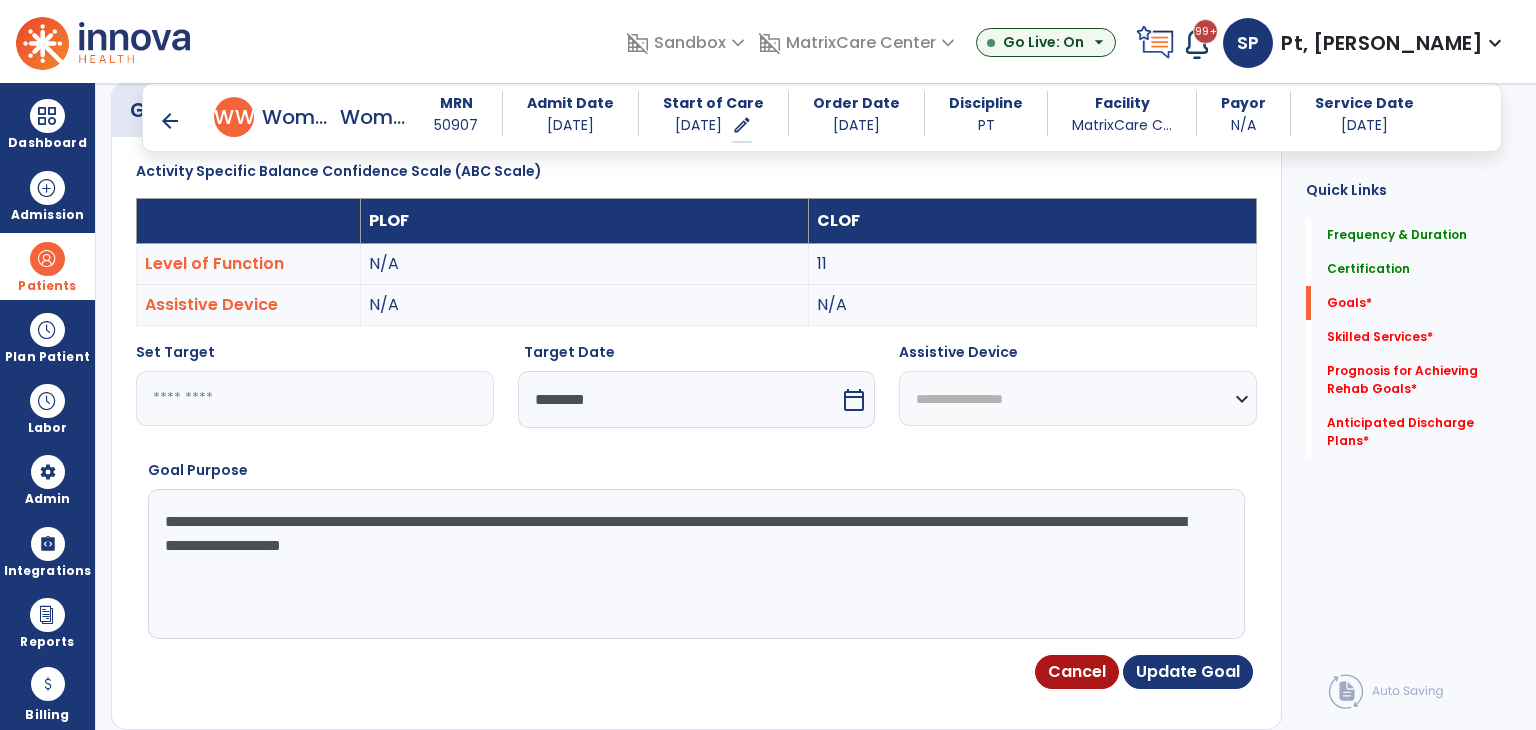 click on "**********" at bounding box center [1078, 398] 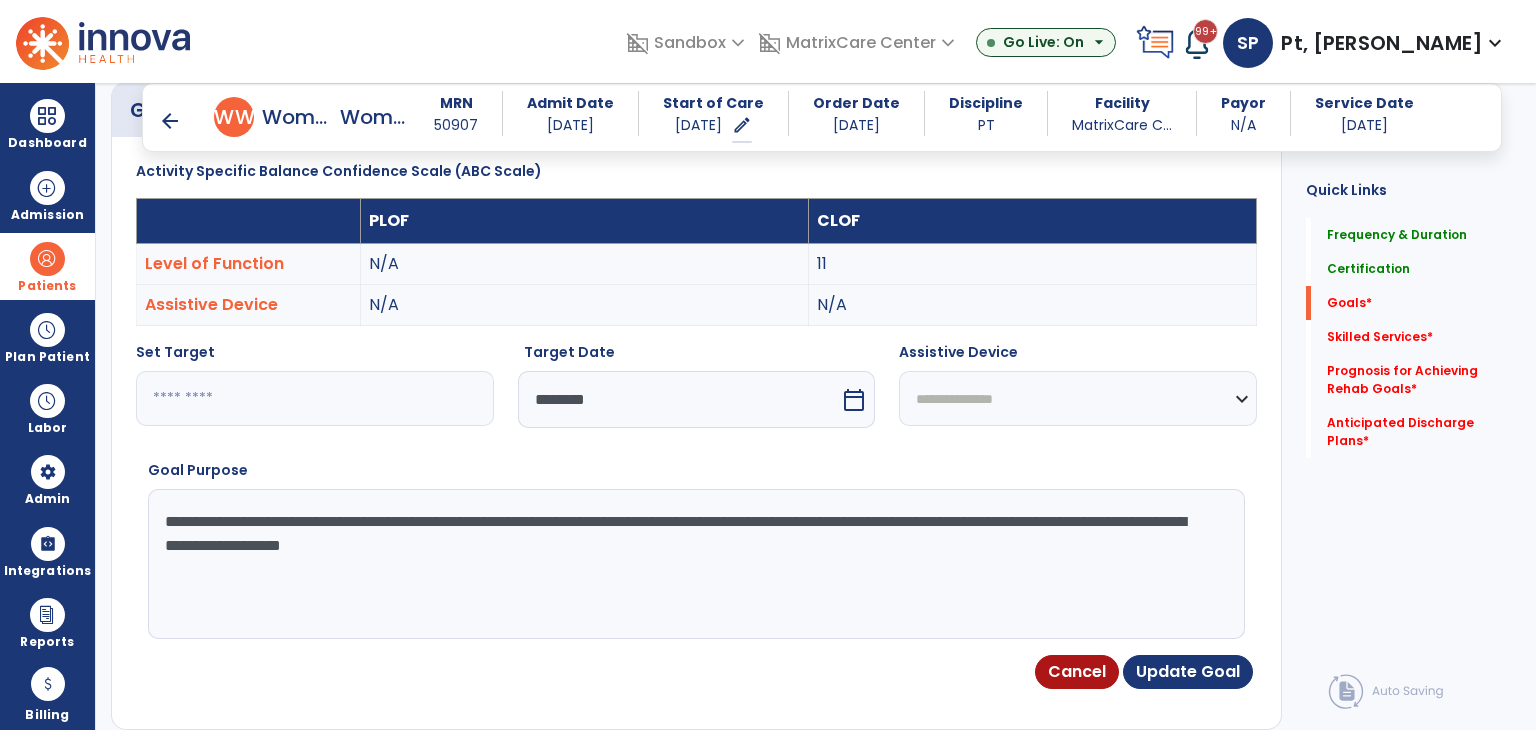 click on "**********" at bounding box center [1078, 398] 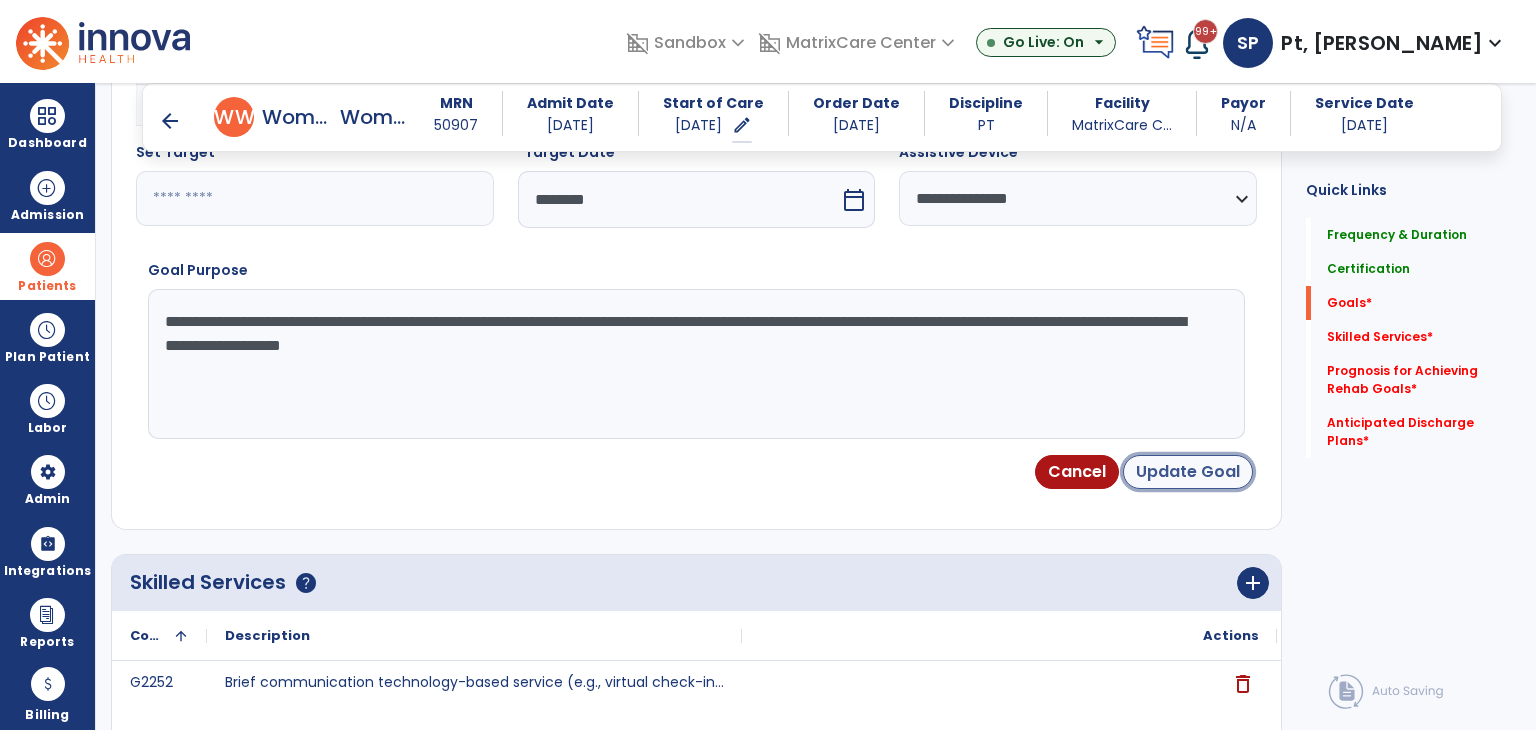 click on "Update Goal" at bounding box center (1188, 472) 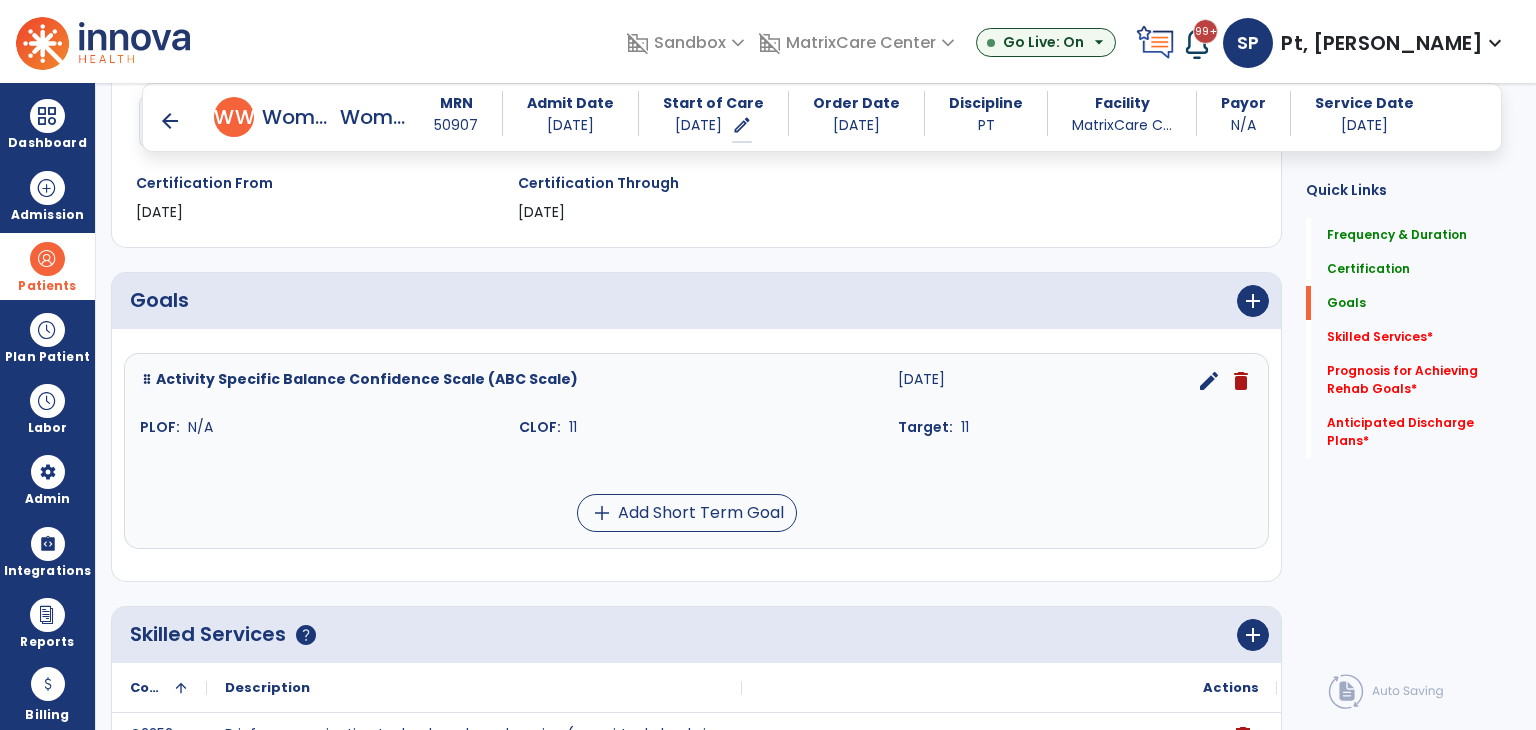 scroll, scrollTop: 644, scrollLeft: 0, axis: vertical 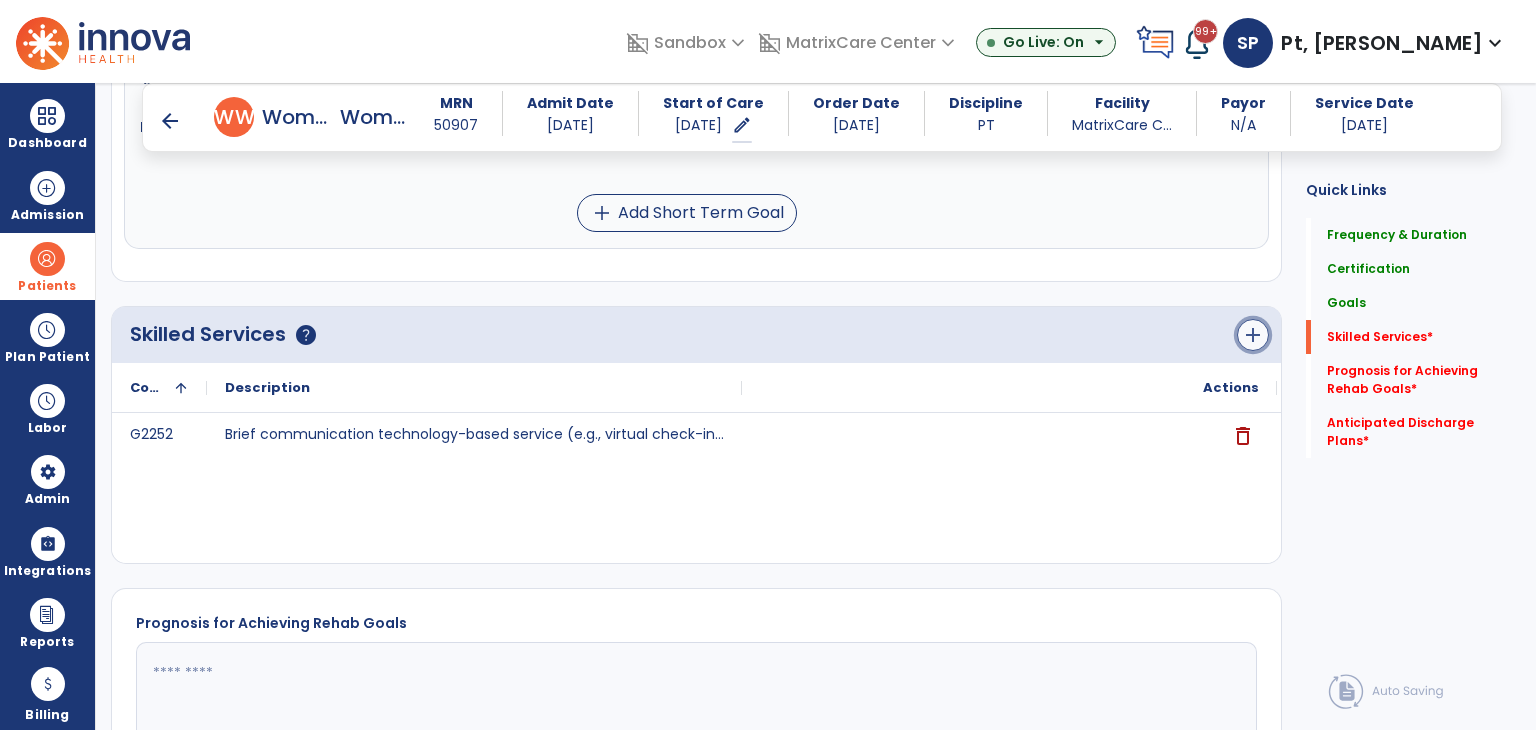 click on "add" 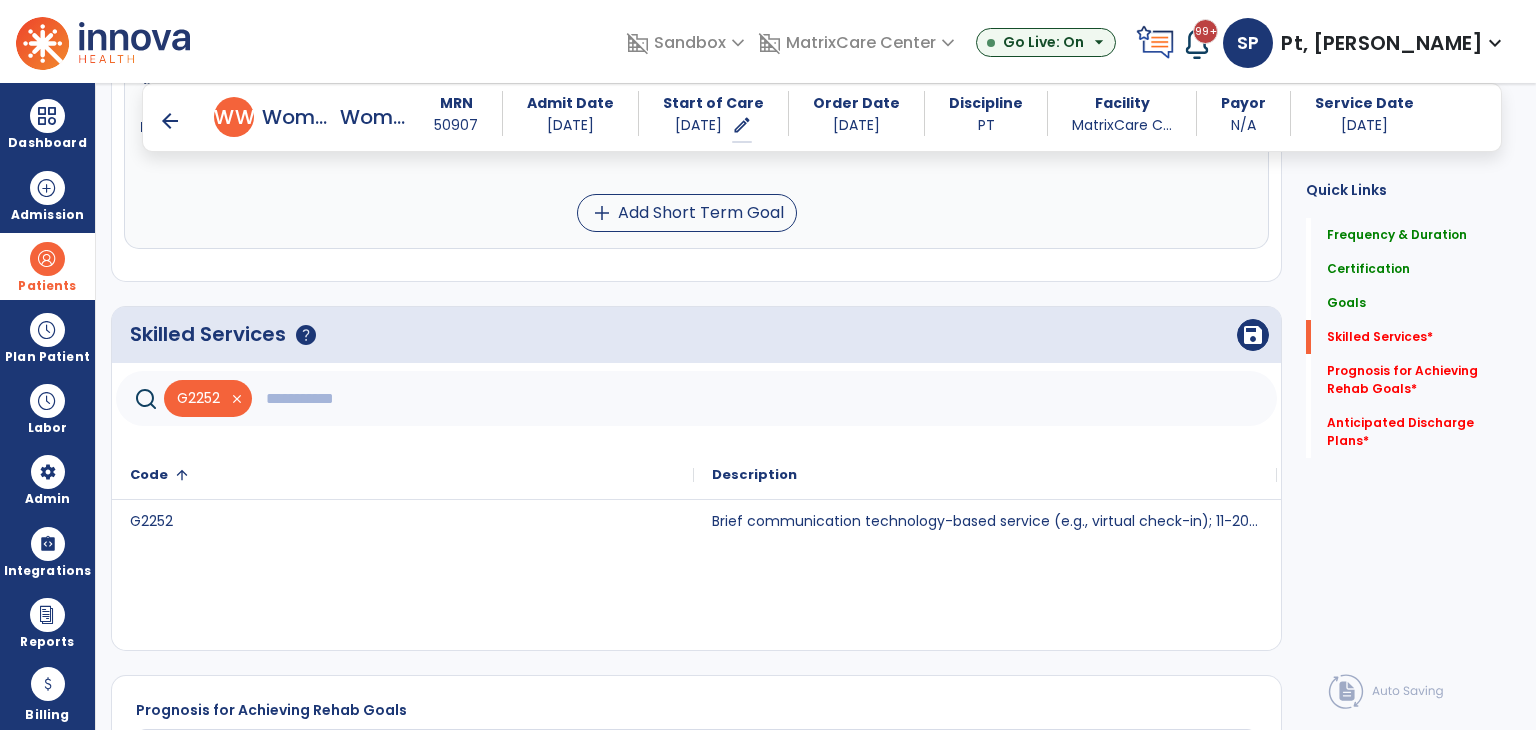 click 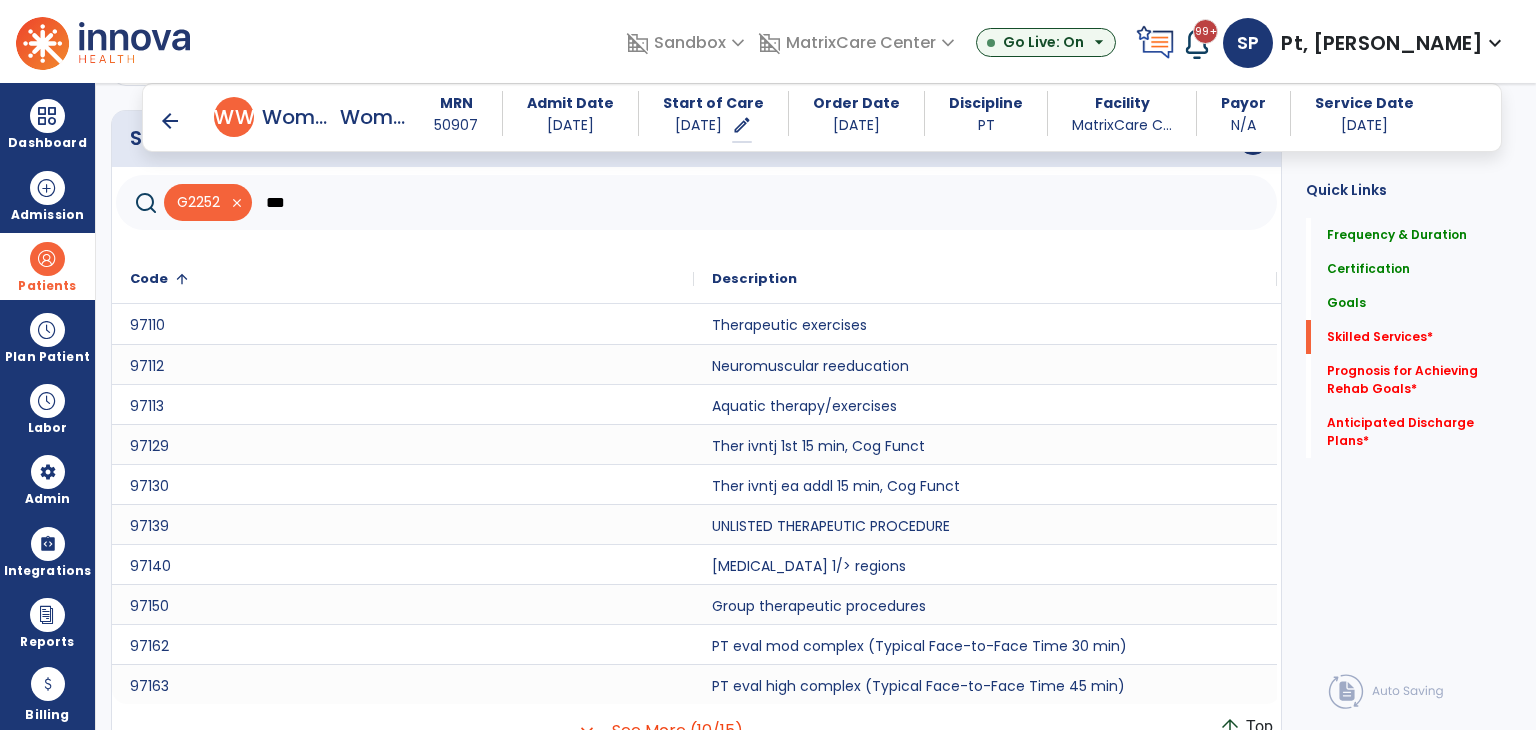 scroll, scrollTop: 860, scrollLeft: 0, axis: vertical 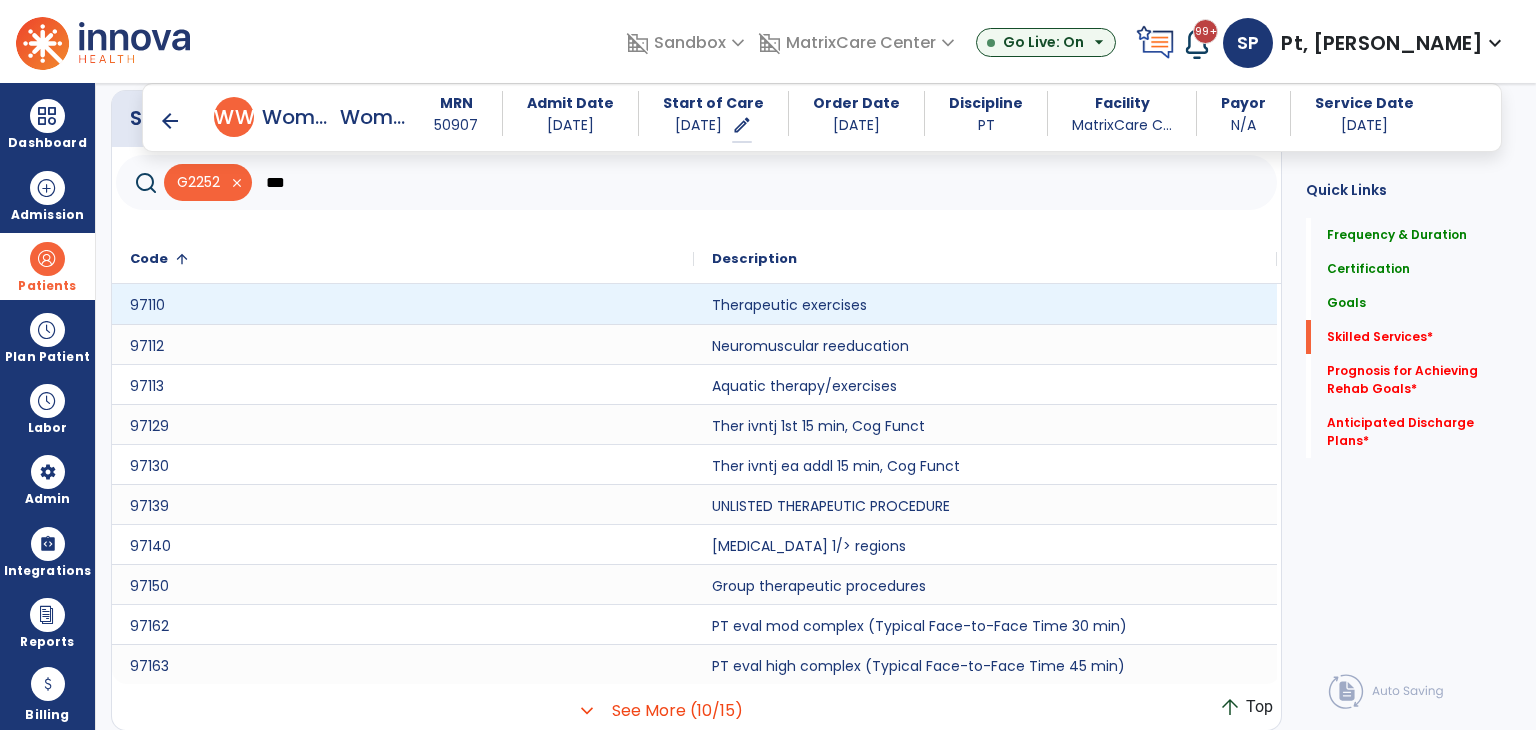 type on "***" 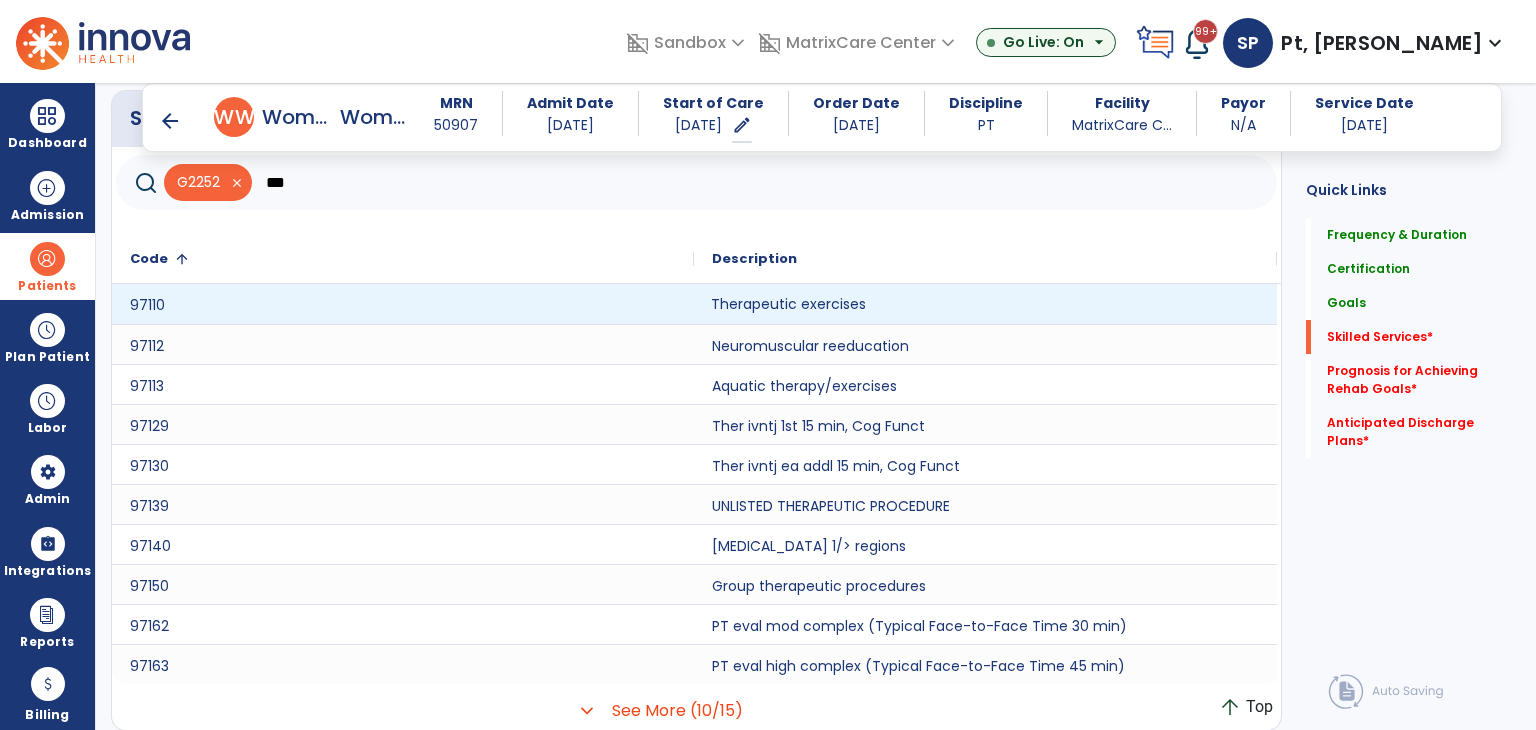 click on "Therapeutic exercises" 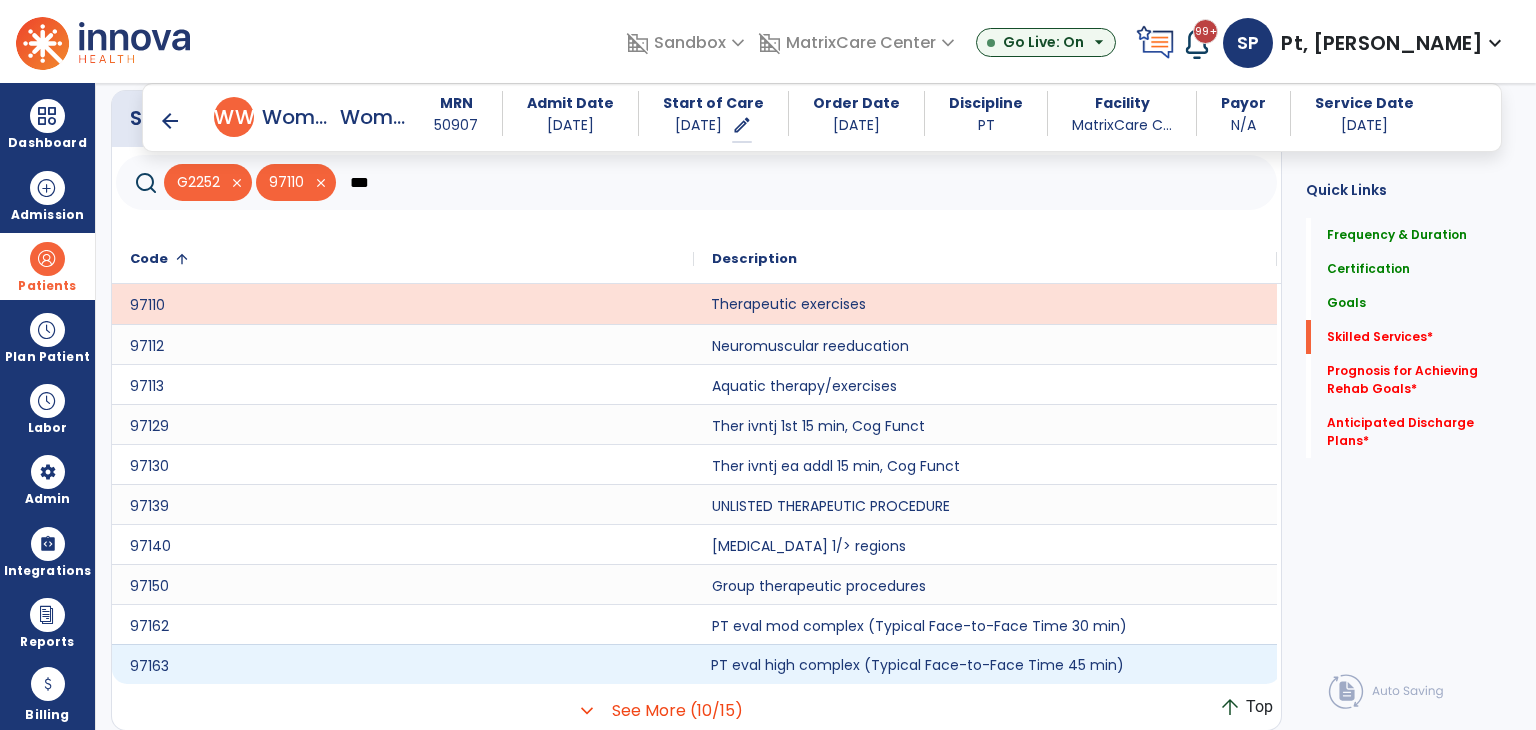 click on "PT eval high complex (Typical Face-to-Face Time 45 min)" 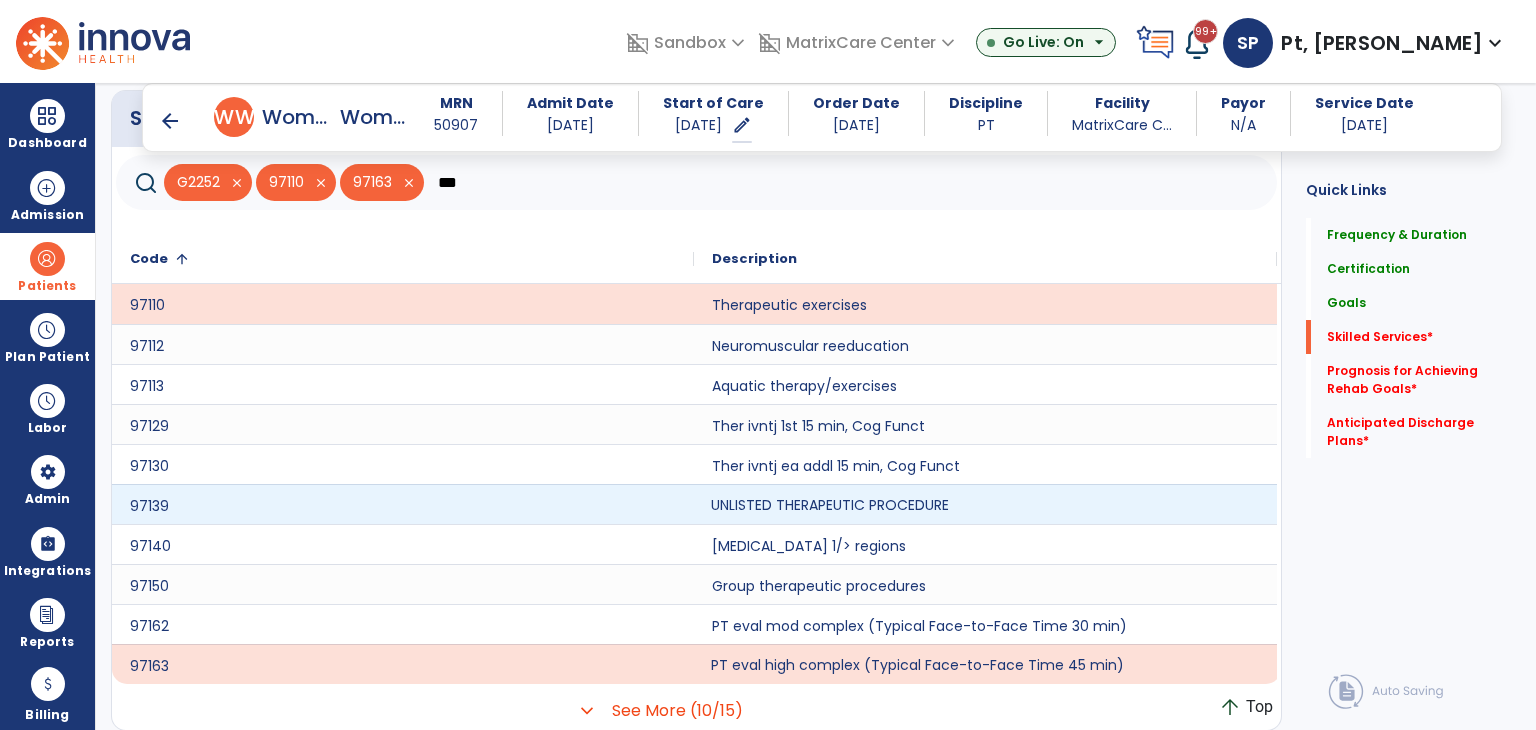 click on "UNLISTED THERAPEUTIC PROCEDURE" 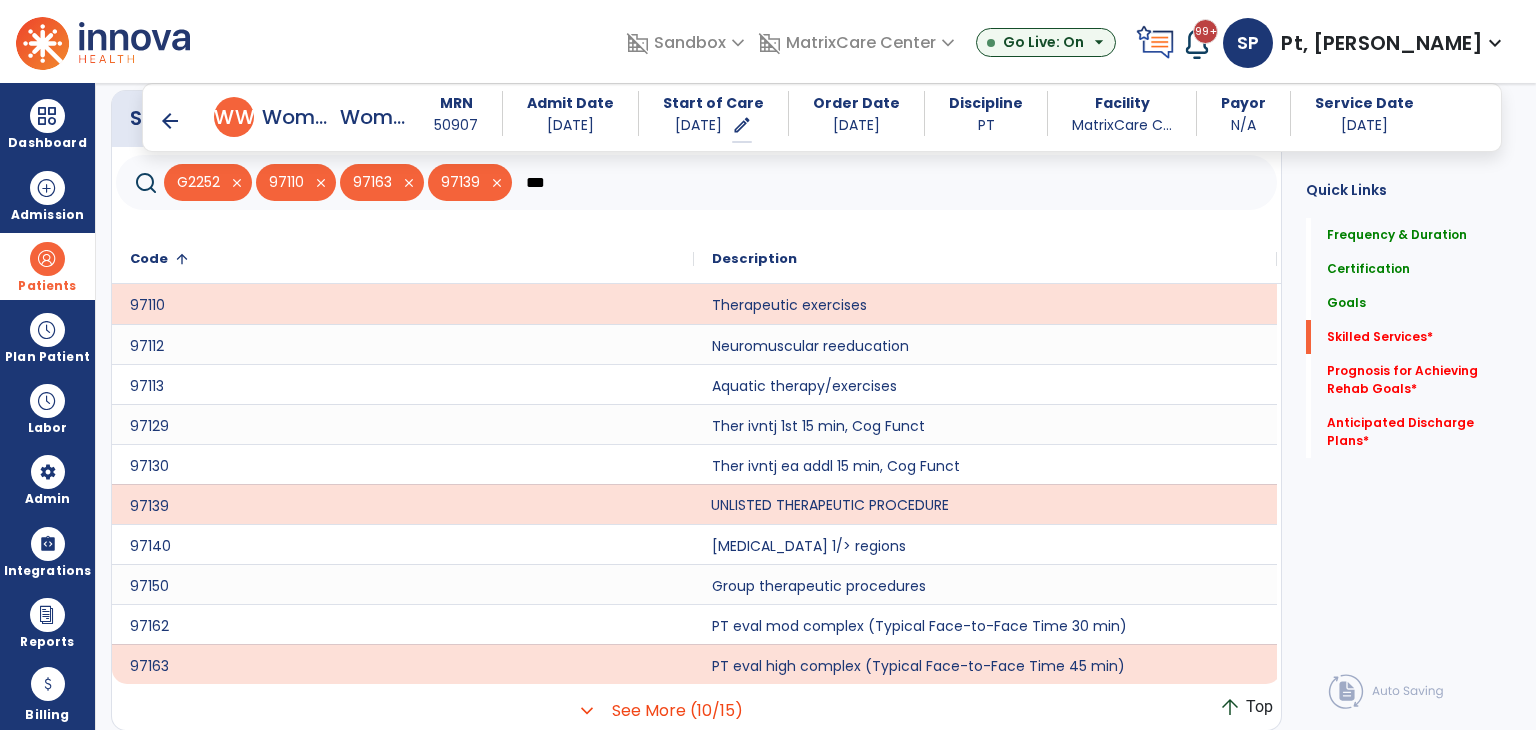 scroll, scrollTop: 560, scrollLeft: 0, axis: vertical 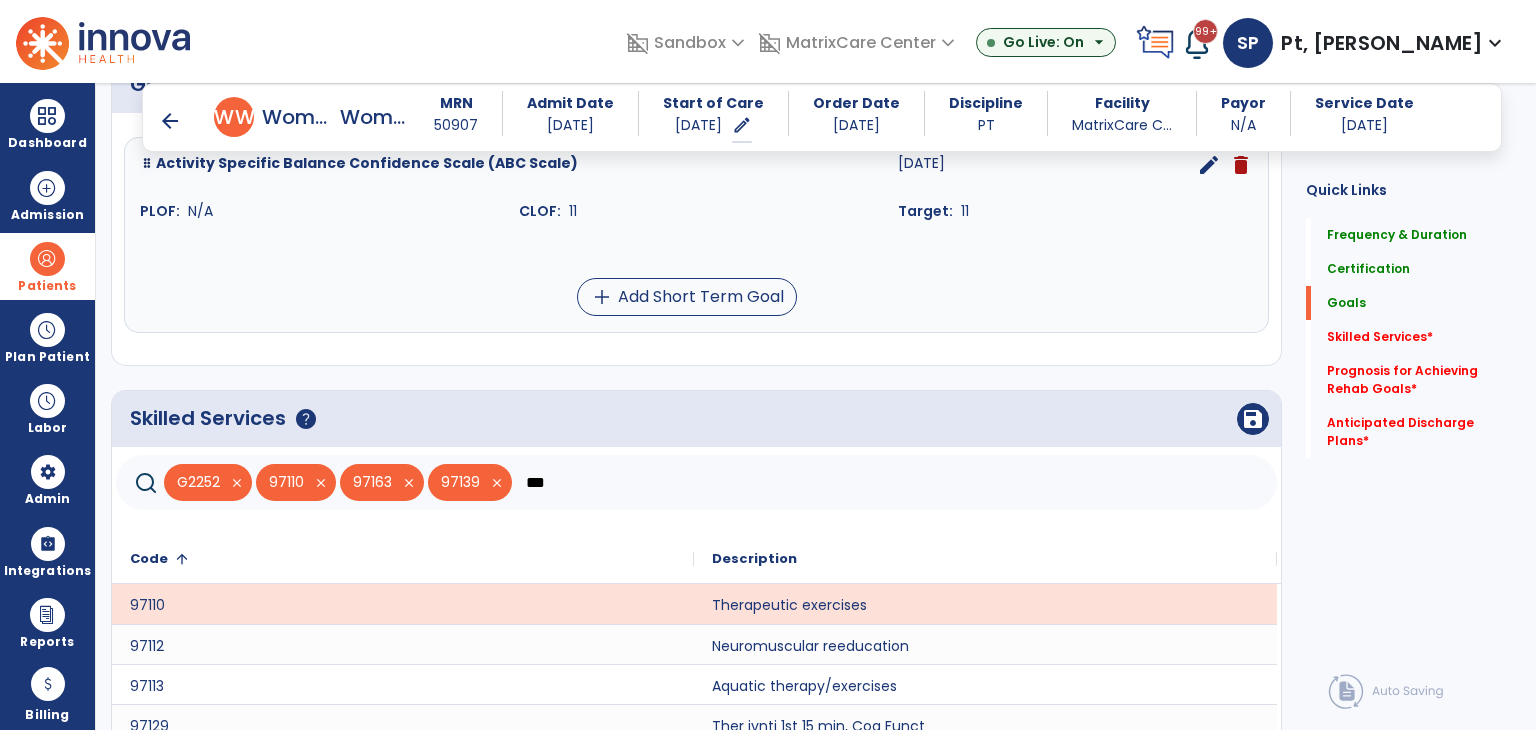 click on "Skilled Services      help   save" 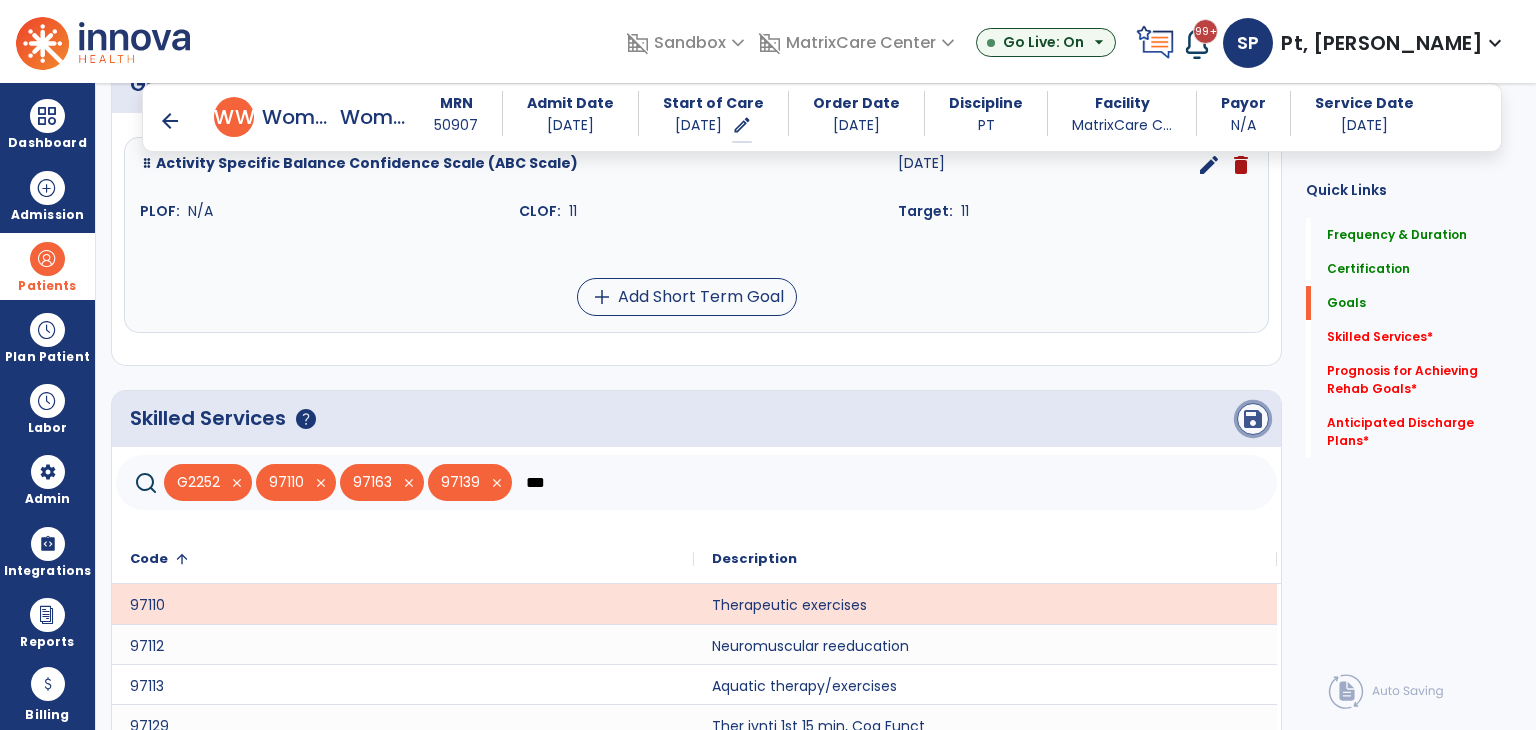 click on "save" 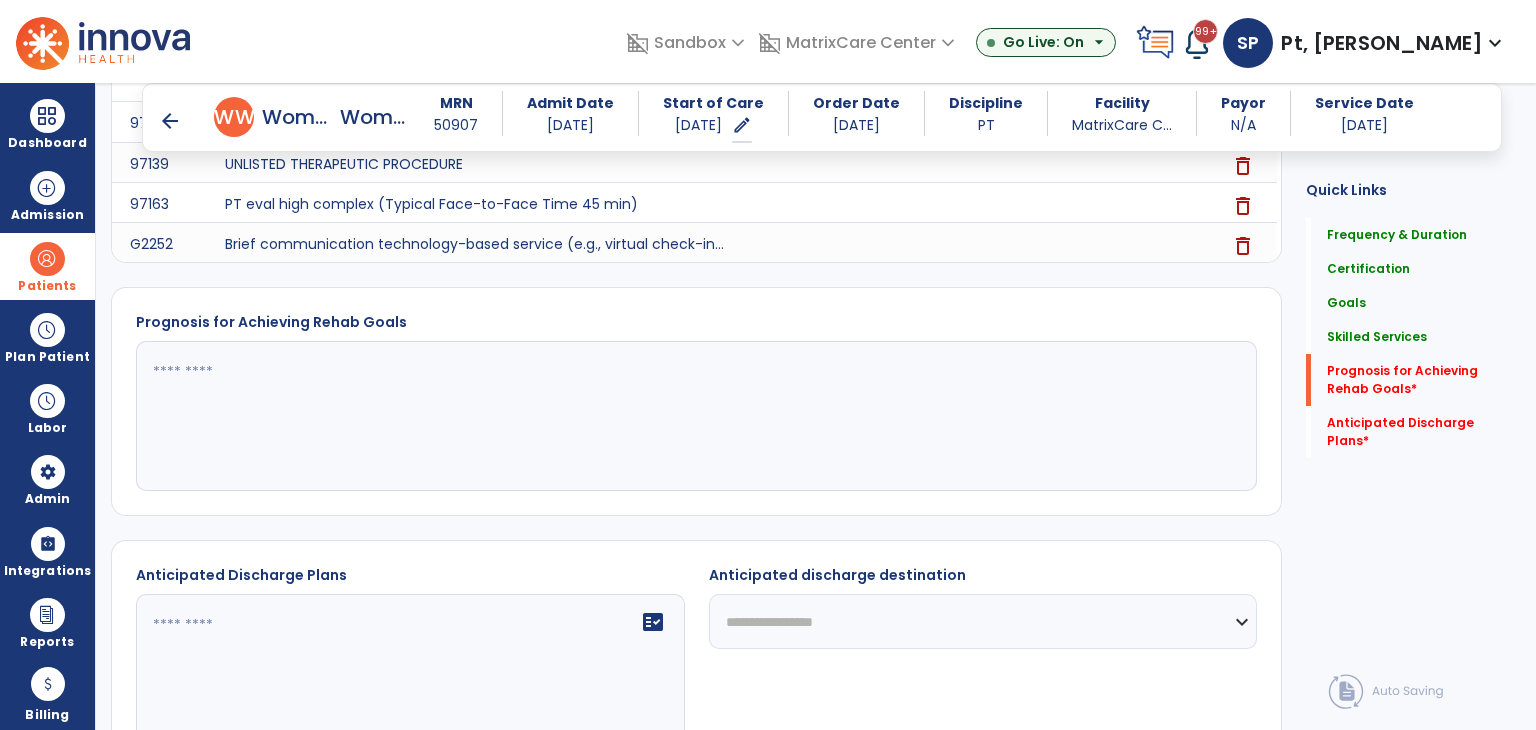 scroll, scrollTop: 956, scrollLeft: 0, axis: vertical 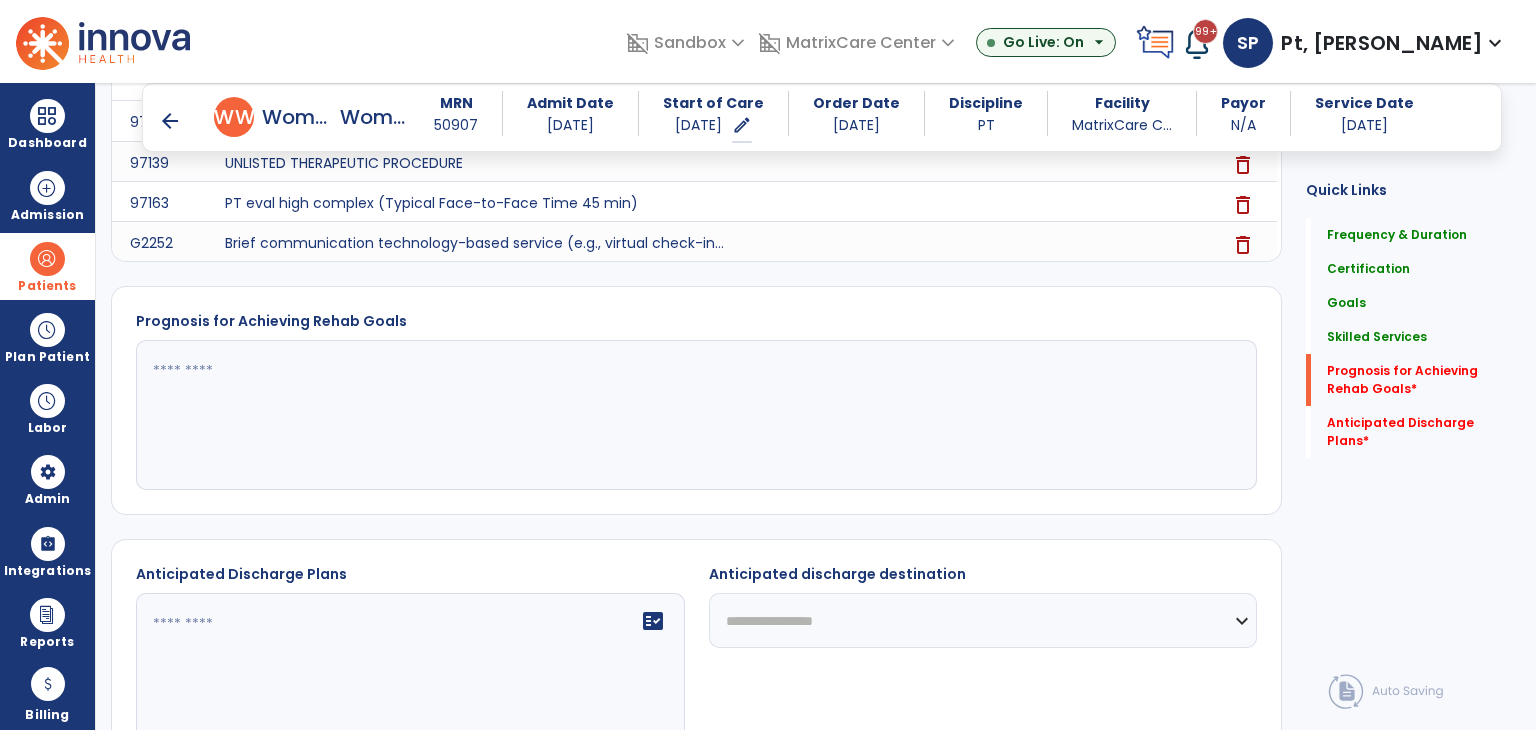 click 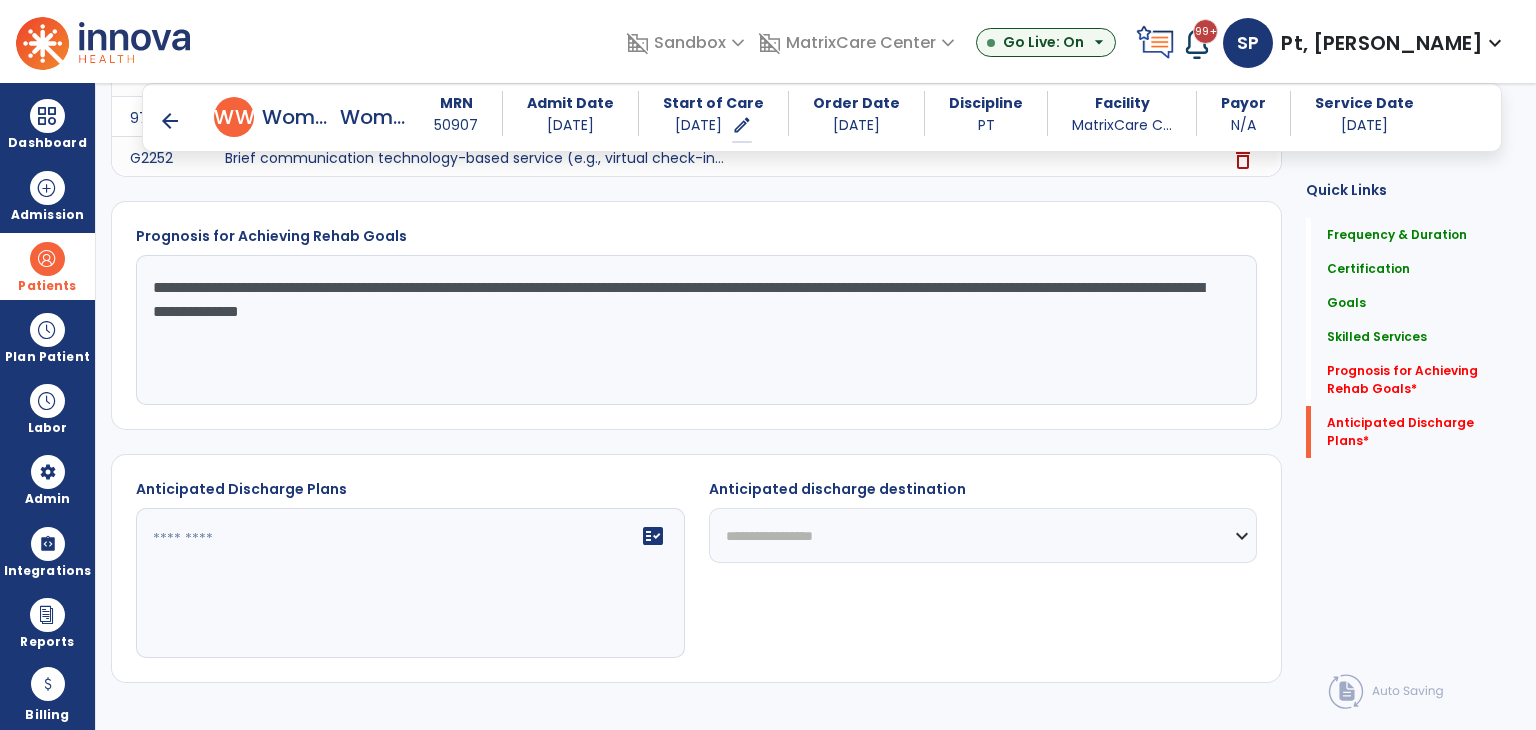 scroll, scrollTop: 1088, scrollLeft: 0, axis: vertical 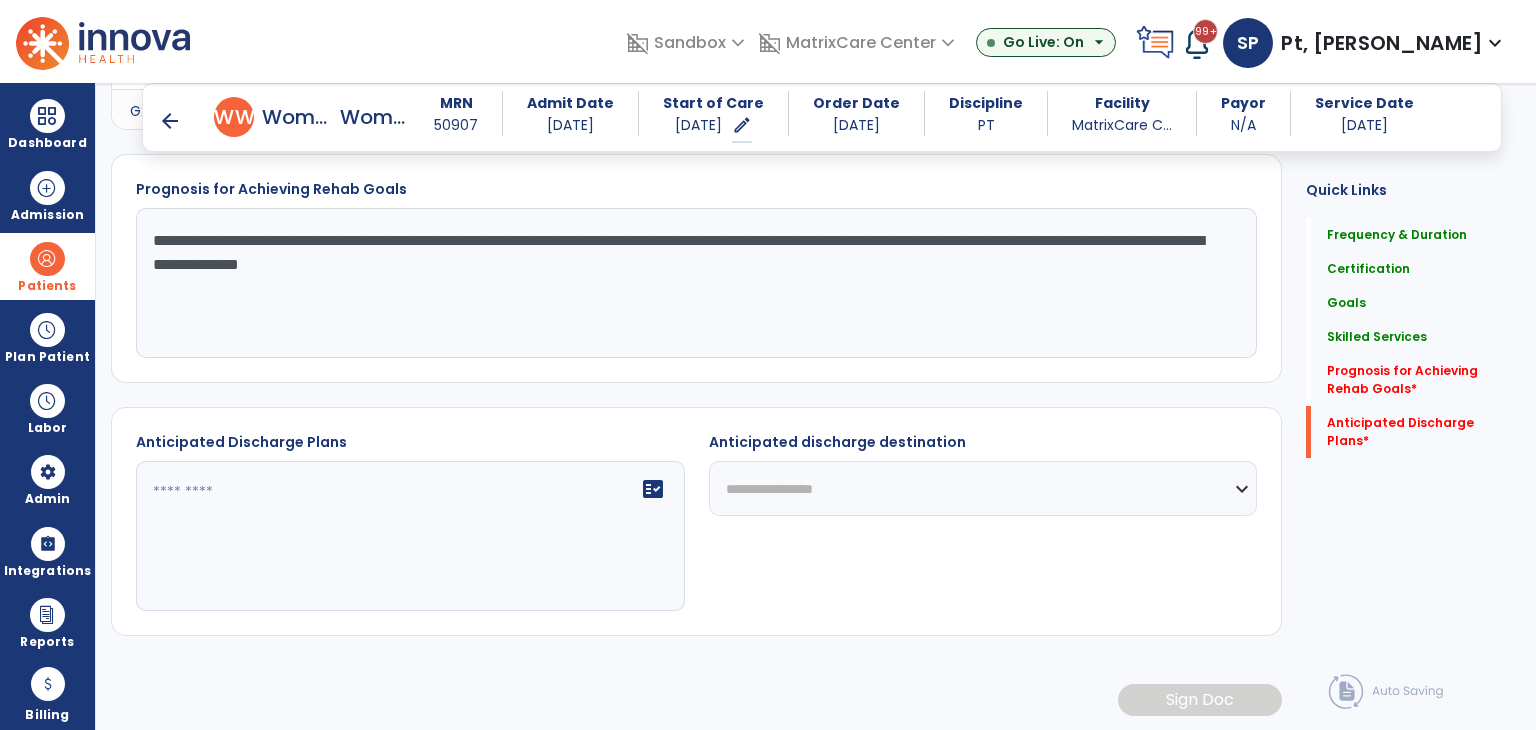 type on "**********" 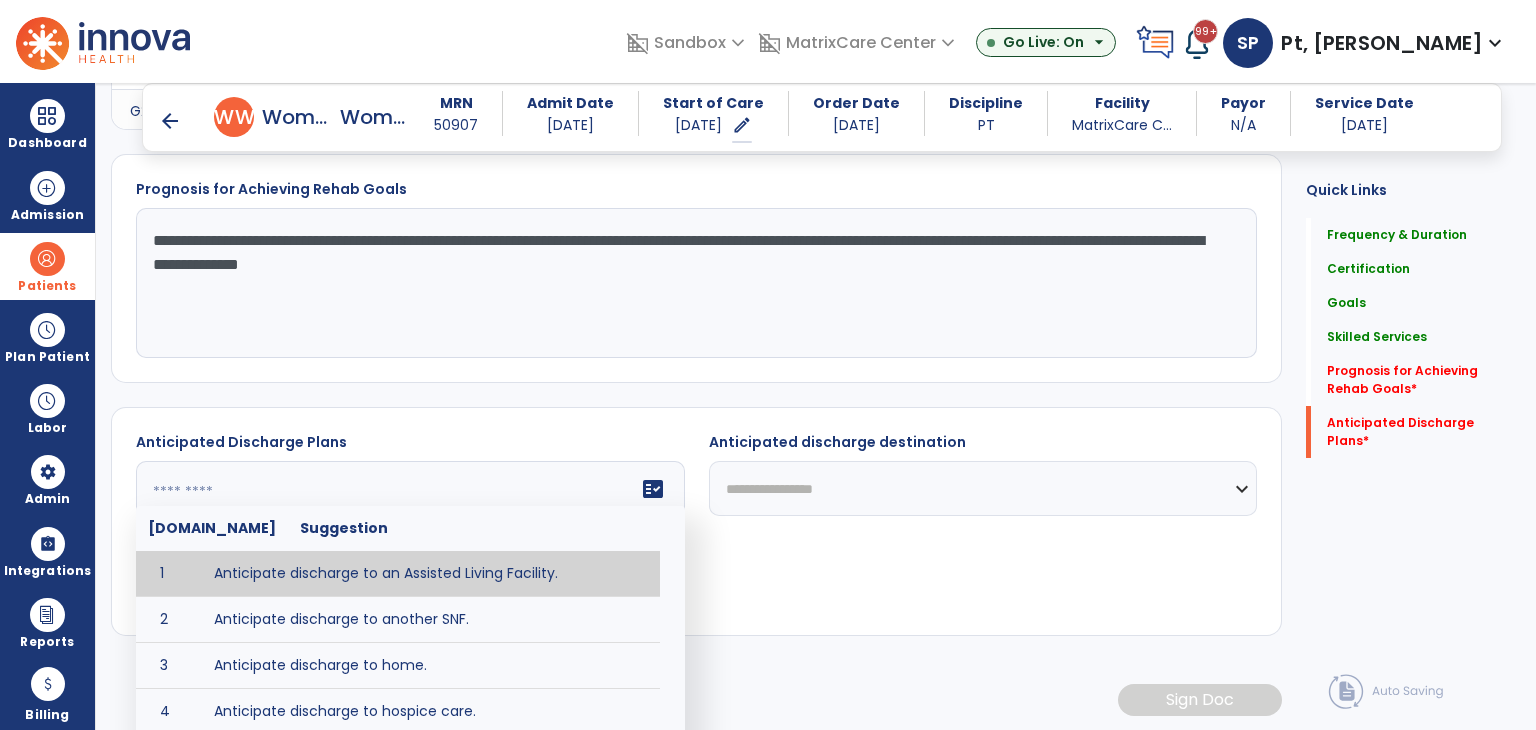 click on "fact_check  Sr.No Suggestion 1 Anticipate discharge to an Assisted Living Facility. 2 Anticipate discharge to another SNF. 3 Anticipate discharge to home. 4 Anticipate discharge to hospice care. 5 Anticipate discharge to this SNF. 6 Anticipate patient will need [FULL/PART TIME] caregiver assistance. 7 Anticipate patient will need [ASSISTANCE LEVEL] assistance from [CAREGIVER]. 8 Anticipate patient will need 24-hour caregiver assistance. 9 Anticipate patient will need no caregiver assistance. 10 Discharge home and independent with caregiver. 11 Discharge home and independent without caregiver. 12 Discharge home and return to community activities. 13 Discharge home and return to vocational activities. 14 Discharge to home with patient continuing therapy services with out patient therapy. 15 Discharge to home with patient continuing therapy with Home Health. 16 Discharge to home with patient planning to live alone. 17 DME - the following DME for this patient is recommended by Physical Therapy: 18 19 20 21 22 23" 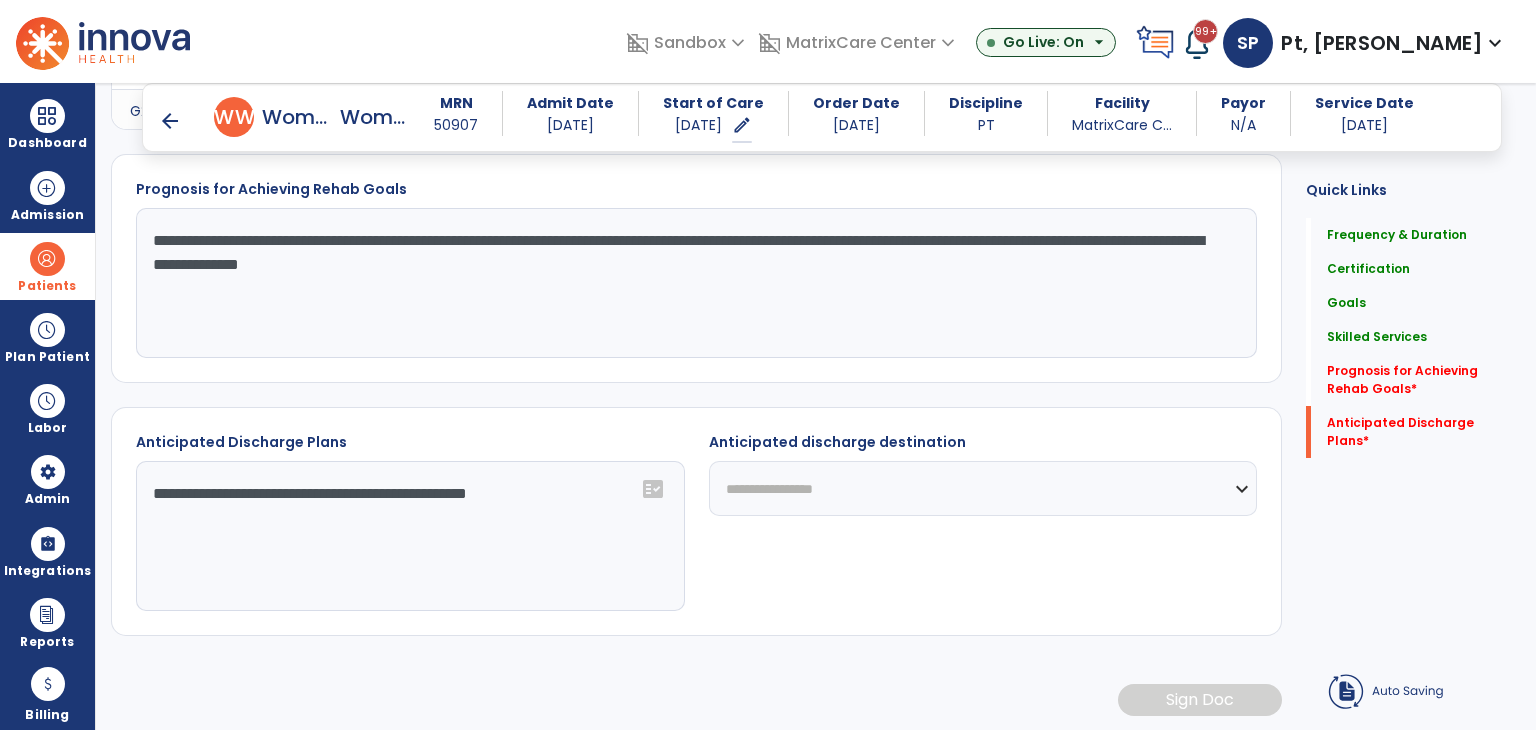 click on "**********" 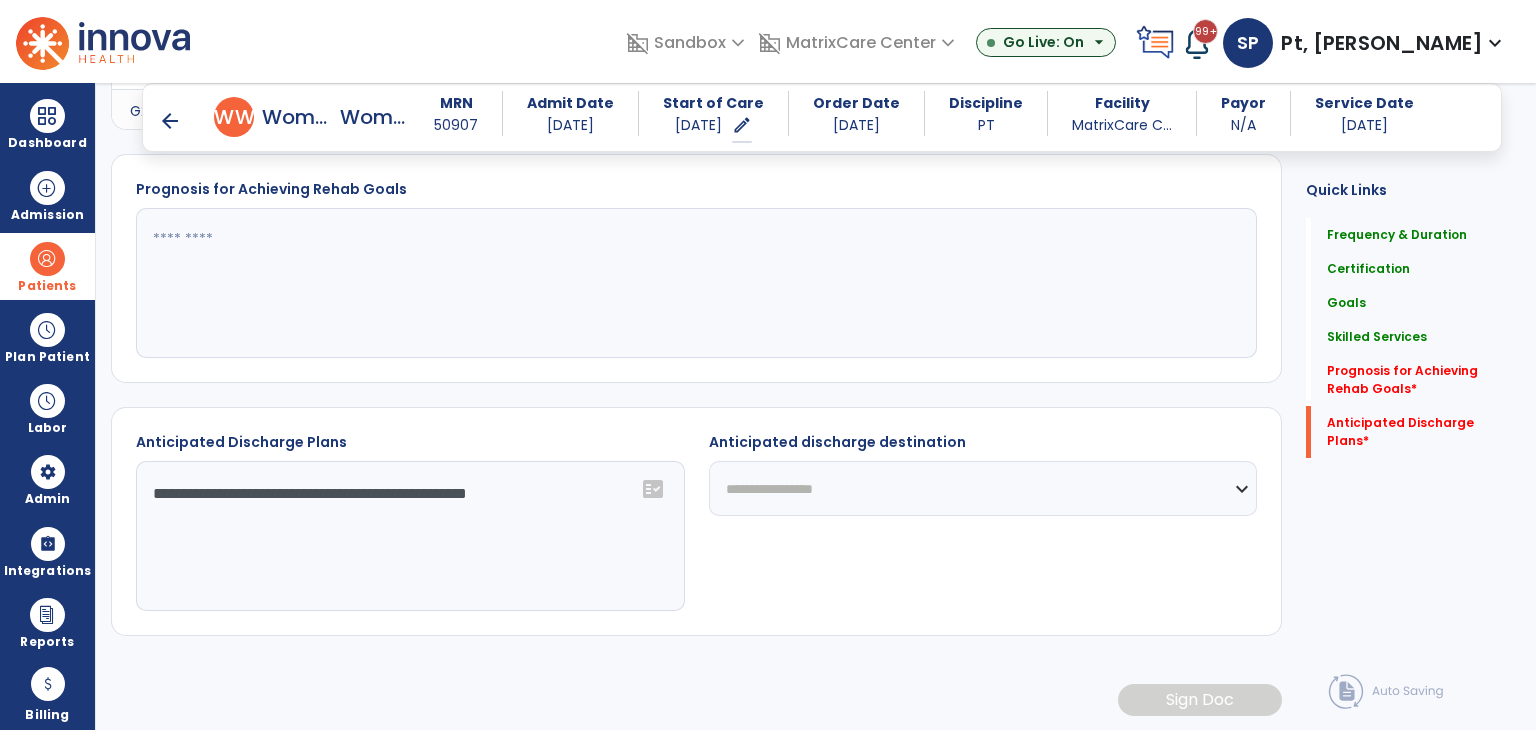 type on "**********" 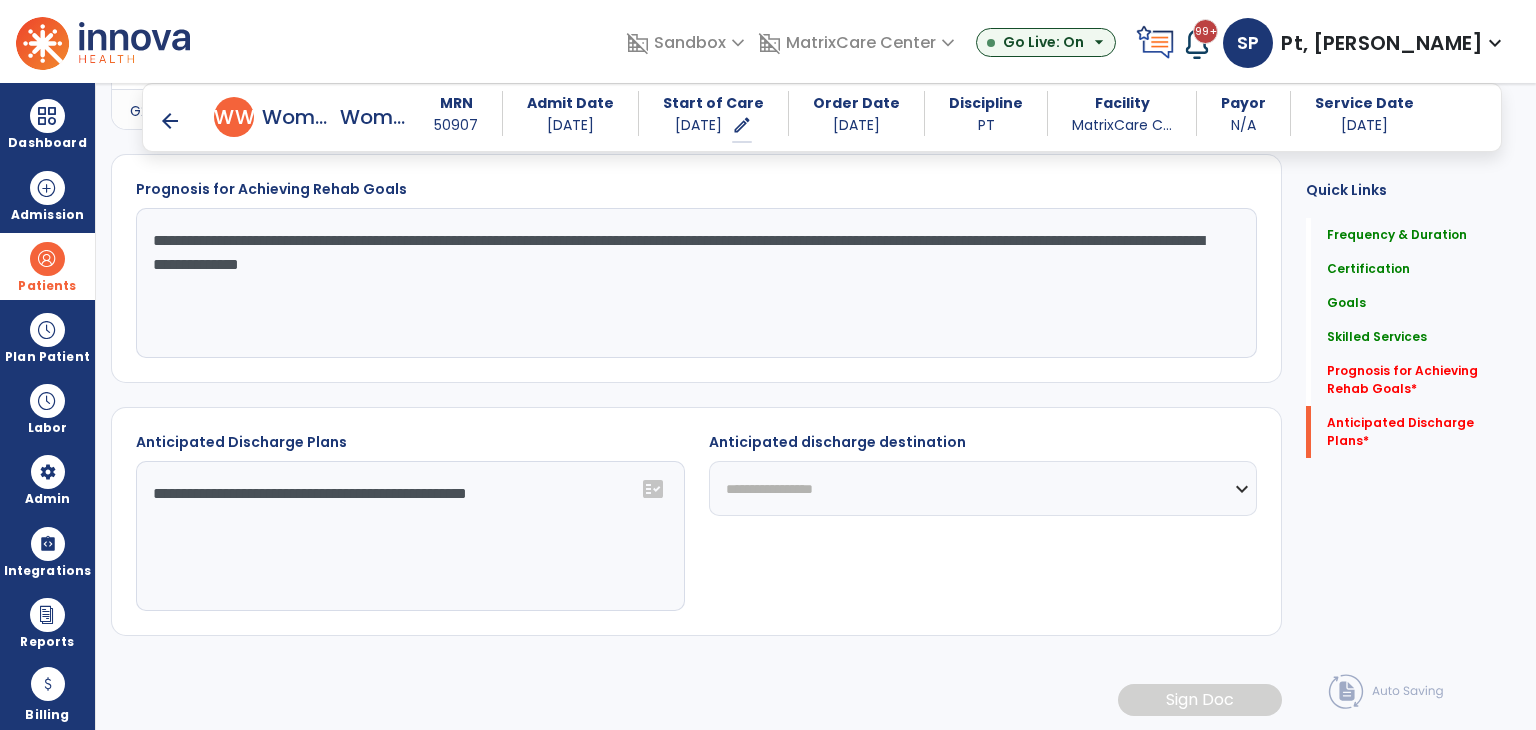 select on "*******" 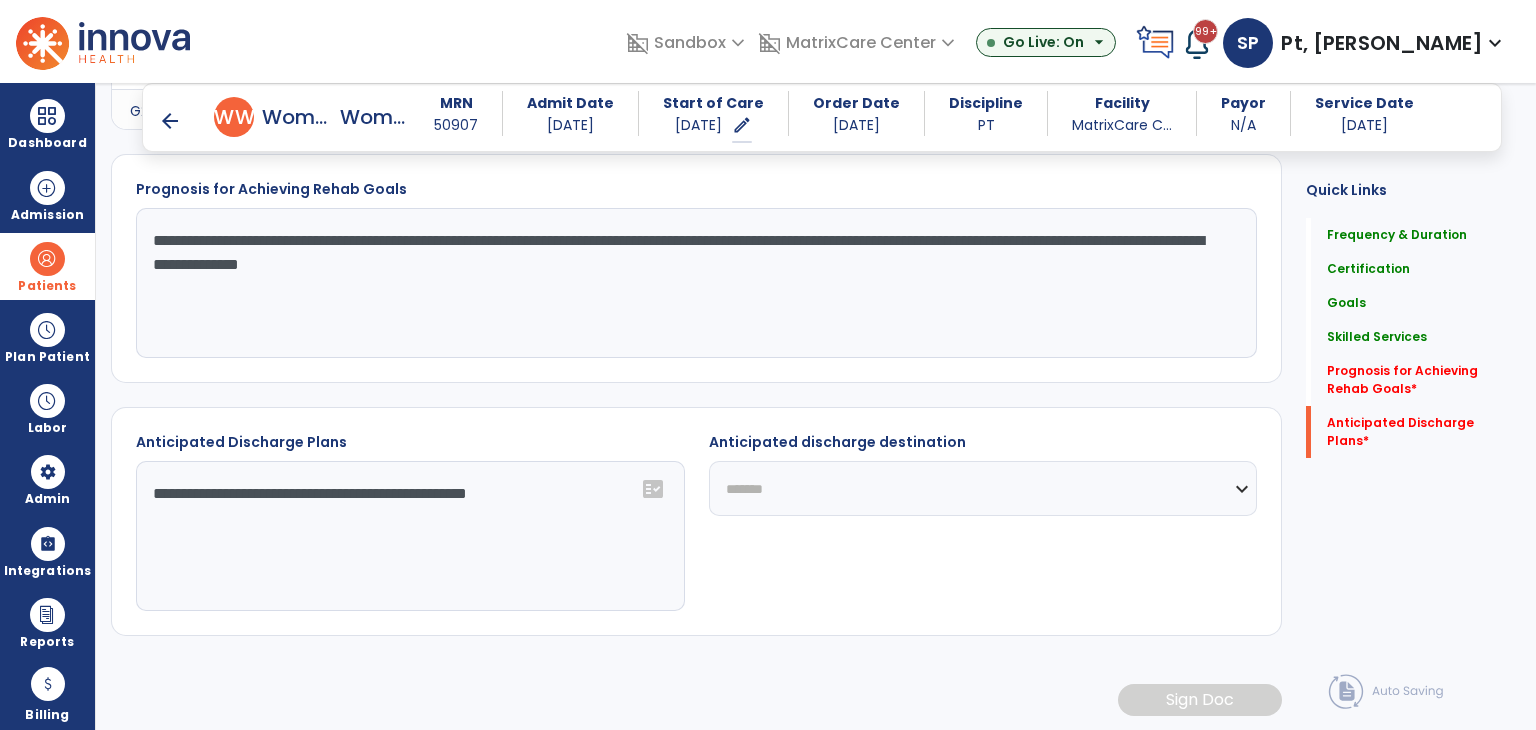click on "**********" 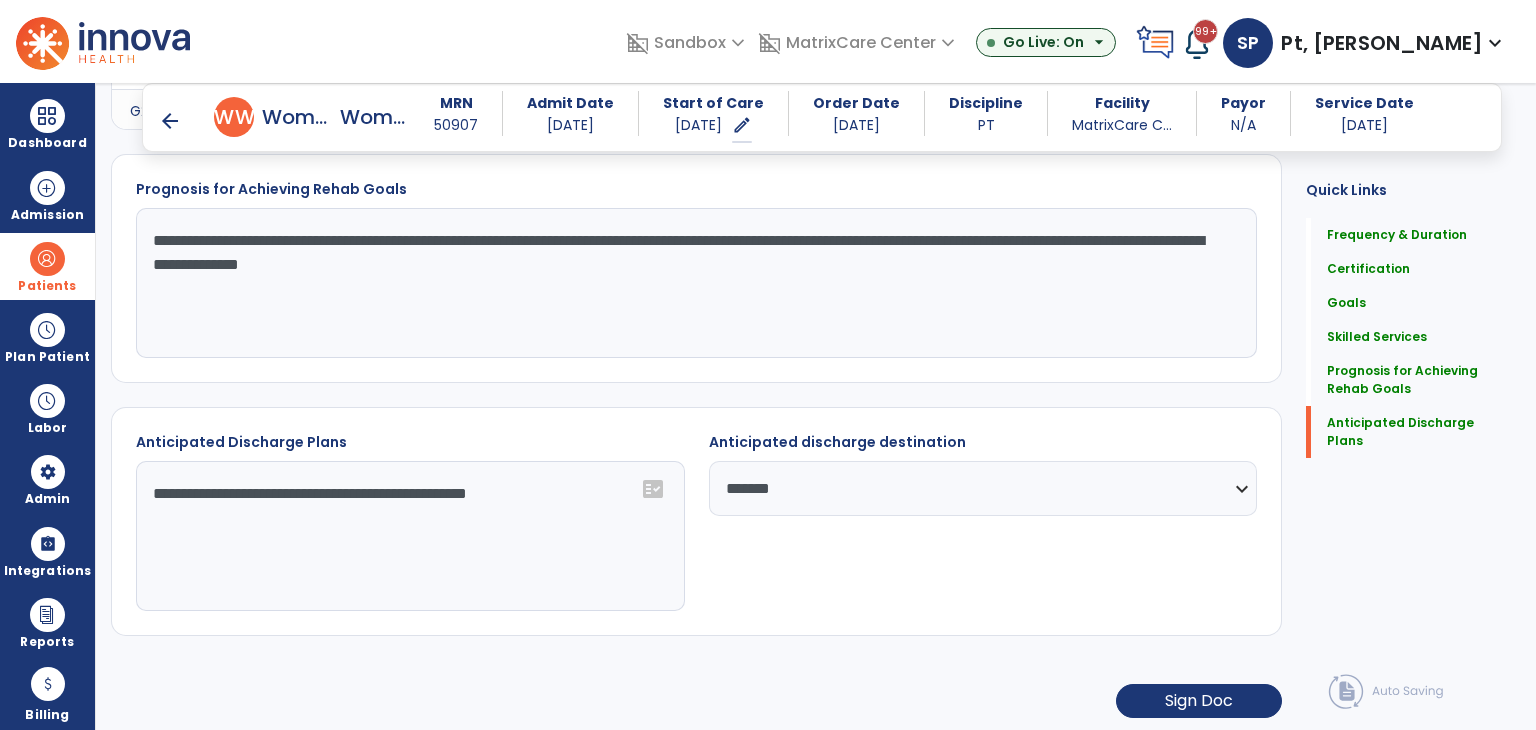 click on "**********" 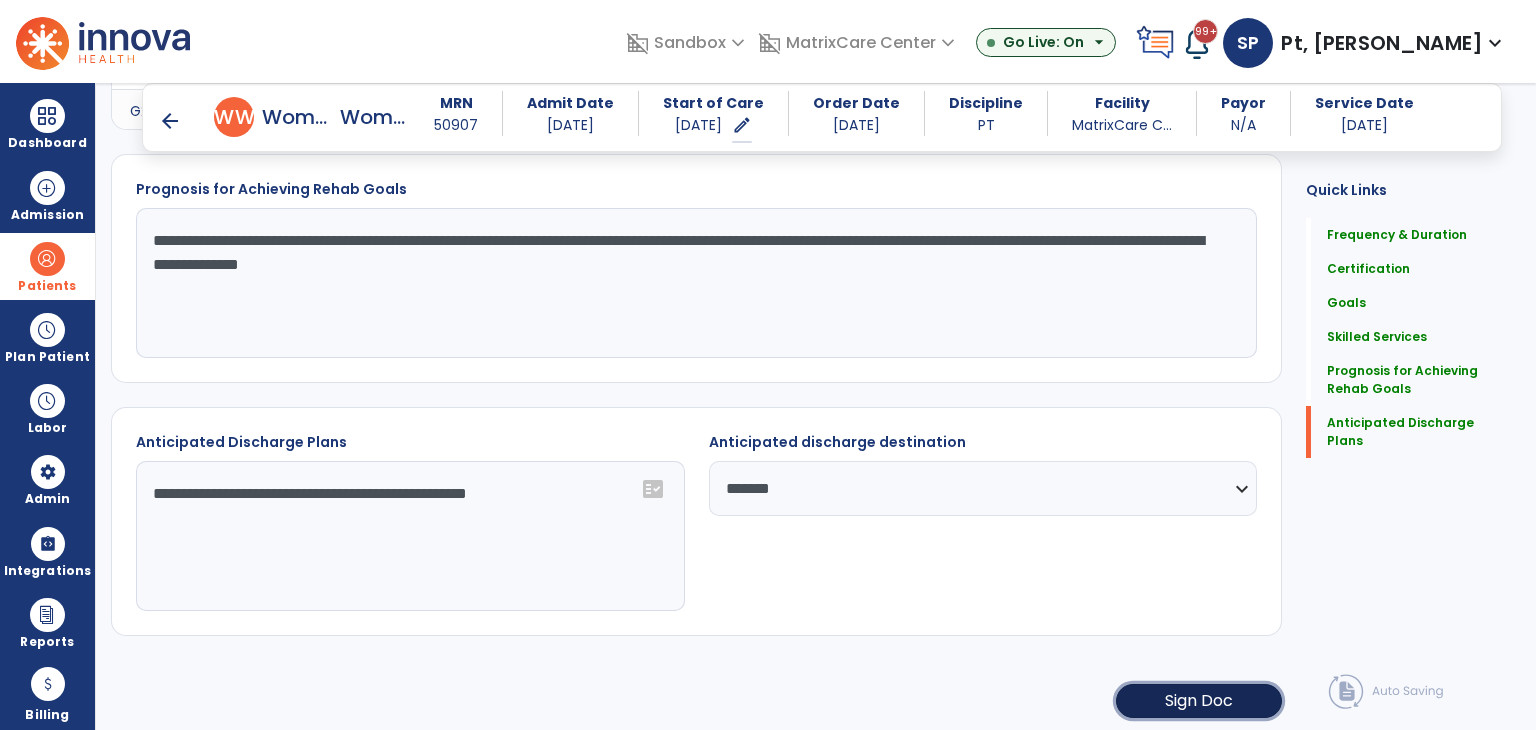 click on "Sign Doc" 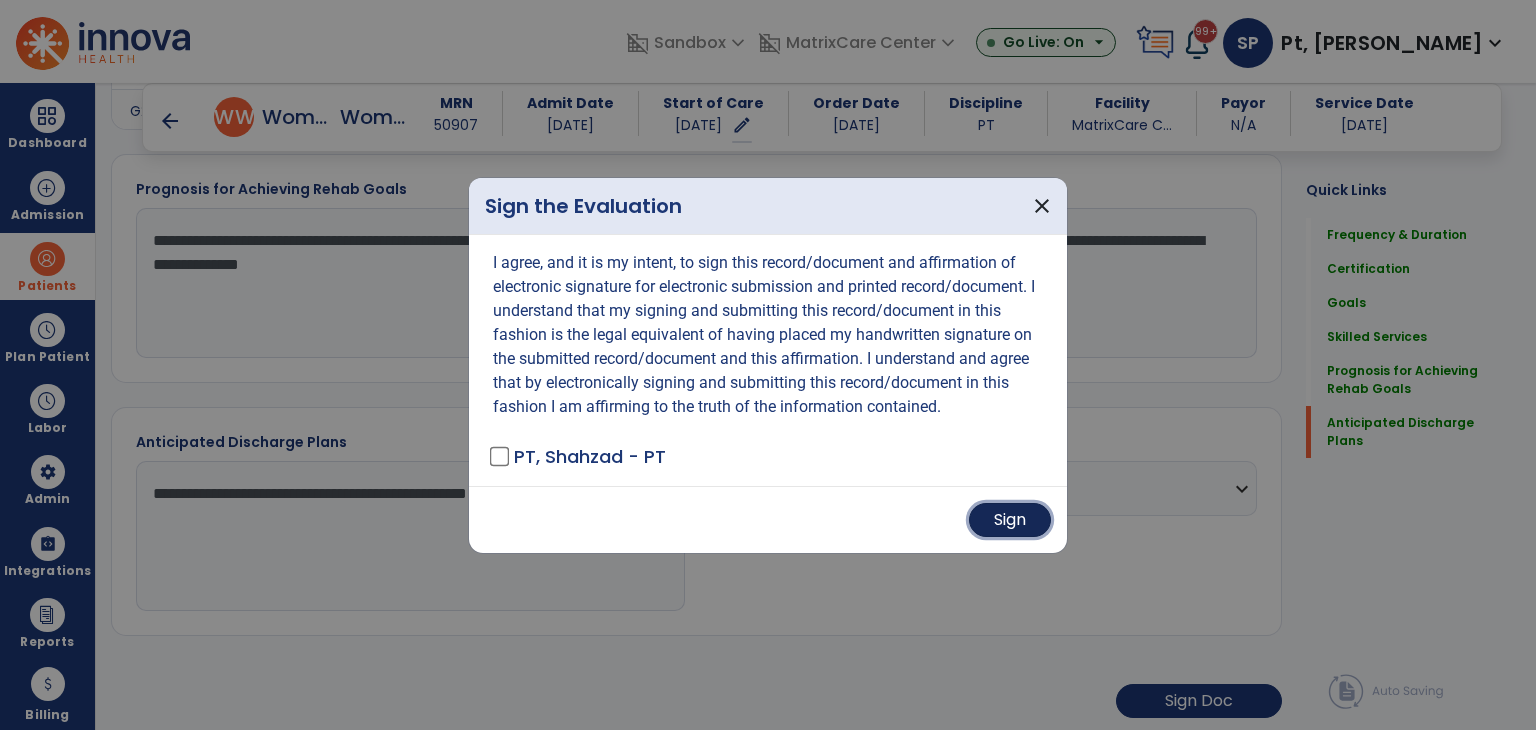click on "Sign" at bounding box center (1010, 520) 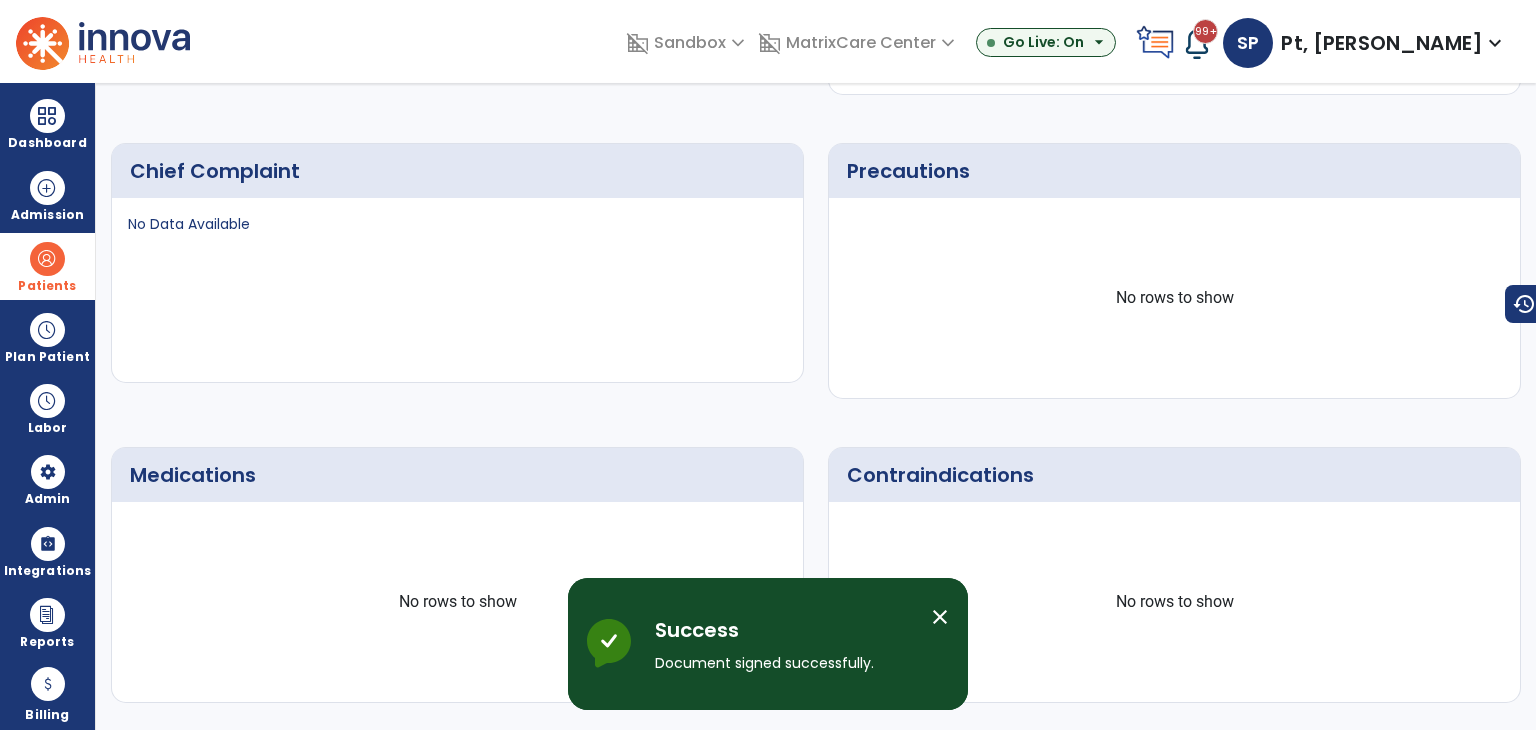 scroll, scrollTop: 0, scrollLeft: 0, axis: both 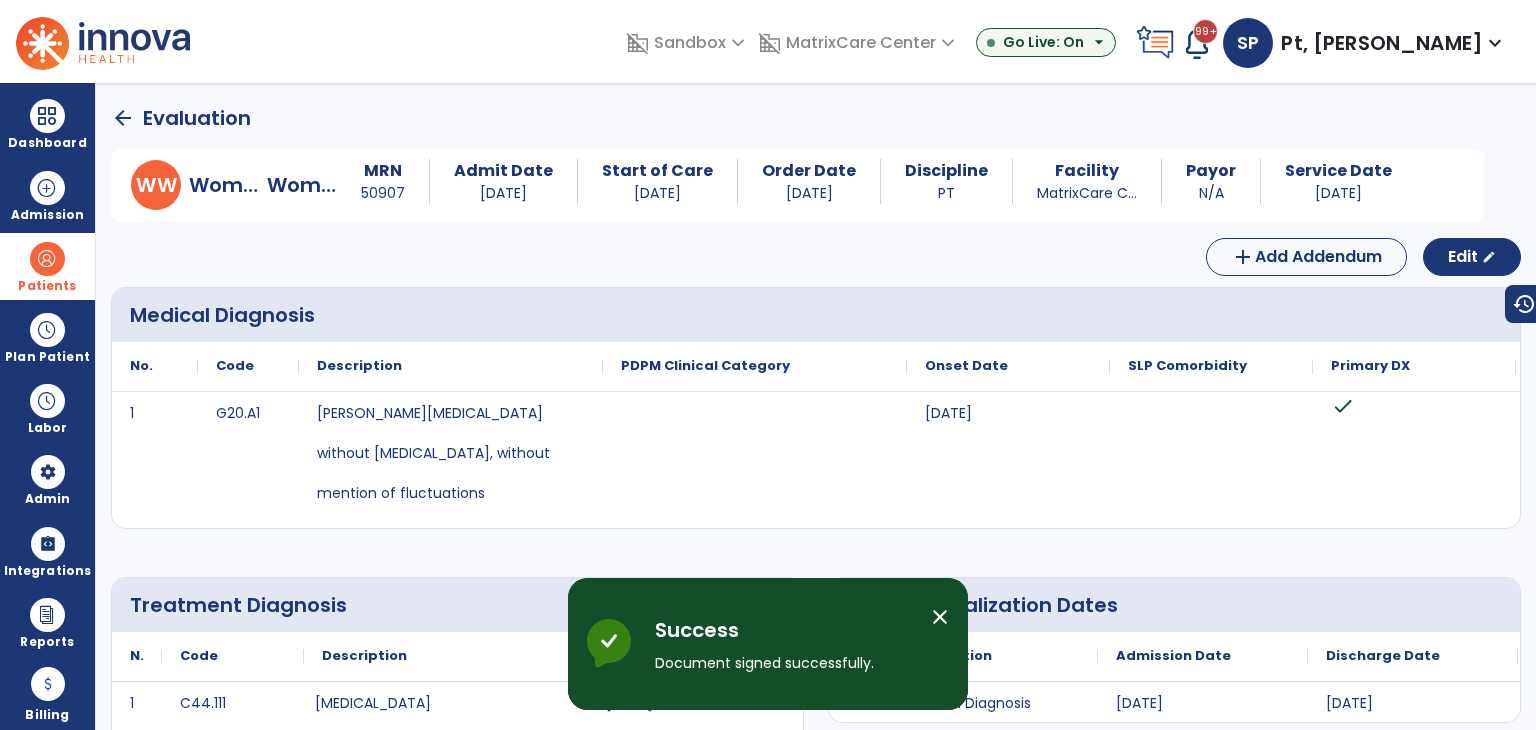 click on "arrow_back" 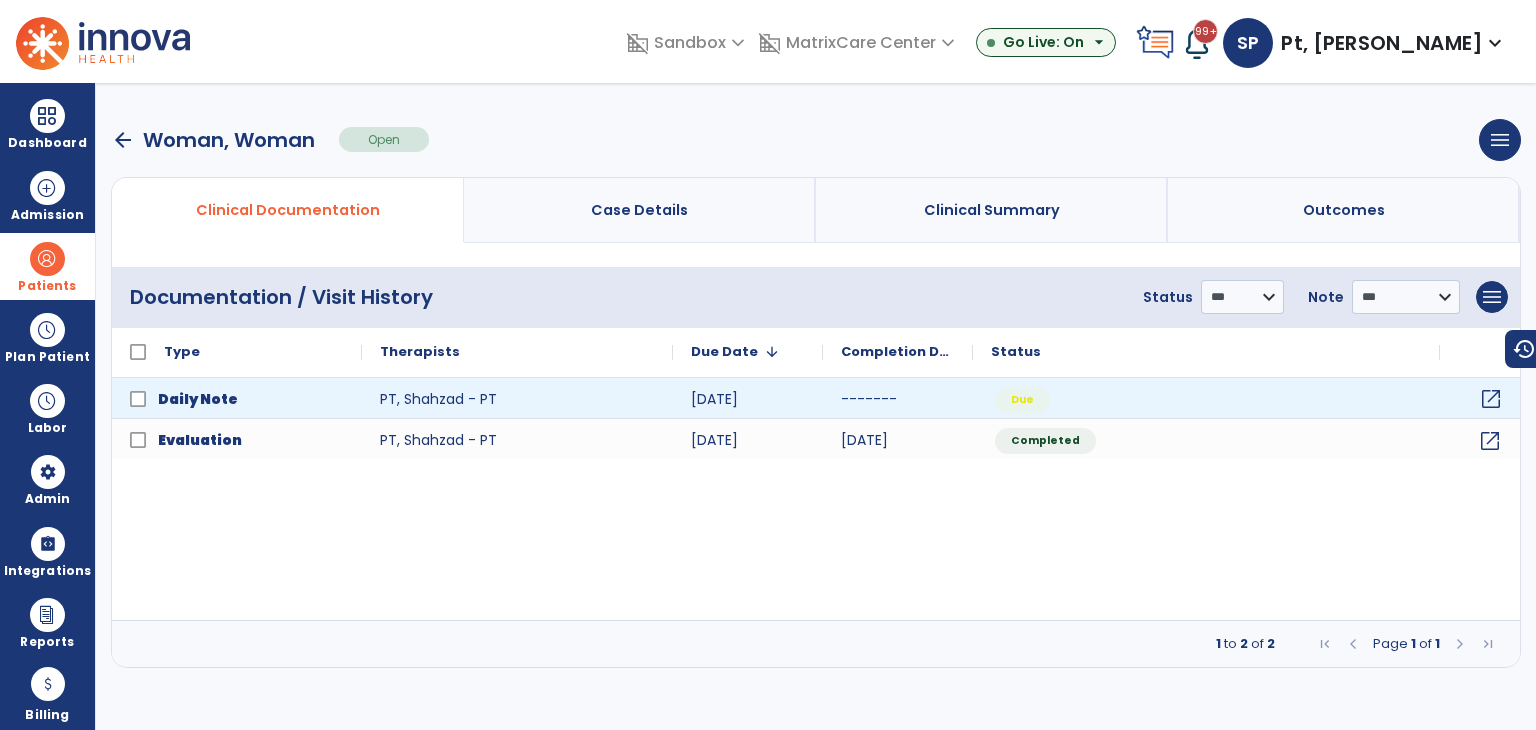 click on "open_in_new" 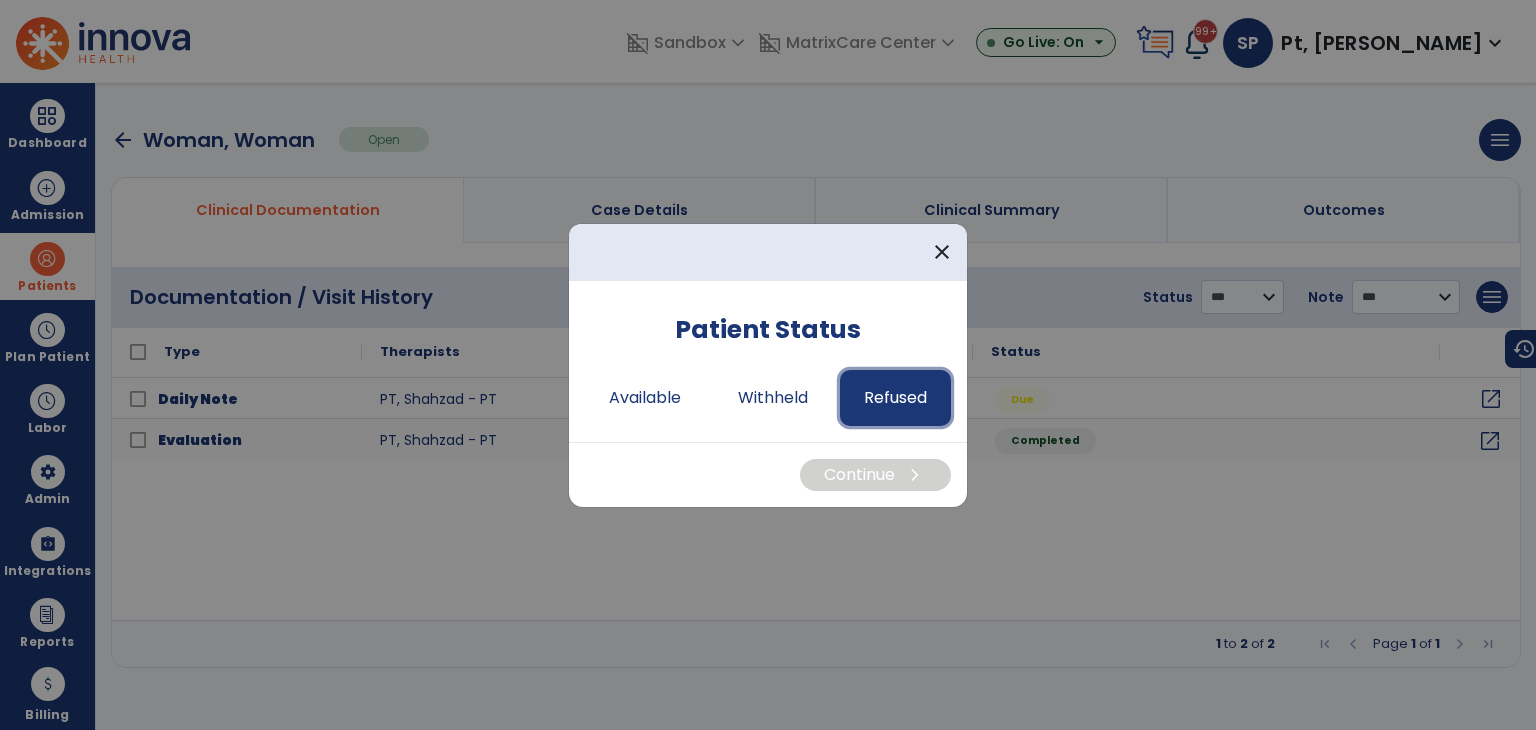 click on "Refused" at bounding box center [895, 398] 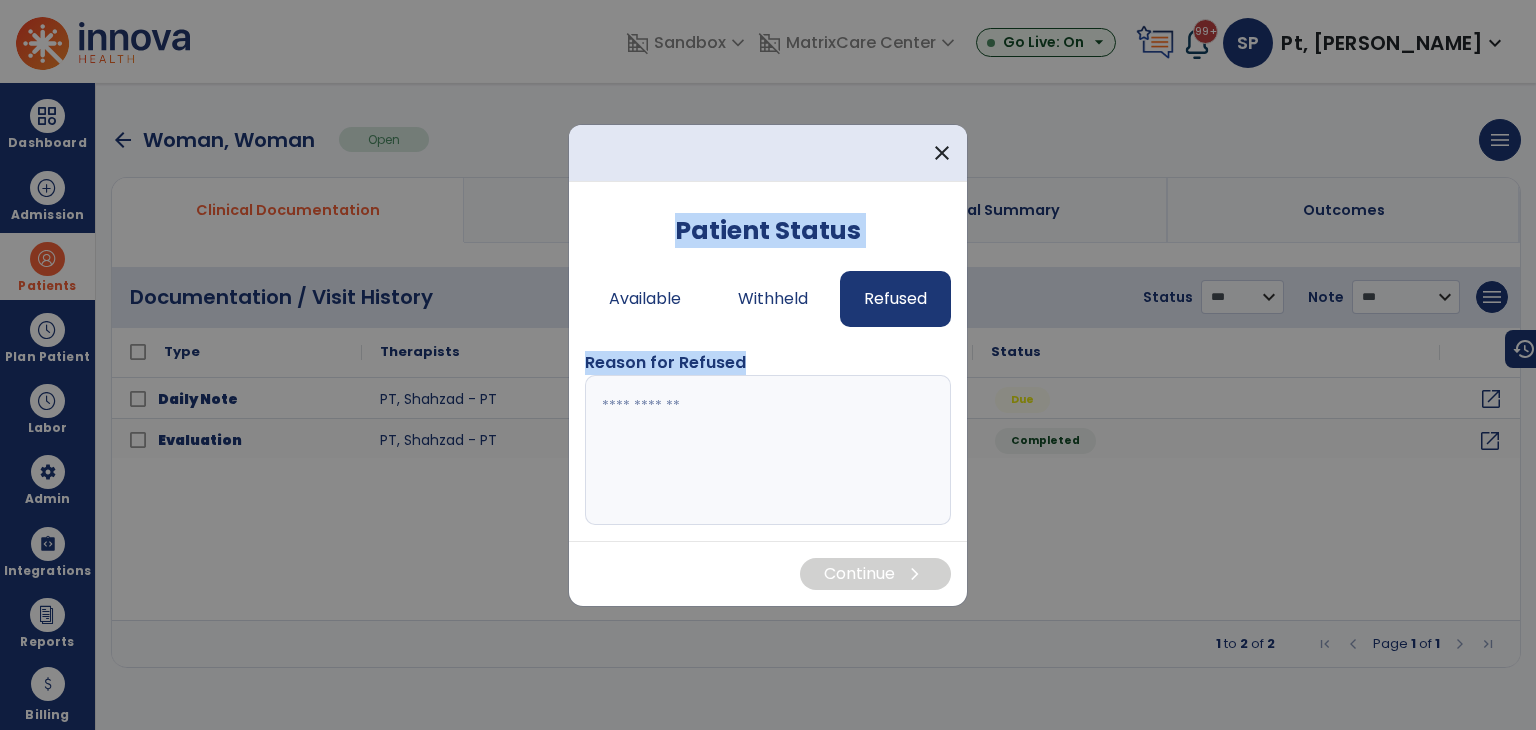 drag, startPoint x: 747, startPoint y: 363, endPoint x: 675, endPoint y: 225, distance: 155.65346 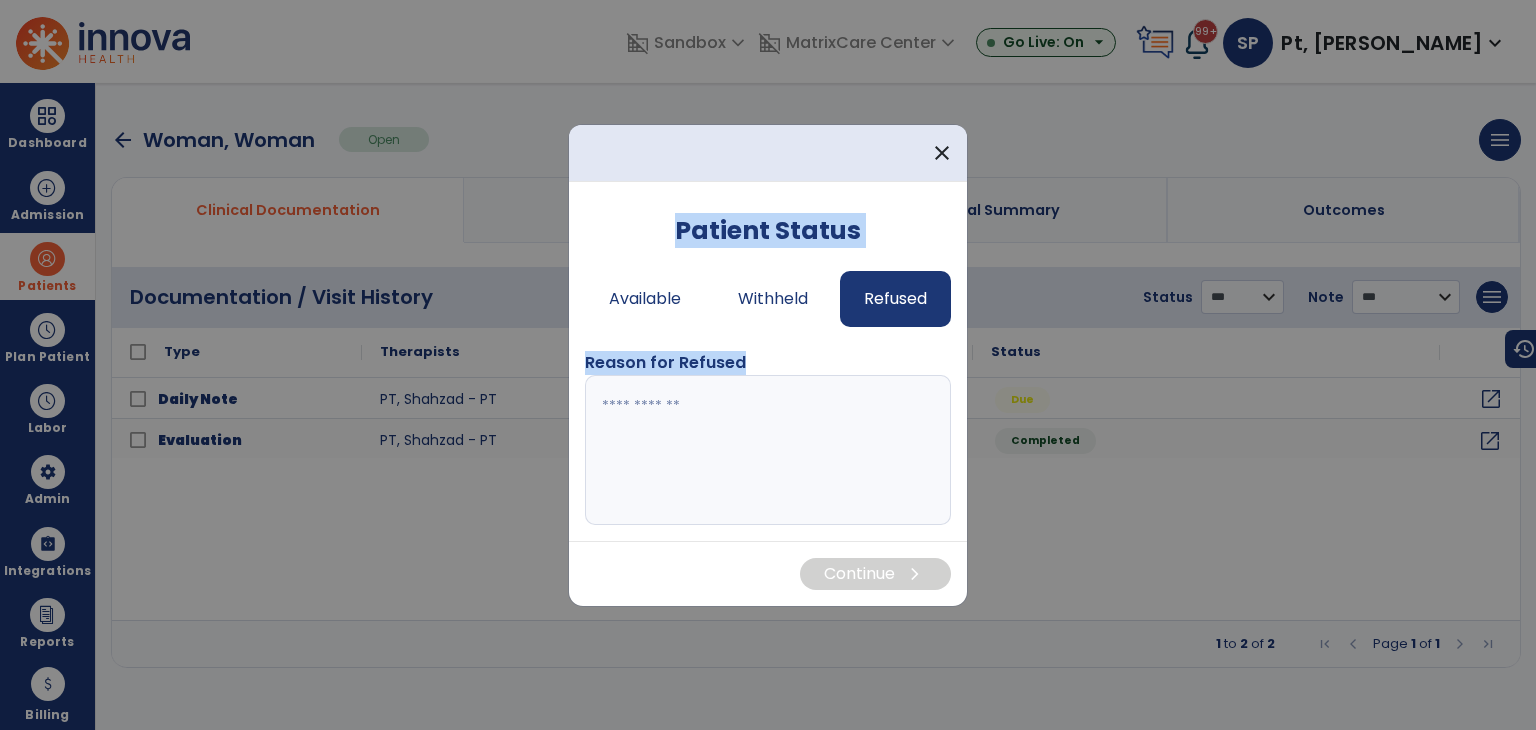 click on "Patient Status  Available   Withheld   Refused  Reason for Refused" at bounding box center [768, 369] 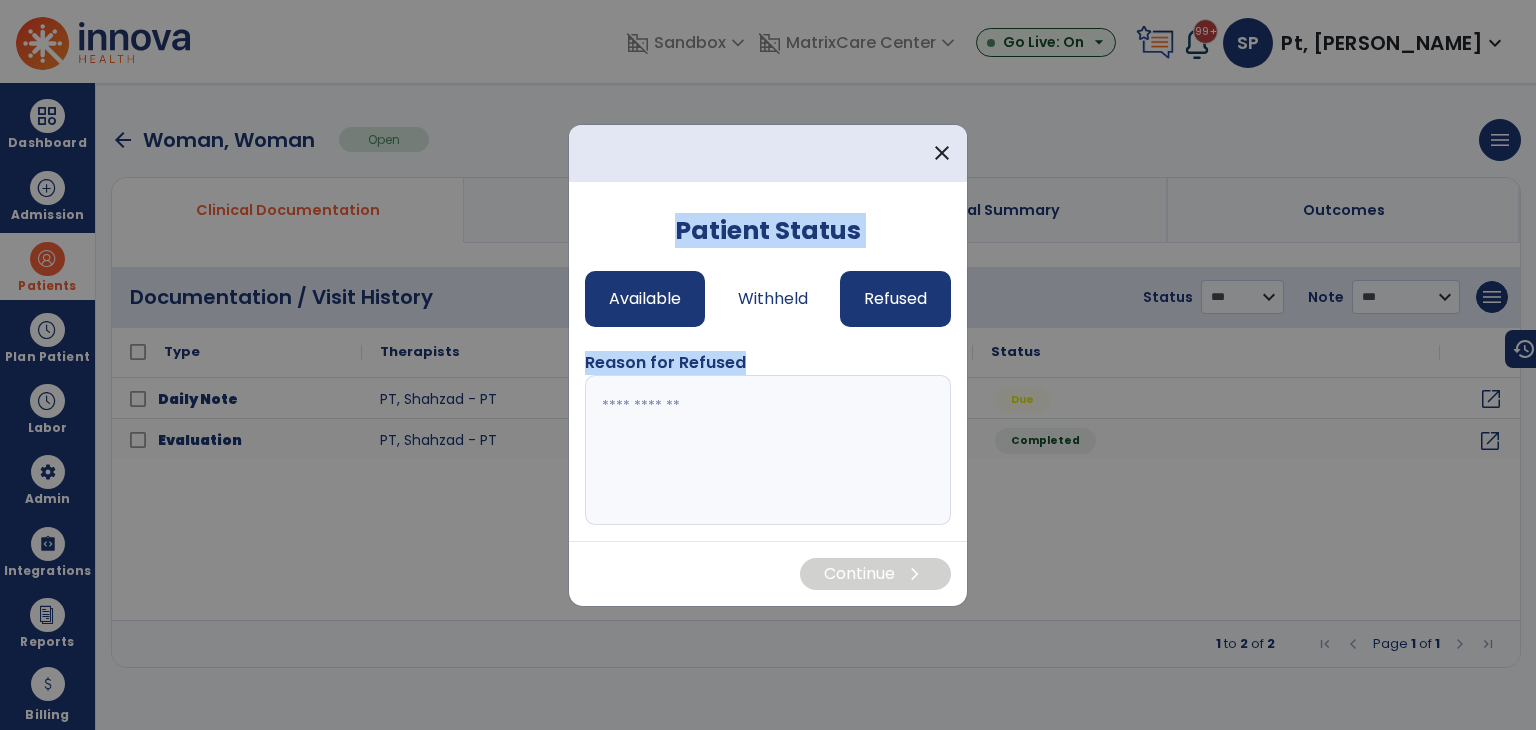 copy on "Patient Status  Available   Withheld   Refused  Reason for Refused" 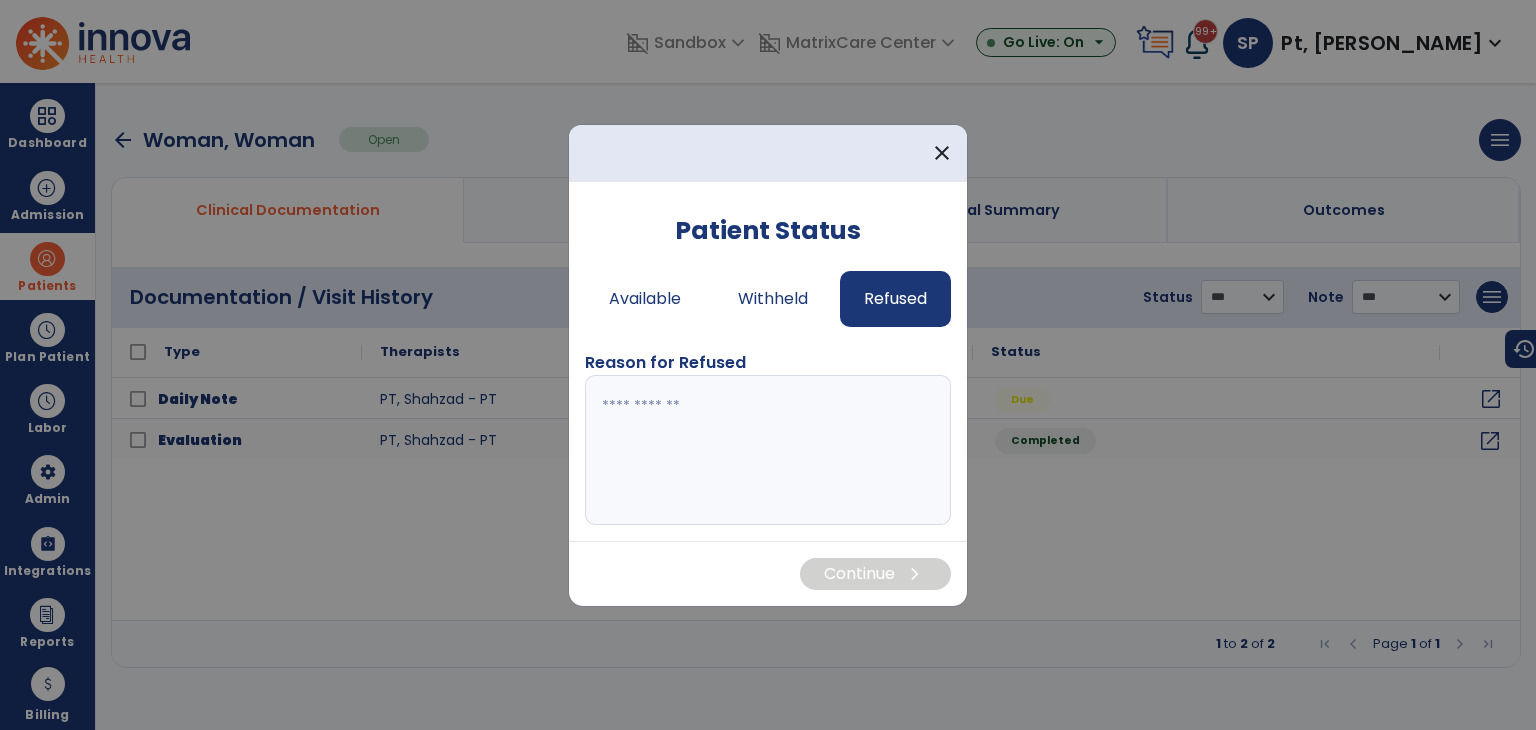 click at bounding box center [768, 450] 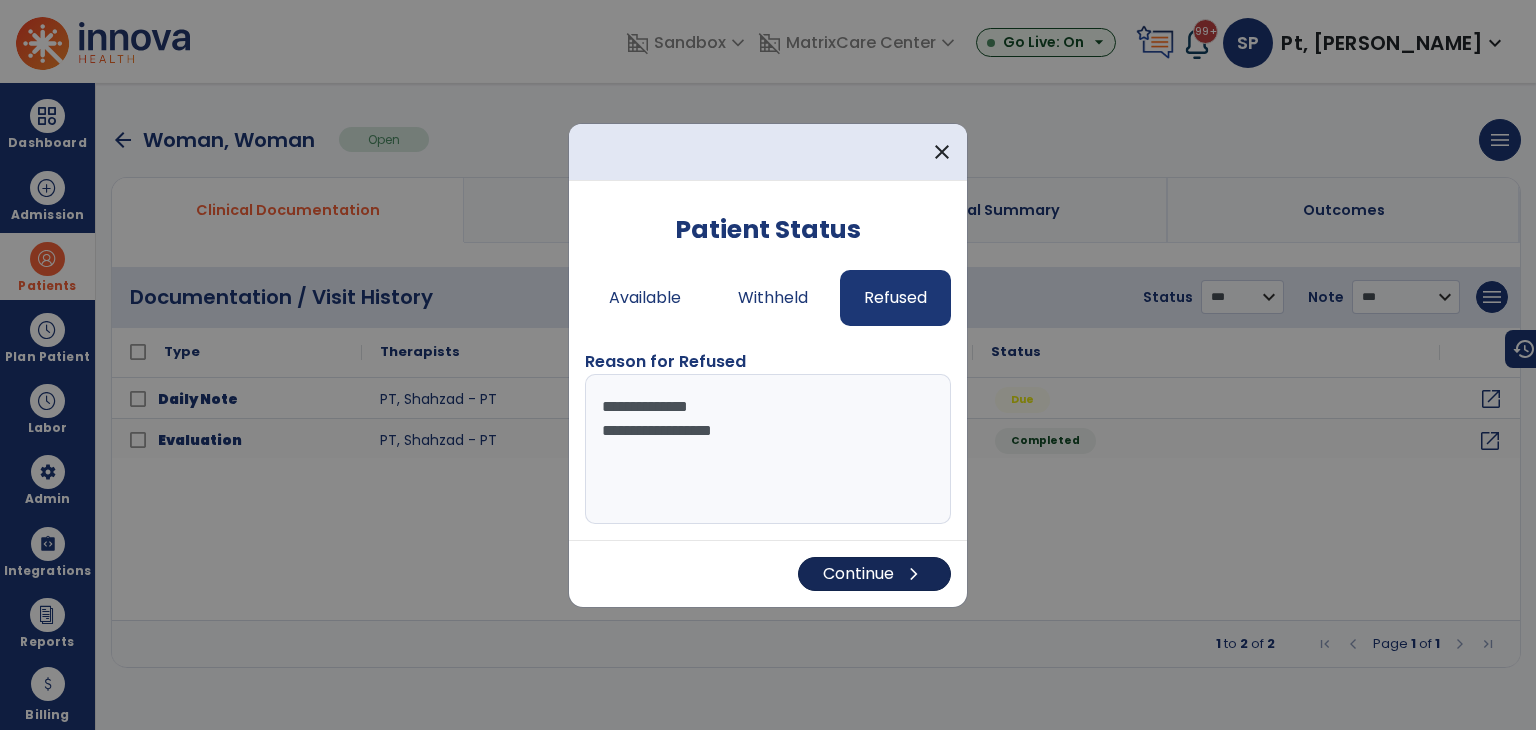 type on "**********" 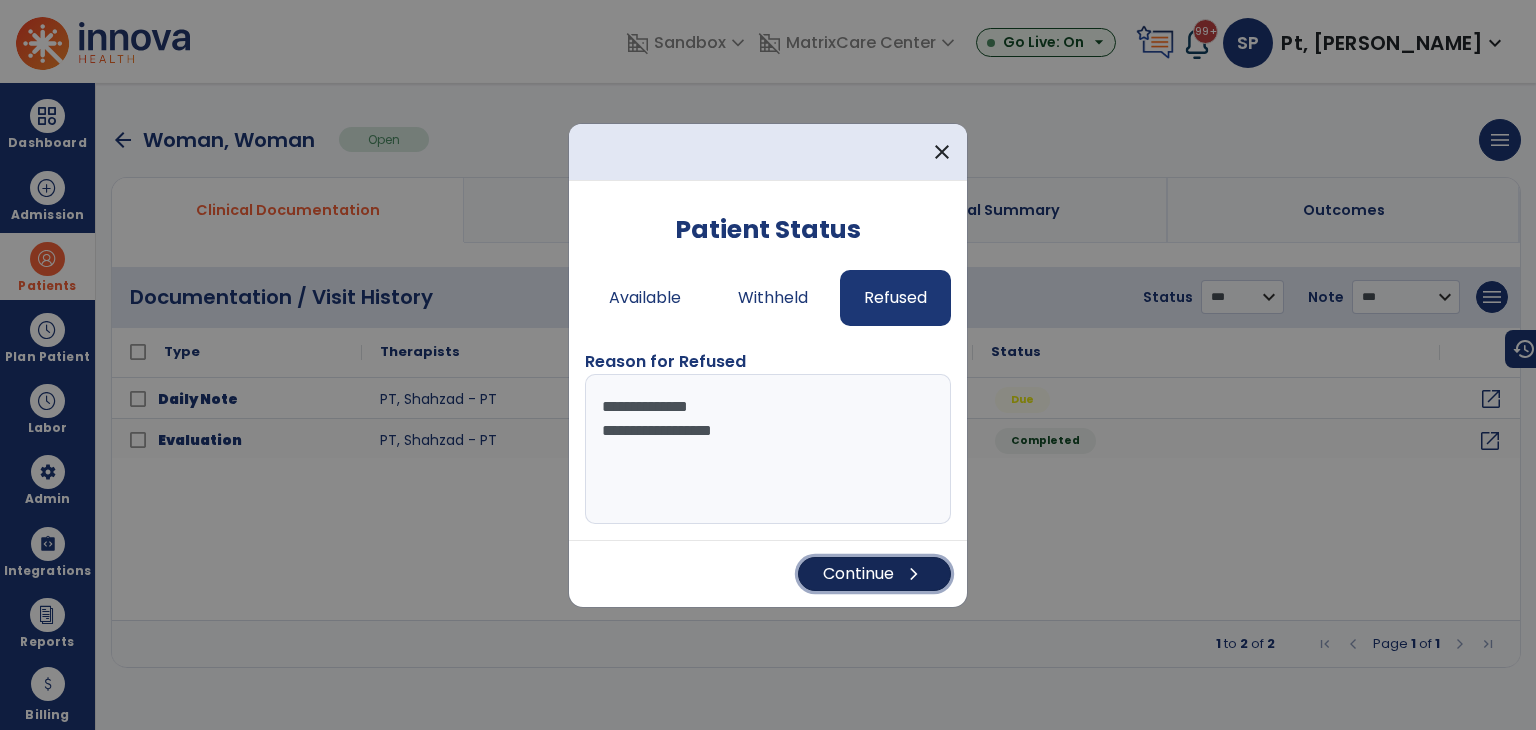click on "Continue   chevron_right" at bounding box center (874, 574) 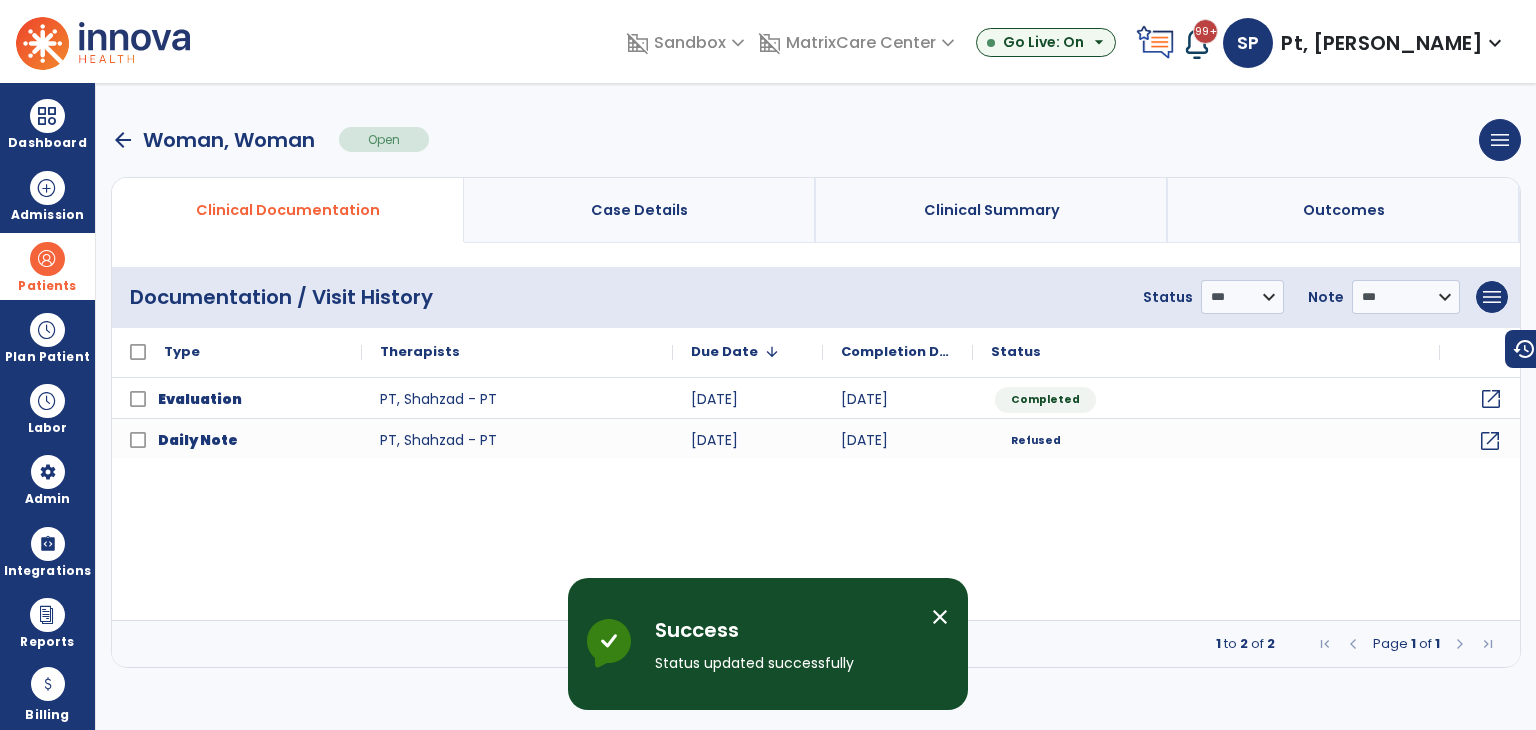 click on "close" at bounding box center (948, 620) 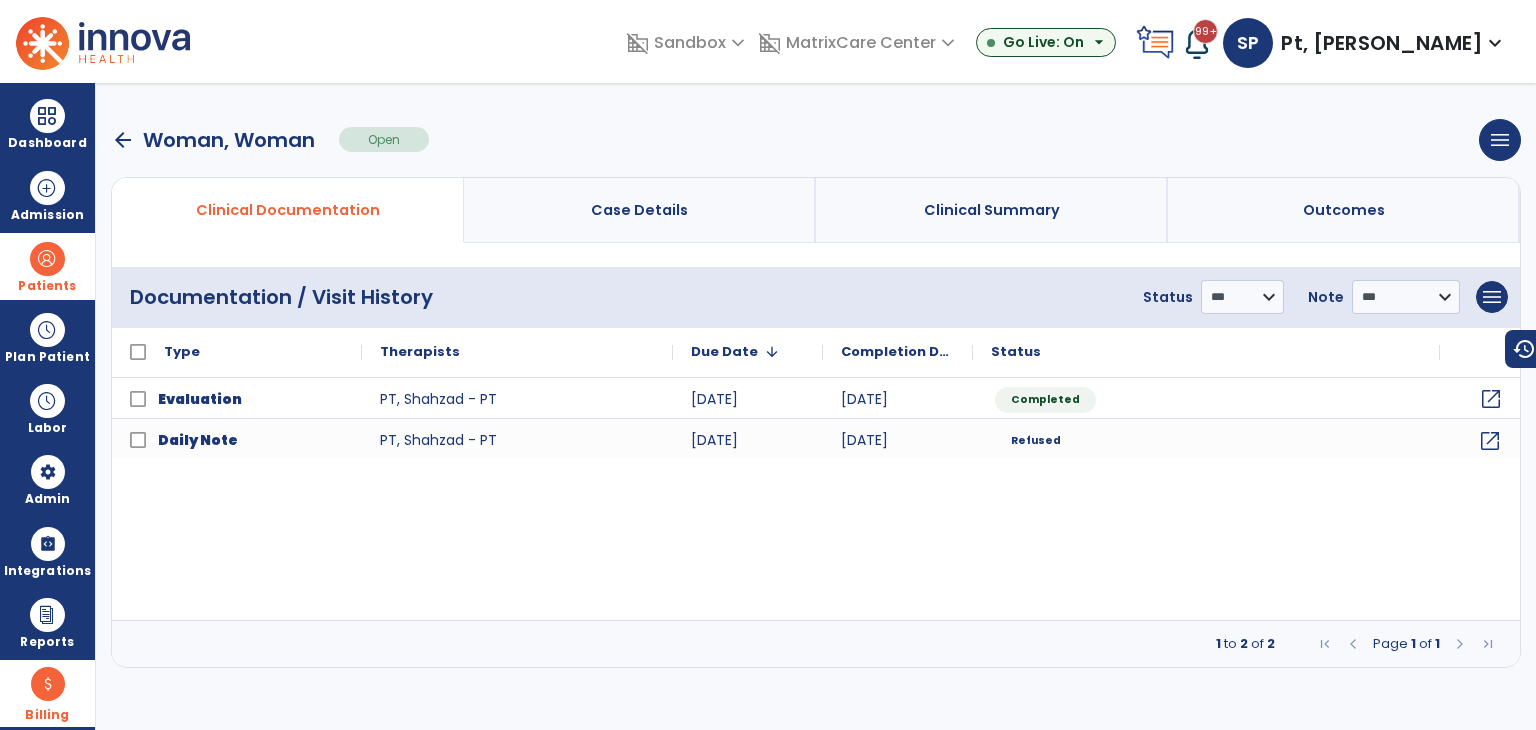 click on "attach_money" at bounding box center [48, 684] 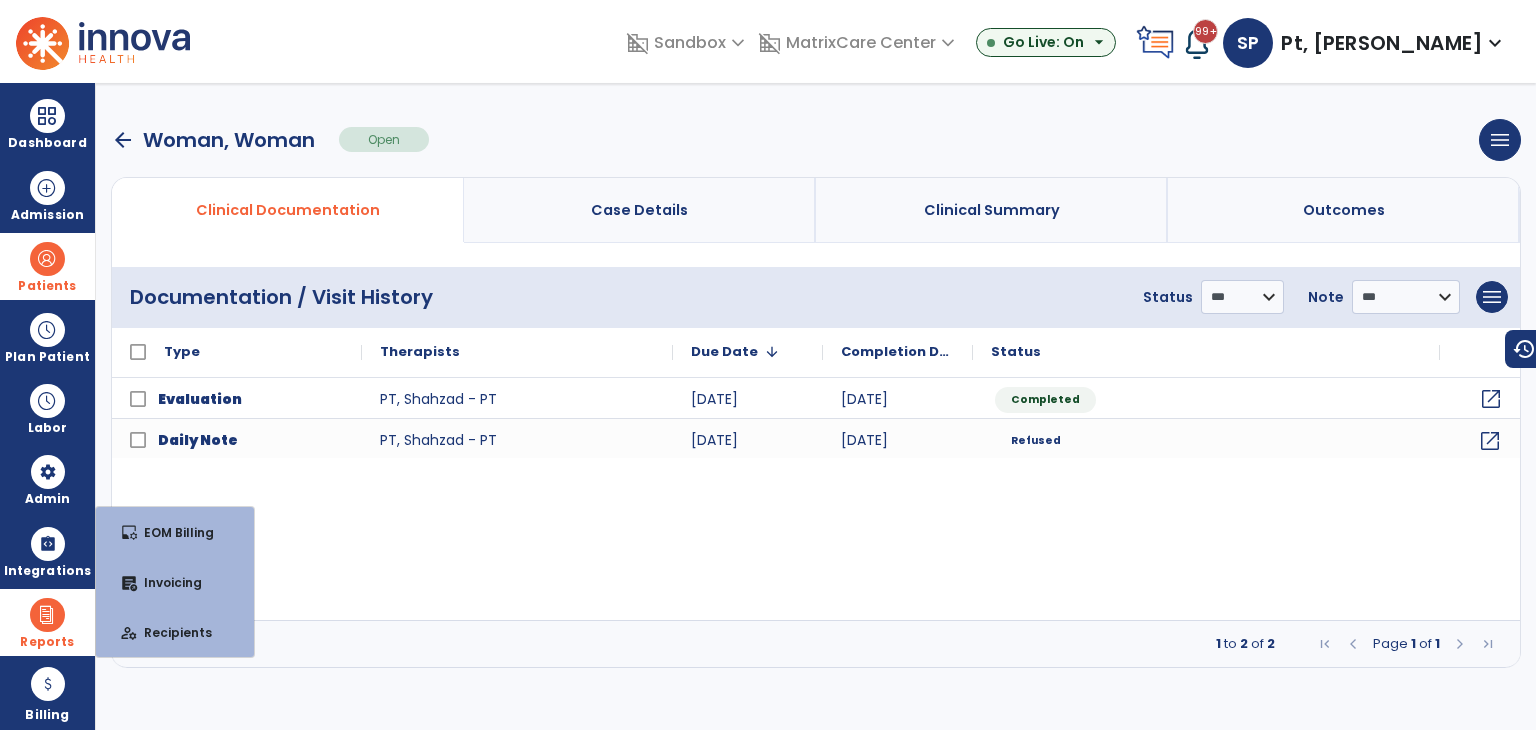 click on "Reports" at bounding box center [47, 622] 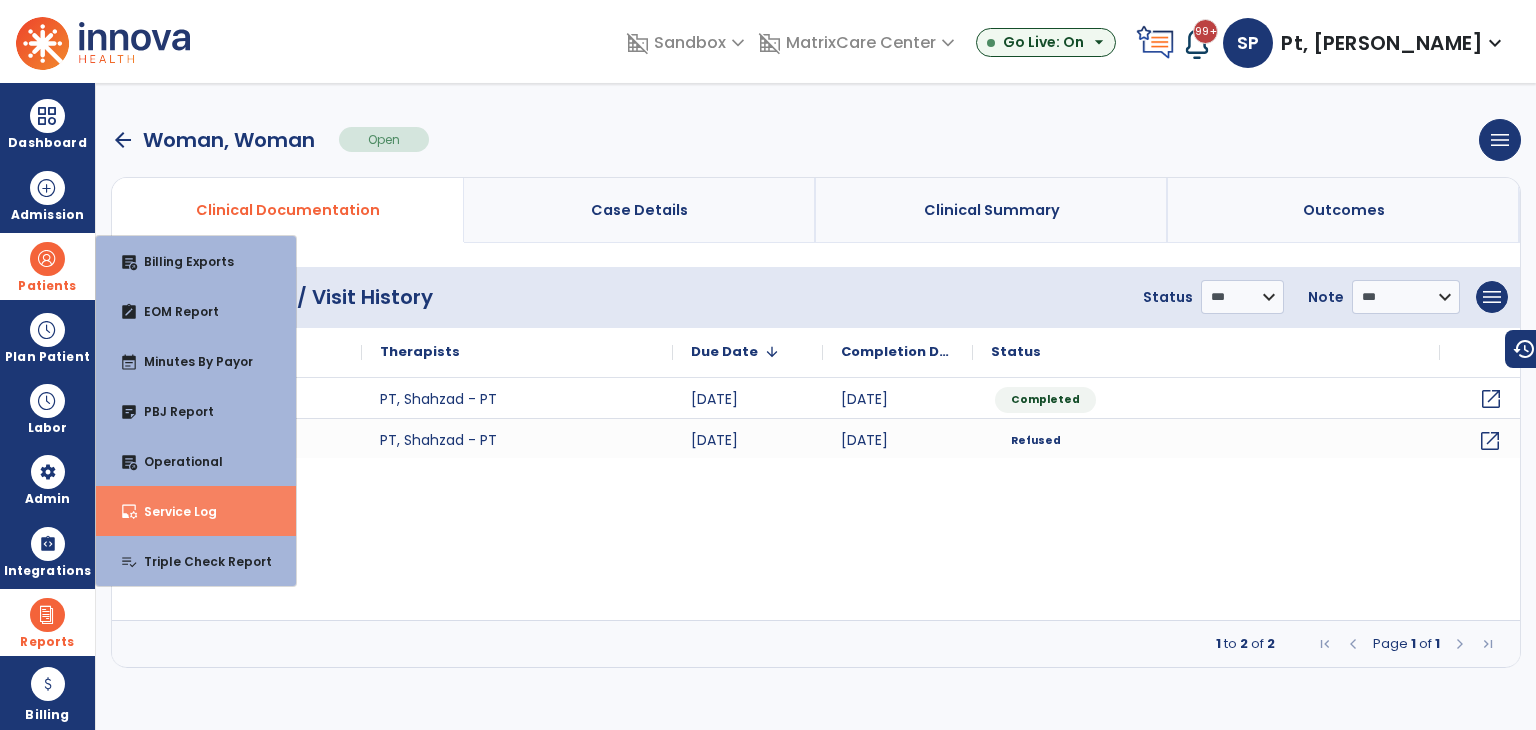 click on "inbox_customize  Service Log" at bounding box center (196, 511) 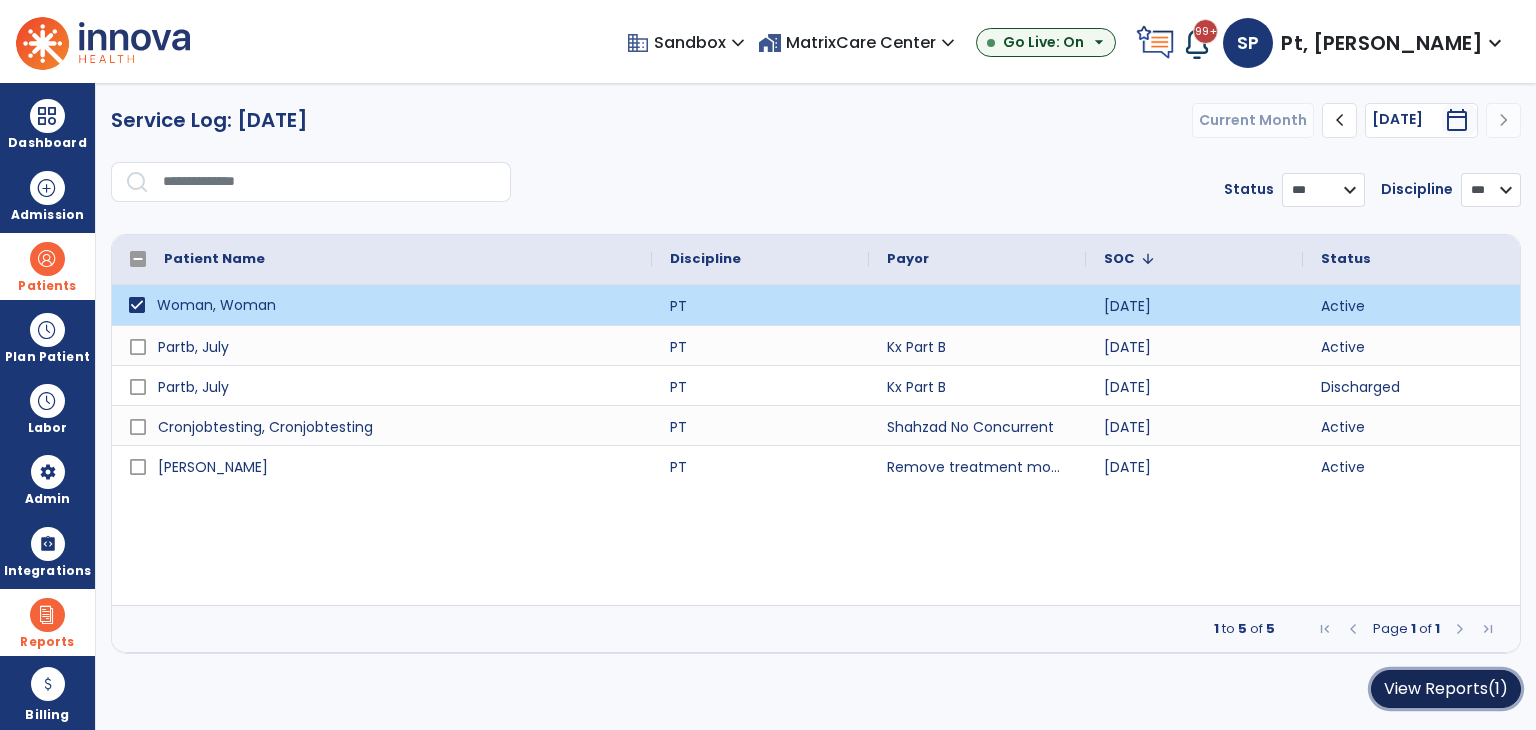 click on "View Reports  (1)" 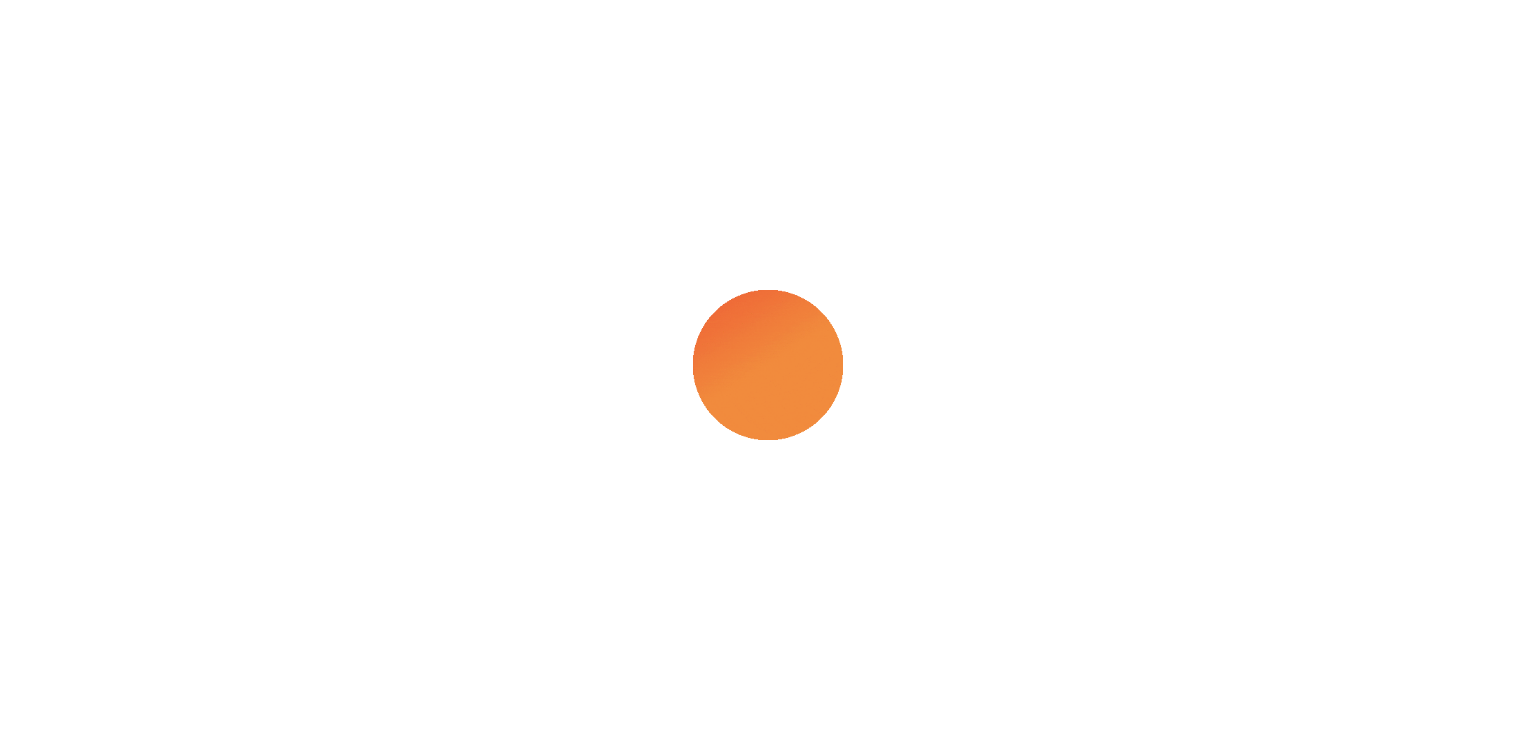scroll, scrollTop: 0, scrollLeft: 0, axis: both 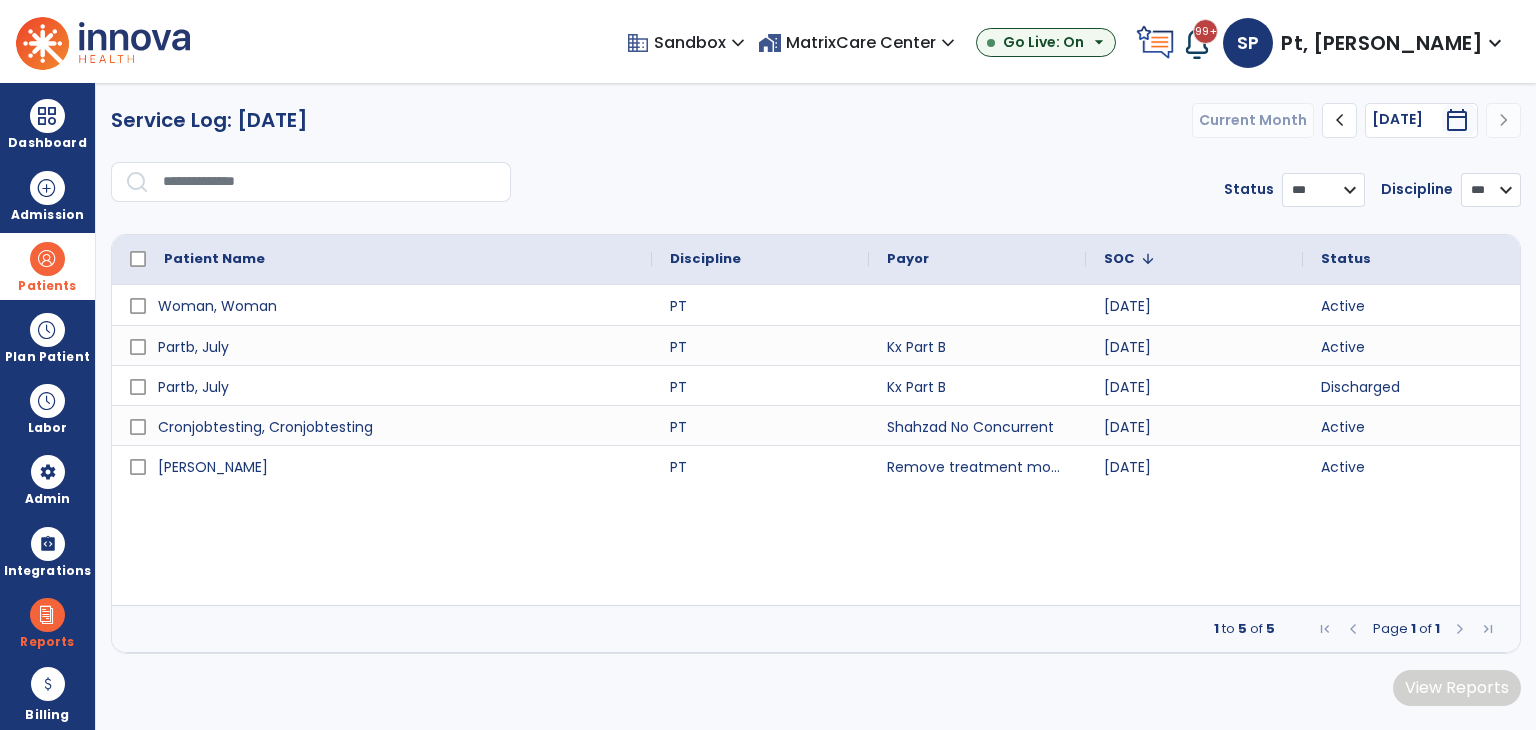 click on "Patients" at bounding box center [47, 266] 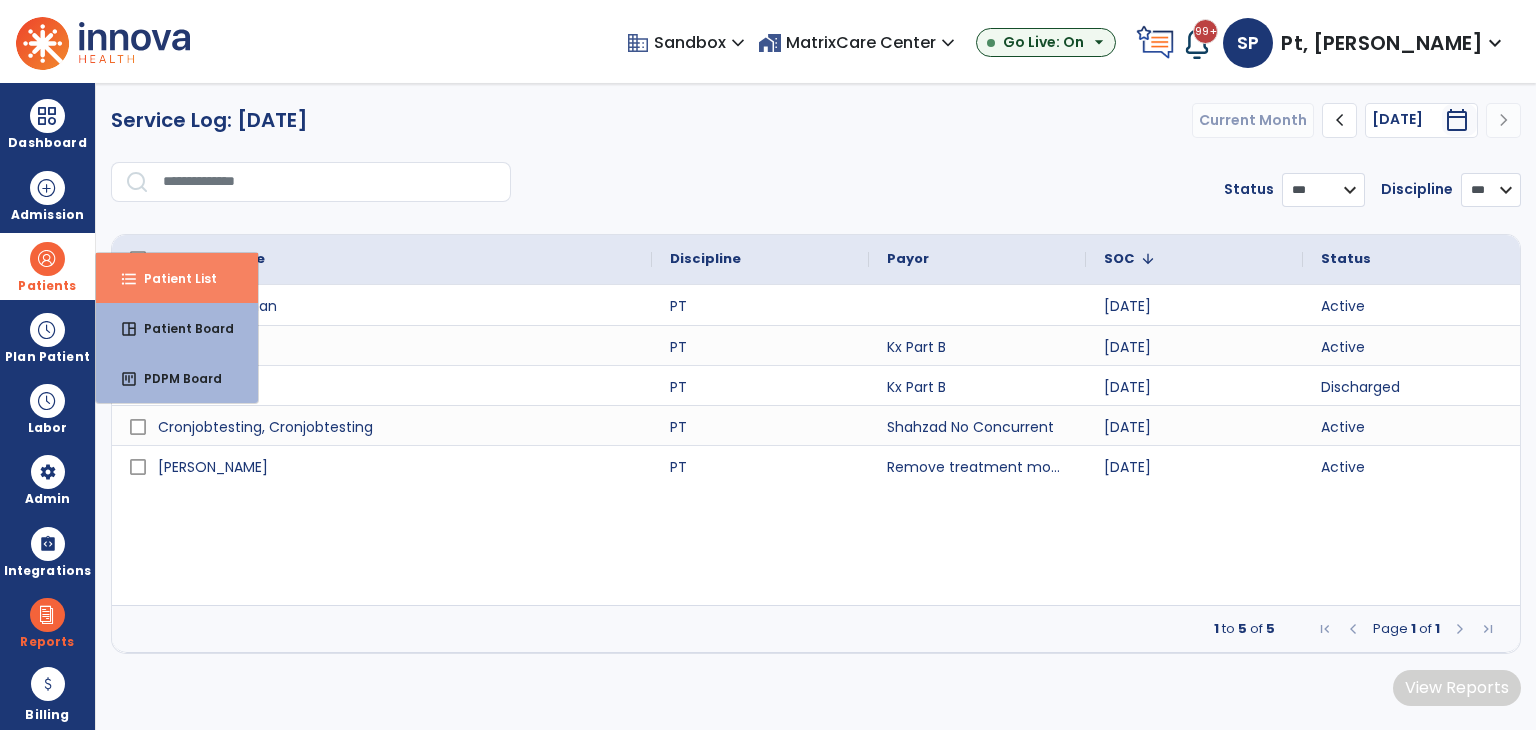 click on "format_list_bulleted" at bounding box center (129, 279) 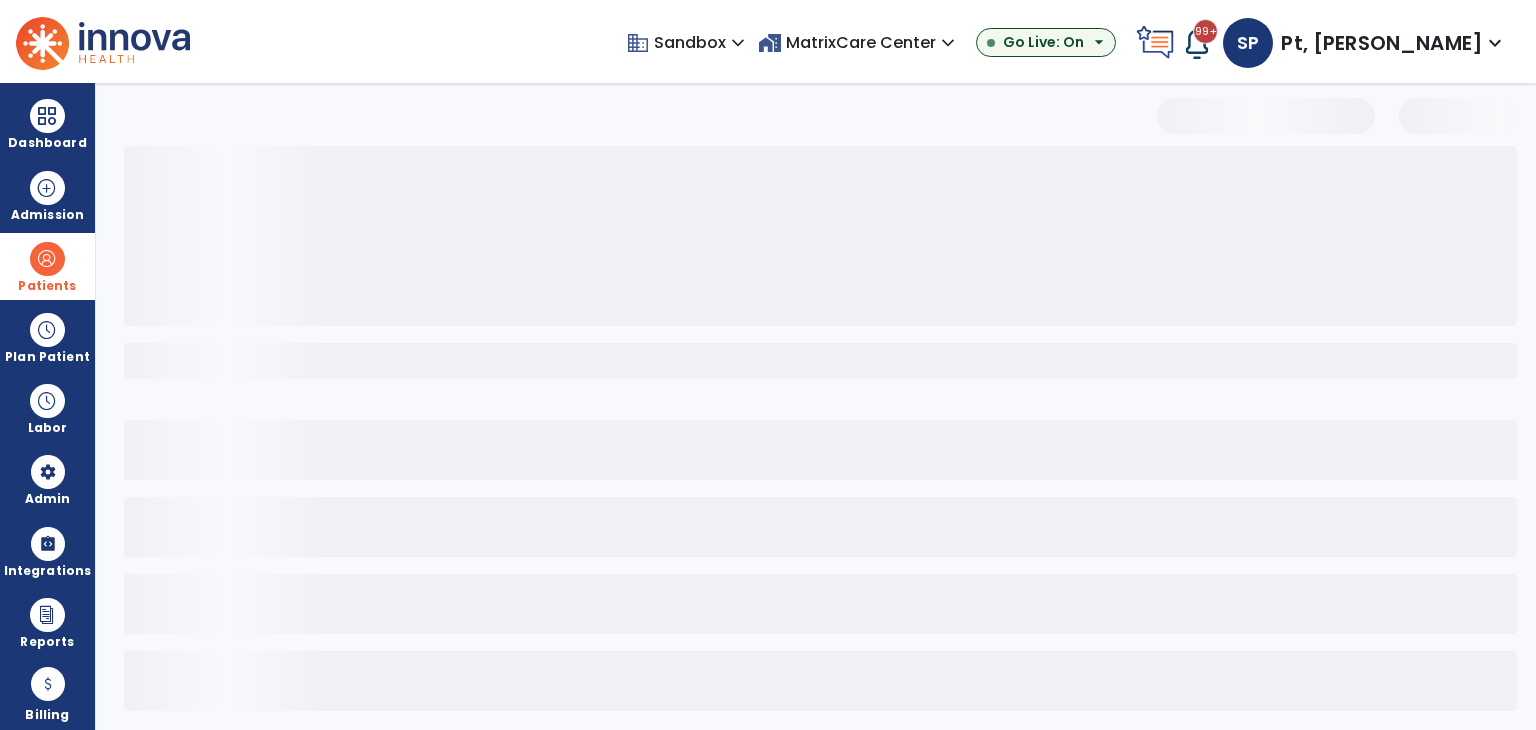 select on "***" 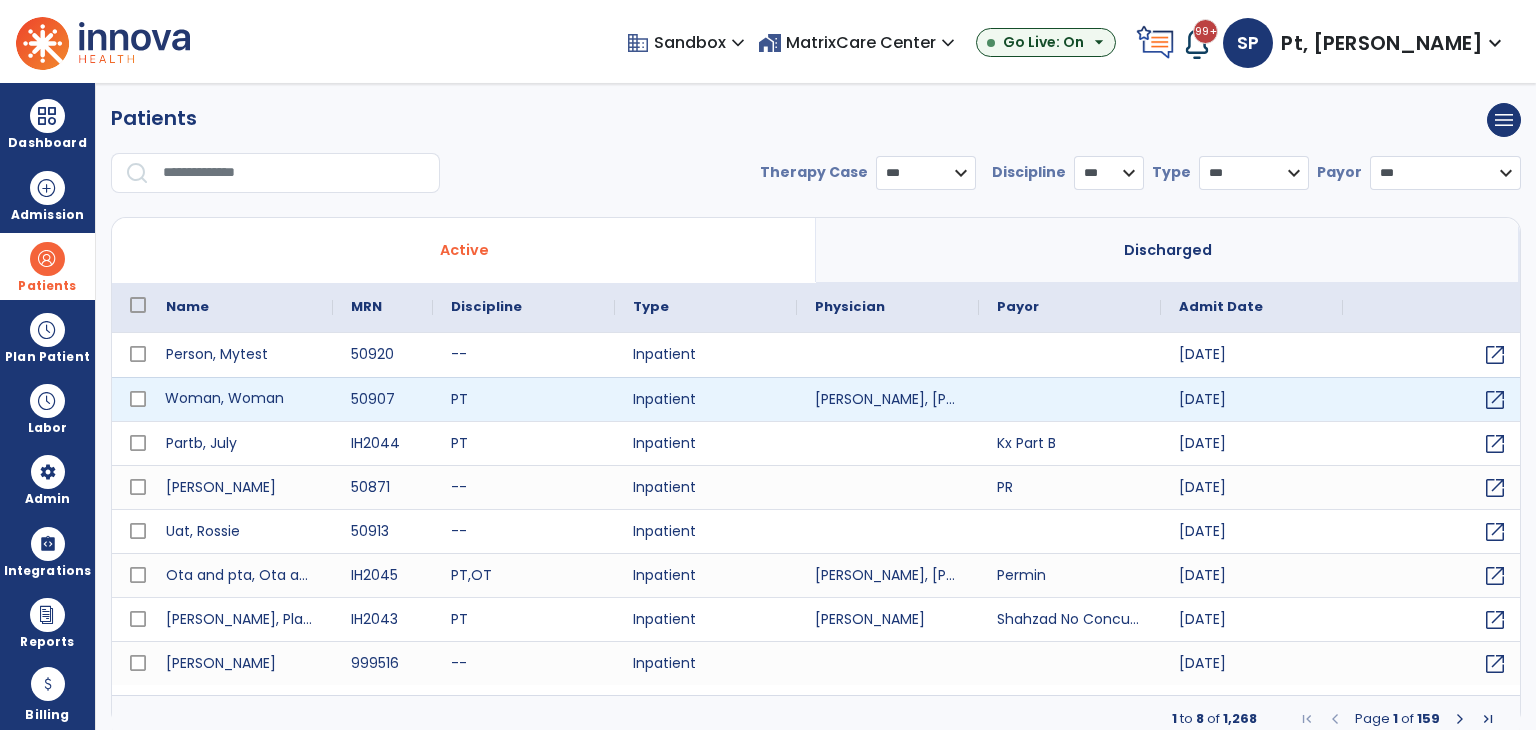 click on "Woman, Woman" at bounding box center (240, 399) 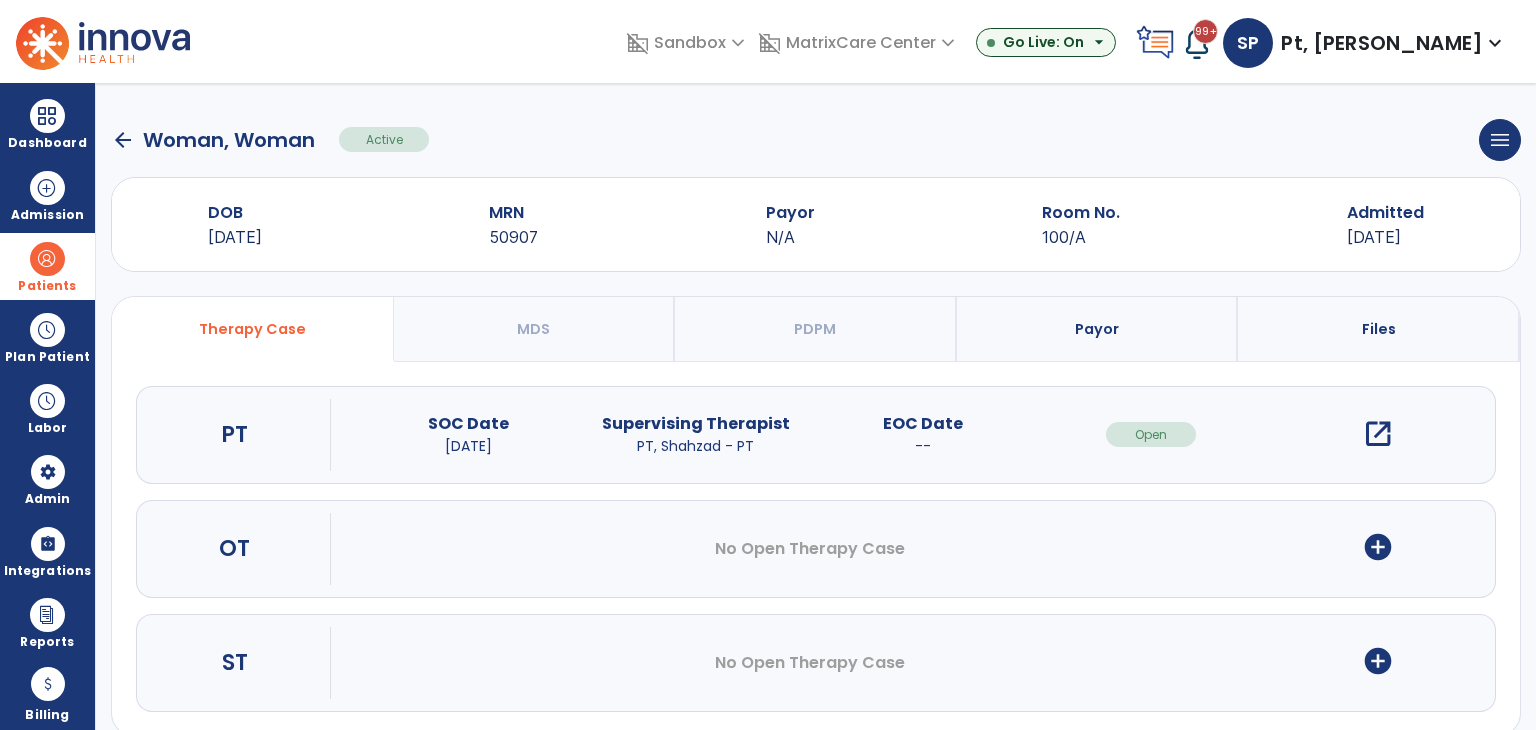 click on "open_in_new" at bounding box center [1378, 434] 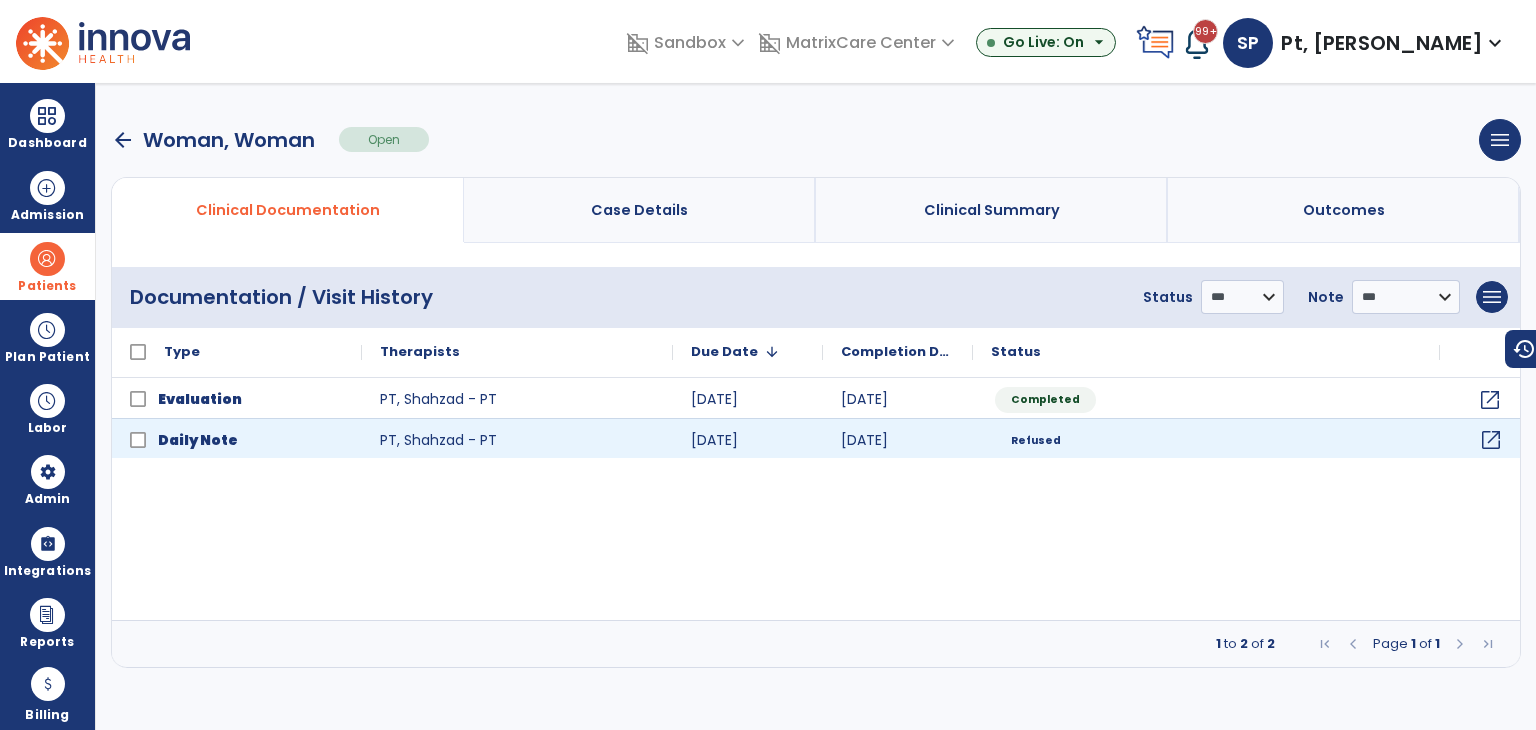 click on "open_in_new" 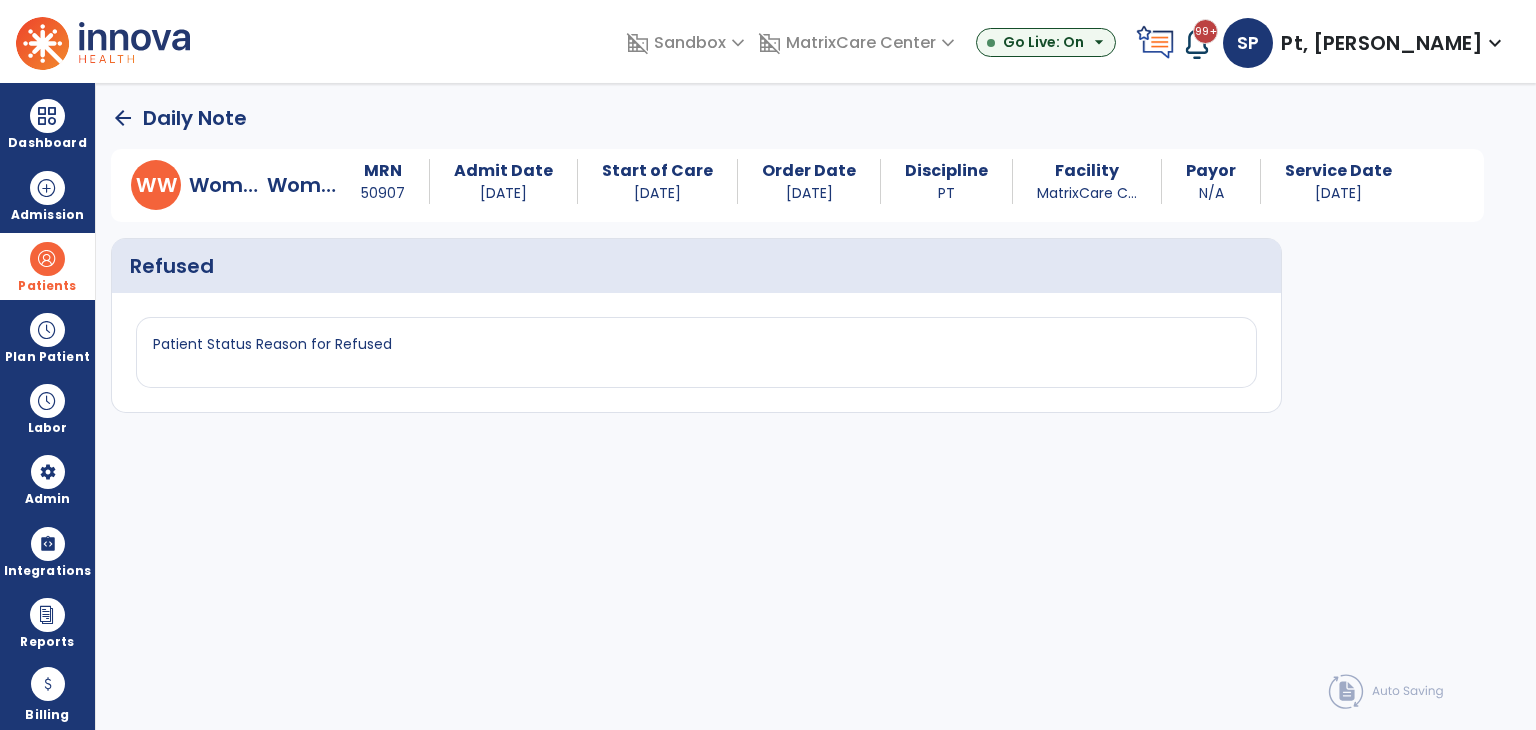 click on "arrow_back" 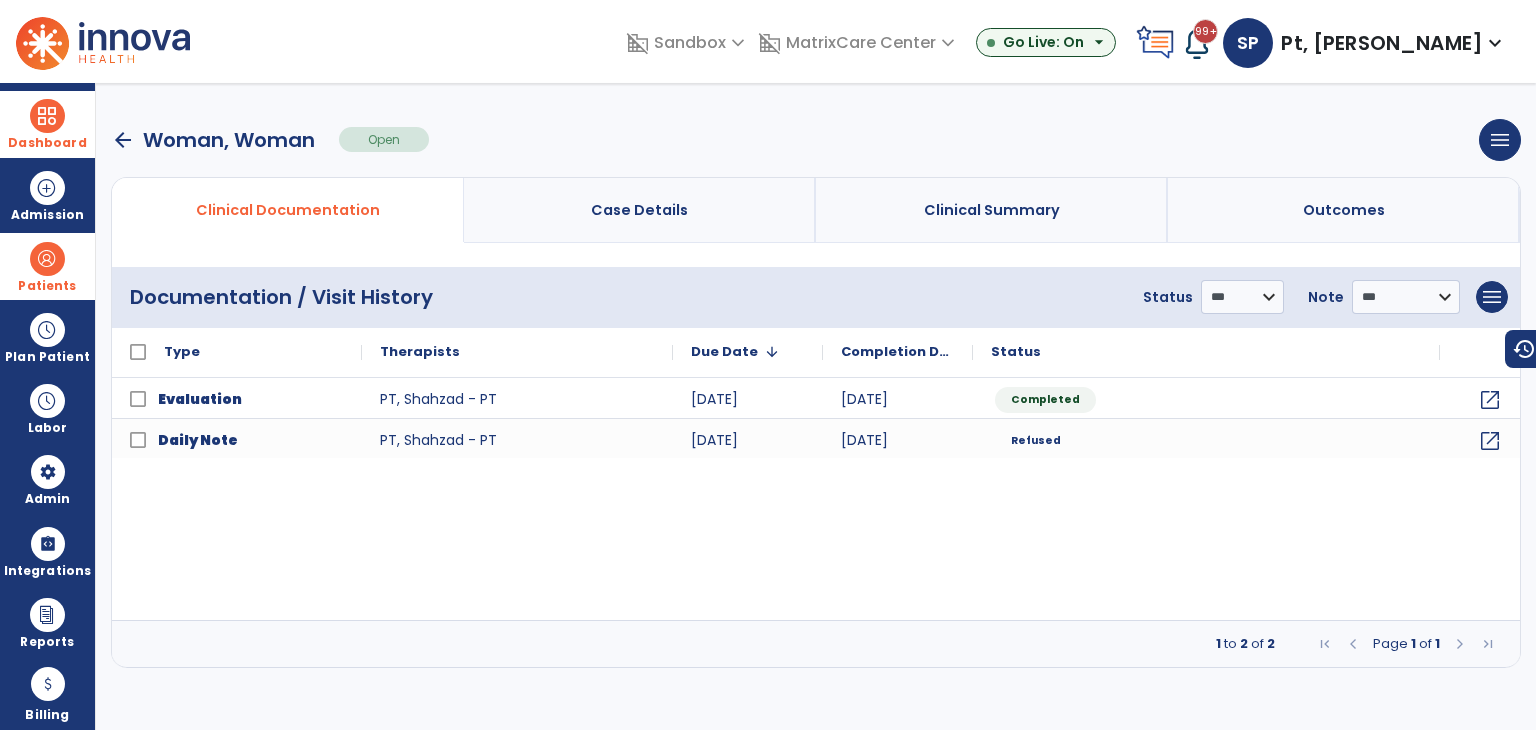 click at bounding box center [47, 116] 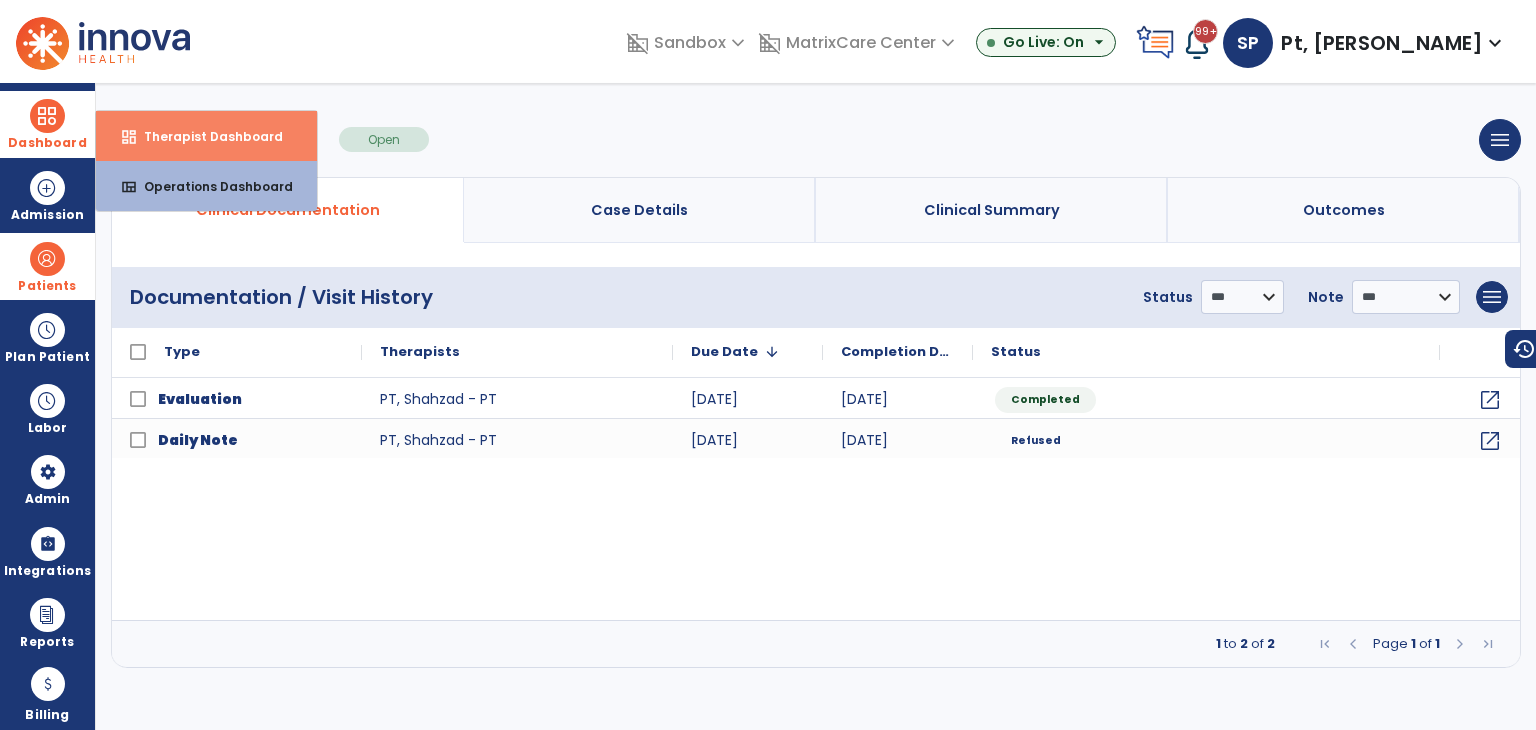 click on "Therapist Dashboard" at bounding box center (205, 136) 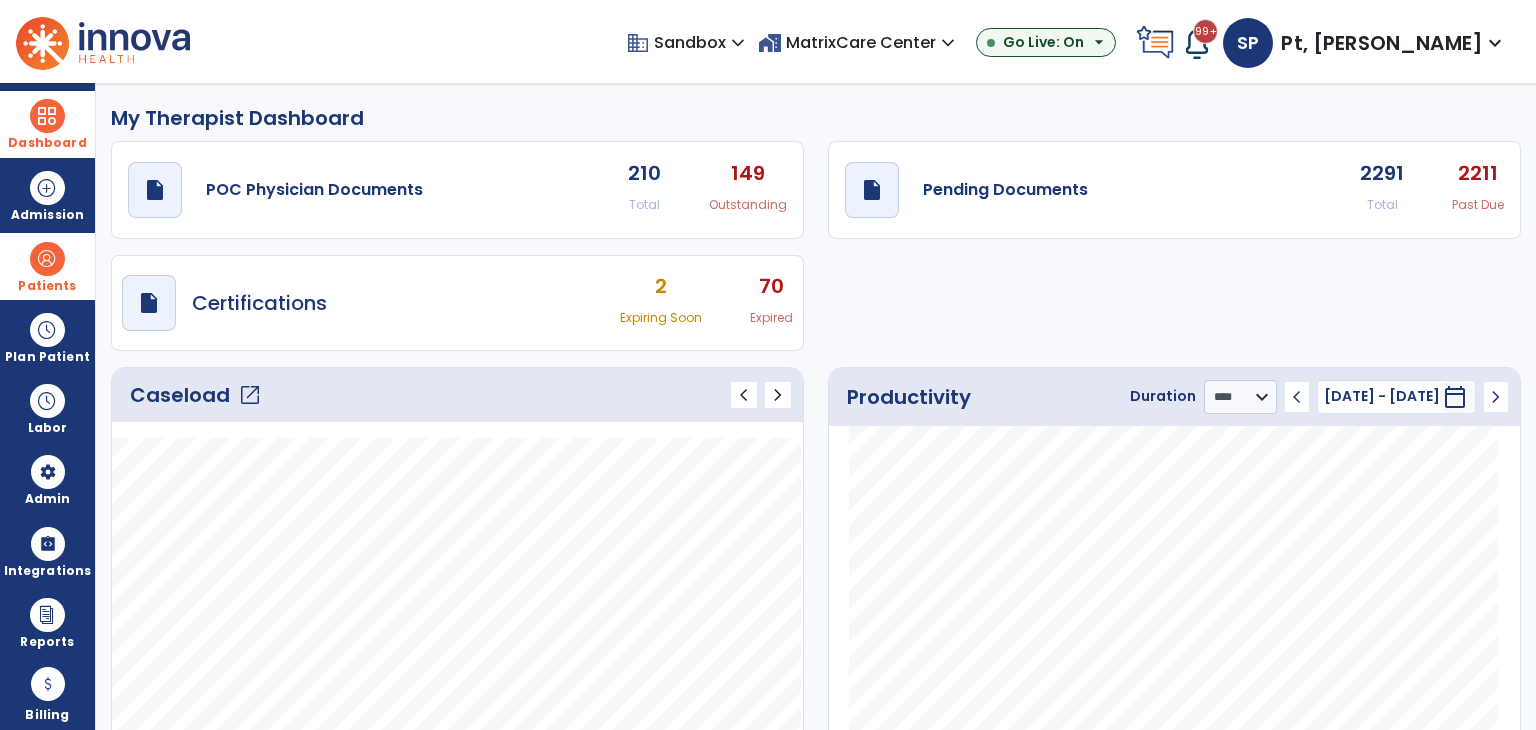 click on "open_in_new" 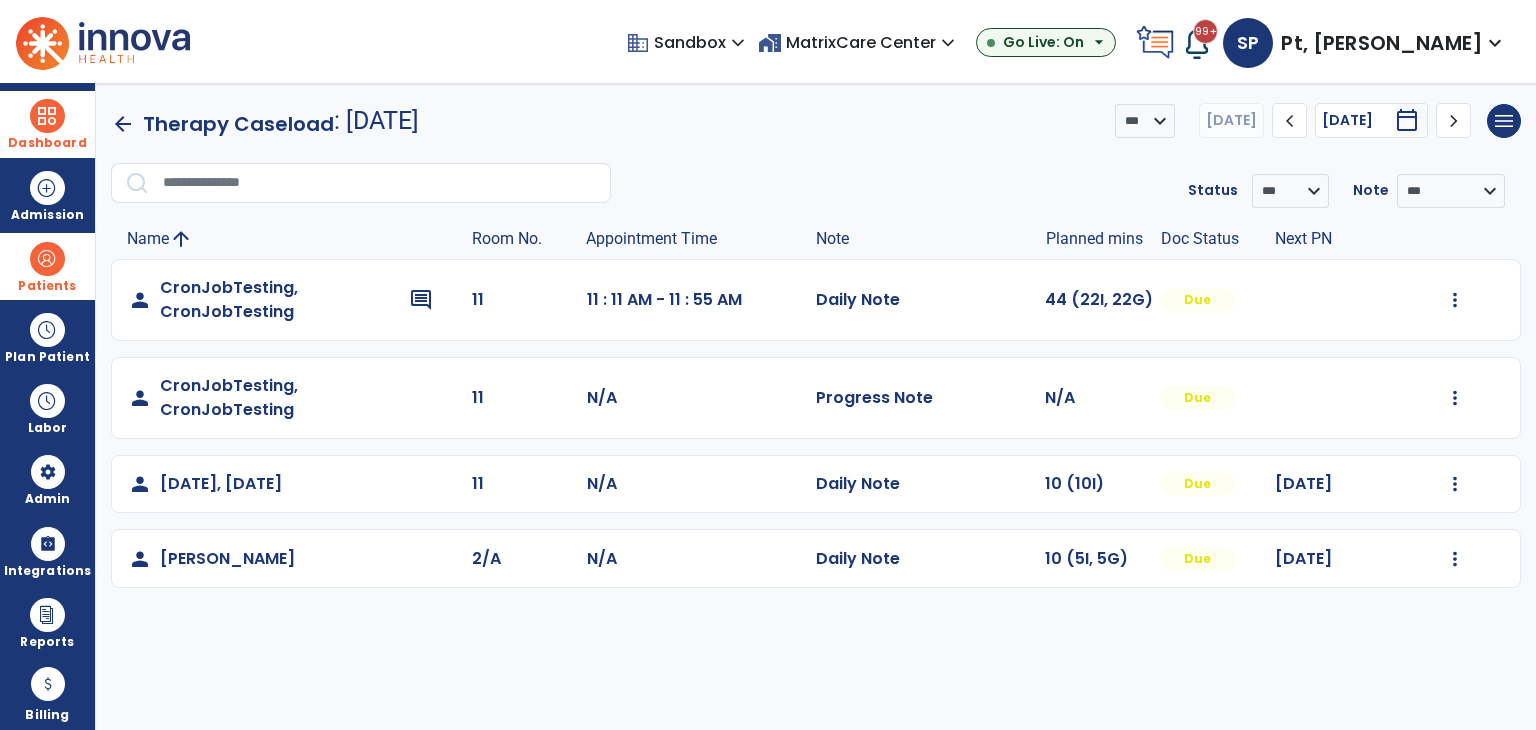 click on "chevron_left" 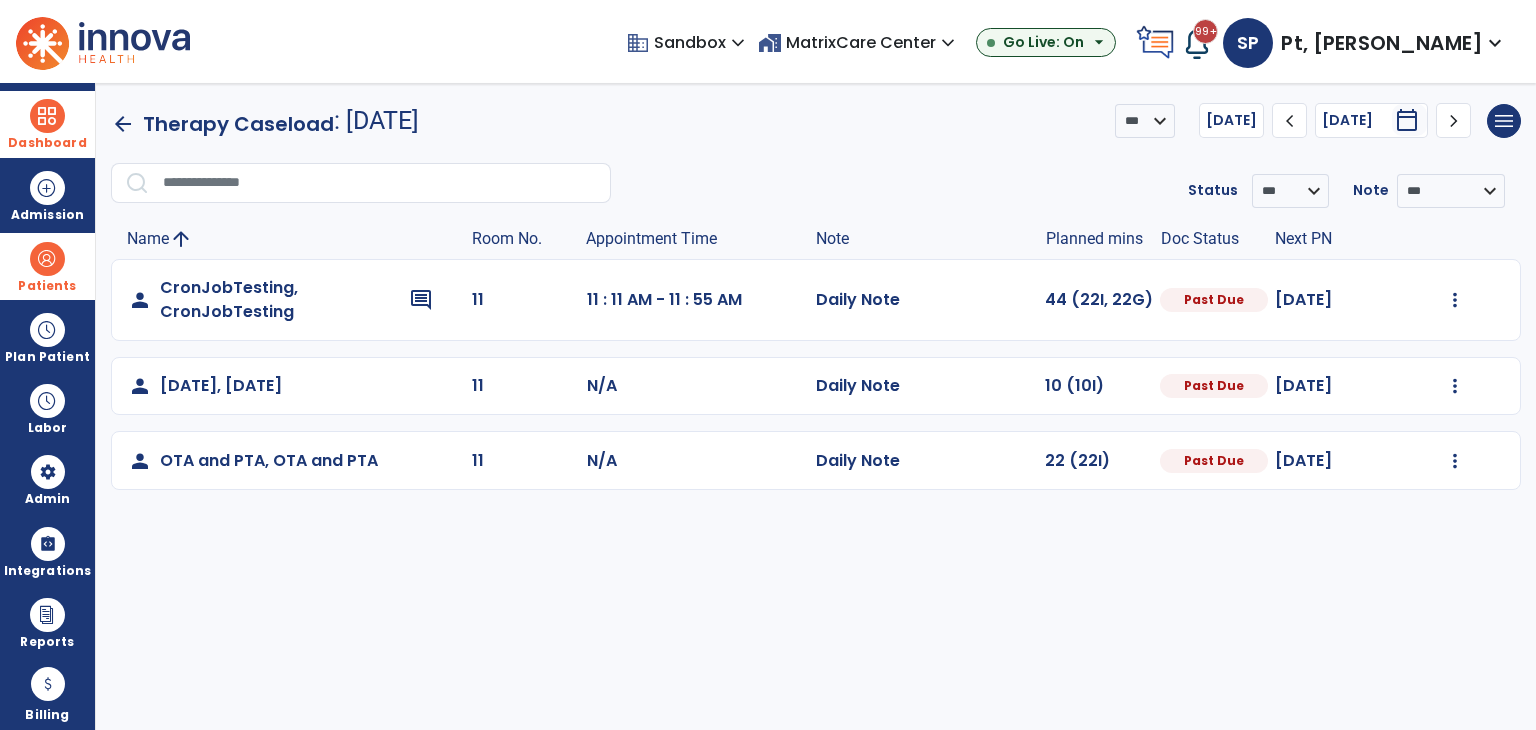 click on "chevron_left" 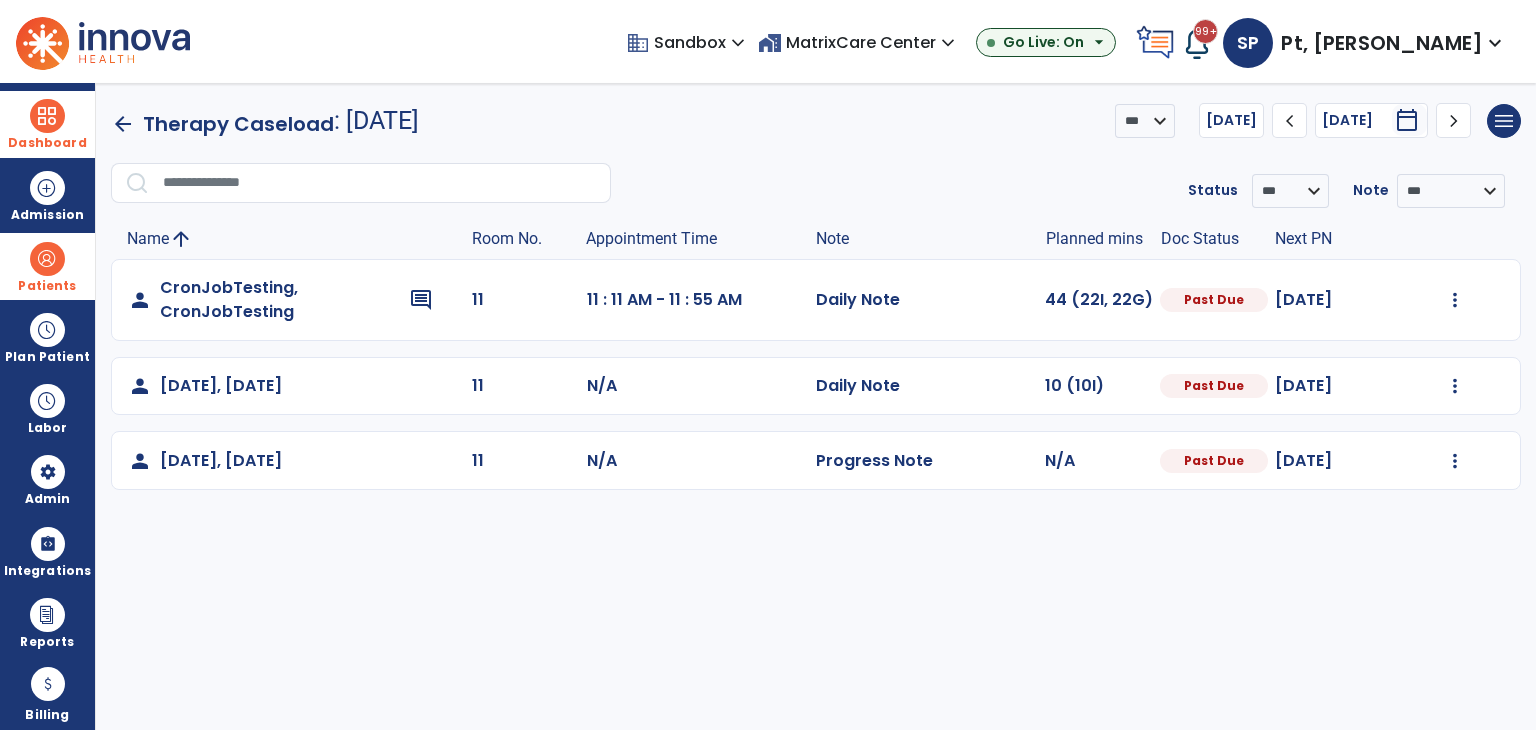 click on "chevron_left" 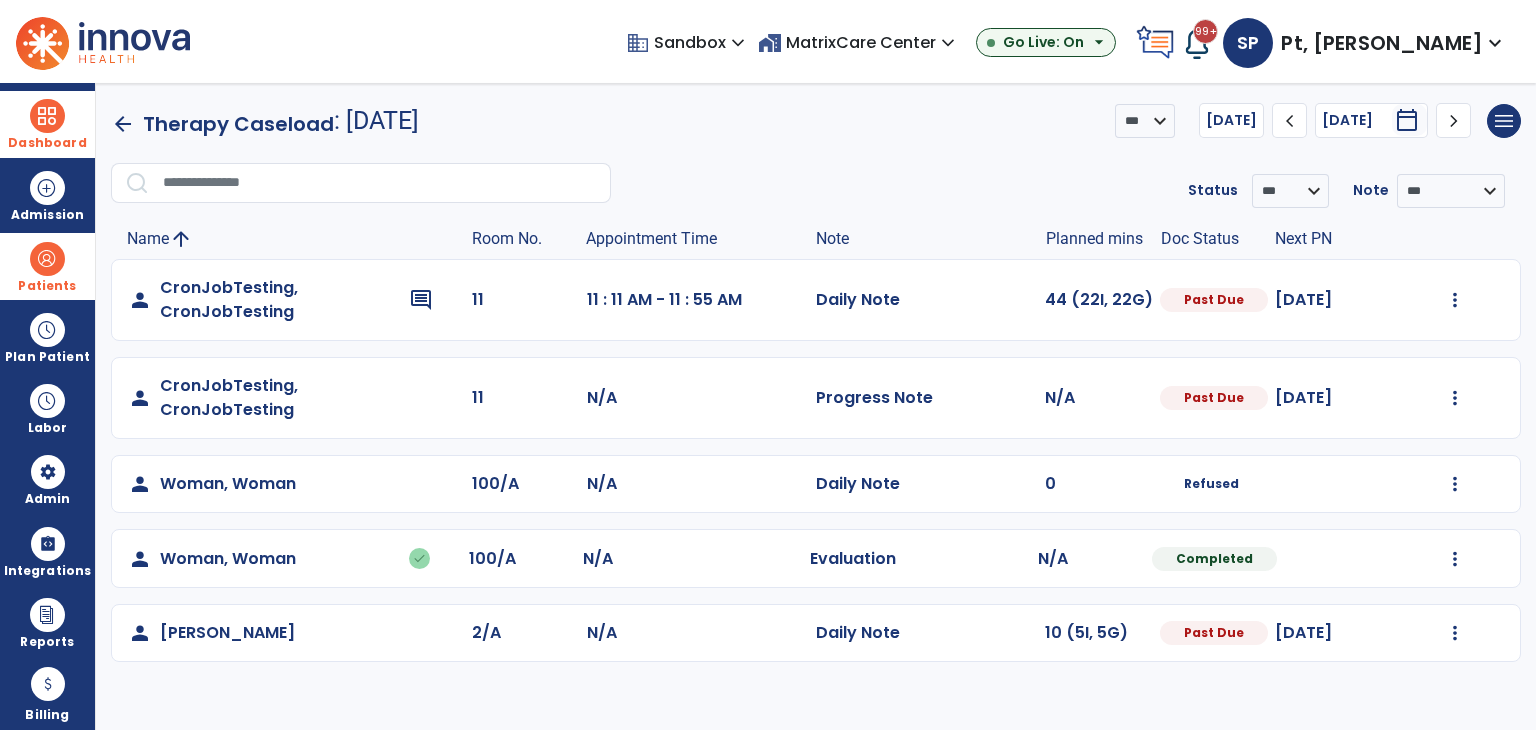 click on "Mark Visit As Complete   Reset Note   Open Document   G + C Mins" 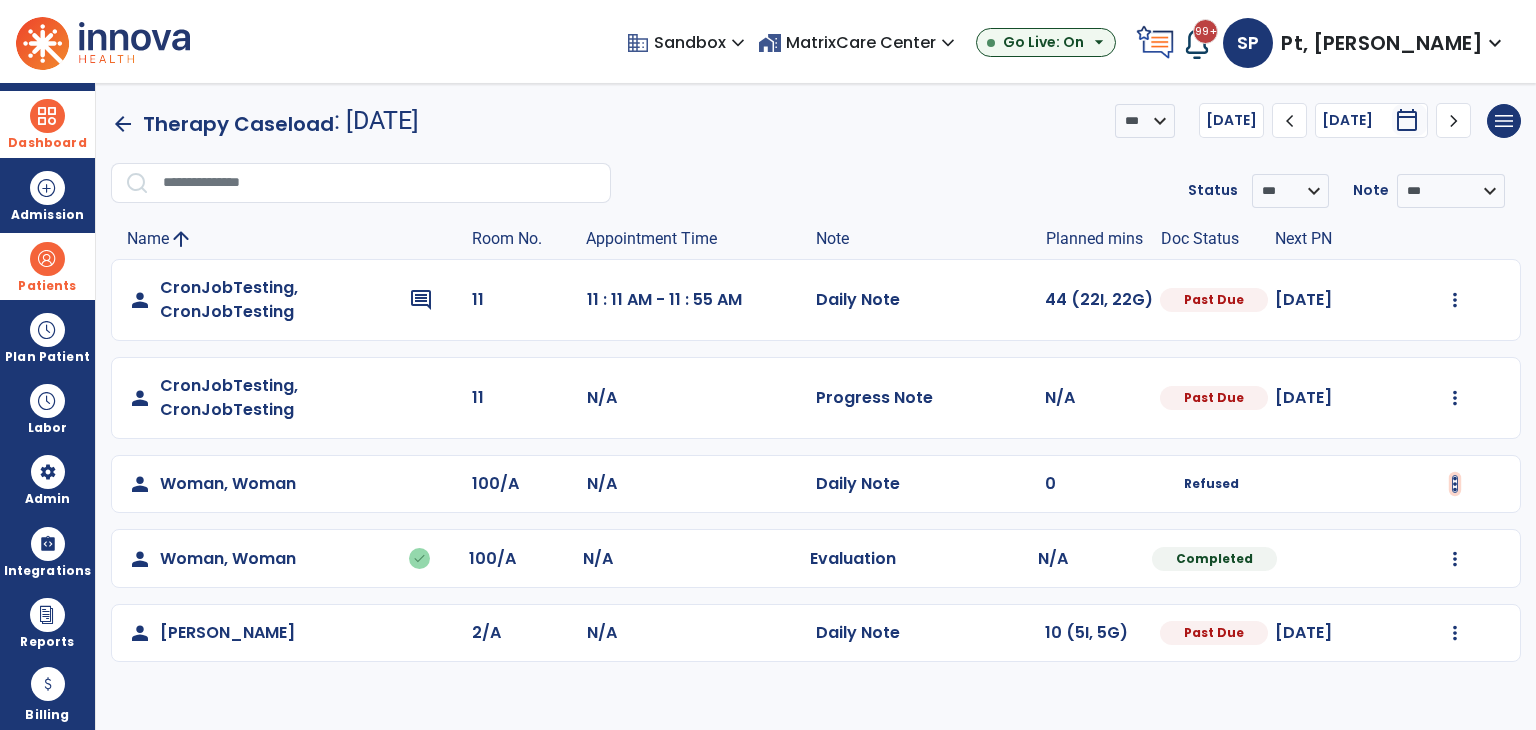 click at bounding box center [1455, 300] 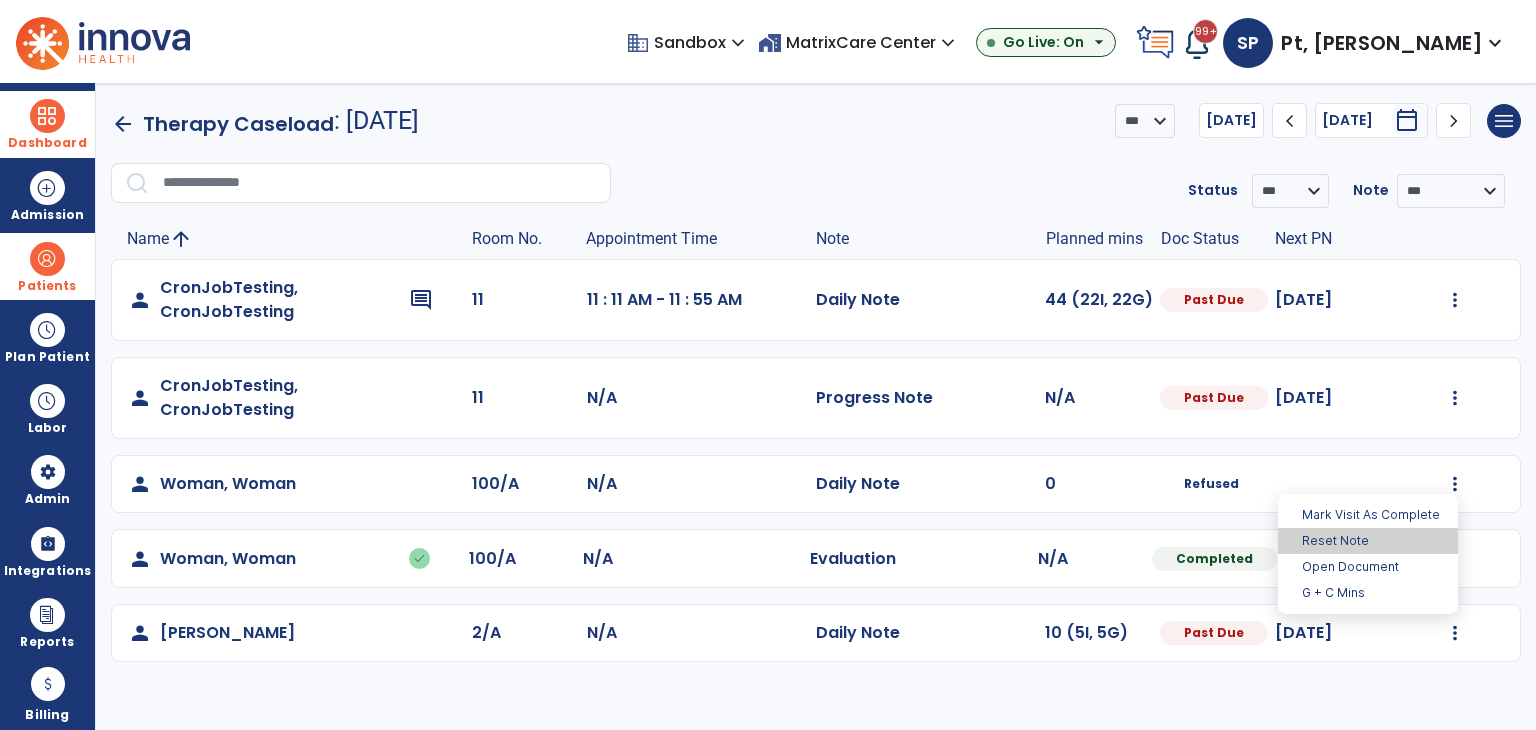 click on "Reset Note" at bounding box center [1368, 541] 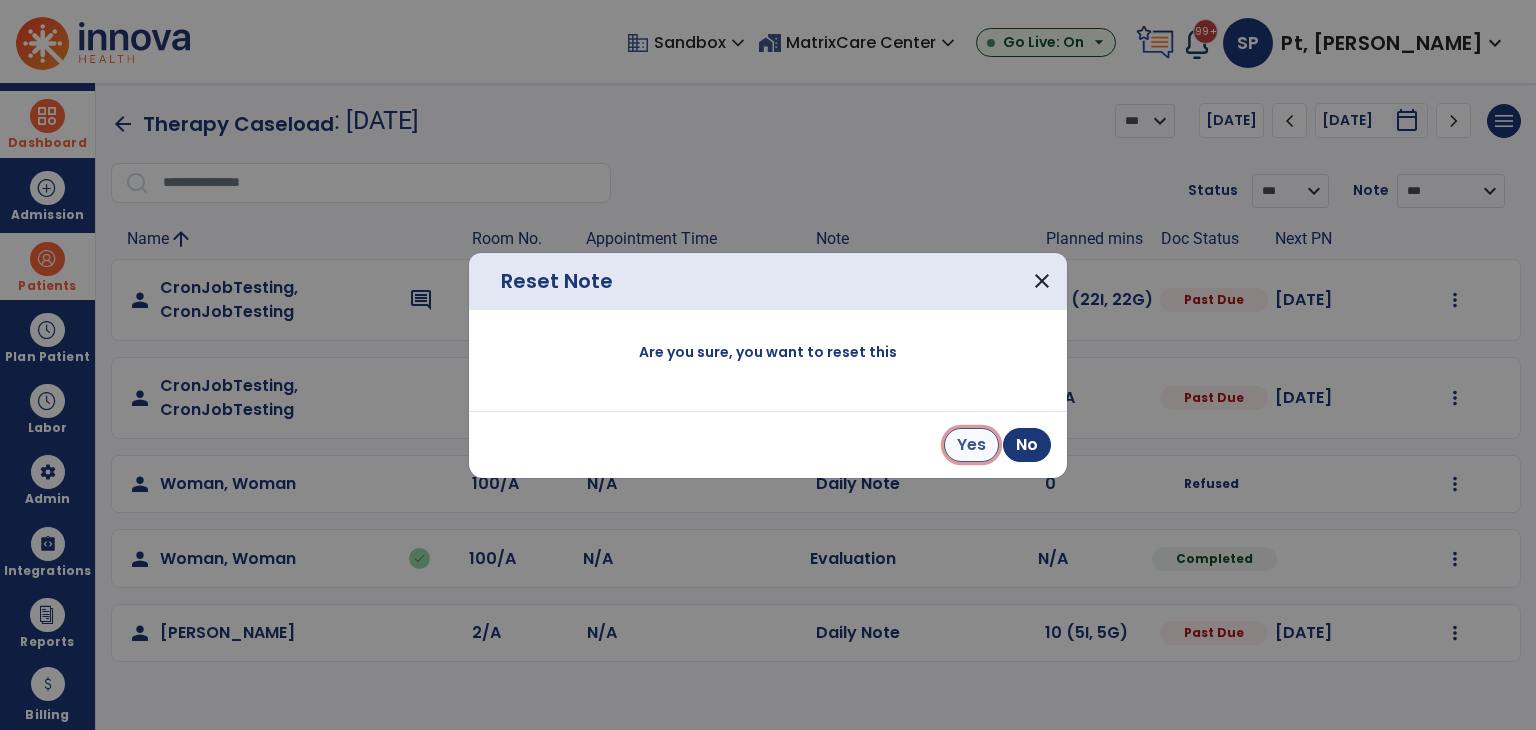 click on "Yes" at bounding box center (971, 445) 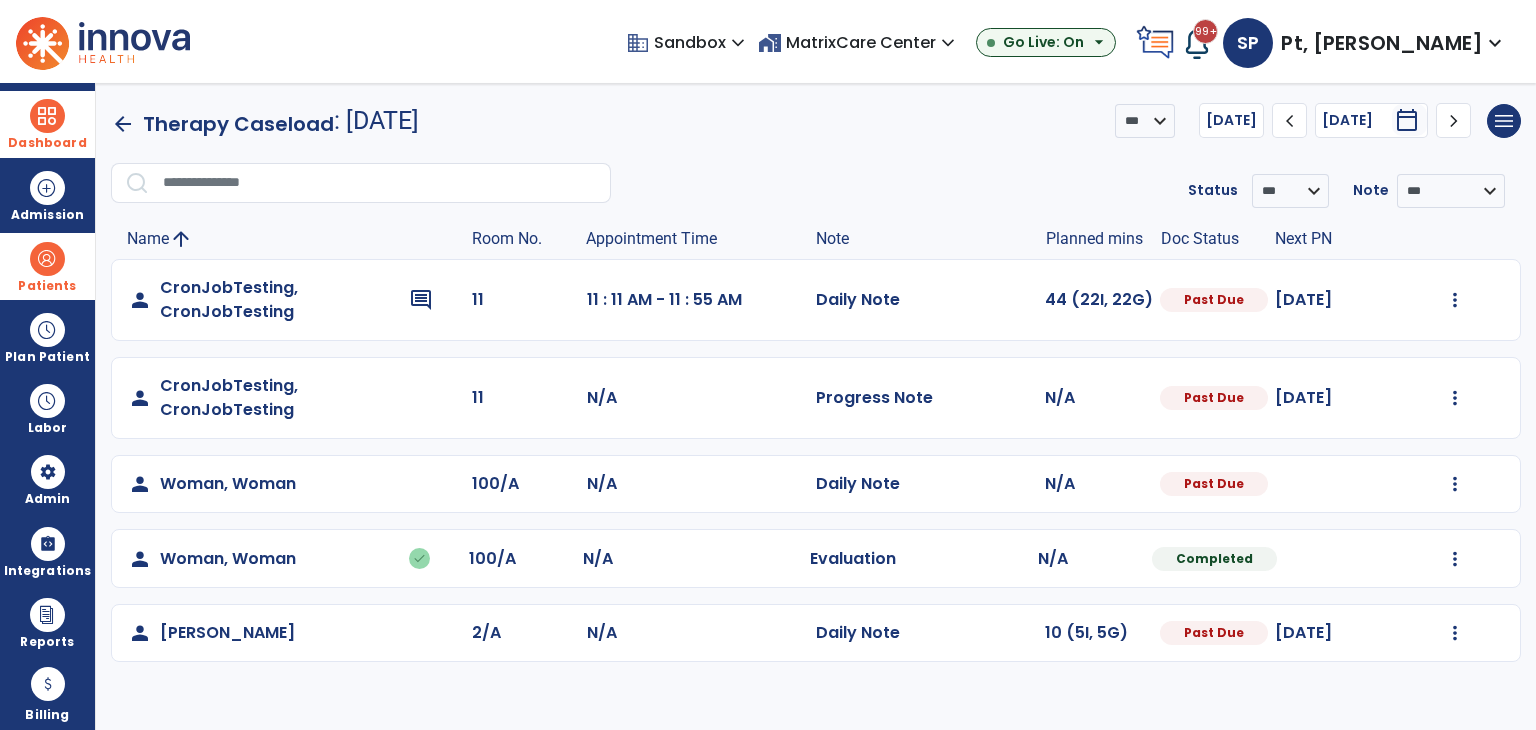 click at bounding box center [47, 259] 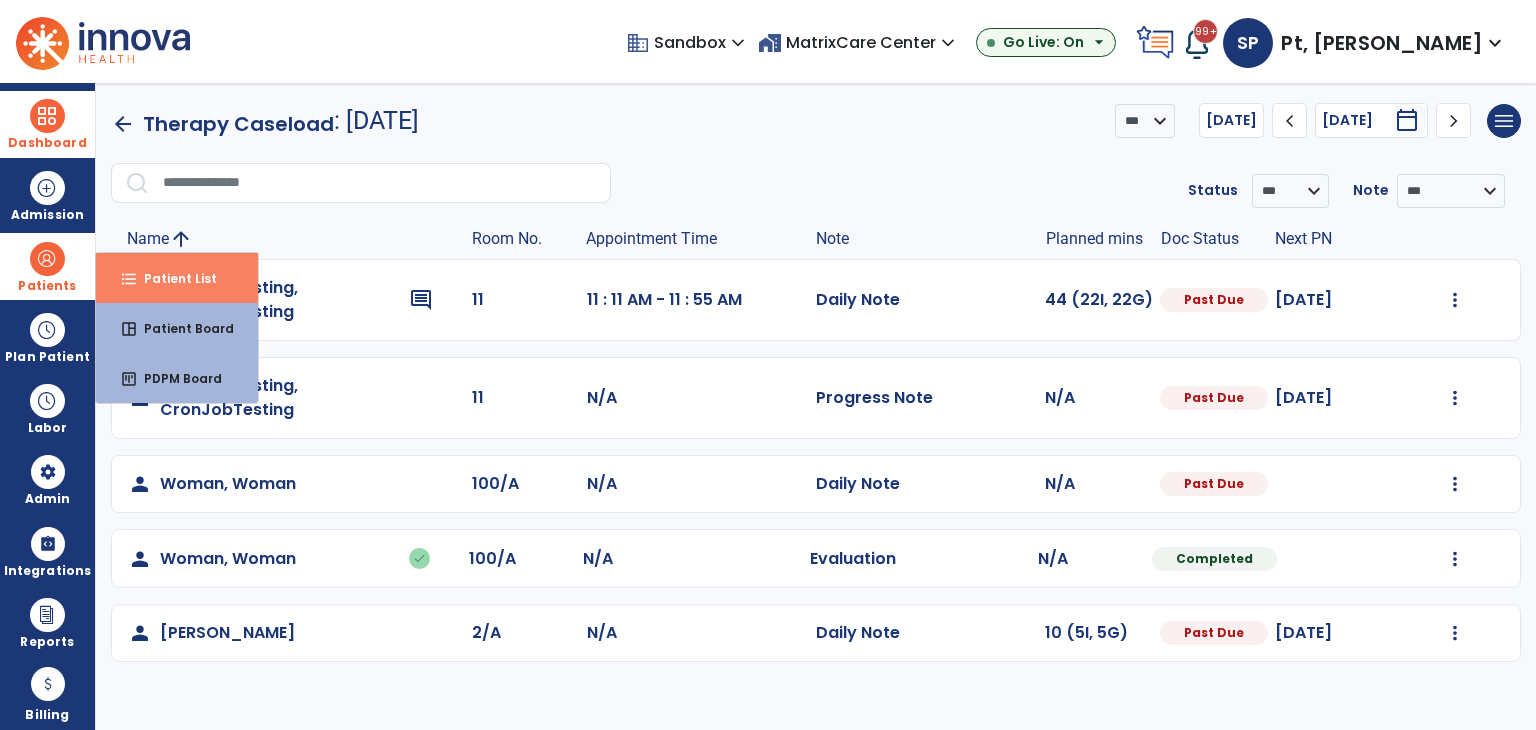 click on "Patient List" at bounding box center (172, 278) 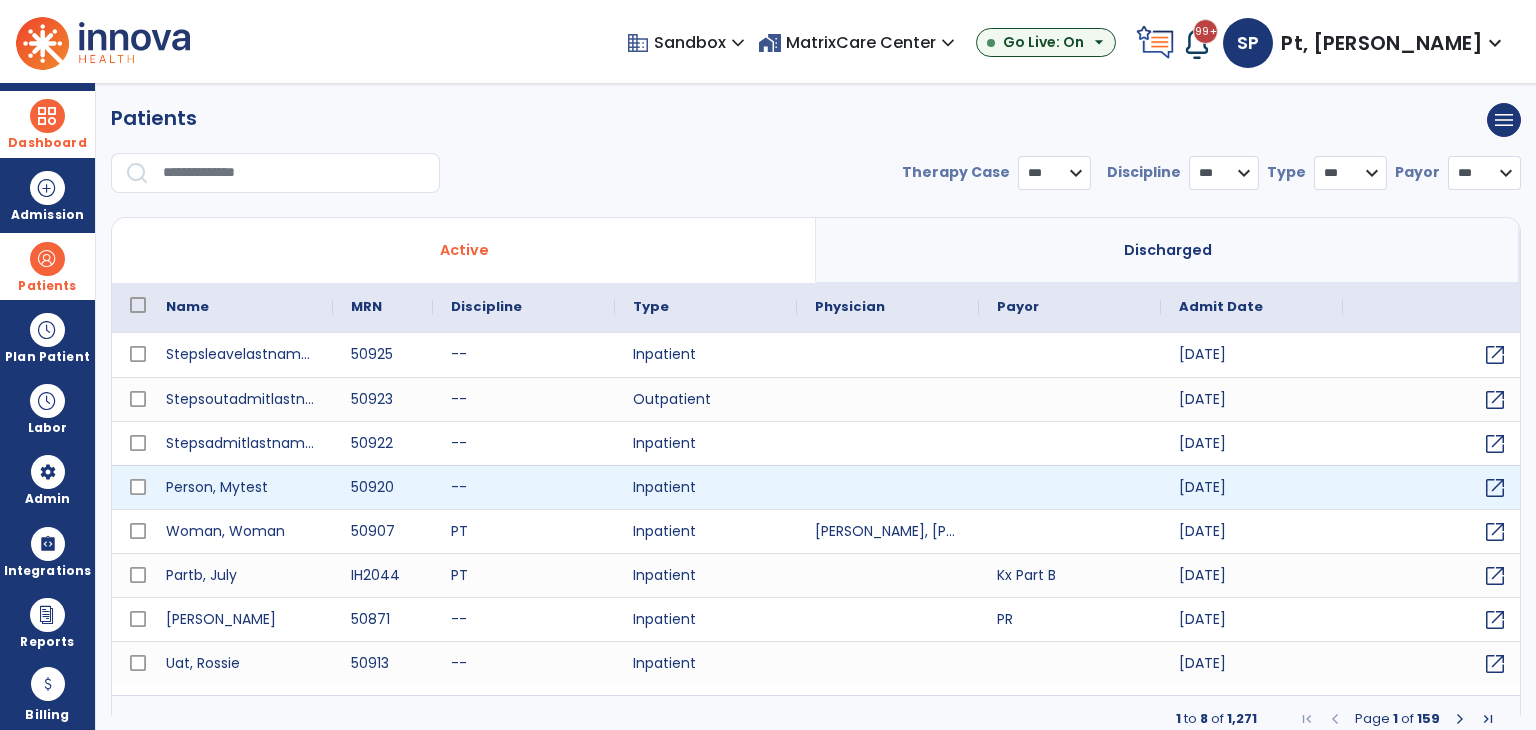 select on "***" 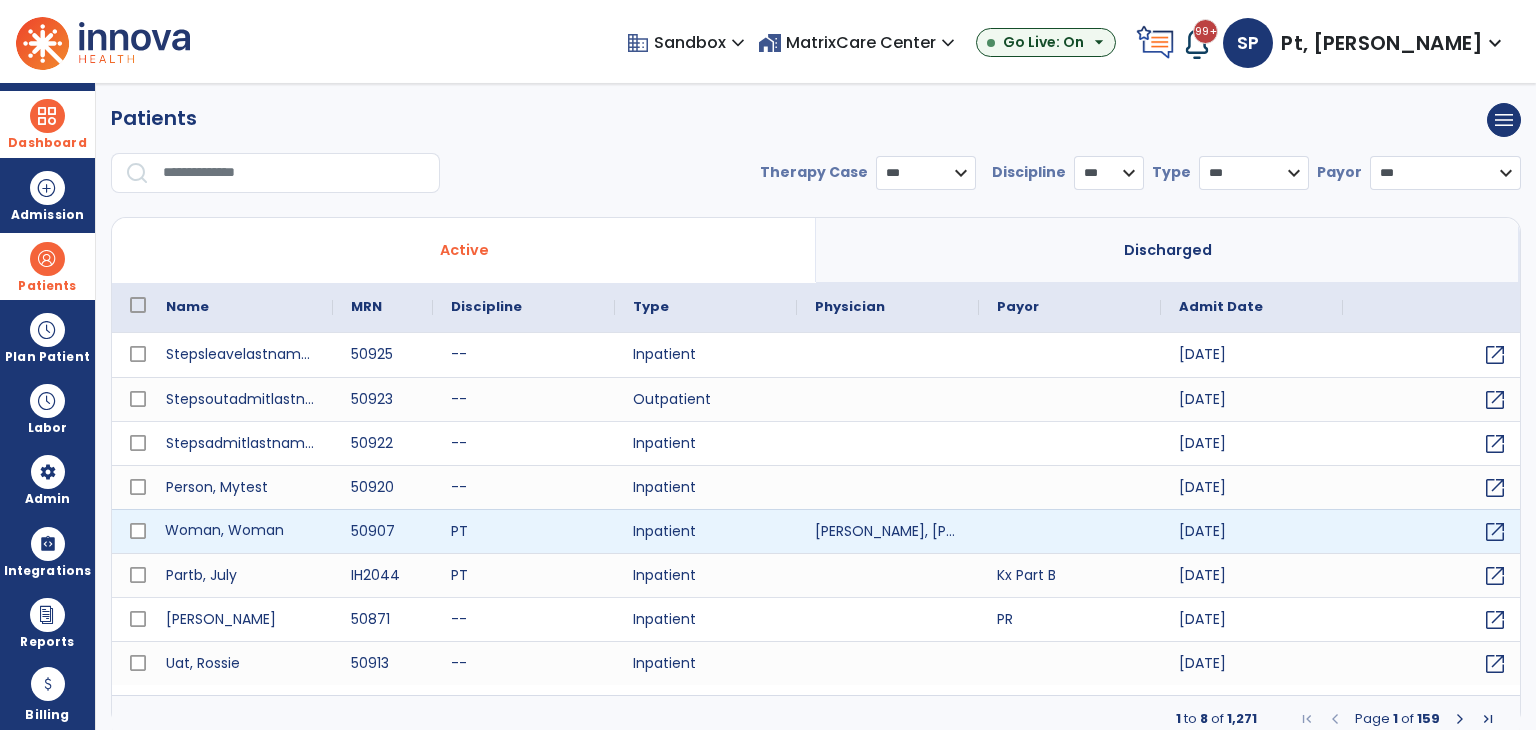 click on "Woman, Woman" at bounding box center [240, 531] 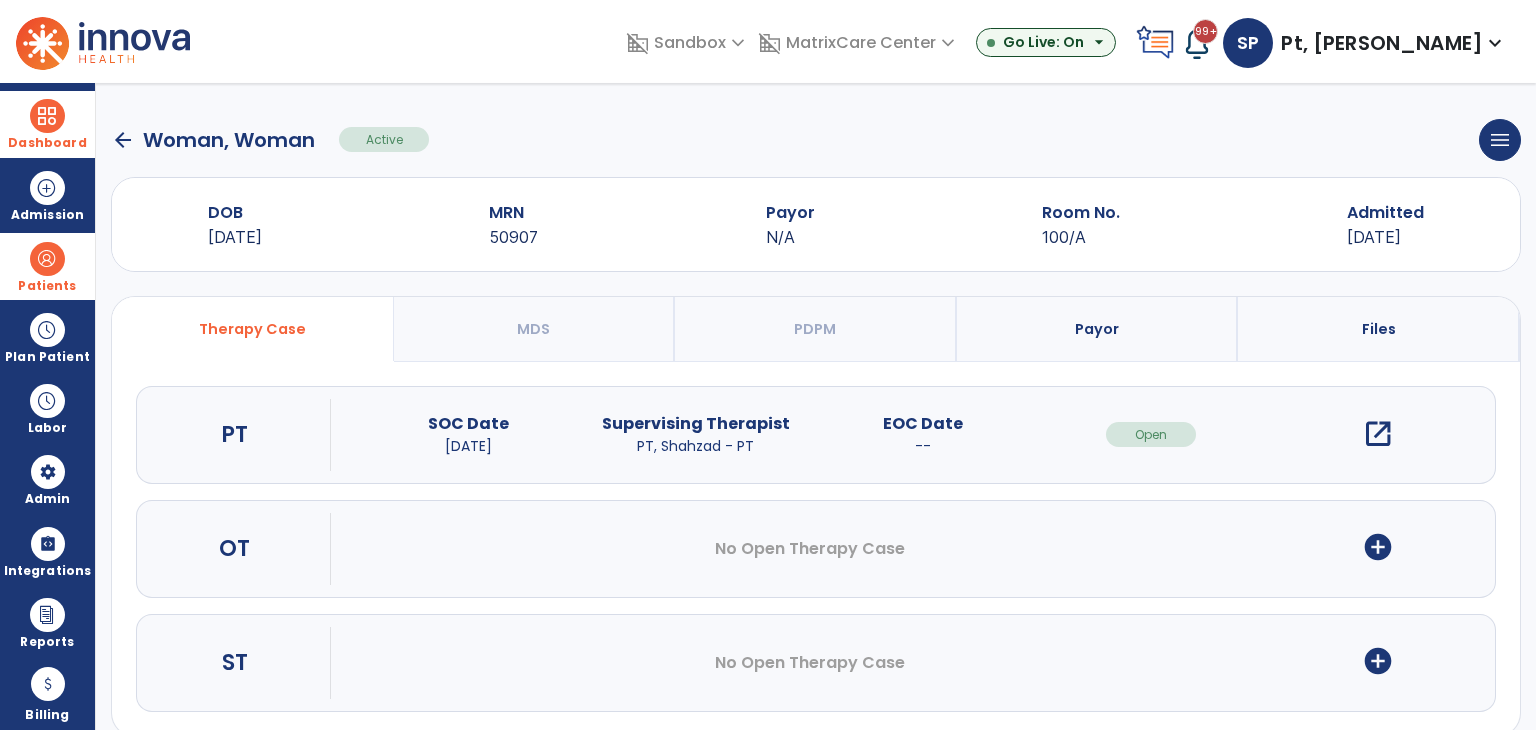click on "open_in_new" at bounding box center [1378, 434] 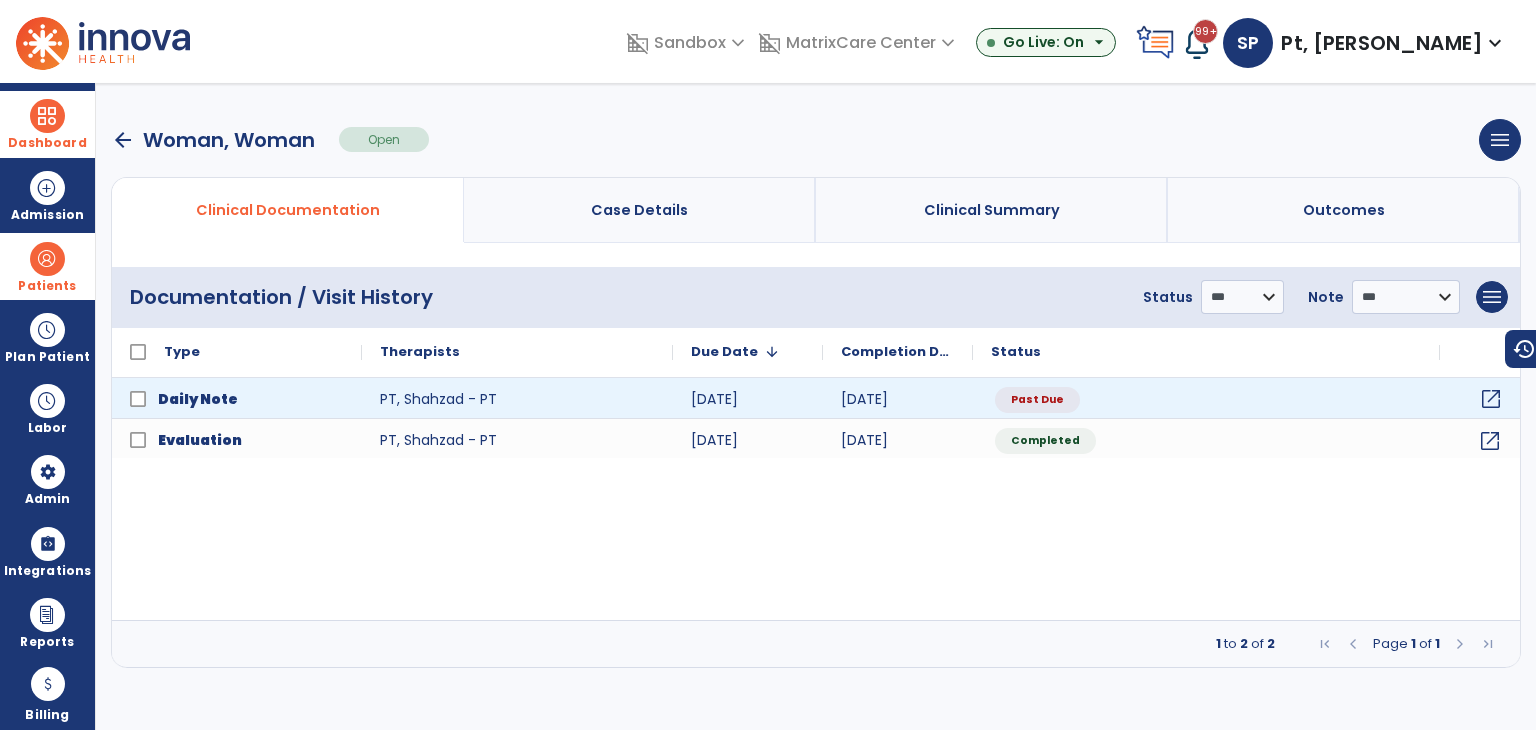 click on "open_in_new" 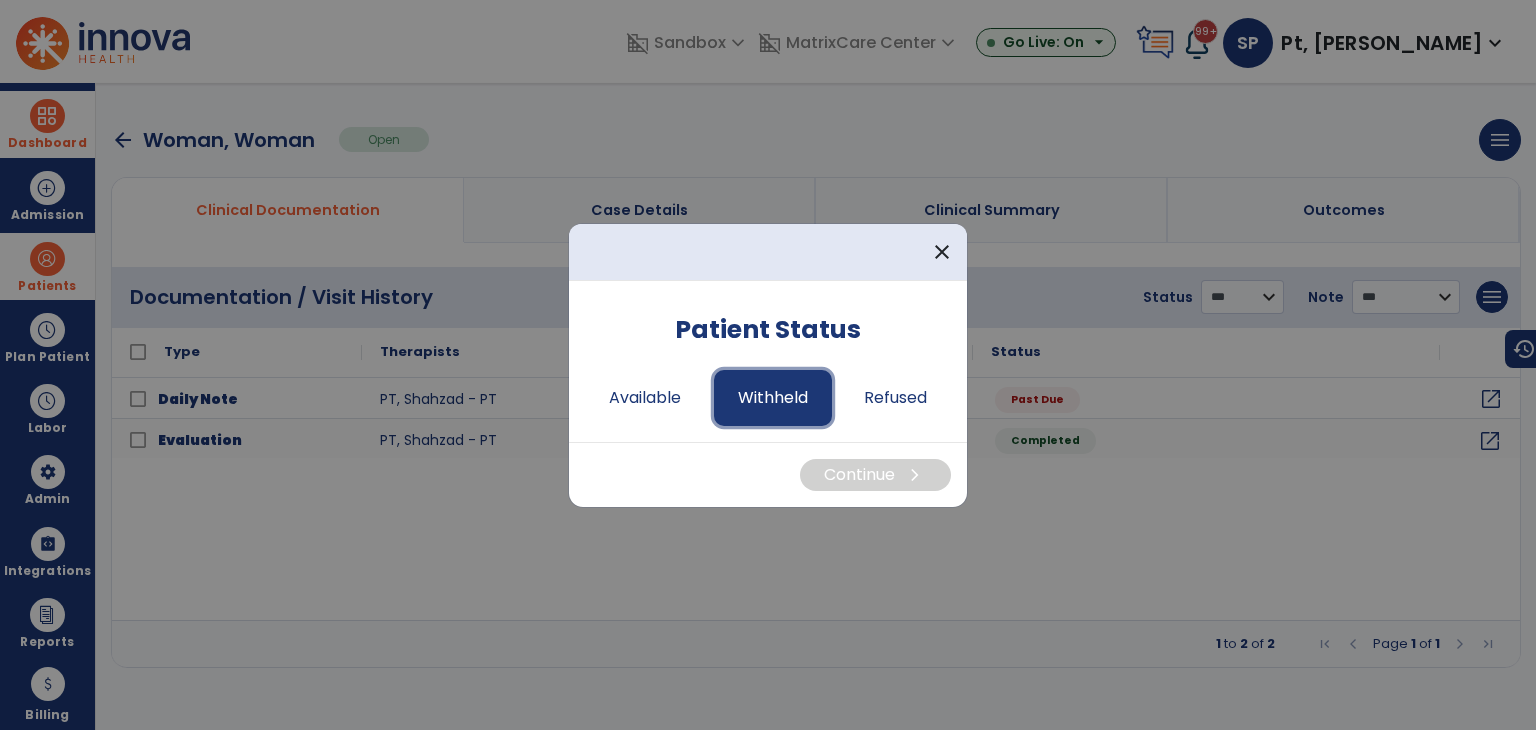 click on "Withheld" at bounding box center (773, 398) 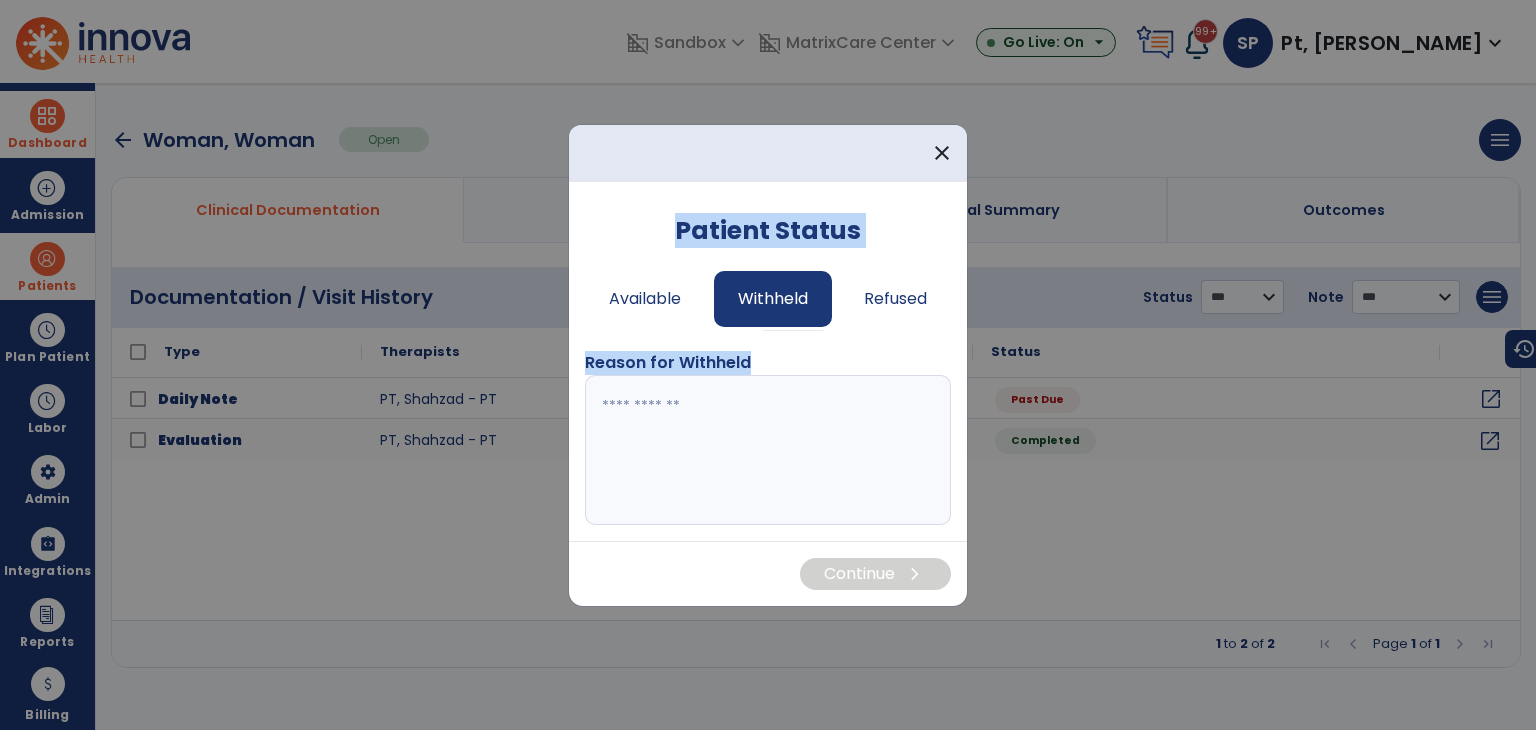 drag, startPoint x: 757, startPoint y: 353, endPoint x: 680, endPoint y: 226, distance: 148.51936 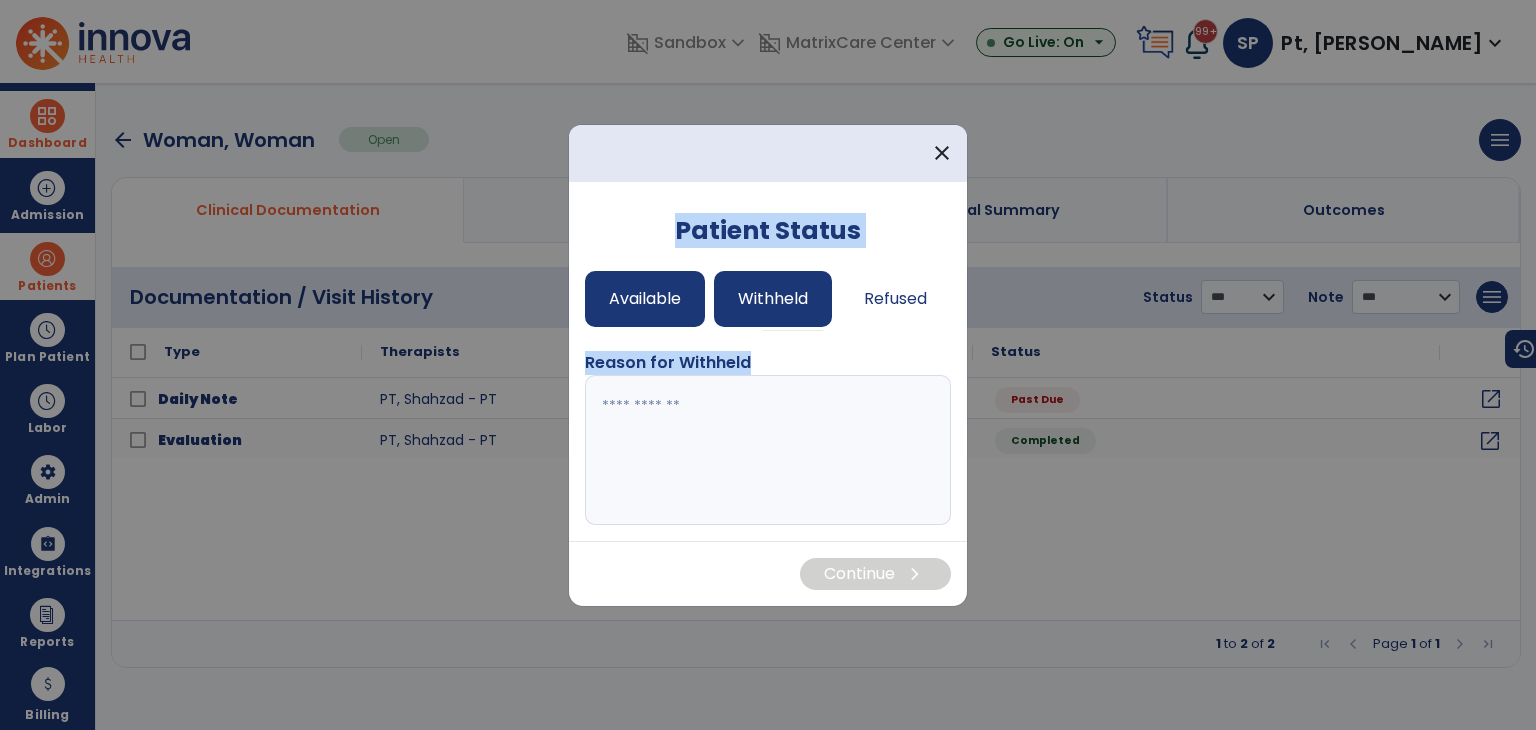 copy on "Patient Status  Available   Withheld   Refused  Reason for Withheld" 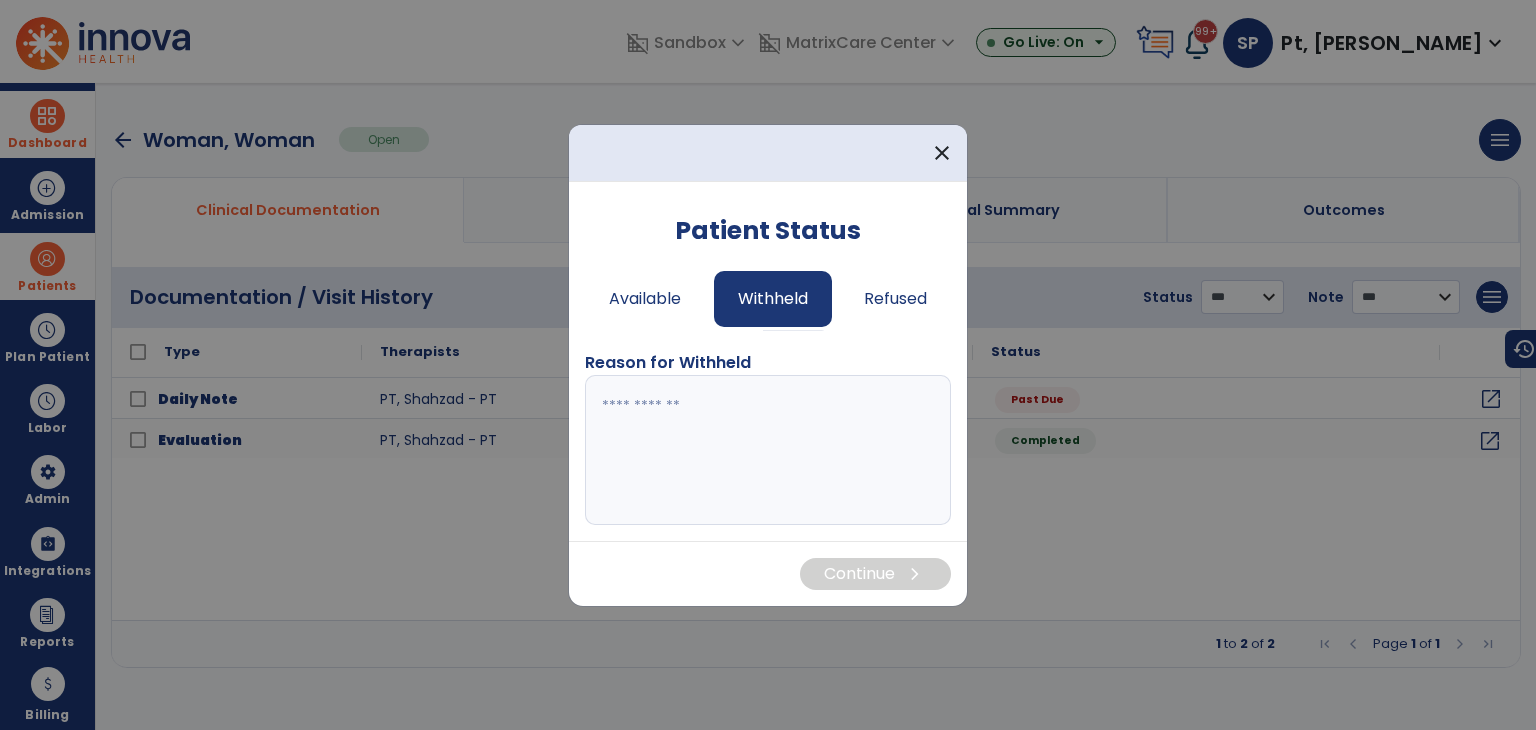 click at bounding box center (768, 450) 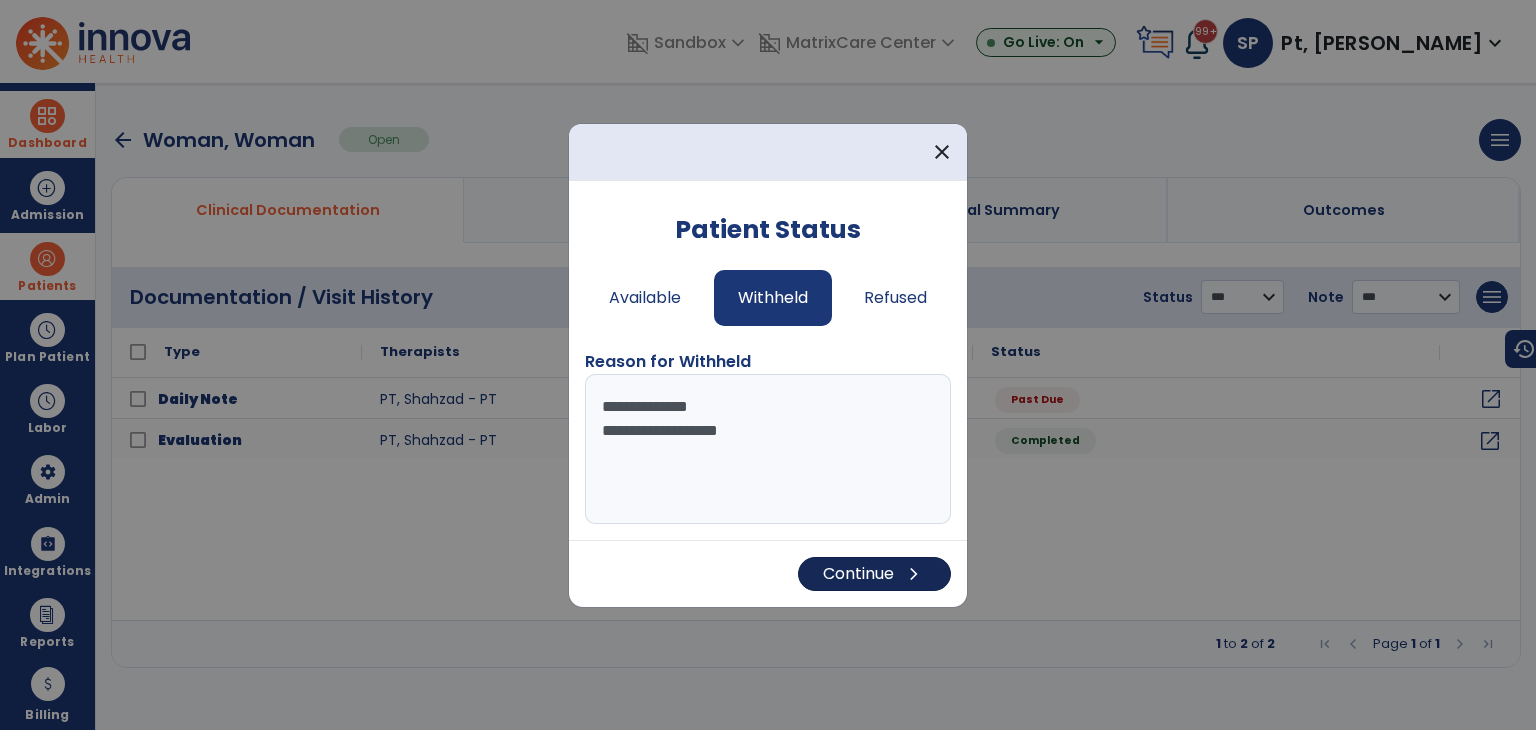 type on "**********" 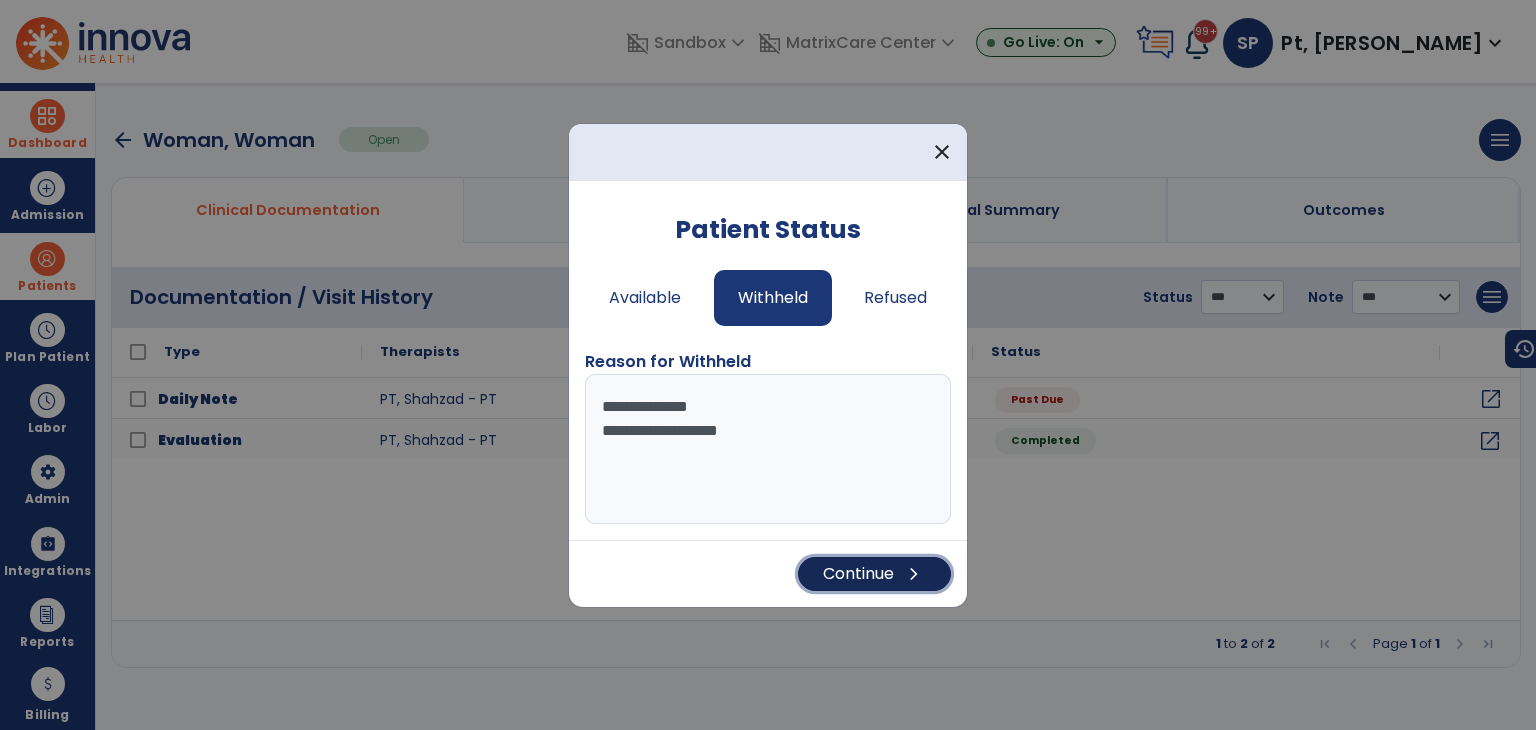 click on "Continue   chevron_right" at bounding box center [874, 574] 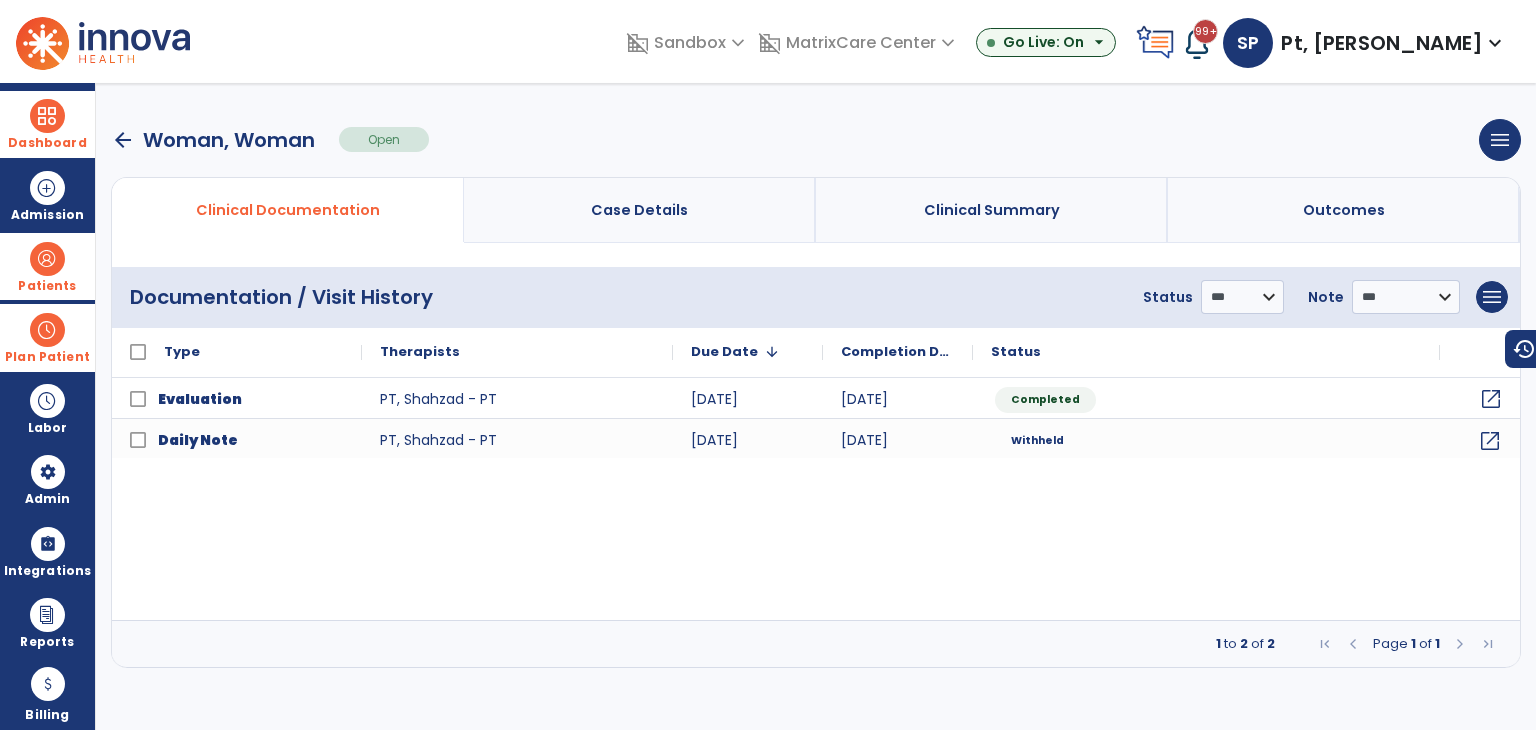 click at bounding box center [47, 330] 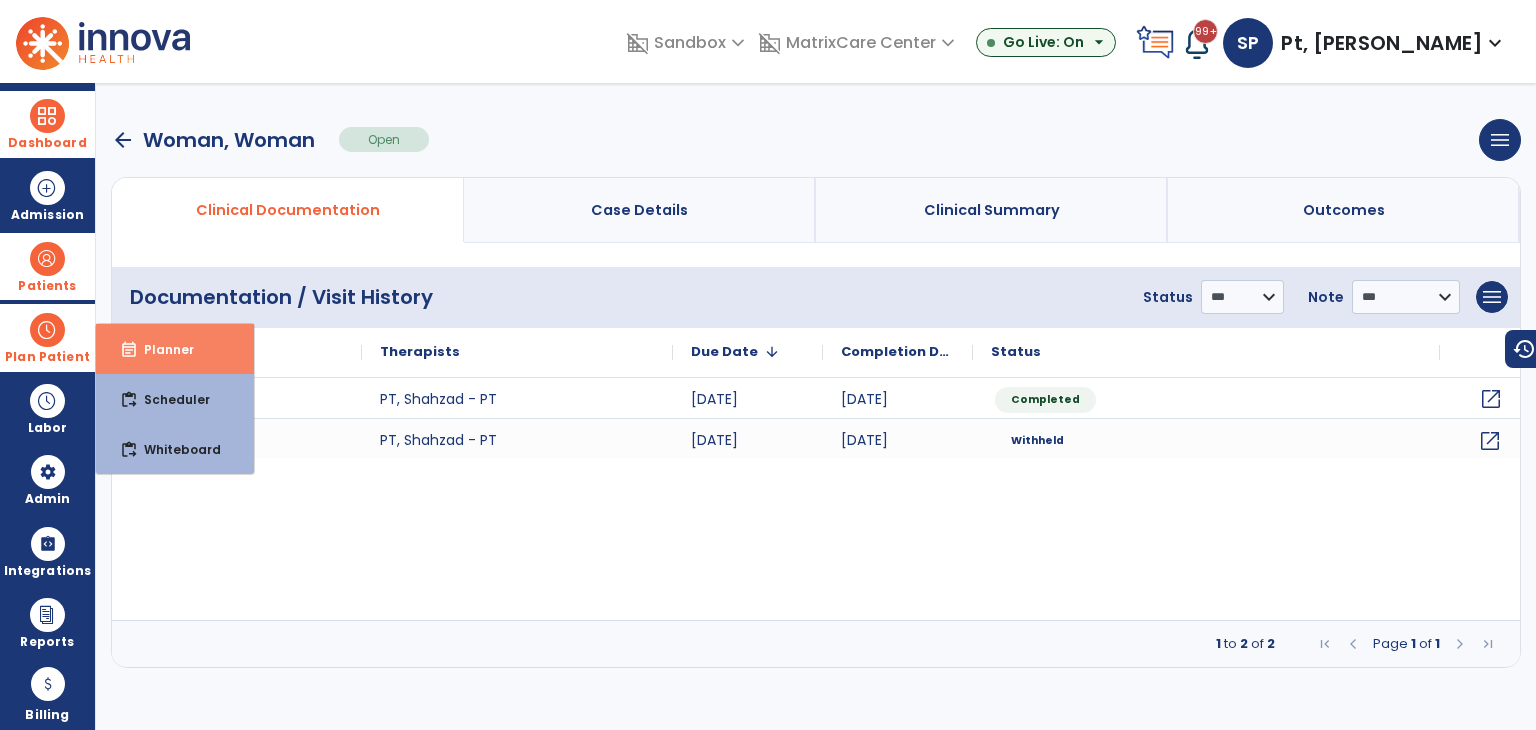 click on "Planner" at bounding box center [161, 349] 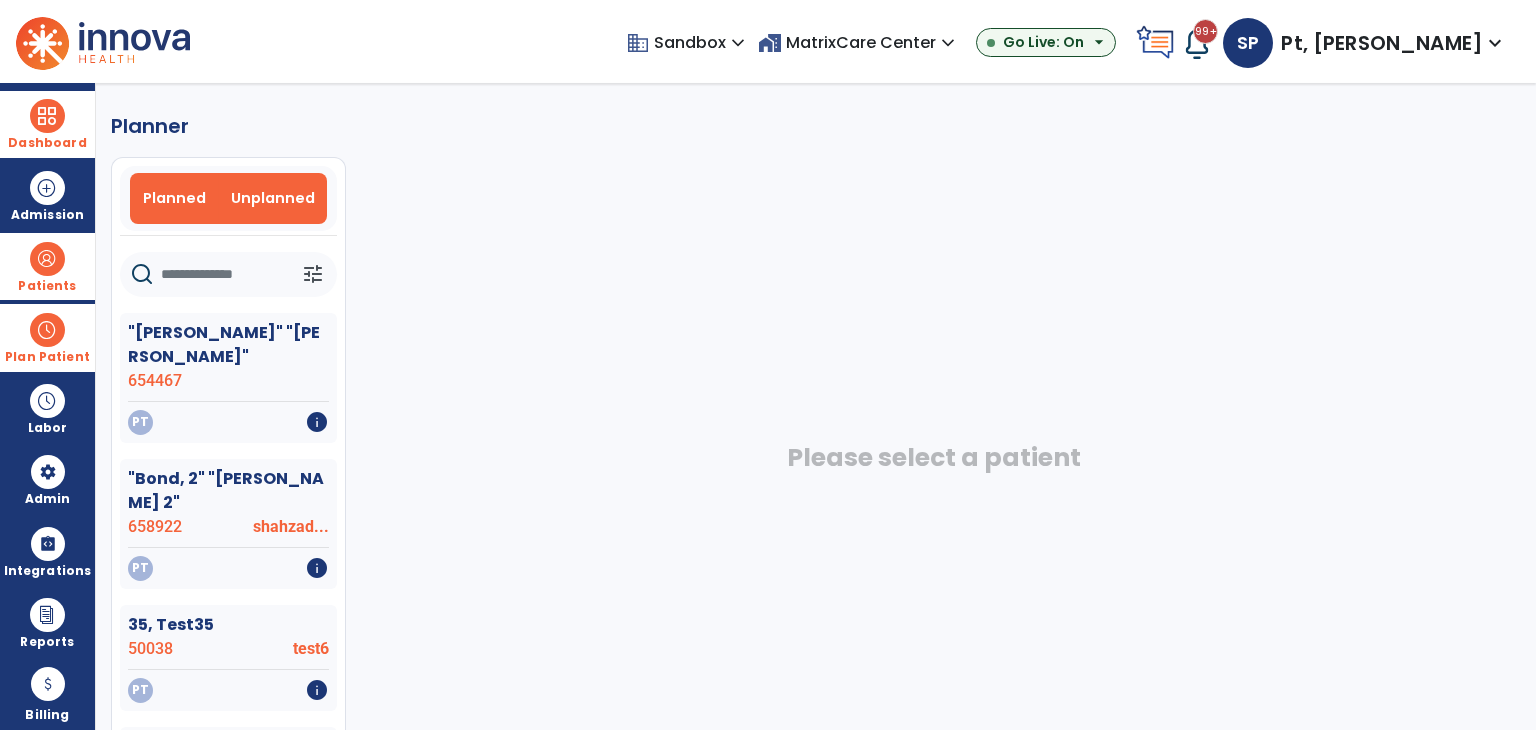 click on "Planned" at bounding box center (174, 198) 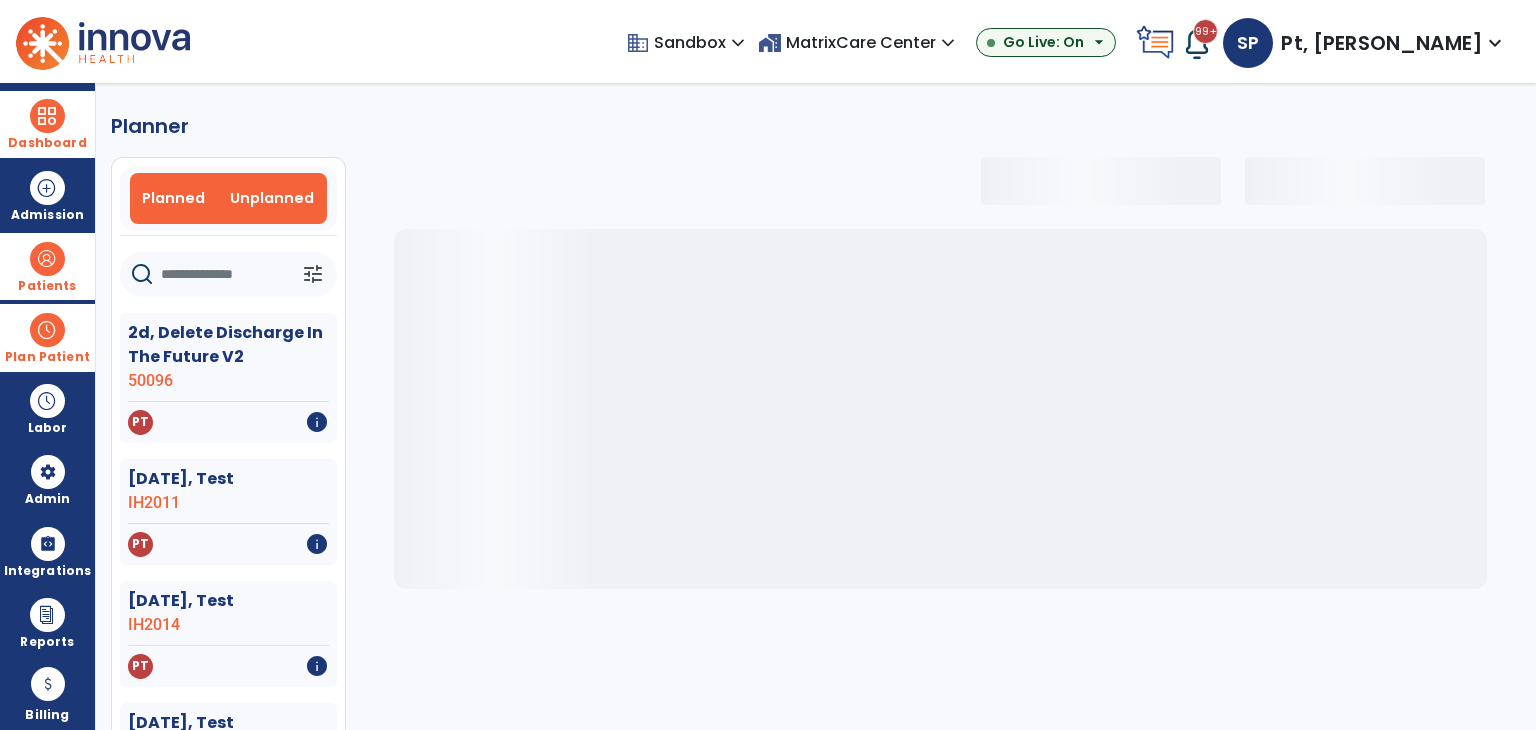click on "Unplanned" at bounding box center (272, 198) 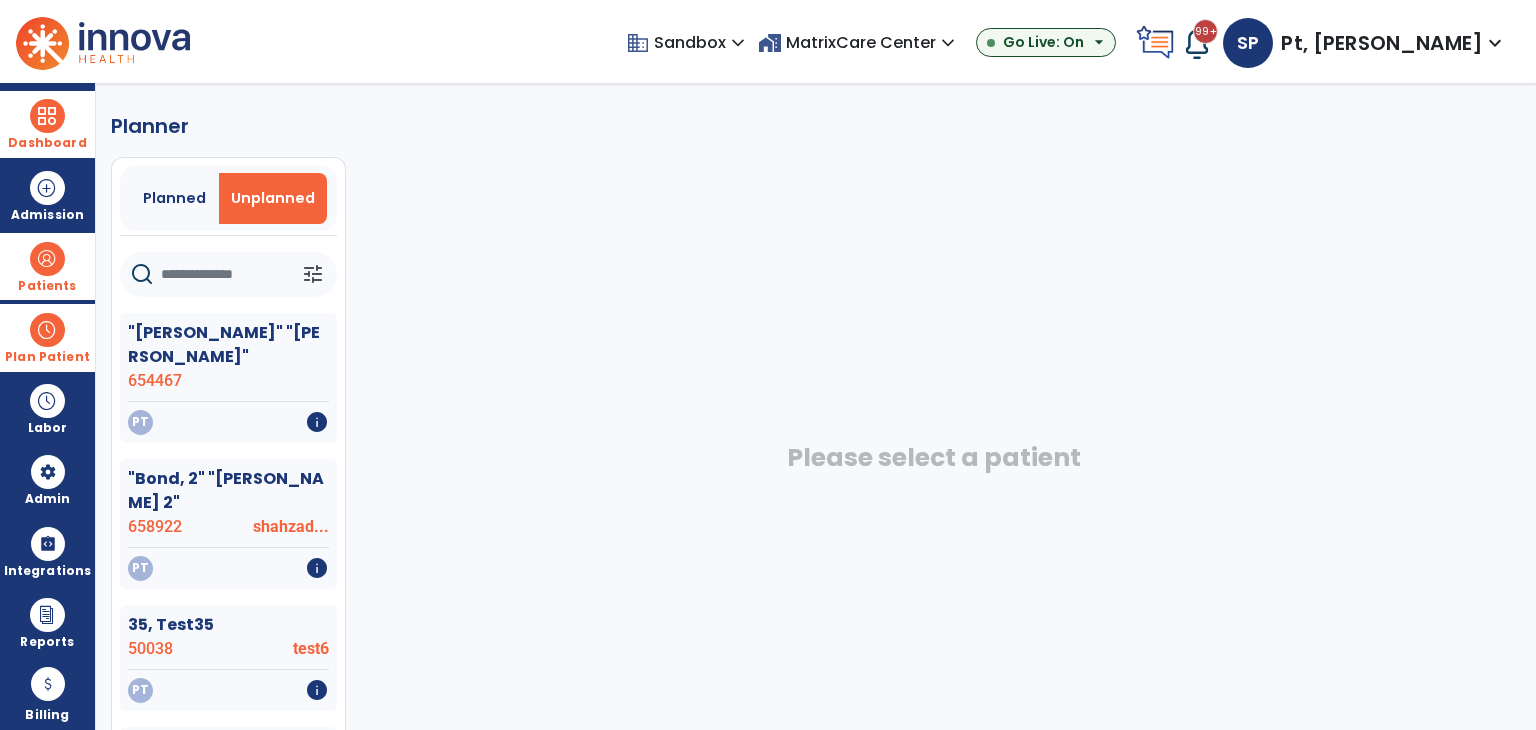click 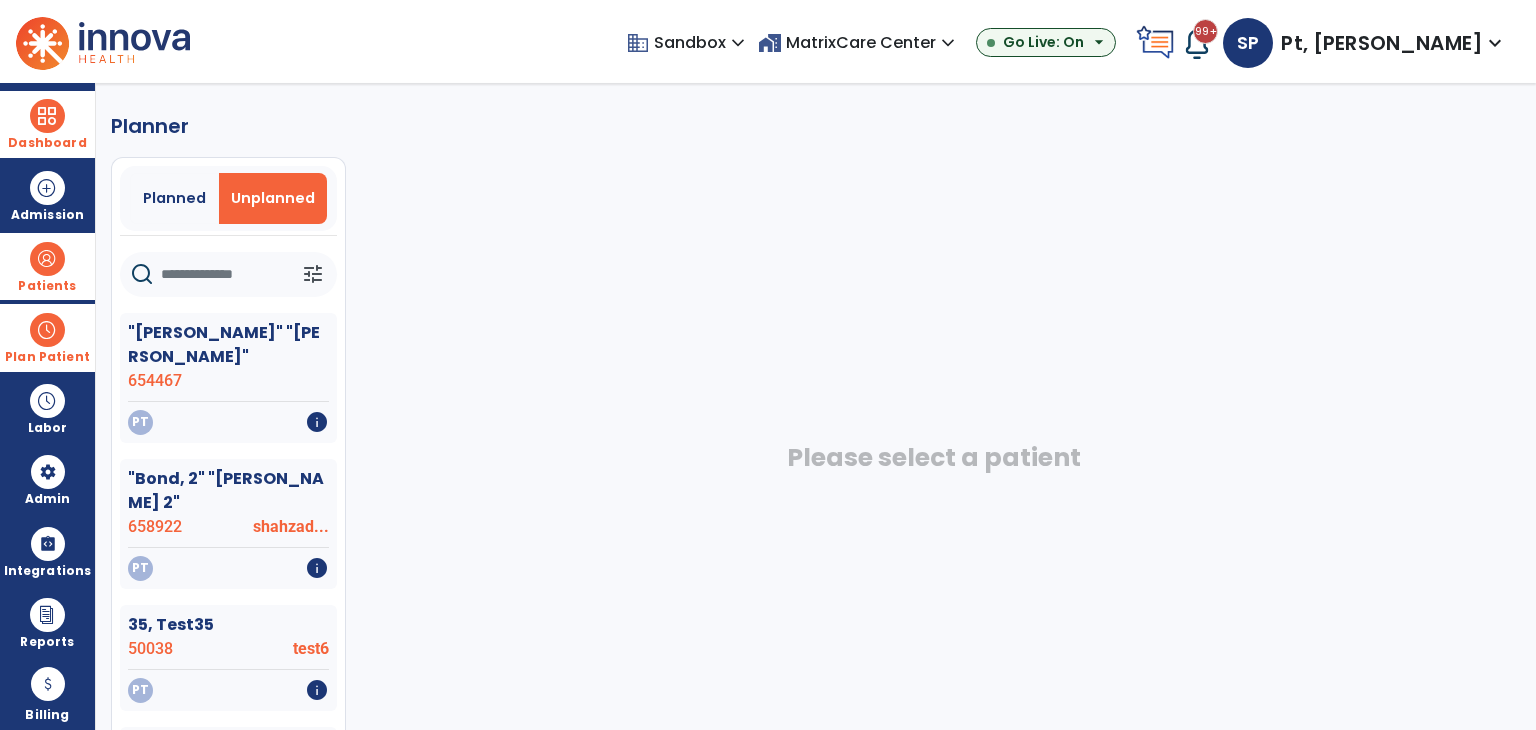 click 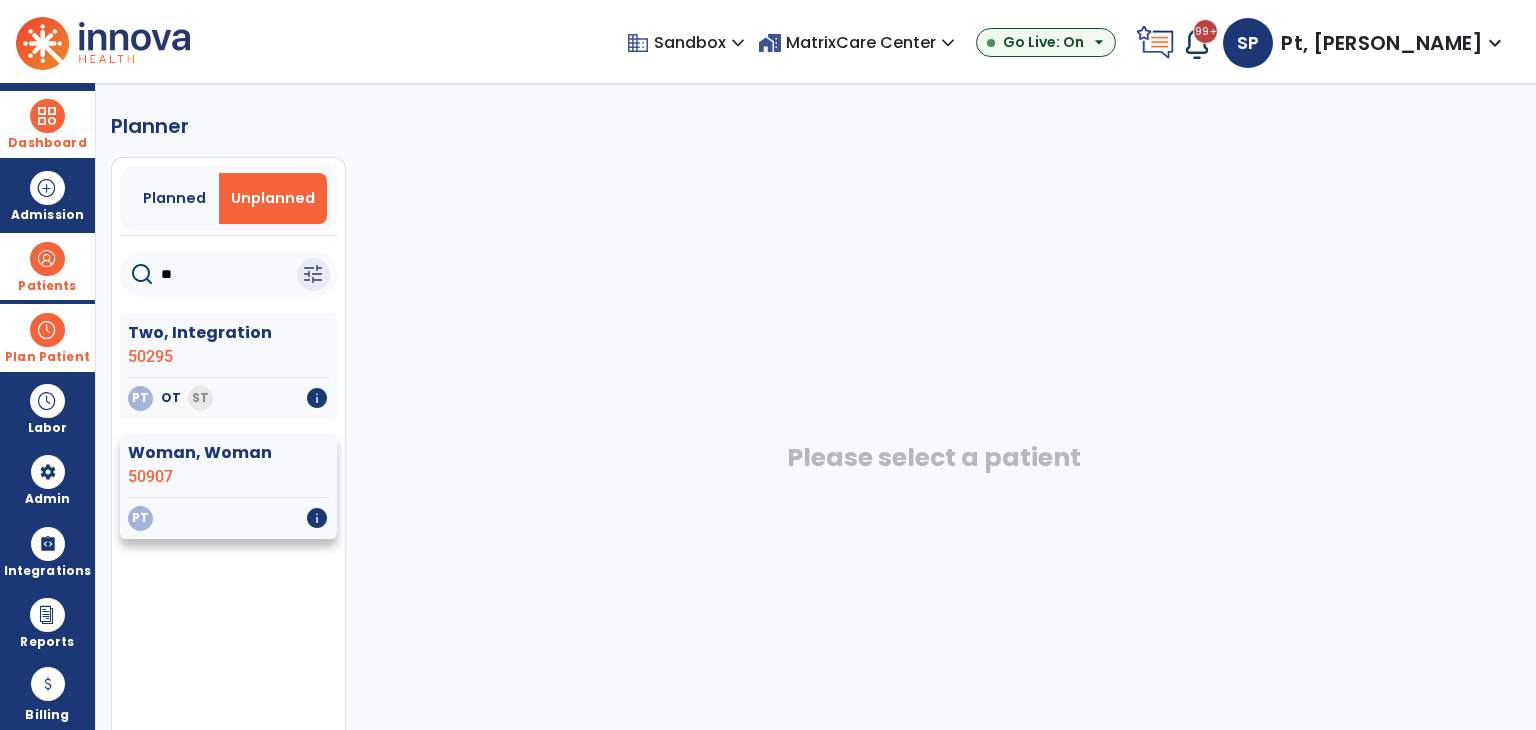 type on "**" 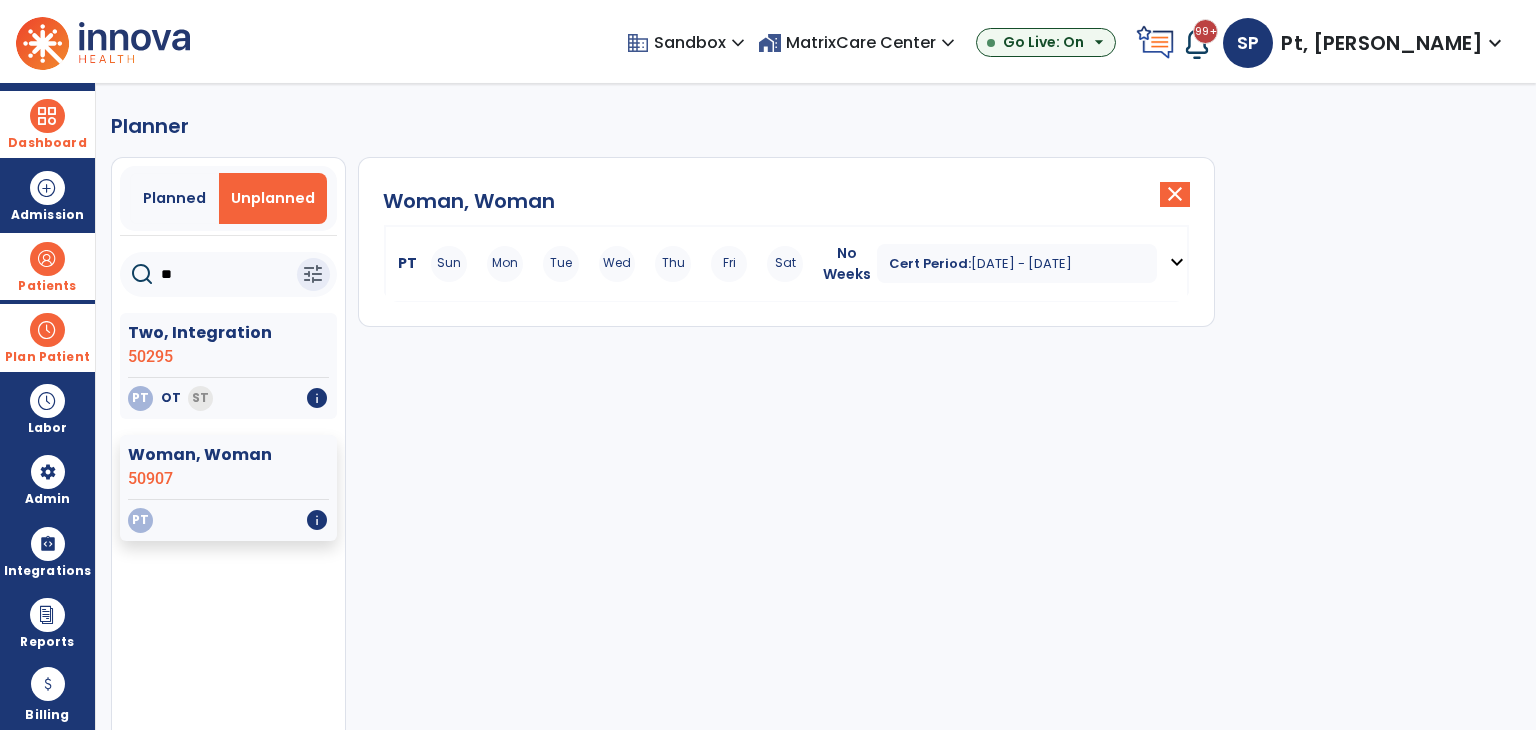 click on "expand_more" at bounding box center [1177, 263] 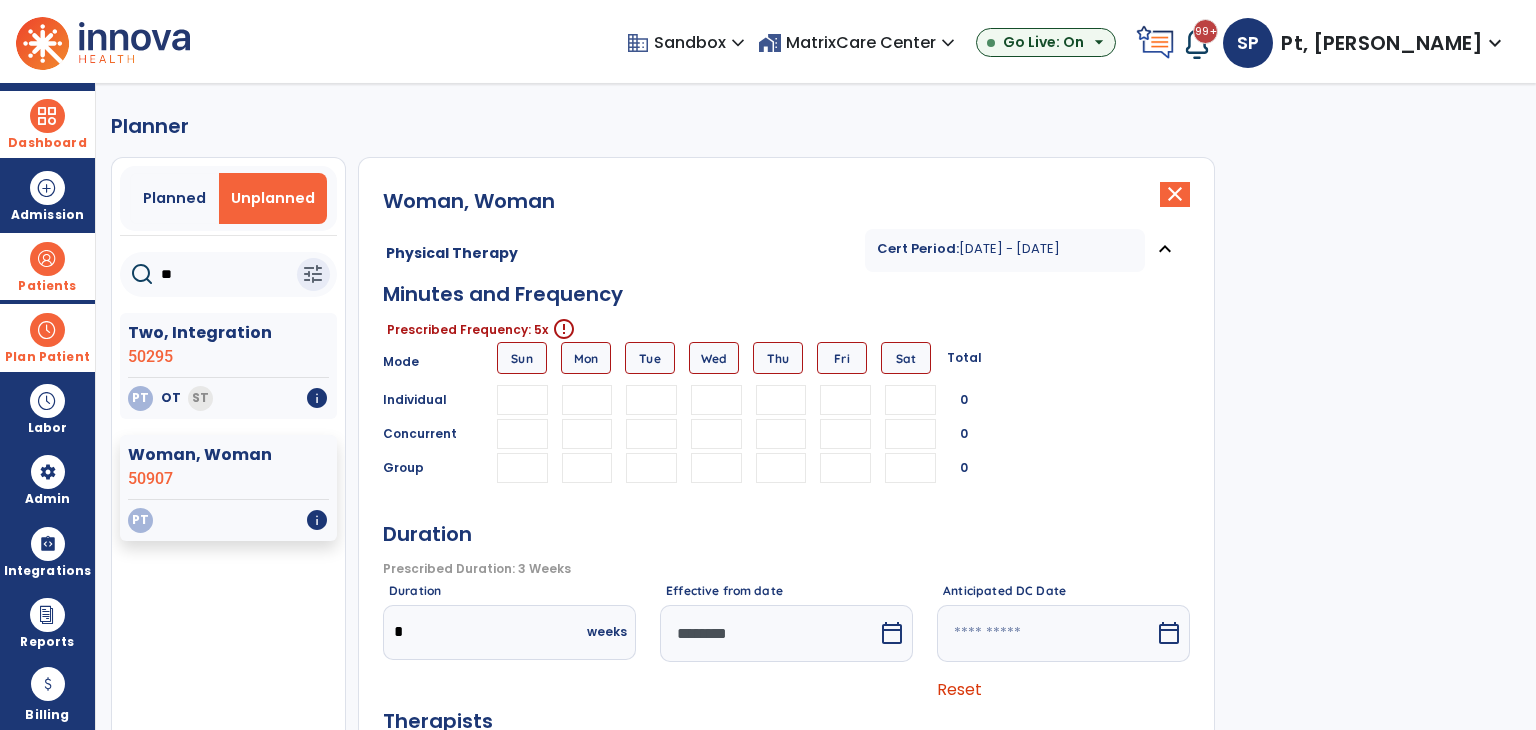 click at bounding box center [587, 400] 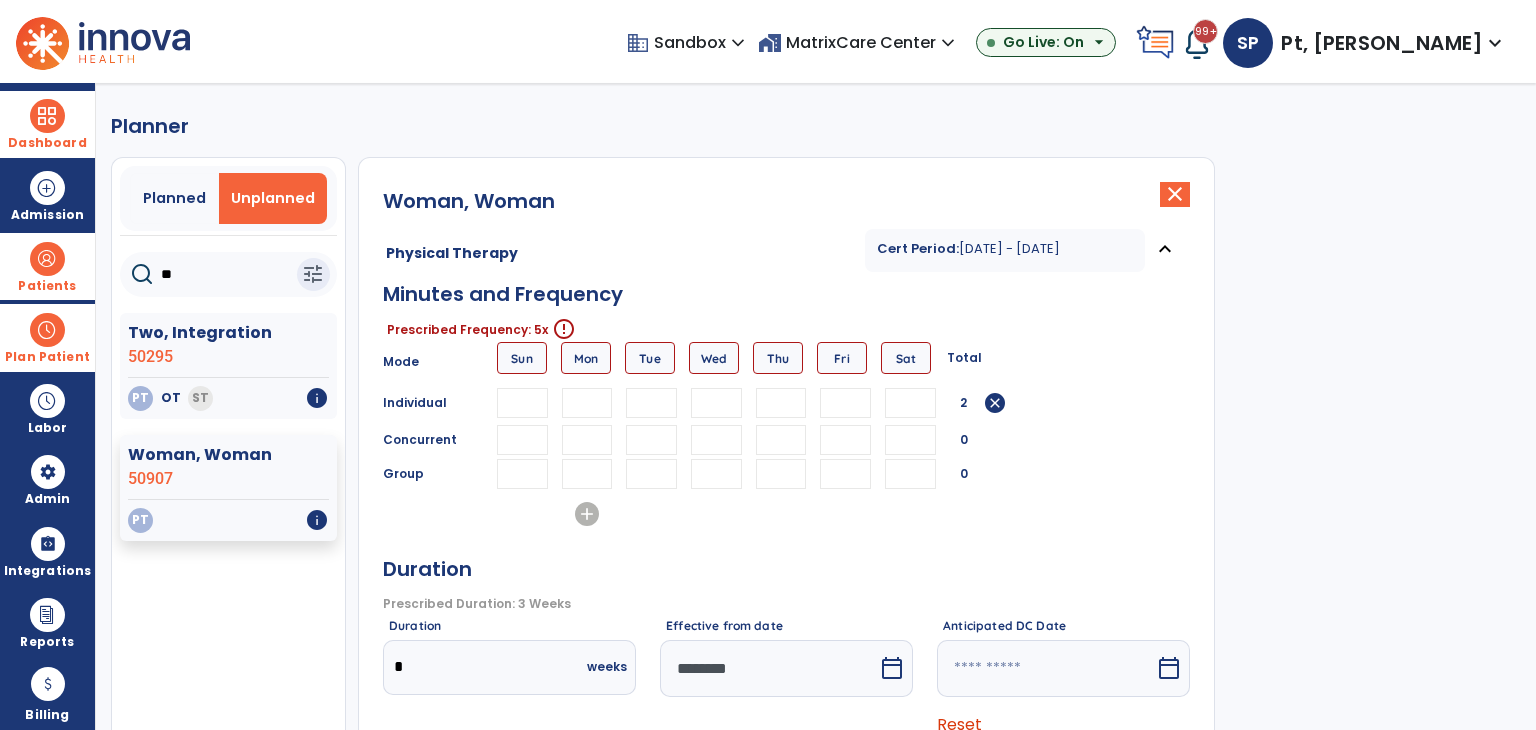type on "*" 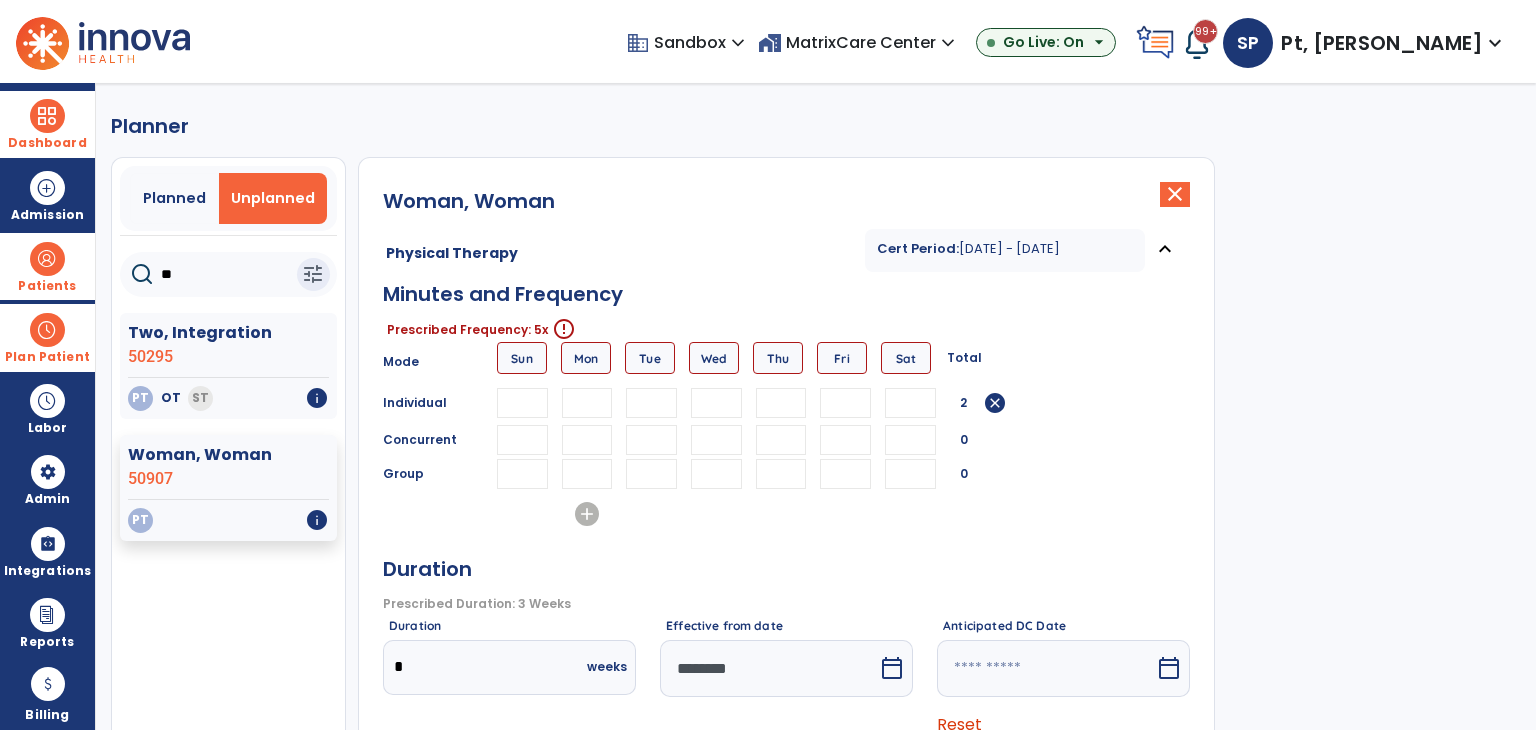click at bounding box center [651, 403] 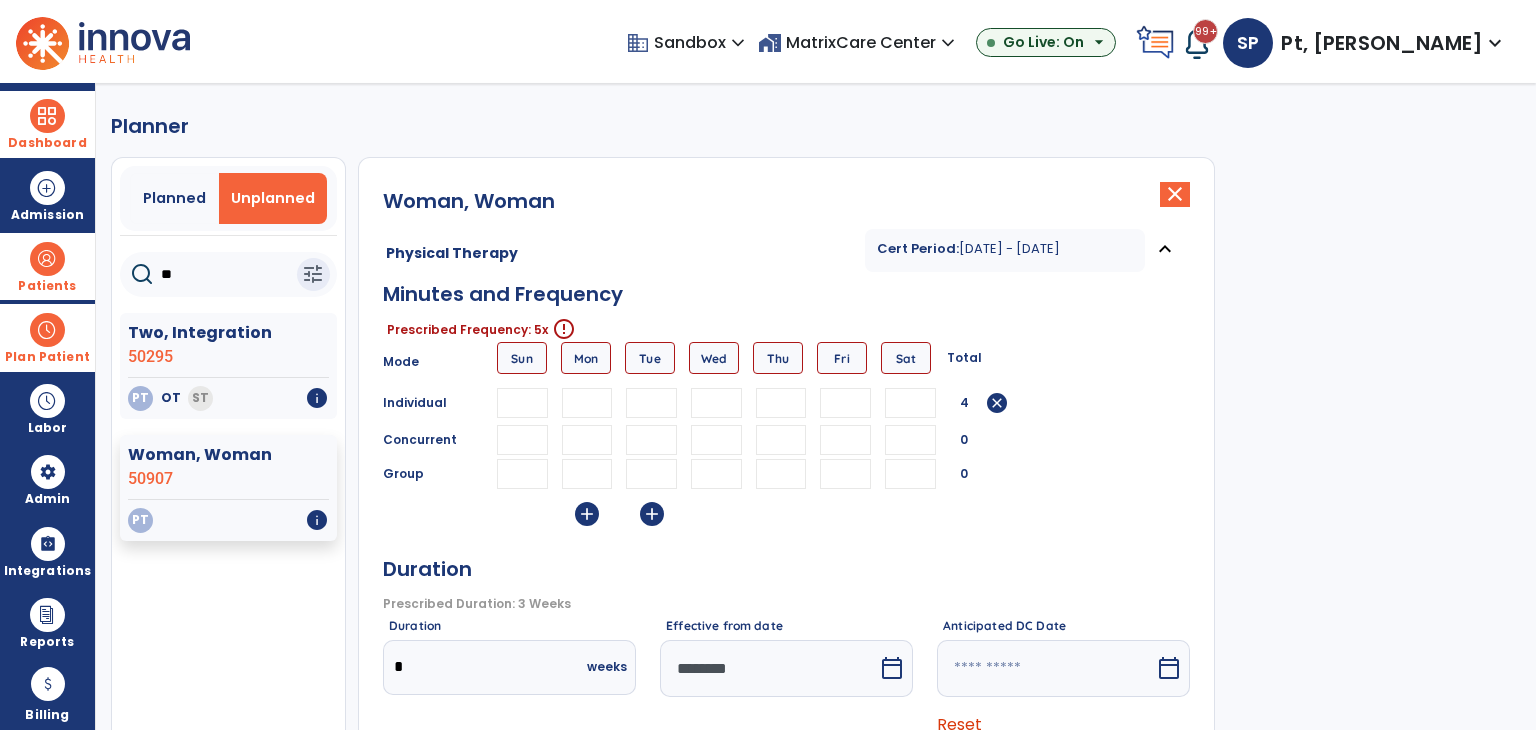 type on "*" 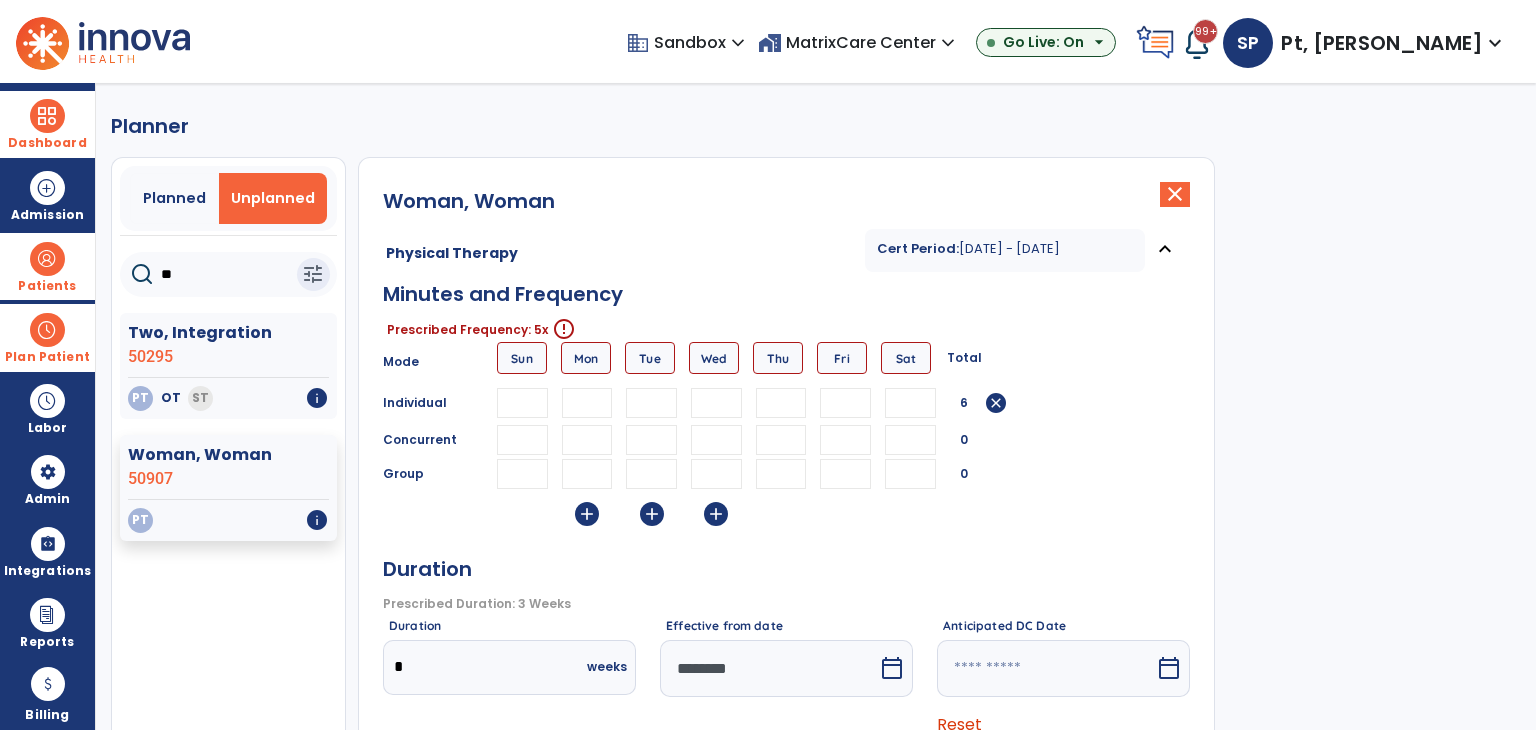 type on "*" 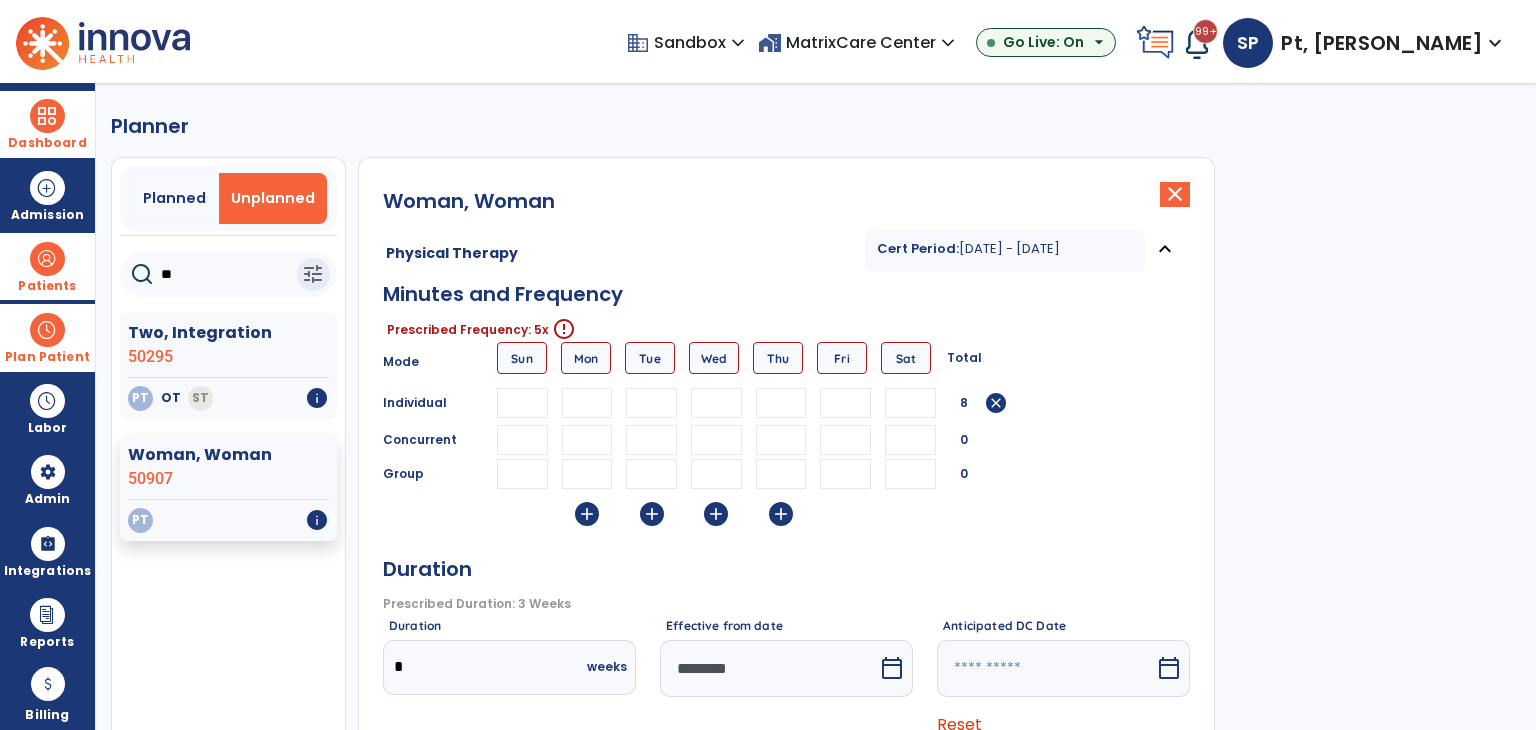 type on "*" 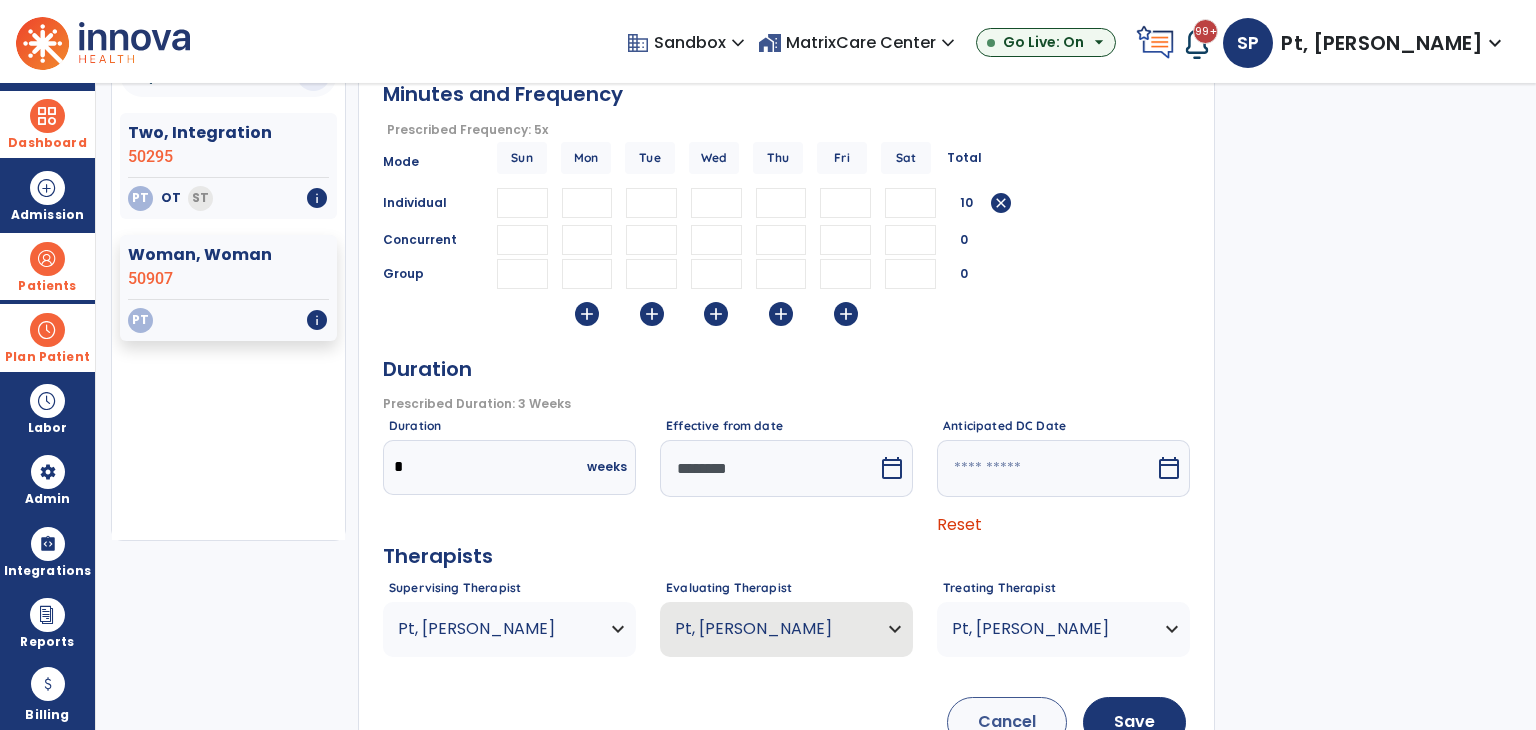 scroll, scrollTop: 265, scrollLeft: 0, axis: vertical 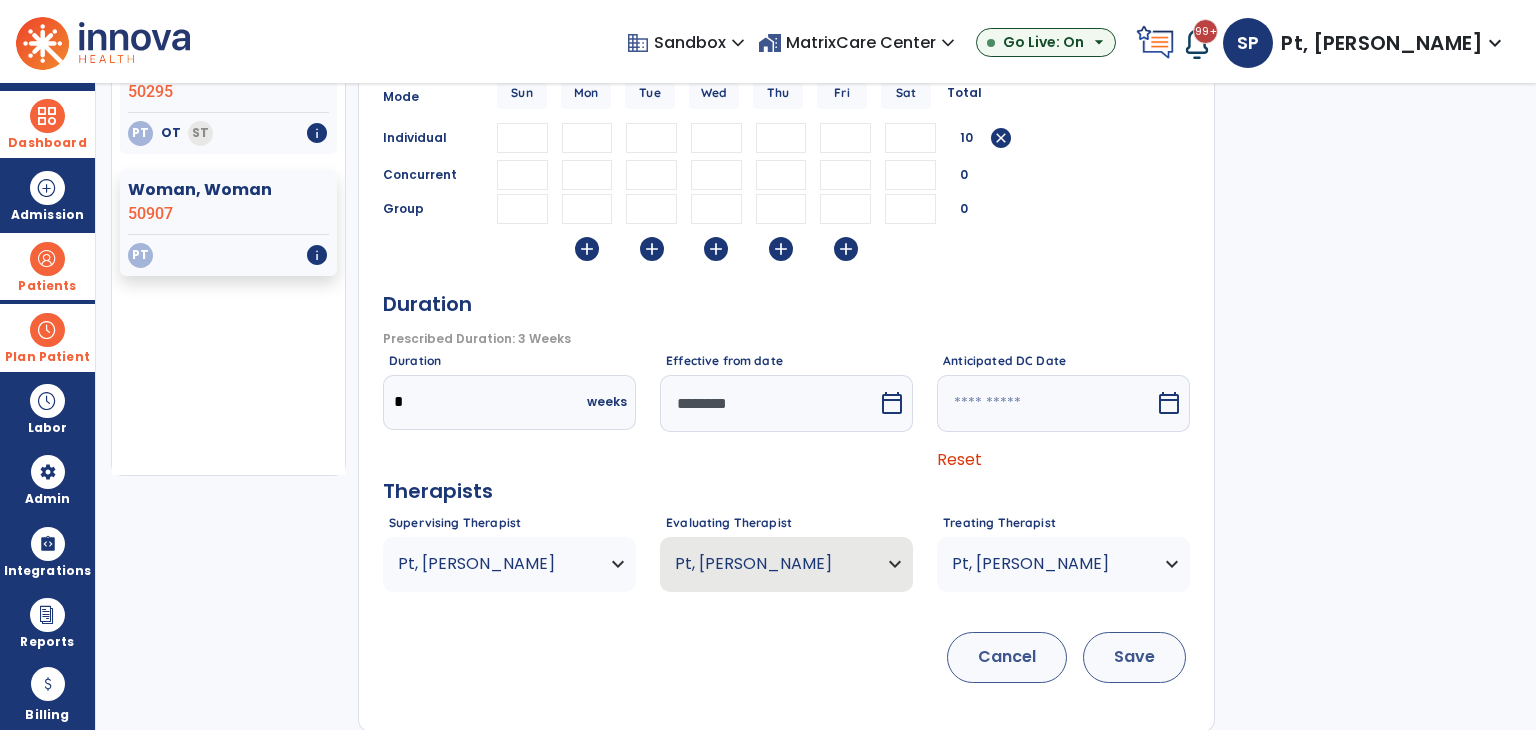 type on "*" 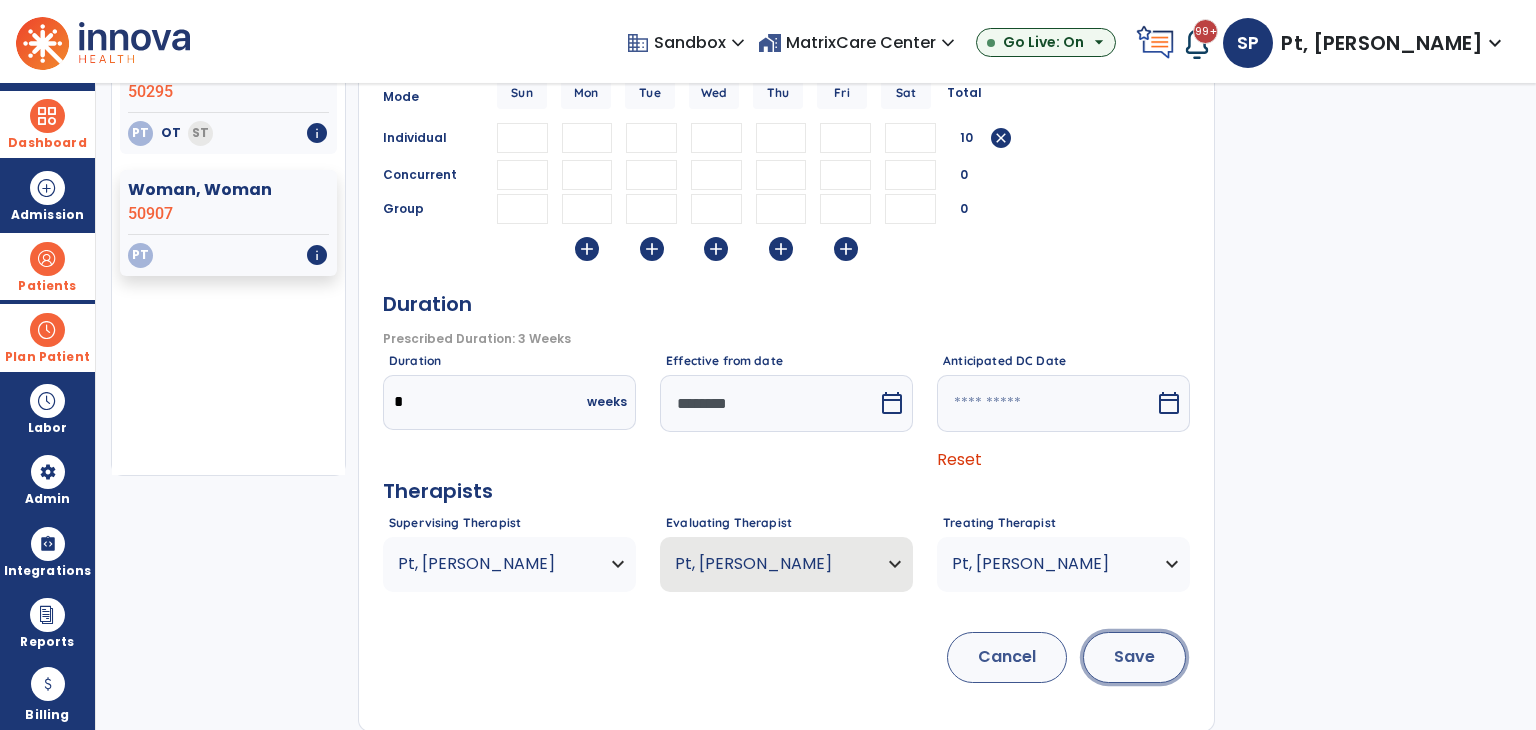 click on "Save" at bounding box center [1134, 657] 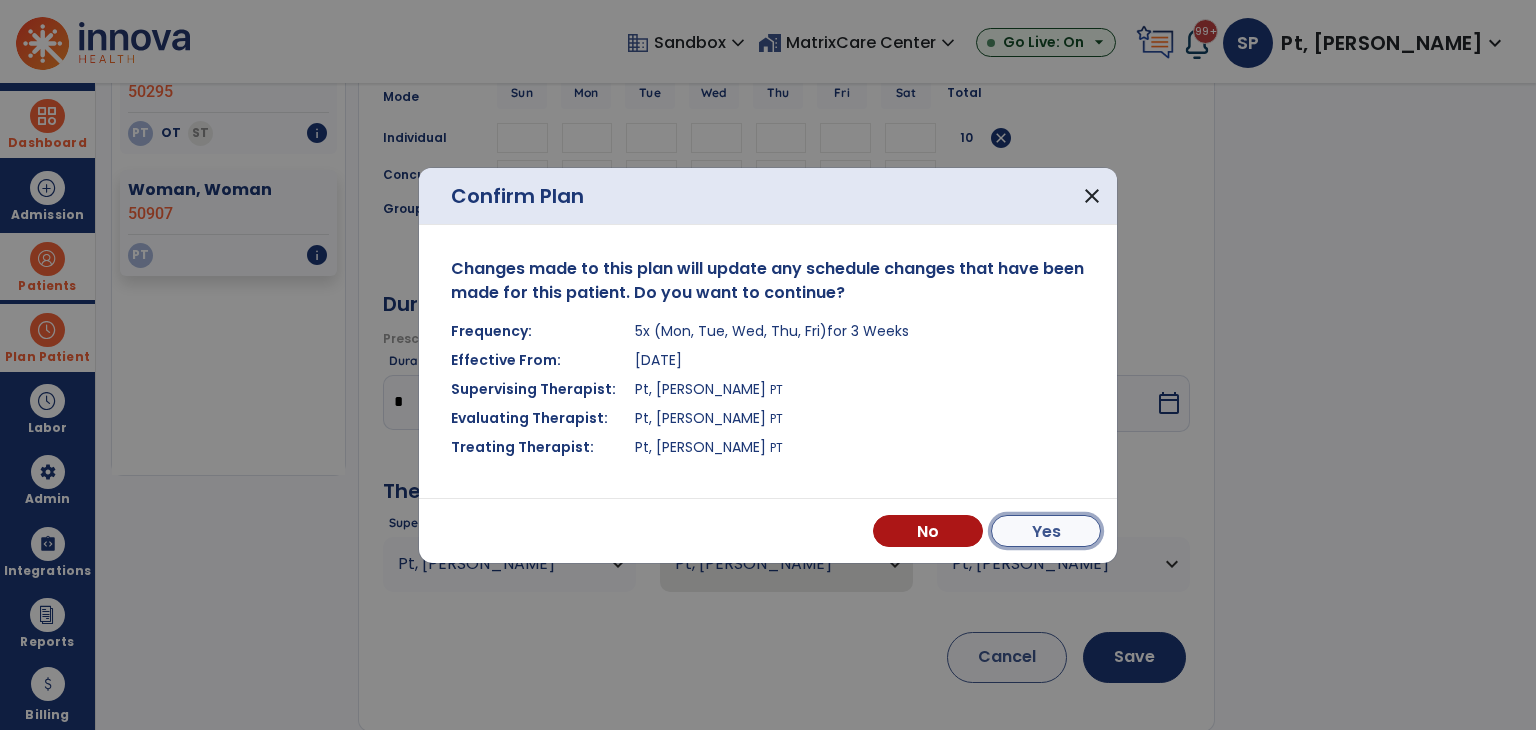 click on "Yes" at bounding box center (1046, 531) 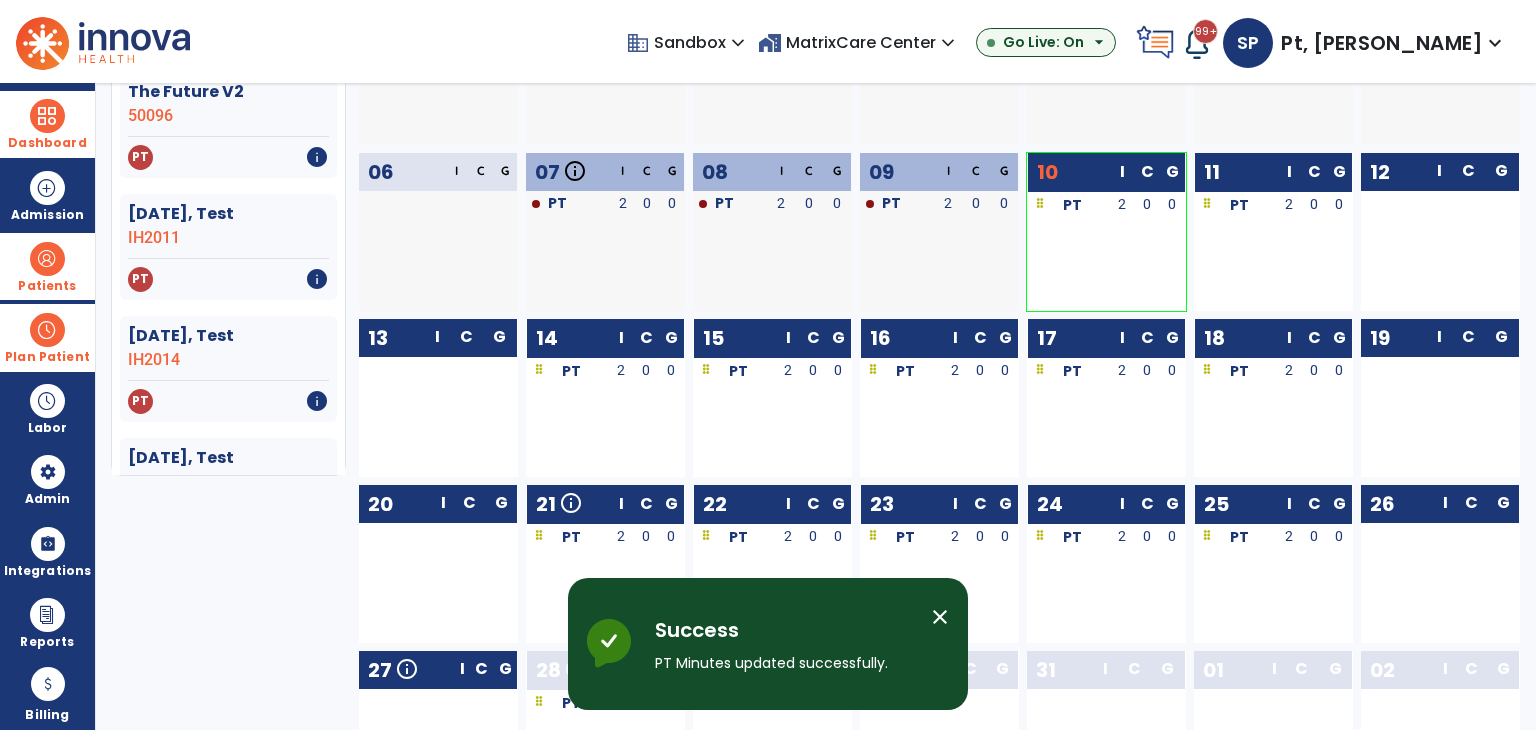 click on "Patients" at bounding box center (47, 266) 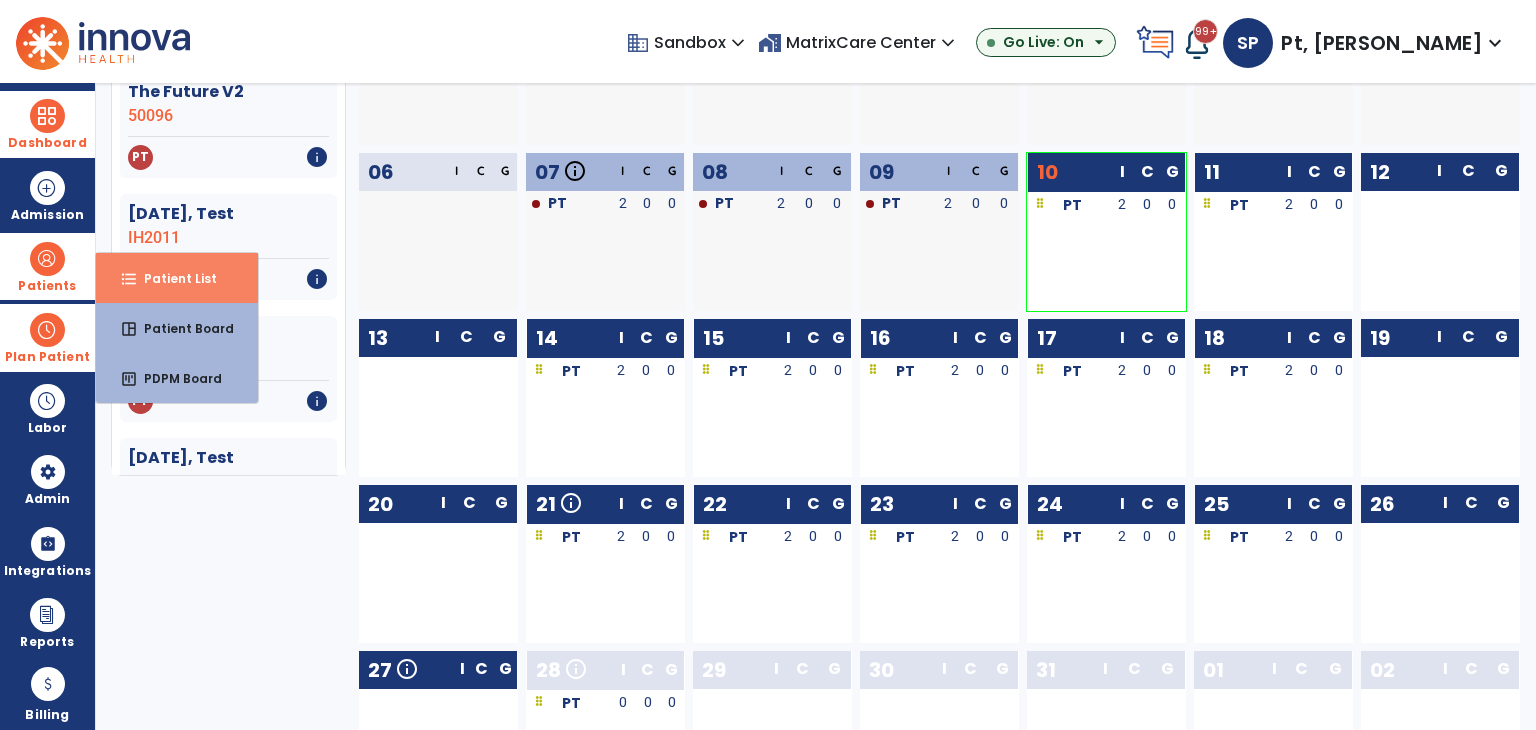 click on "Patient List" at bounding box center (172, 278) 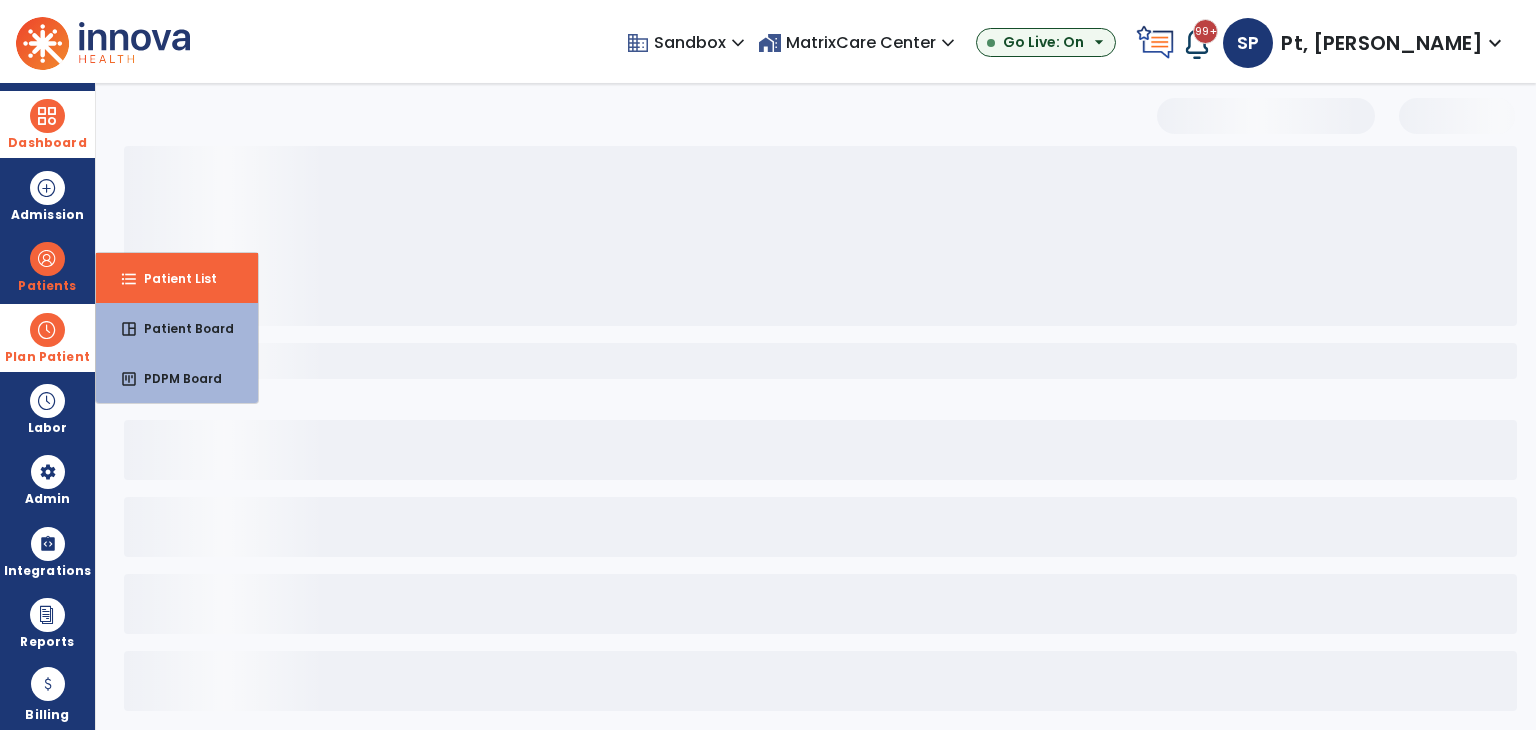 scroll, scrollTop: 0, scrollLeft: 0, axis: both 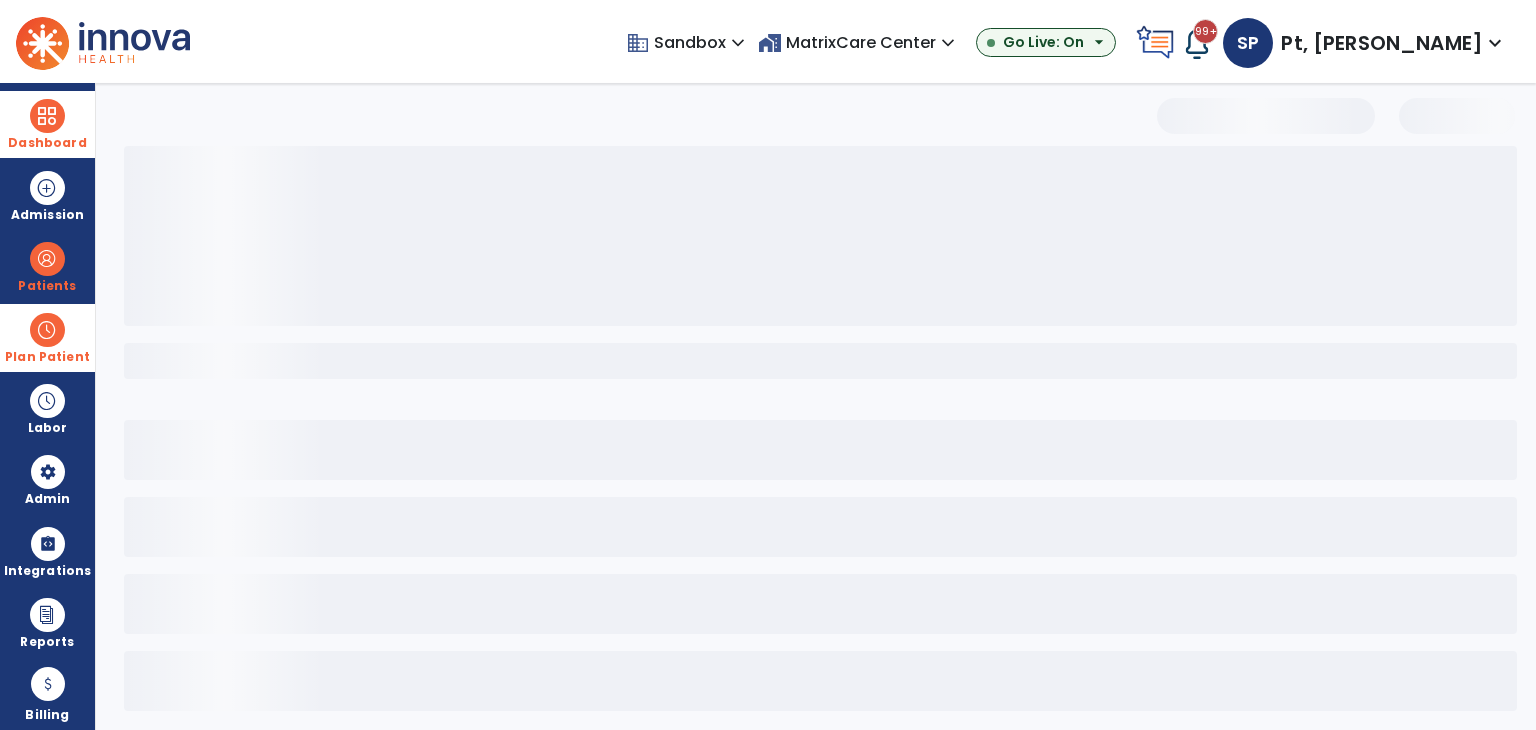 select on "***" 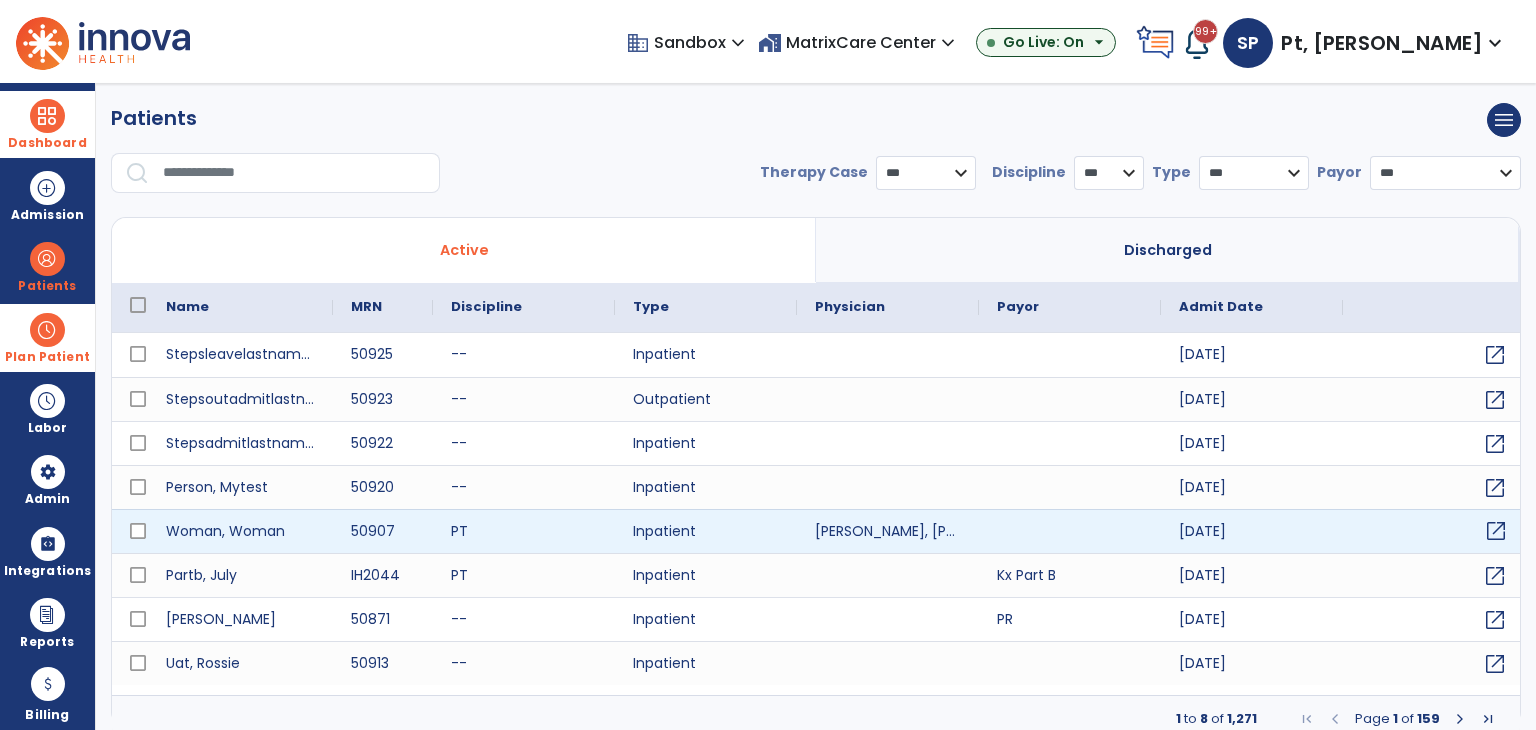 click on "open_in_new" at bounding box center (1496, 531) 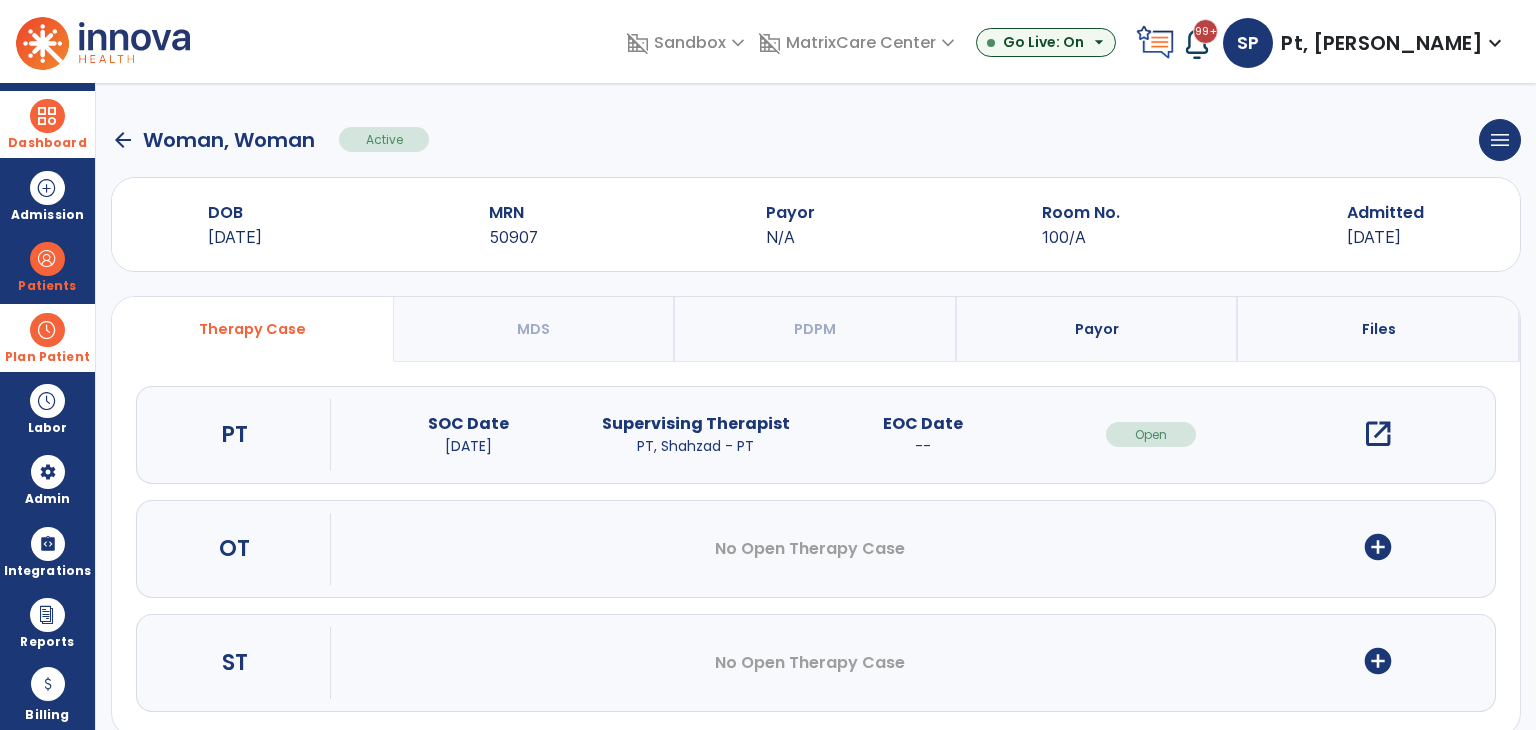 click on "open_in_new" at bounding box center [1378, 434] 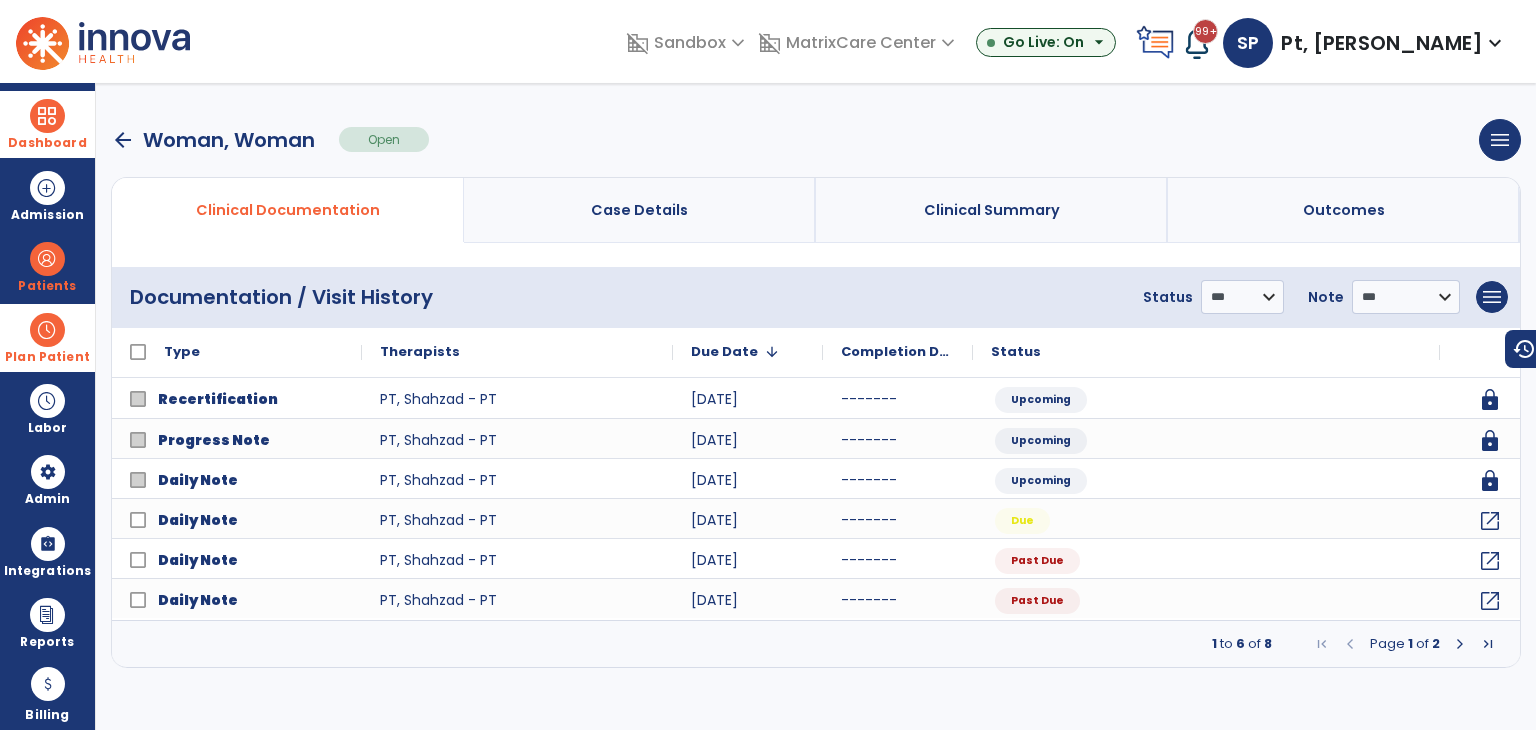 click at bounding box center (1460, 644) 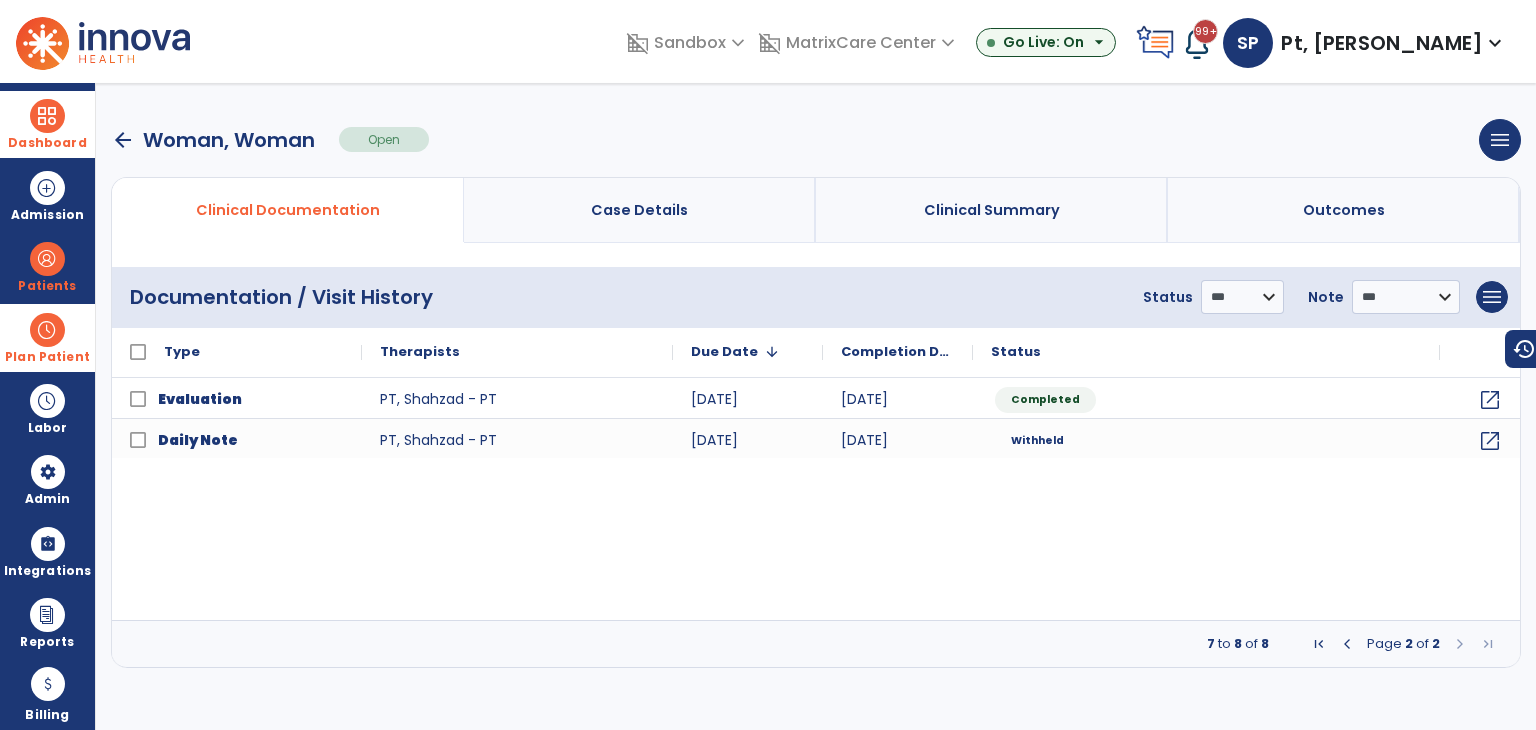click at bounding box center [1460, 644] 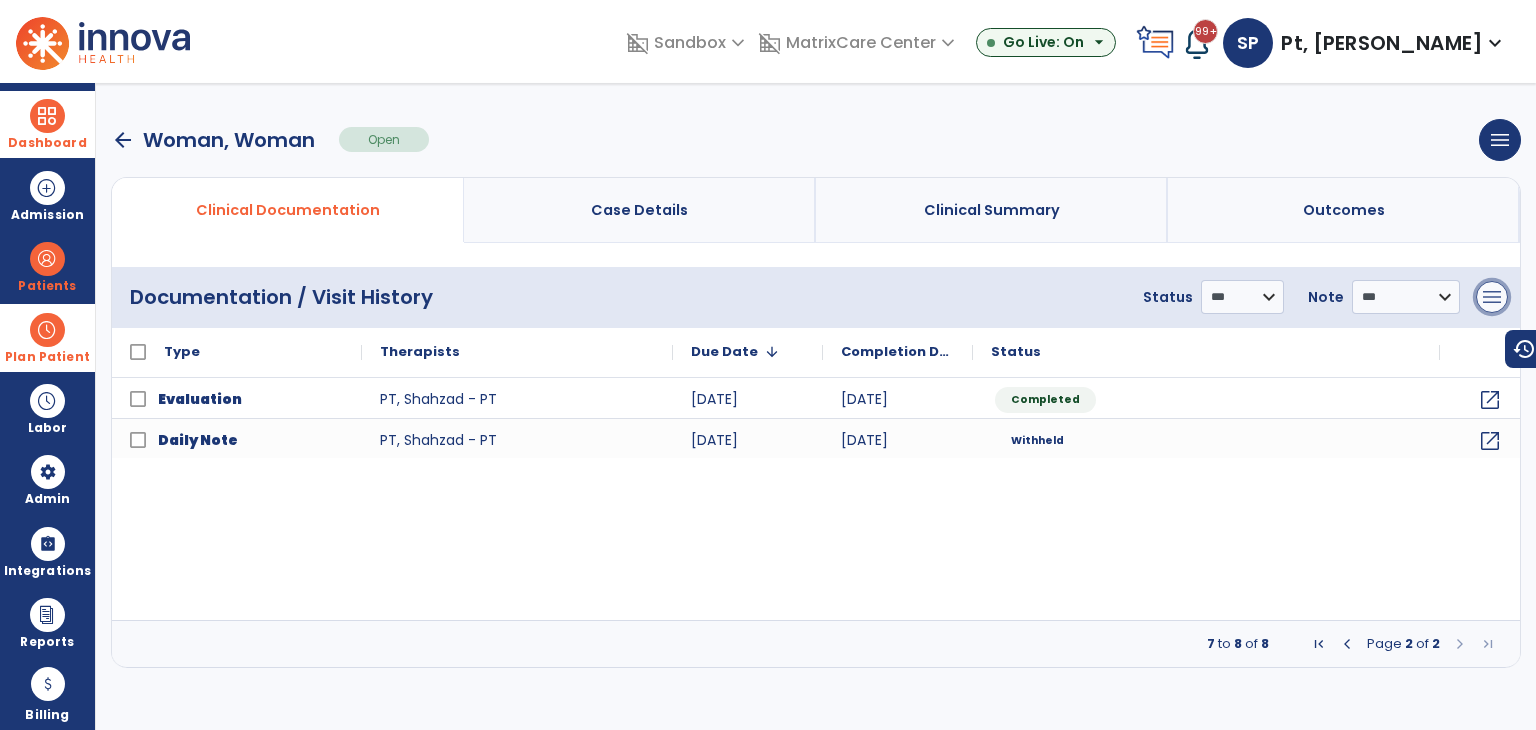 click on "menu" at bounding box center [1492, 297] 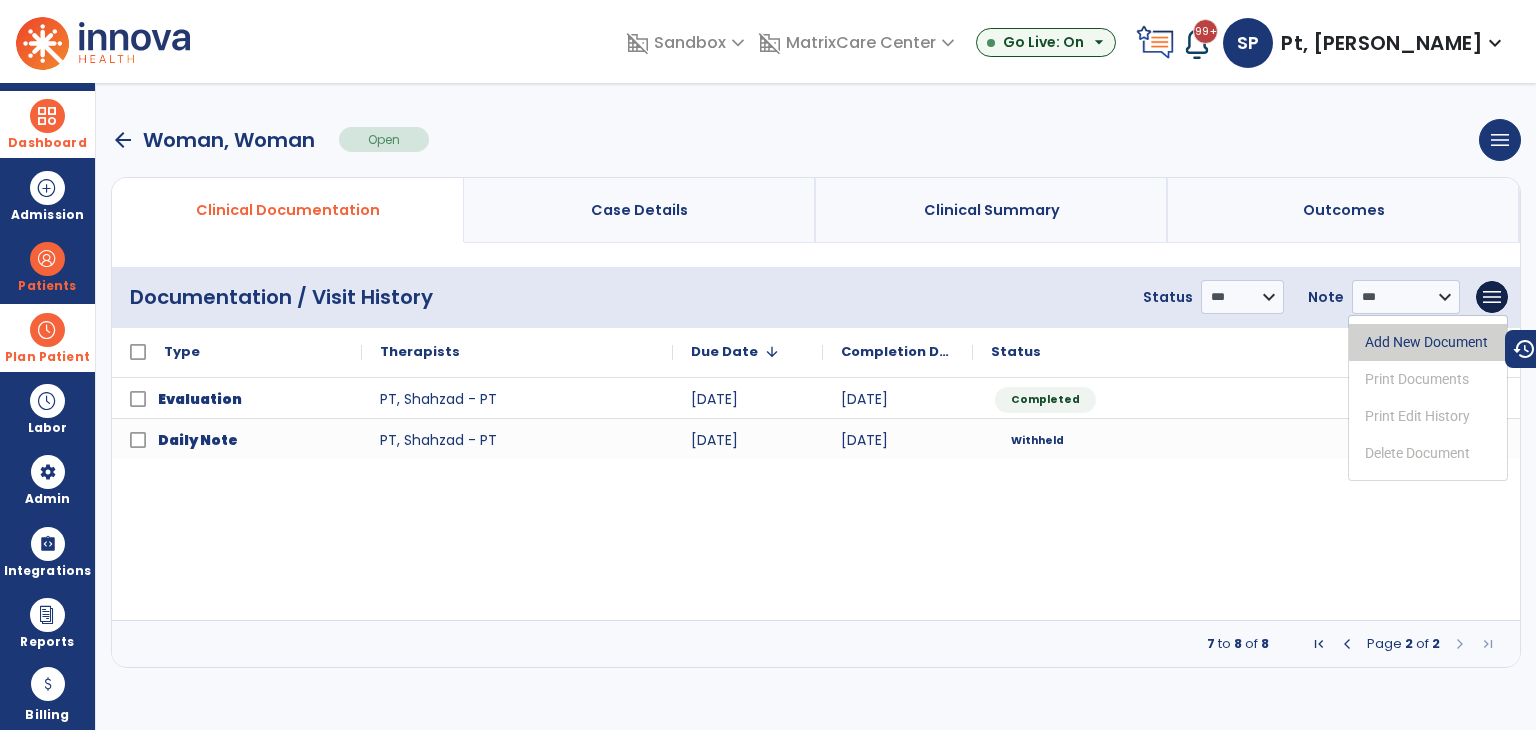 click on "Add New Document" at bounding box center (1428, 342) 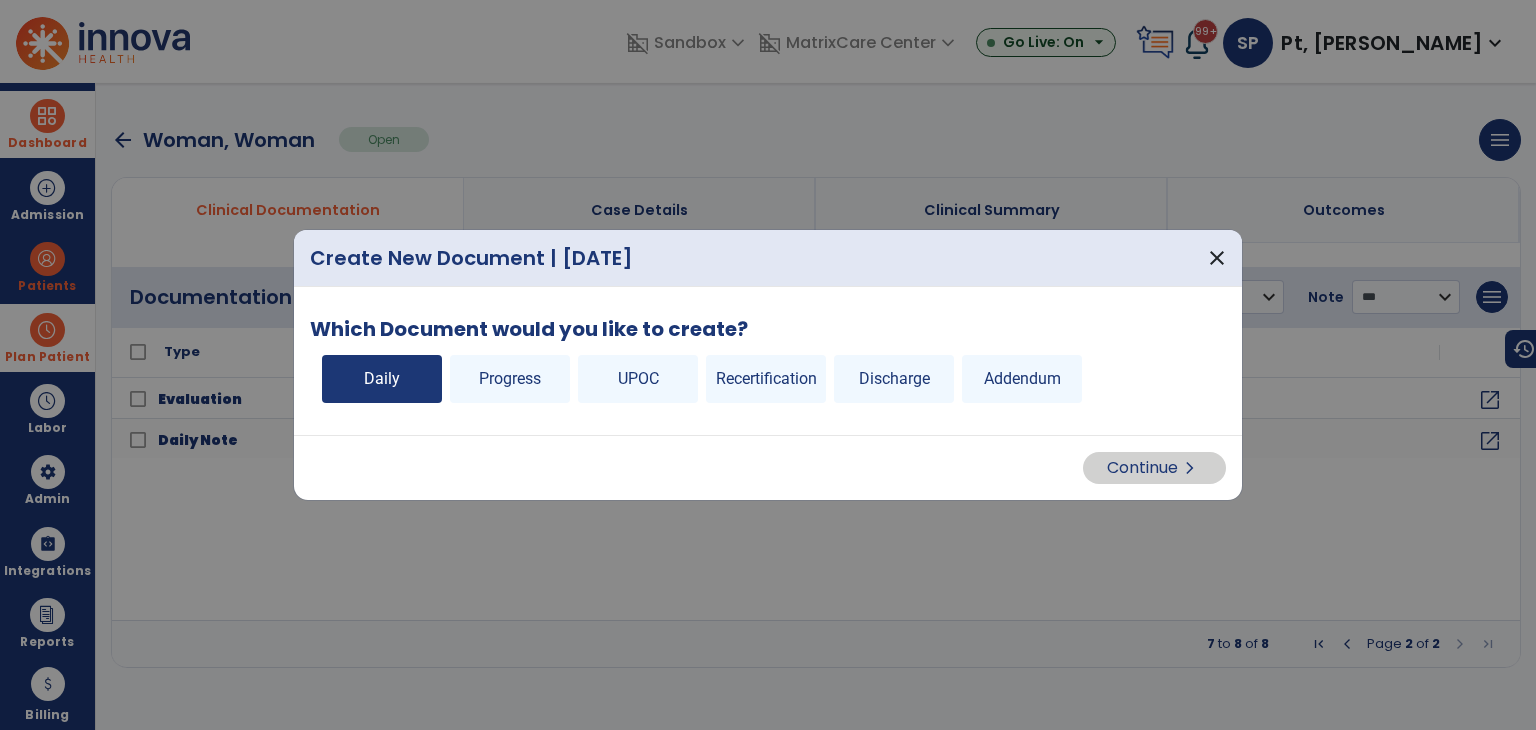 click on "Daily" at bounding box center [382, 379] 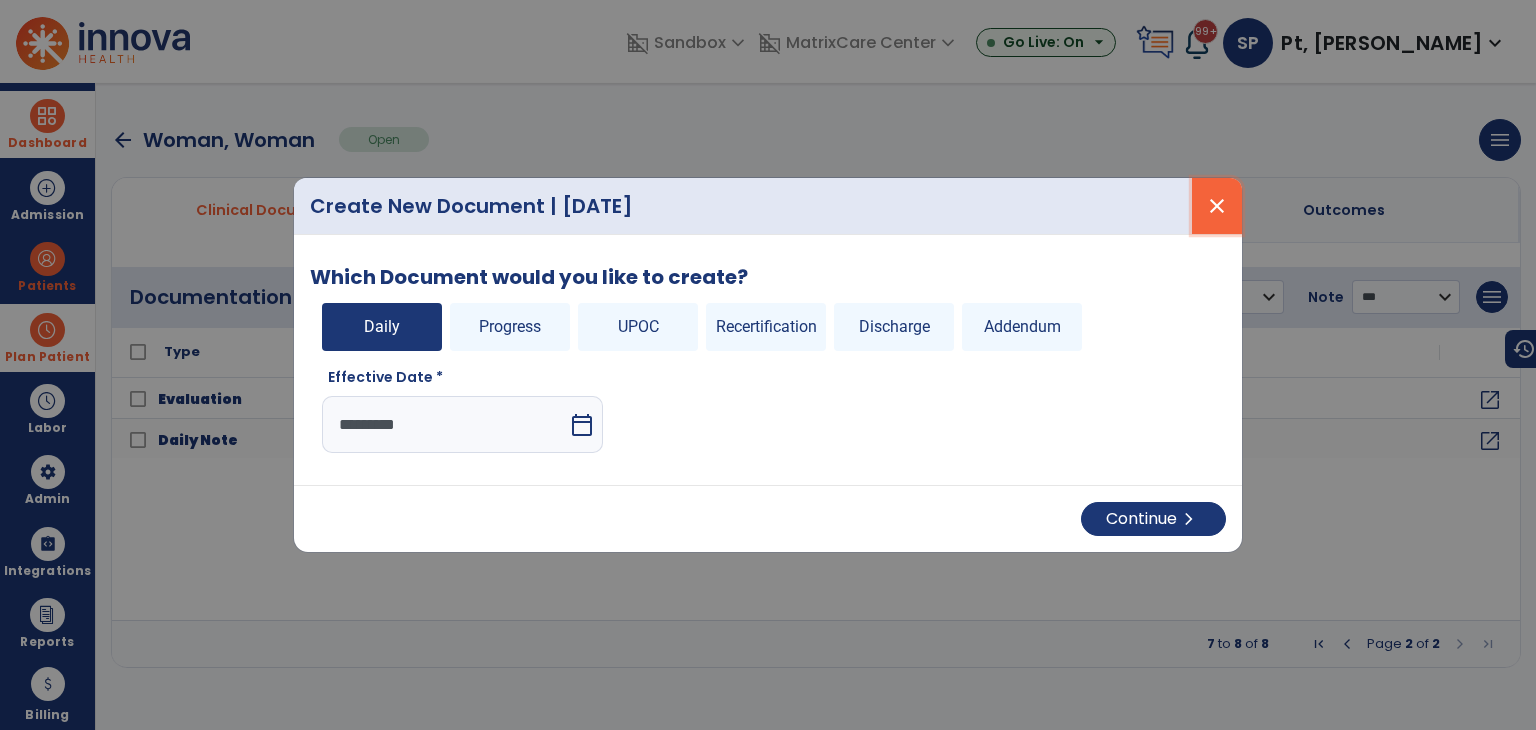 click on "close" at bounding box center (1217, 206) 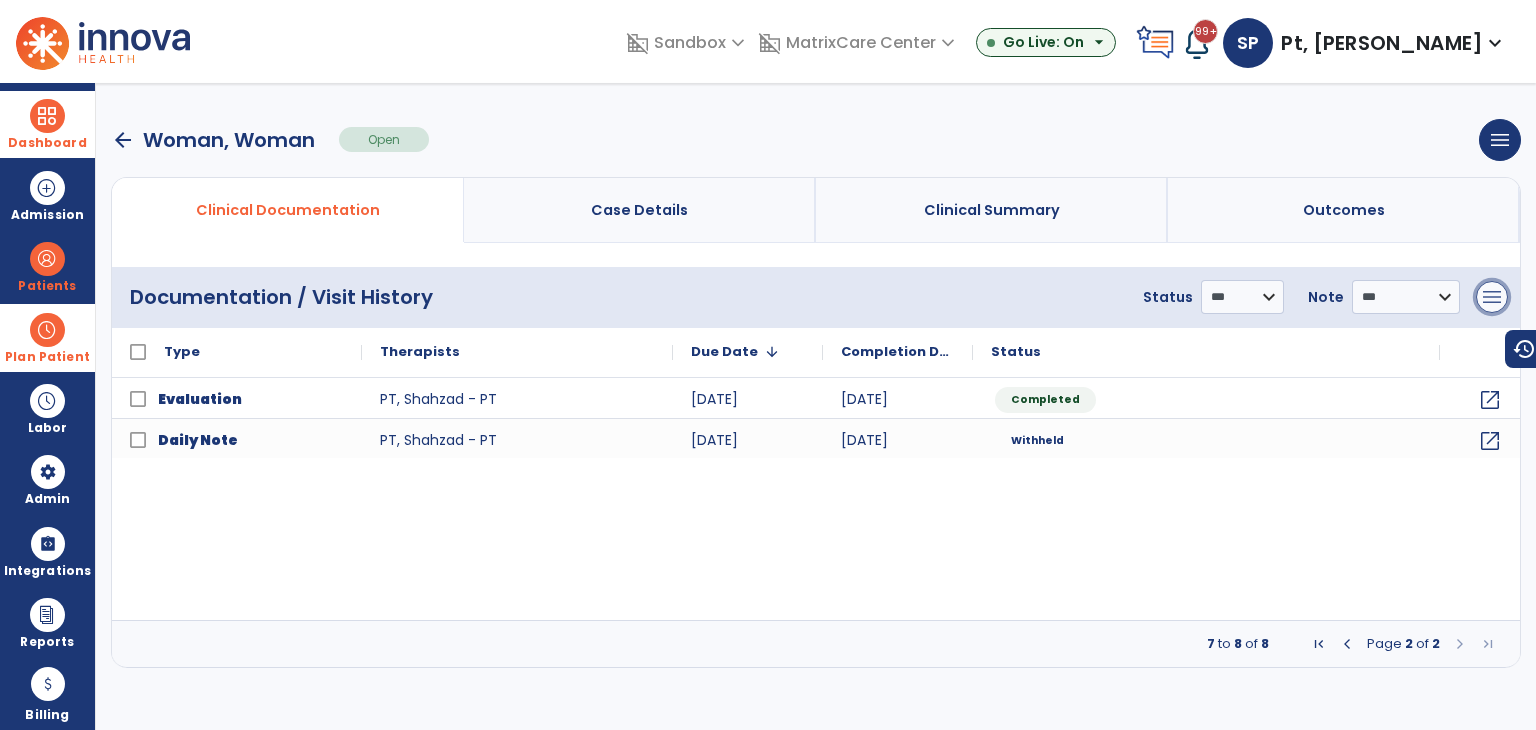 click on "menu" at bounding box center (1492, 297) 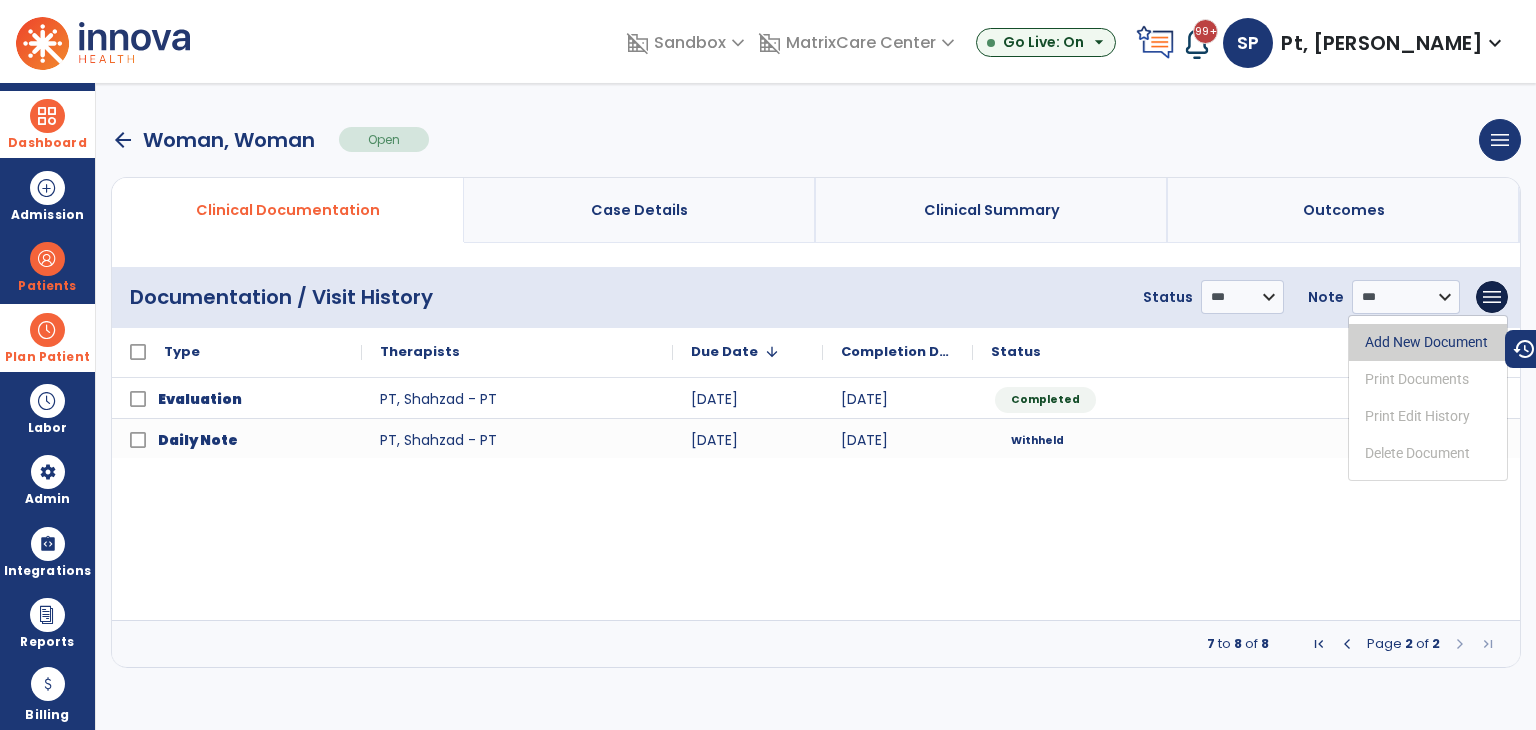 click on "Add New Document" at bounding box center (1428, 342) 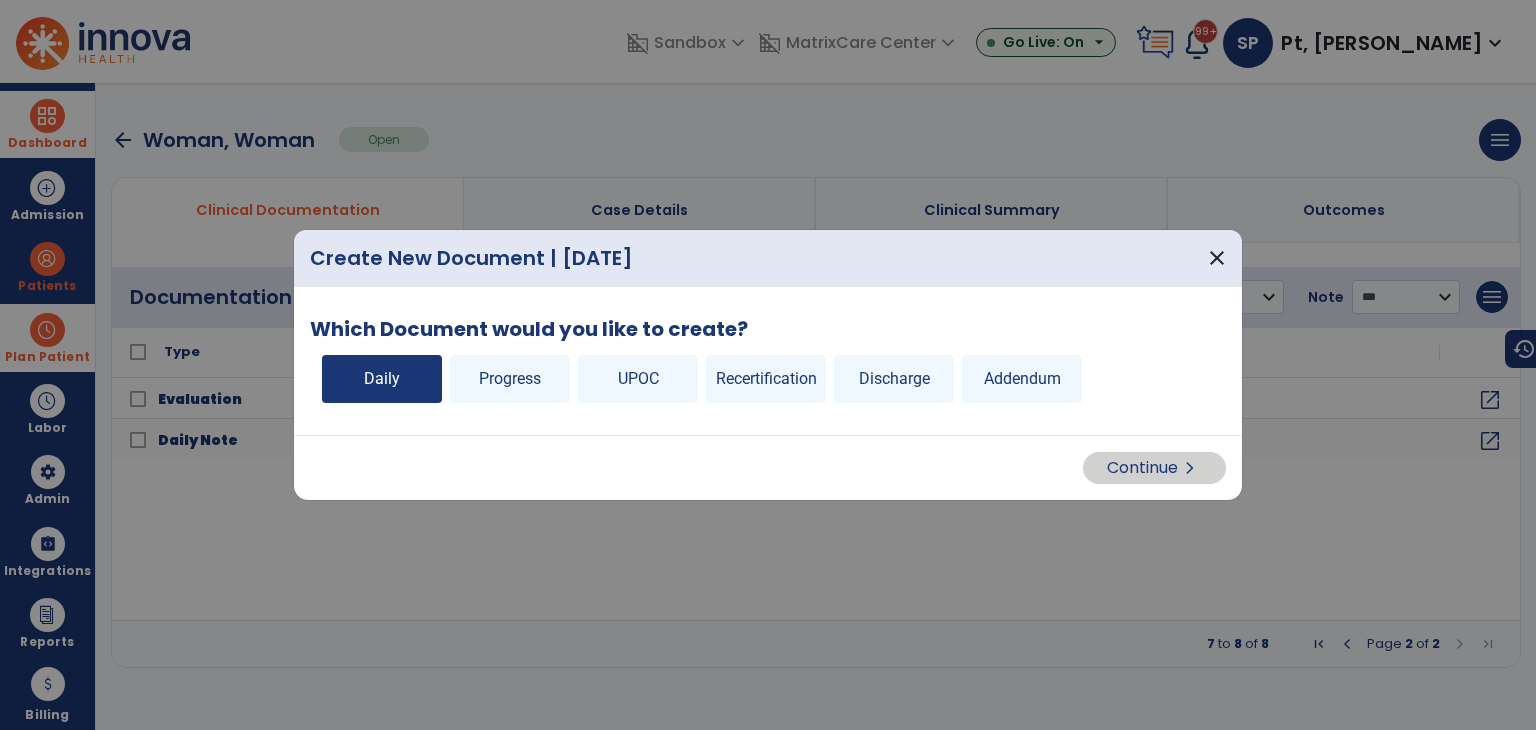 click on "Daily" at bounding box center (382, 379) 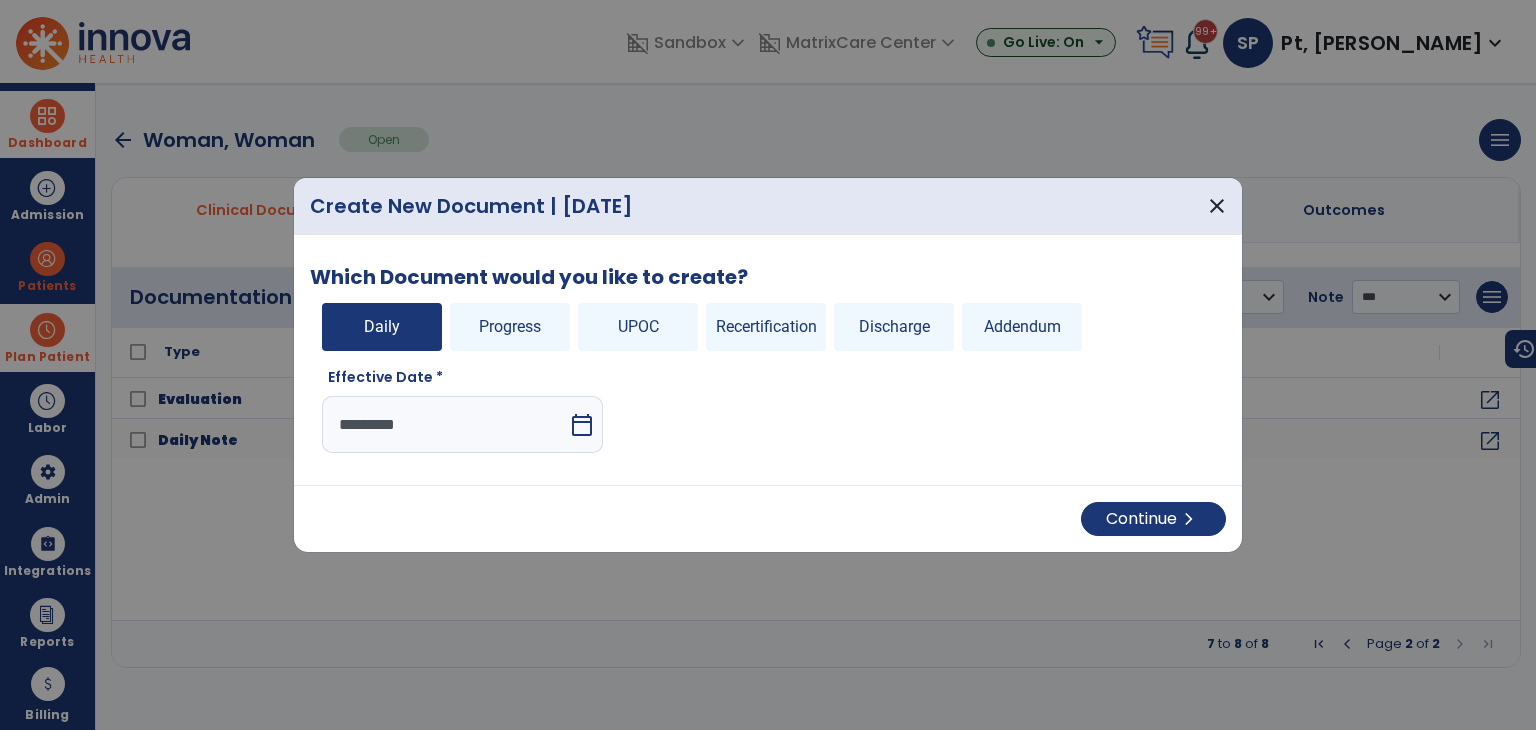 click on "*********" at bounding box center [445, 424] 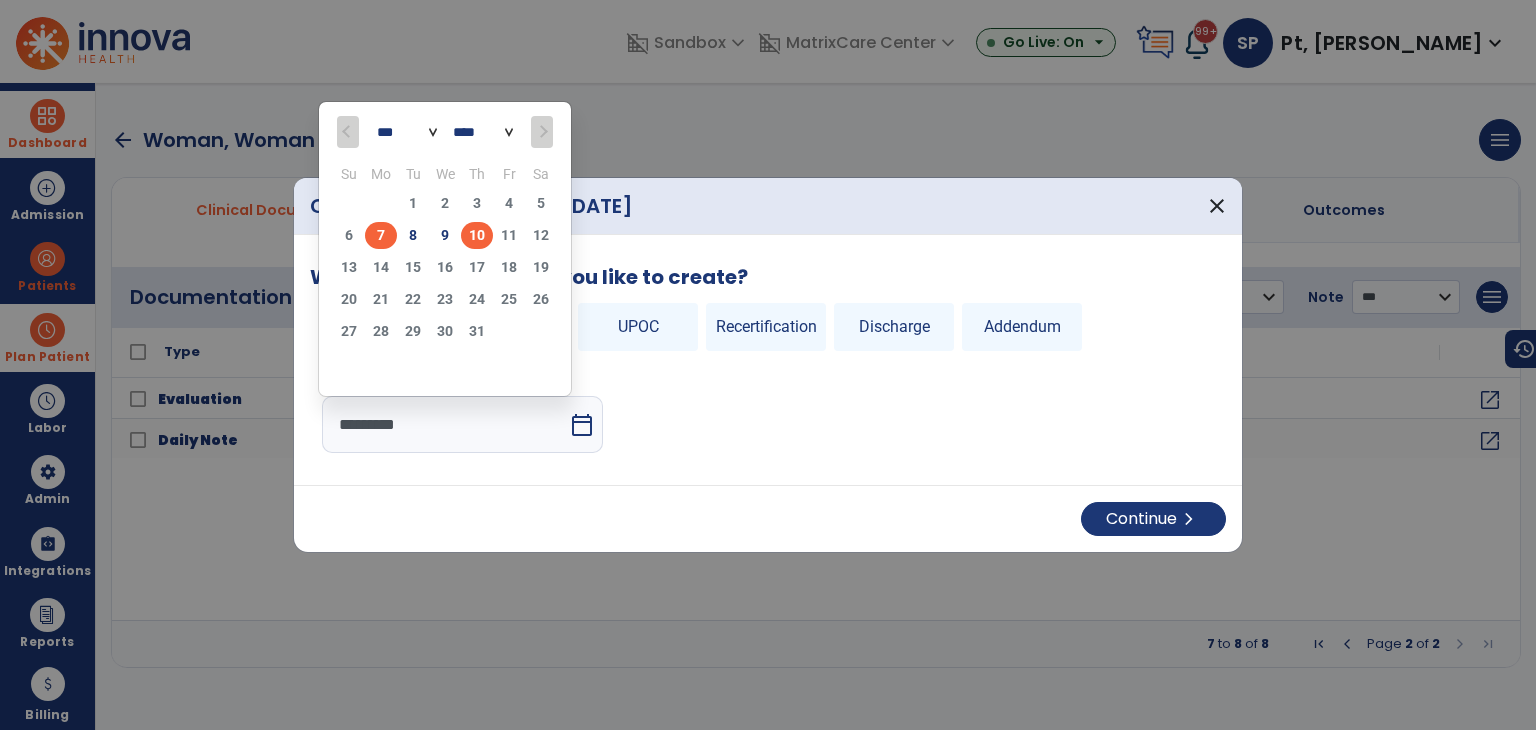 click on "7" 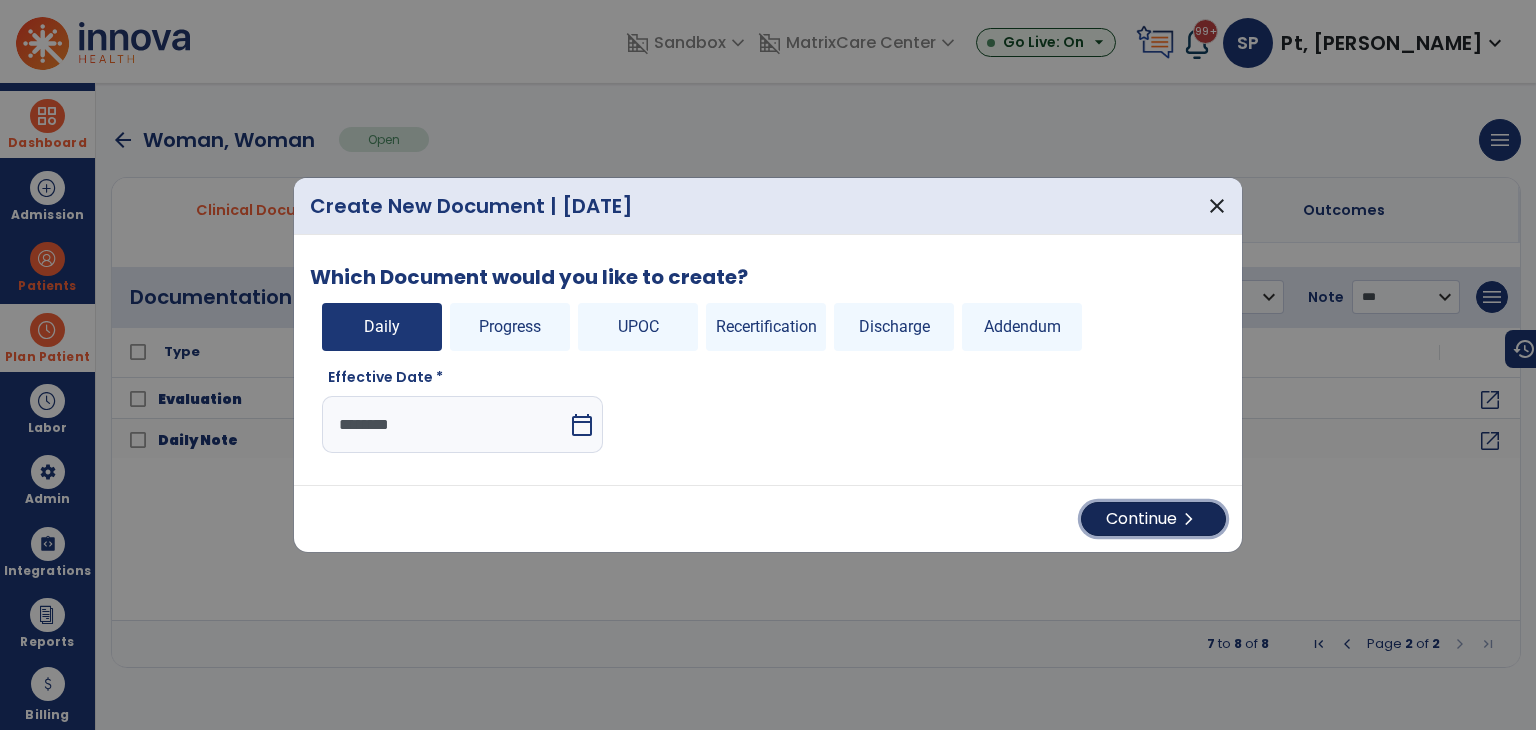 click on "Continue   chevron_right" at bounding box center (1153, 519) 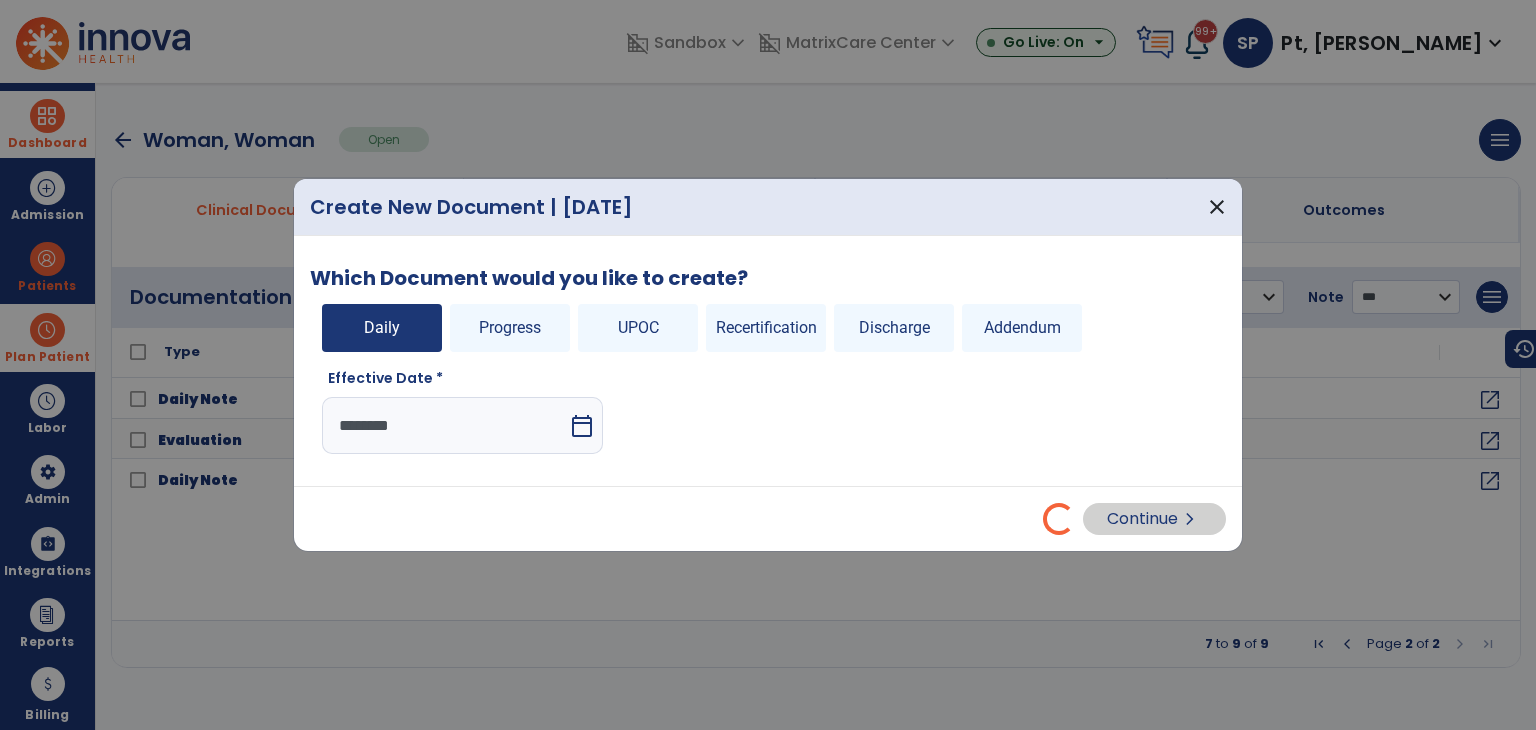 select on "*" 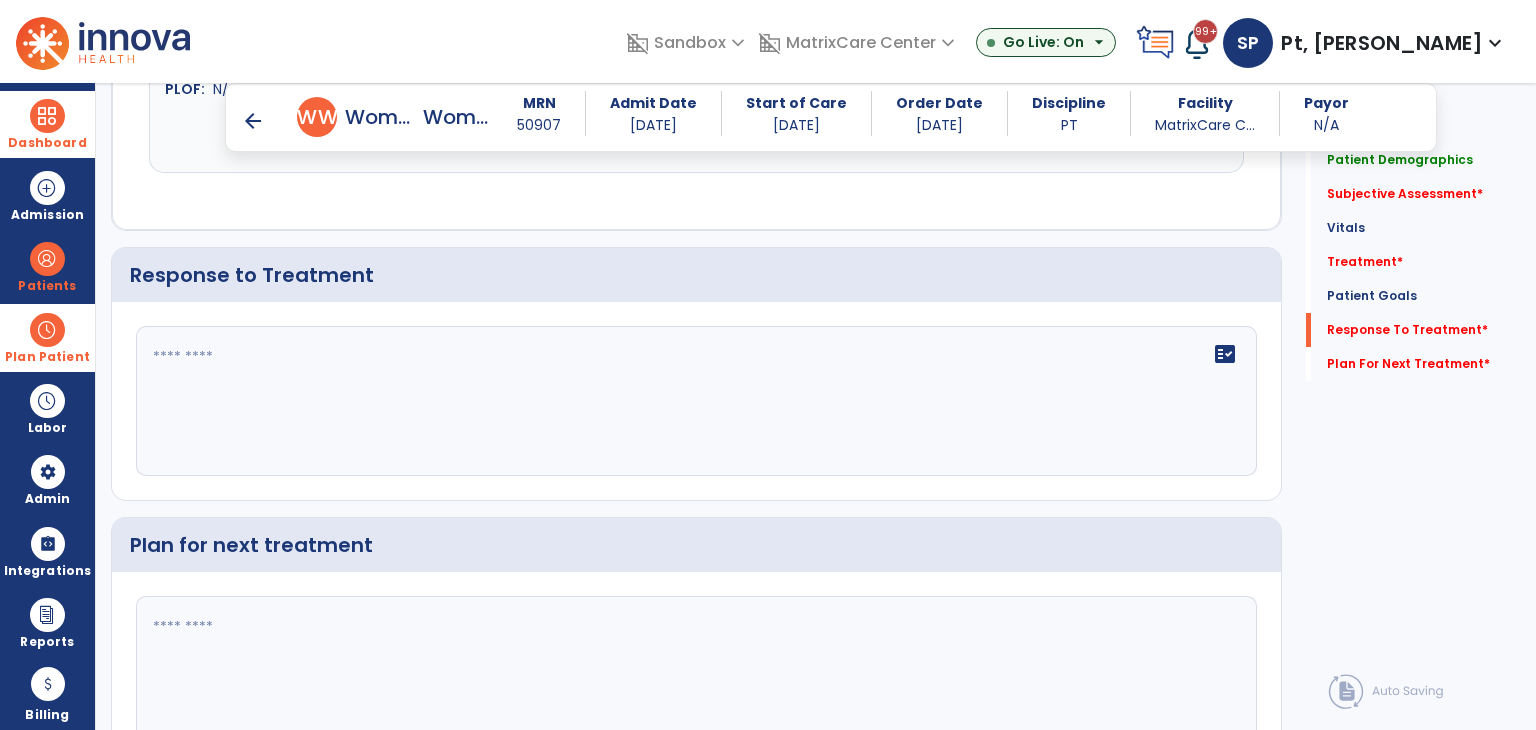 scroll, scrollTop: 1838, scrollLeft: 0, axis: vertical 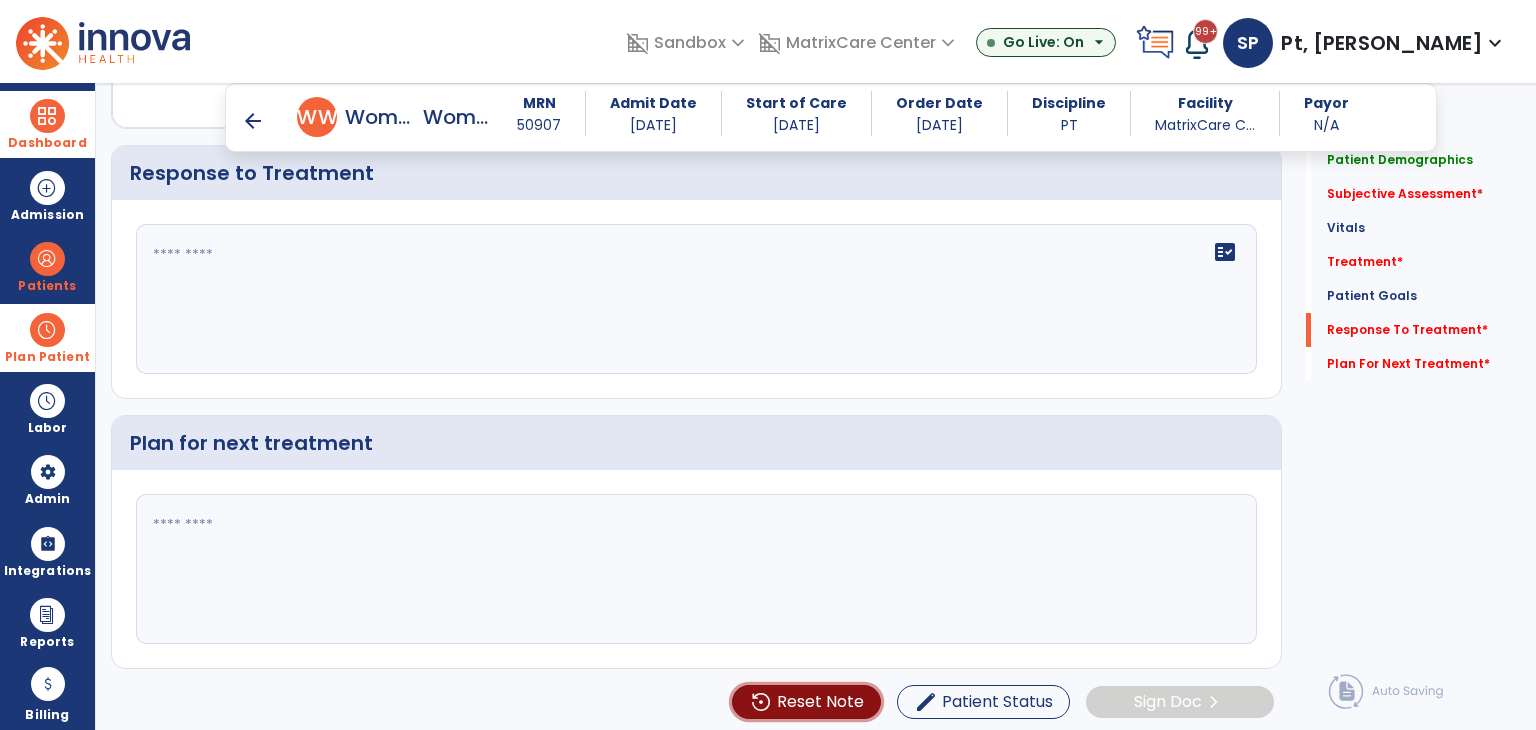 click on "Reset Note" 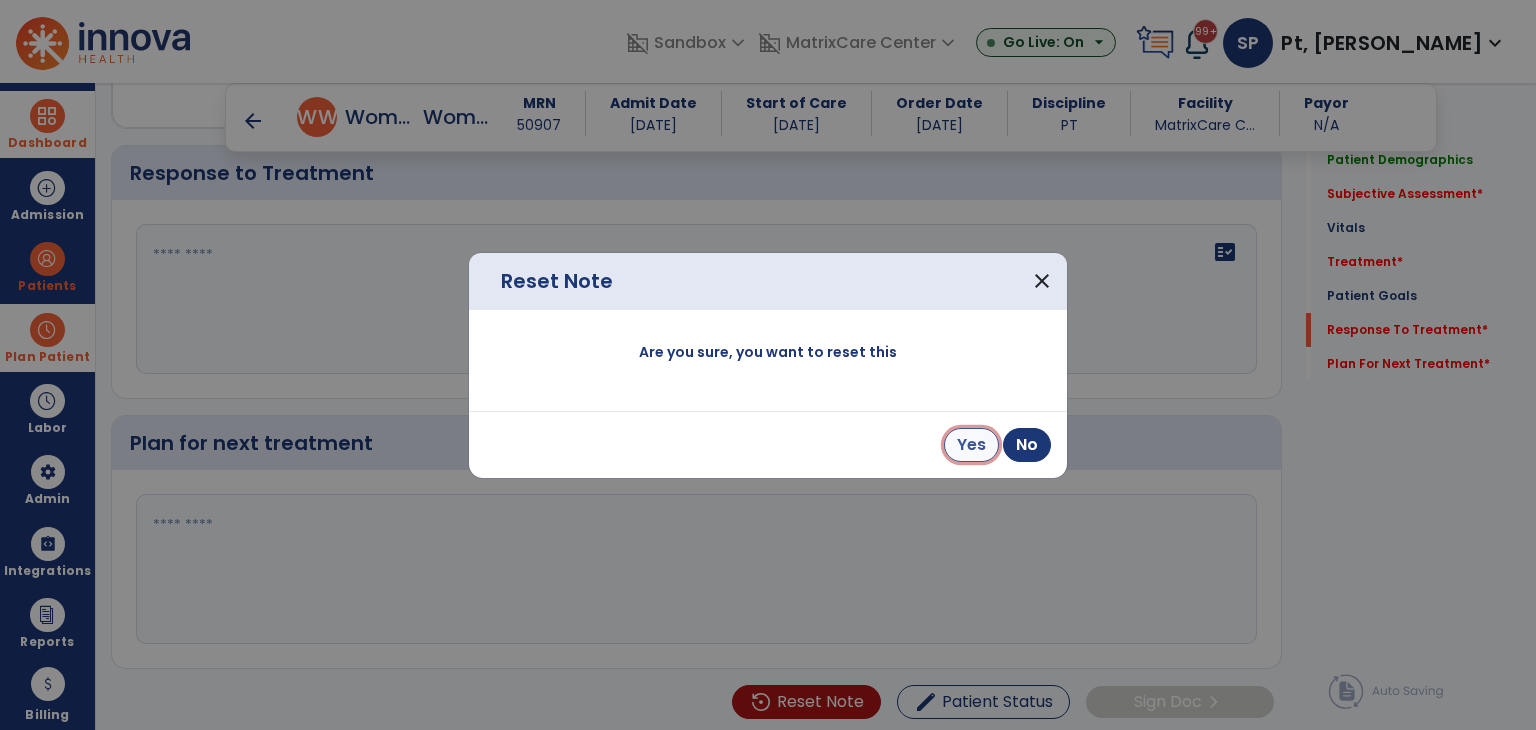 click on "Yes" at bounding box center (971, 445) 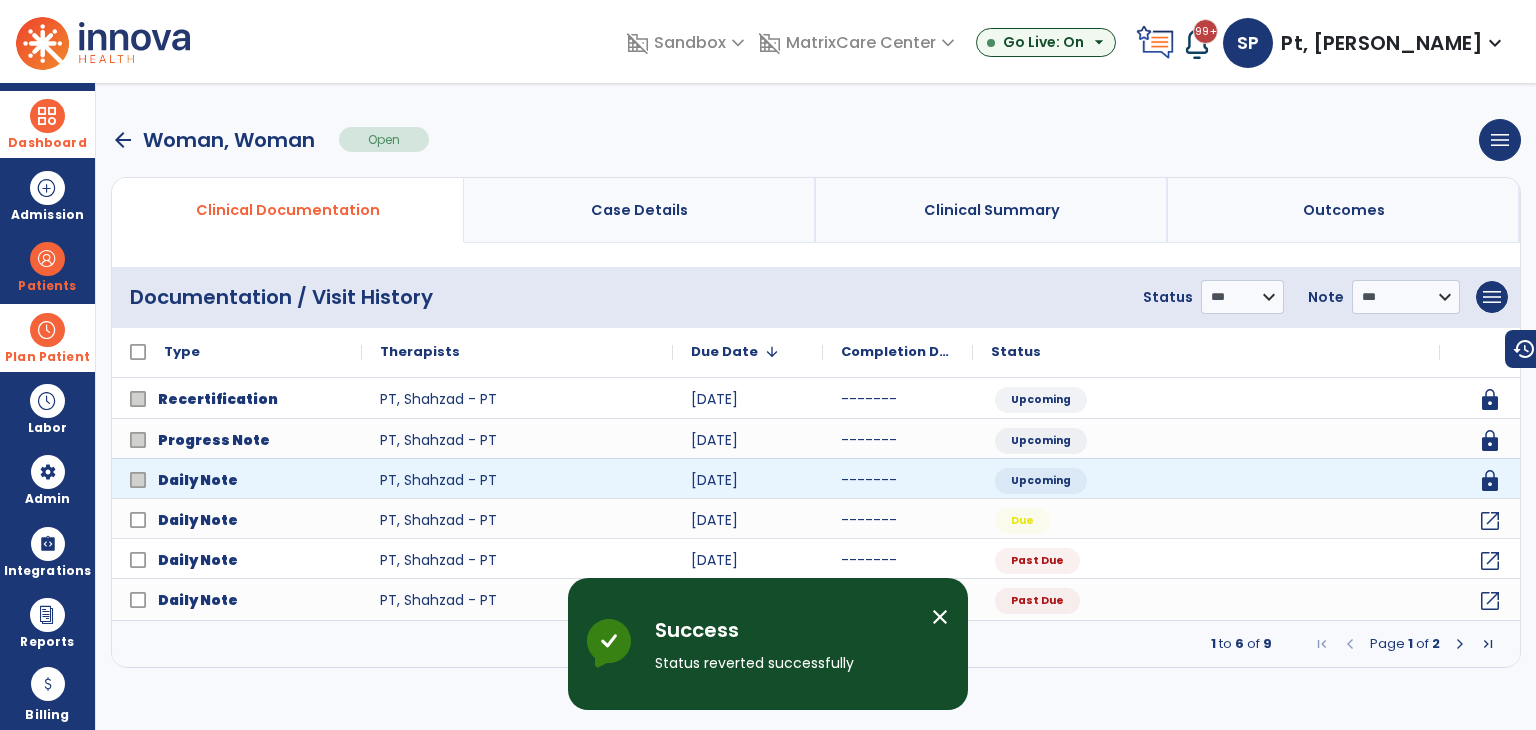 scroll, scrollTop: 0, scrollLeft: 0, axis: both 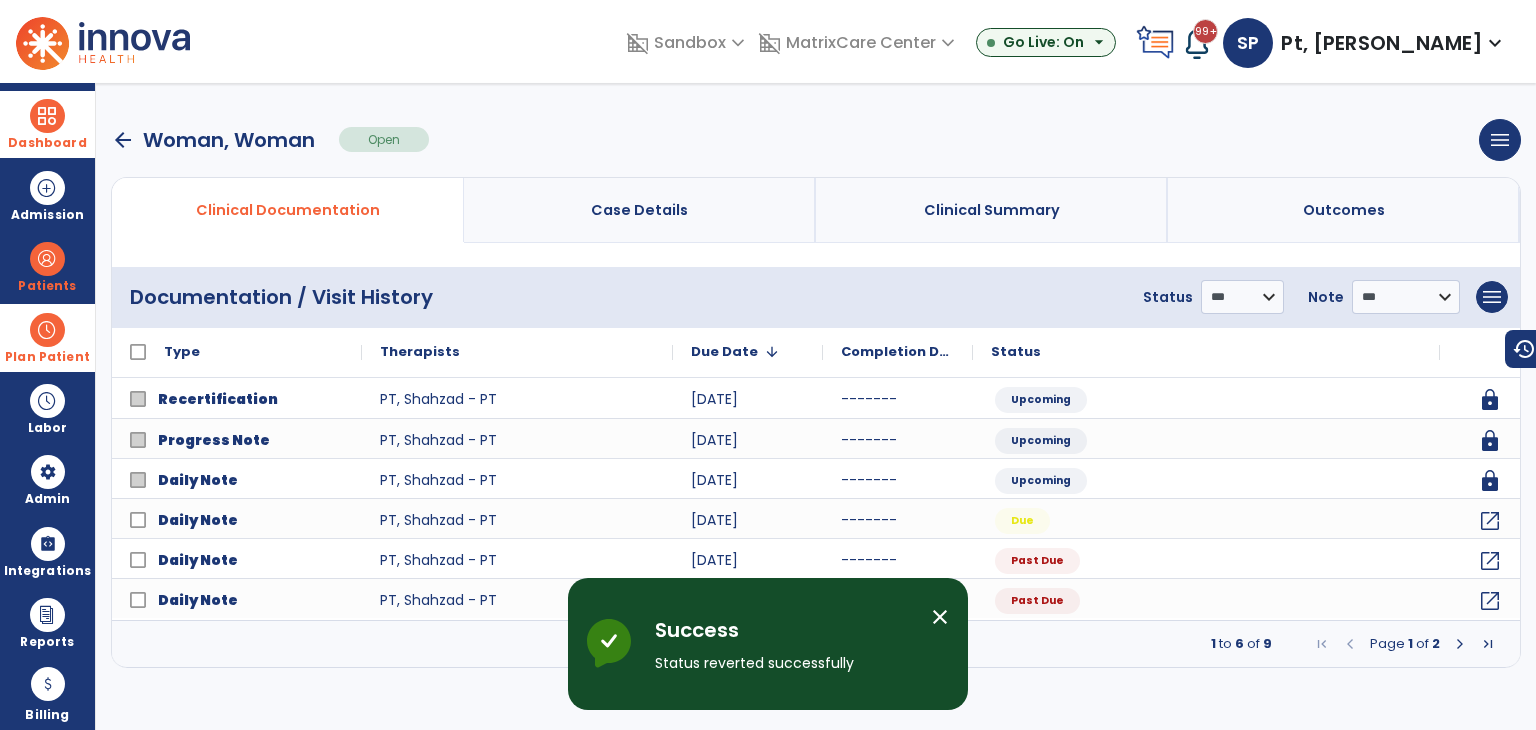 click on "Page
1
of
2" at bounding box center [1405, 644] 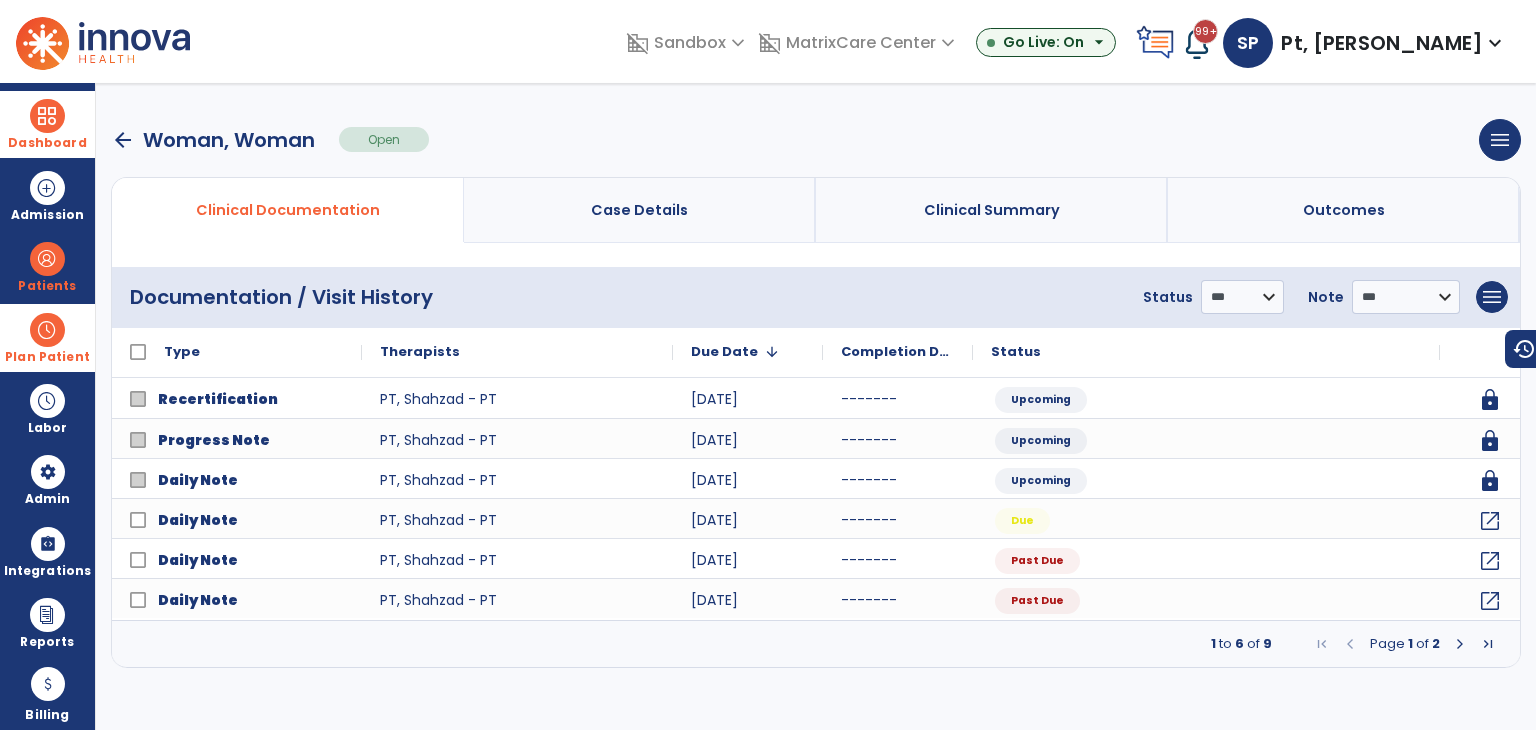 click at bounding box center (1460, 644) 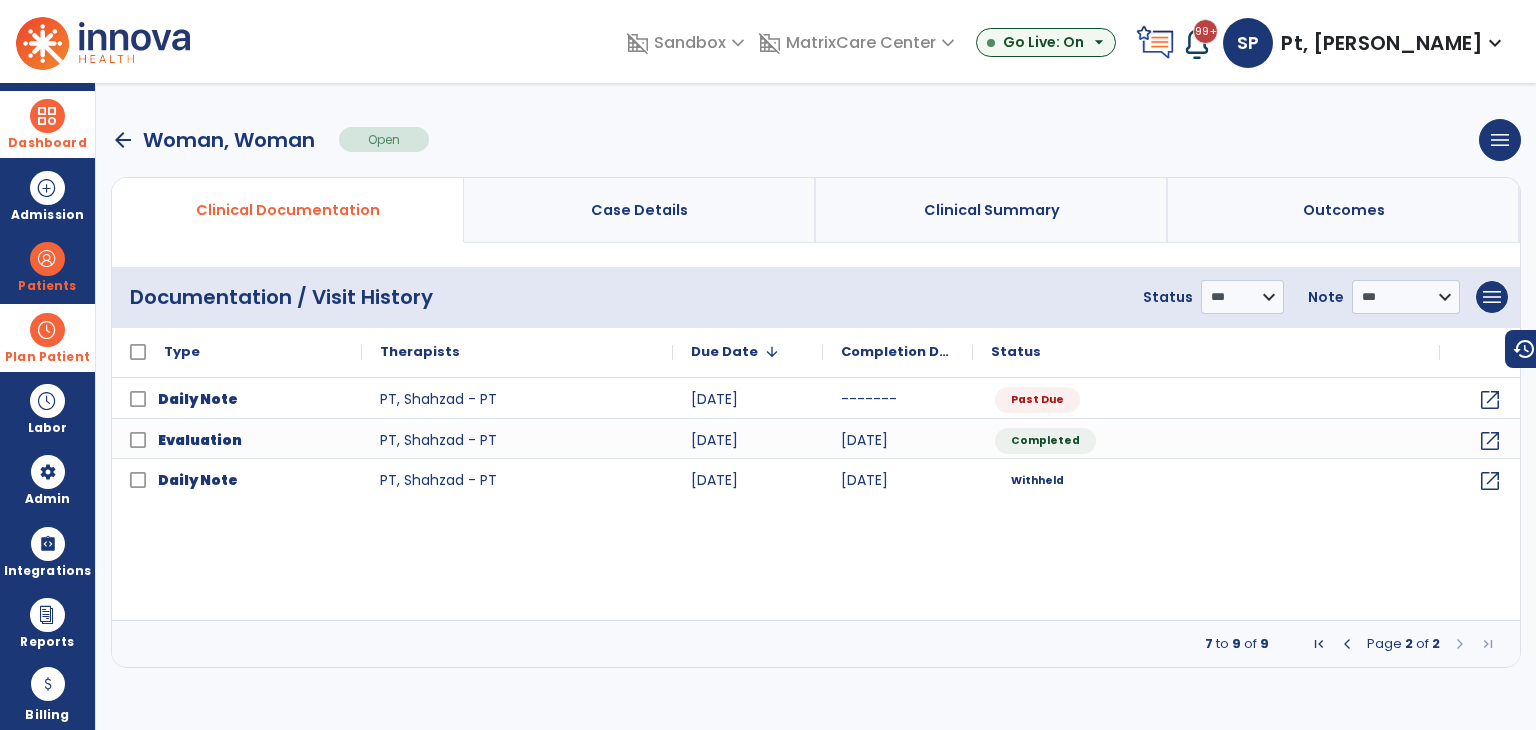 click at bounding box center [1460, 644] 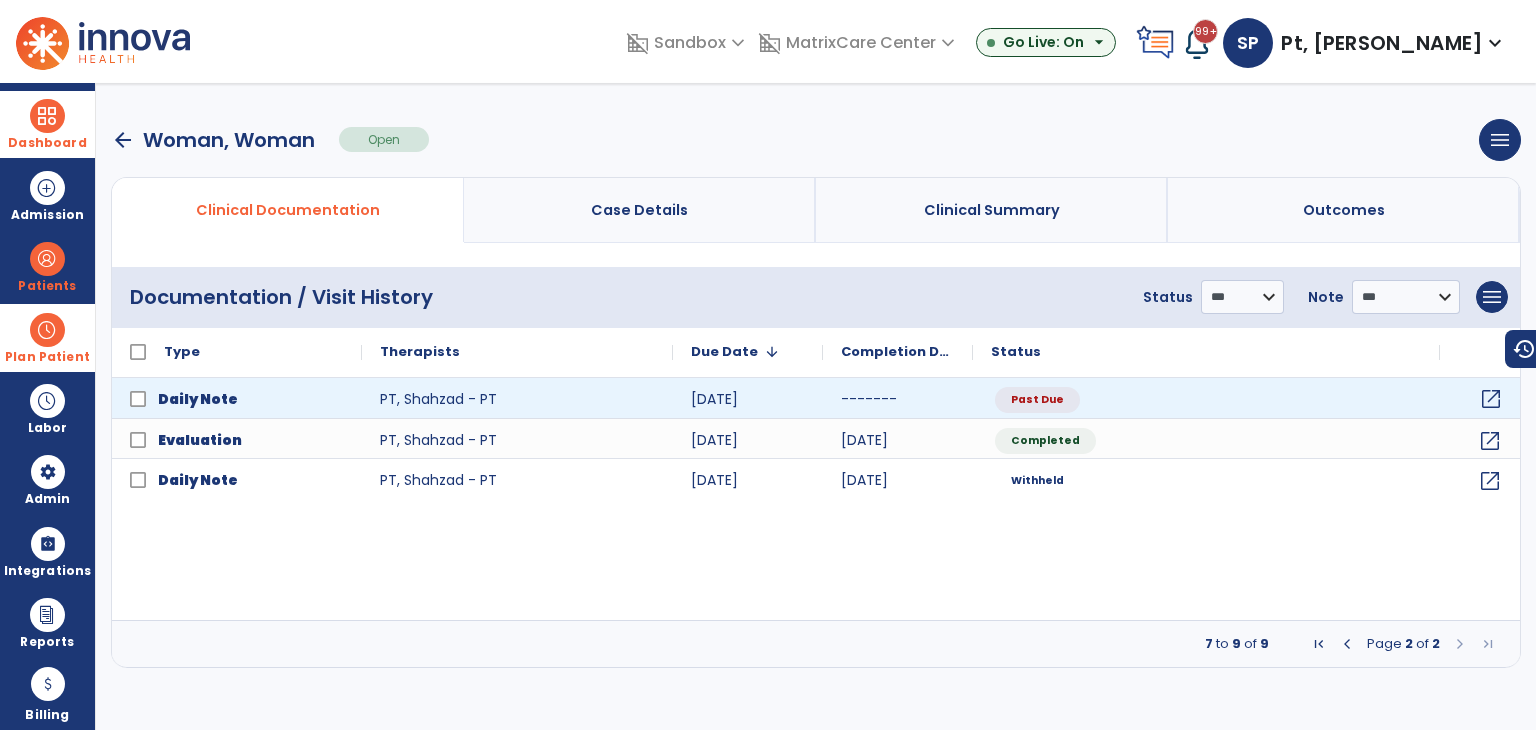 click on "open_in_new" 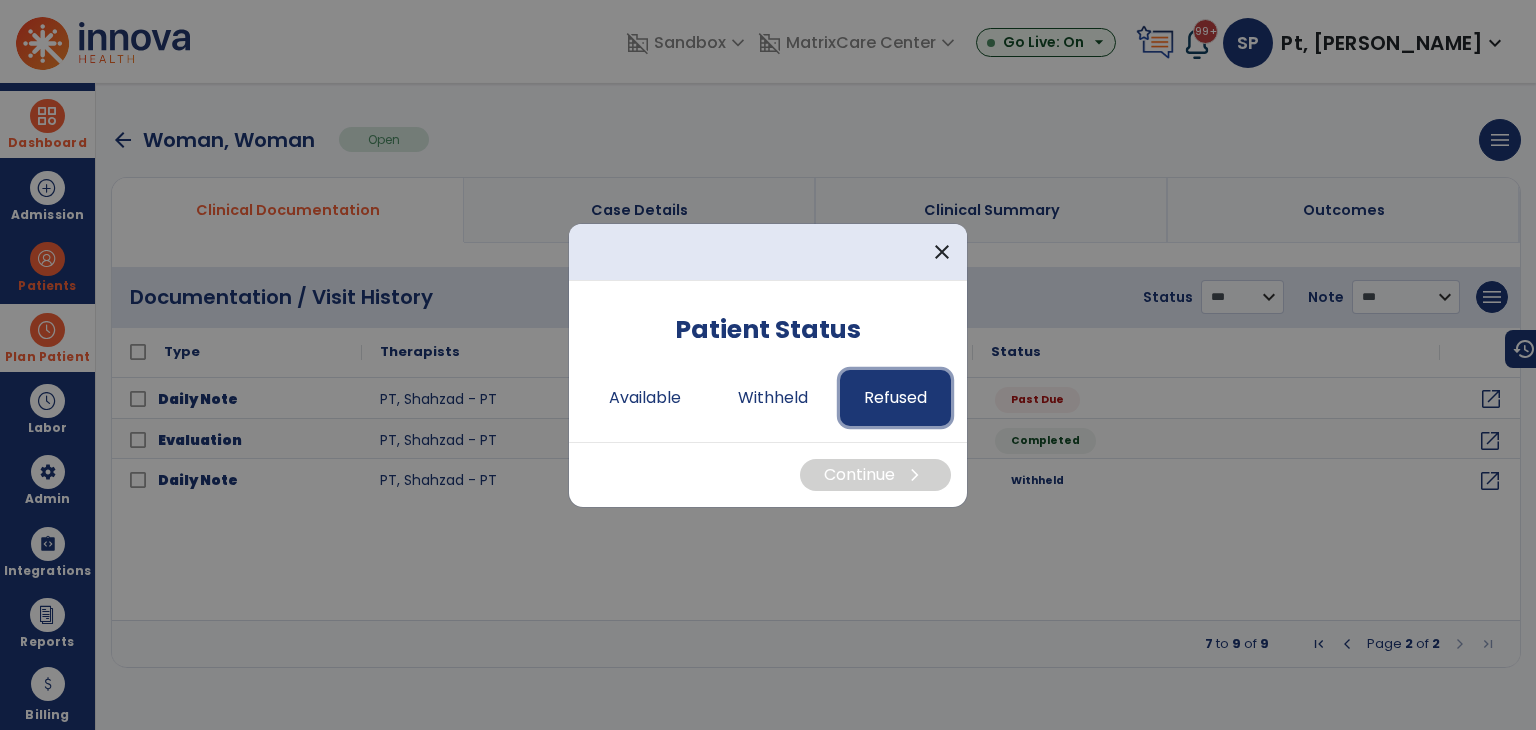 click on "Refused" at bounding box center (895, 398) 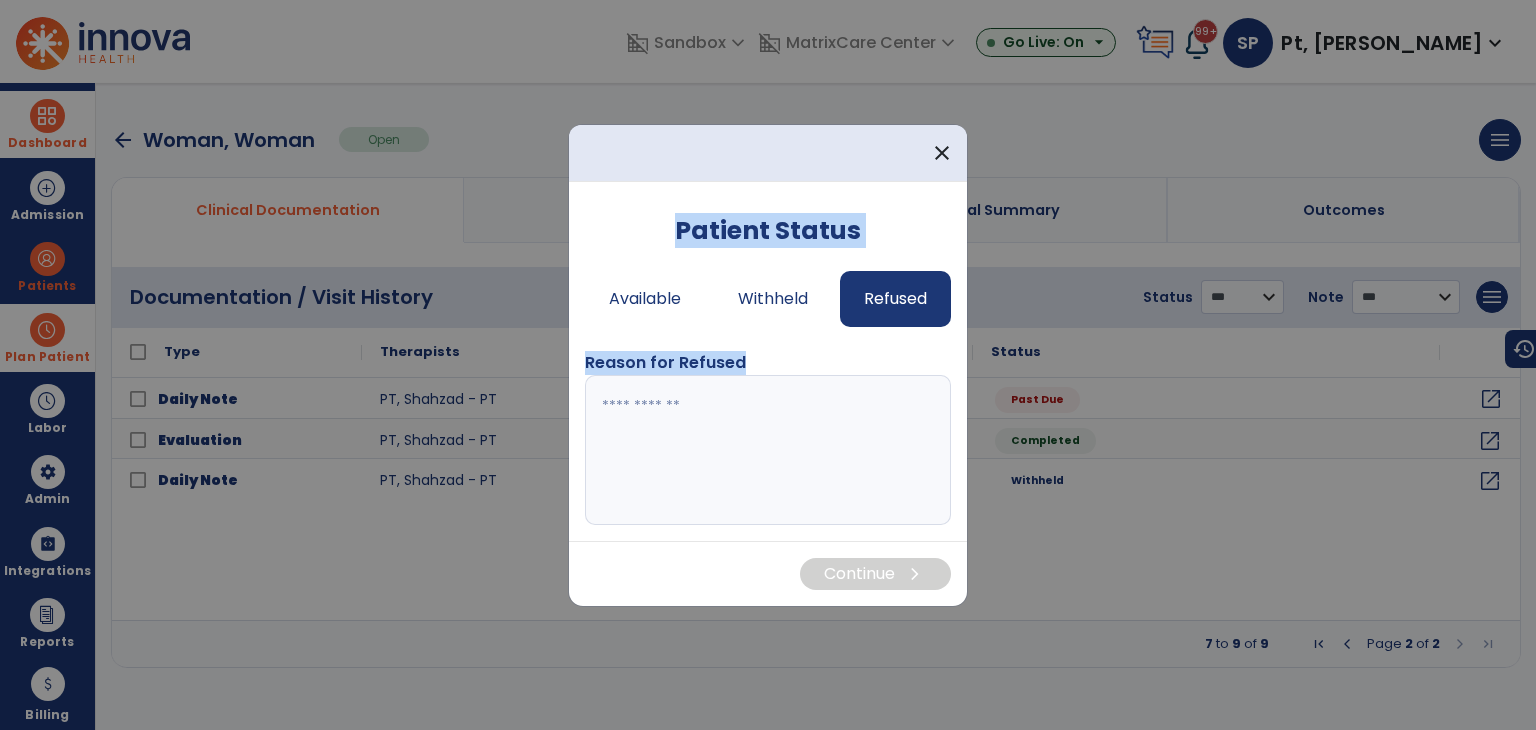drag, startPoint x: 757, startPoint y: 359, endPoint x: 668, endPoint y: 228, distance: 158.37297 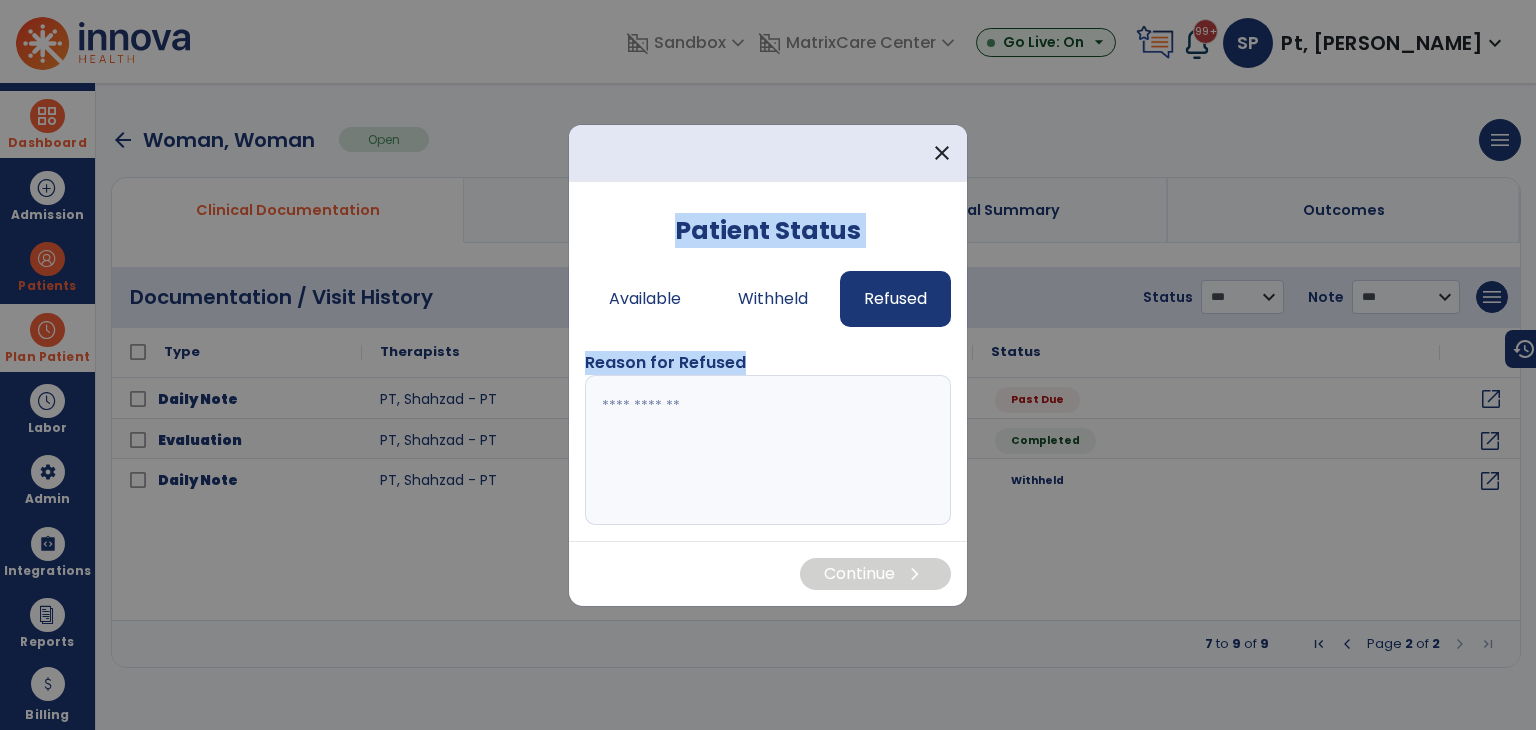 click on "Patient Status  Available   Withheld   Refused  Reason for Refused" at bounding box center [768, 369] 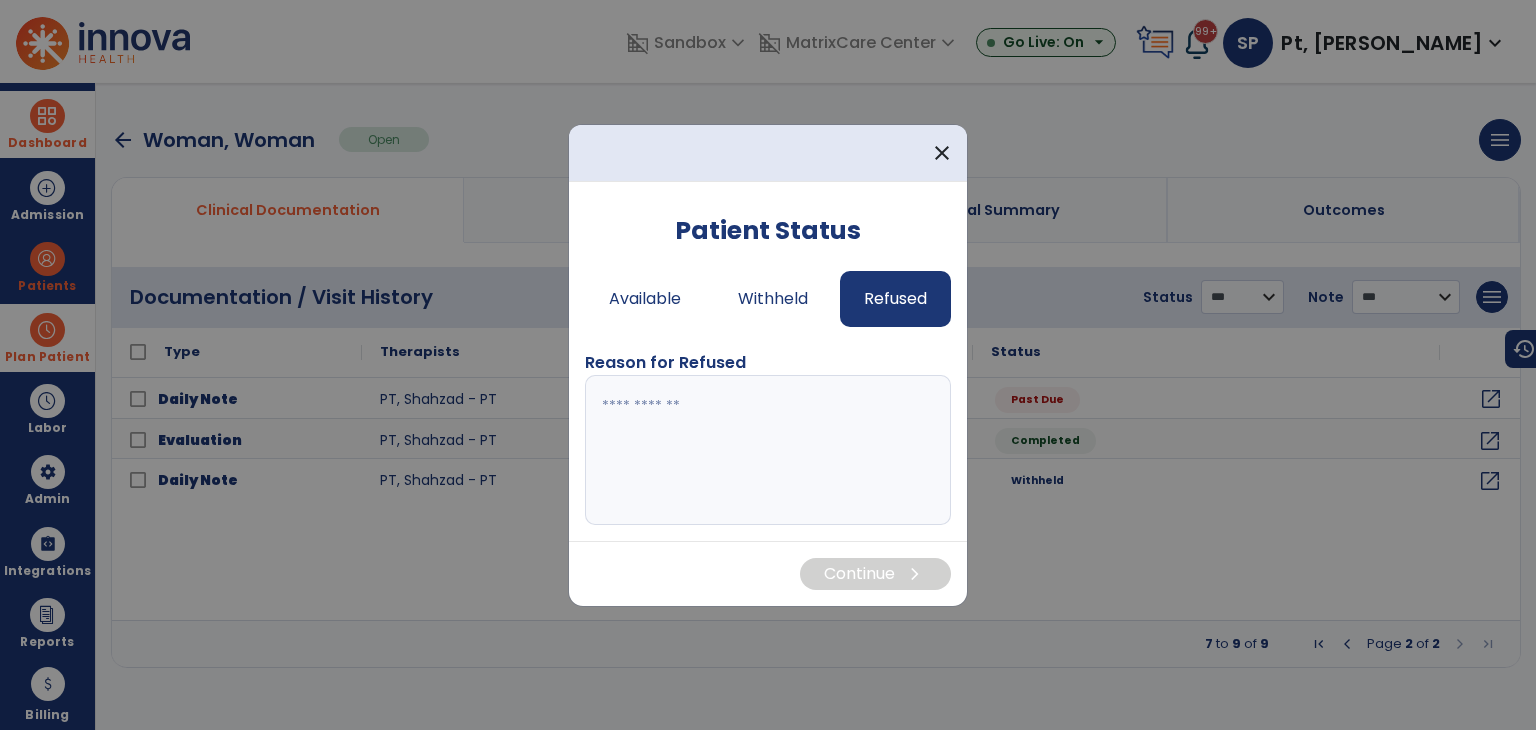 click at bounding box center (768, 450) 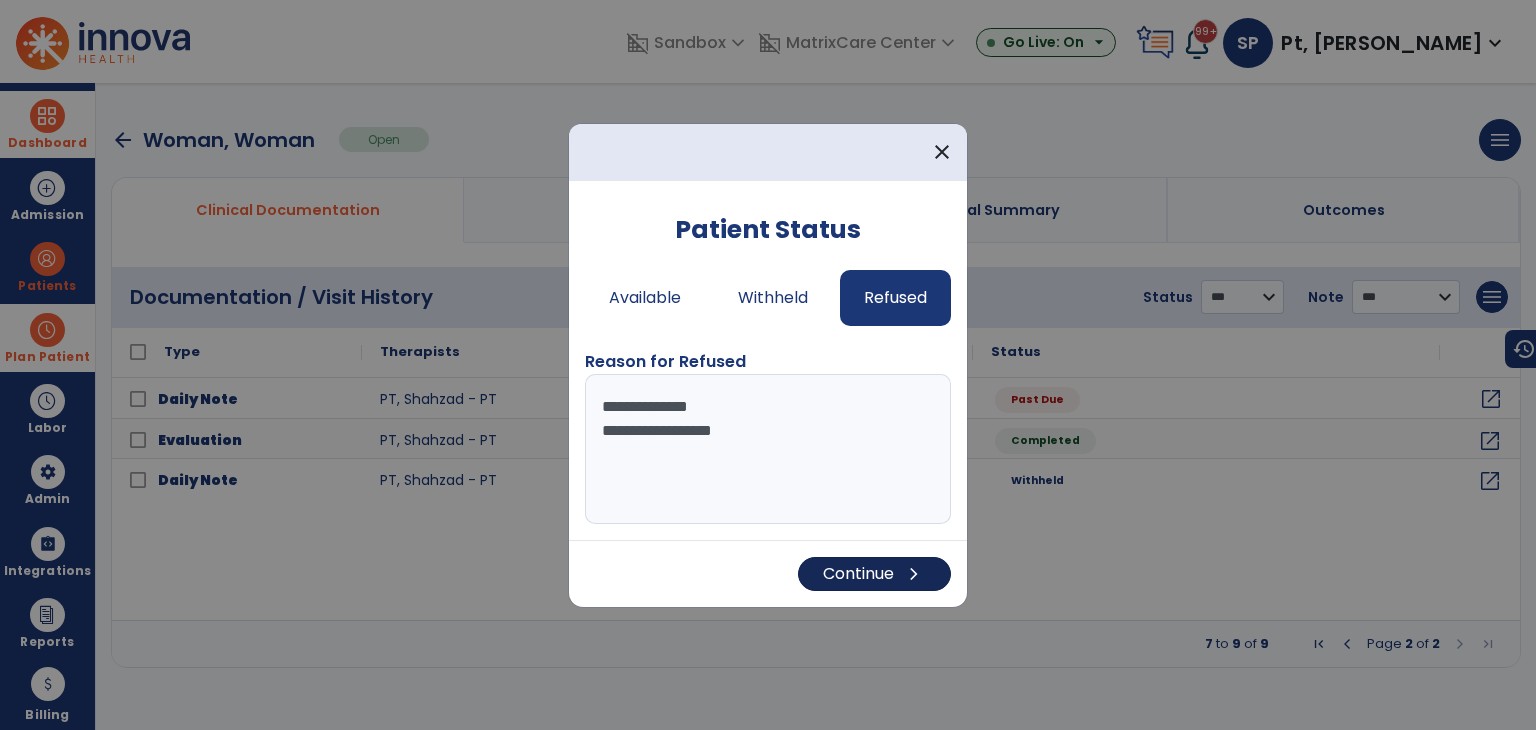 type on "**********" 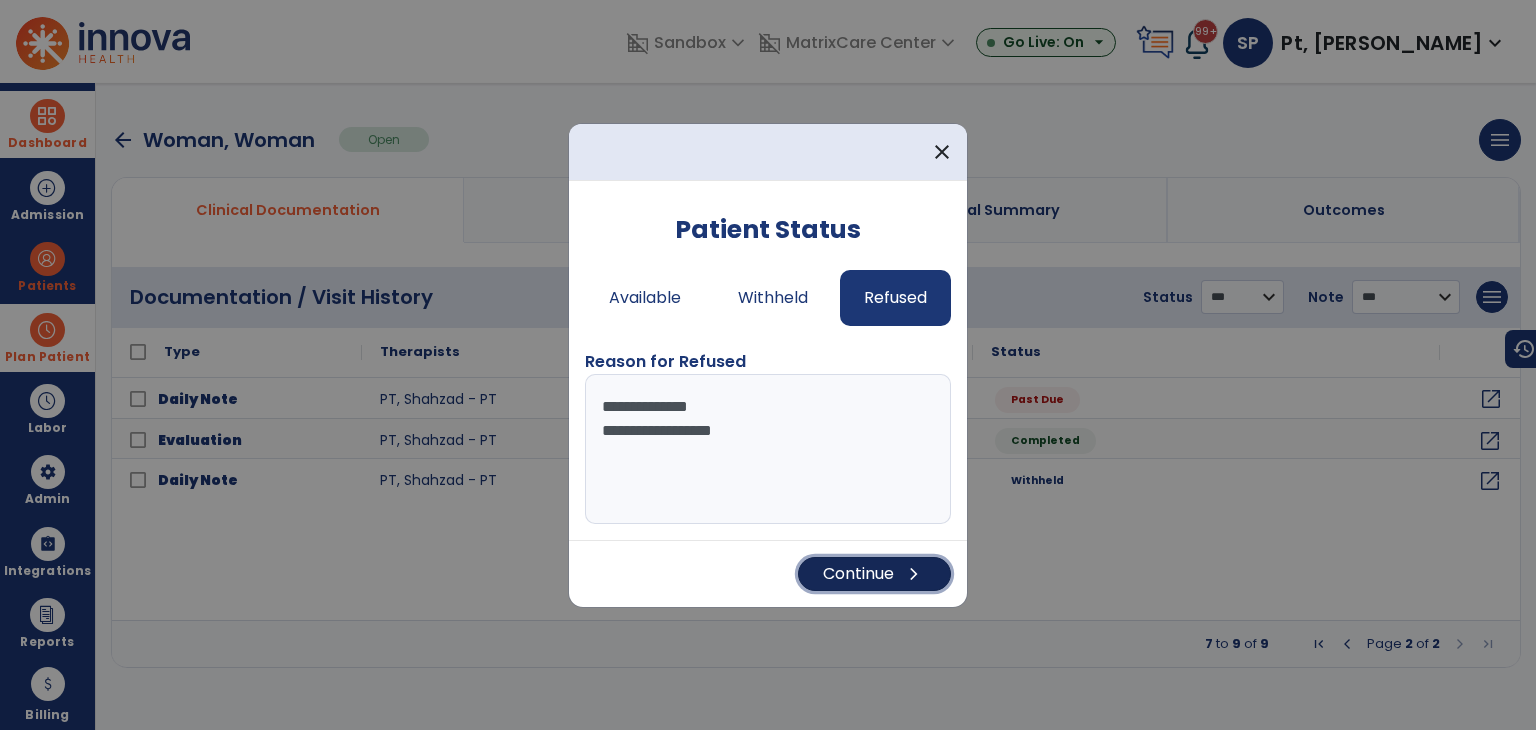 click on "Continue   chevron_right" at bounding box center (874, 574) 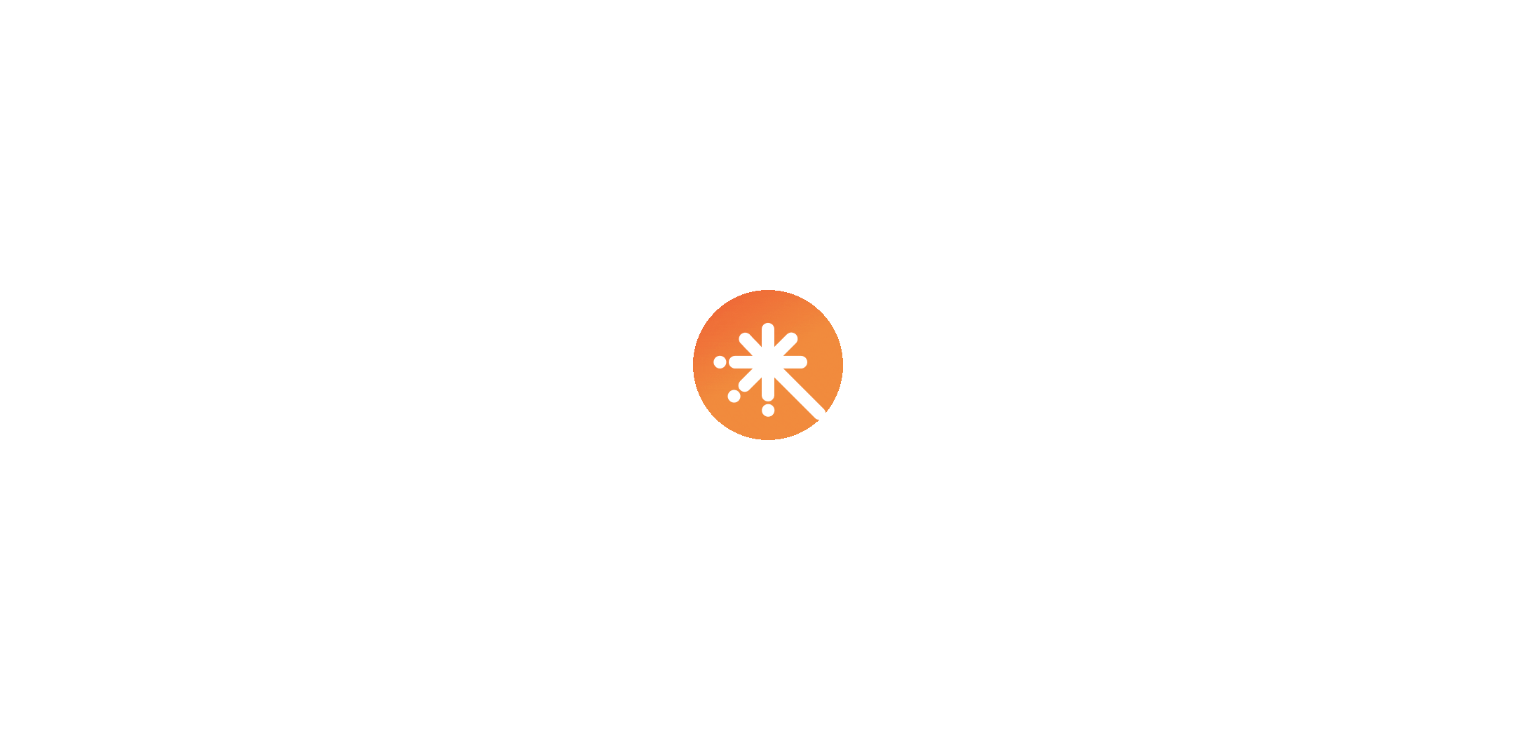 scroll, scrollTop: 0, scrollLeft: 0, axis: both 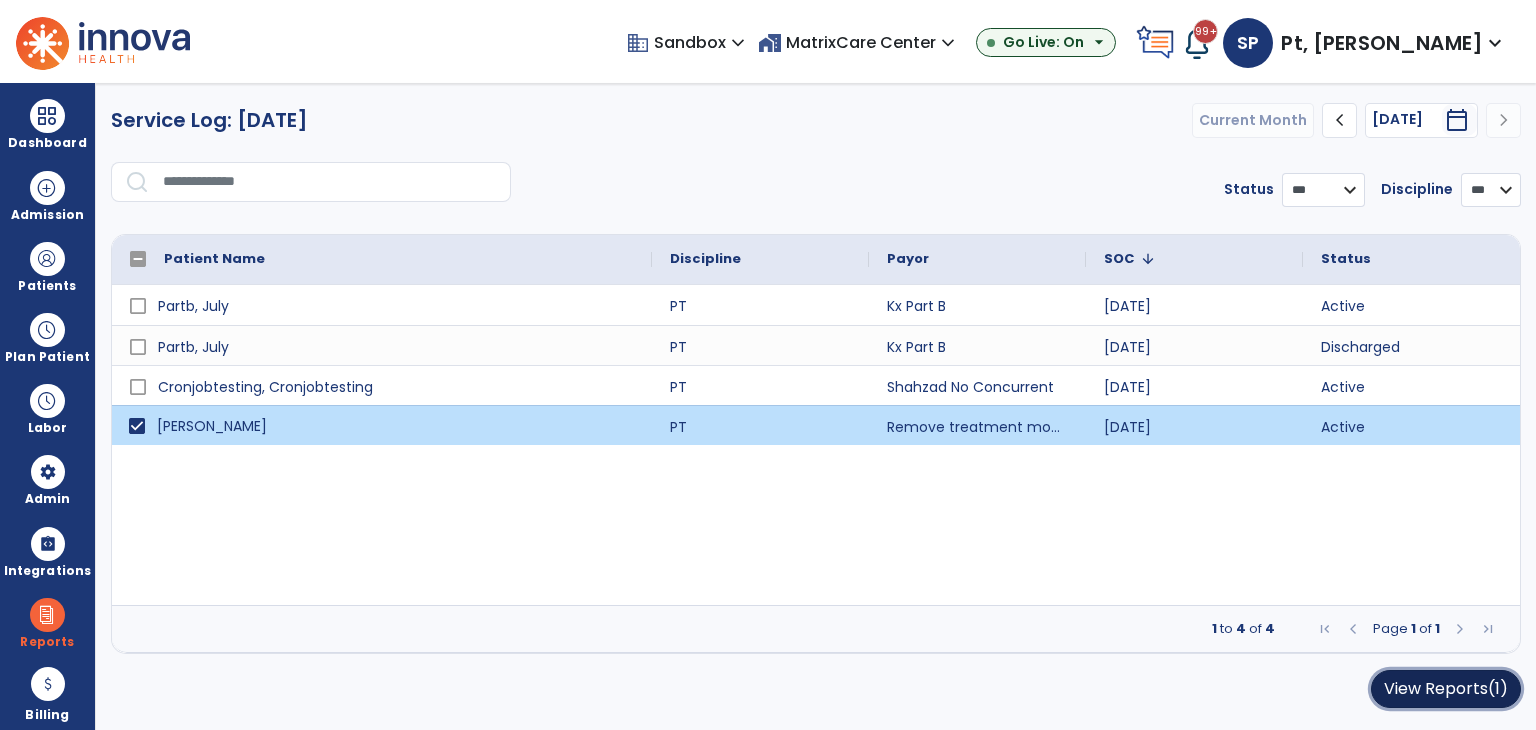 click on "View Reports  (1)" 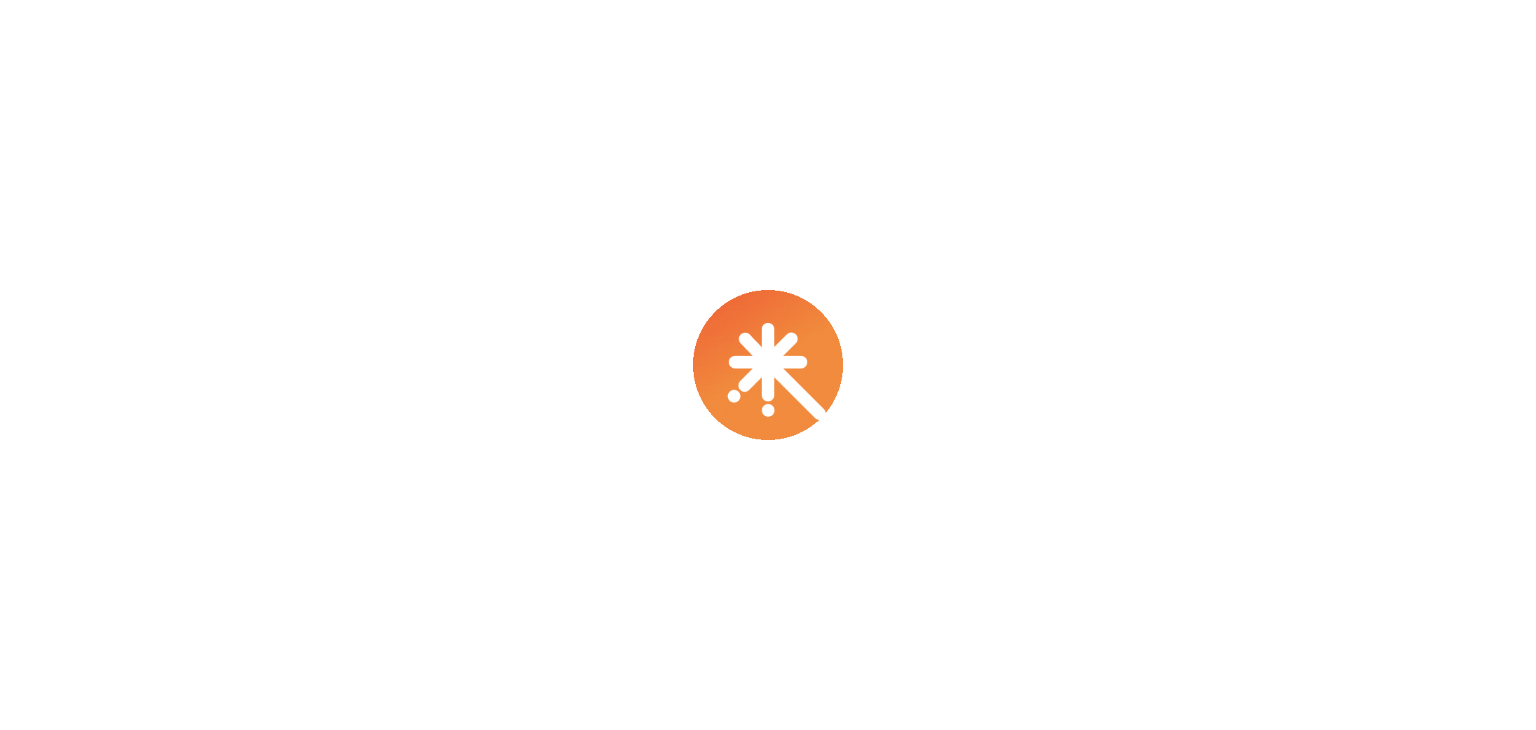 scroll, scrollTop: 0, scrollLeft: 0, axis: both 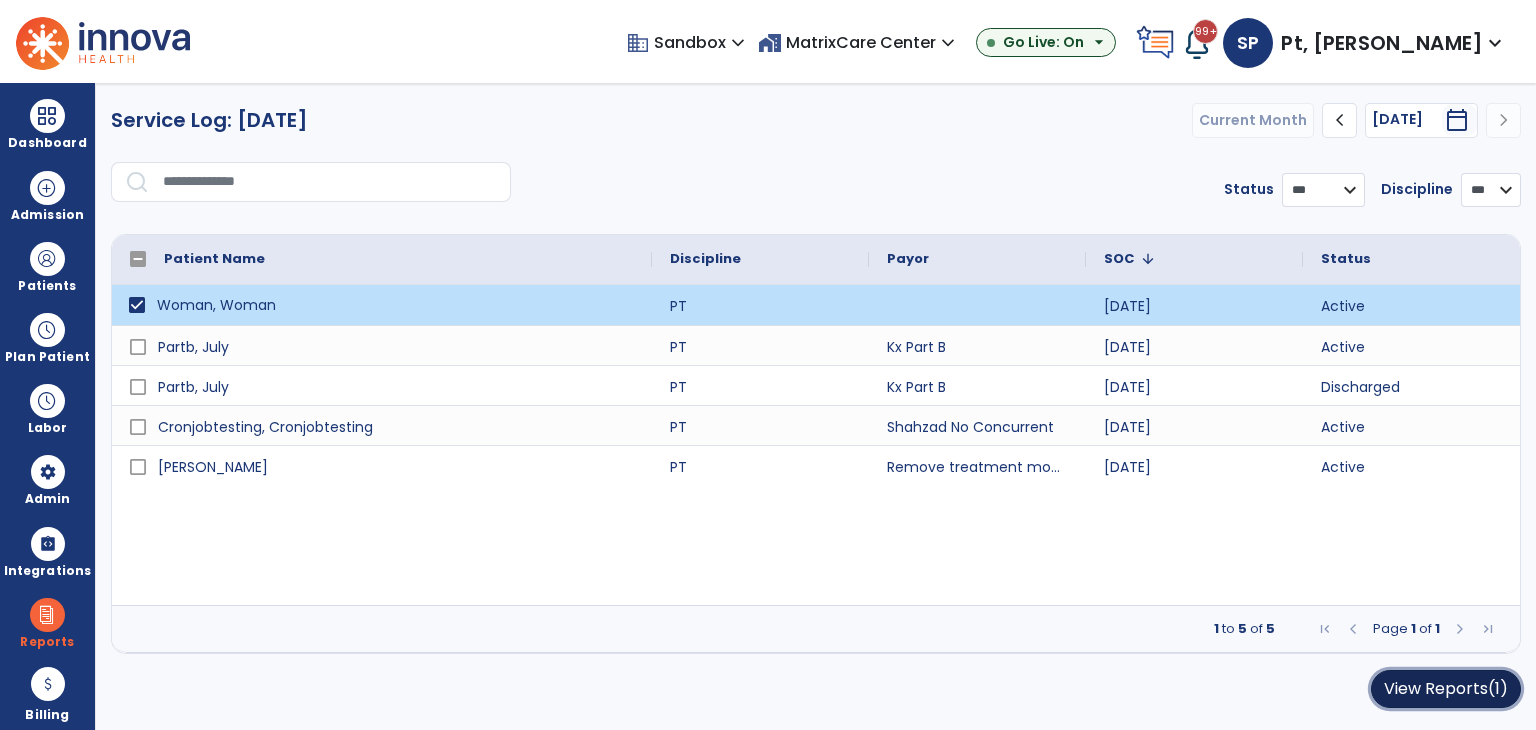 click on "View Reports  (1)" 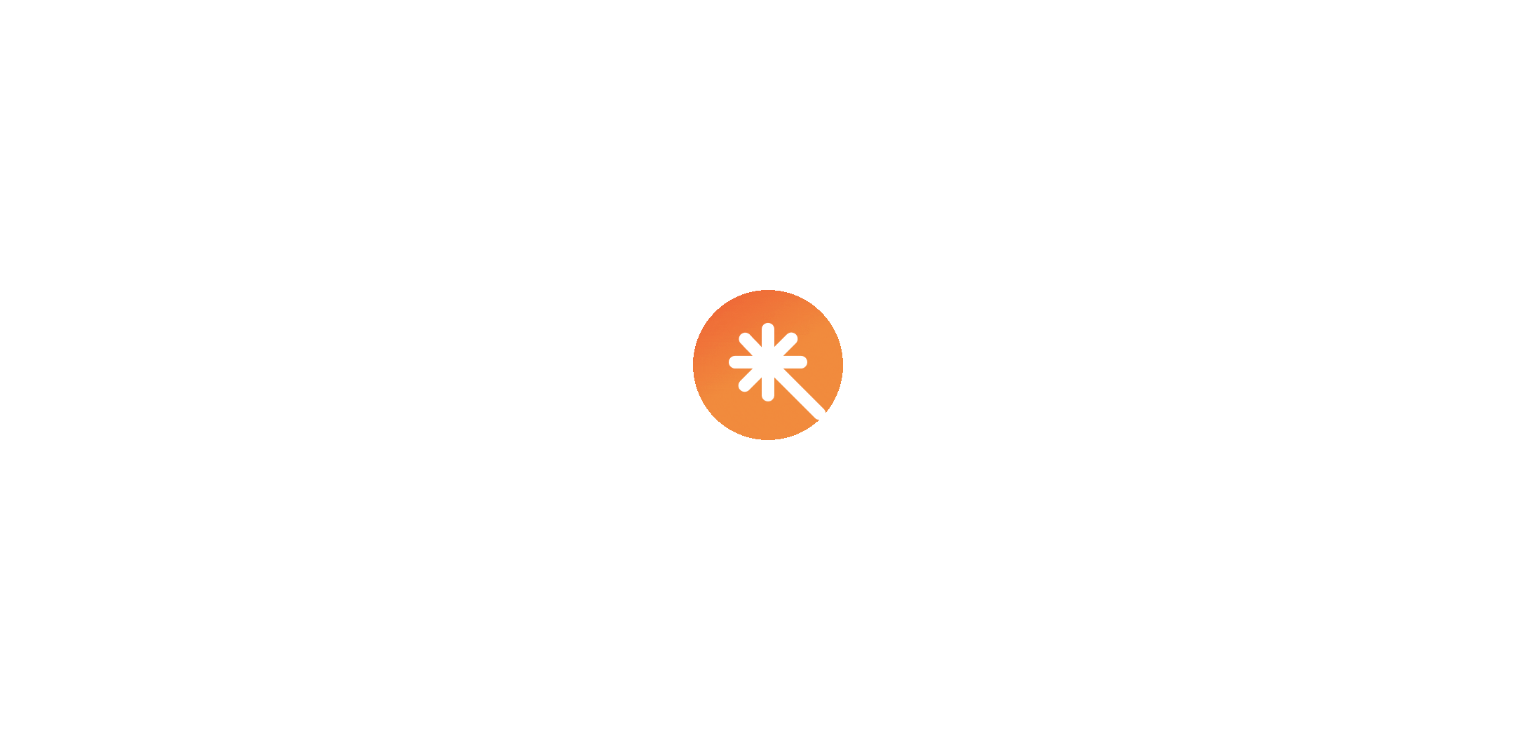 scroll, scrollTop: 0, scrollLeft: 0, axis: both 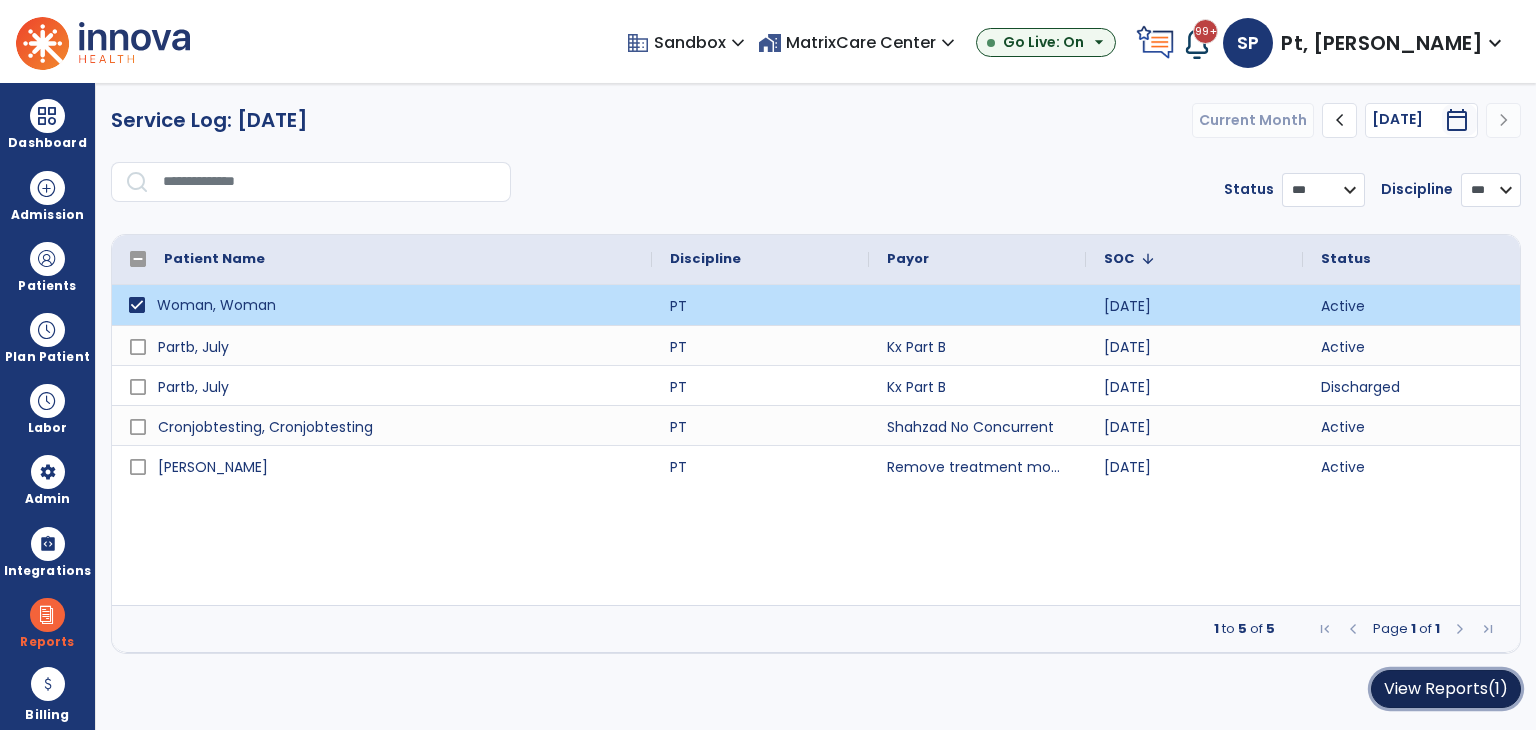click on "View Reports  (1)" 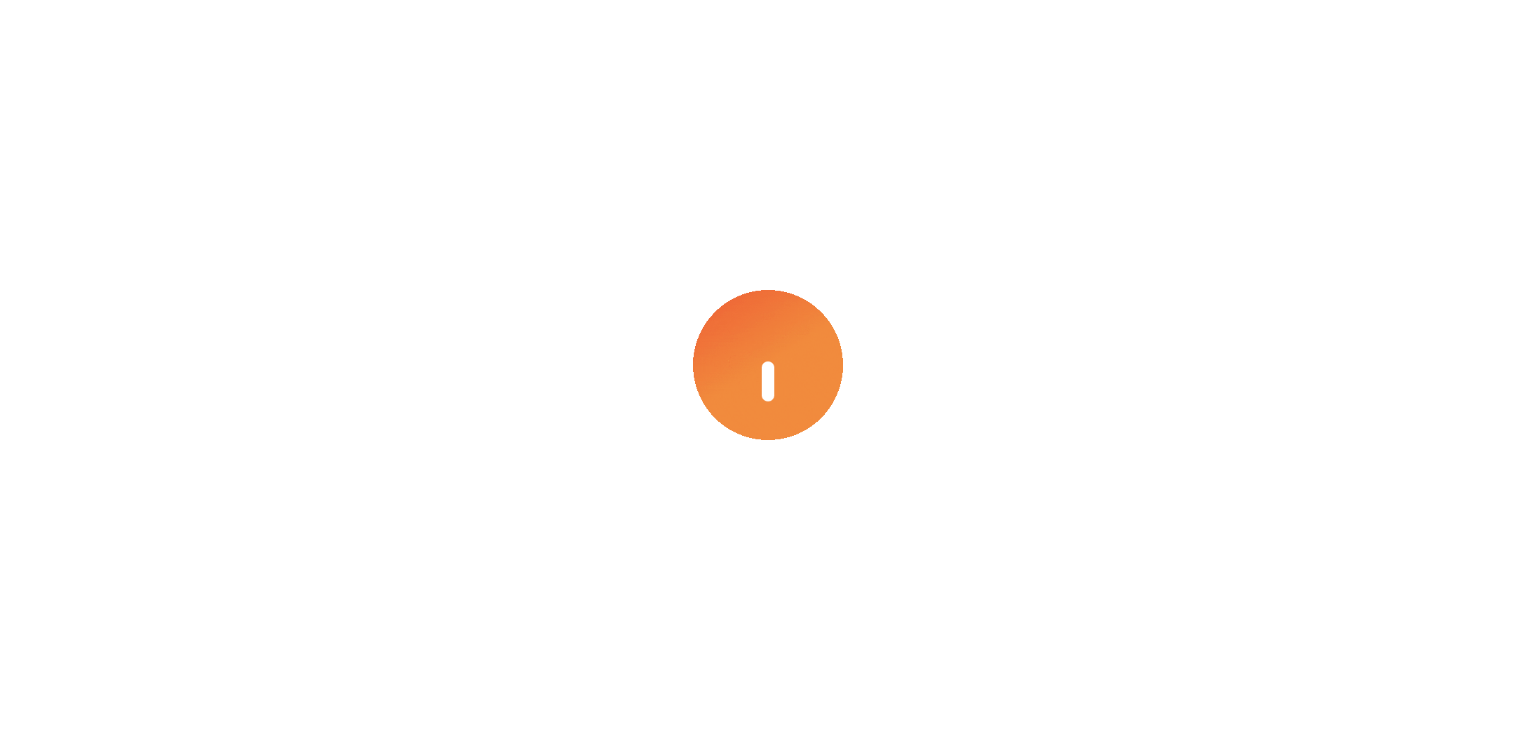 scroll, scrollTop: 0, scrollLeft: 0, axis: both 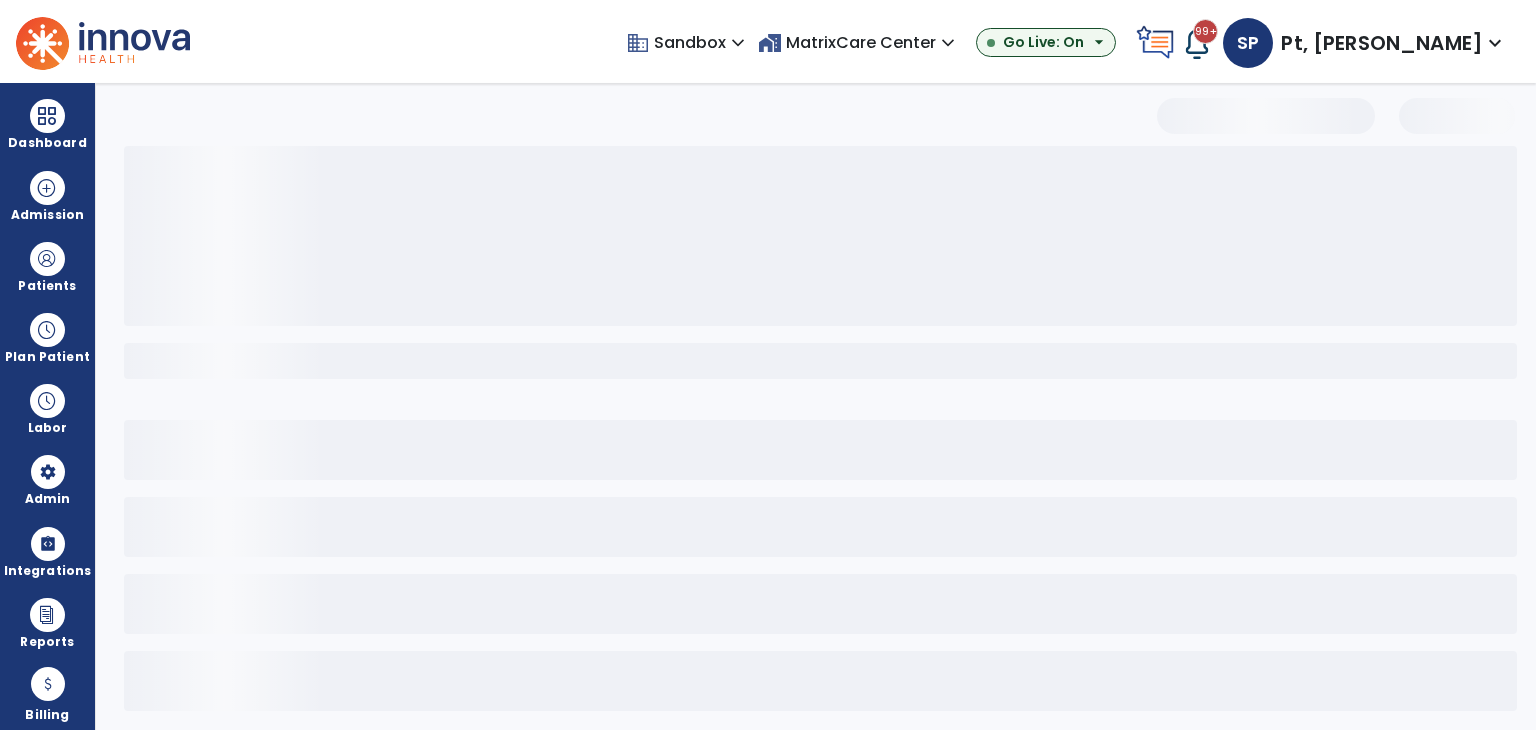 click on "domain   Sandbox   expand_more  123456722 0 18we 0 234234 0 [DATE] 0 Show All  home_work   MatrixCare Center   expand_more   [DATE]   [DATE]   2ndCycle   a new facitlity nn  Show All Go Live: On  arrow_drop_down  99+ Notifications Mark as read Census Alert - A02 [DATE] at 7:36 AM | MatrixCare Center Census Alert - A22 [DATE] at 7:36 AM | MatrixCare Center Census Alert - A21 [DATE] at 7:36 AM | MatrixCare Center Census Alert - A01 [DATE] at 7:36 AM | [GEOGRAPHIC_DATA] Census Alert - A01 [DATE] at 7:21 AM | [GEOGRAPHIC_DATA] See all Notifications  SP   Pt, [PERSON_NAME]   expand_more   home   Home   person   Profile   manage_accounts   Admin   help   Help   logout   Log out" at bounding box center [907, 41] 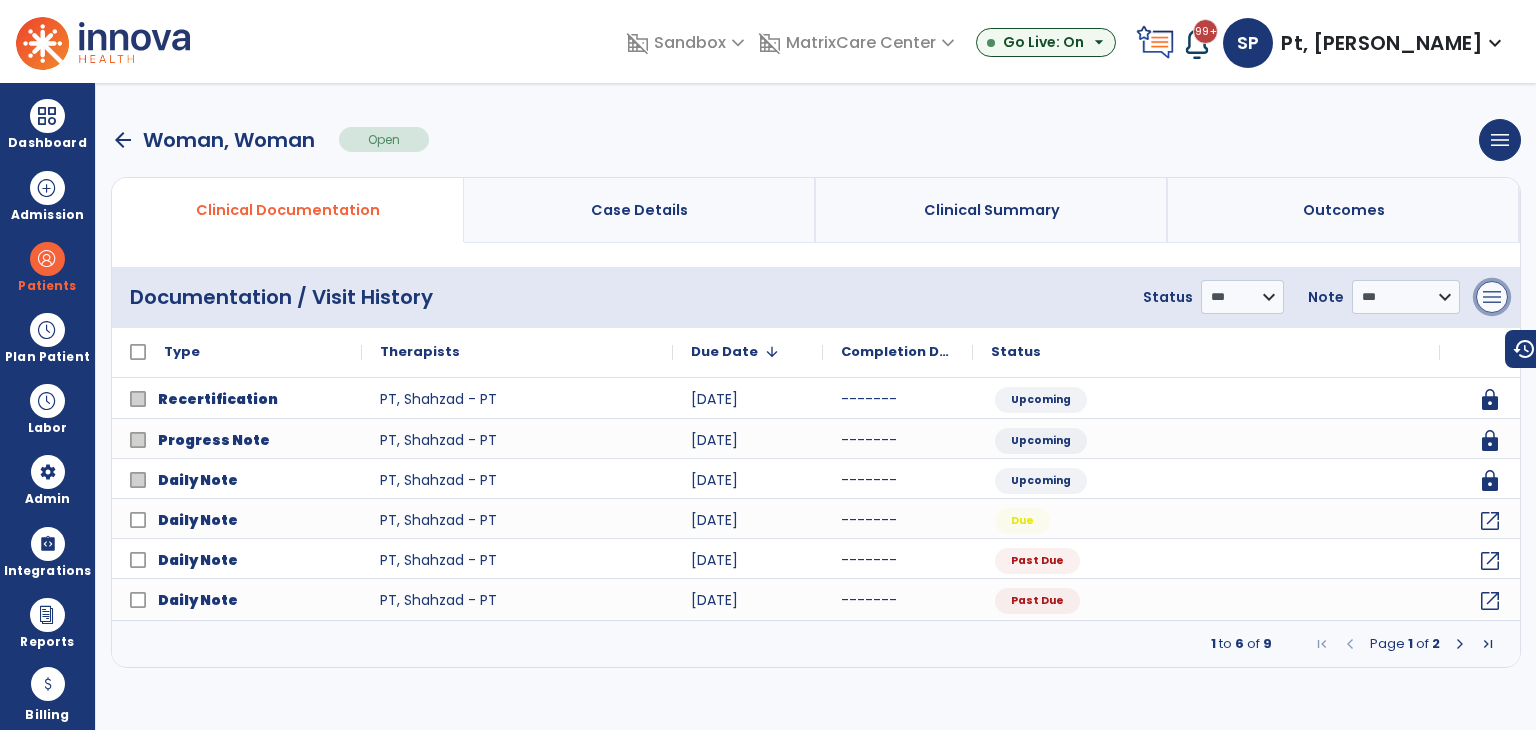 click on "menu" at bounding box center [1492, 297] 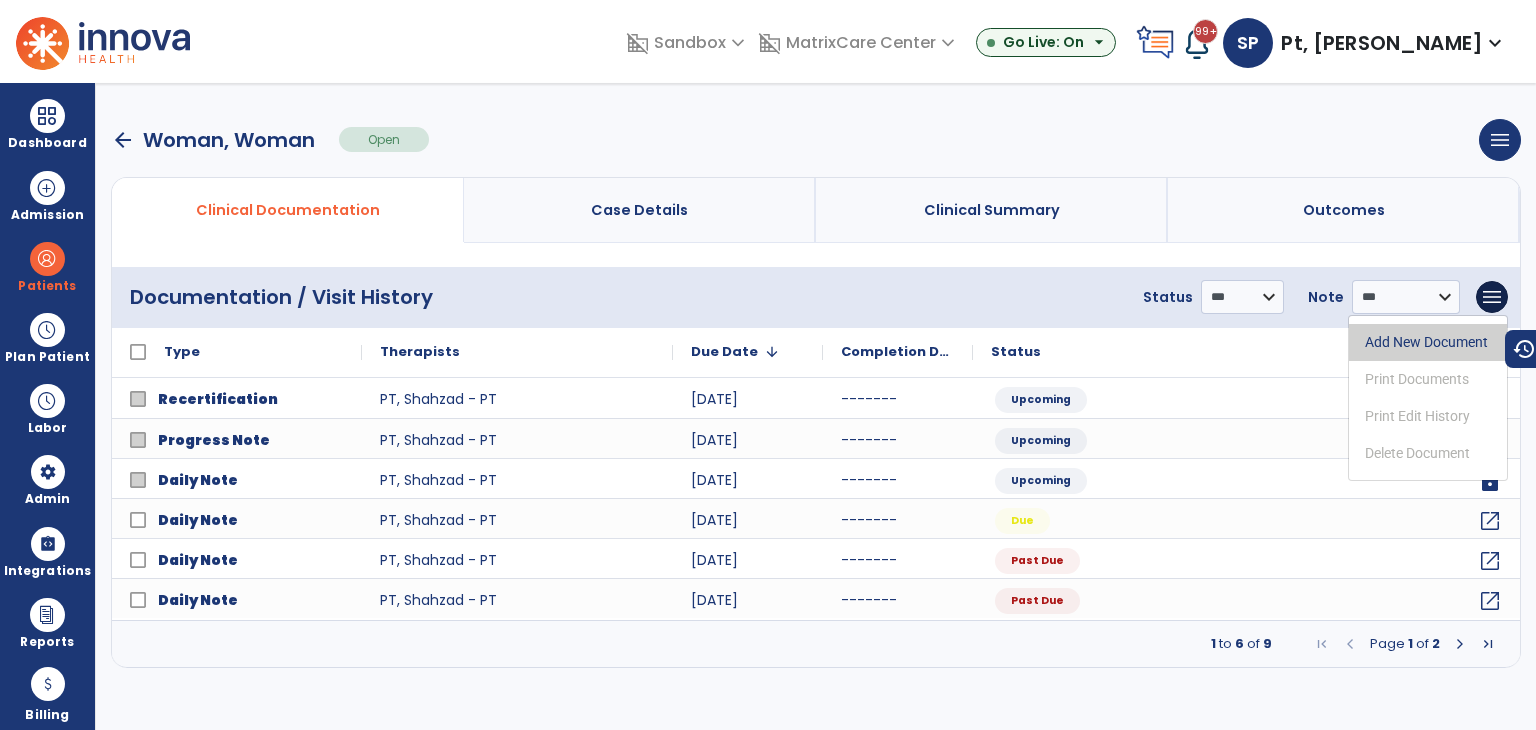 click on "Add New Document" at bounding box center [1428, 342] 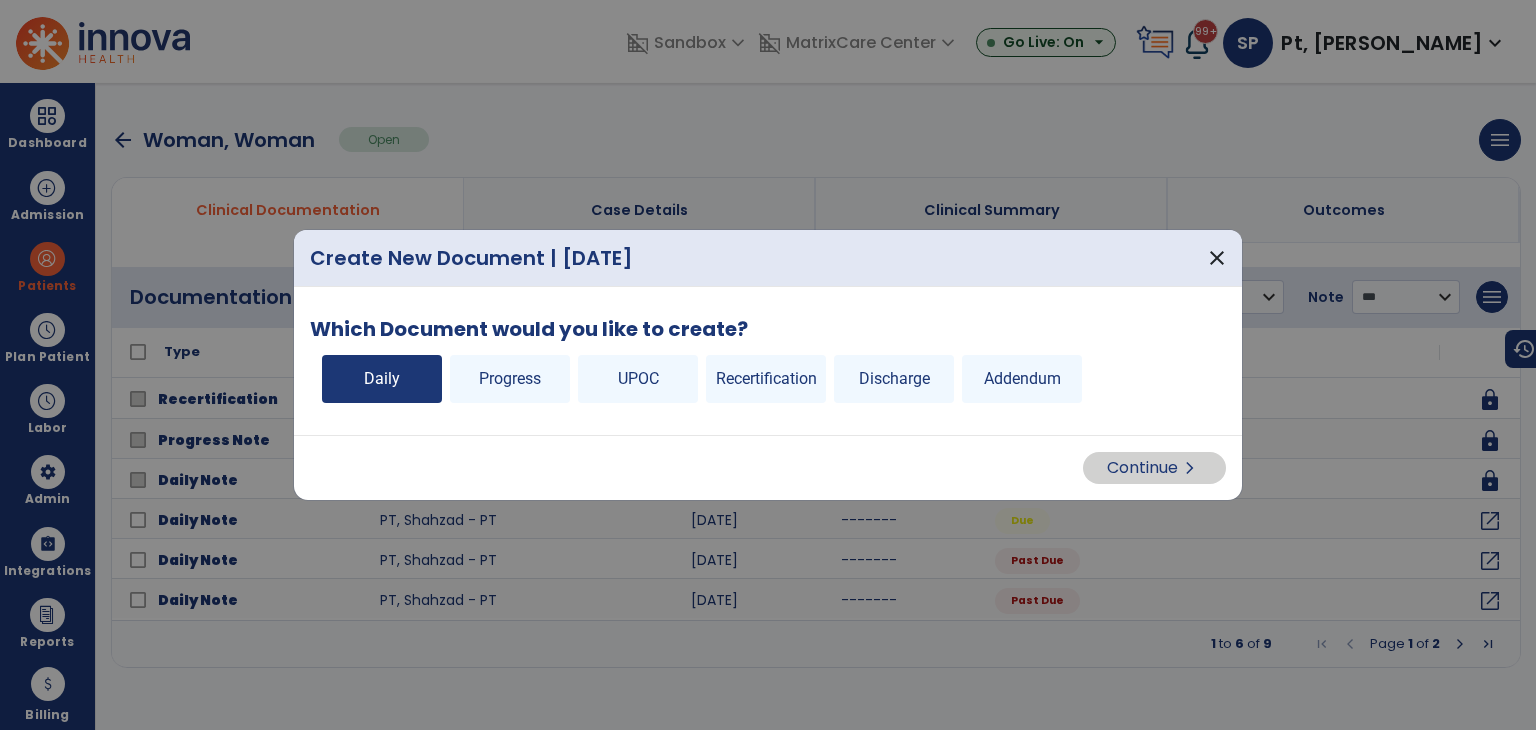 click on "Daily" at bounding box center [382, 379] 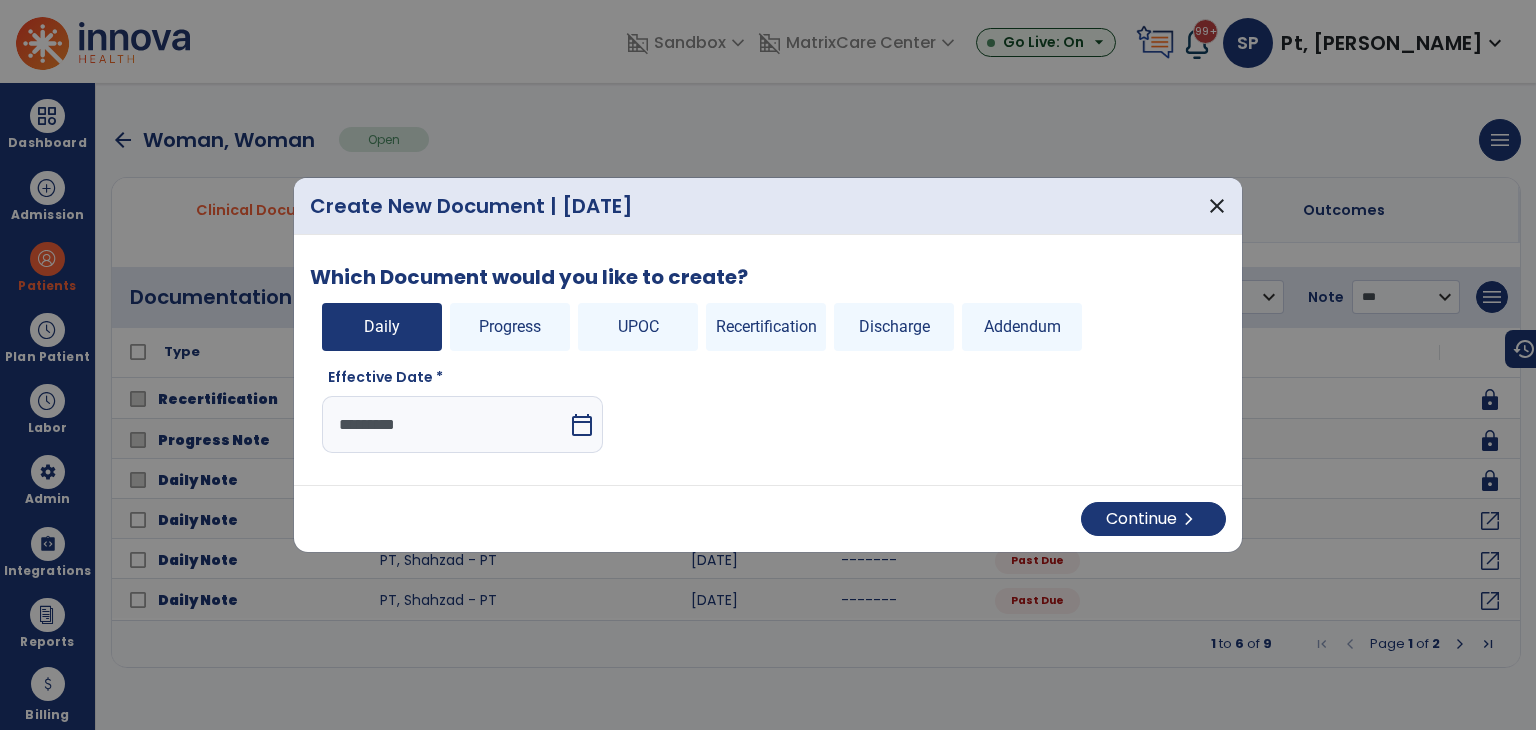click on "*********" at bounding box center [445, 424] 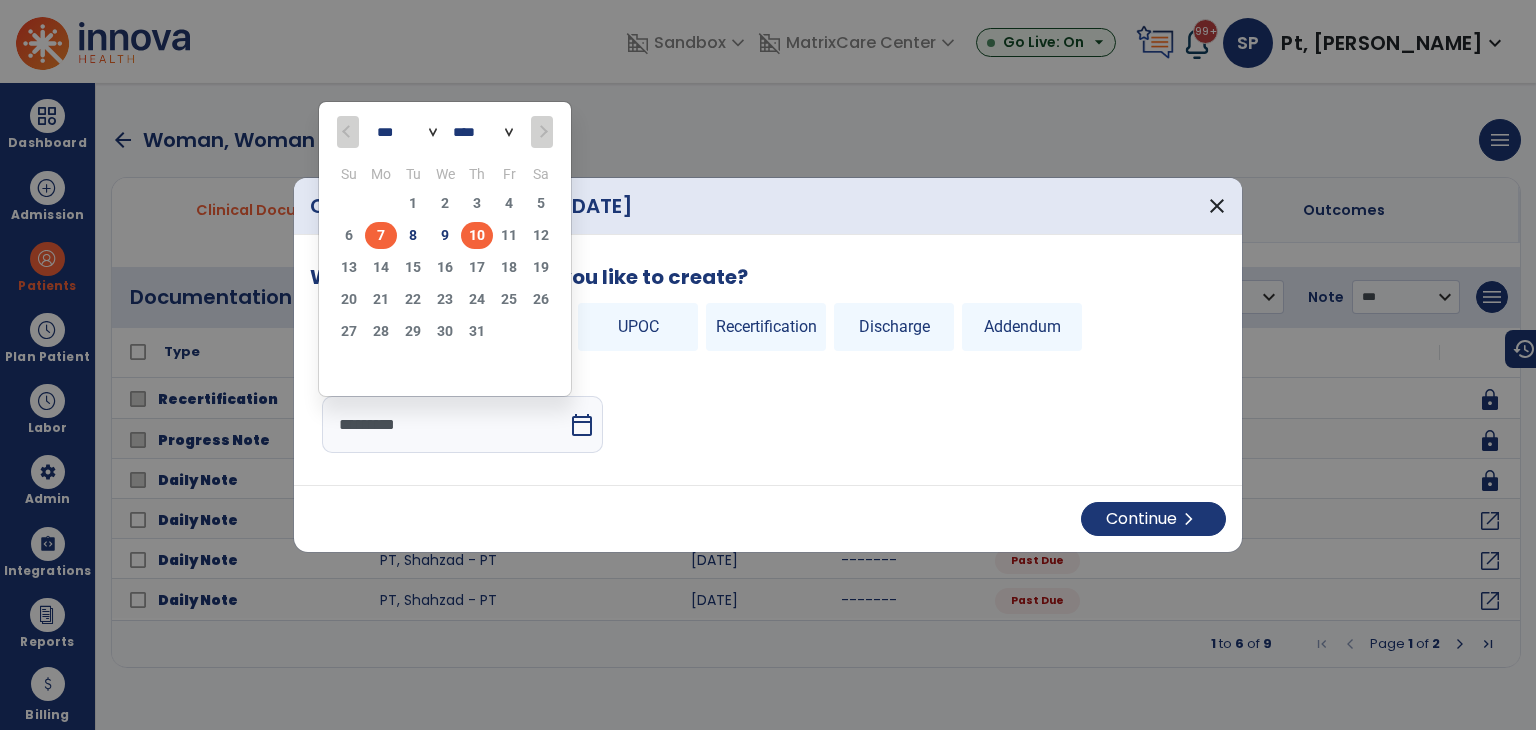 click on "7" 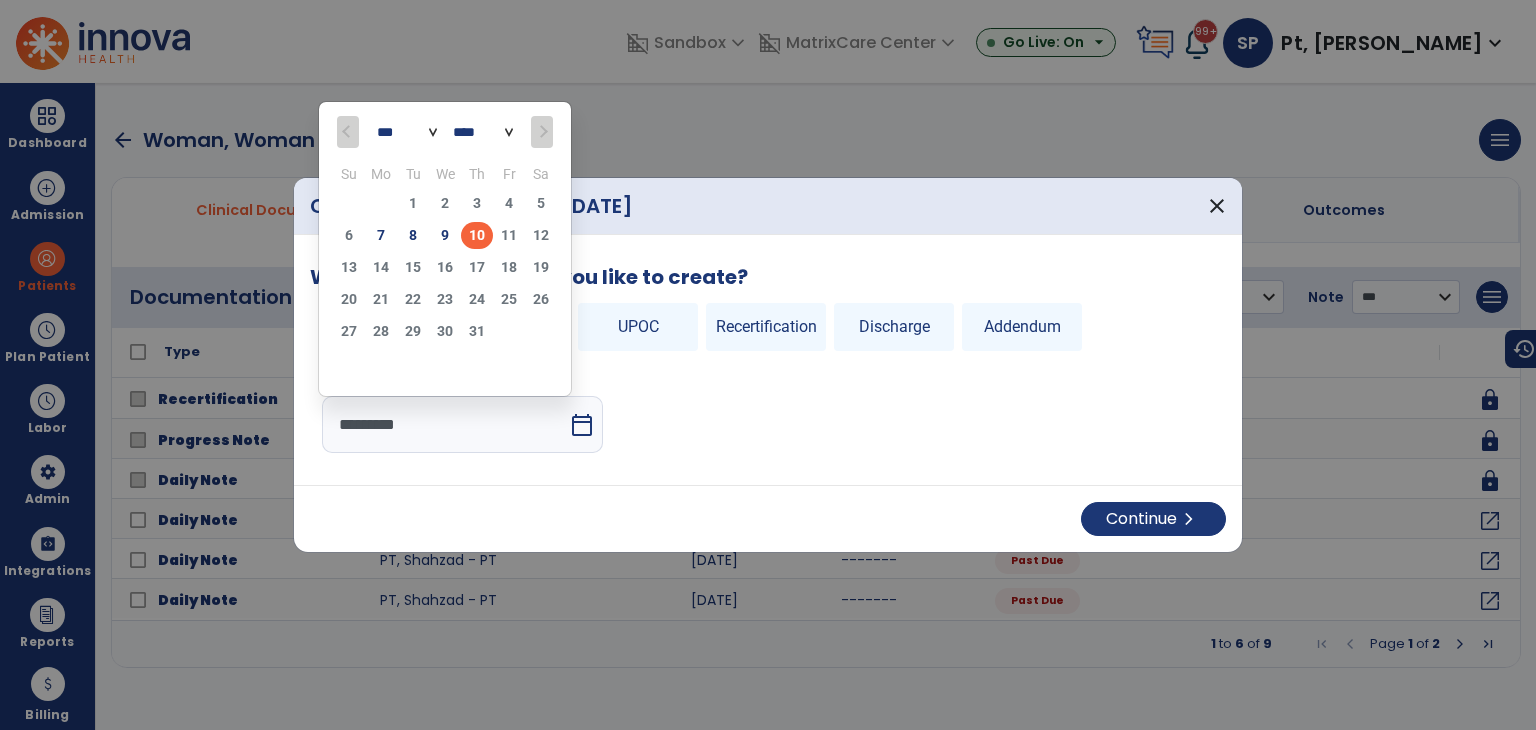 type on "********" 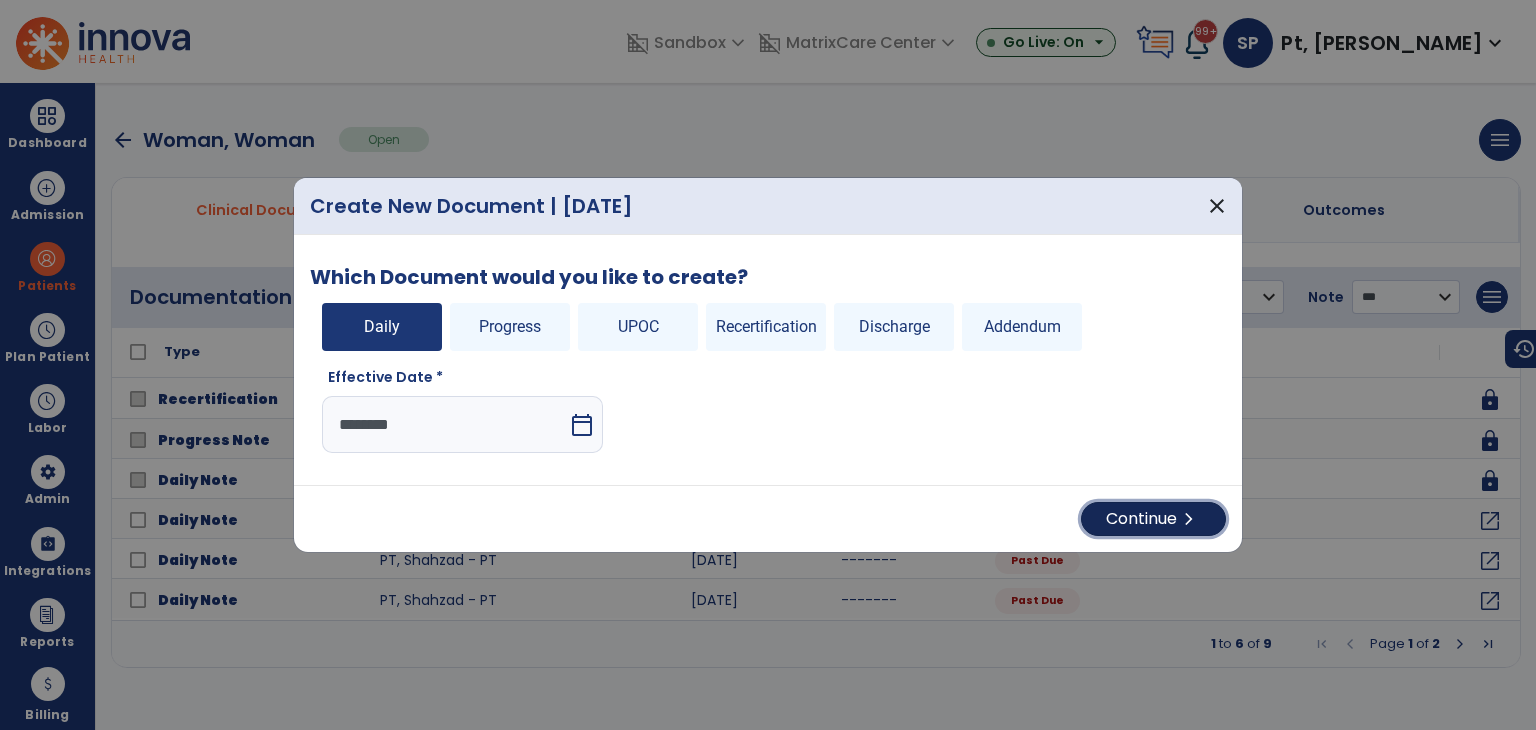 click on "Continue   chevron_right" at bounding box center [1153, 519] 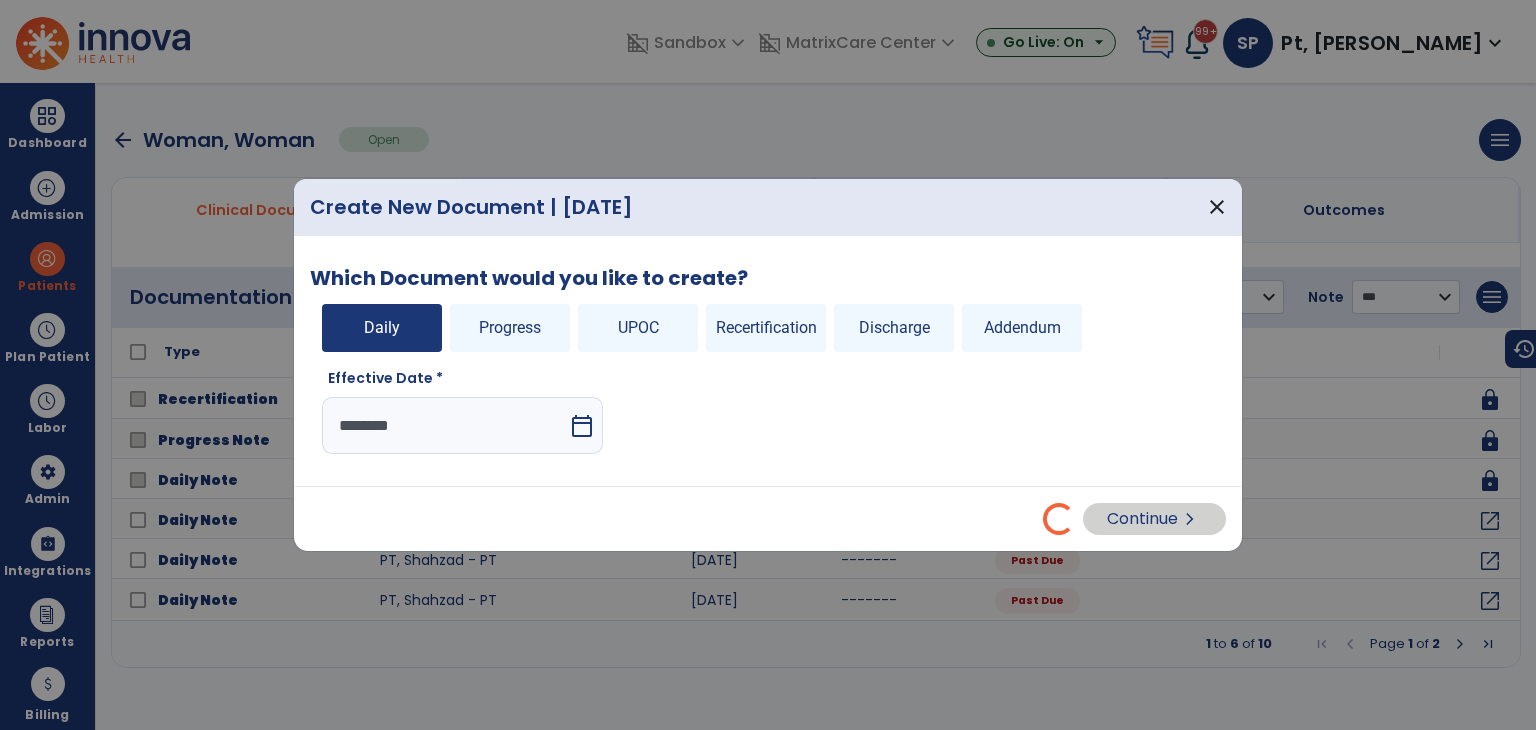 select on "*" 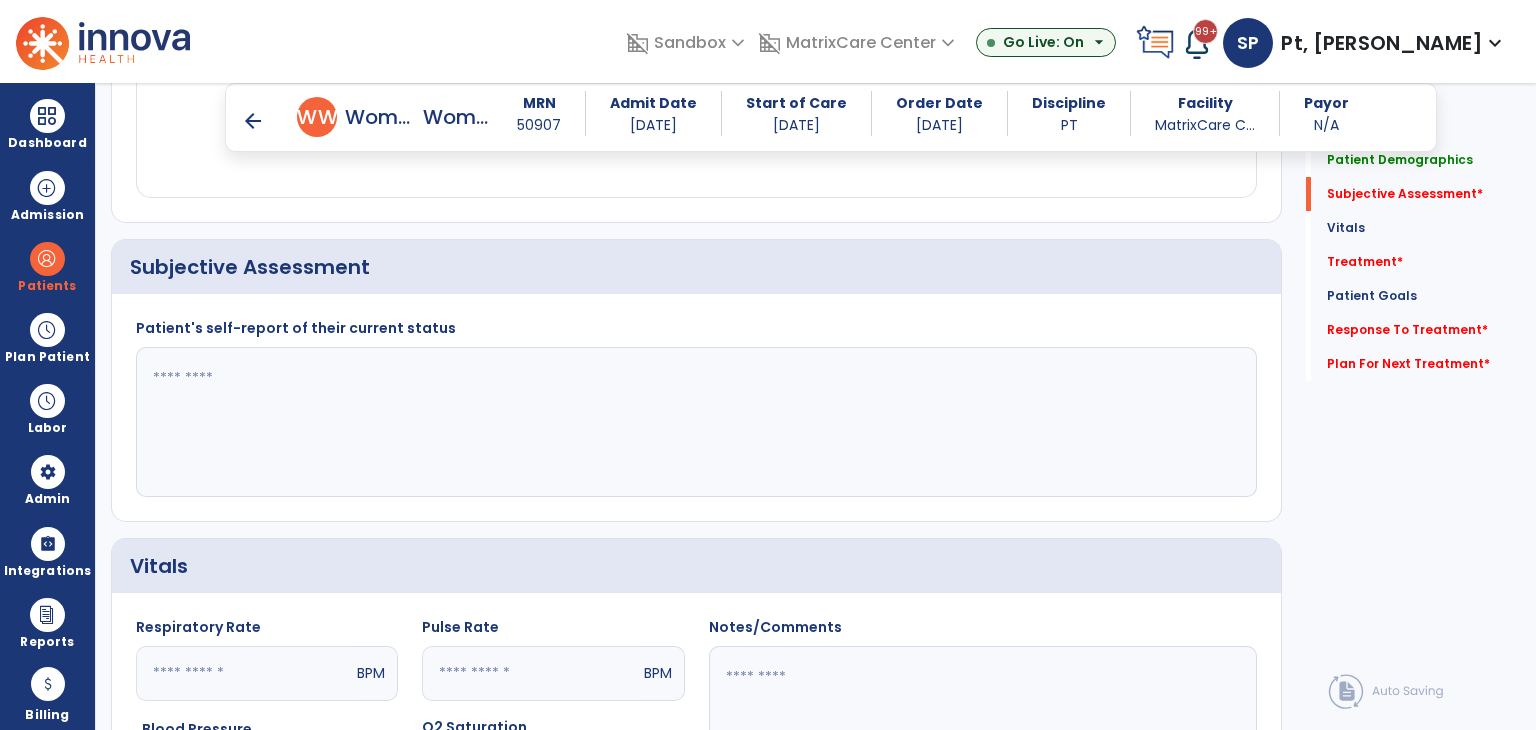 scroll, scrollTop: 400, scrollLeft: 0, axis: vertical 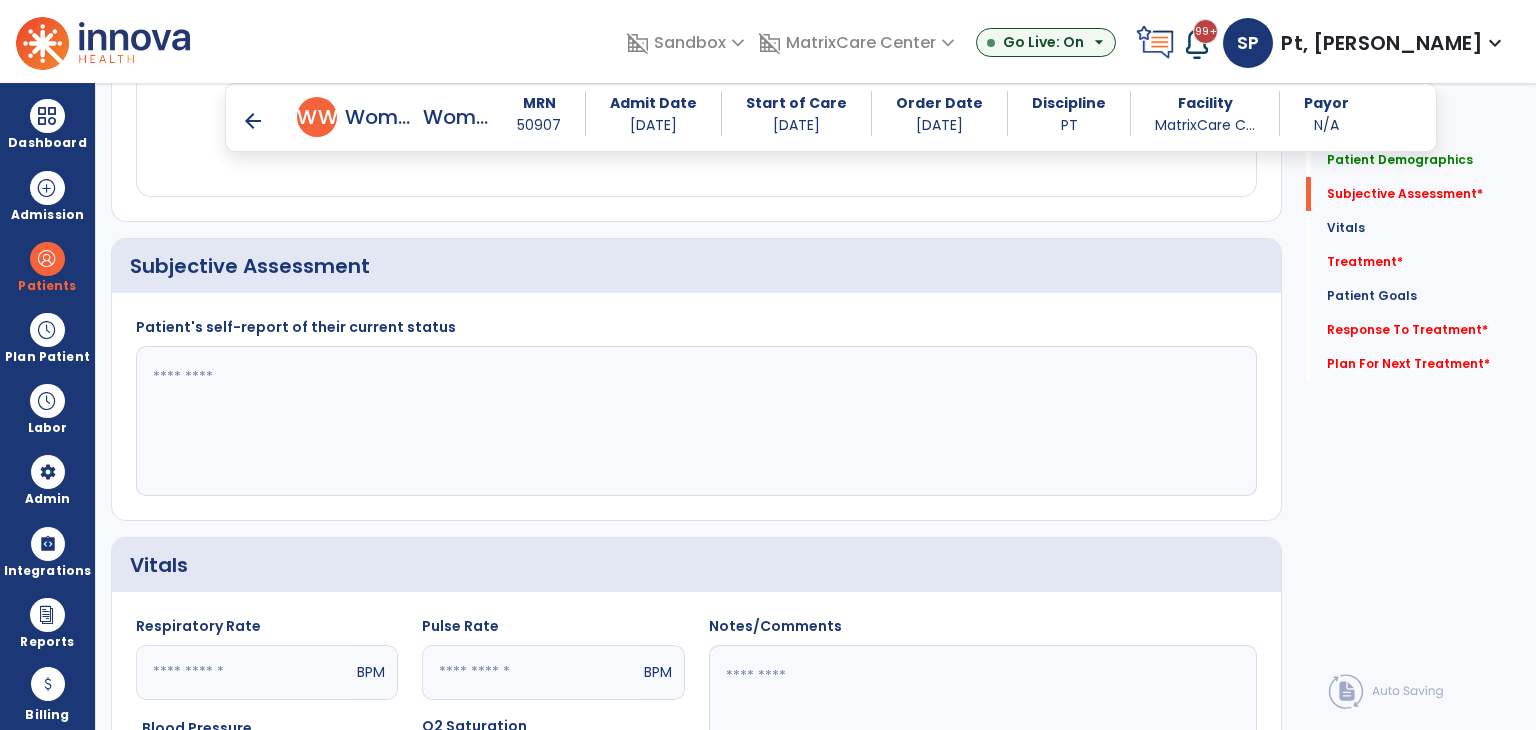 click 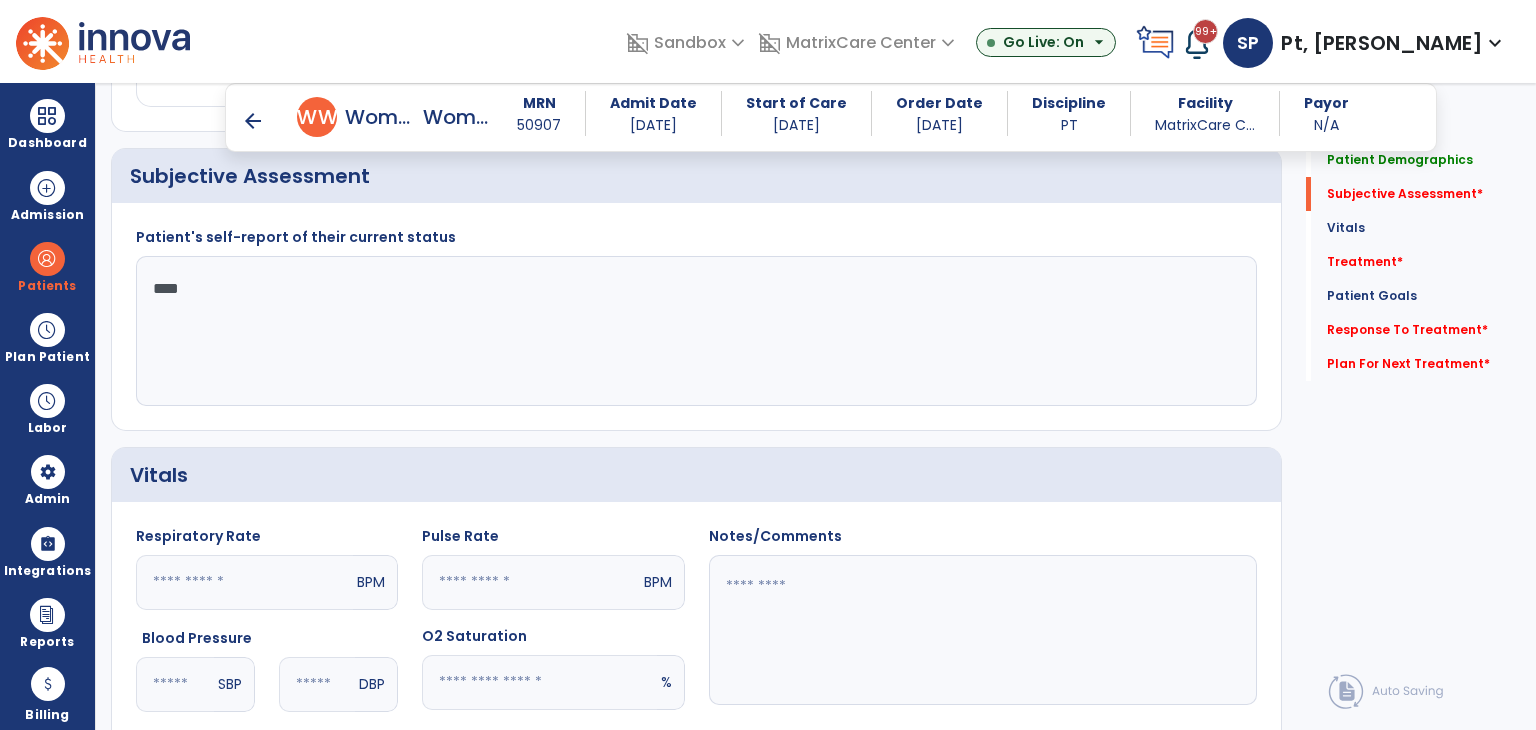 scroll, scrollTop: 800, scrollLeft: 0, axis: vertical 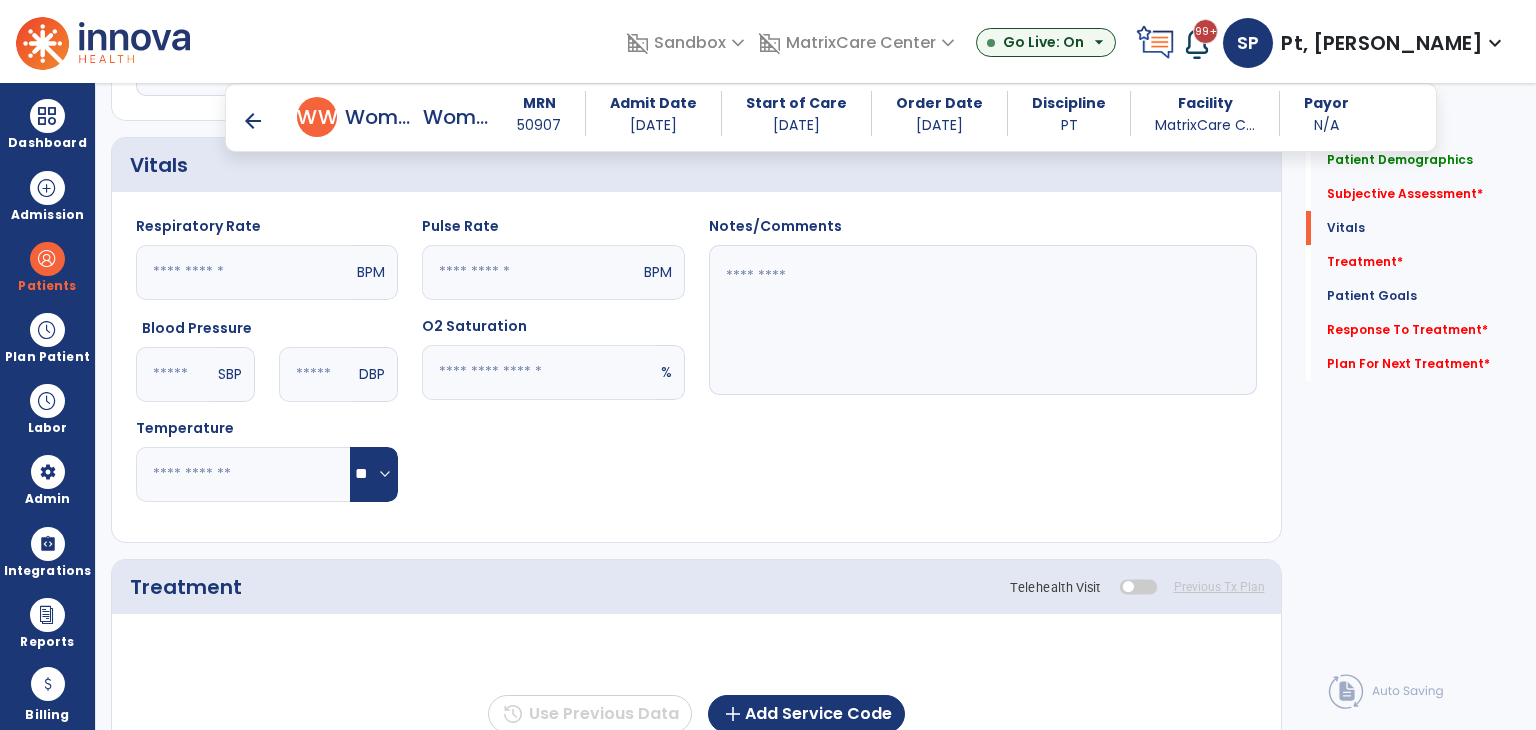 type on "****" 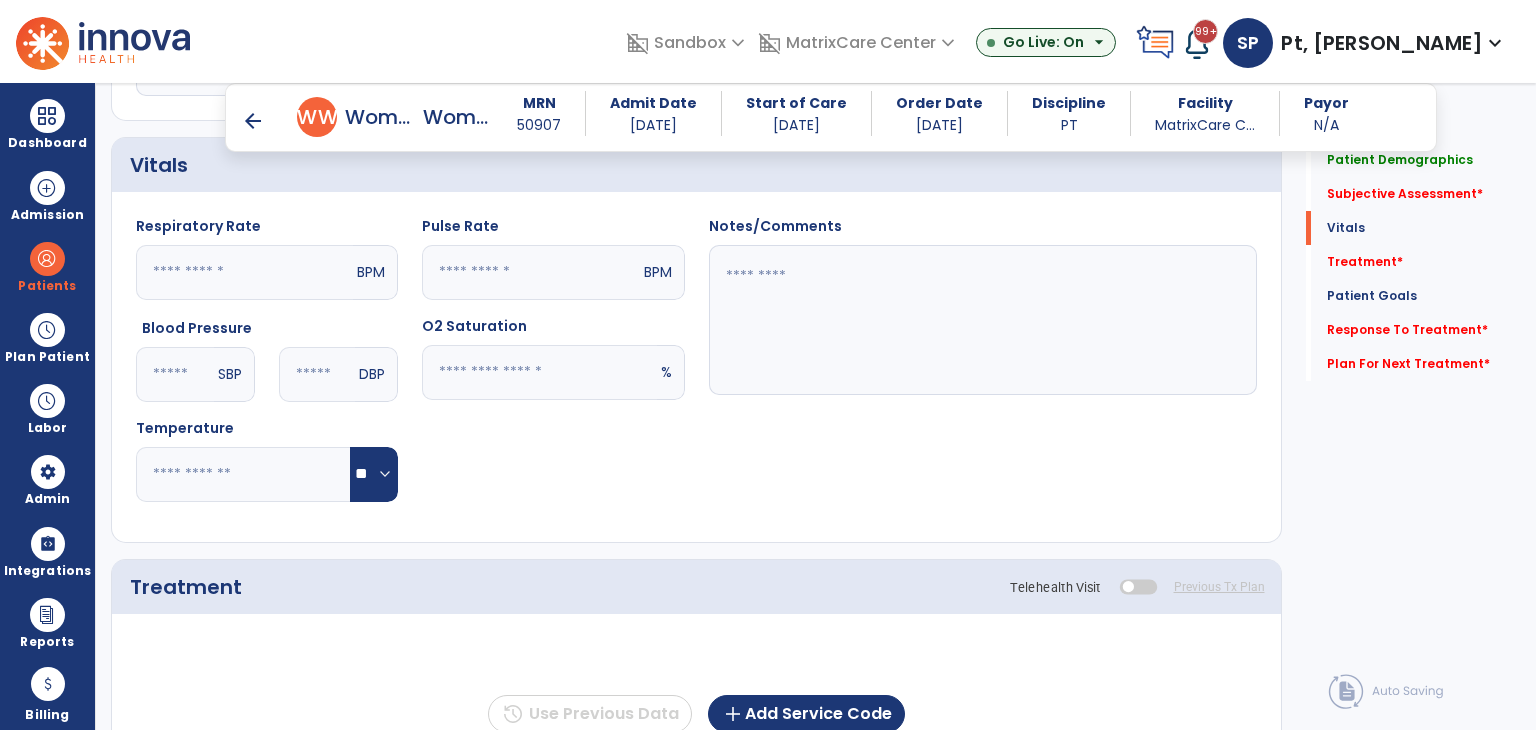 click 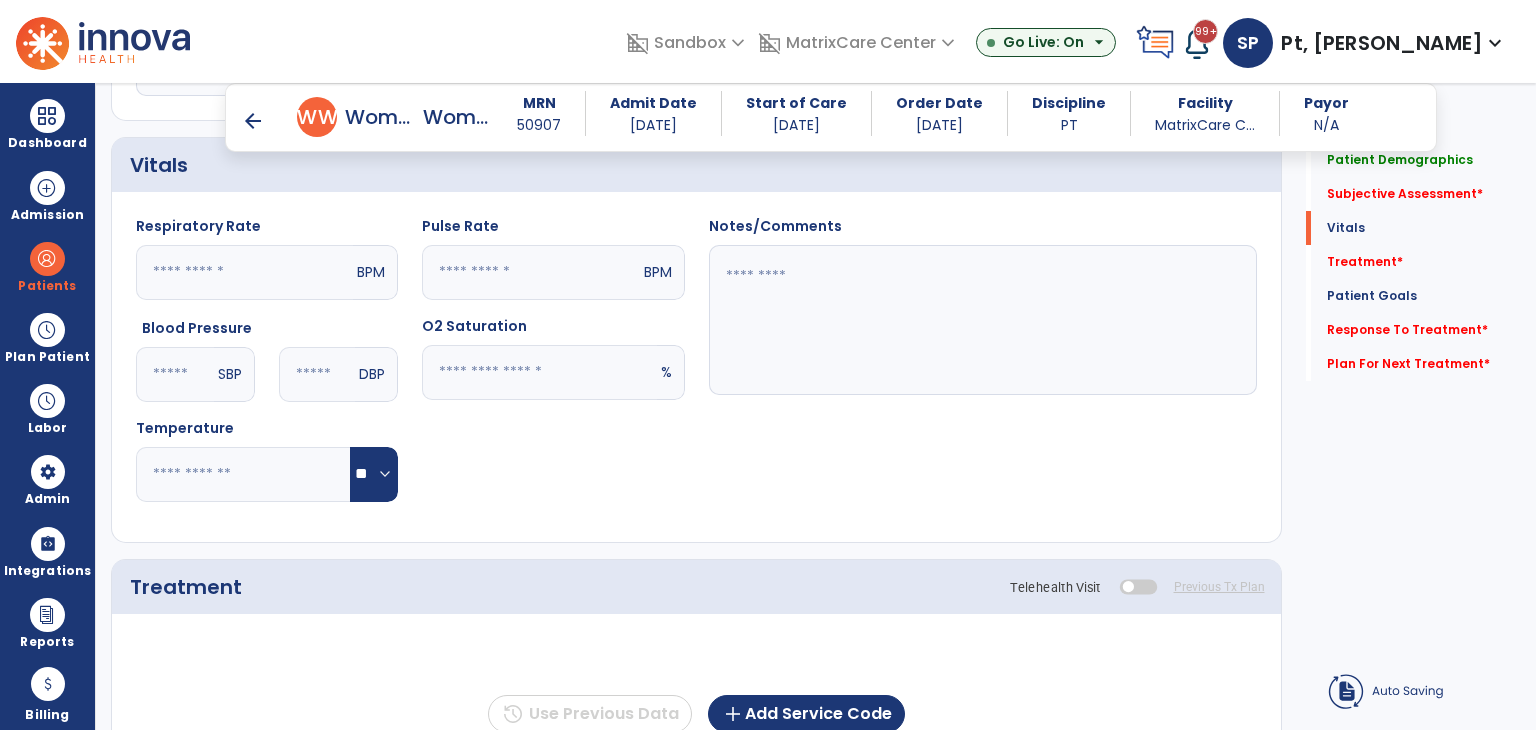 click 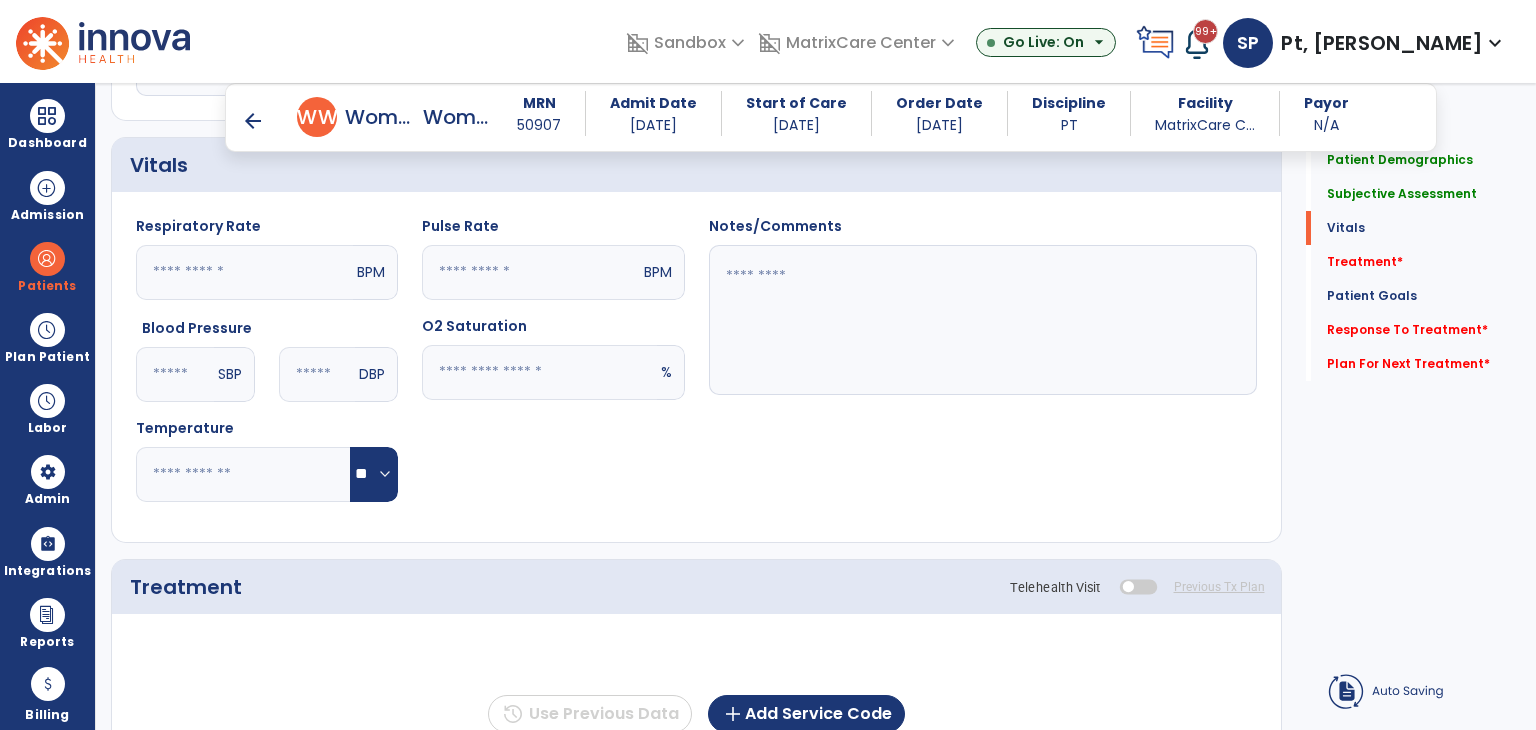 type on "**" 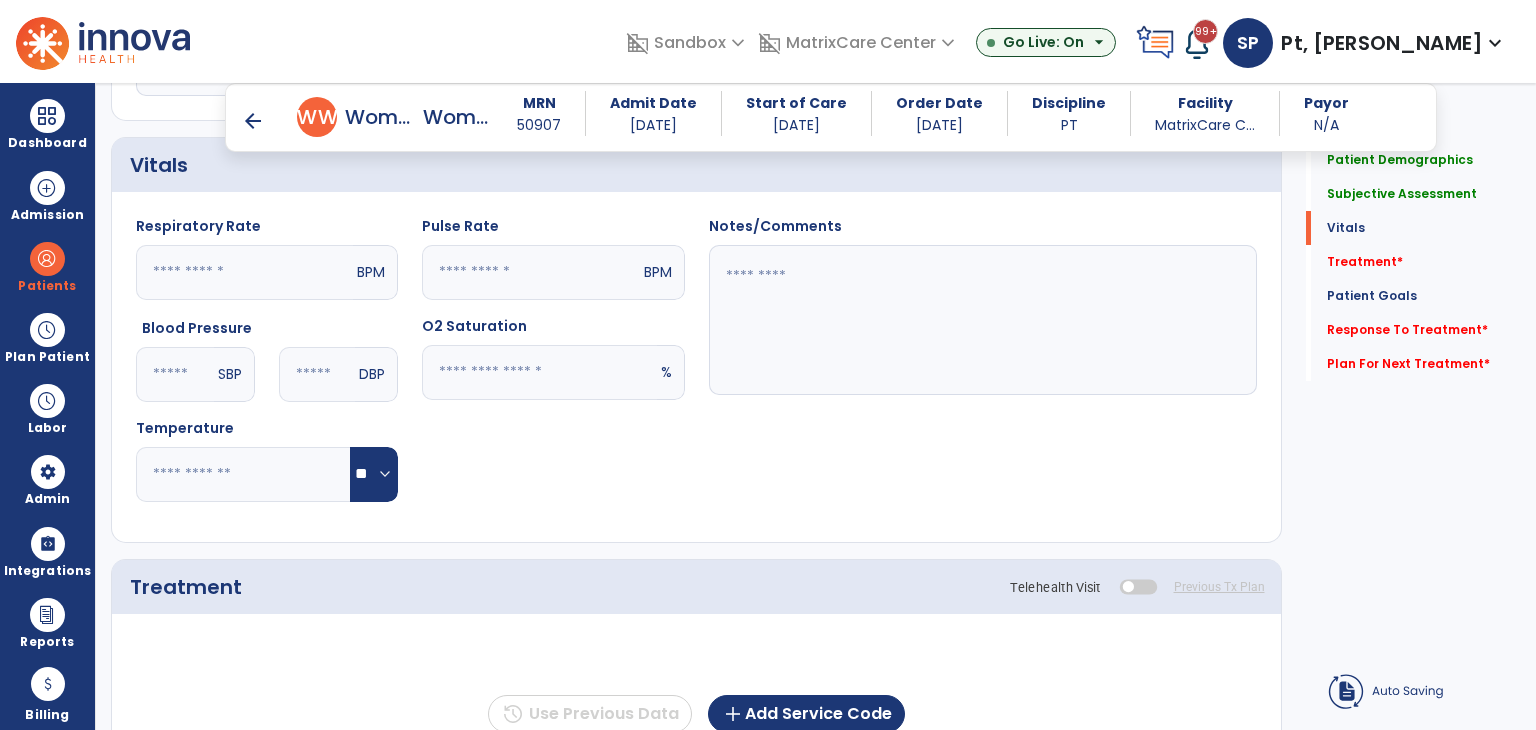click 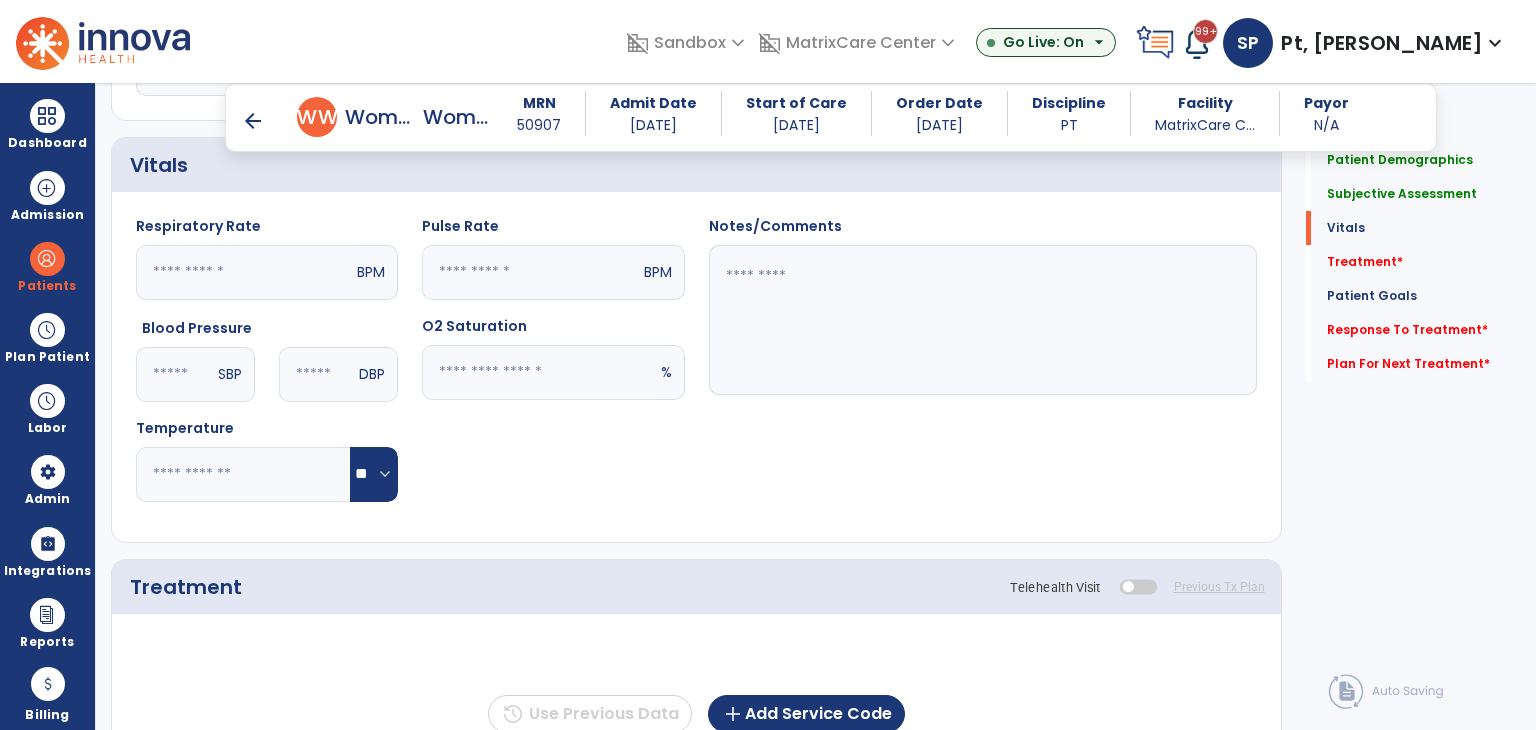 type on "**" 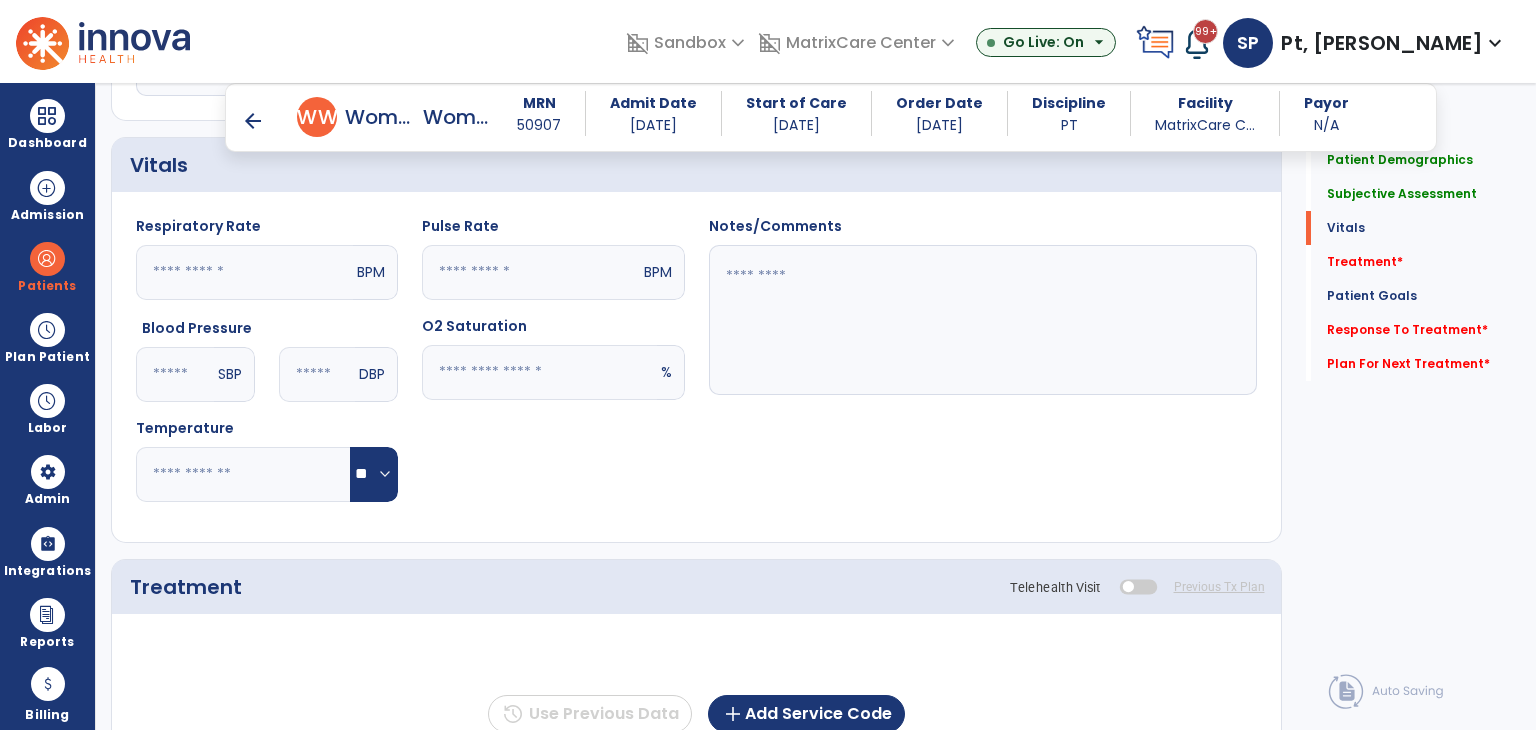 click 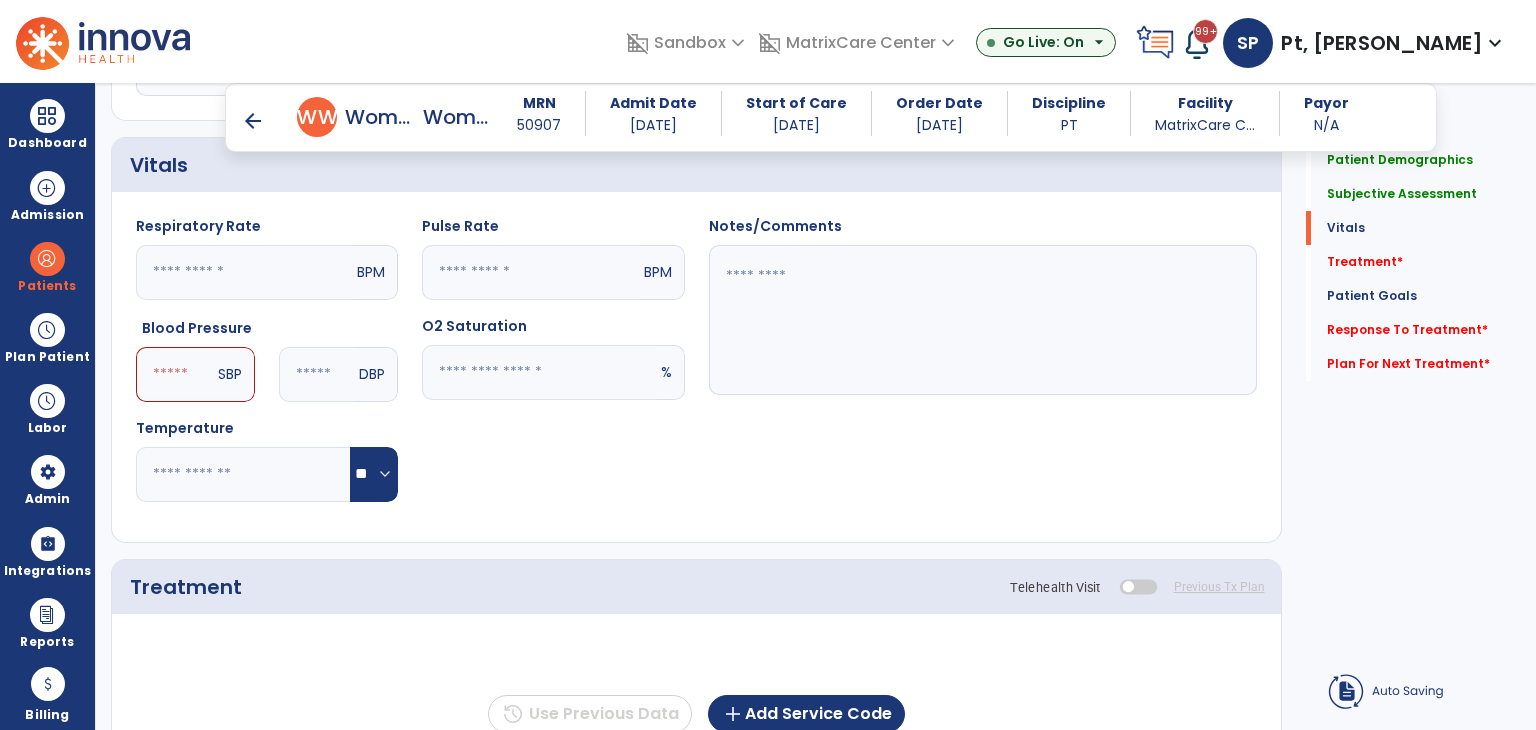 type on "**" 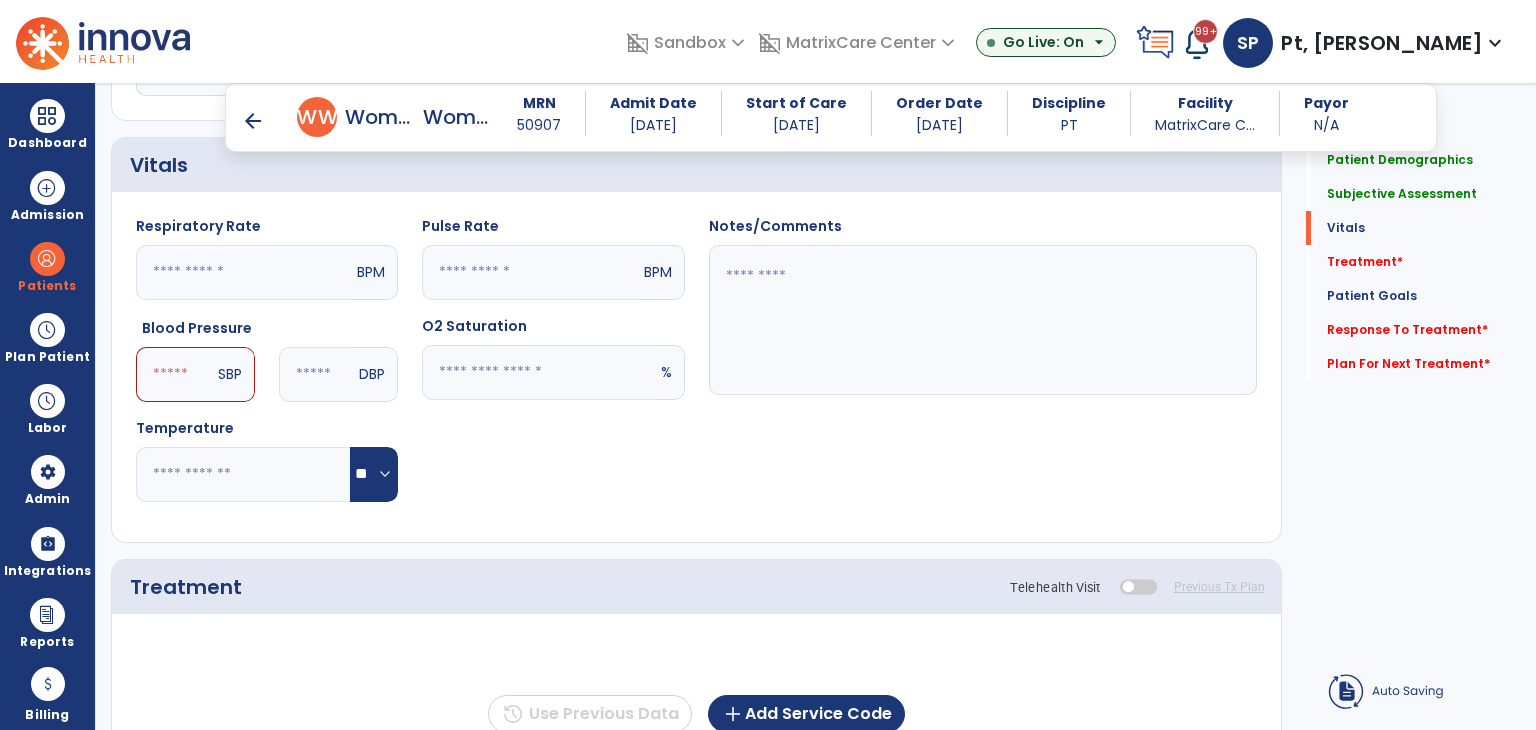 click 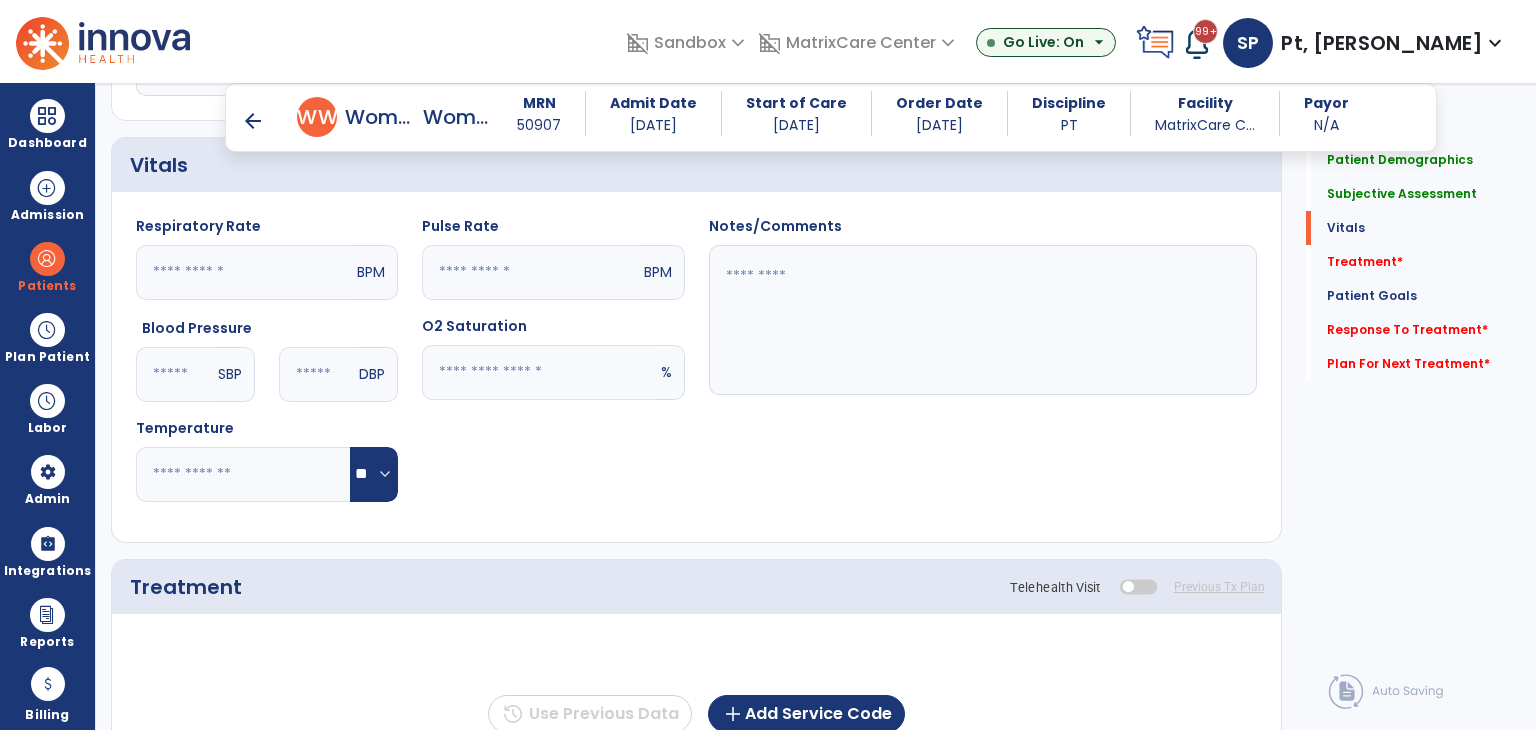 type on "**" 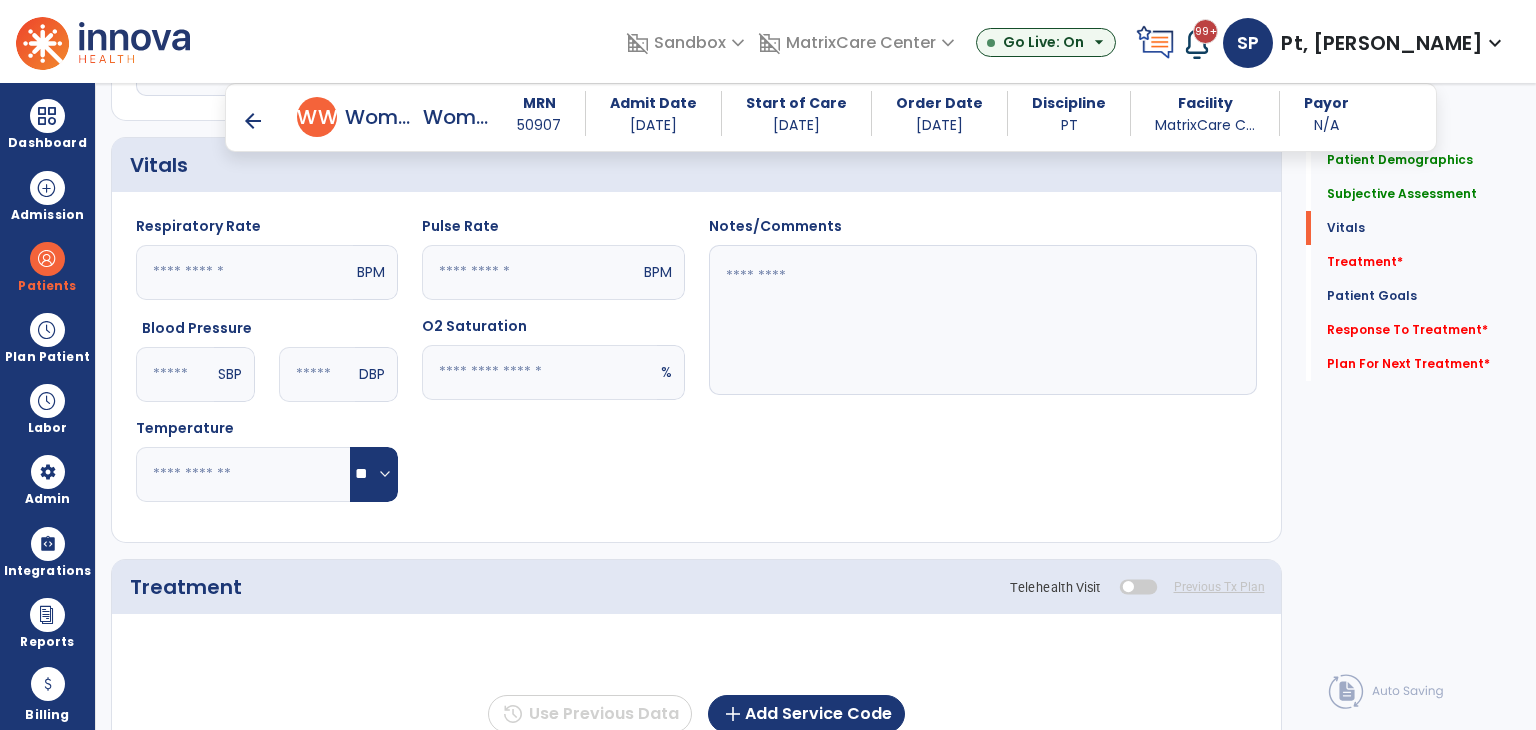 click 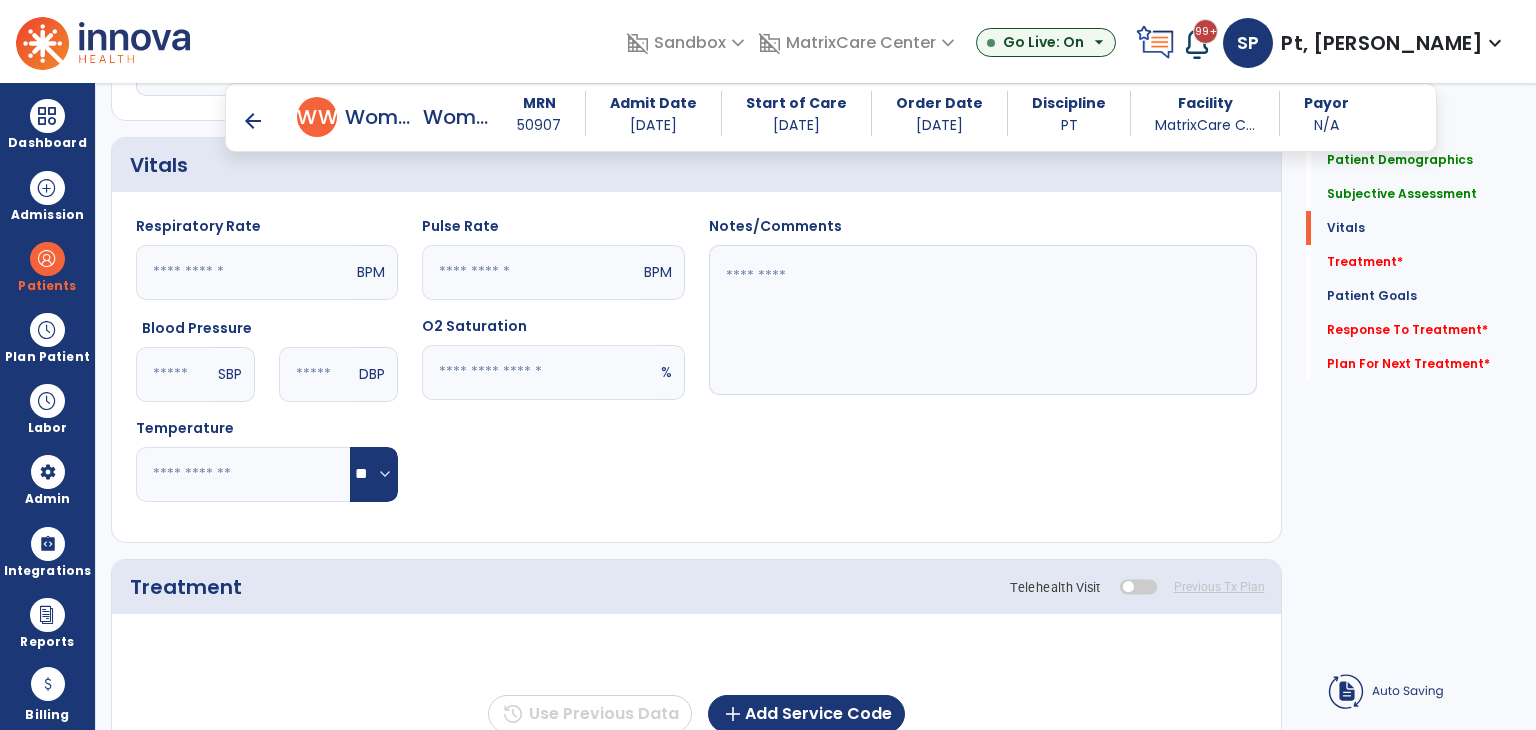 type on "**" 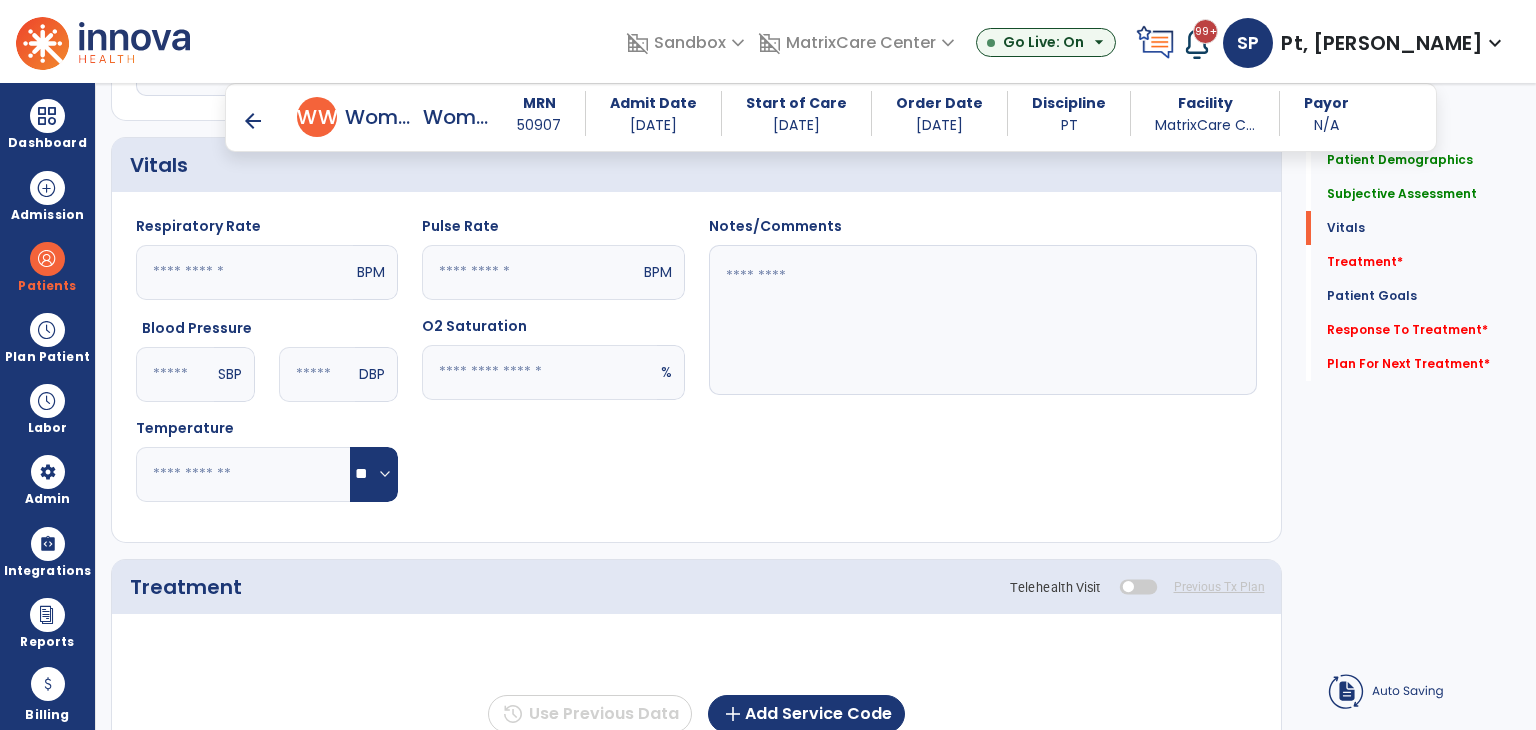 click 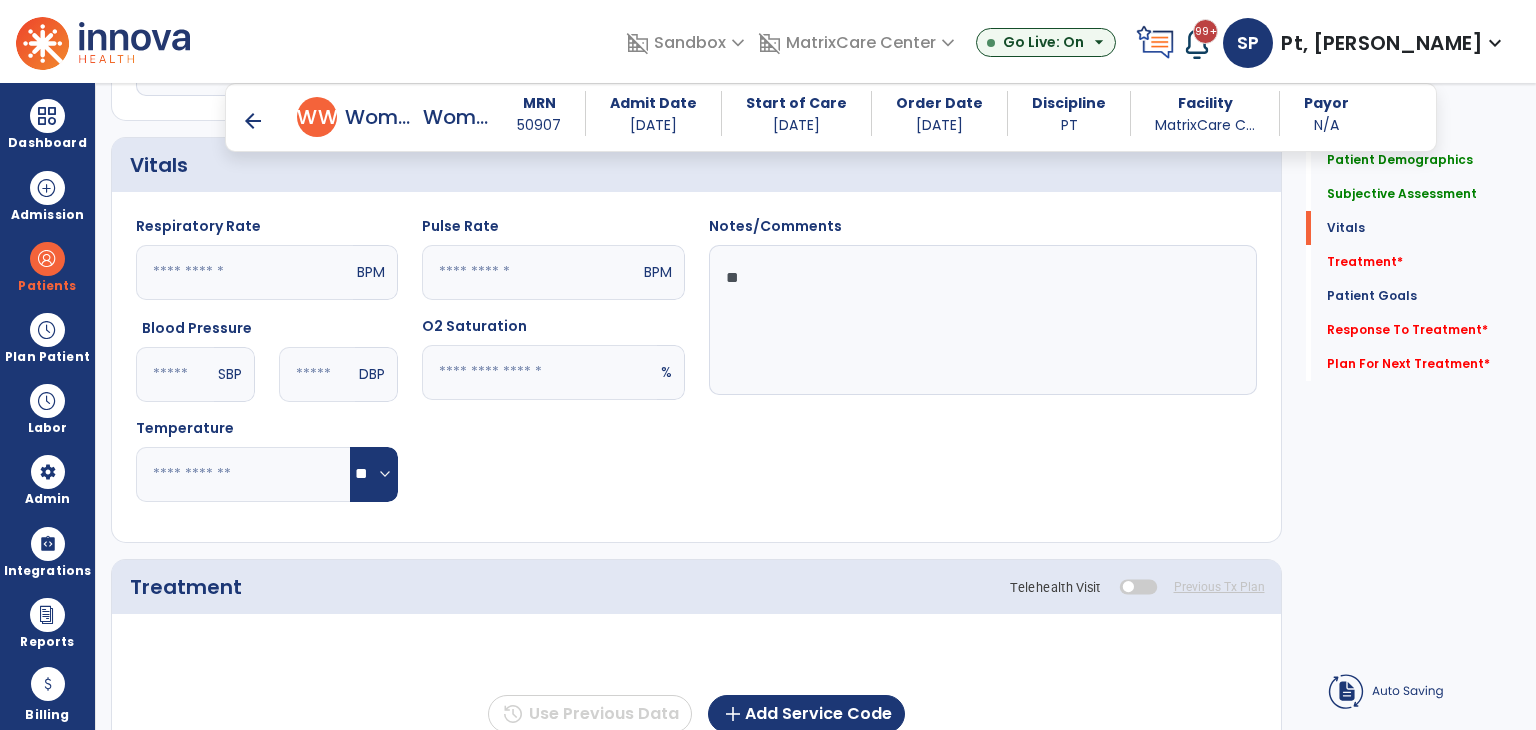 type on "**" 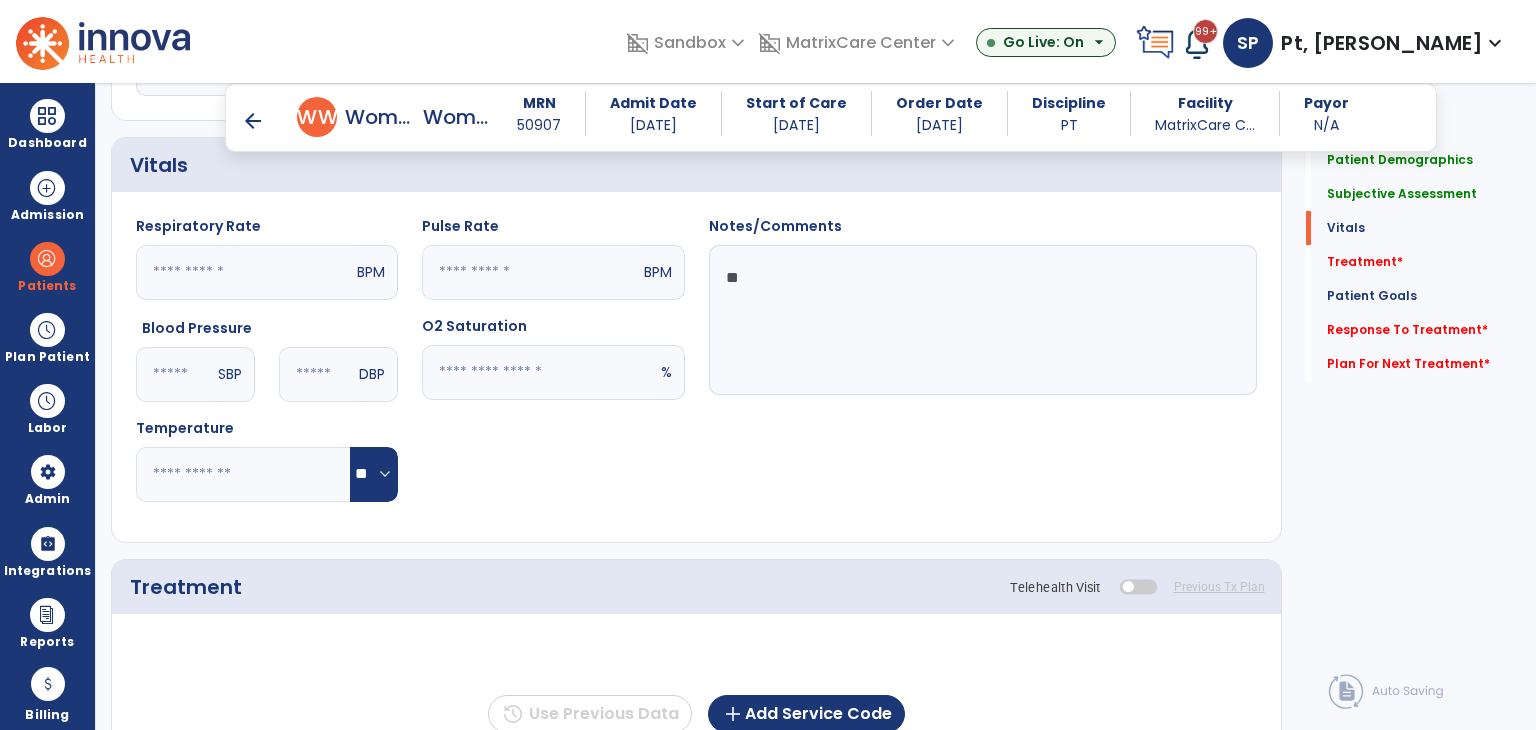 click on "Notes/Comments  11 **" 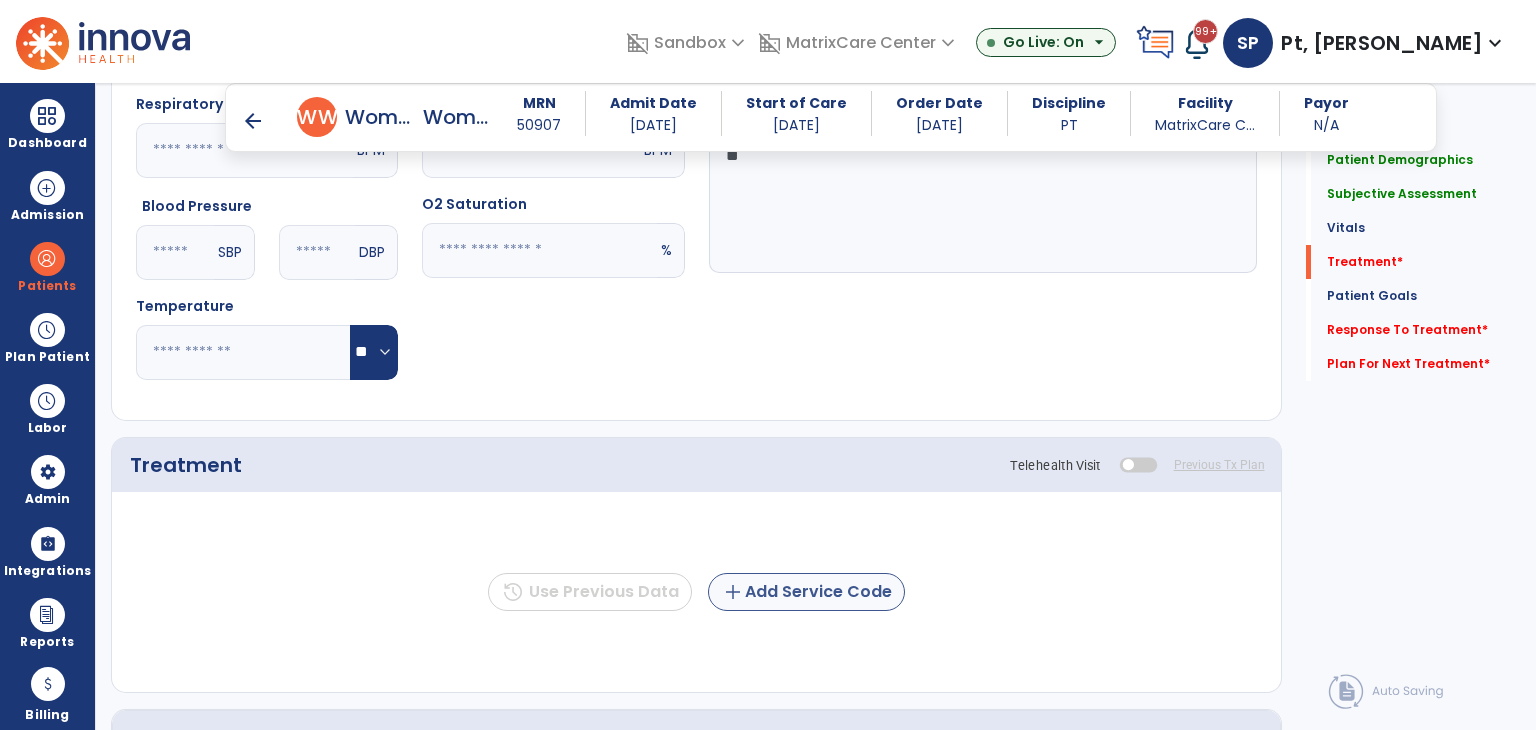 scroll, scrollTop: 1000, scrollLeft: 0, axis: vertical 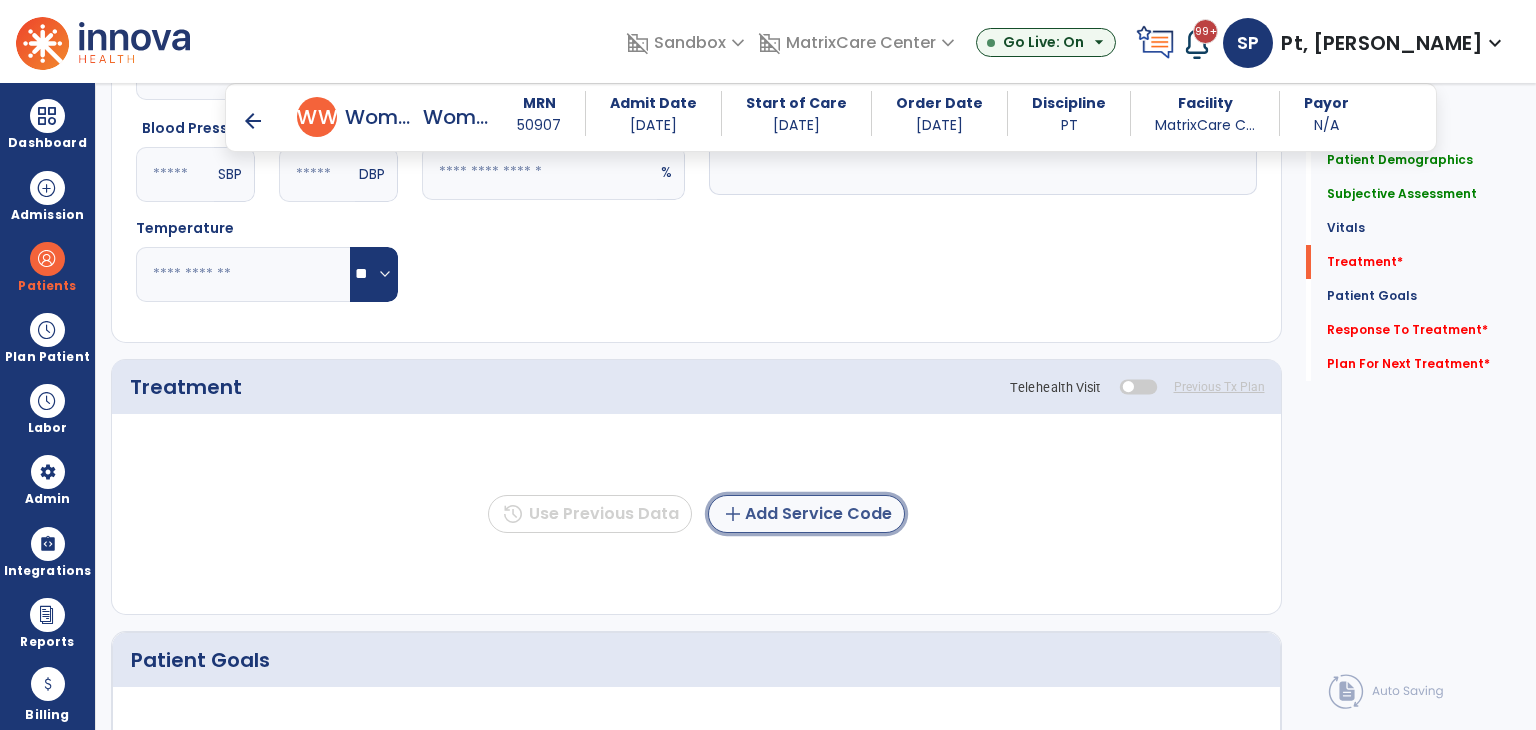 click on "add  Add Service Code" 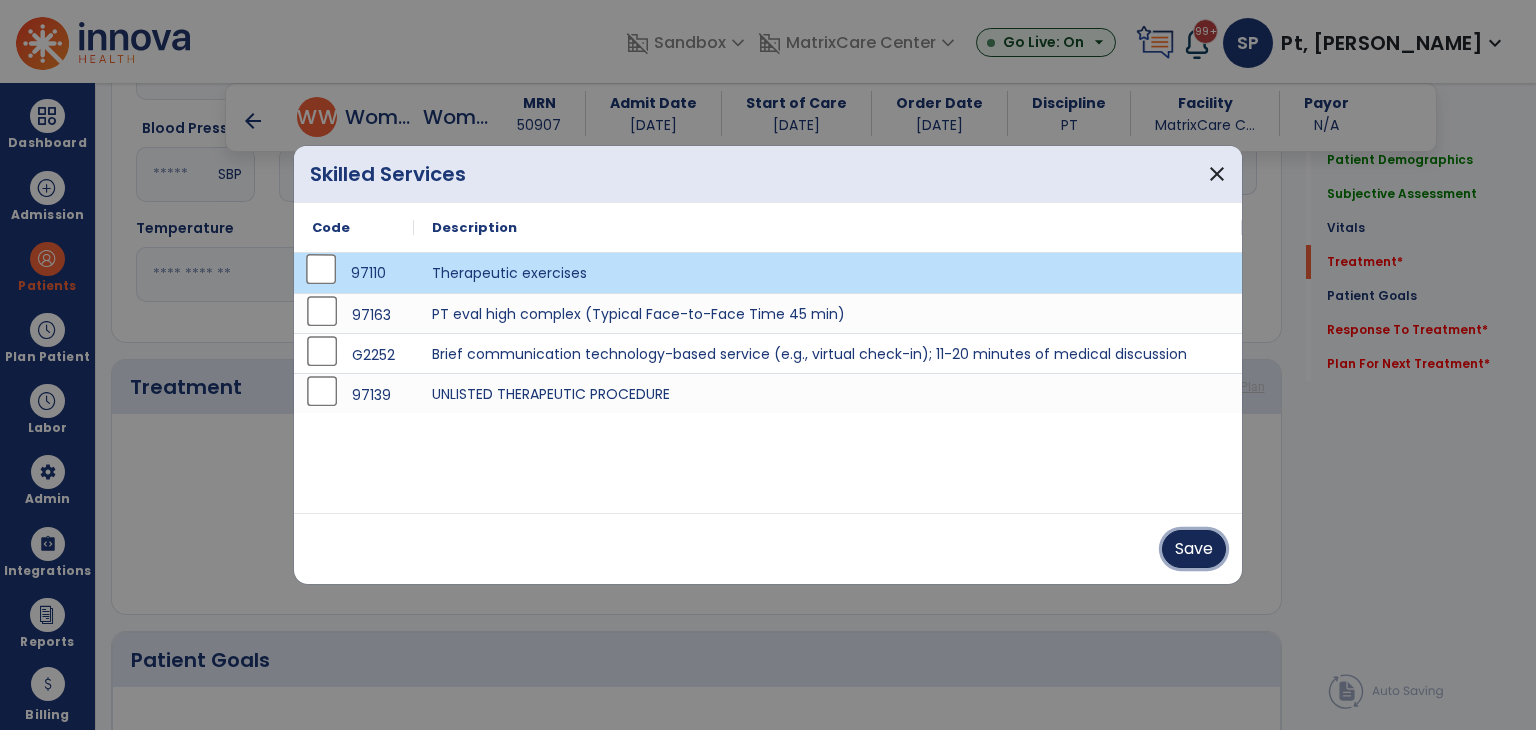 click on "Save" at bounding box center (1194, 549) 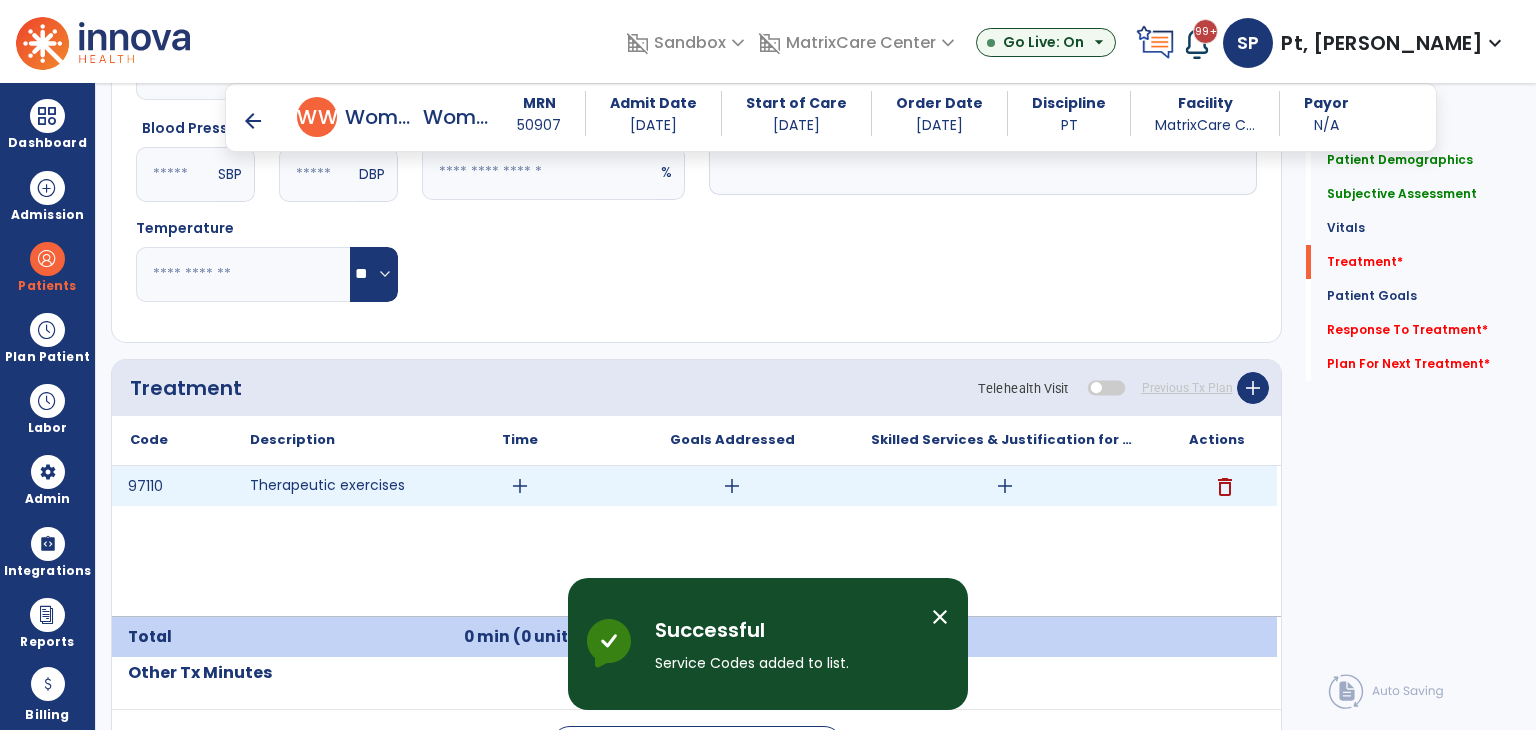 click on "add" at bounding box center [520, 486] 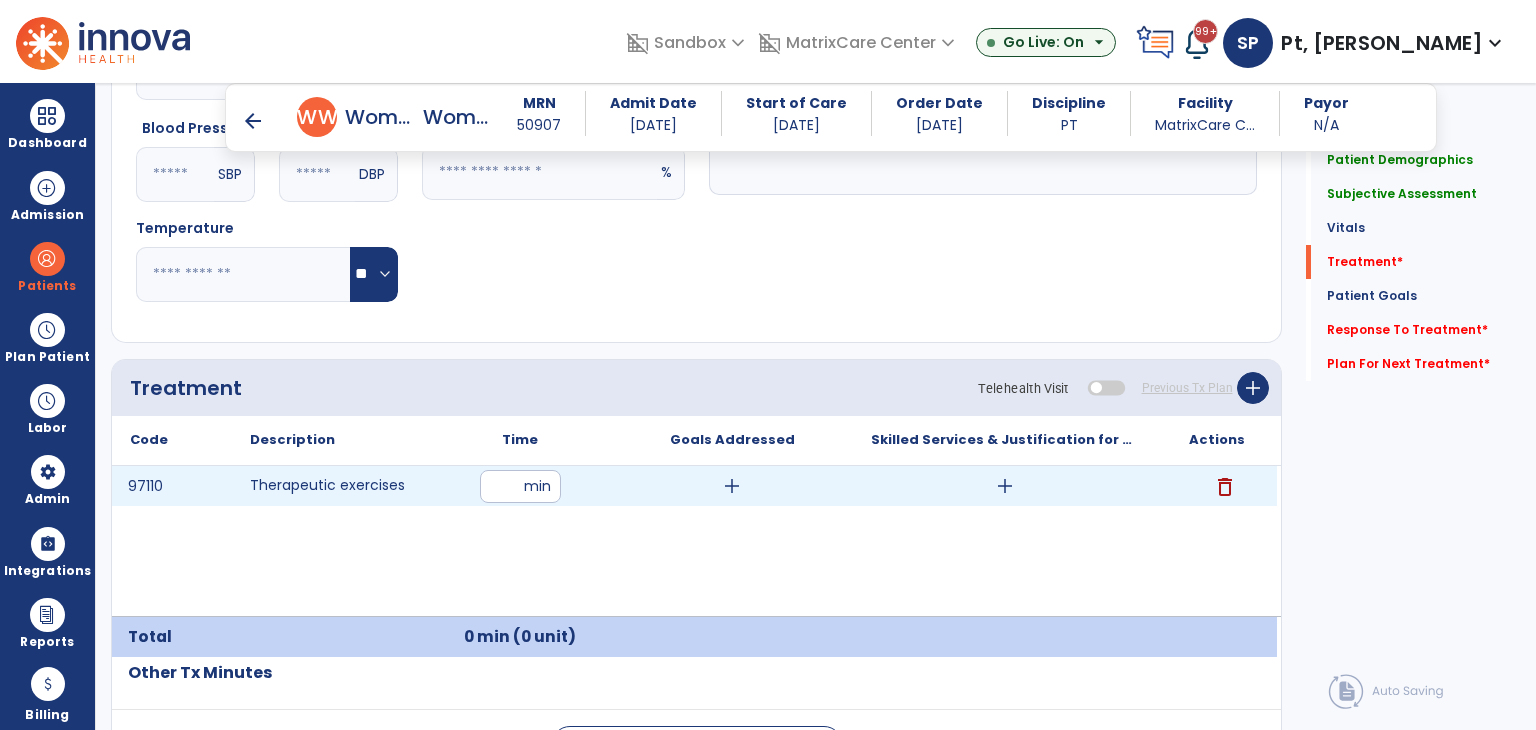 type on "**" 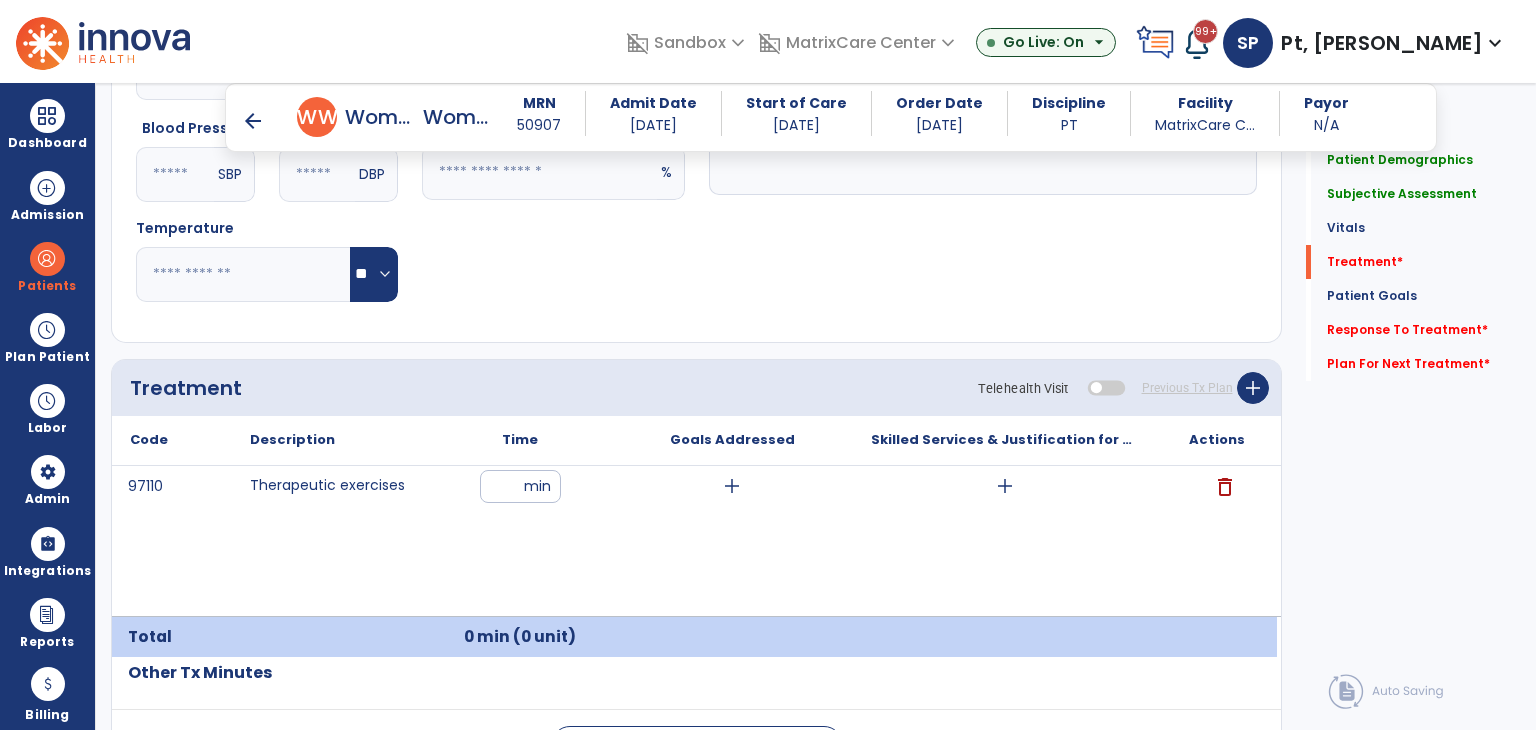 click on "97110  Therapeutic exercises  ** min add add delete" at bounding box center (694, 541) 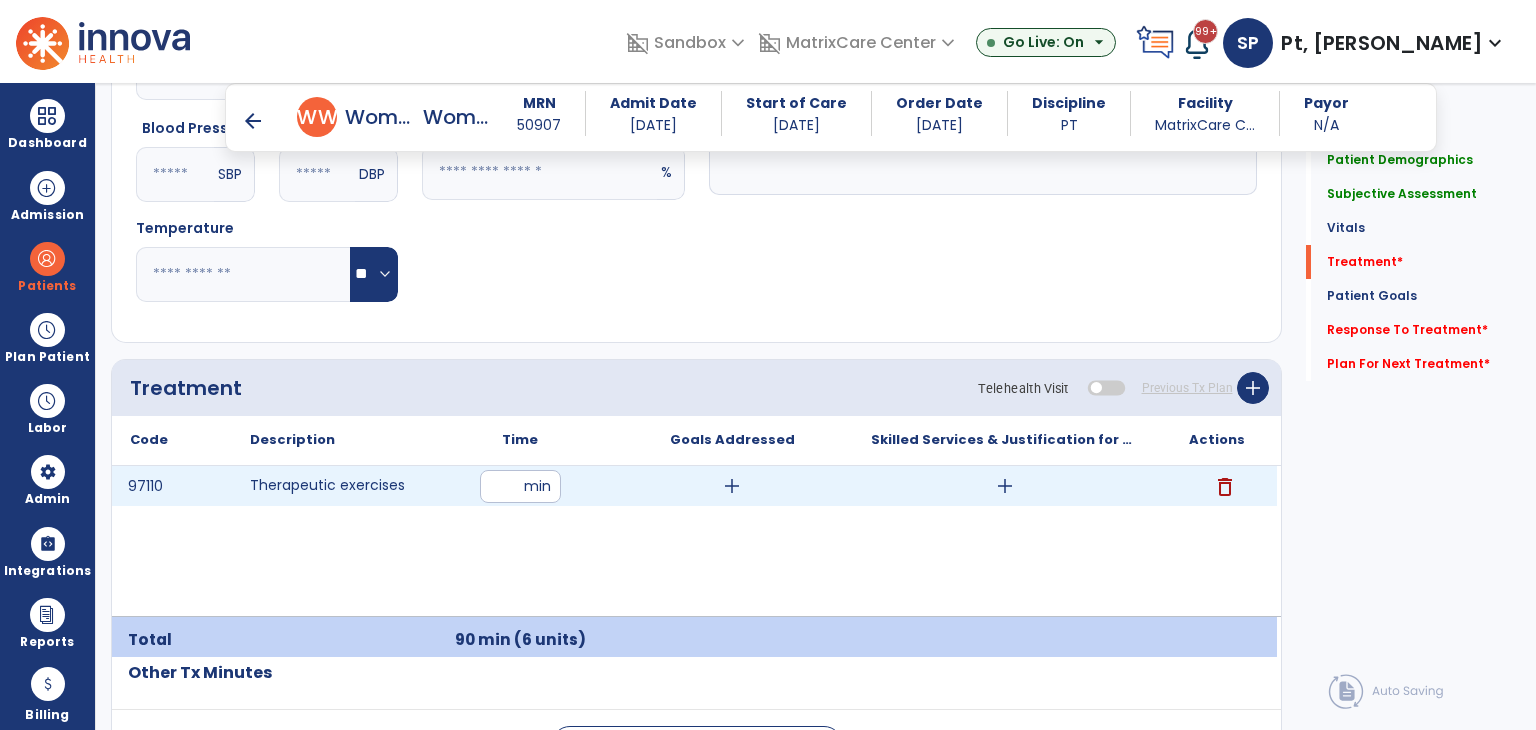 click on "add" at bounding box center [732, 486] 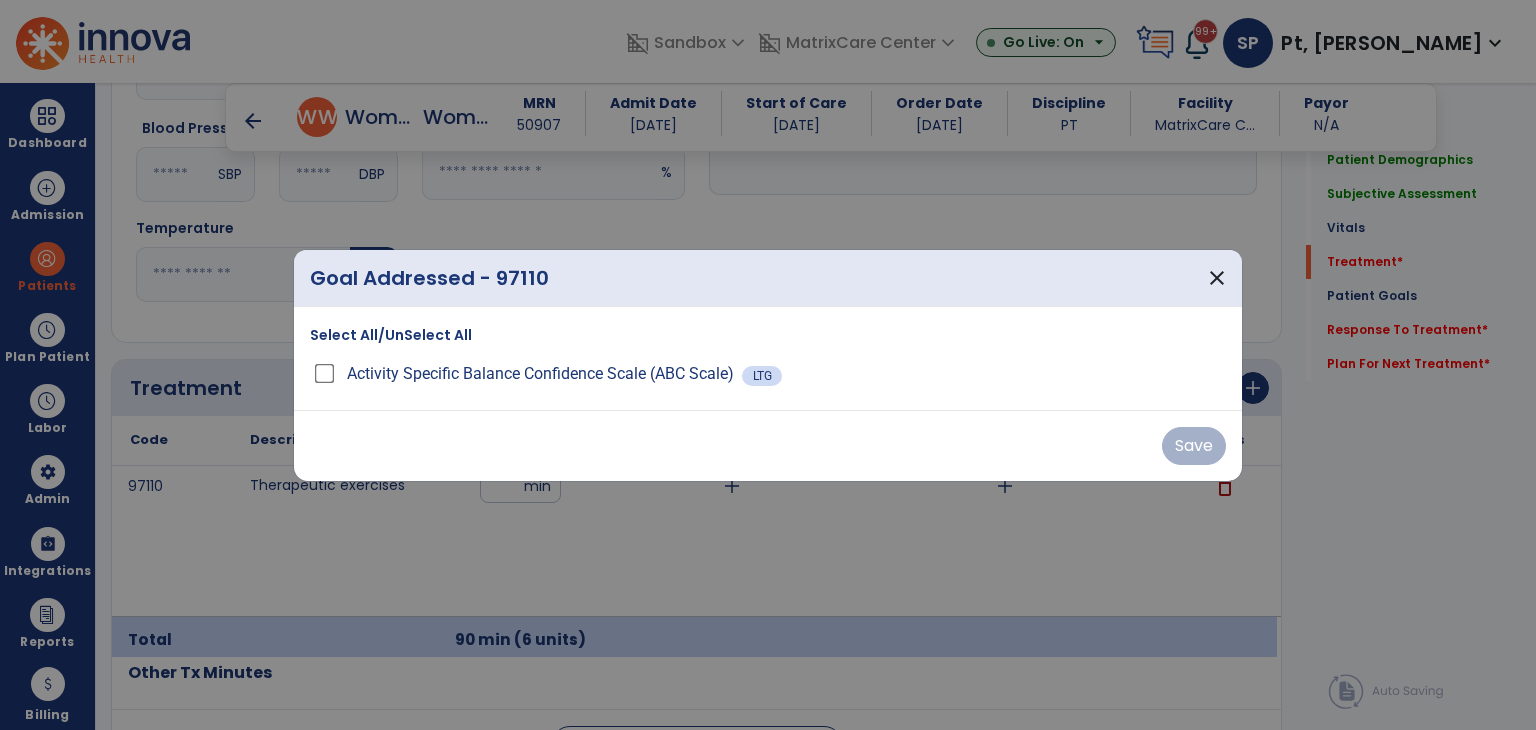 click on "Select All/UnSelect All" at bounding box center [391, 335] 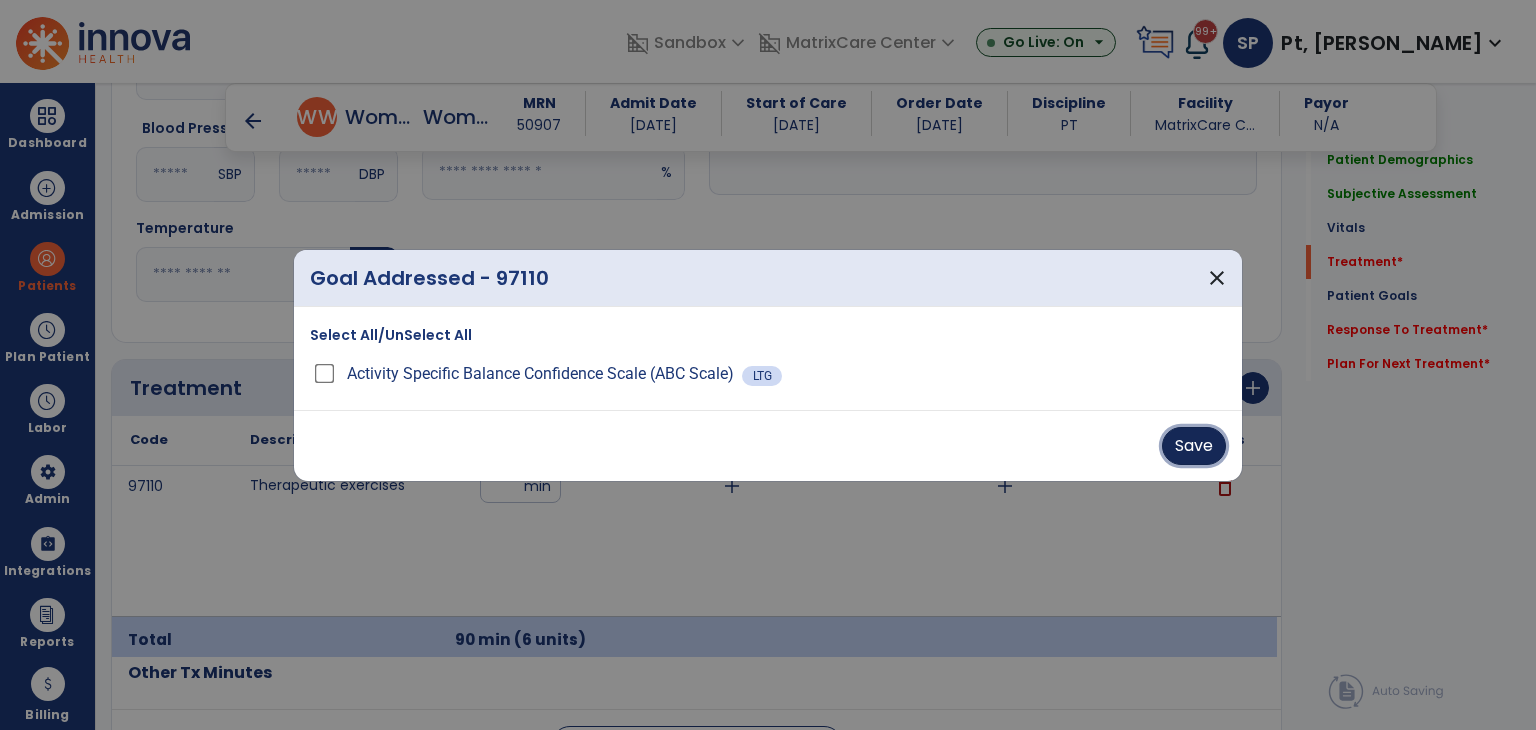 click on "Save" at bounding box center [1194, 446] 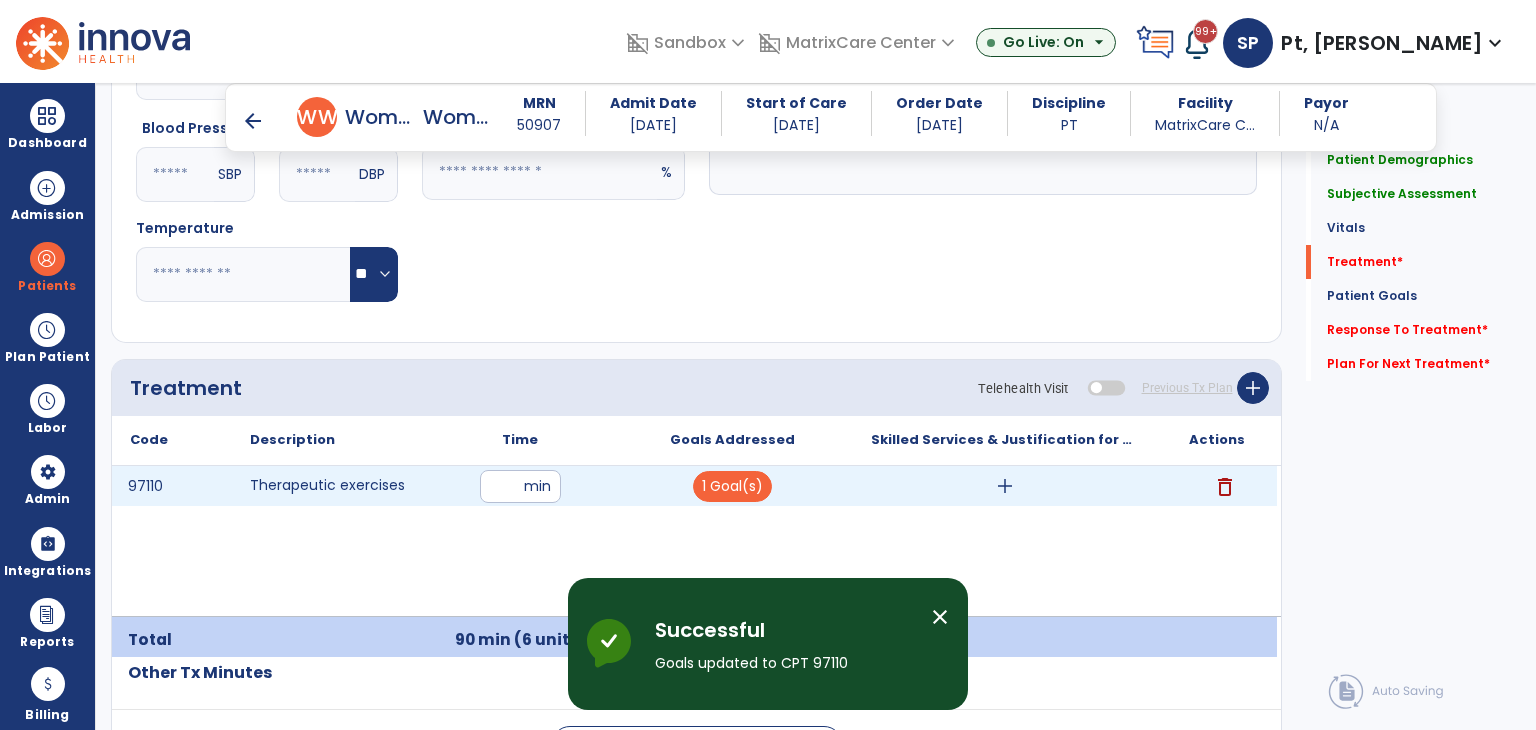 click on "add" at bounding box center [1005, 486] 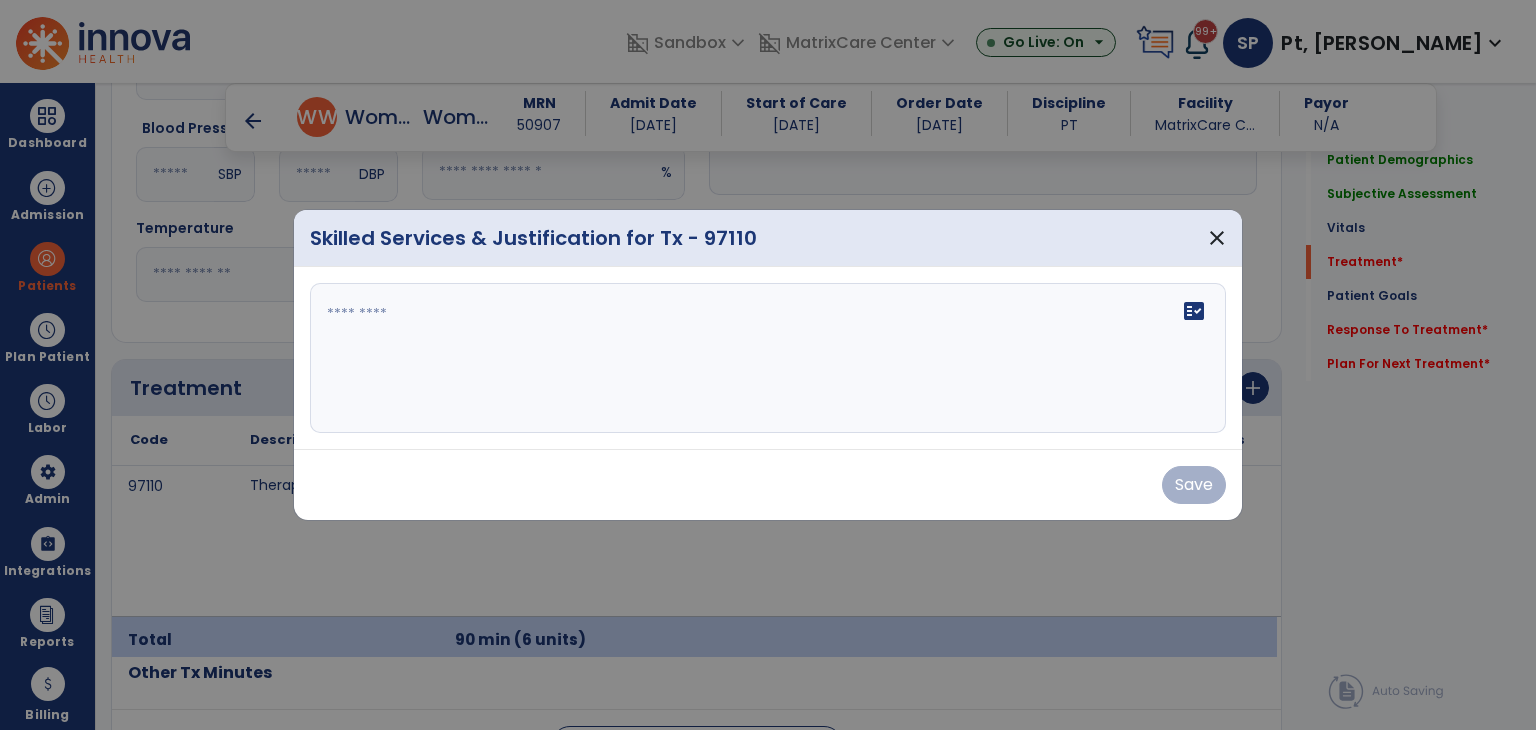 click on "fact_check" at bounding box center (768, 358) 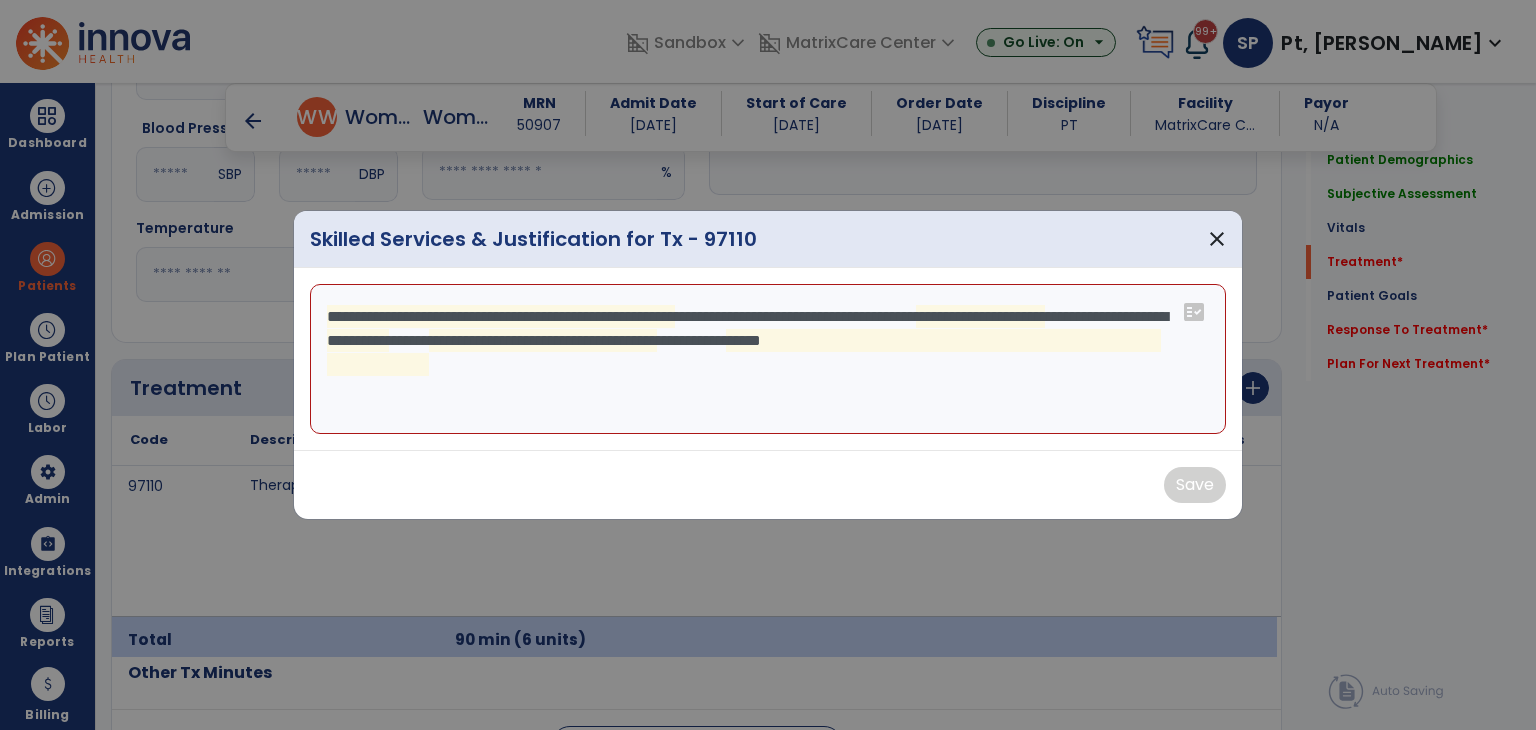 click on "**********" at bounding box center [768, 359] 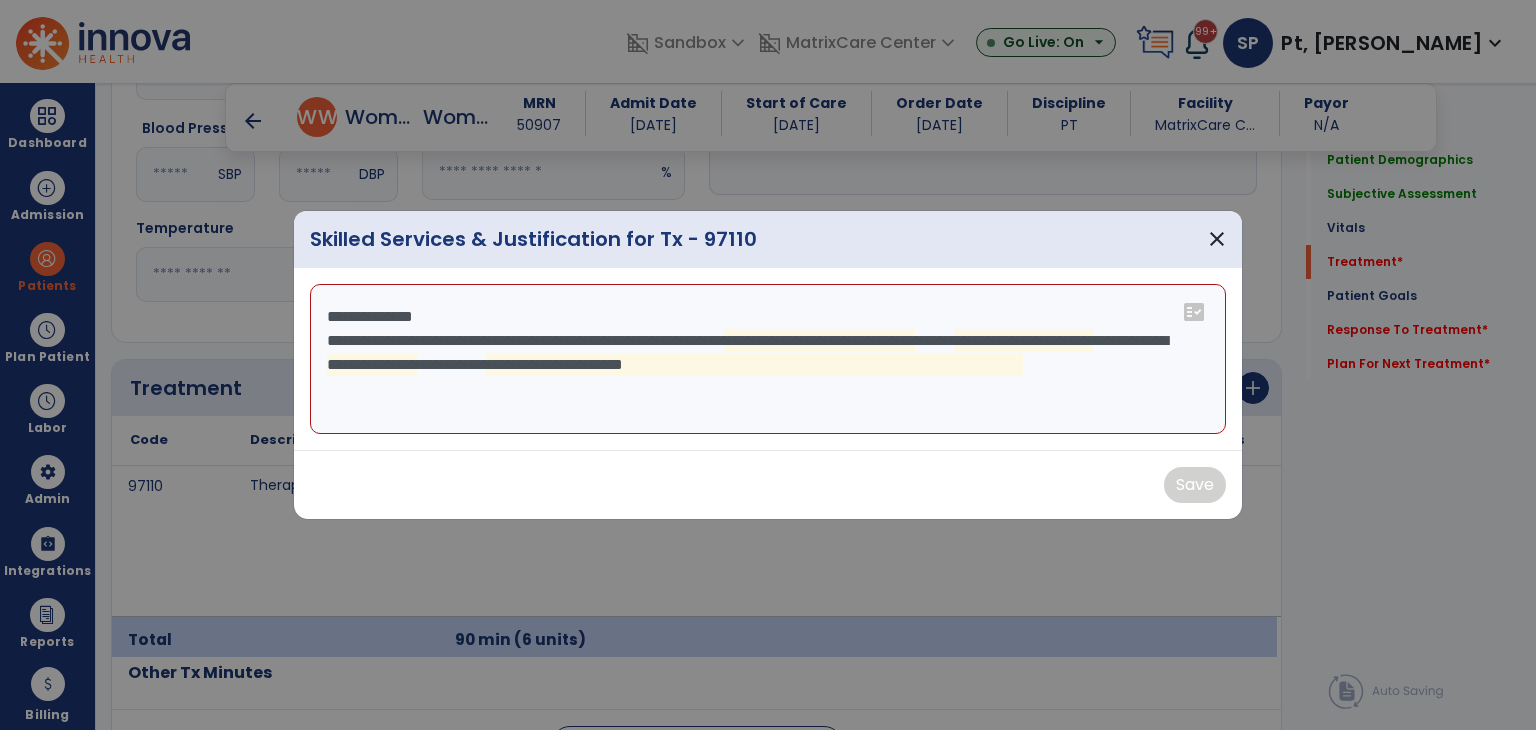 click on "**********" at bounding box center [768, 359] 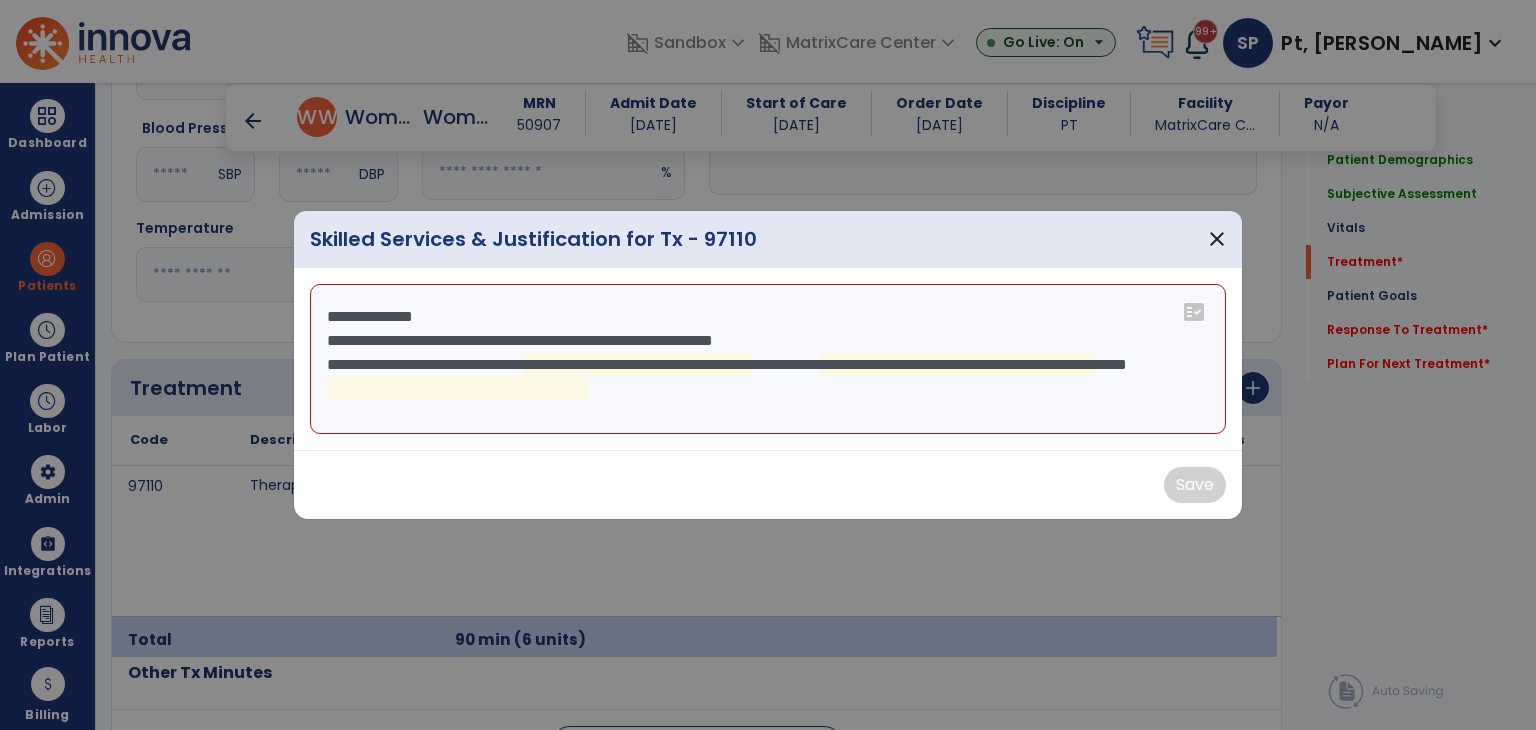click on "**********" at bounding box center [768, 359] 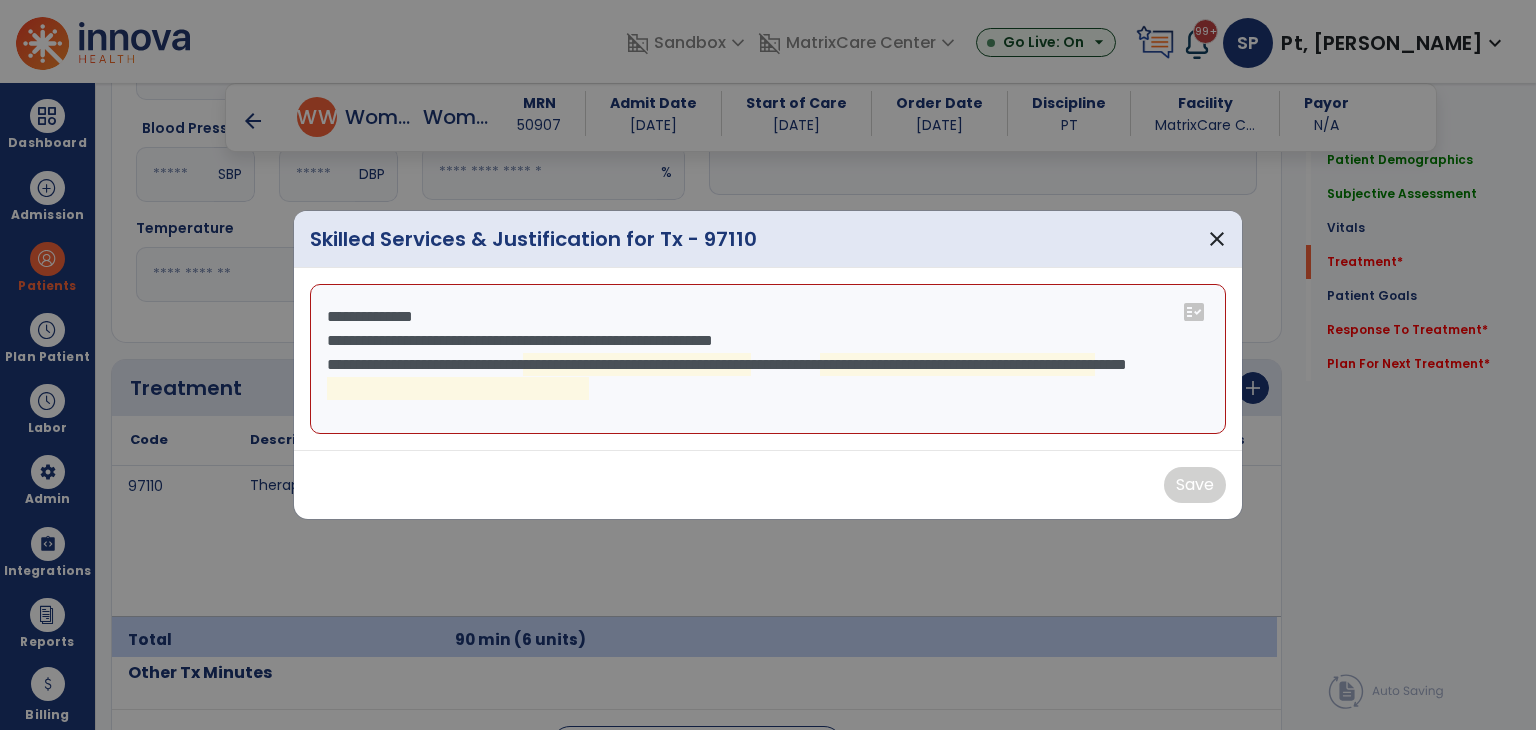 paste on "***" 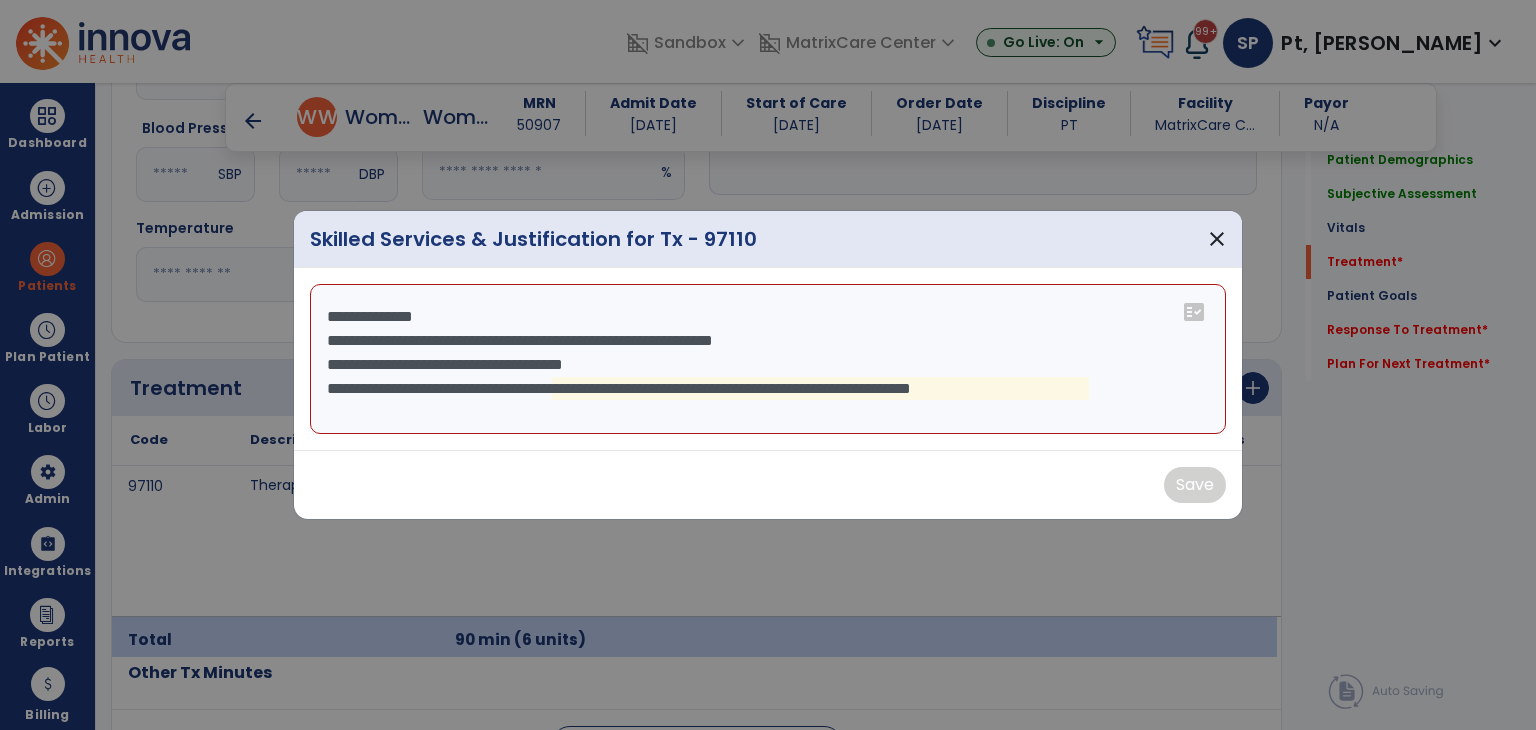 click on "**********" at bounding box center (768, 359) 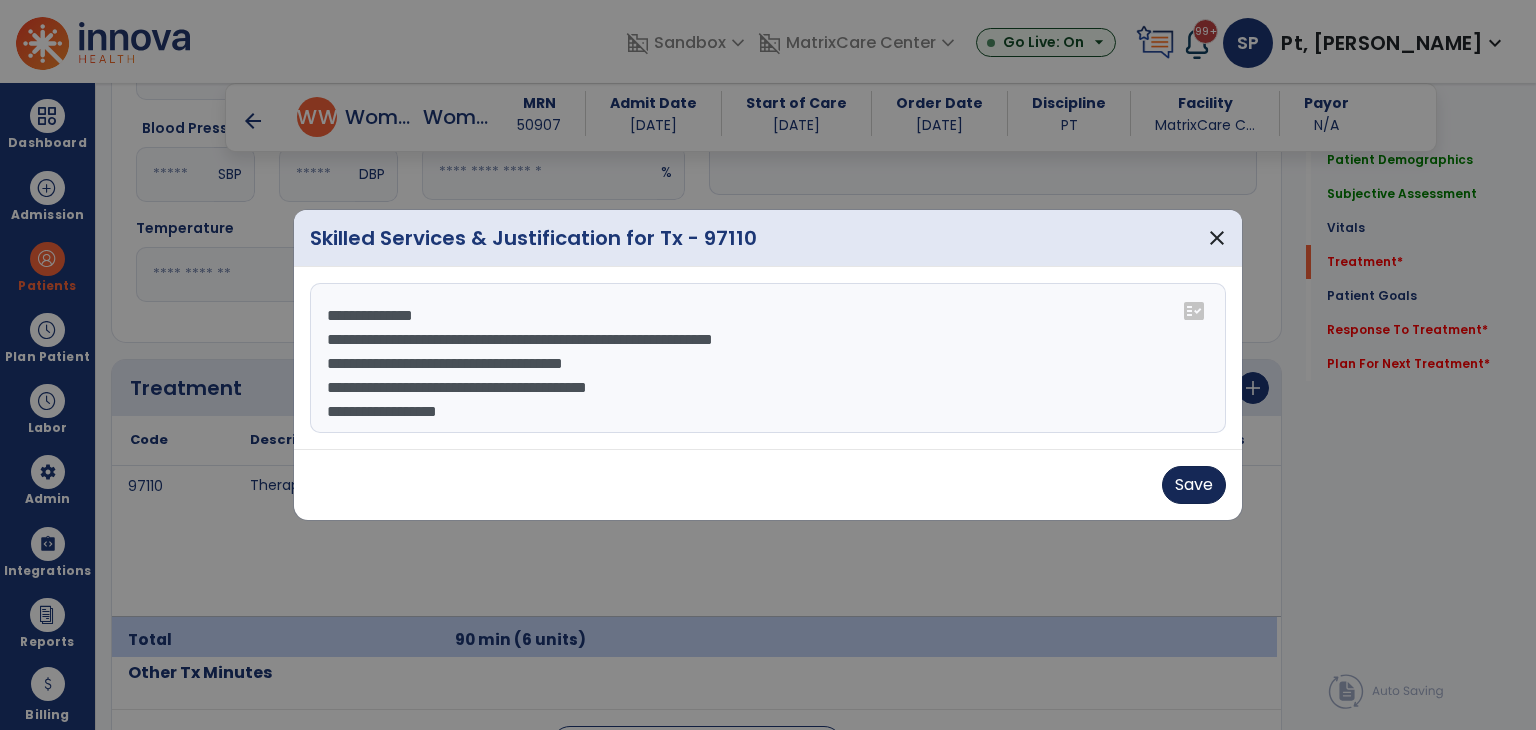 type on "**********" 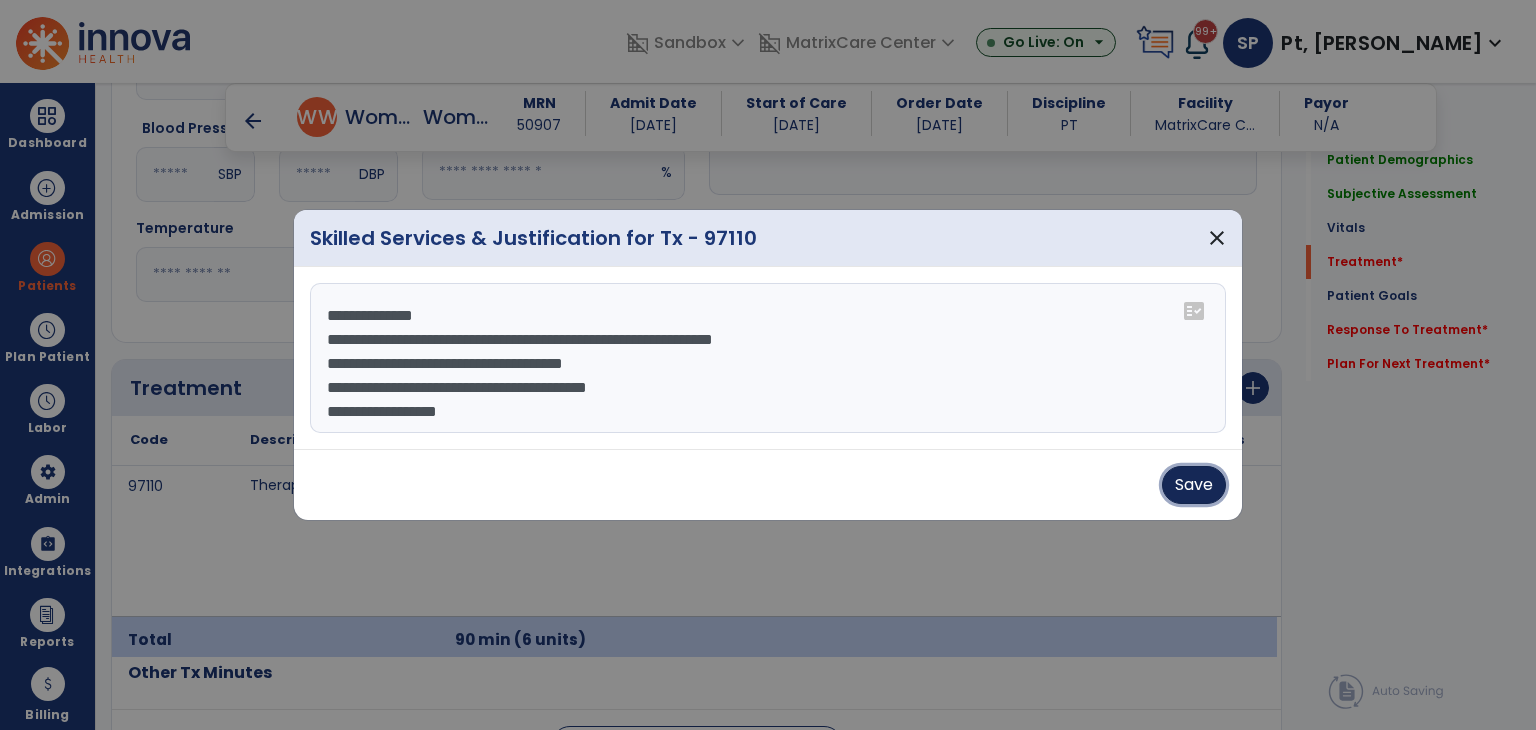 click on "Save" at bounding box center (1194, 485) 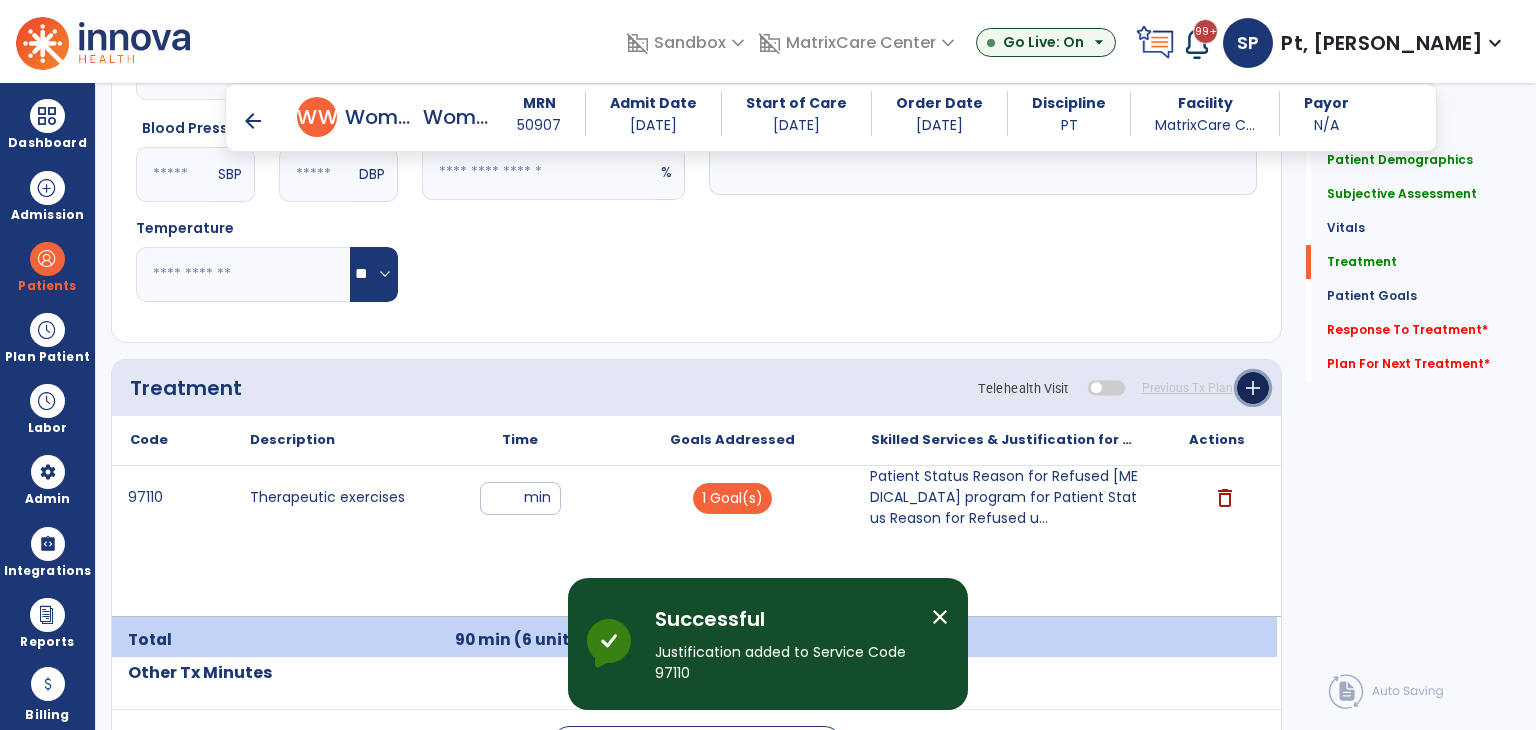 click on "add" 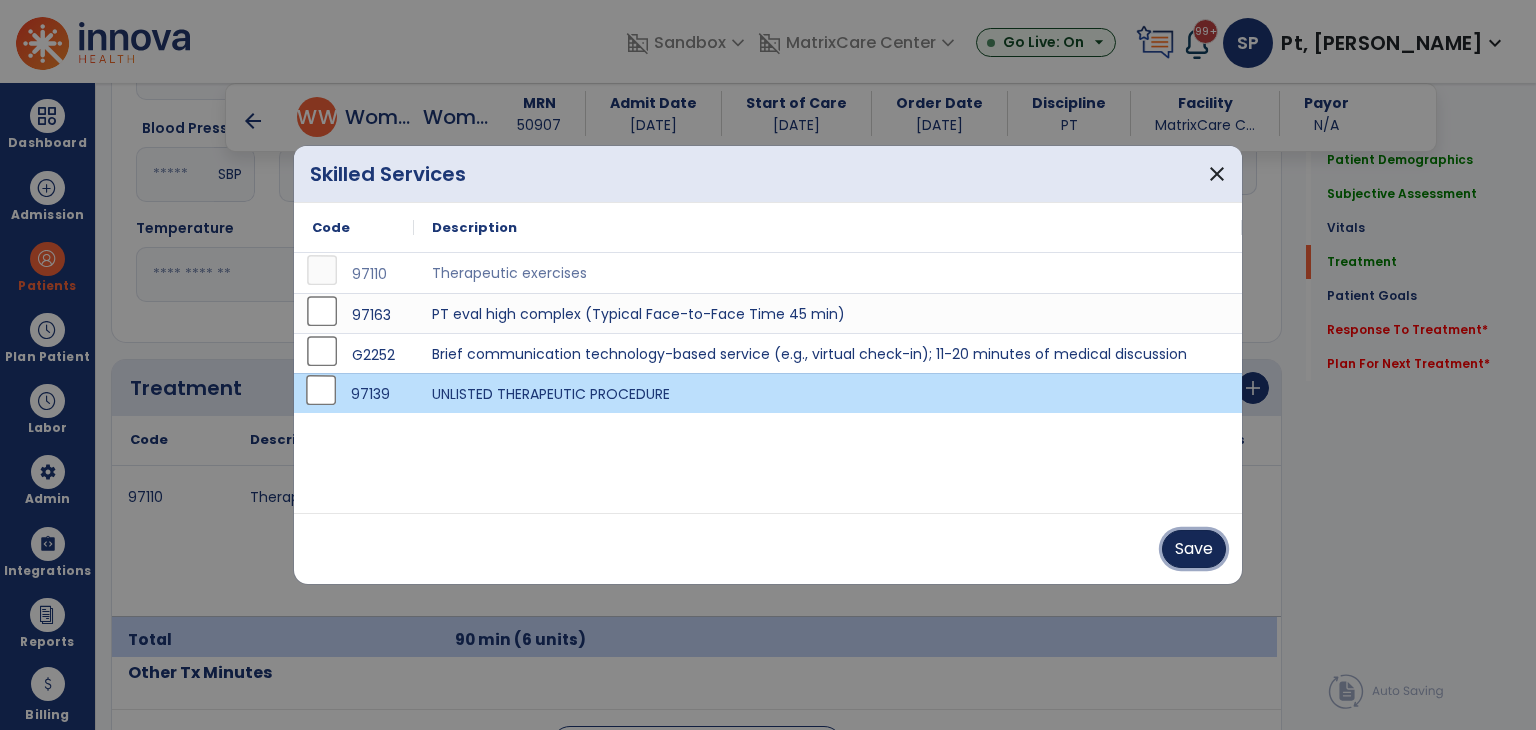 click on "Save" at bounding box center [1194, 549] 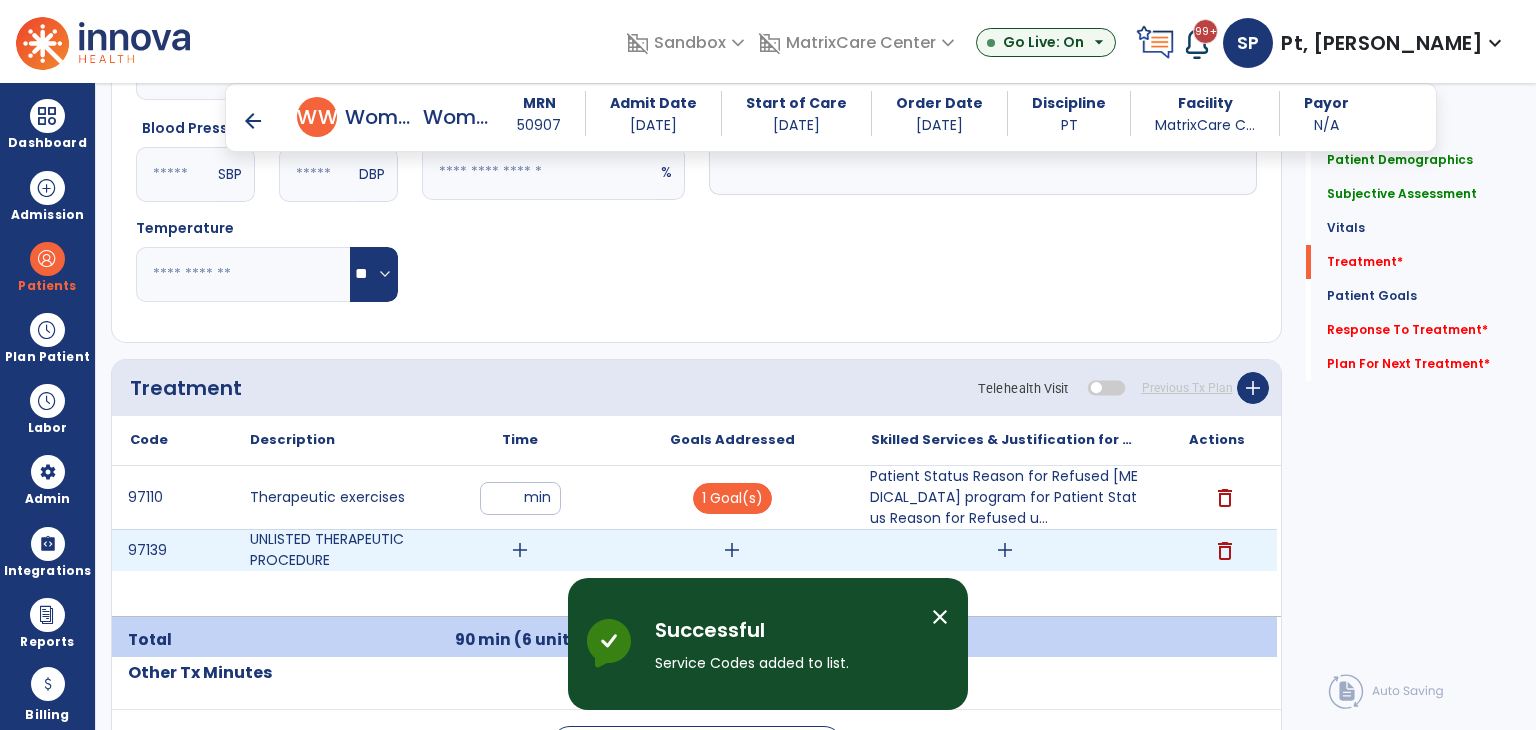 click on "add" at bounding box center [520, 550] 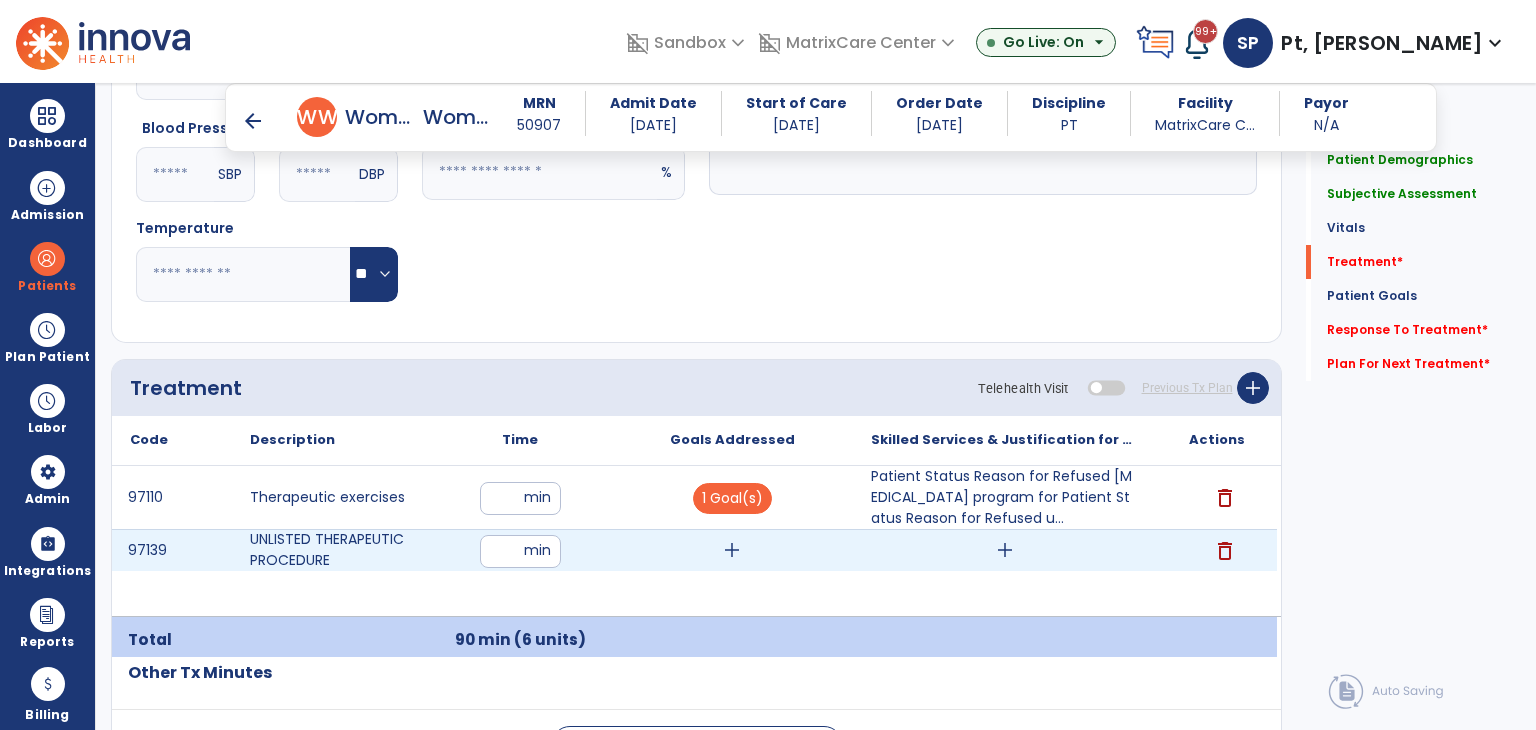 type on "***" 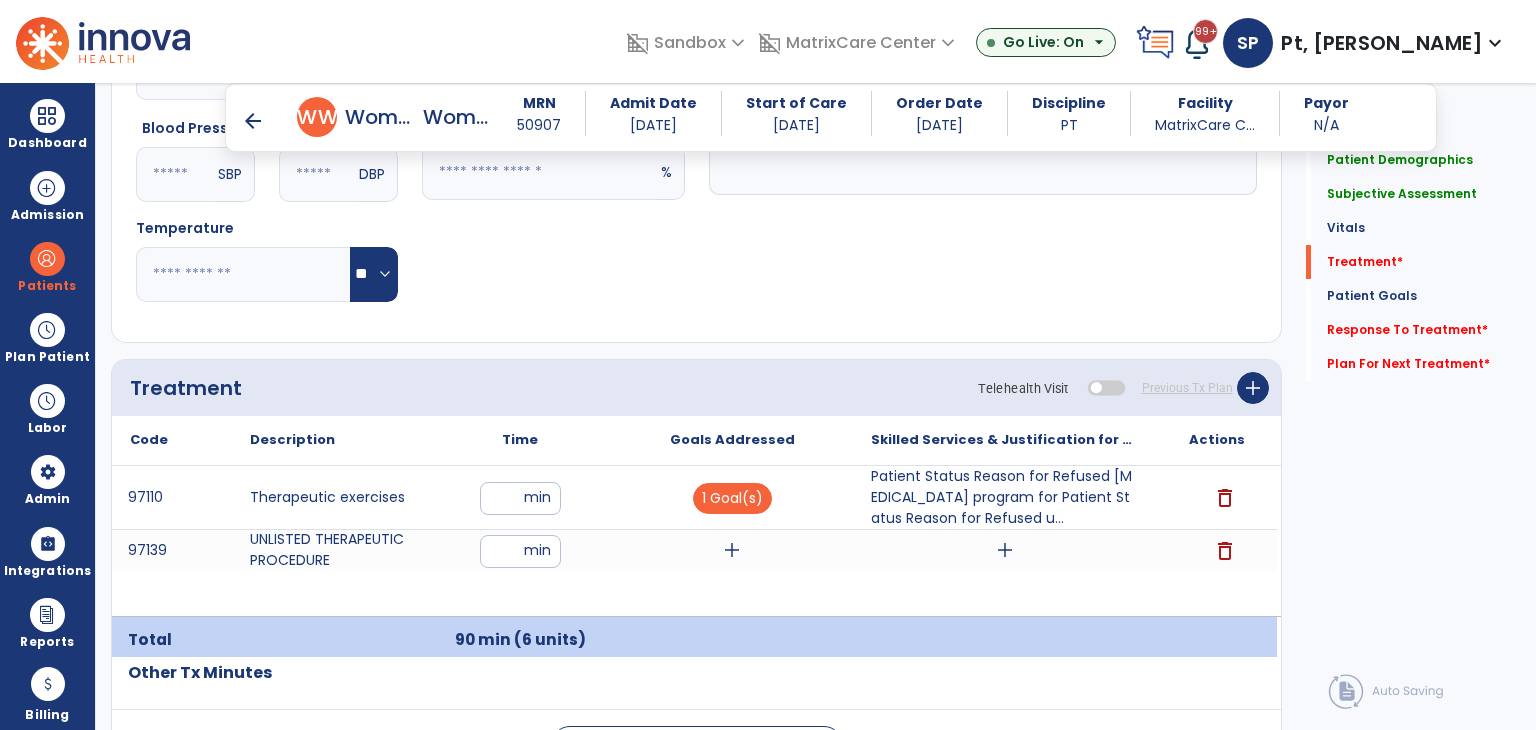 click on "97110  Therapeutic exercises  ** min  1 Goal(s)  Patient Status
Reason for Refused resistive exercise program for Patient Status
Reason for Refused u...  delete 97139  UNLISTED THERAPEUTIC PROCEDURE  *** min add add delete" at bounding box center (694, 541) 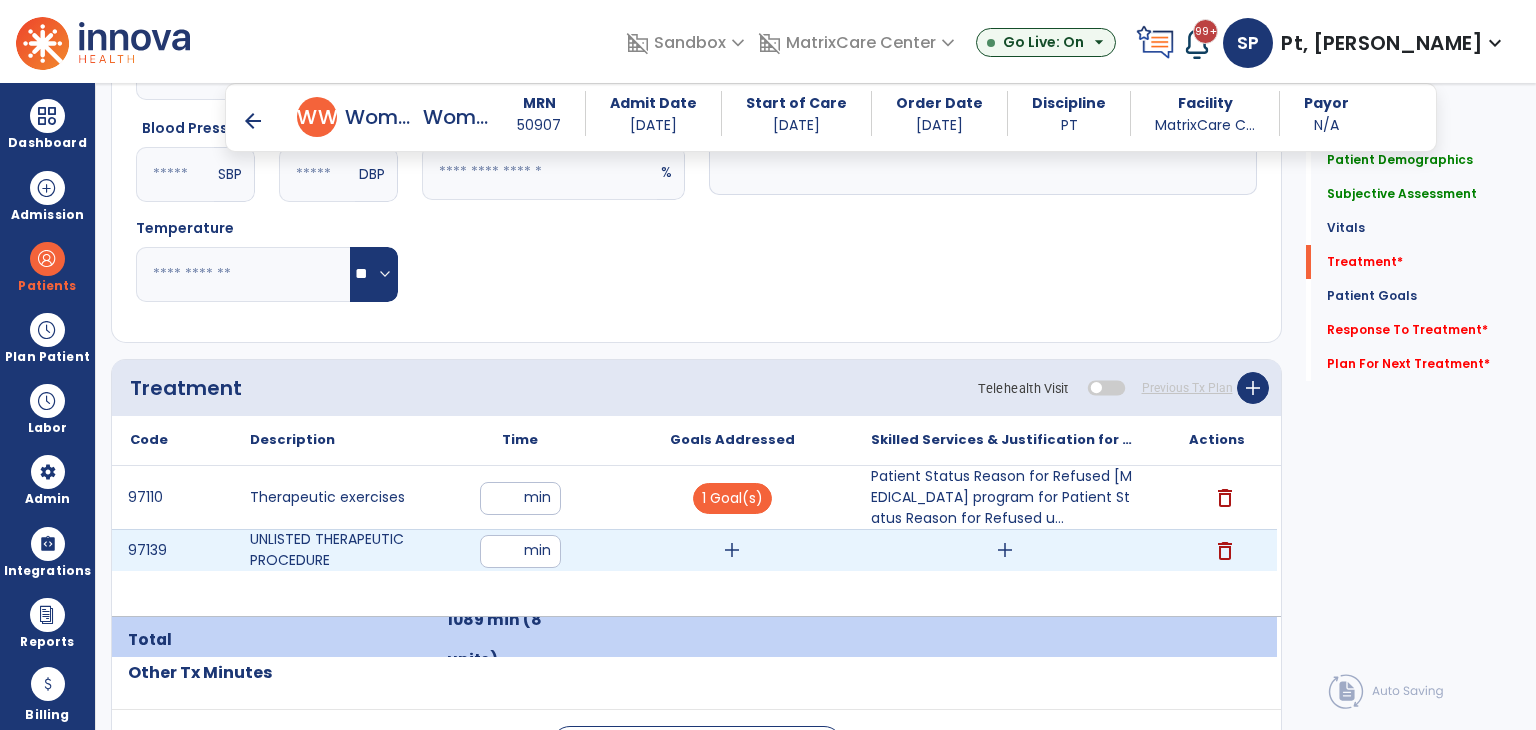 click on "add" at bounding box center (732, 550) 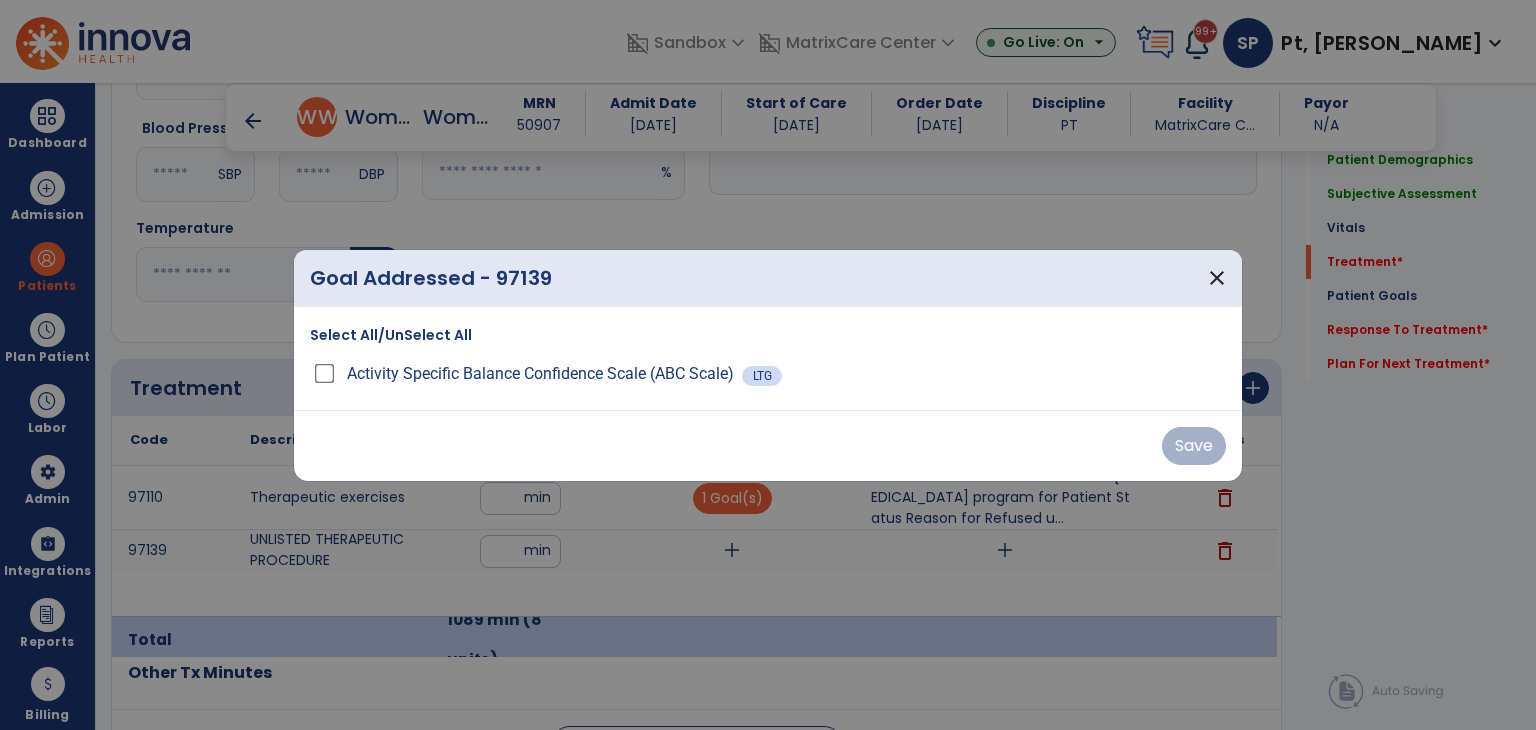 click on "Select All/UnSelect All" at bounding box center [391, 335] 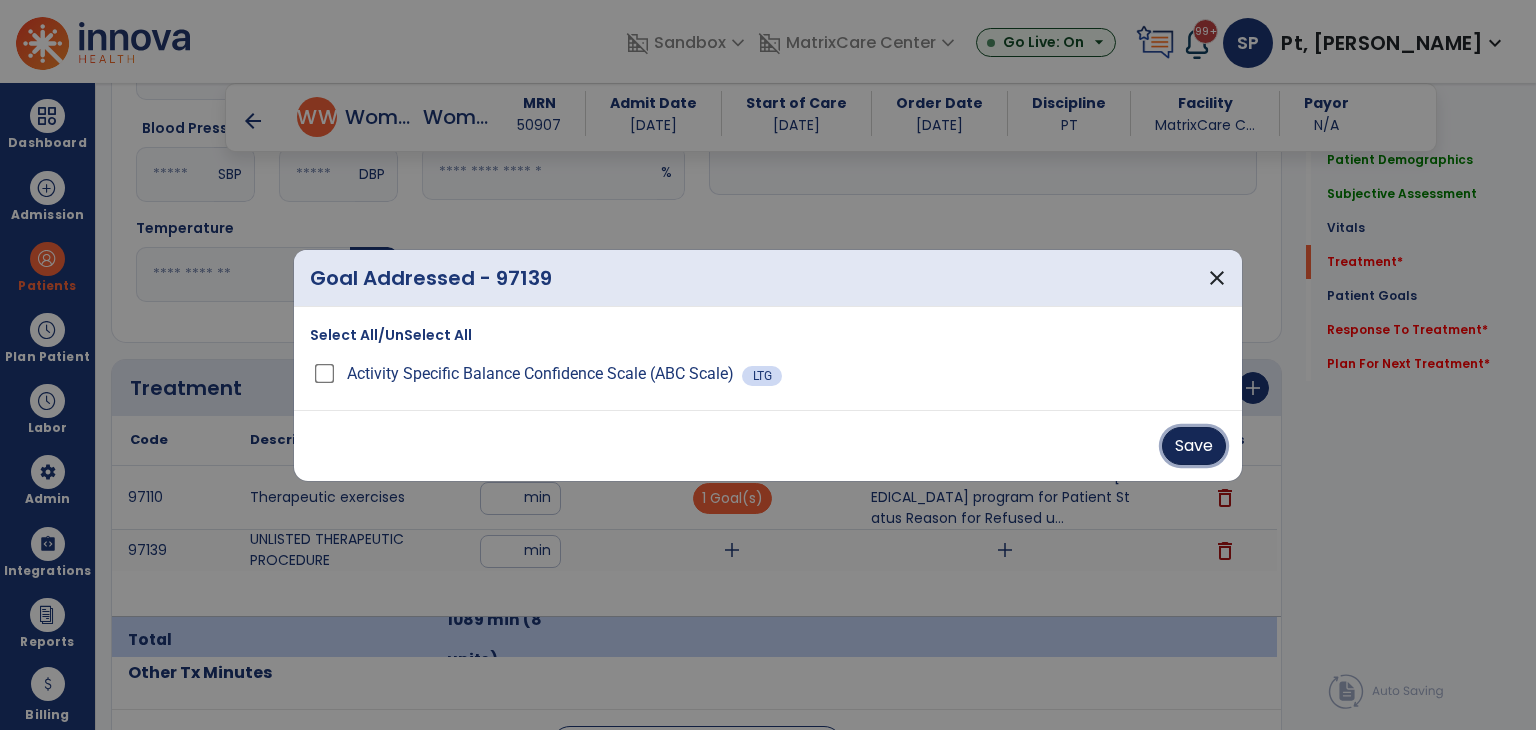 click on "Save" at bounding box center [1194, 446] 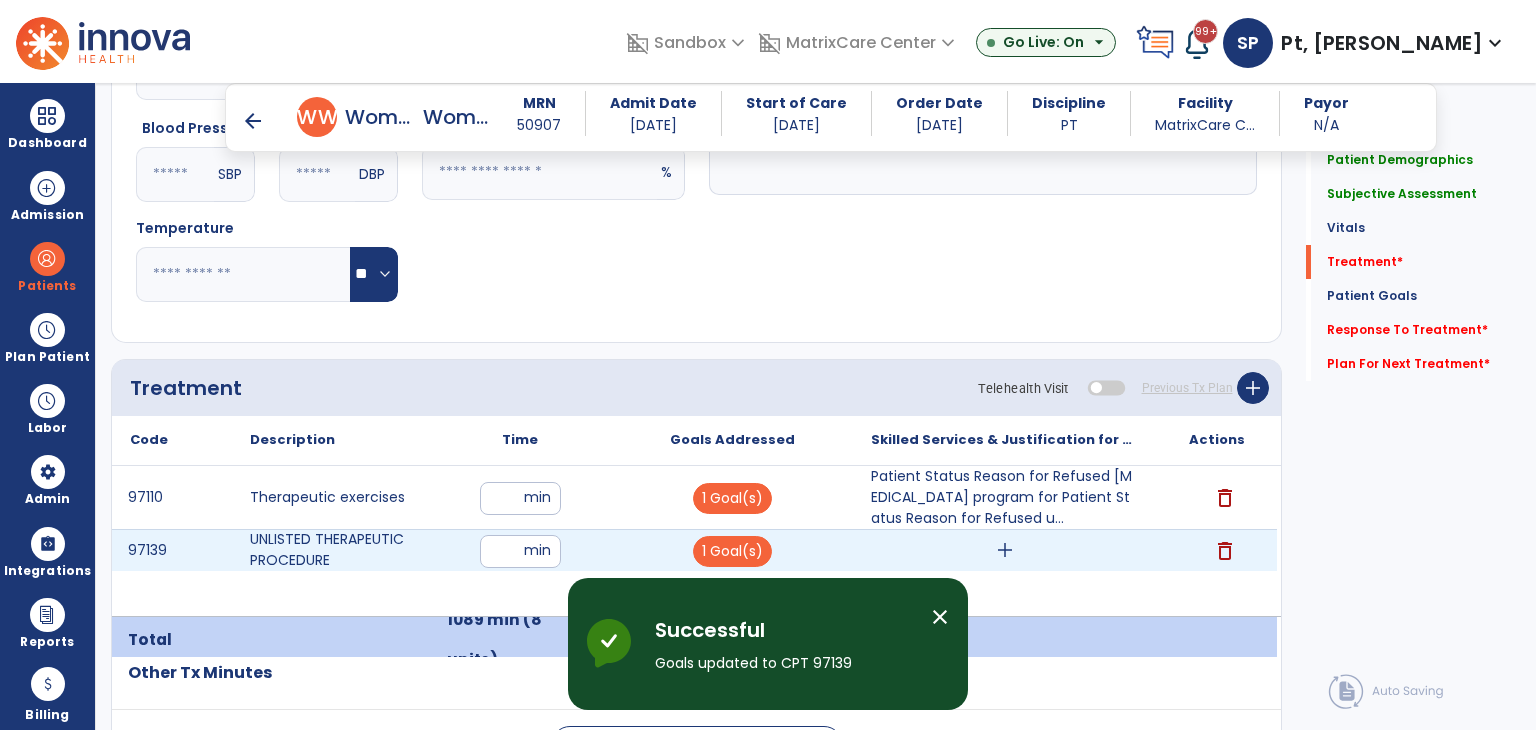 click on "add" at bounding box center [1005, 550] 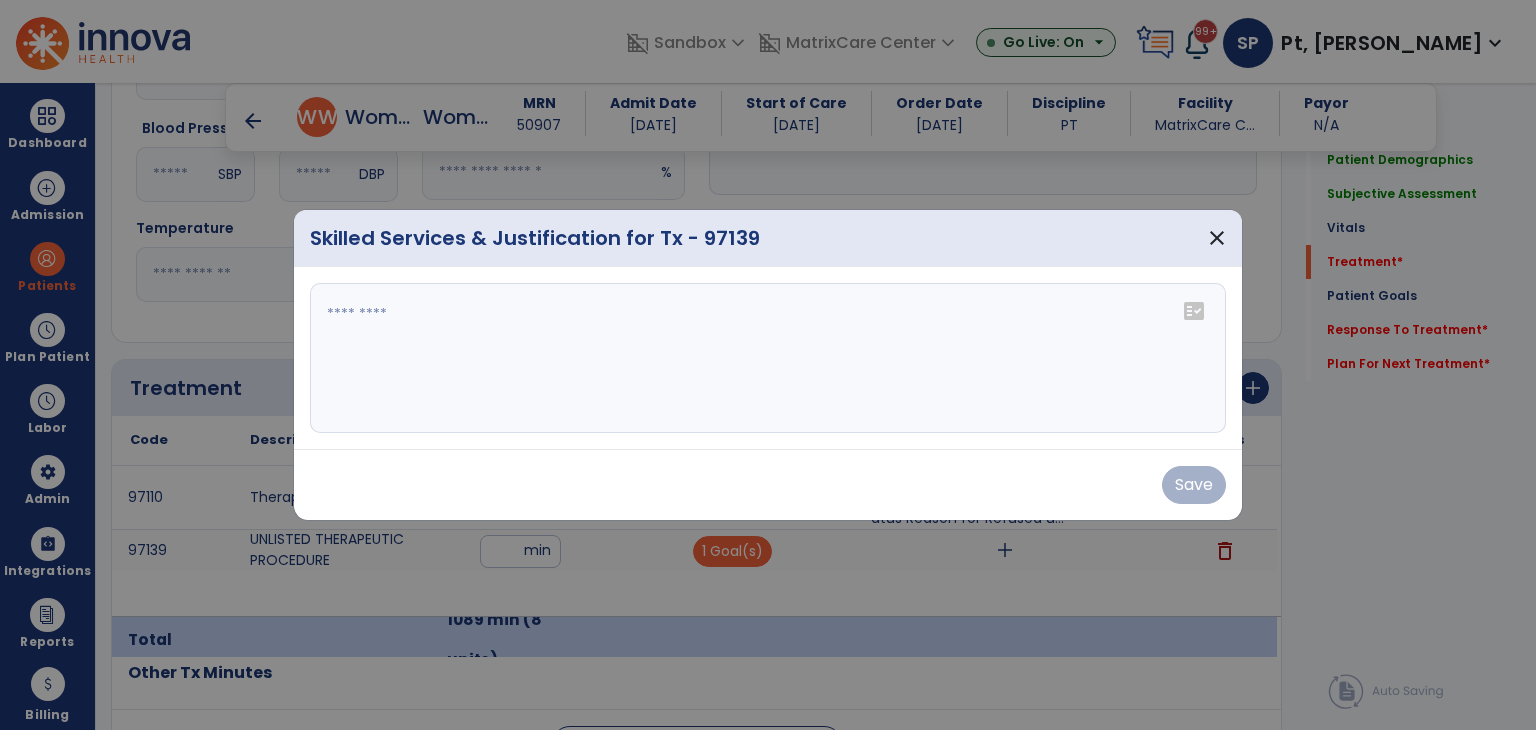 click at bounding box center [768, 358] 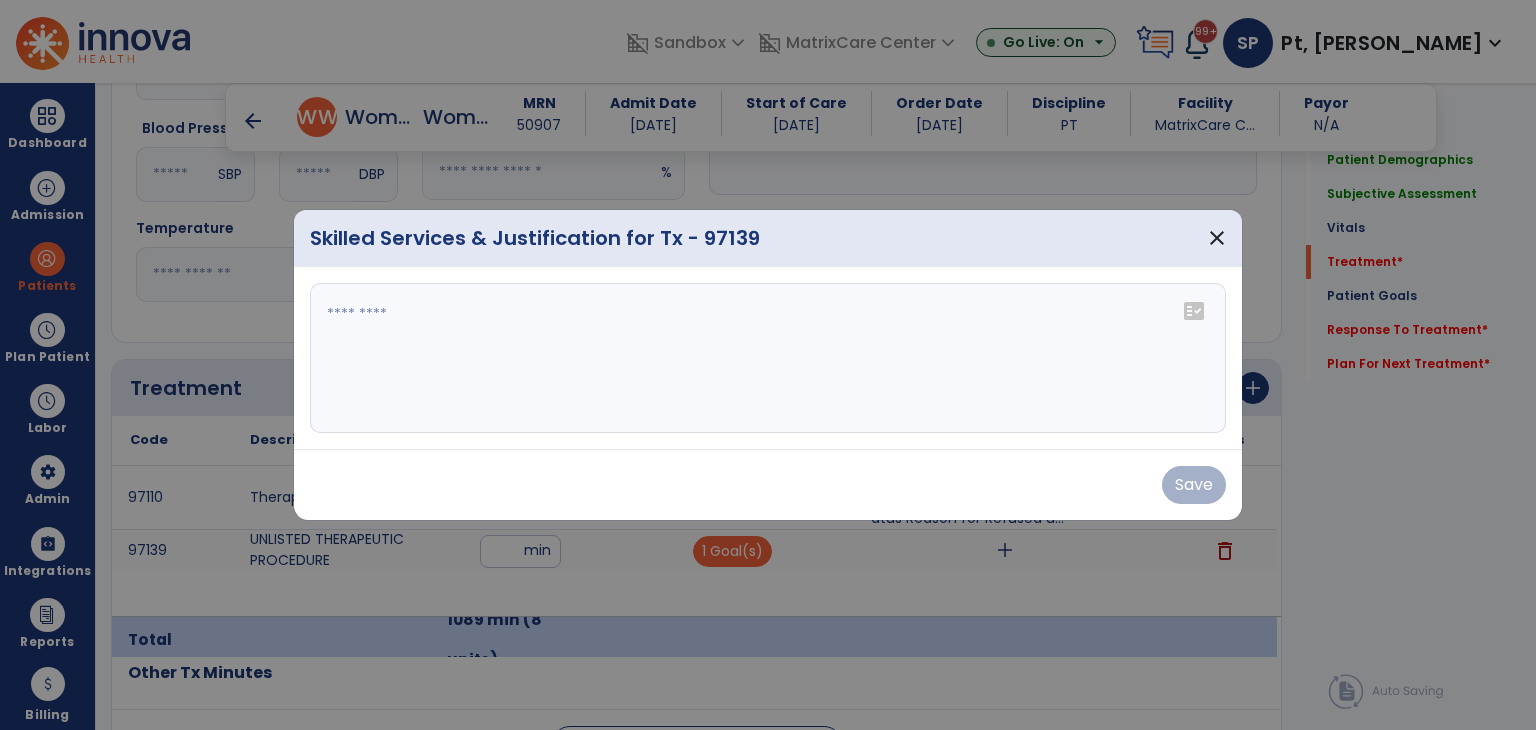 click on "Skilled Services & Justification for Tx - 97139   close" at bounding box center [768, 238] 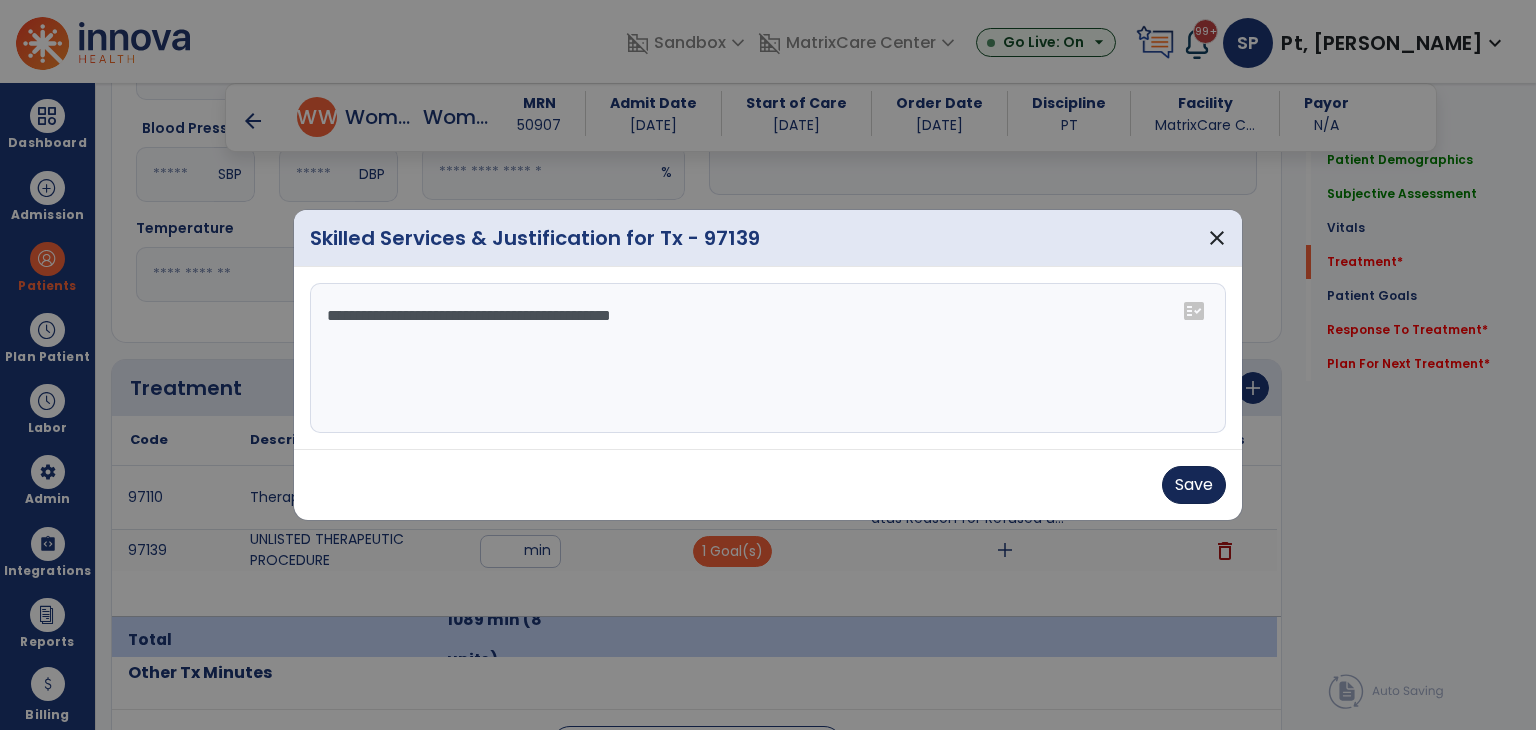 type on "**********" 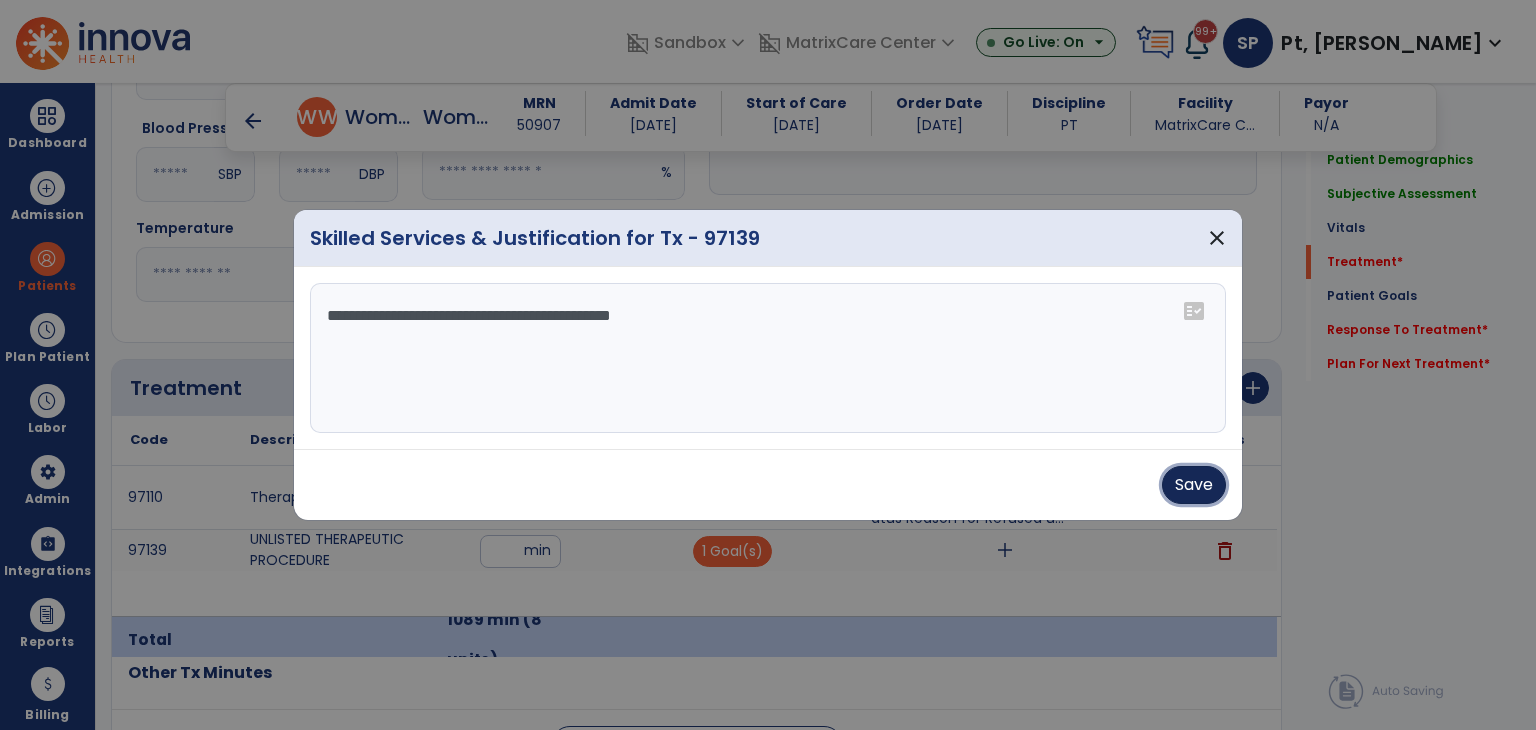 click on "Save" at bounding box center (1194, 485) 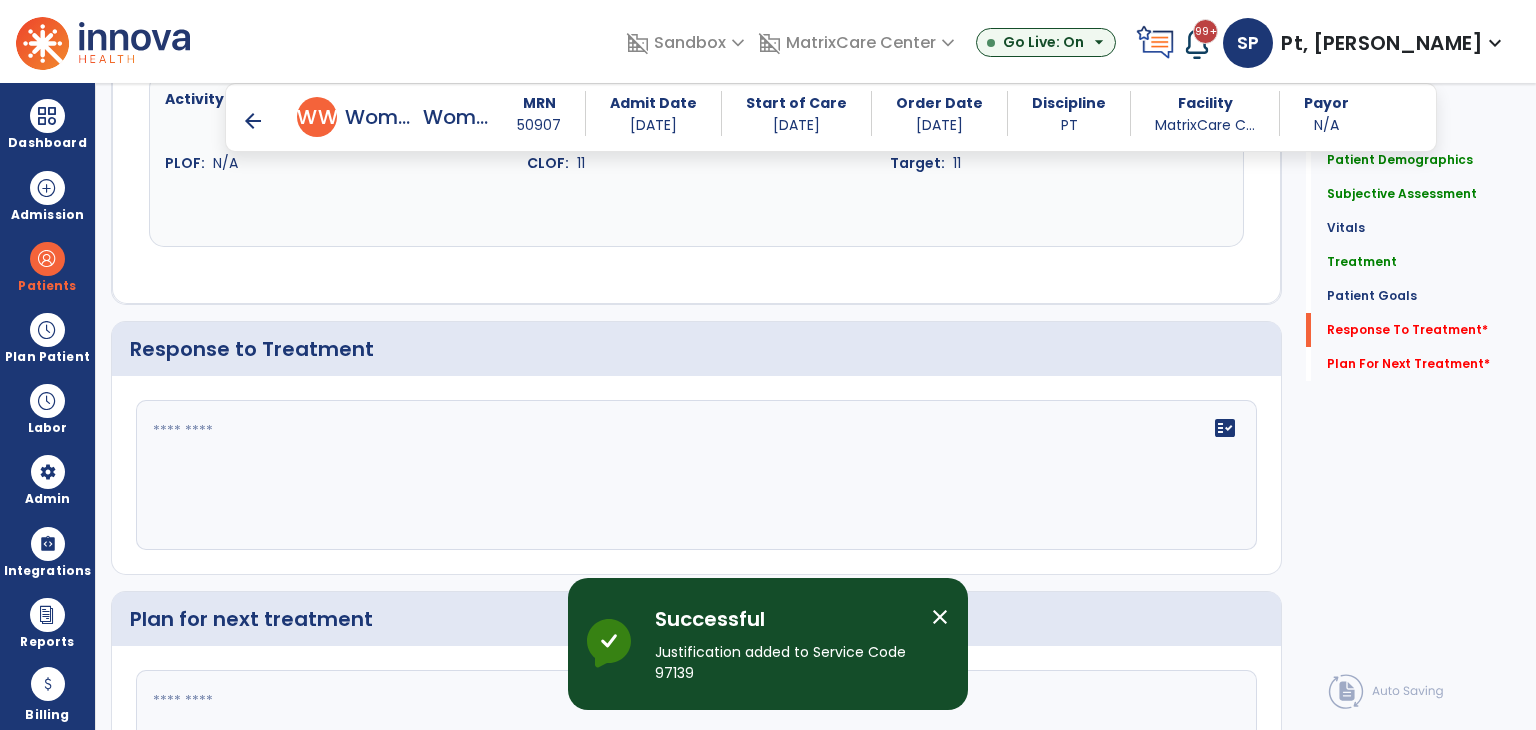 scroll, scrollTop: 2000, scrollLeft: 0, axis: vertical 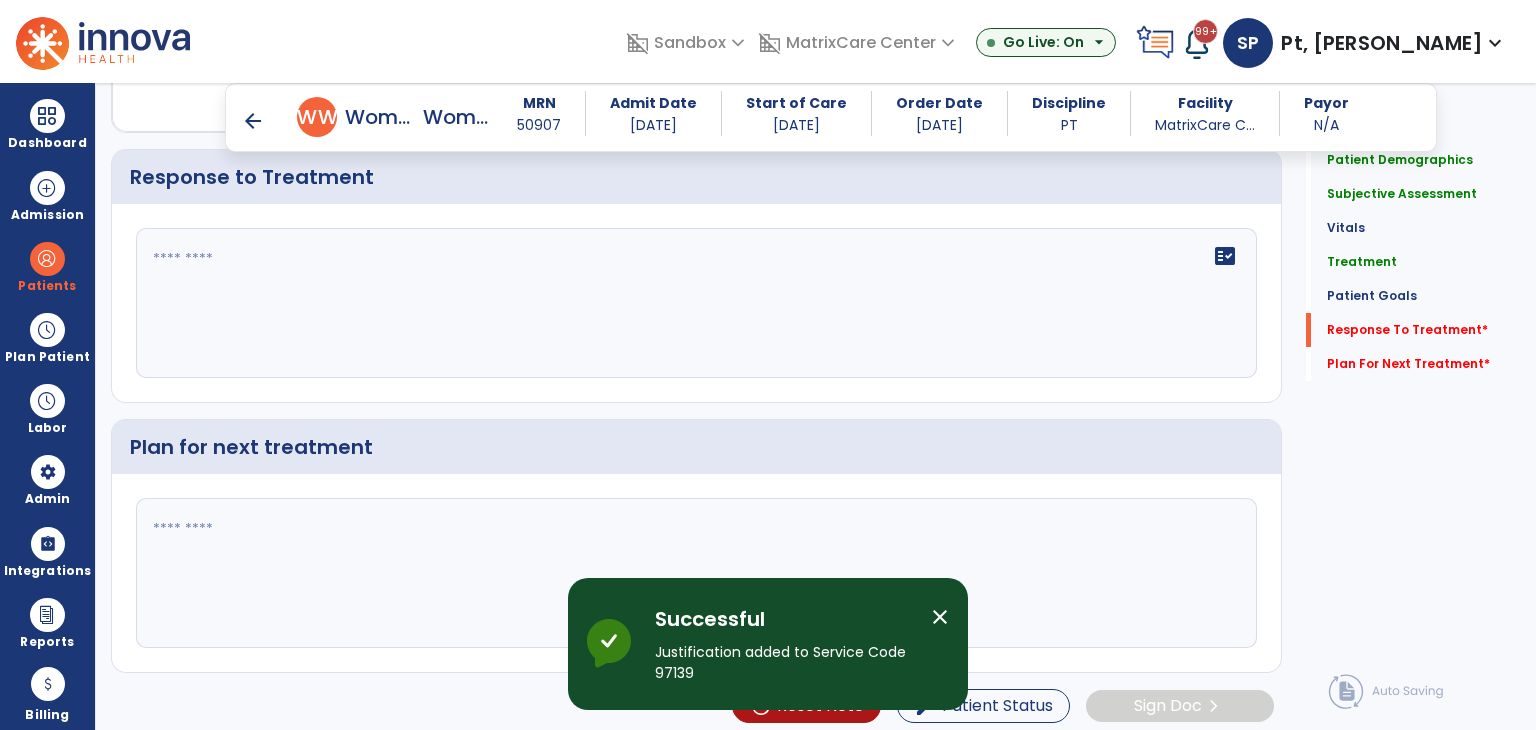 click on "fact_check" 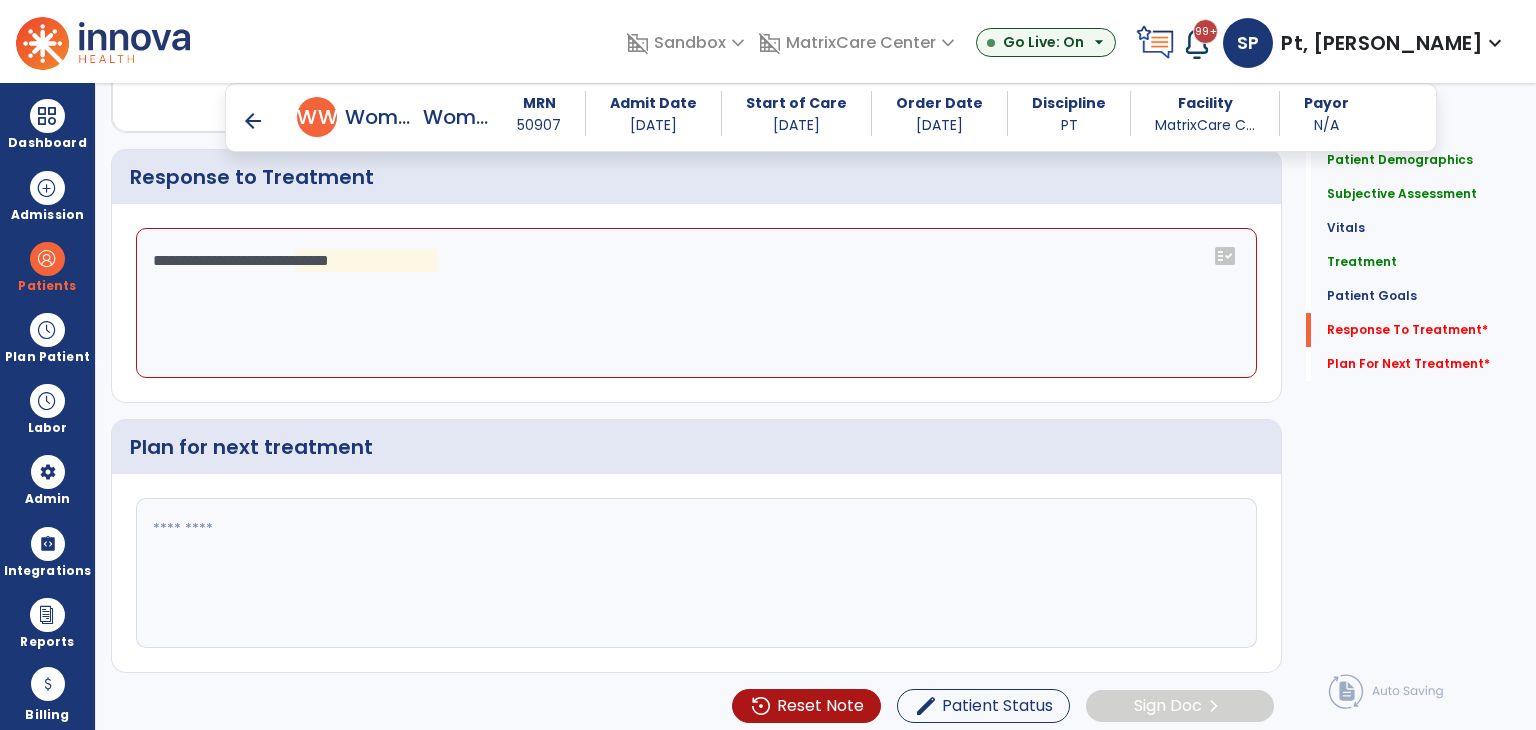 click on "**********" 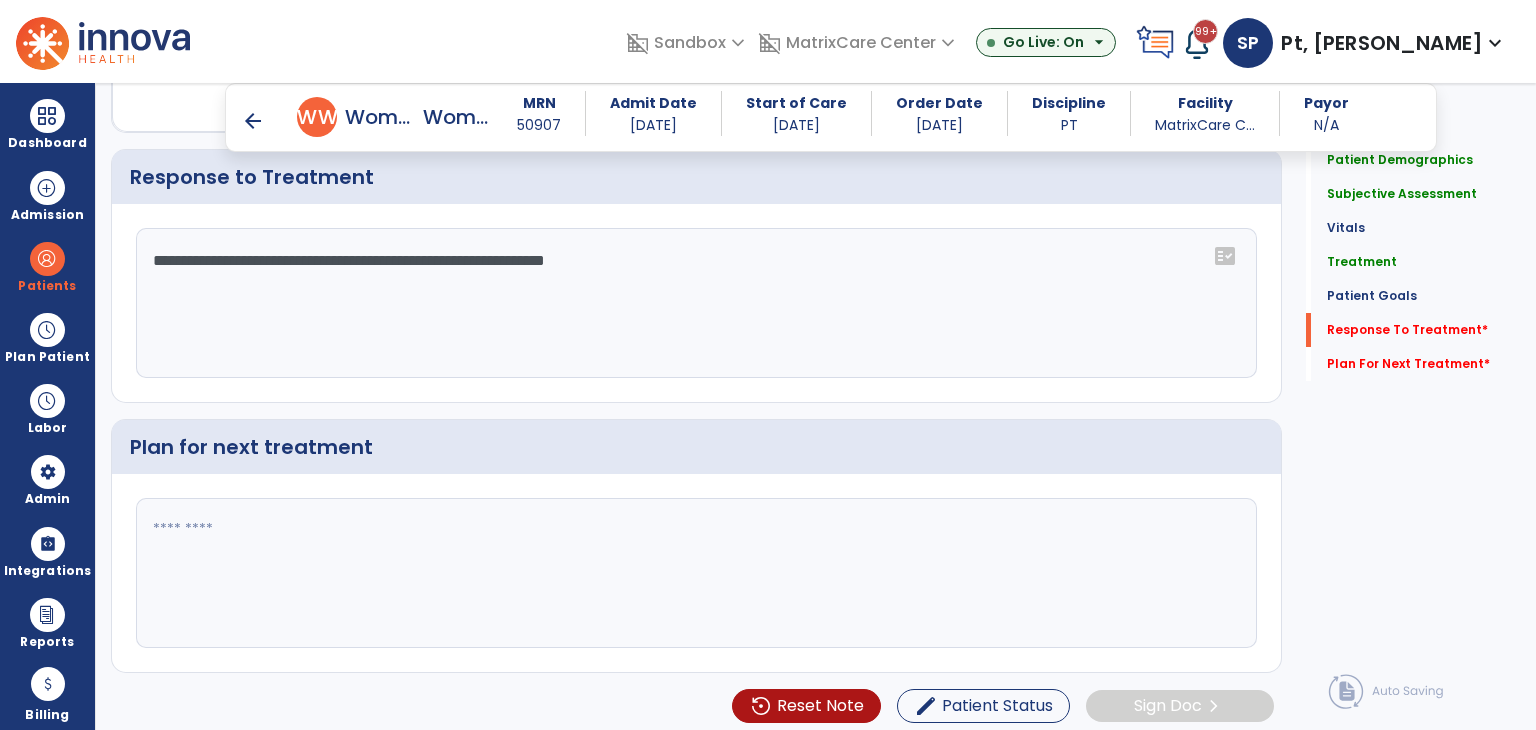click on "**********" 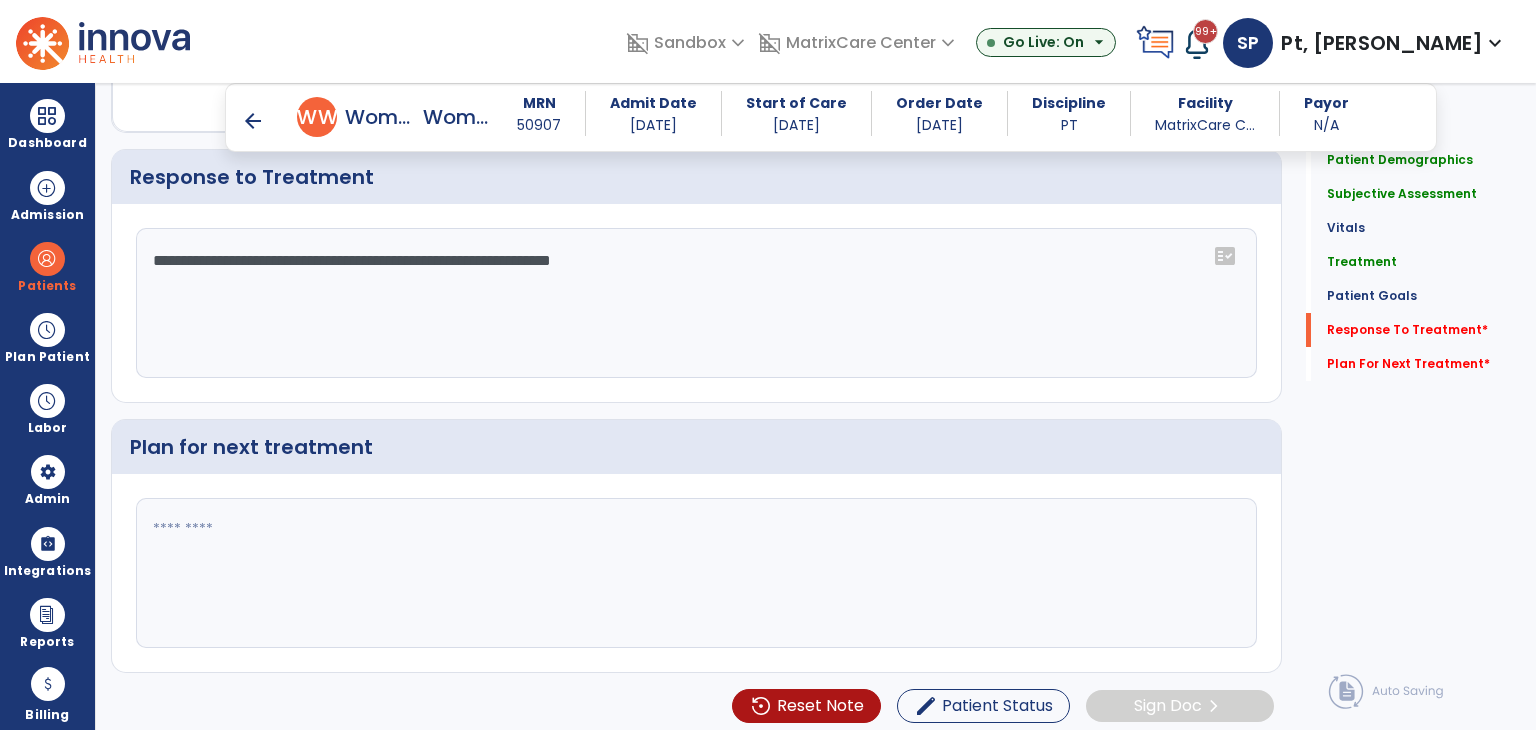 type on "**********" 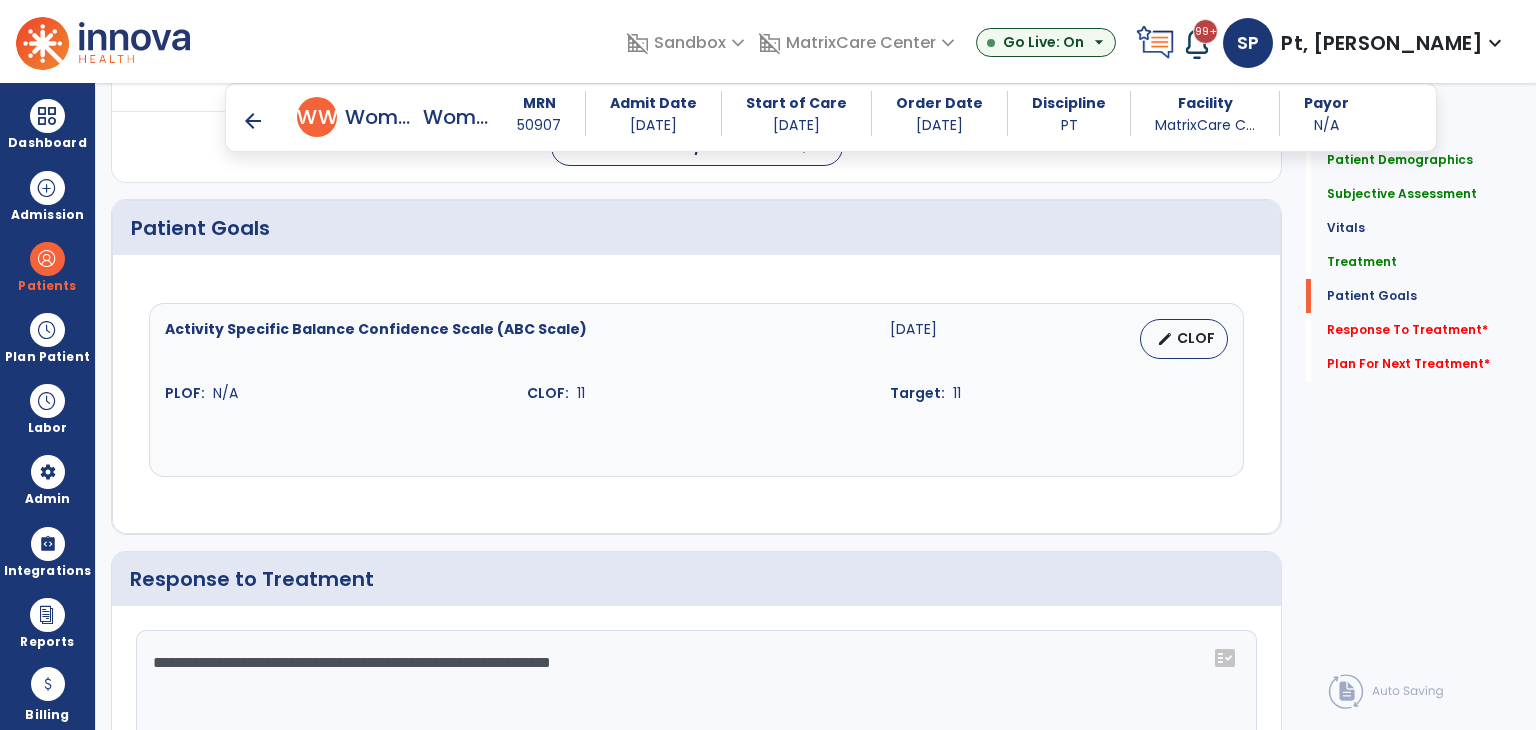 scroll, scrollTop: 1200, scrollLeft: 0, axis: vertical 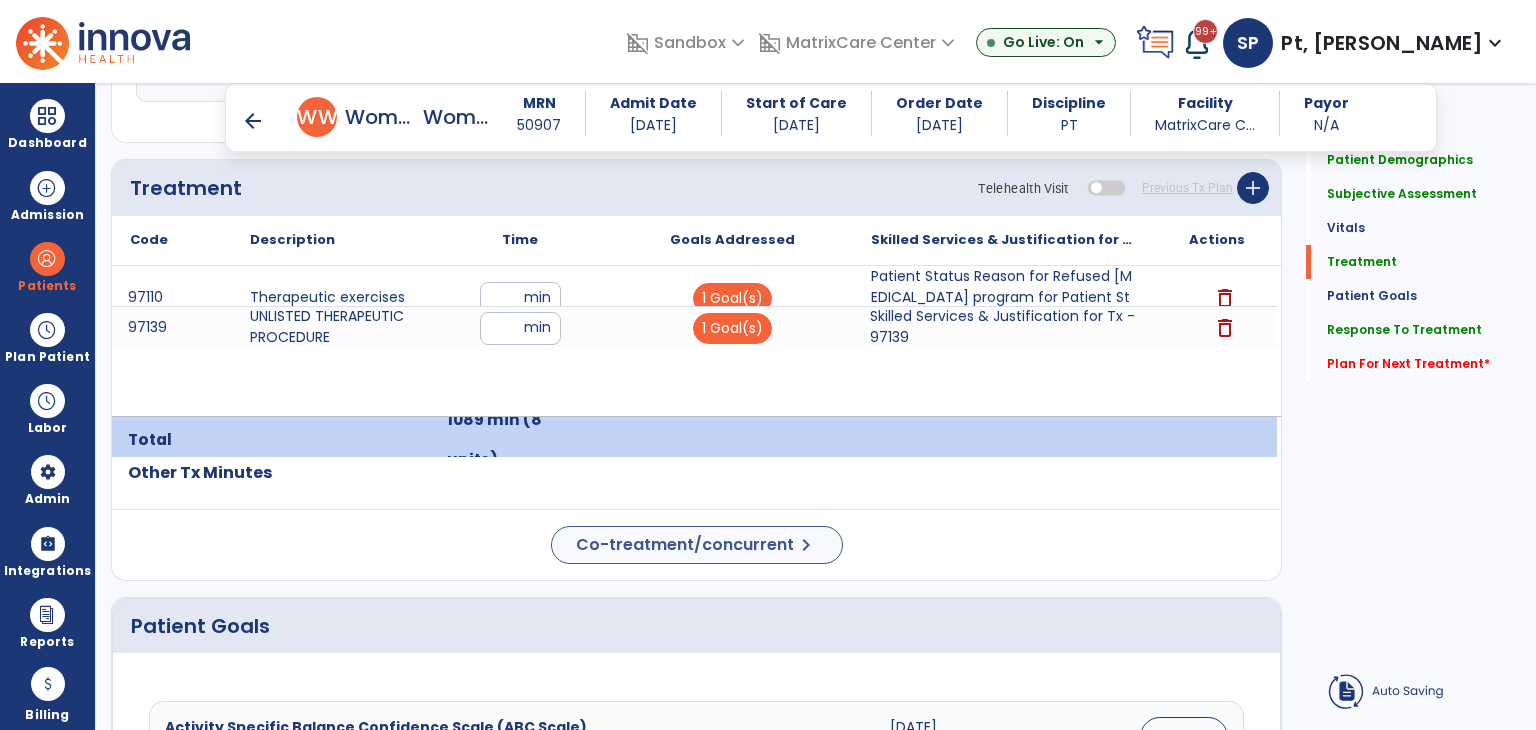 type on "**********" 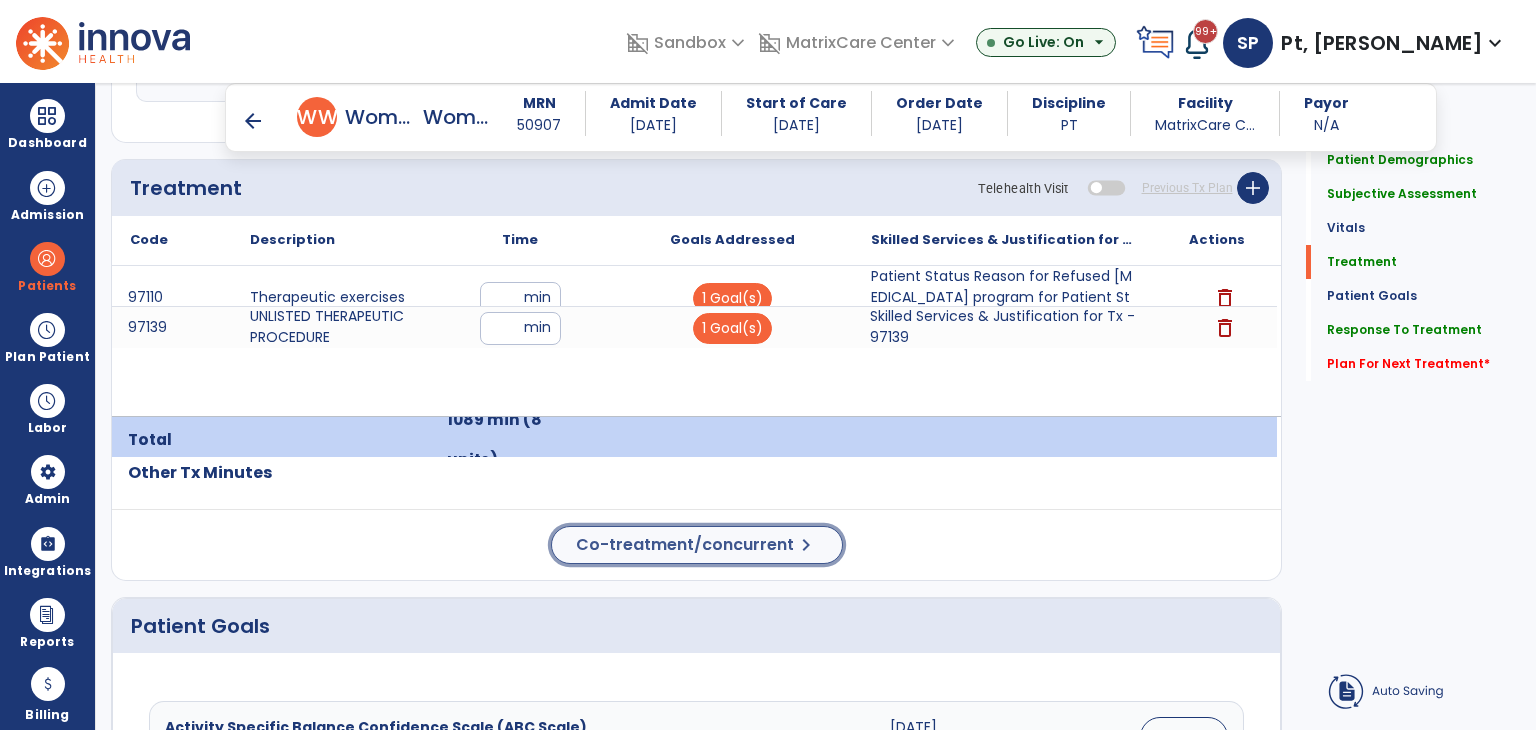 click on "Co-treatment/concurrent" 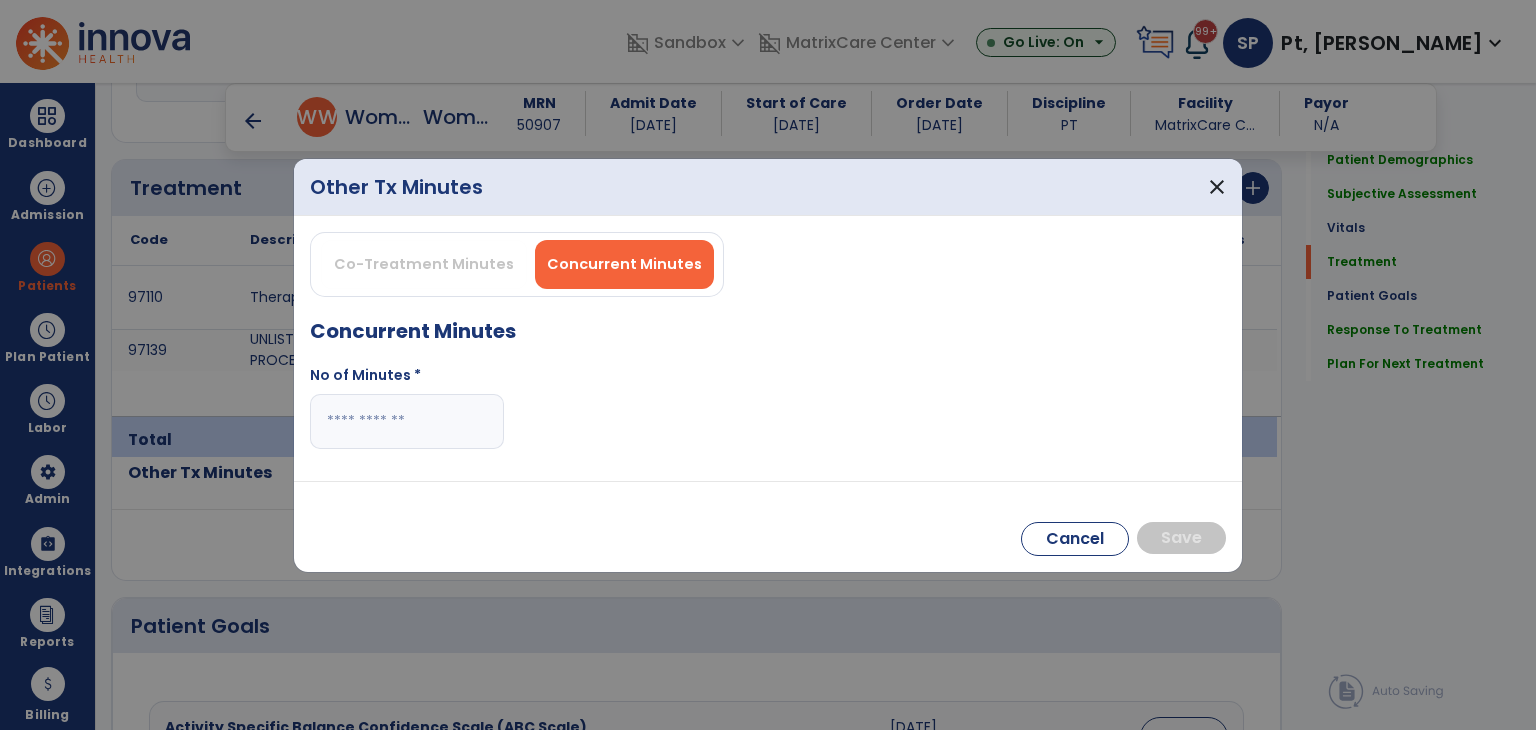 click at bounding box center [407, 421] 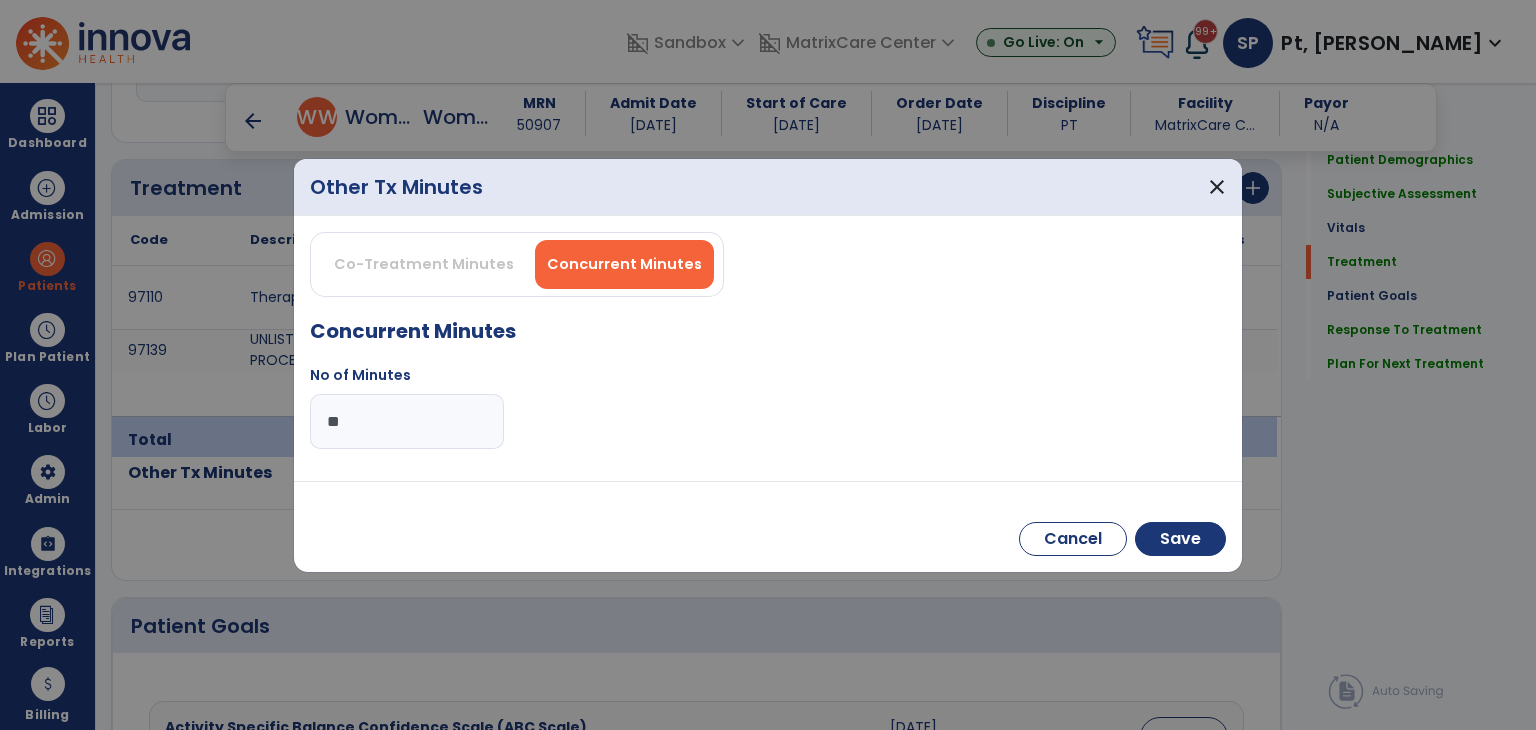 type on "**" 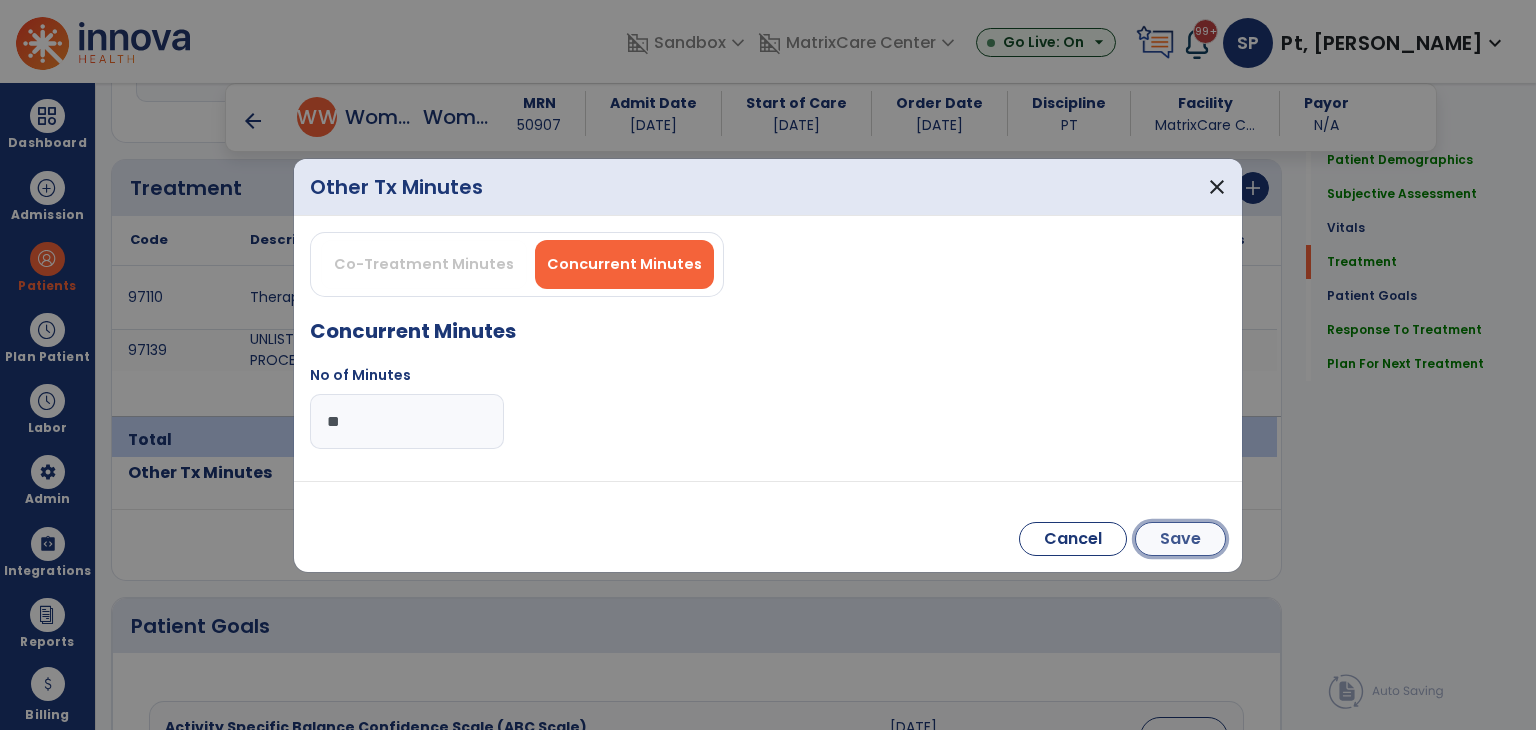 click on "Save" at bounding box center [1180, 539] 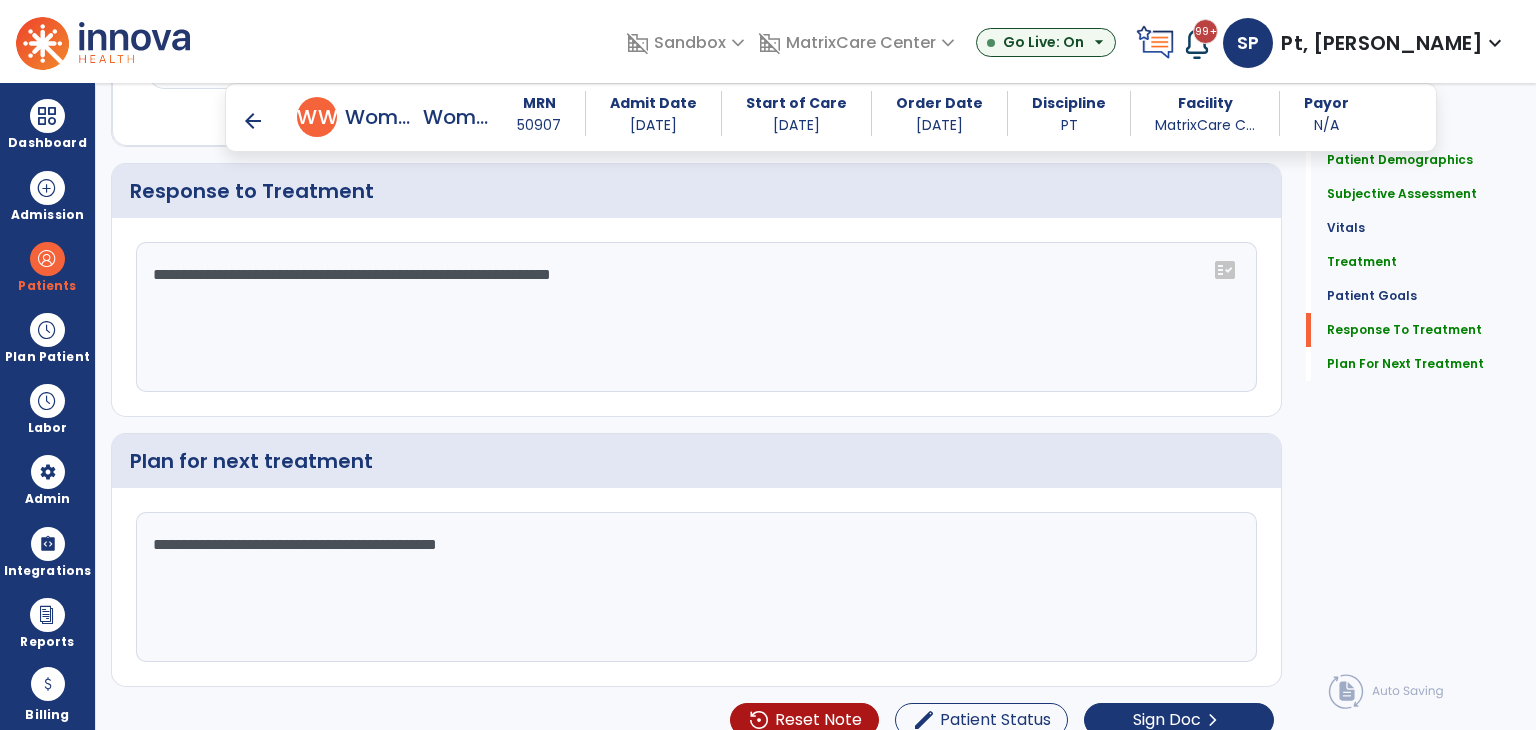 scroll, scrollTop: 2150, scrollLeft: 0, axis: vertical 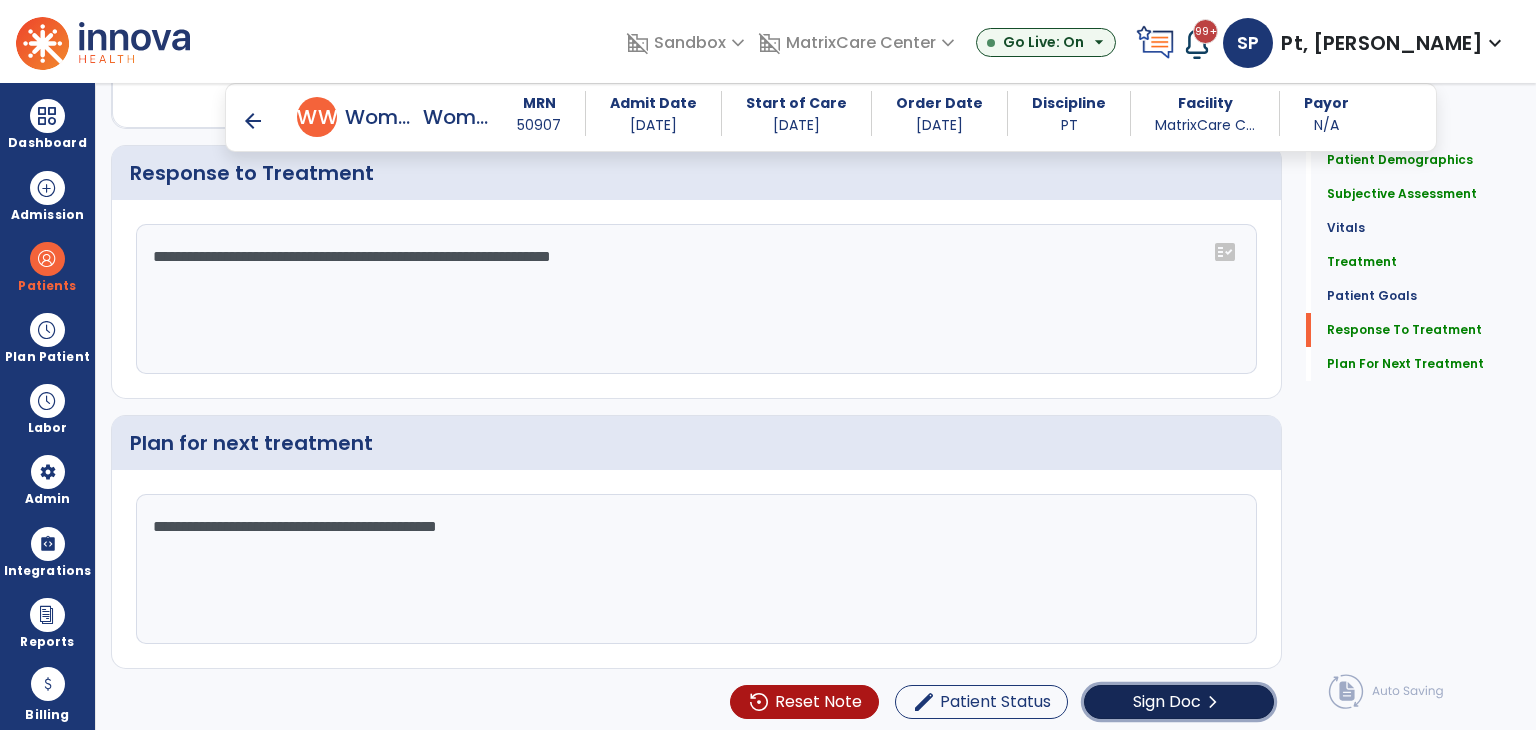 click on "Sign Doc" 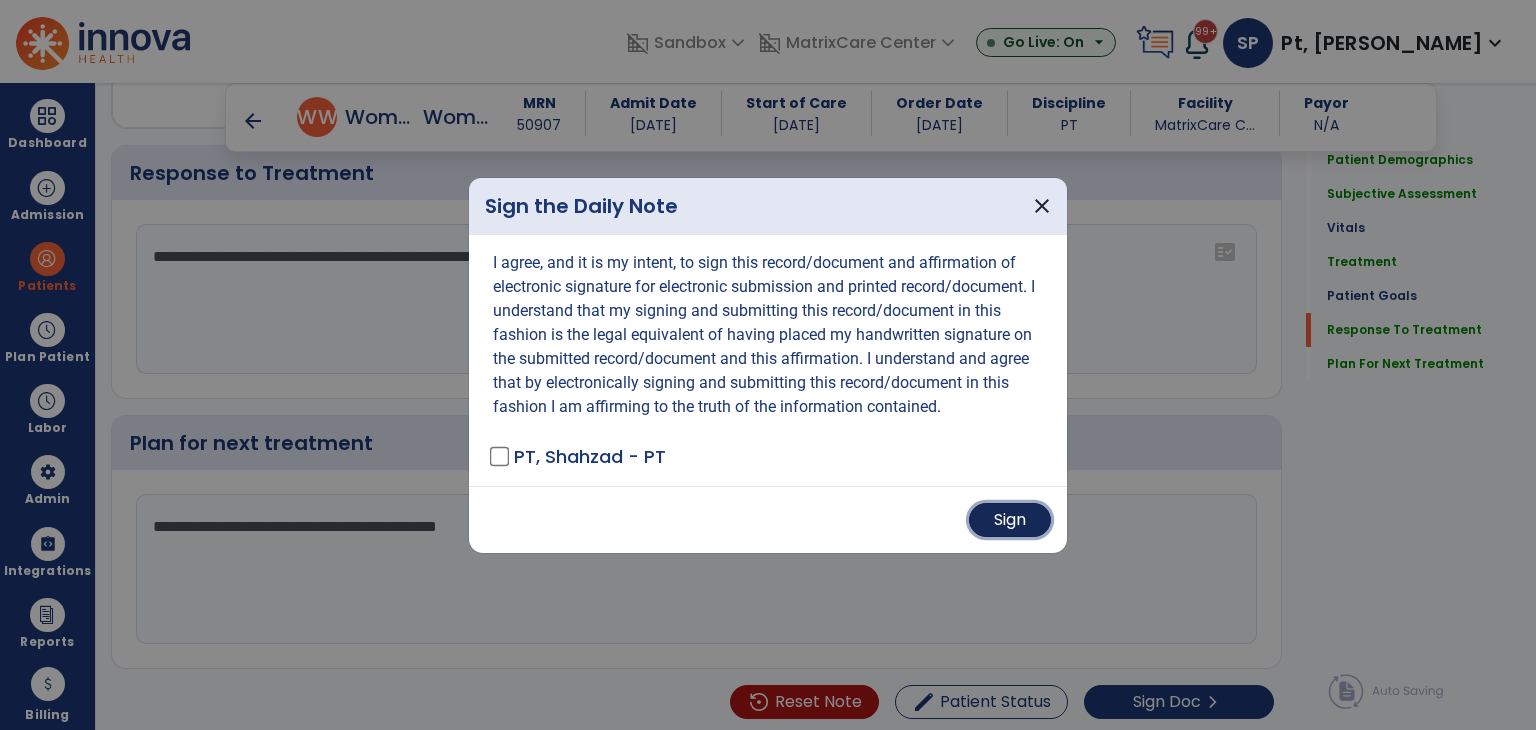 click on "Sign" at bounding box center (1010, 520) 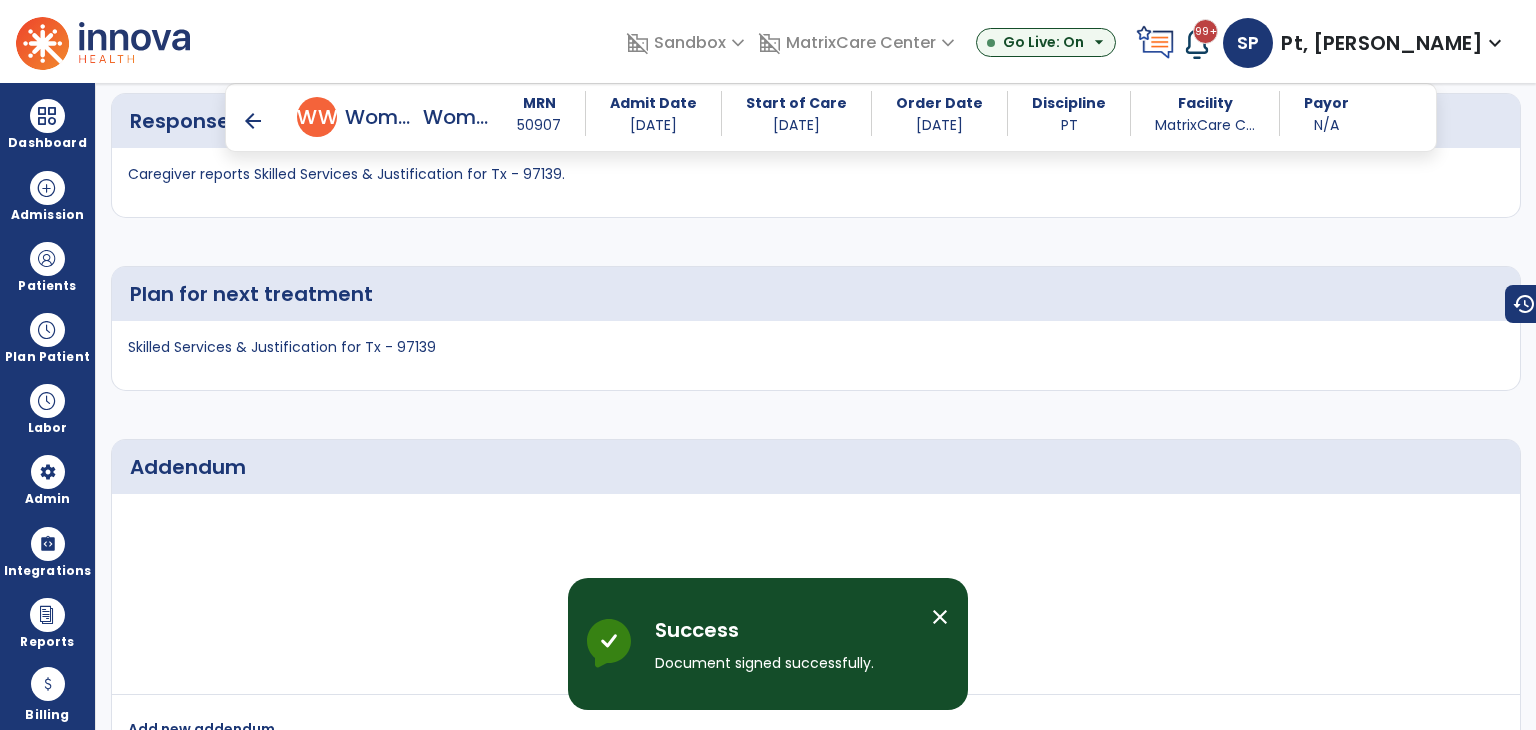 scroll, scrollTop: 2085, scrollLeft: 0, axis: vertical 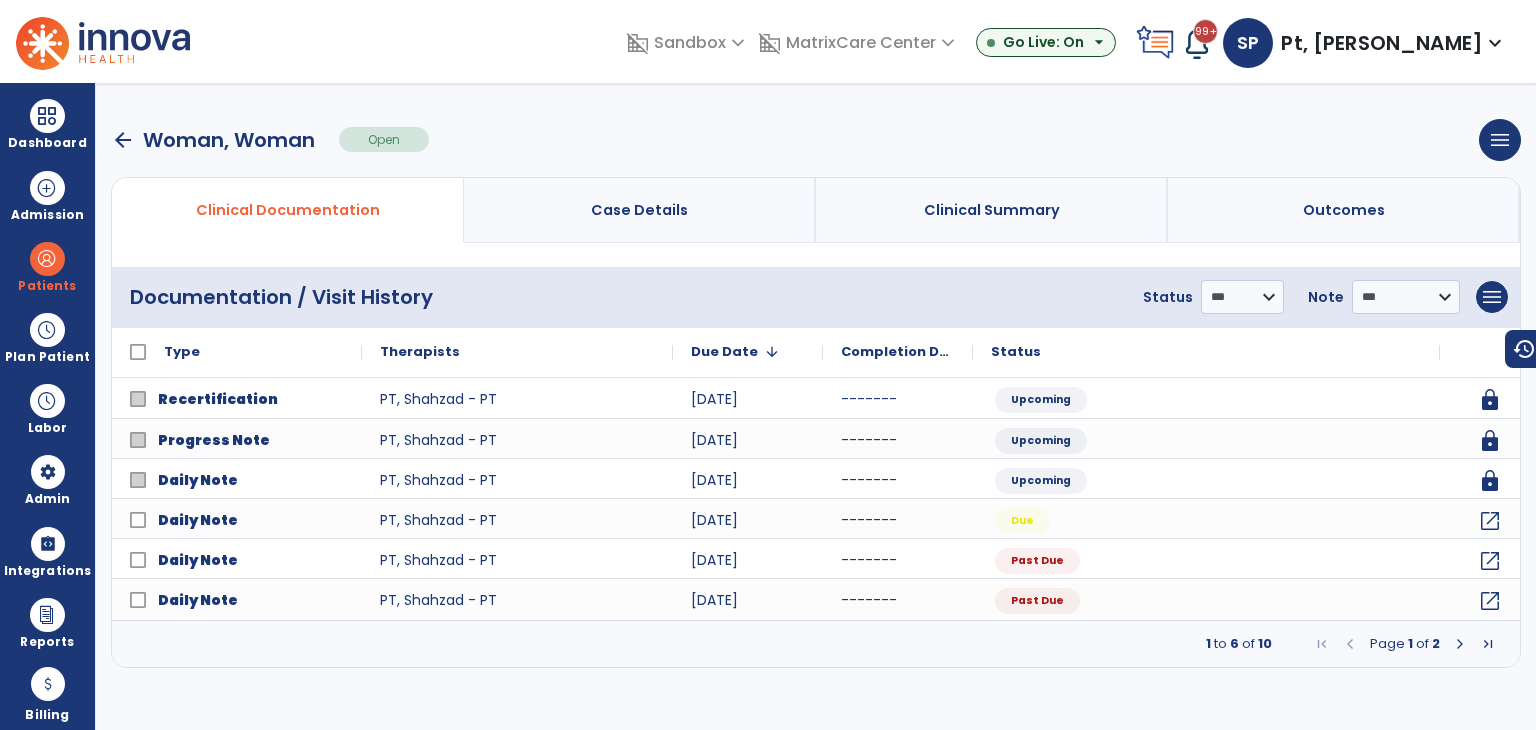 click at bounding box center (1488, 644) 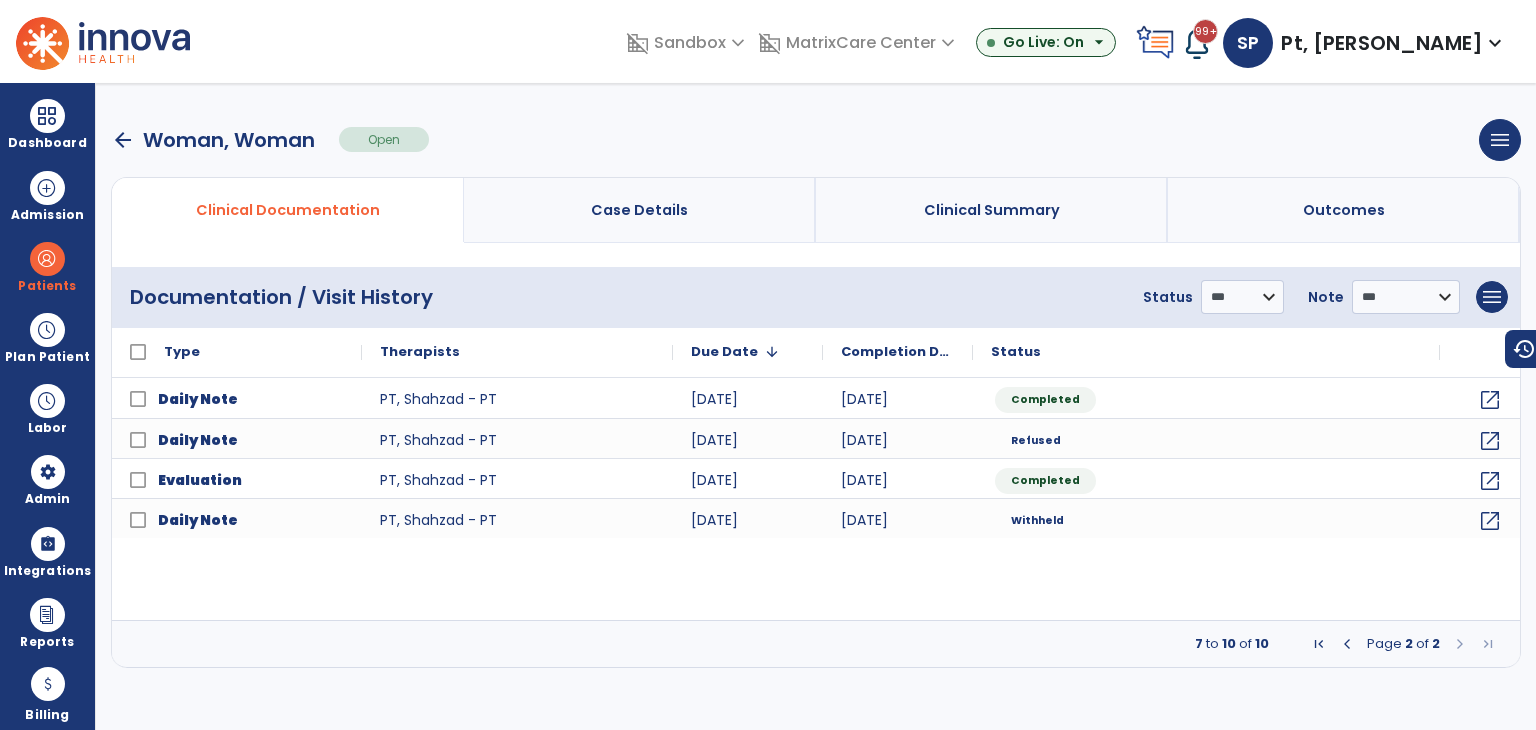 click at bounding box center (1319, 644) 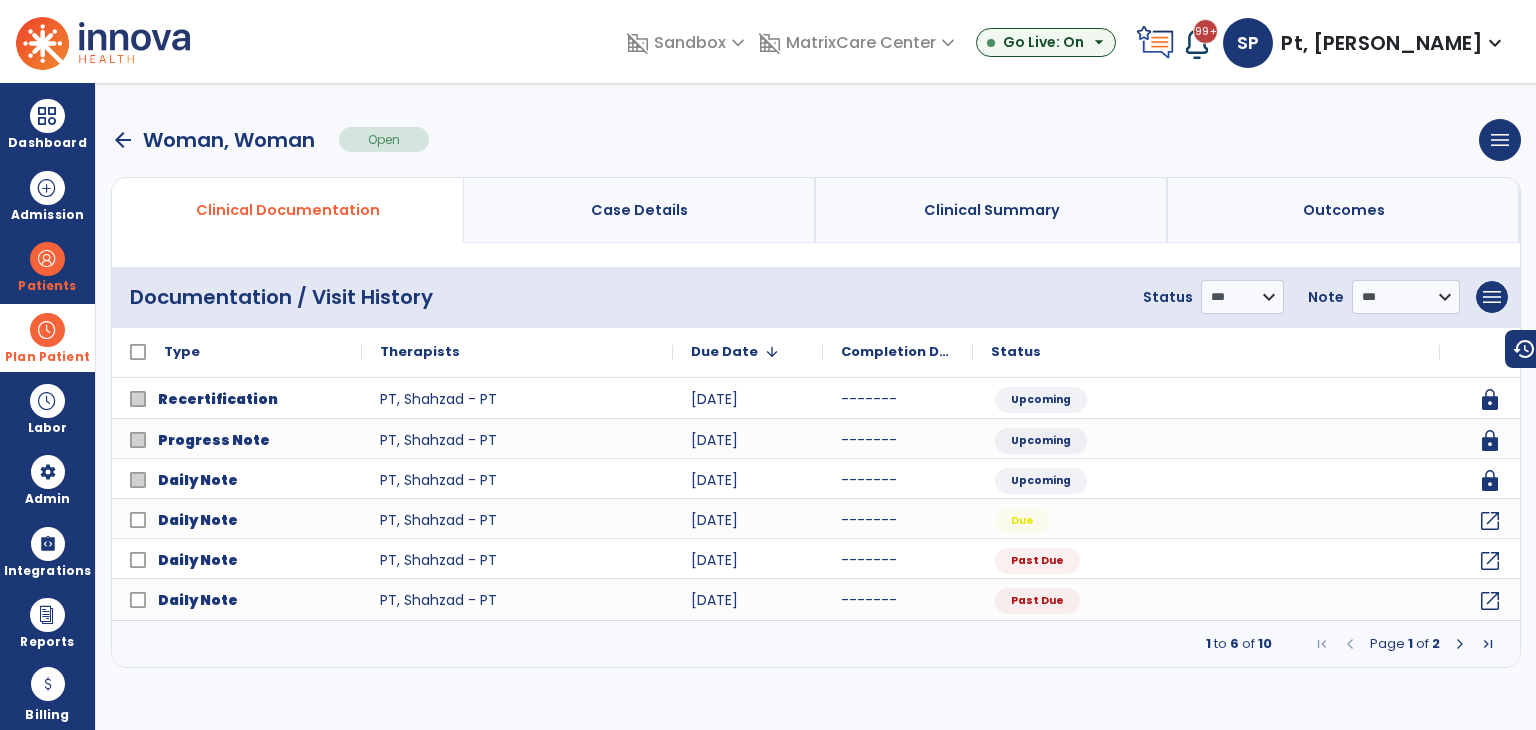 click on "Plan Patient" at bounding box center [47, 266] 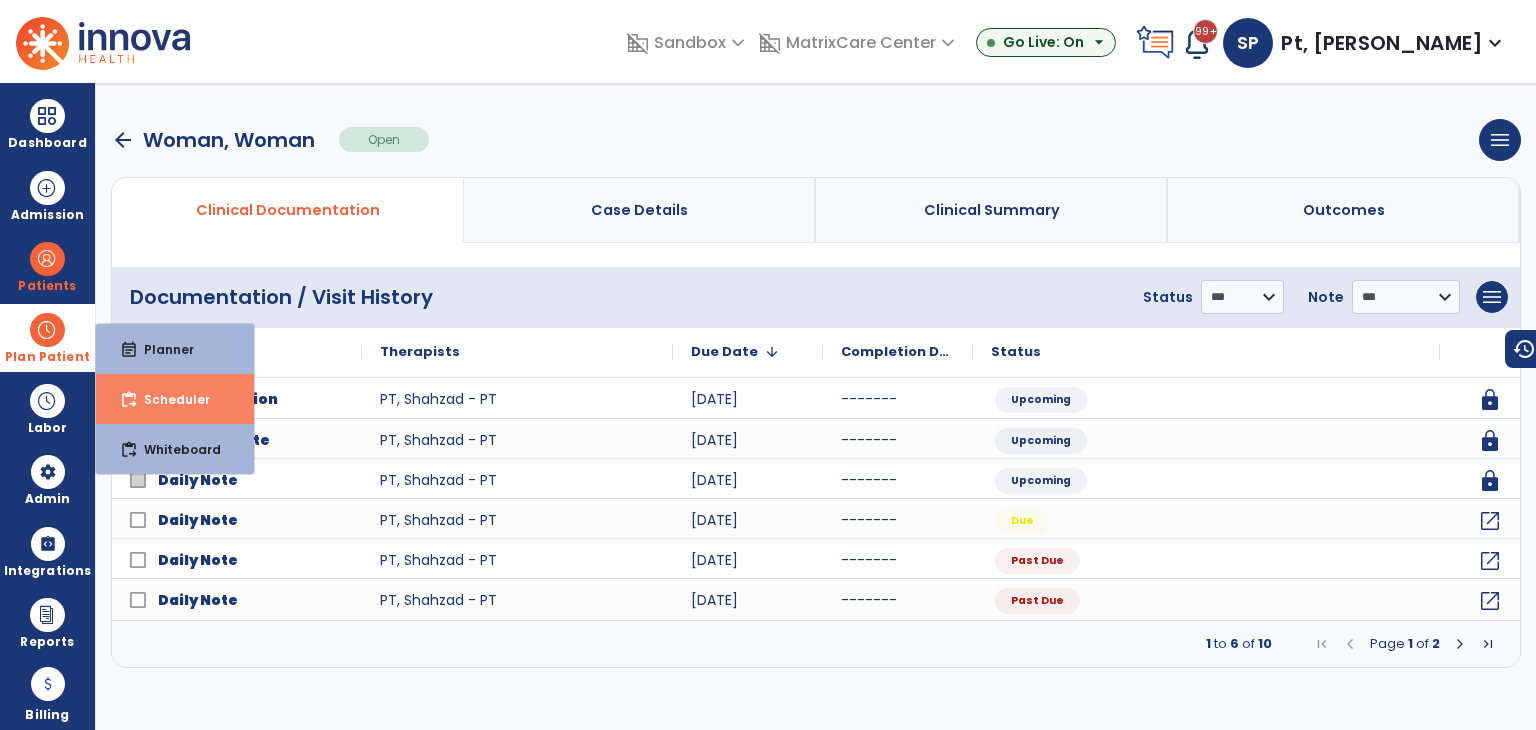 click on "content_paste_go  Scheduler" at bounding box center [175, 399] 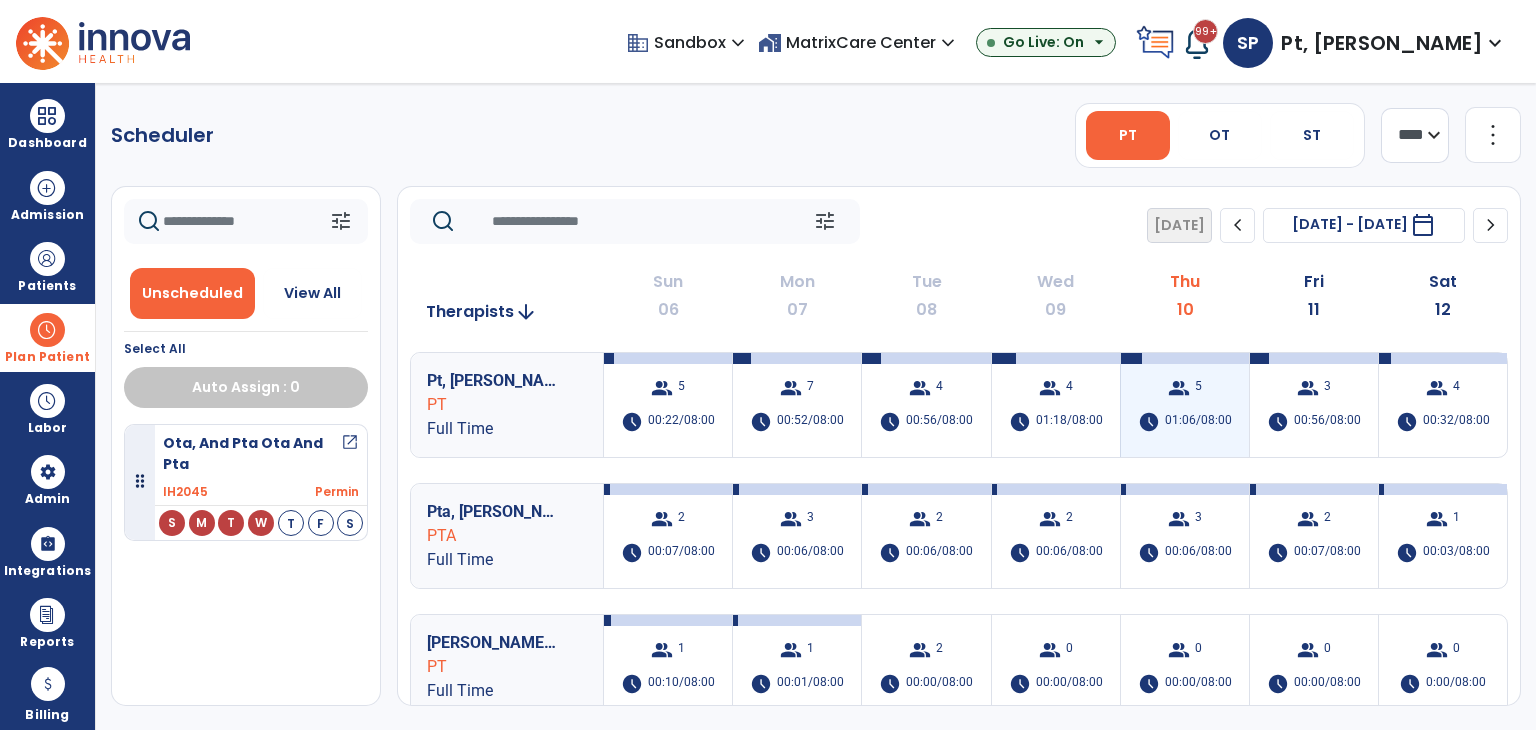click on "01:06/08:00" at bounding box center [1198, 422] 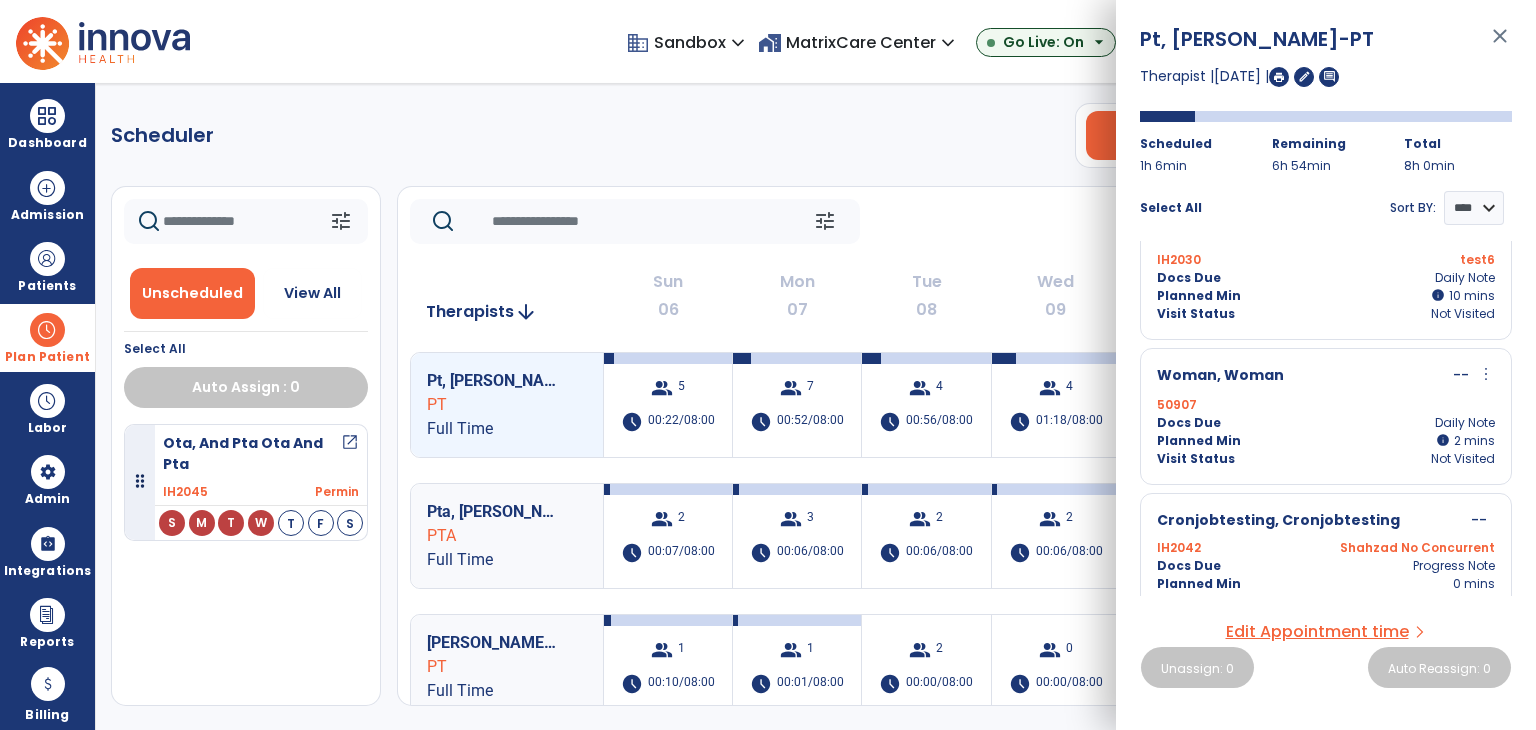 scroll, scrollTop: 365, scrollLeft: 0, axis: vertical 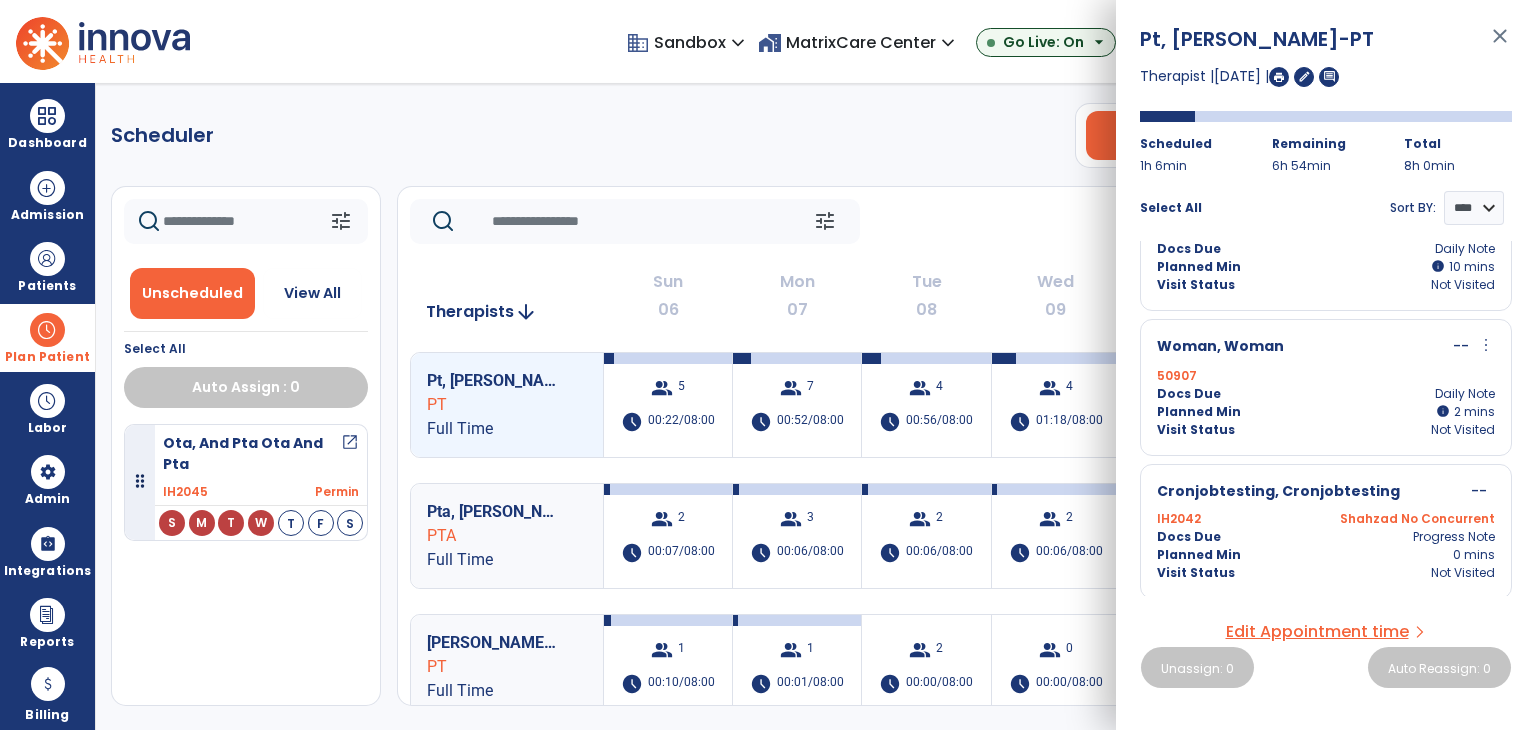 click on "more_vert" at bounding box center [1486, 345] 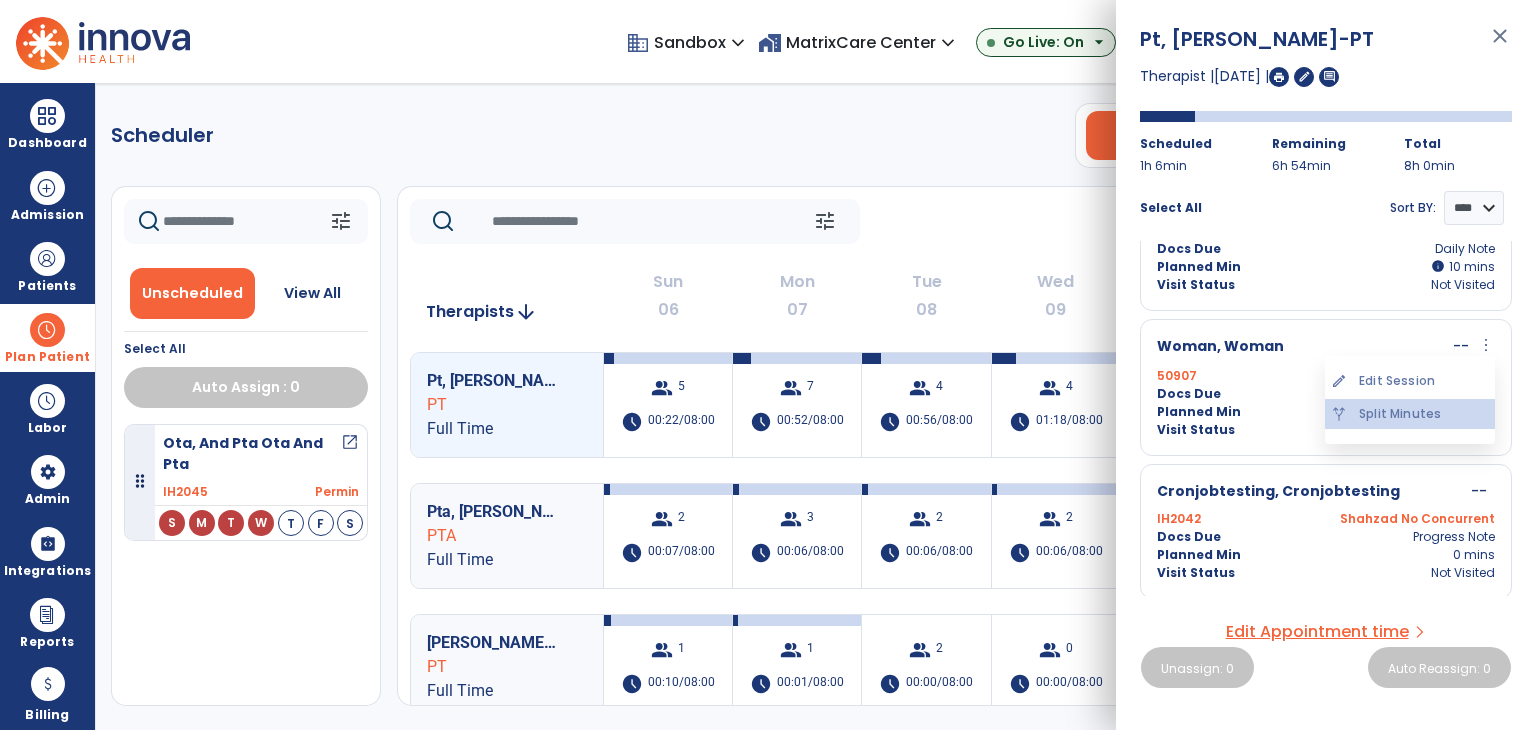 click on "alt_route   Split Minutes" at bounding box center (1410, 414) 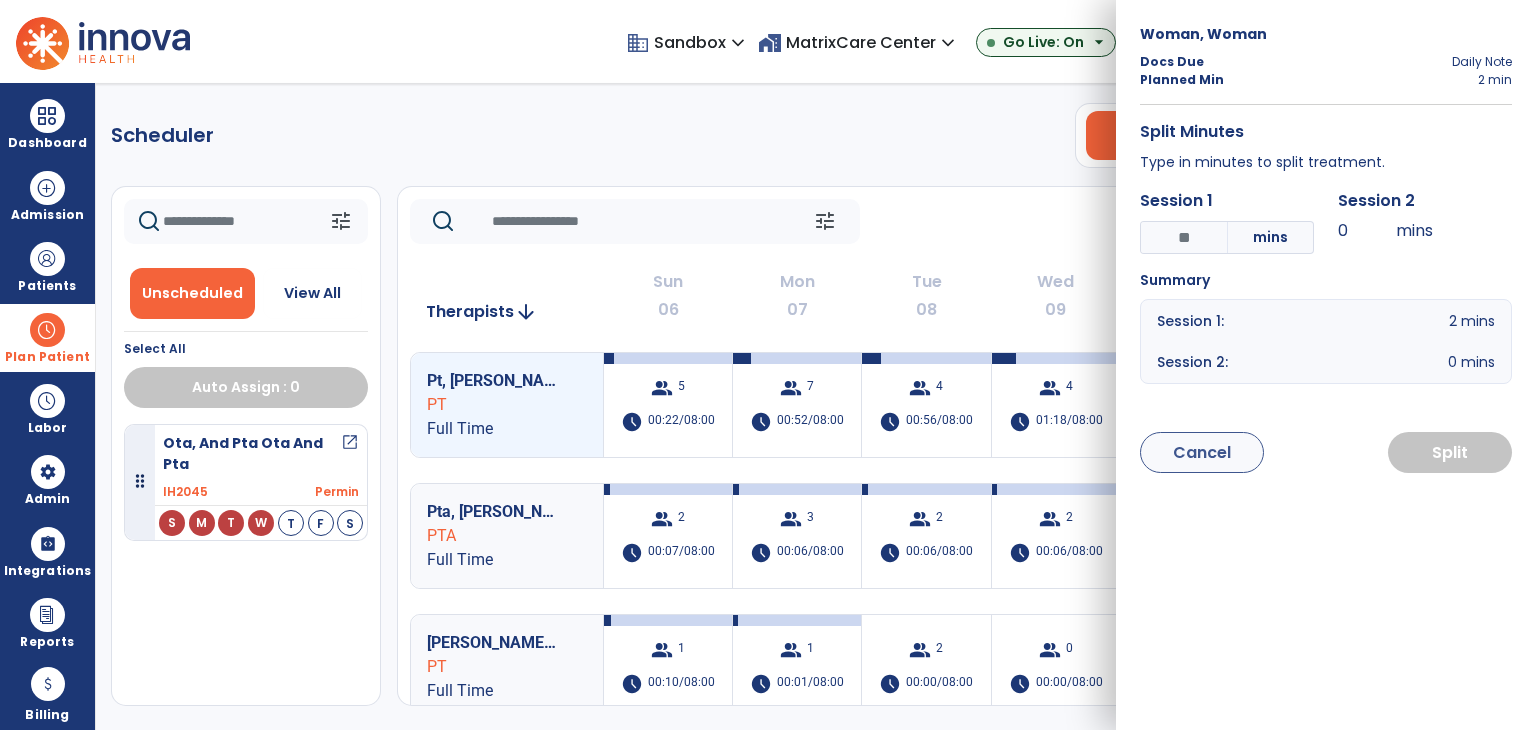 click on "*" at bounding box center [1184, 237] 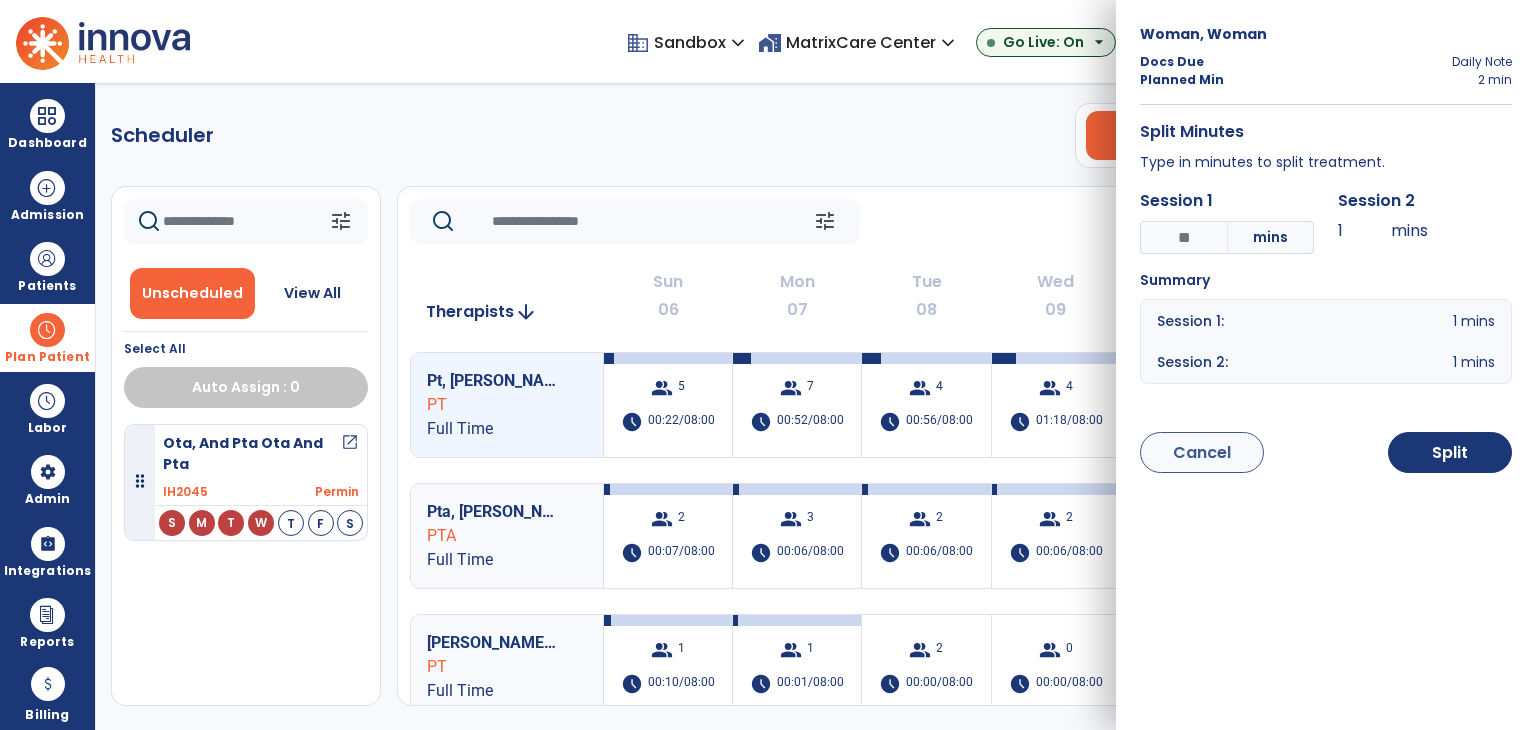 type on "*" 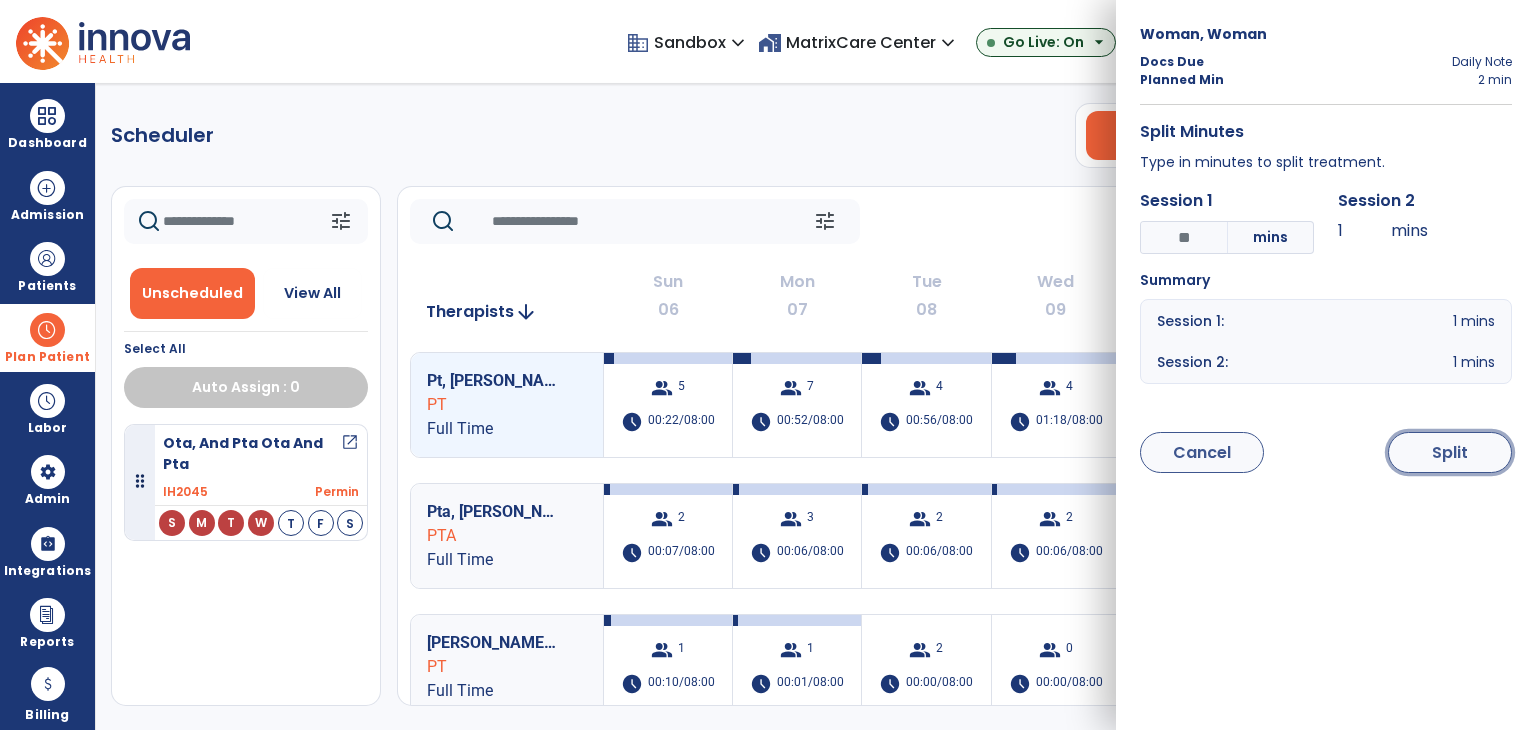 click on "Split" at bounding box center (1450, 452) 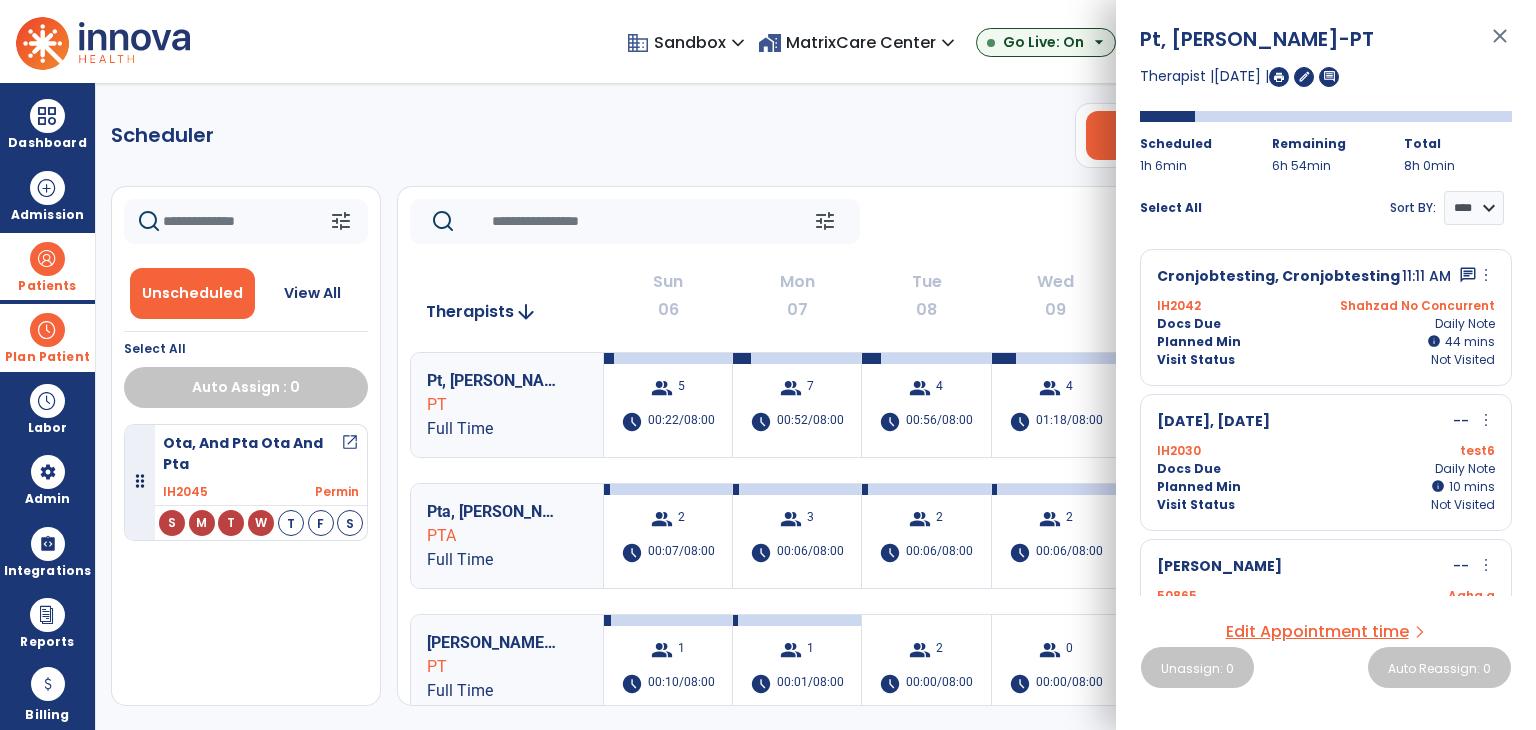 click at bounding box center (47, 259) 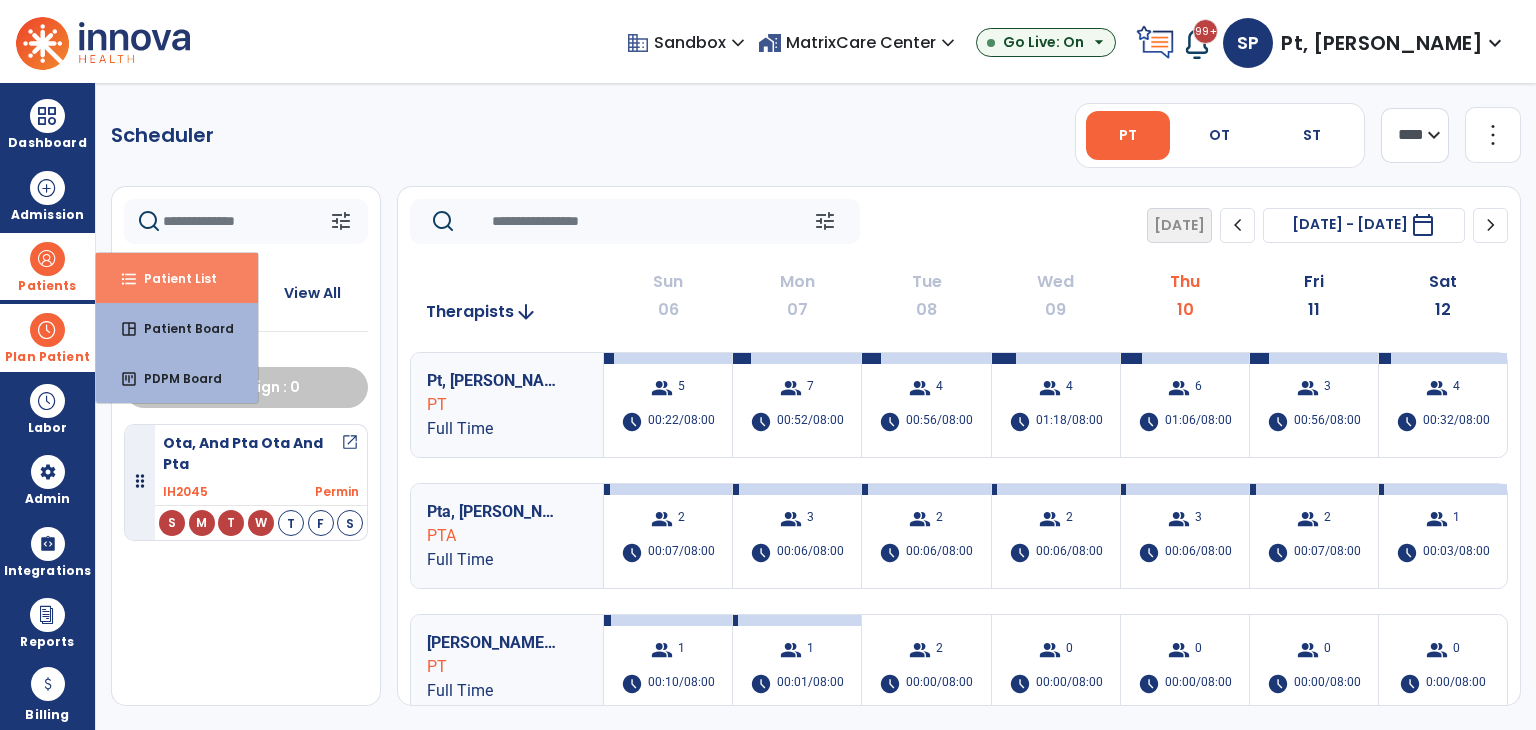 click on "format_list_bulleted" at bounding box center (129, 279) 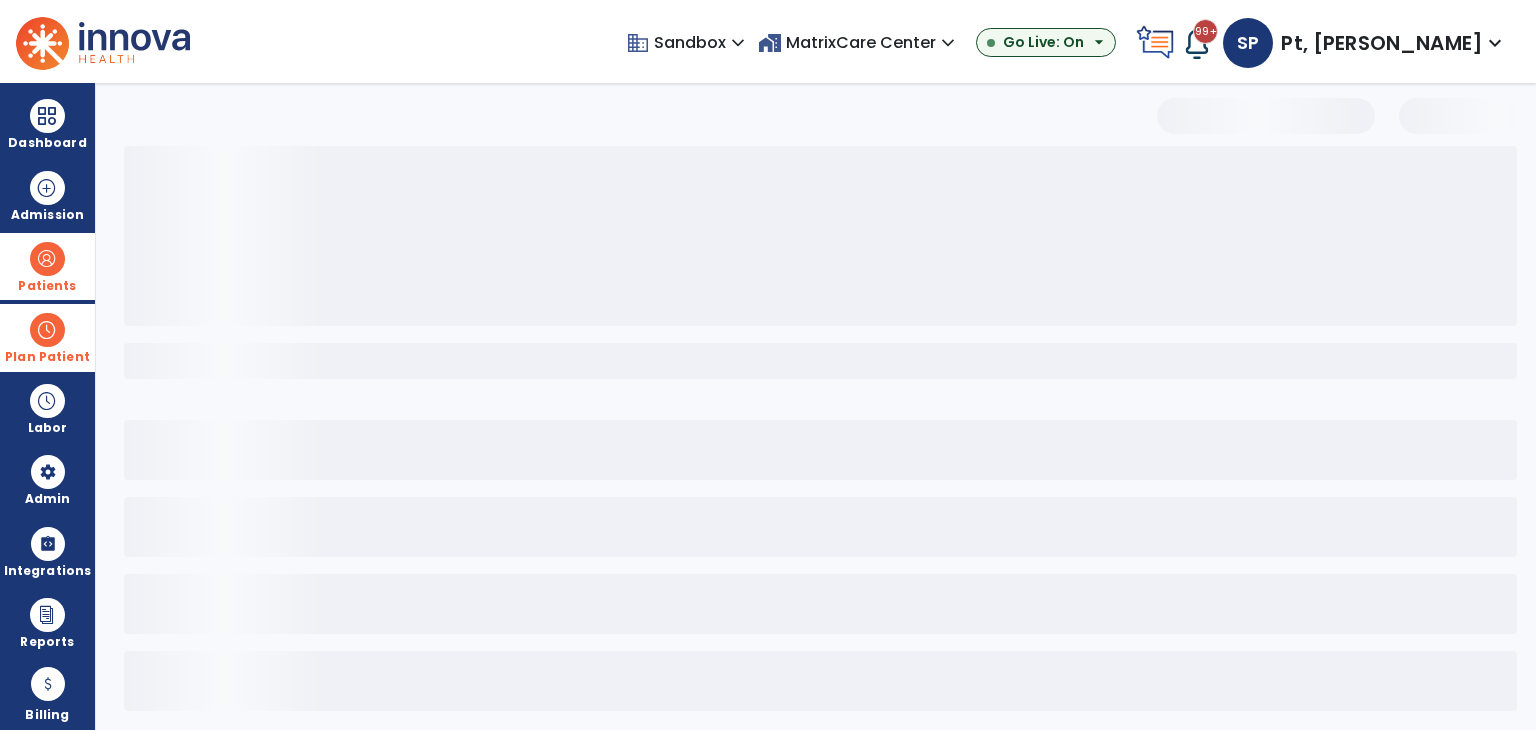 select on "***" 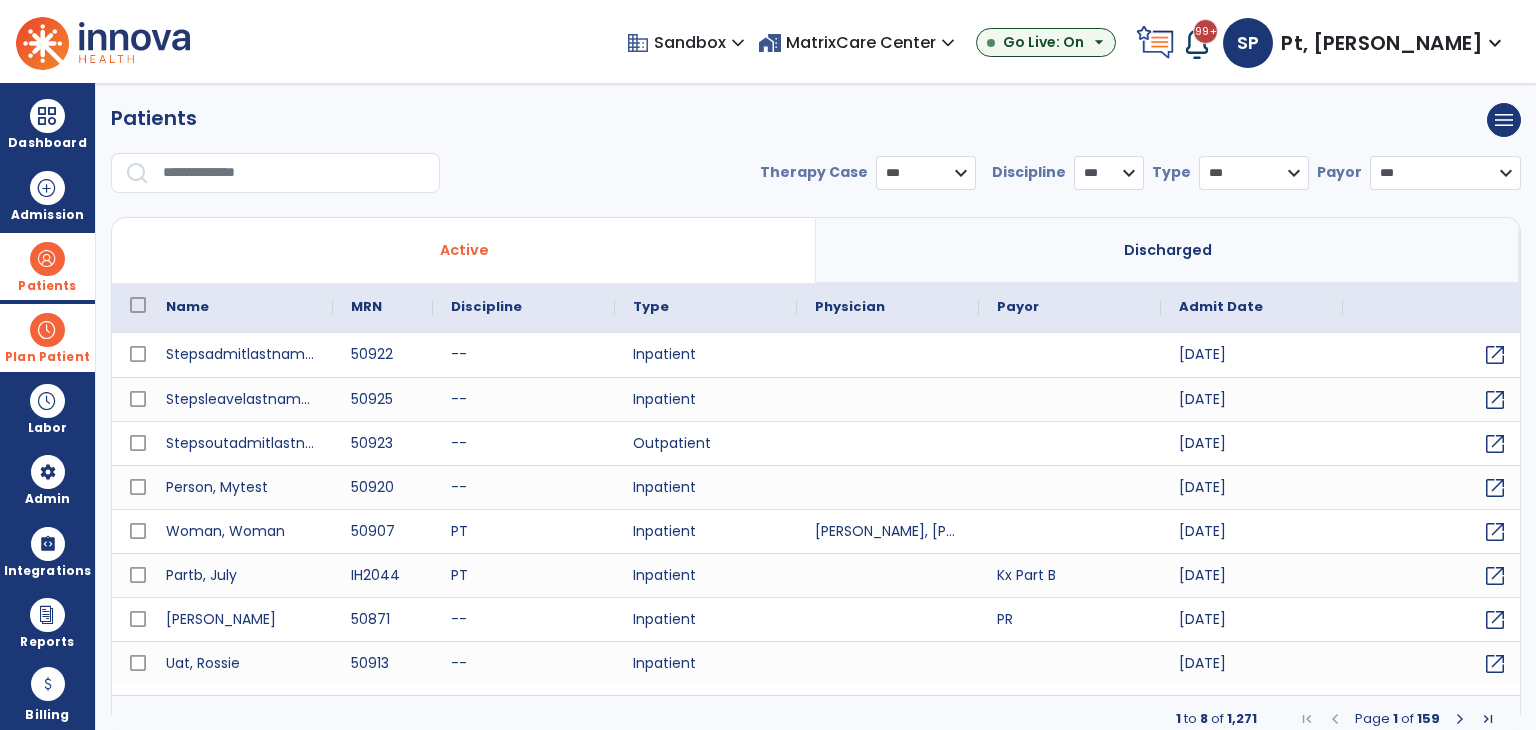 click at bounding box center [294, 173] 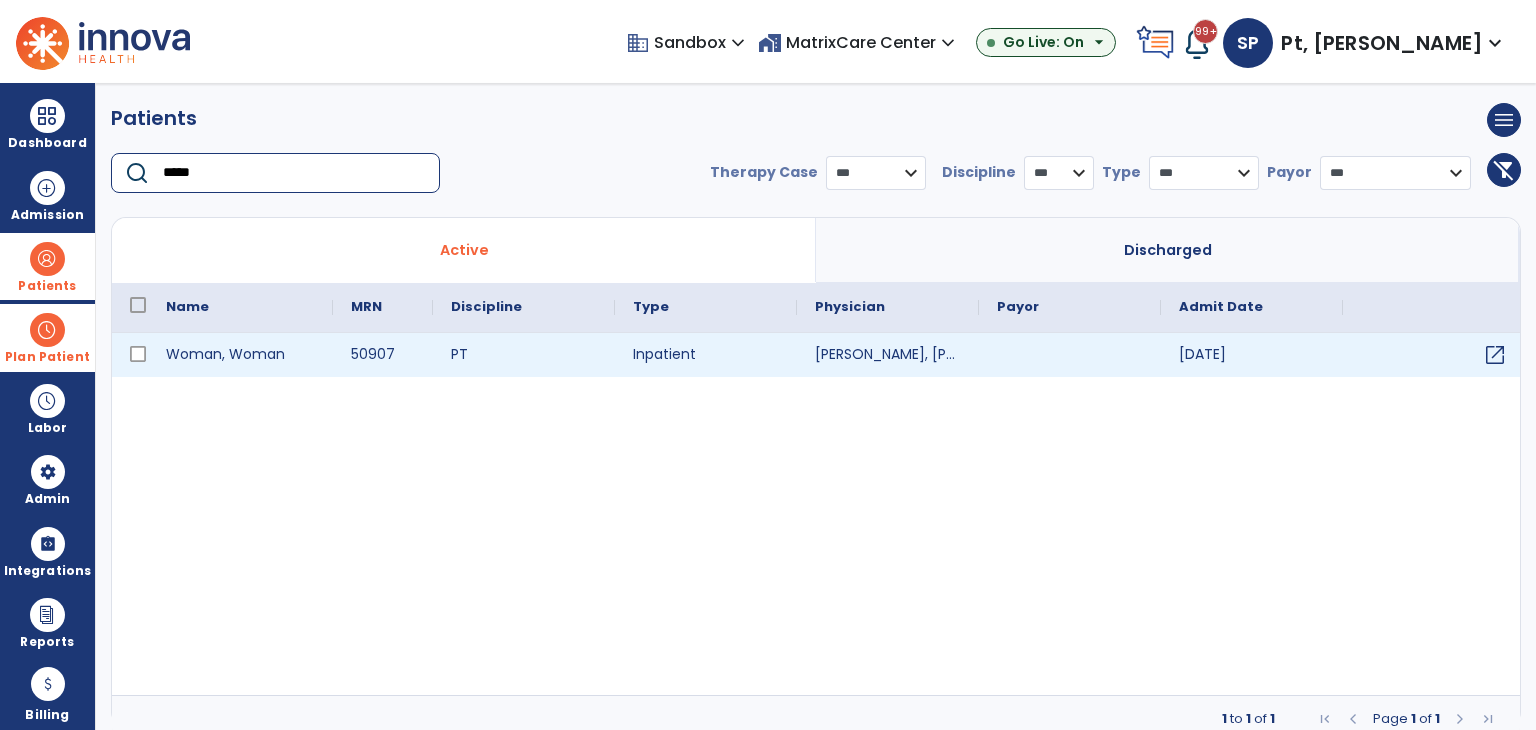 type on "*****" 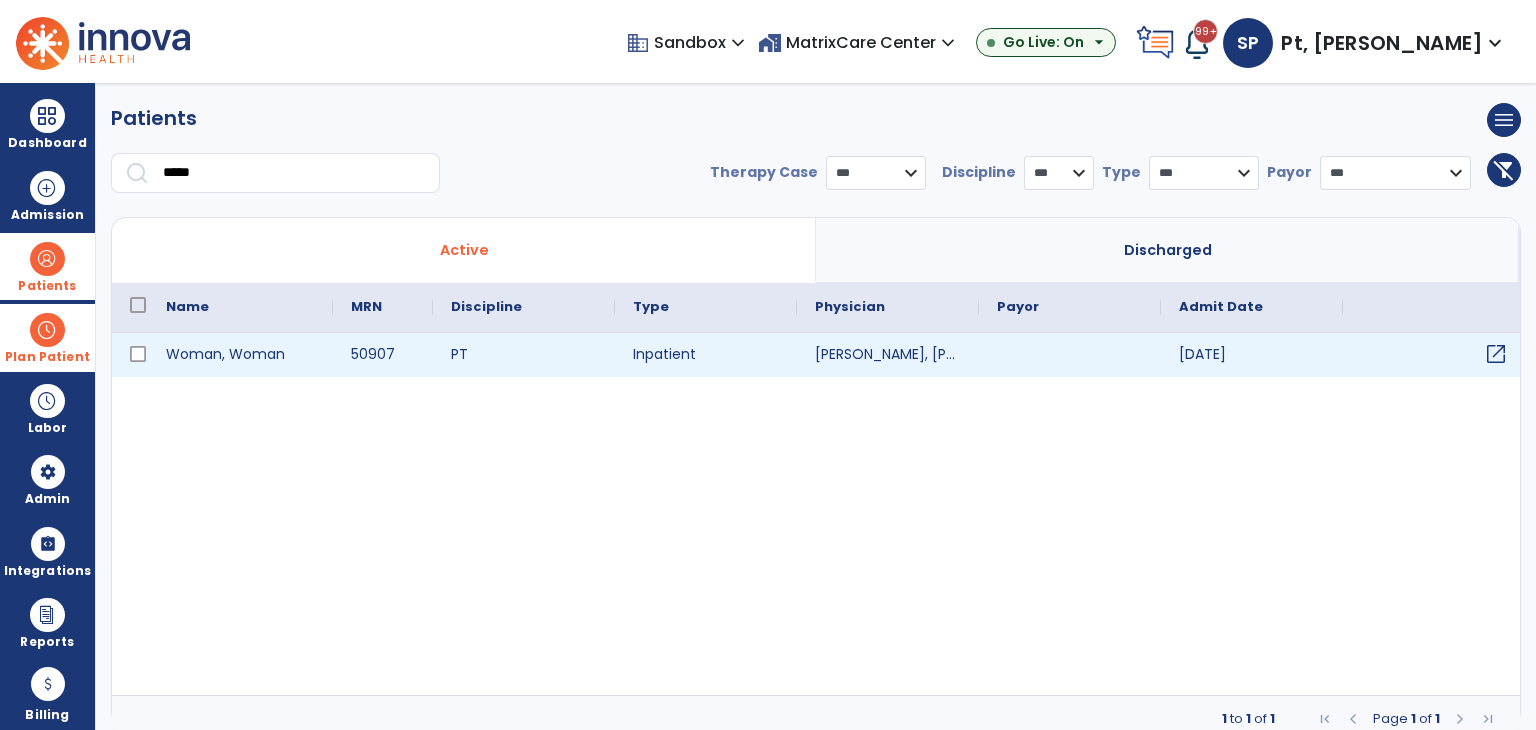 click on "open_in_new" at bounding box center [1496, 354] 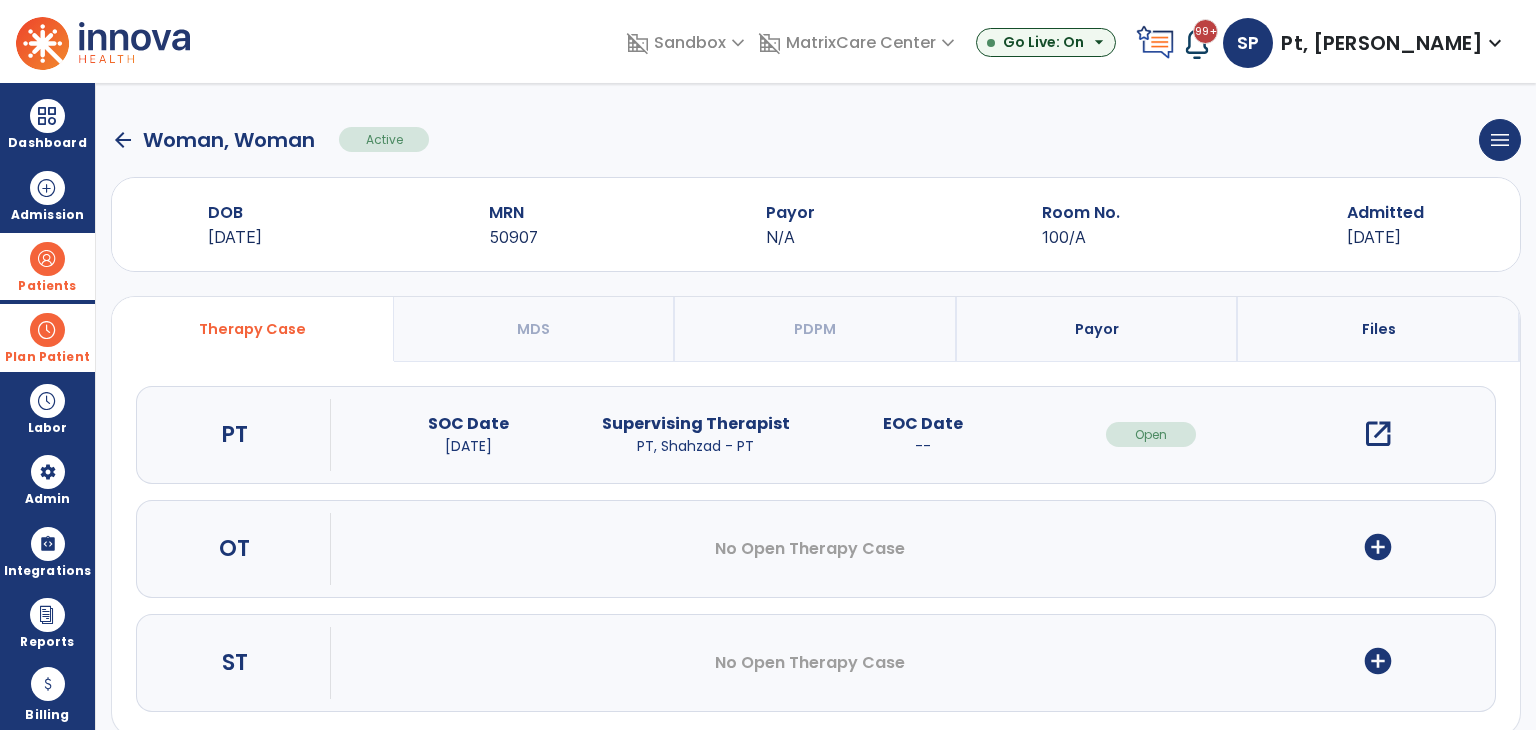 click on "open_in_new" at bounding box center [1378, 434] 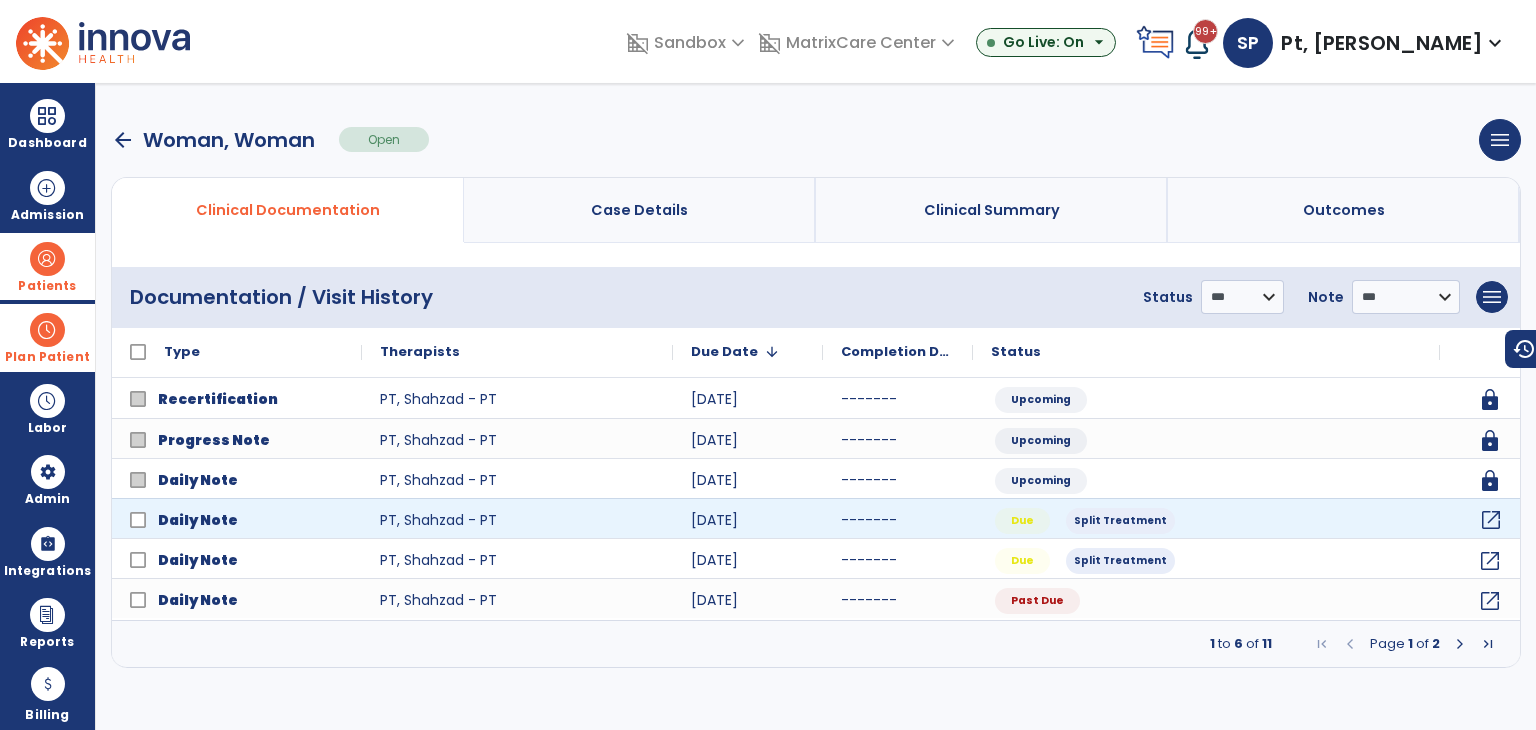 click on "open_in_new" 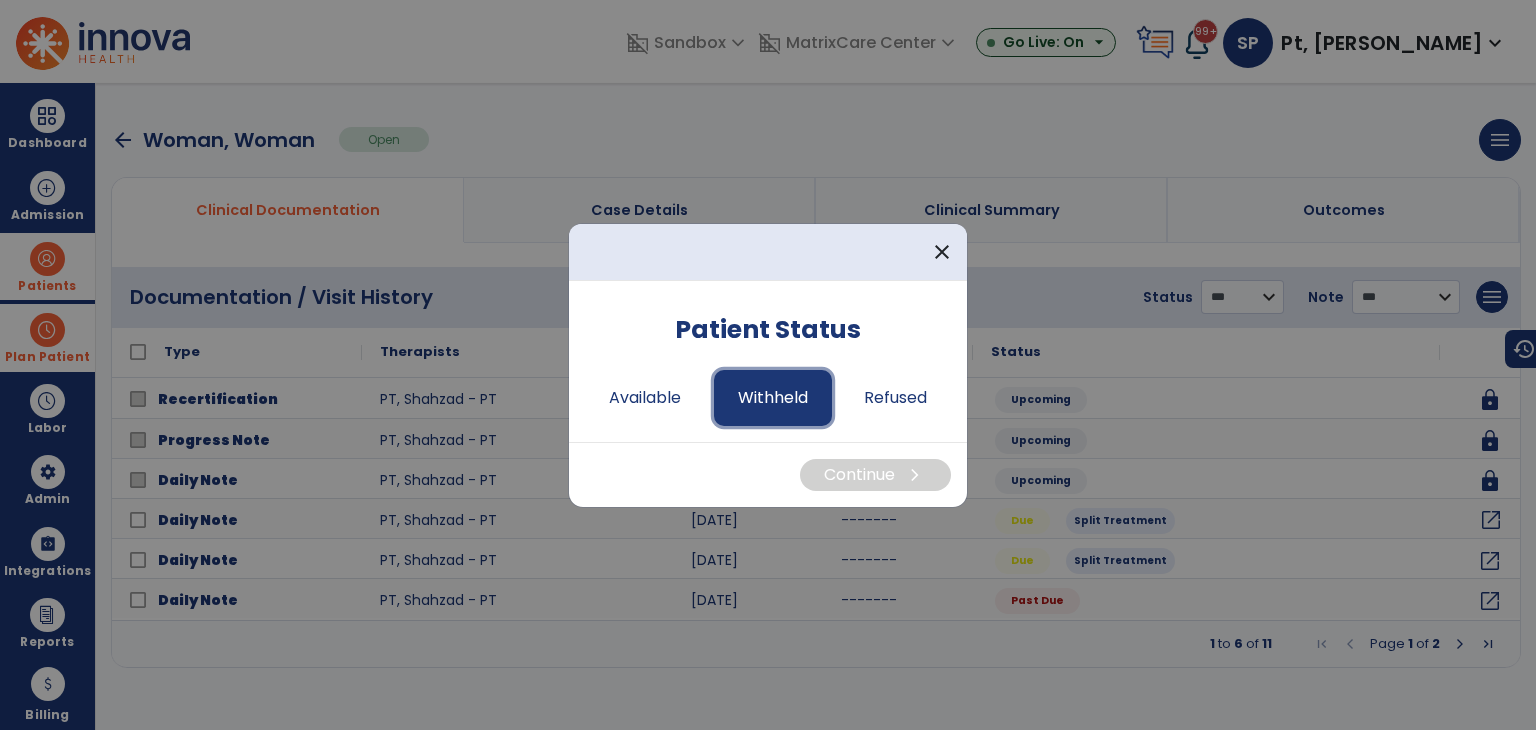 click on "Withheld" at bounding box center [773, 398] 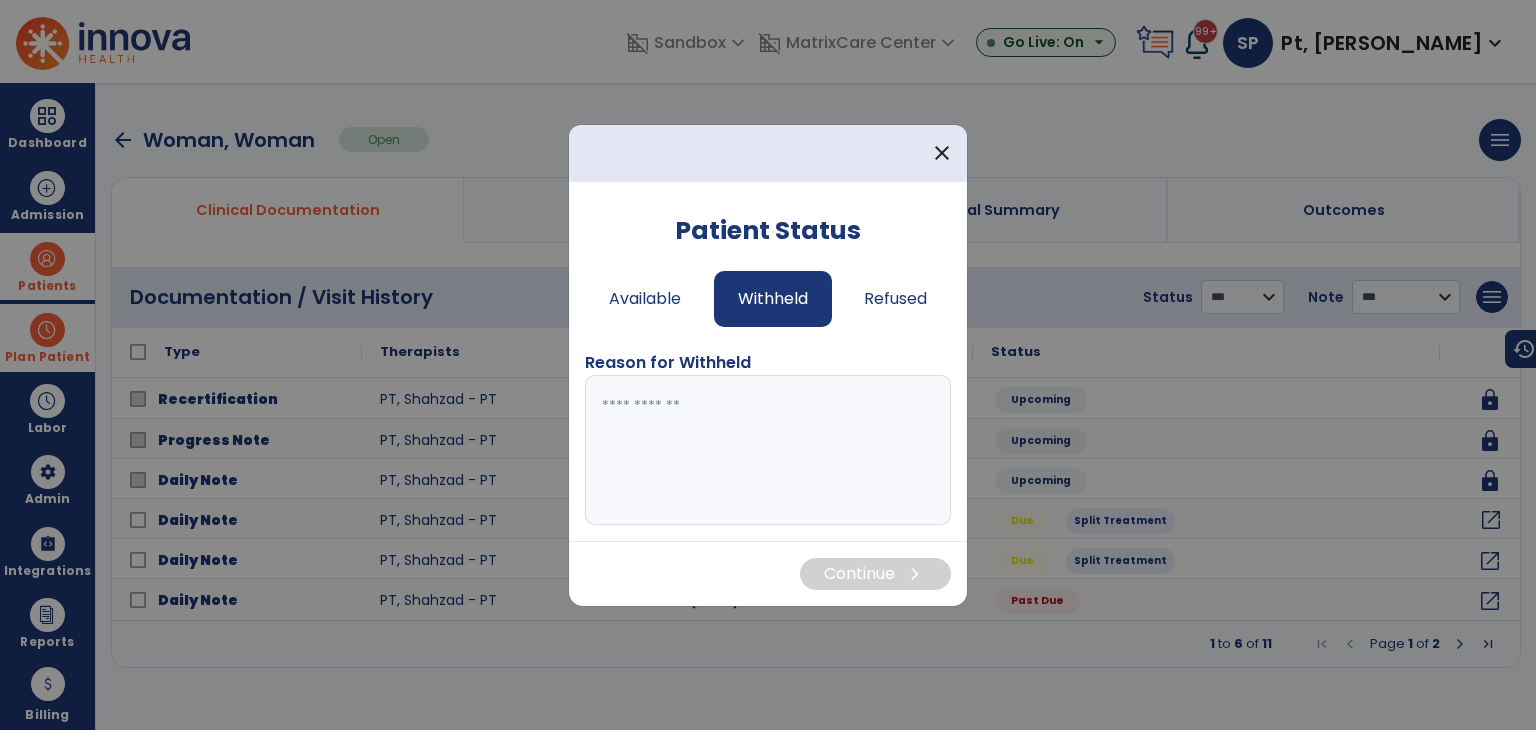 click at bounding box center [768, 450] 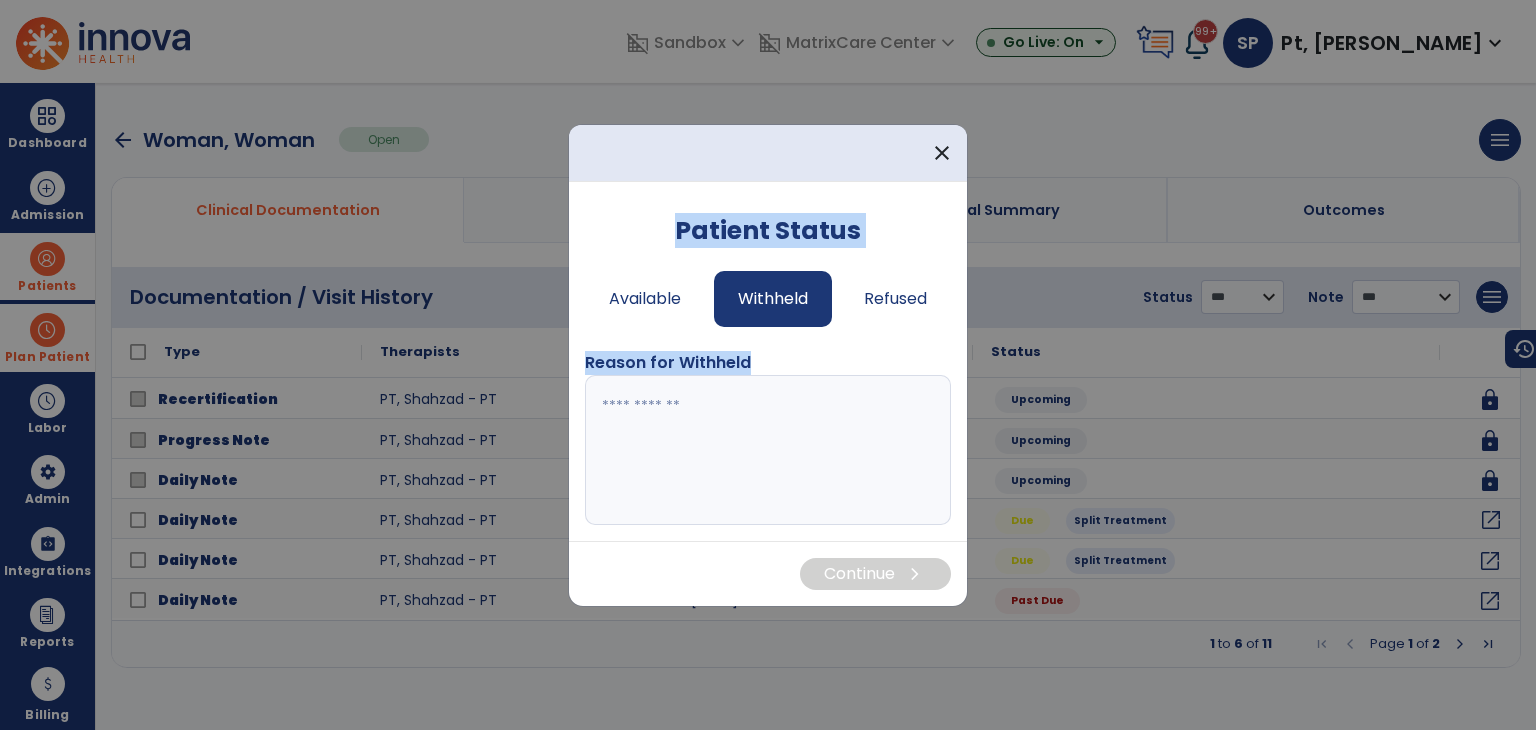 drag, startPoint x: 747, startPoint y: 359, endPoint x: 680, endPoint y: 228, distance: 147.13939 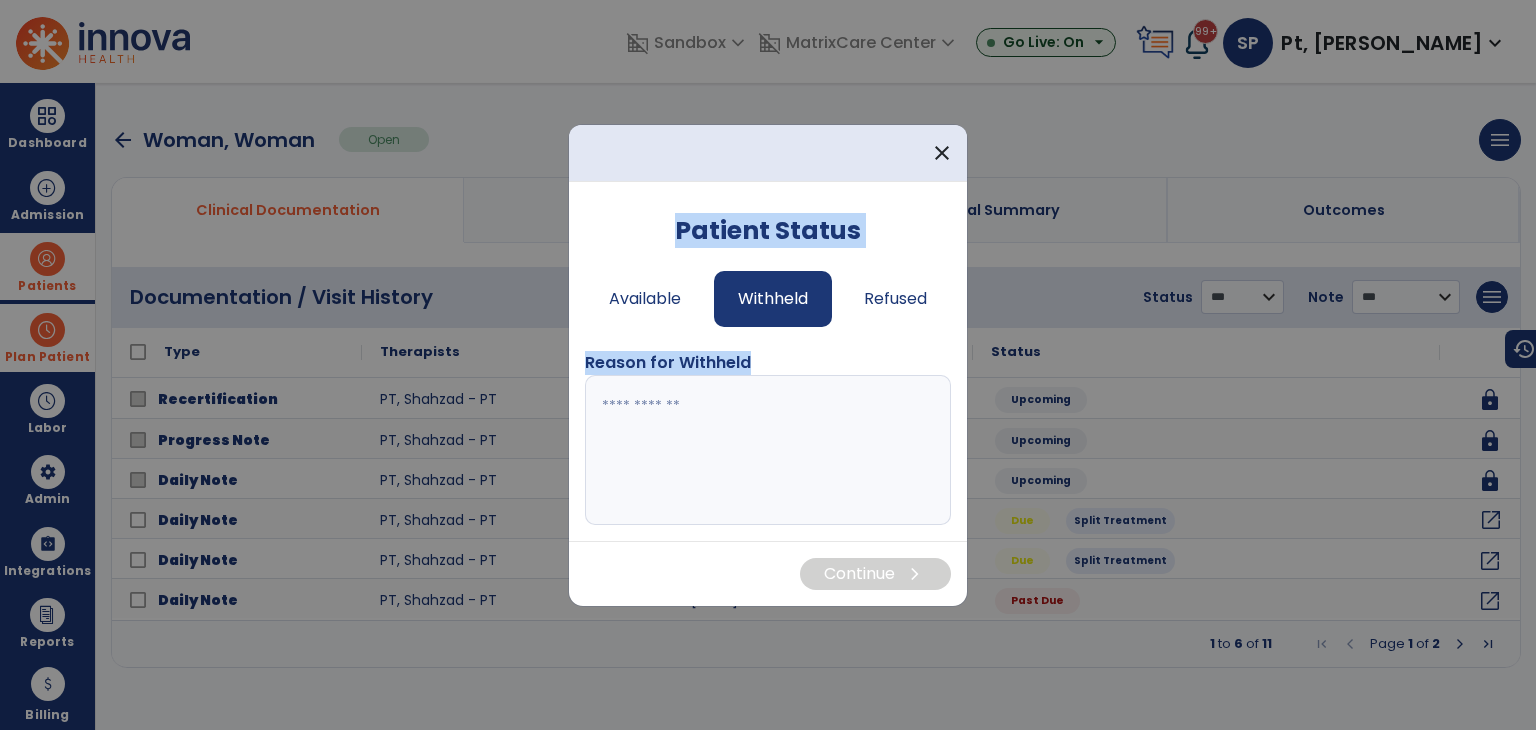 click on "Patient Status  Available   Withheld   Refused  Reason for Withheld" at bounding box center [768, 369] 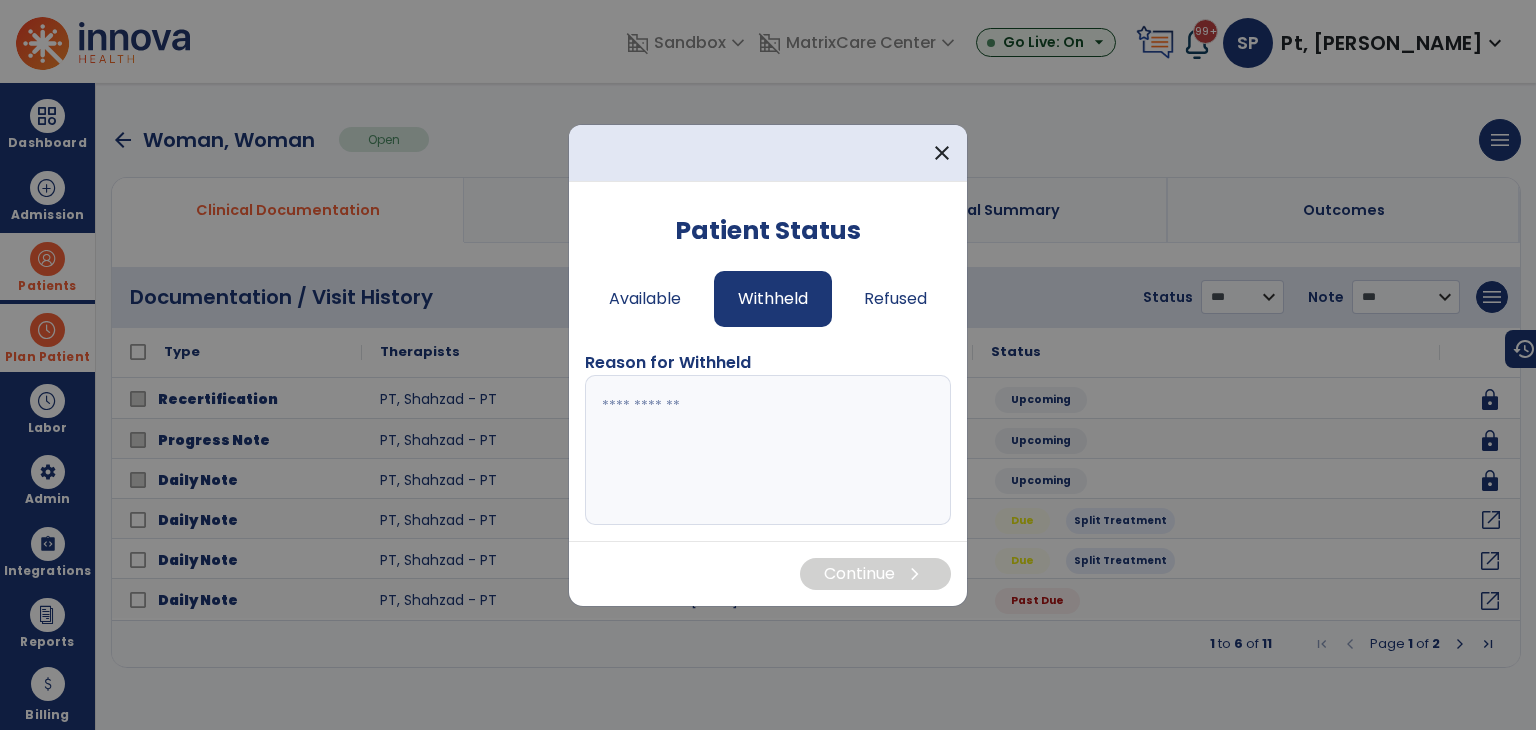 click at bounding box center (768, 450) 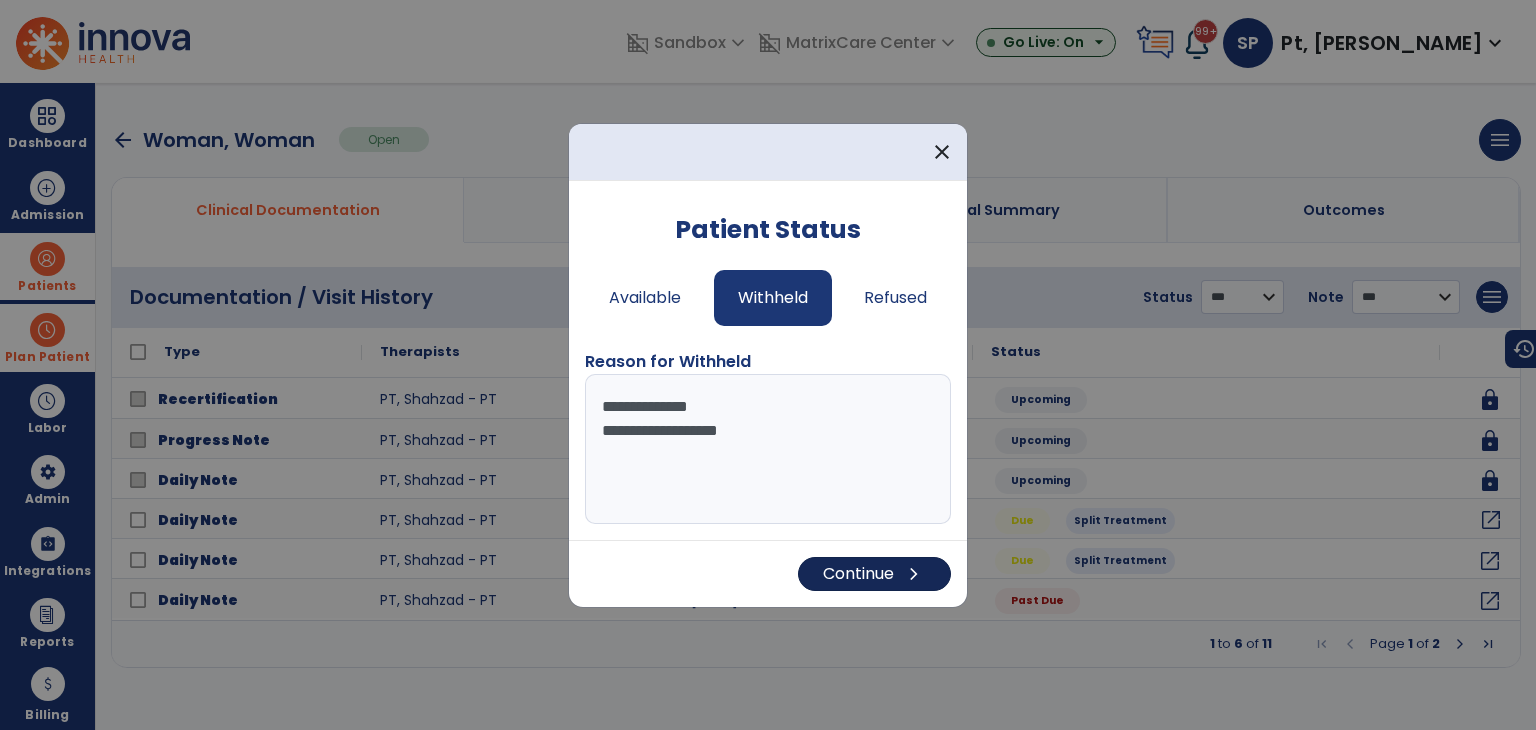 type on "**********" 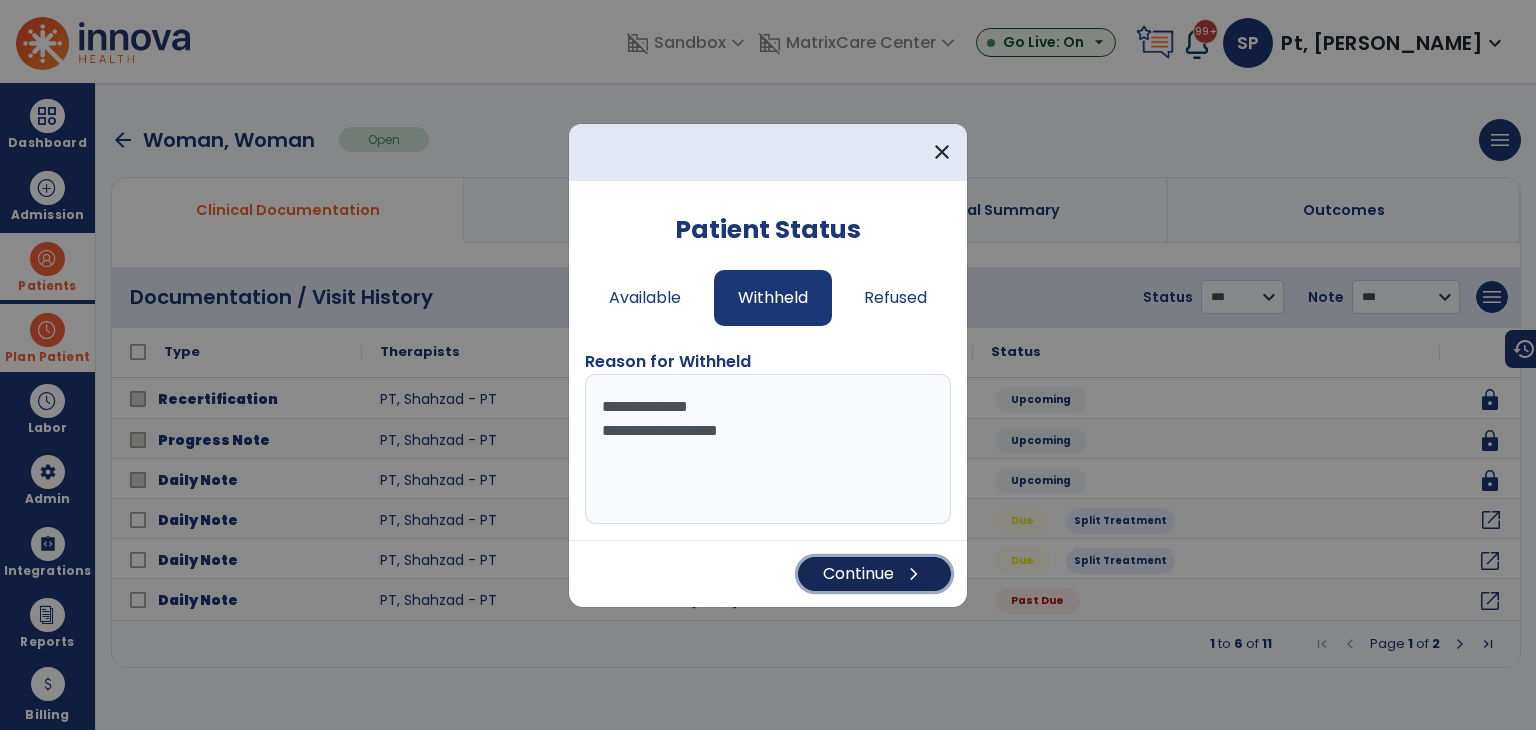 click on "Continue   chevron_right" at bounding box center [874, 574] 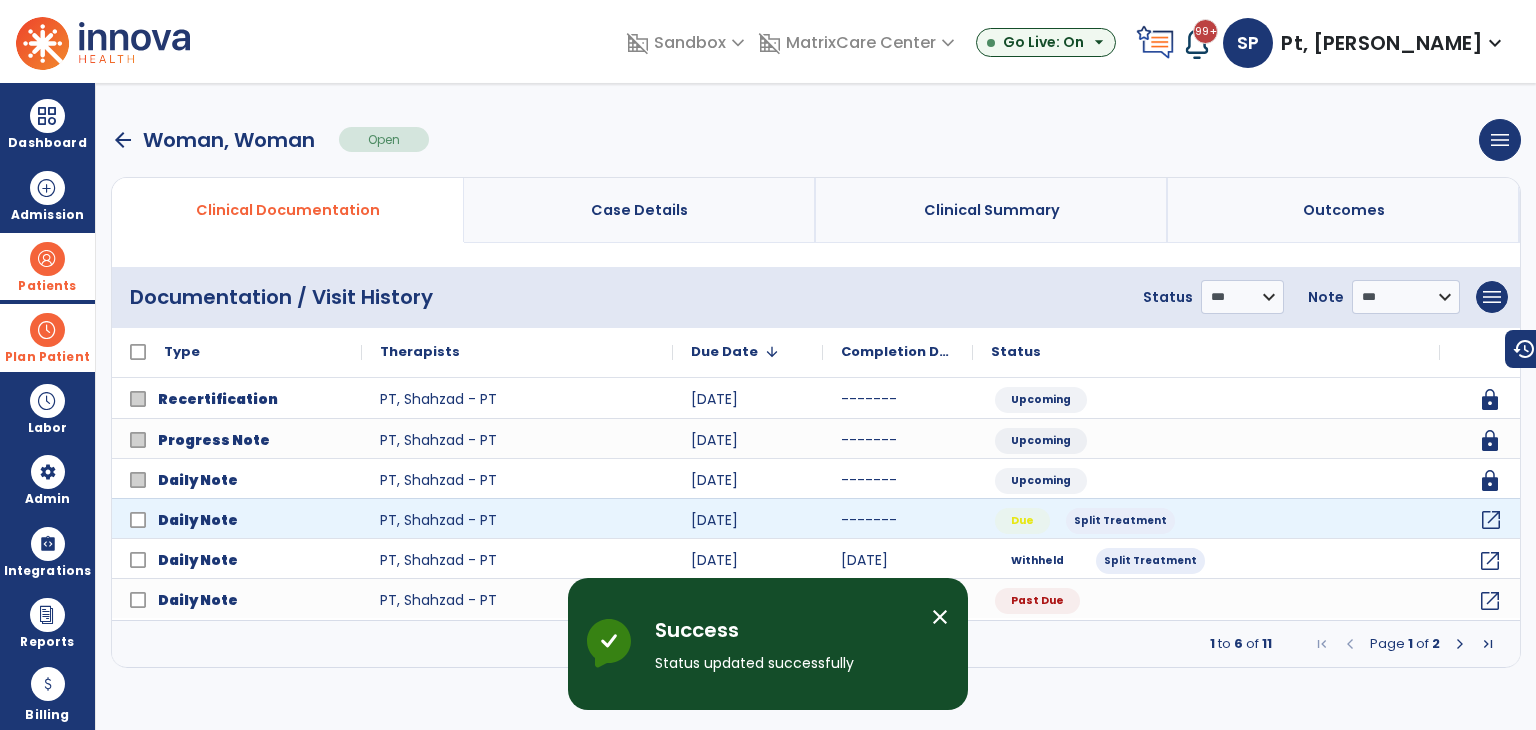 click on "open_in_new" 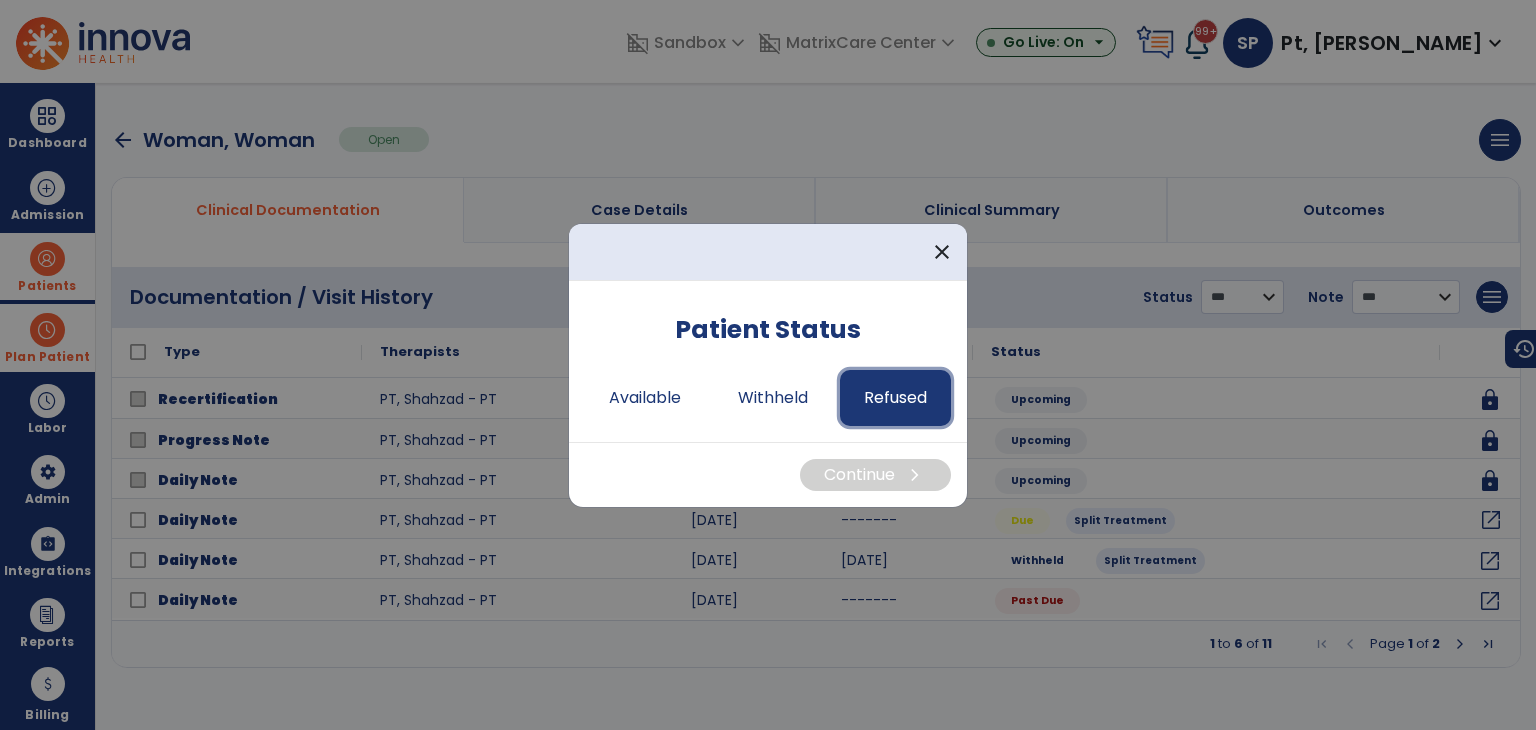 click on "Refused" at bounding box center [895, 398] 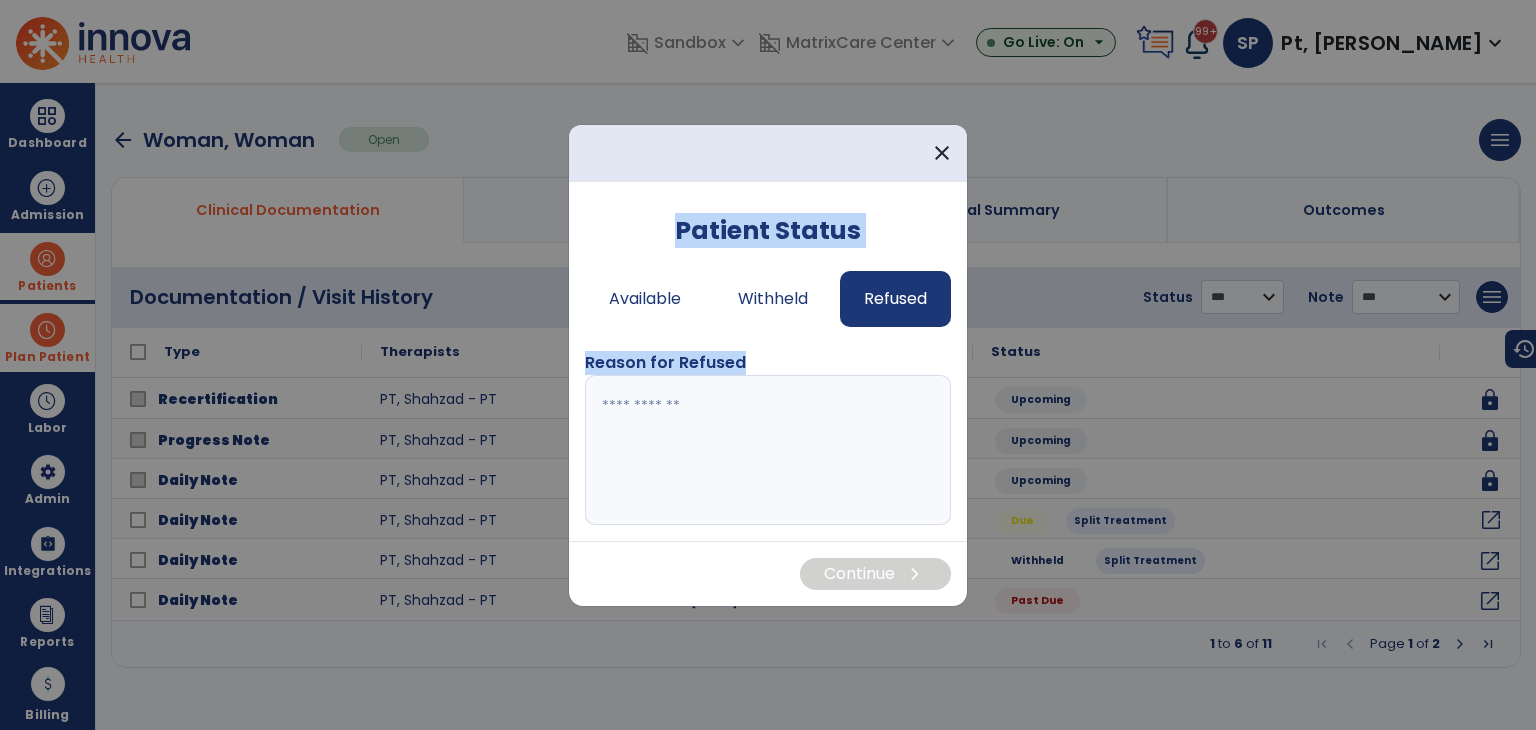 drag, startPoint x: 746, startPoint y: 367, endPoint x: 665, endPoint y: 238, distance: 152.32202 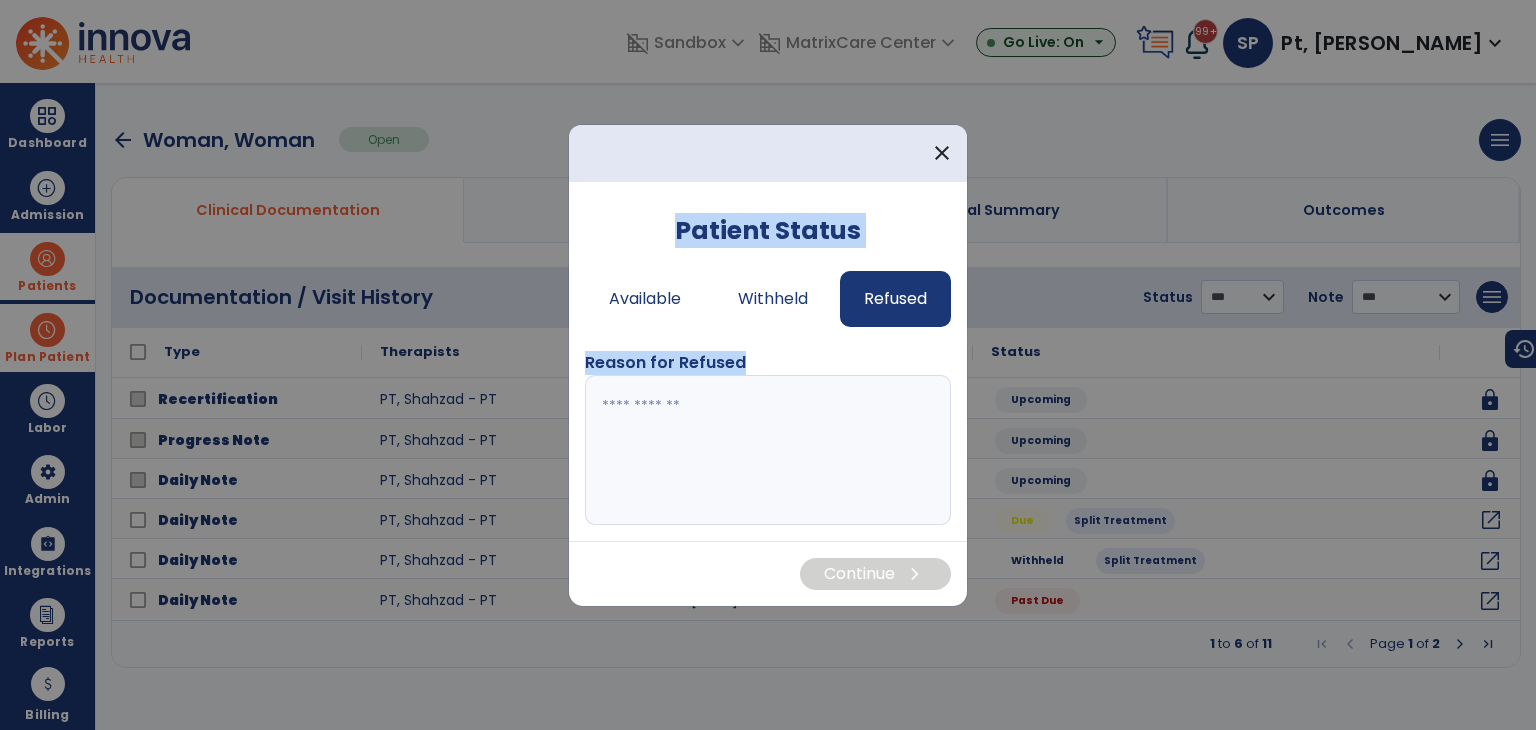 click on "Patient Status  Available   Withheld   Refused  Reason for Refused" at bounding box center [768, 369] 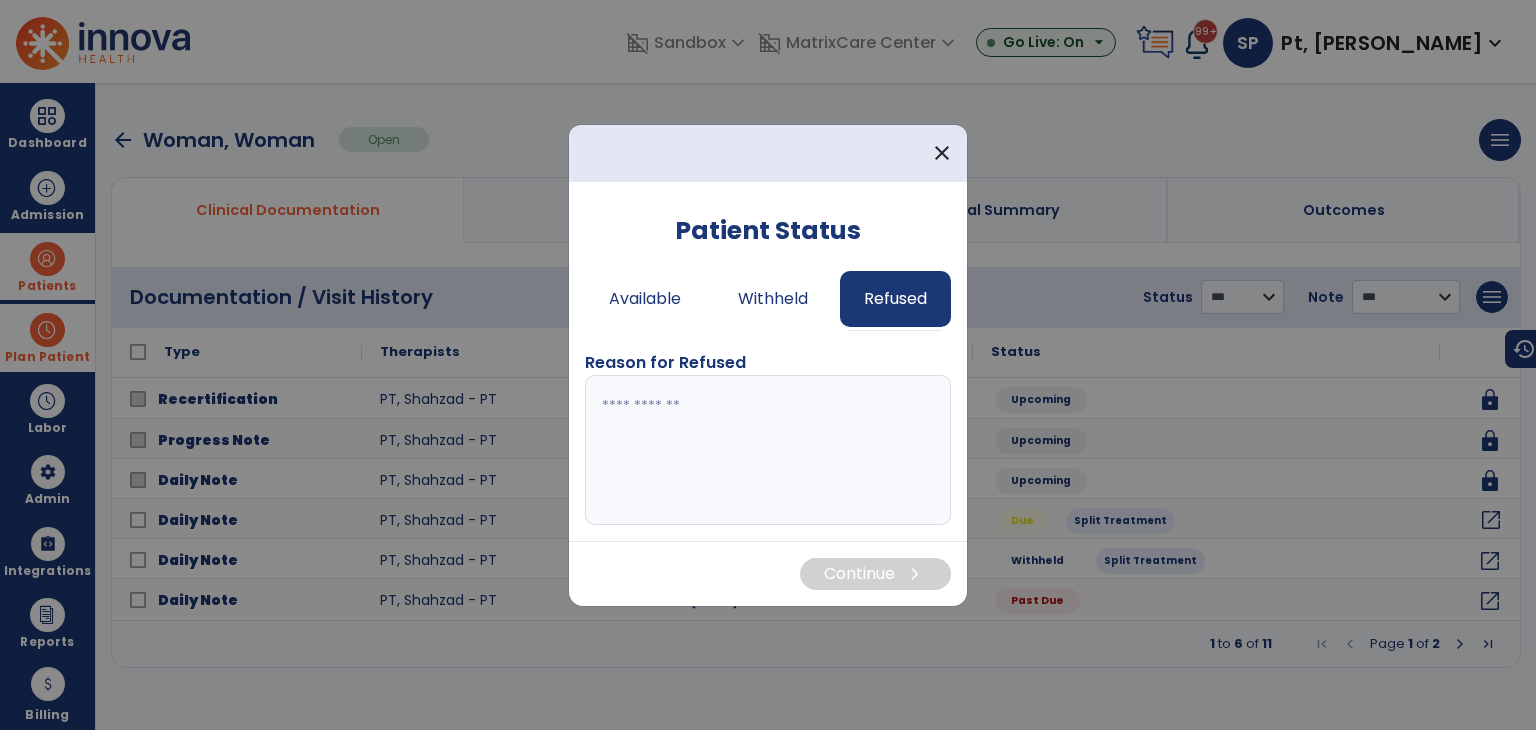click at bounding box center [768, 450] 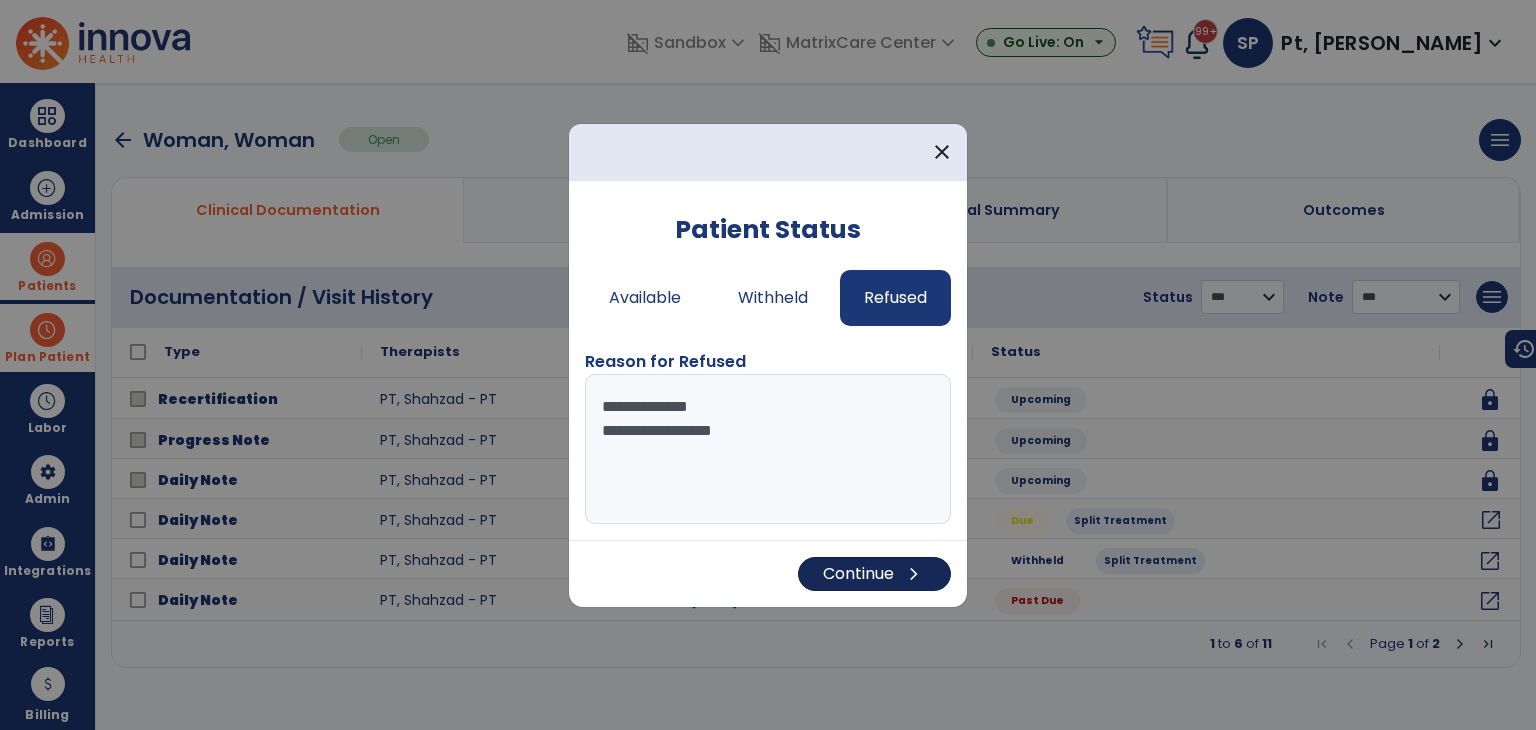 type on "**********" 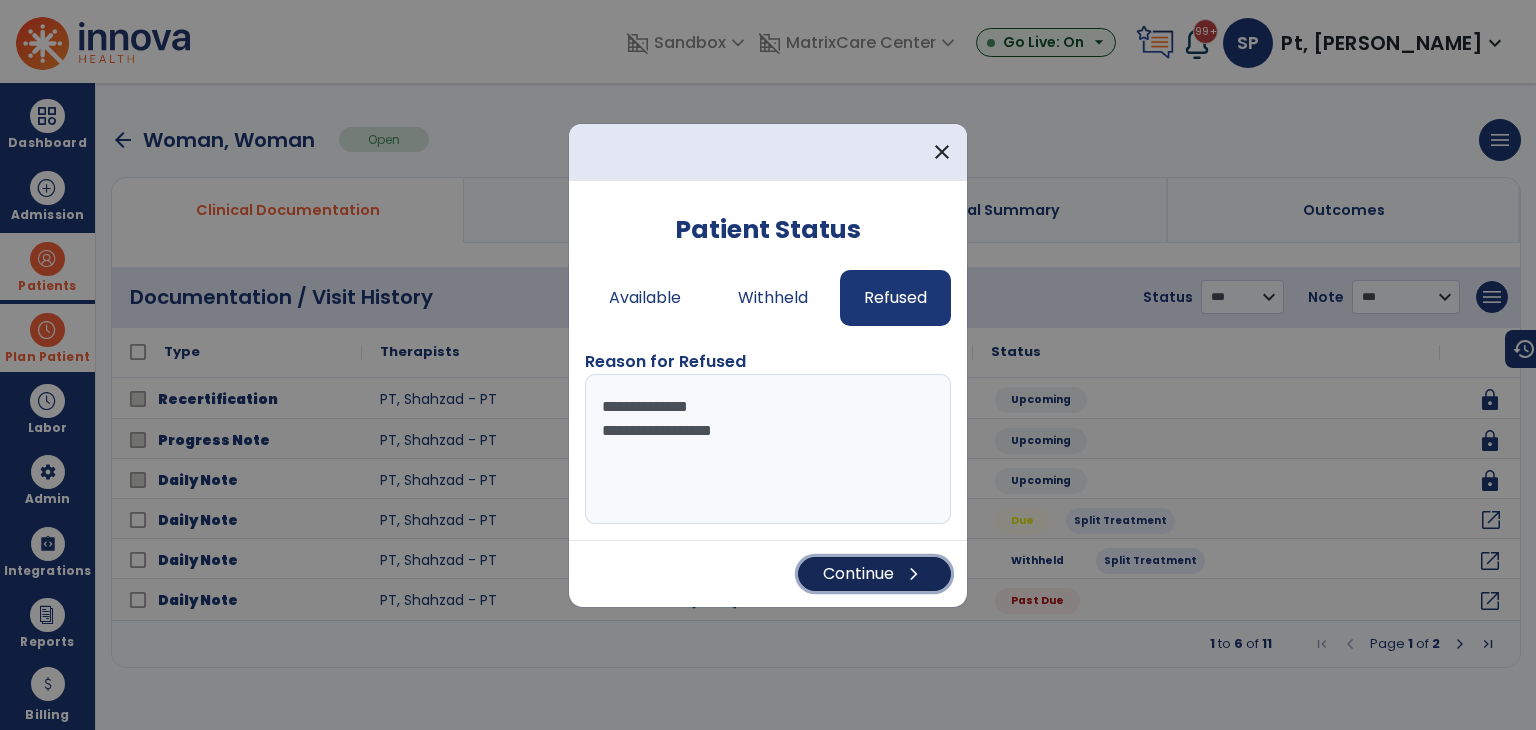 click on "Continue   chevron_right" at bounding box center [874, 574] 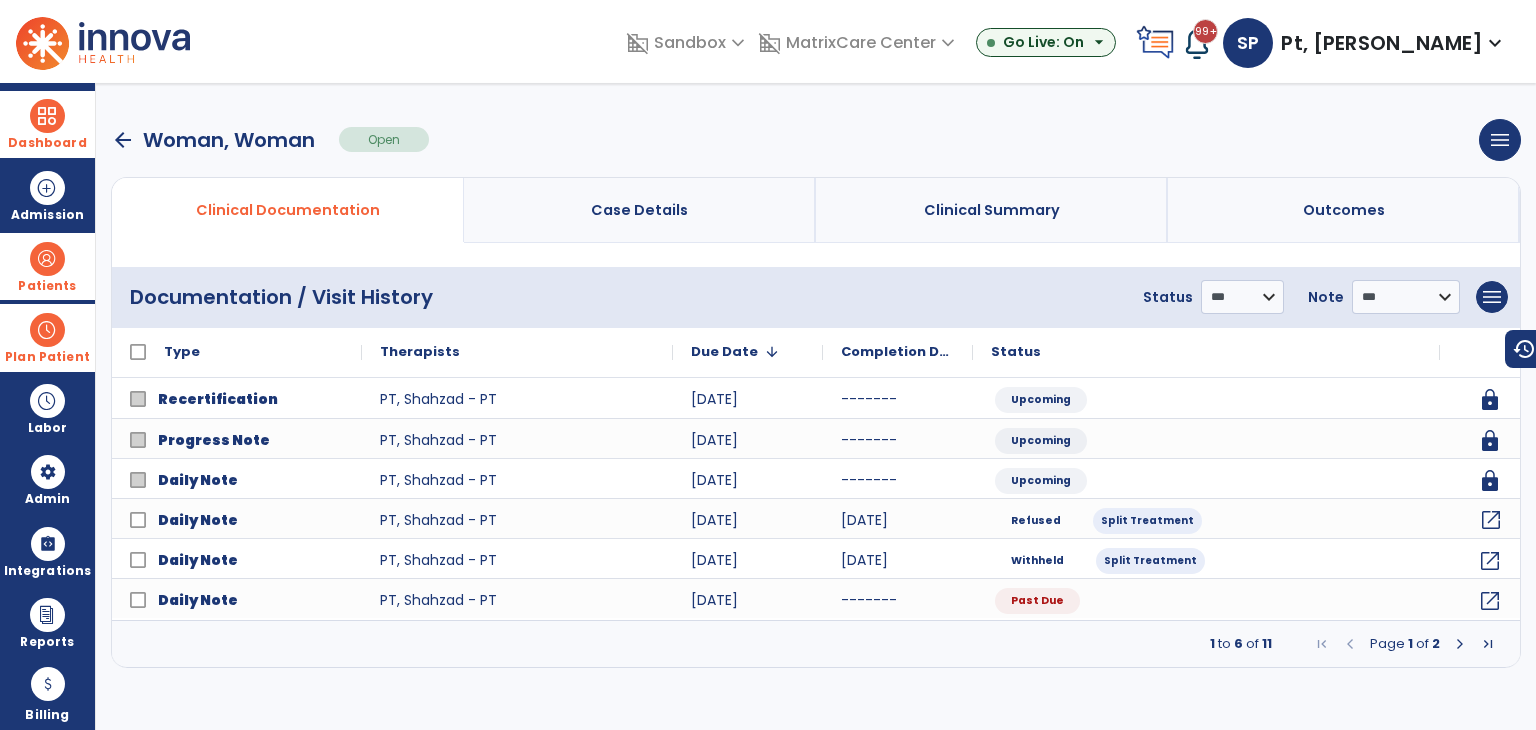 drag, startPoint x: 92, startPoint y: 115, endPoint x: 0, endPoint y: 117, distance: 92.021736 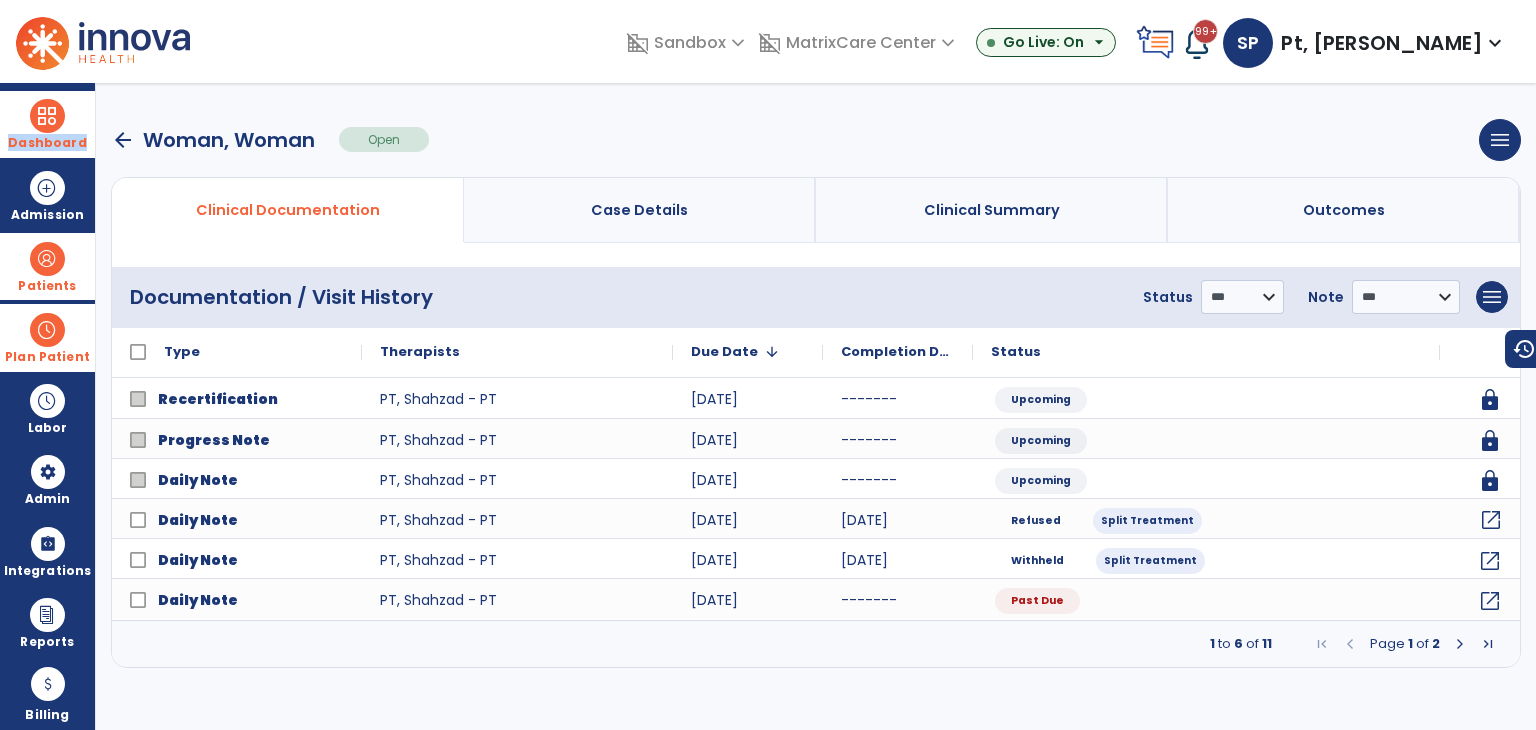 click on "Dashboard  dashboard  Therapist Dashboard  view_quilt  Operations Dashboard" at bounding box center (47, 124) 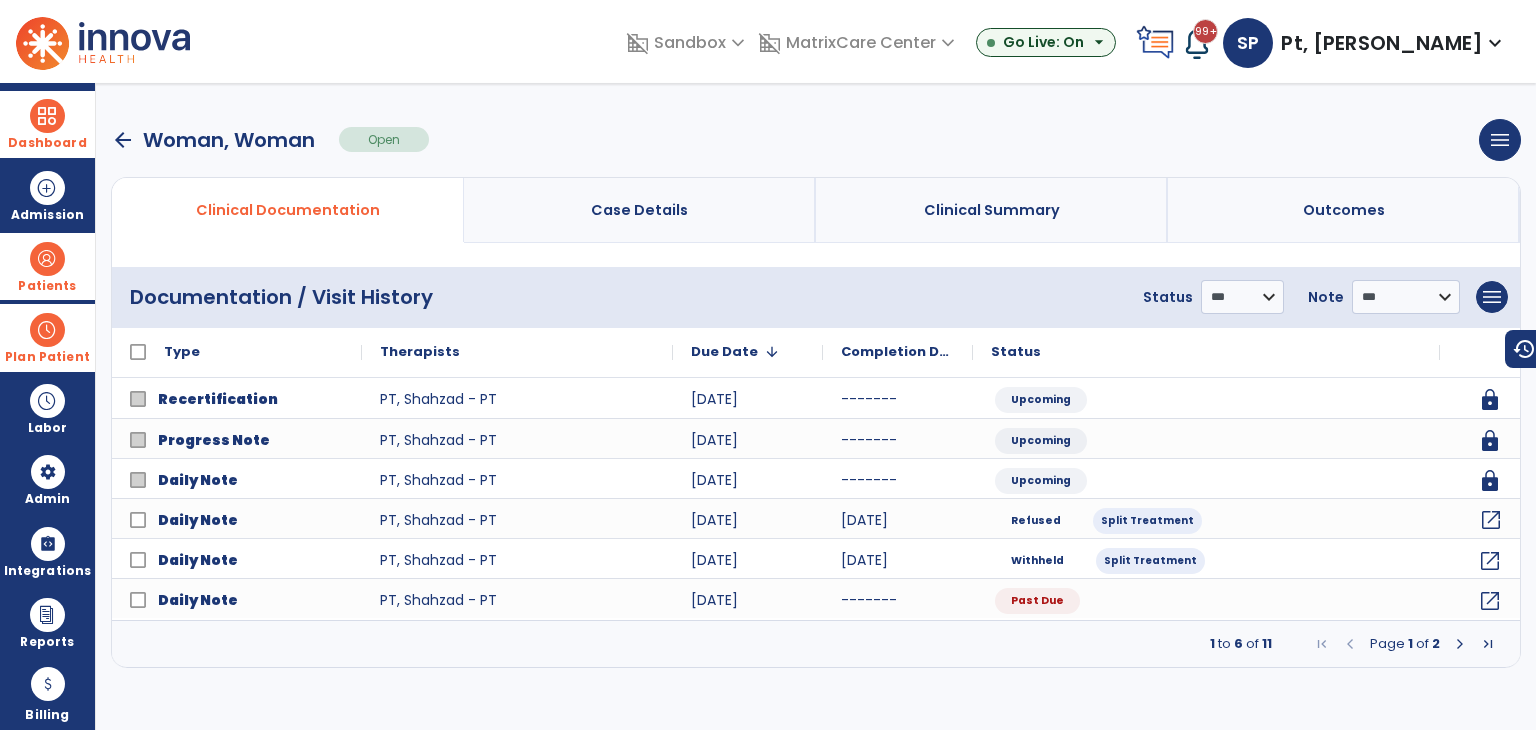 click on "Dashboard" at bounding box center (47, 124) 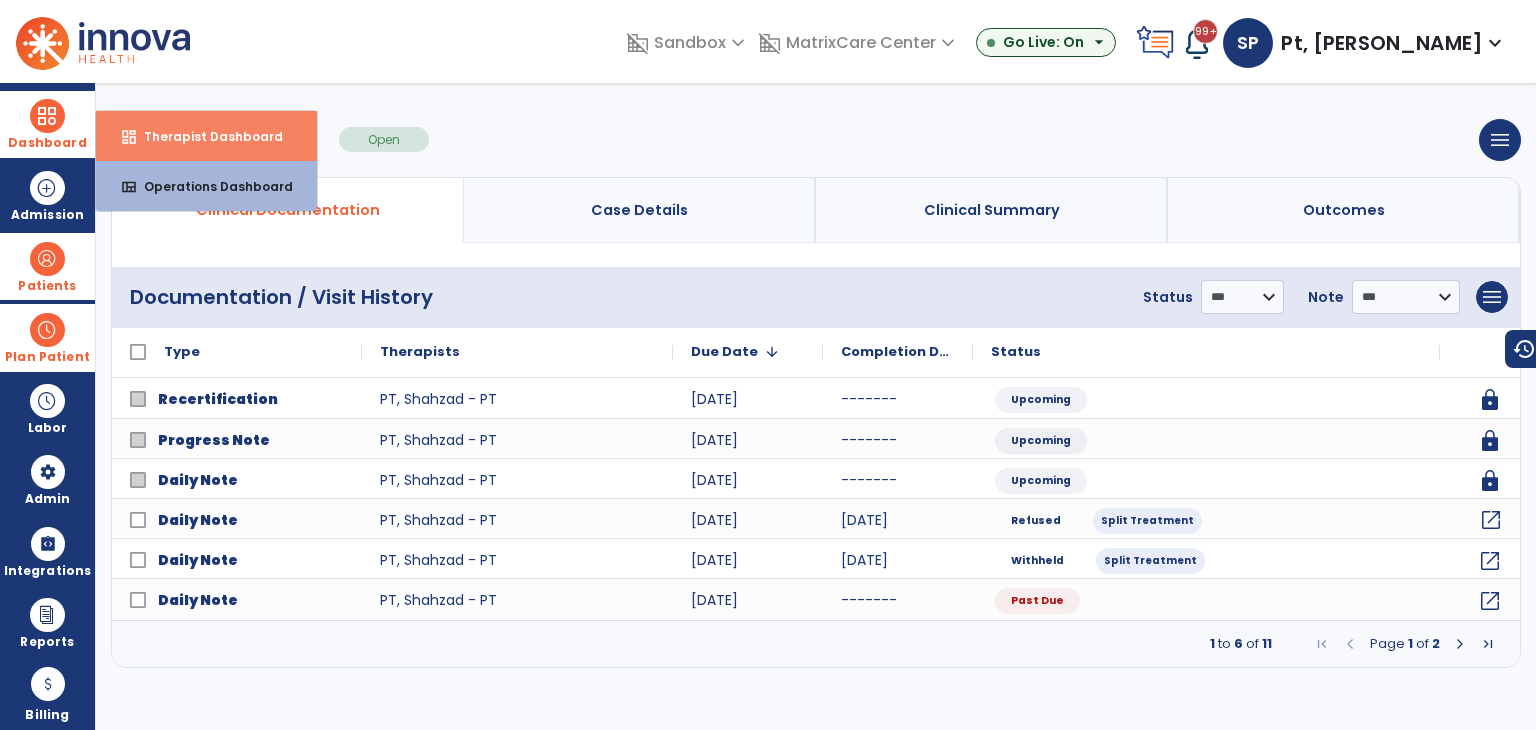 click on "Therapist Dashboard" at bounding box center (205, 136) 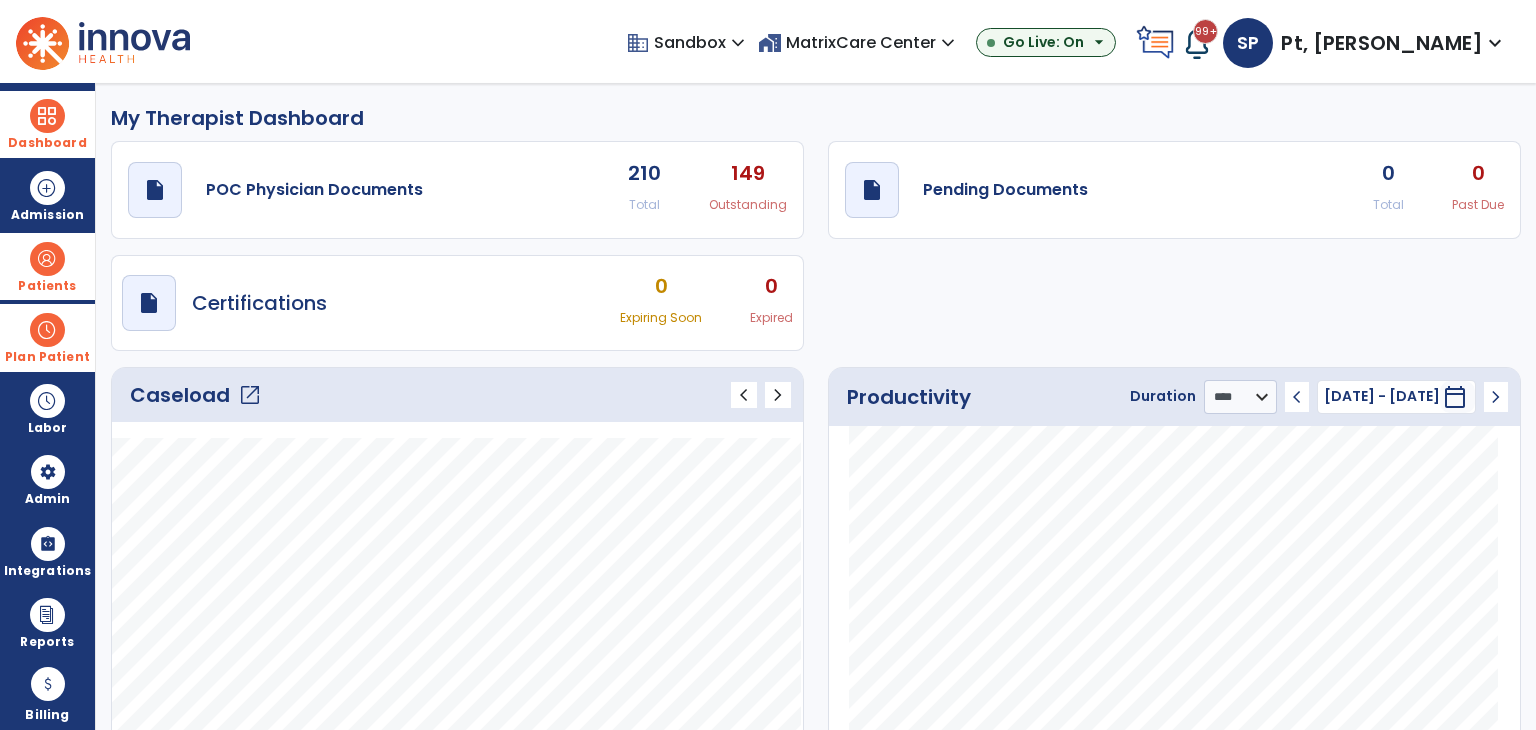 click on "open_in_new" 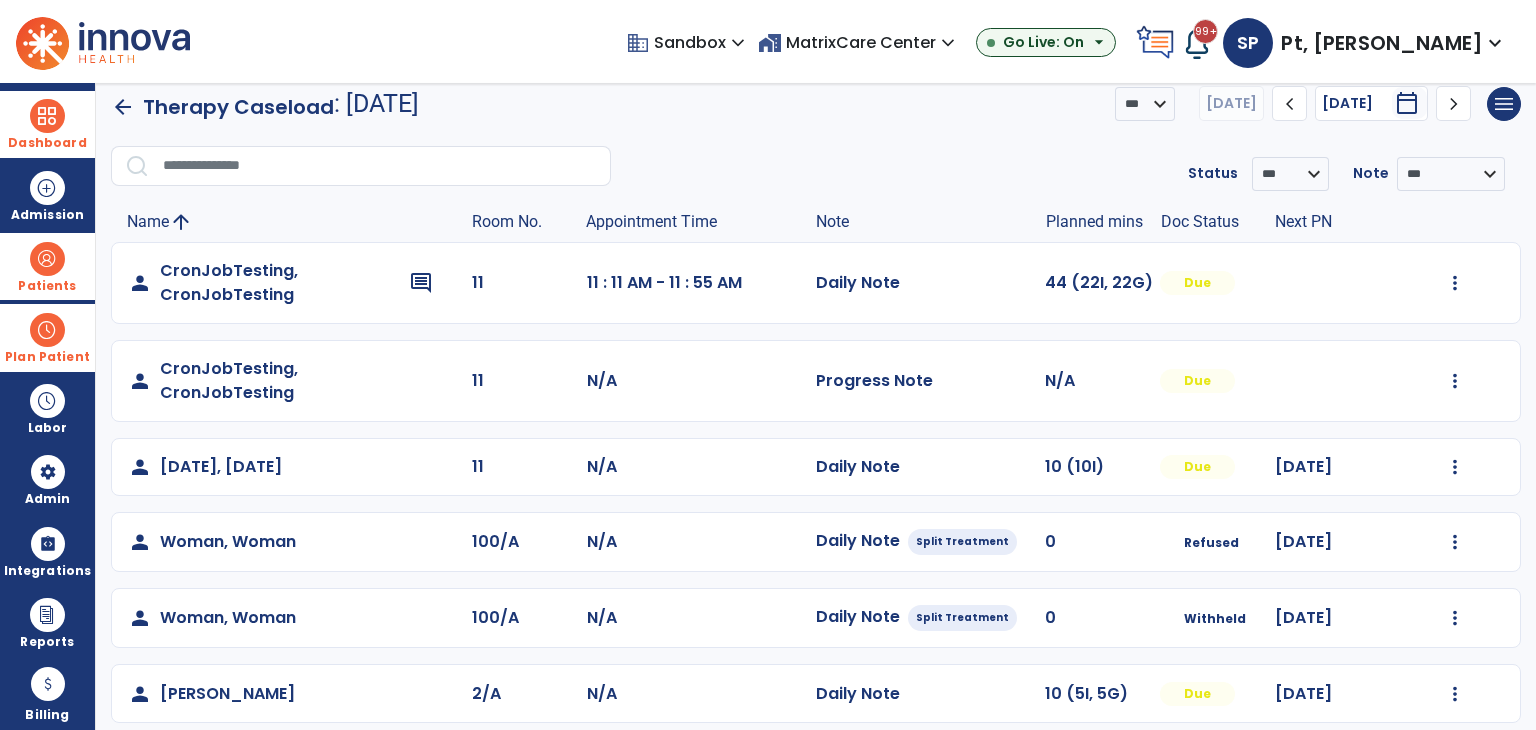 scroll, scrollTop: 32, scrollLeft: 0, axis: vertical 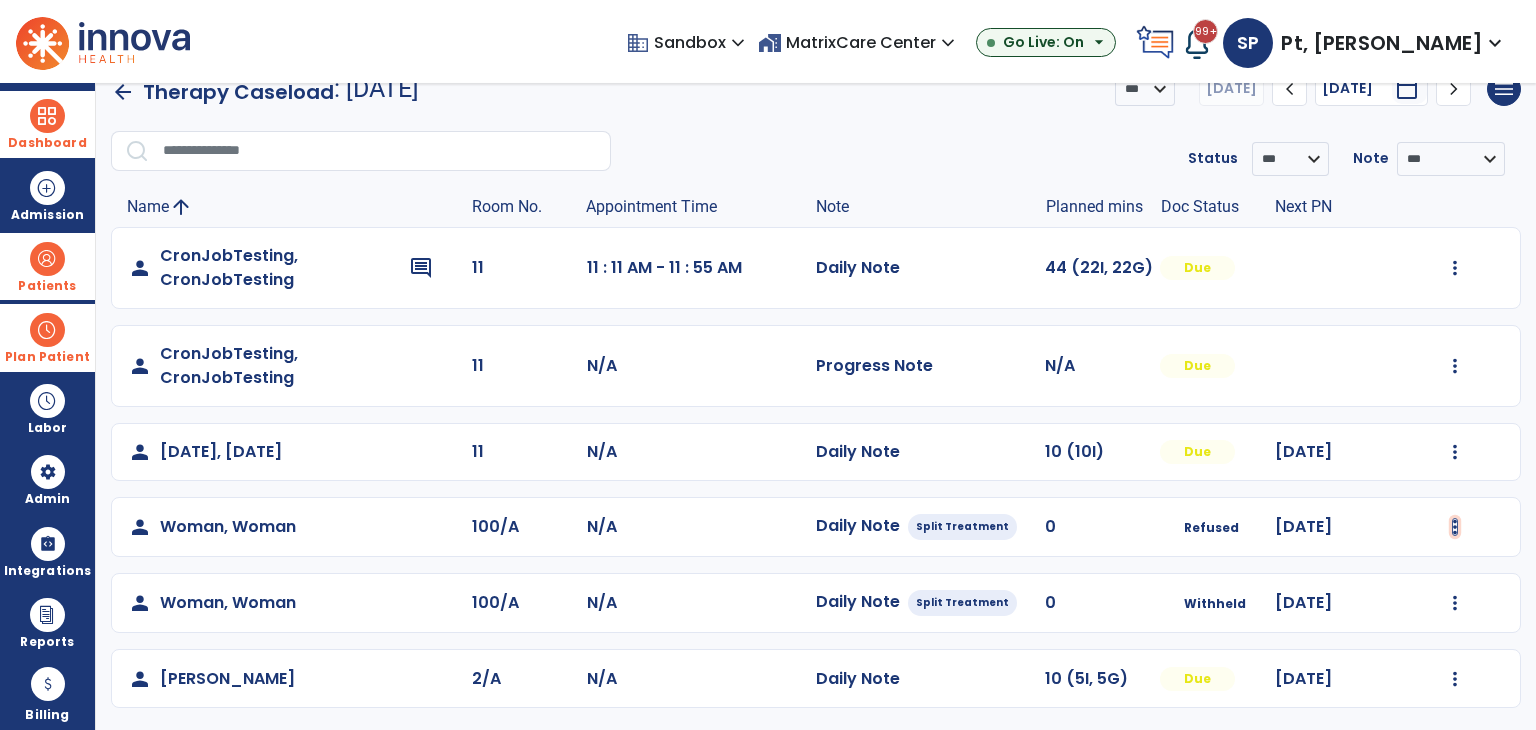 click at bounding box center [1455, 268] 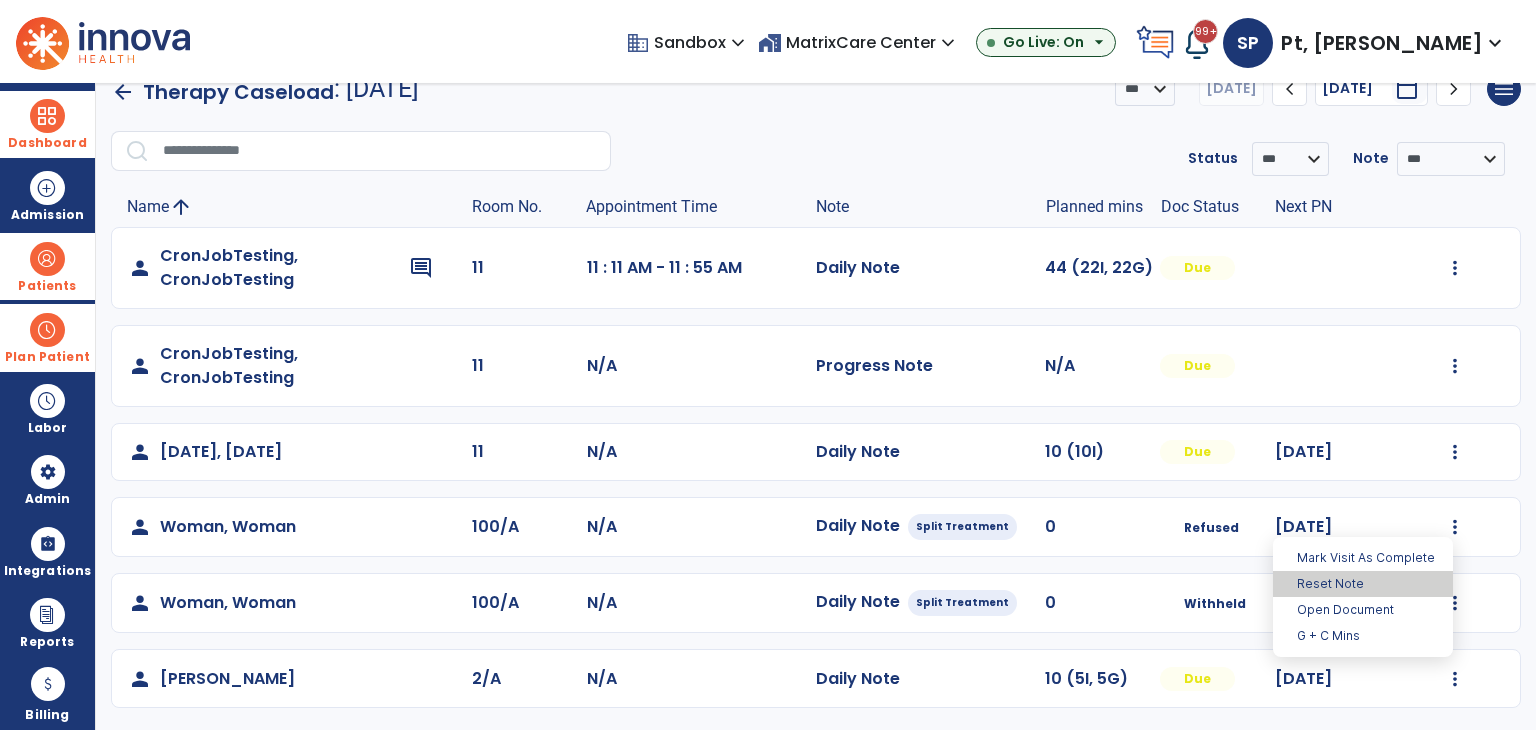 drag, startPoint x: 1392, startPoint y: 582, endPoint x: 1087, endPoint y: 553, distance: 306.37558 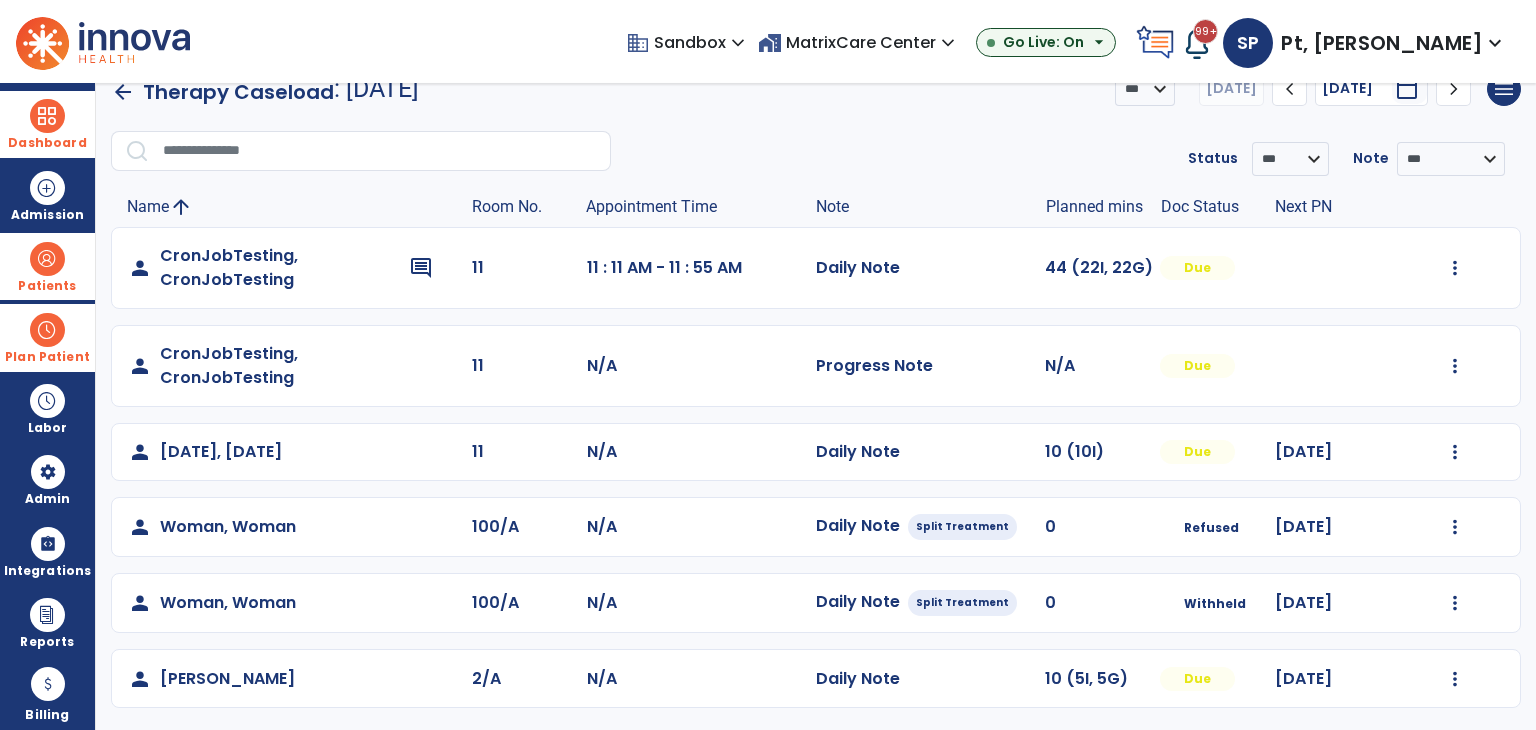 click on "person   CronJobTesting, CronJobTesting  comment 11 11 : 11 AM - 11 : 55 AM  Daily Note   44 (22I, 22G)  Due  Mark Visit As Complete   Reset Note   Open Document   G + C Mins   person   CronJobTesting, CronJobTesting  11 N/A  Progress Note   N/A  Due  Mark Visit As Complete   Reset Note   Open Document   G + C Mins   person   May18, May18  11 N/A  Daily Note   10 (10I)  Due 07/12/2025  Mark Visit As Complete   Reset Note   Open Document   G + C Mins   person   Woman, Woman  100/A N/A  Daily Note  Split Treatment  0  Refused 07/21/2025  Mark Visit As Complete   Reset Note   Open Document   G + C Mins   person   Woman, Woman  100/A N/A  Daily Note  Split Treatment  0  Withheld 07/21/2025  Mark Visit As Complete   Reset Note   Open Document   G + C Mins   person   Zain, Shahzad  2/A N/A  Daily Note   10 (5I, 5G)  Due 07/15/2025  Mark Visit As Complete   Reset Note   Open Document   G + C Mins" 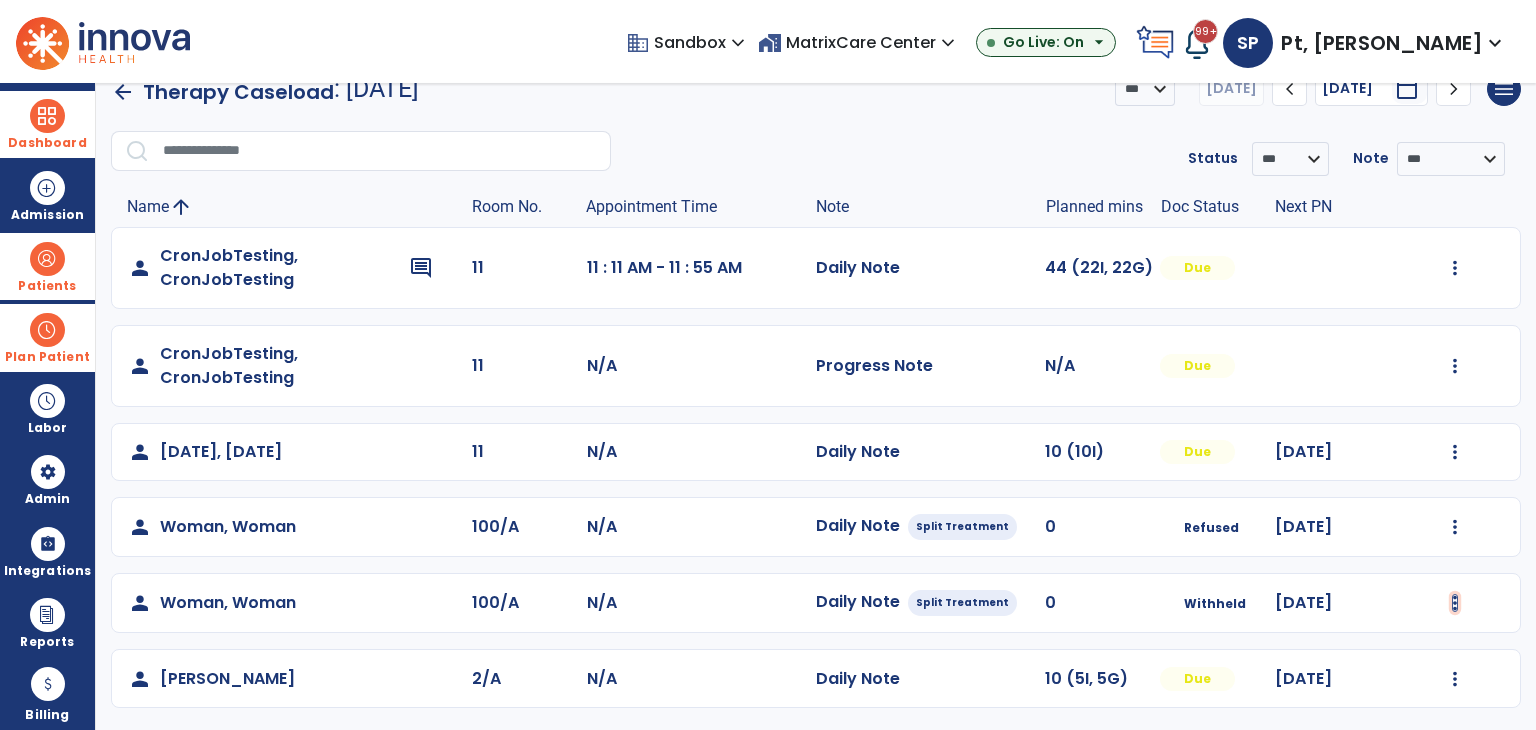 click at bounding box center [1455, 268] 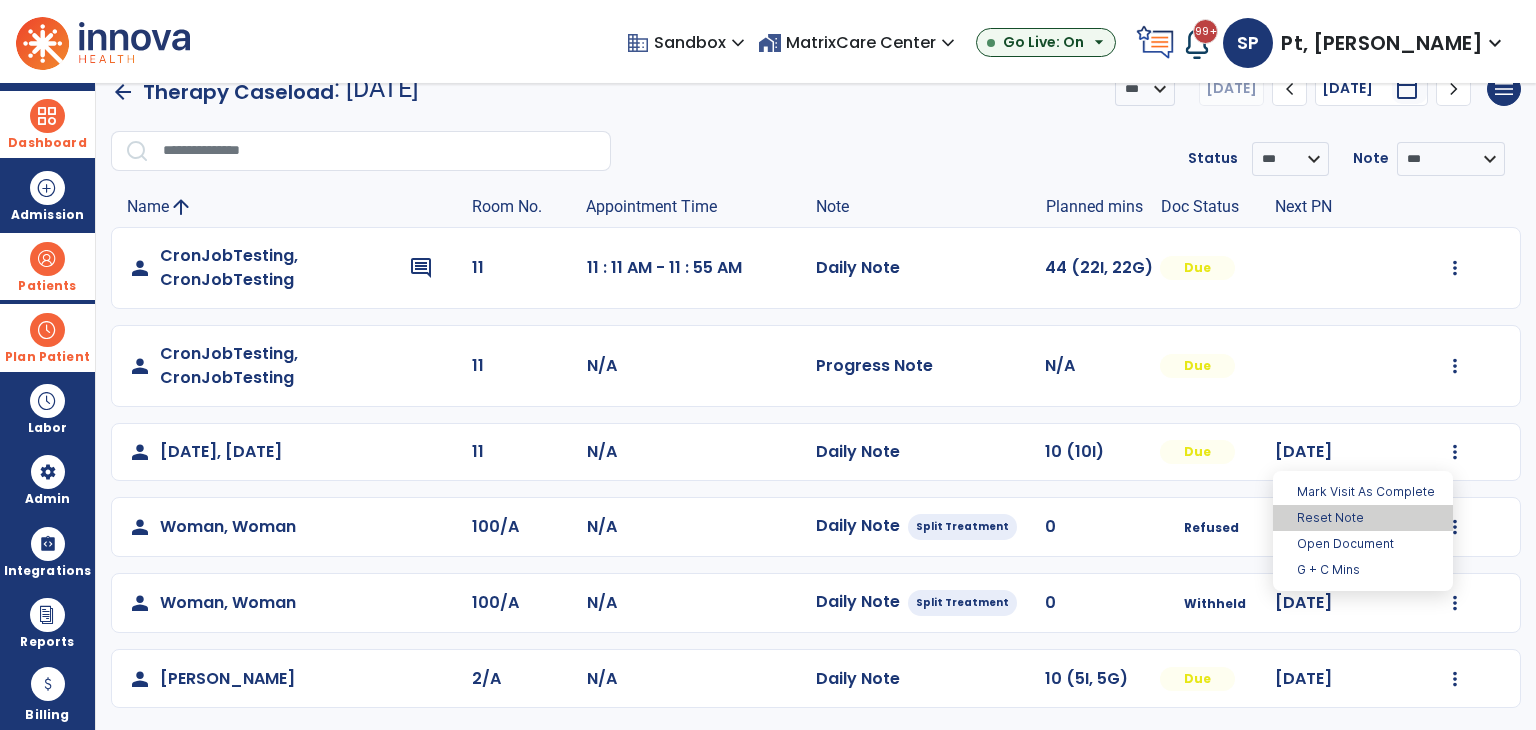 click on "Reset Note" at bounding box center [1363, 518] 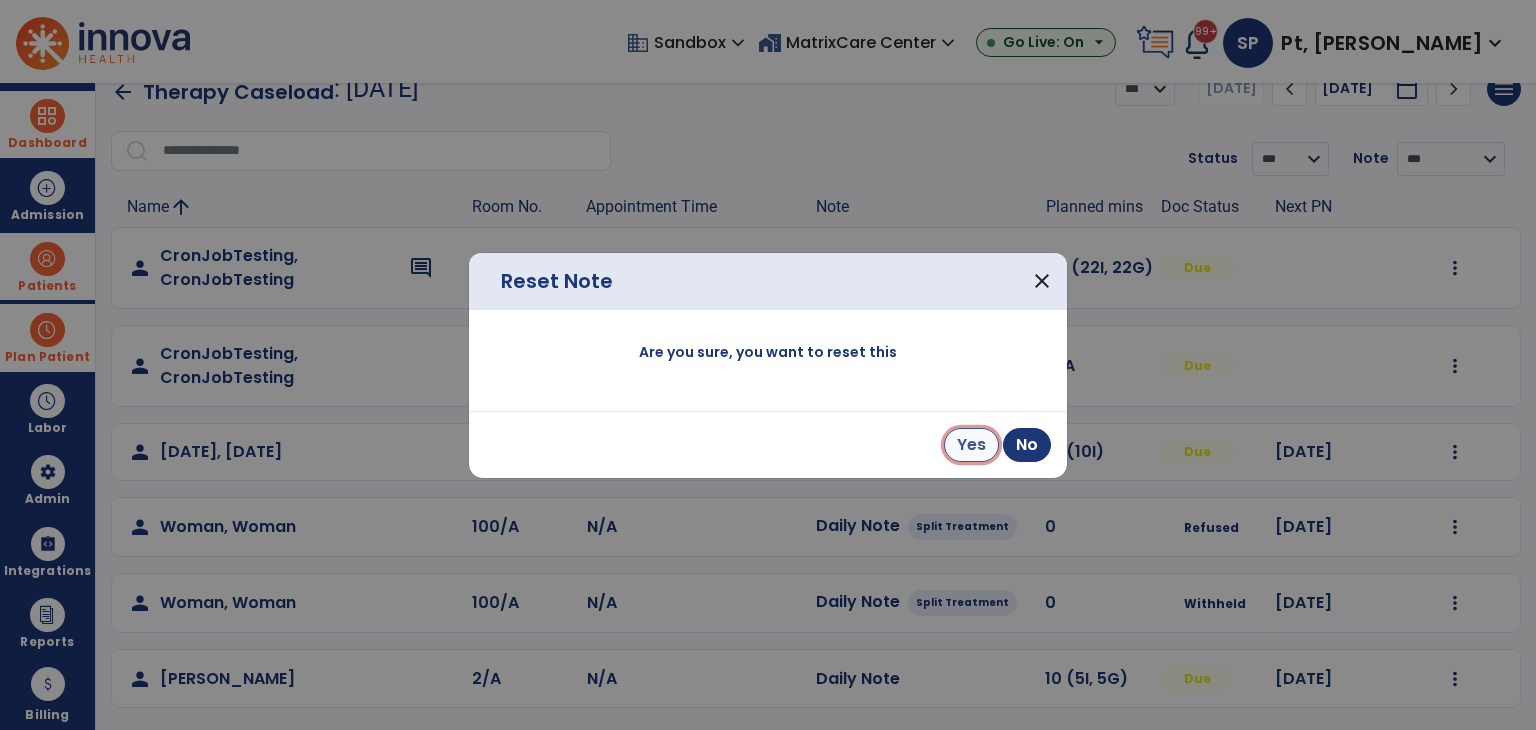 click on "Yes" at bounding box center (971, 445) 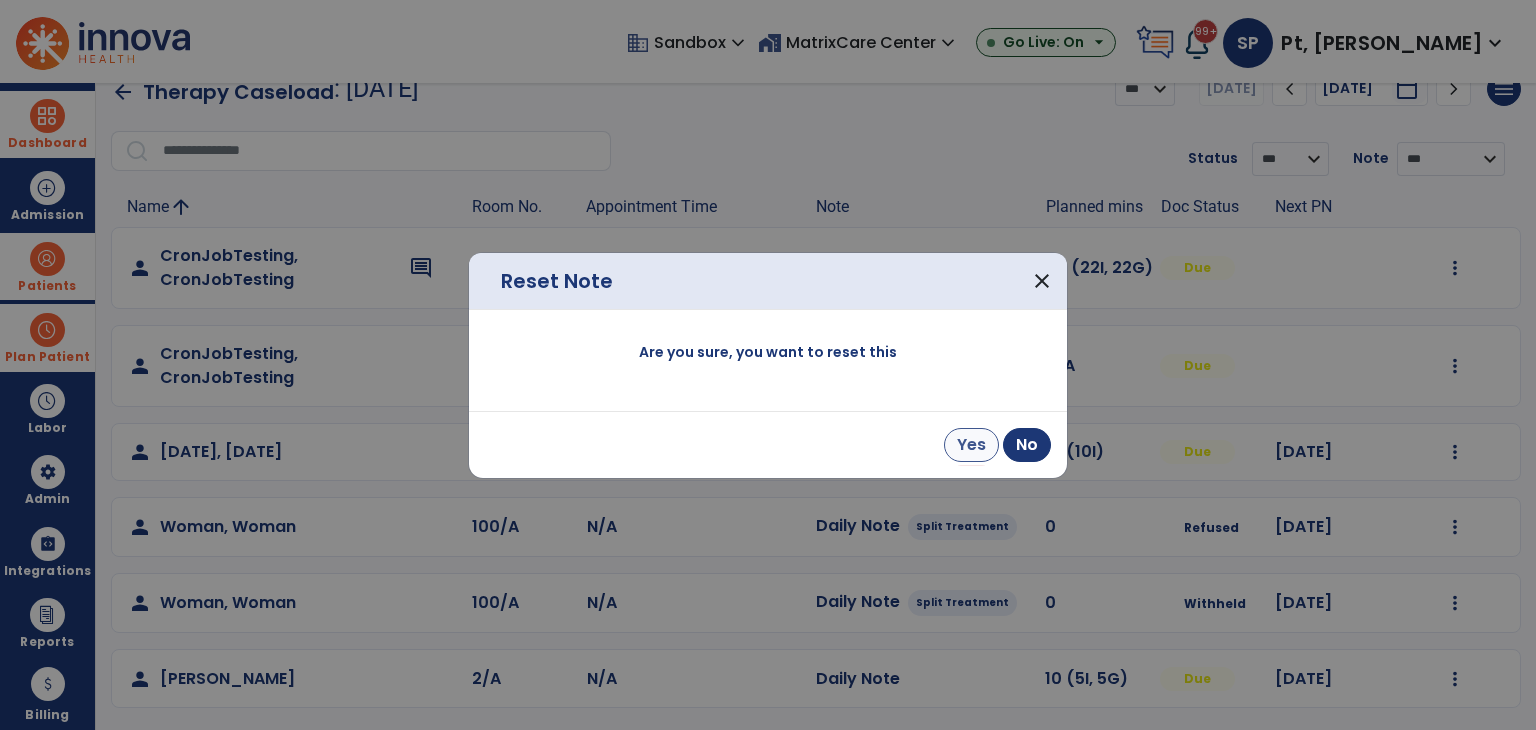 scroll, scrollTop: 0, scrollLeft: 0, axis: both 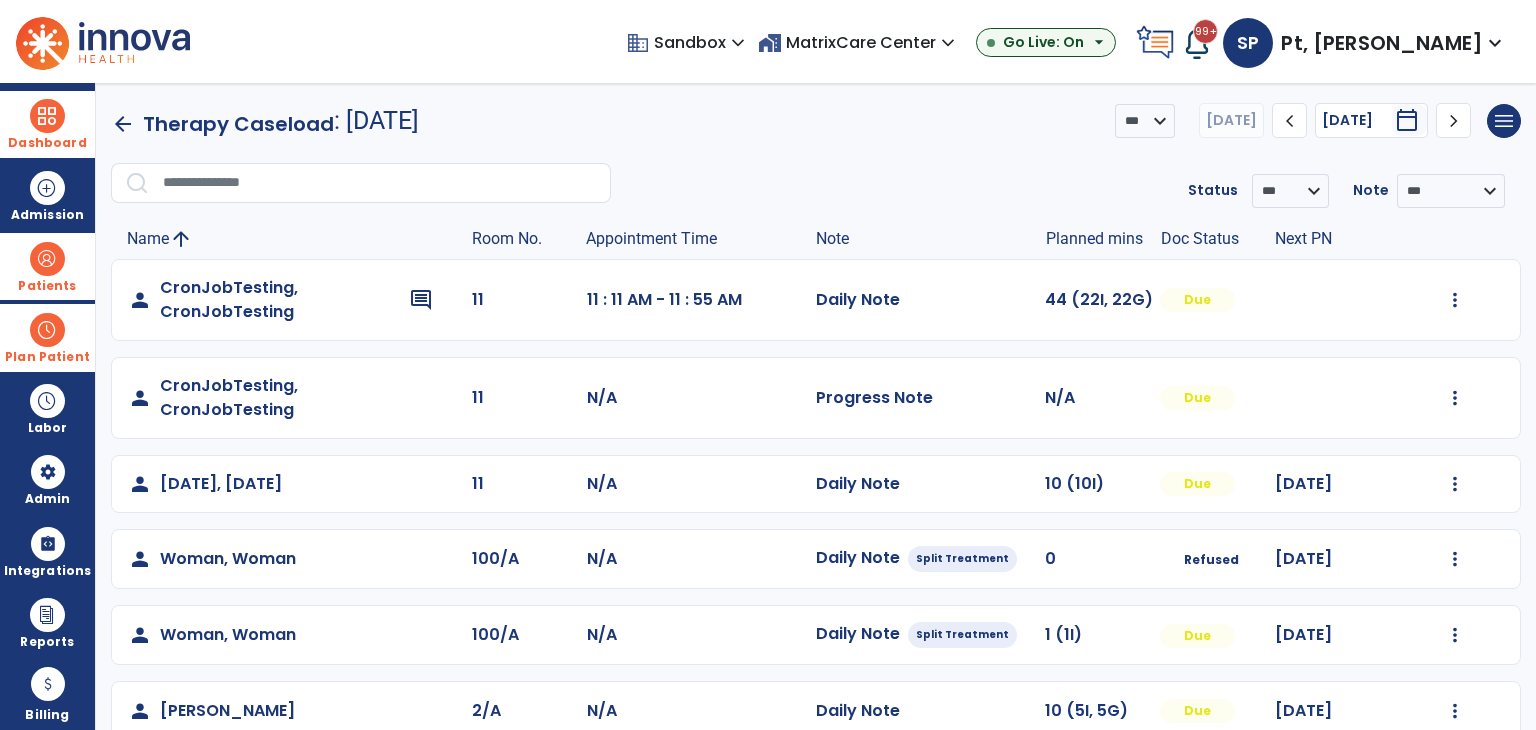 click at bounding box center (47, 259) 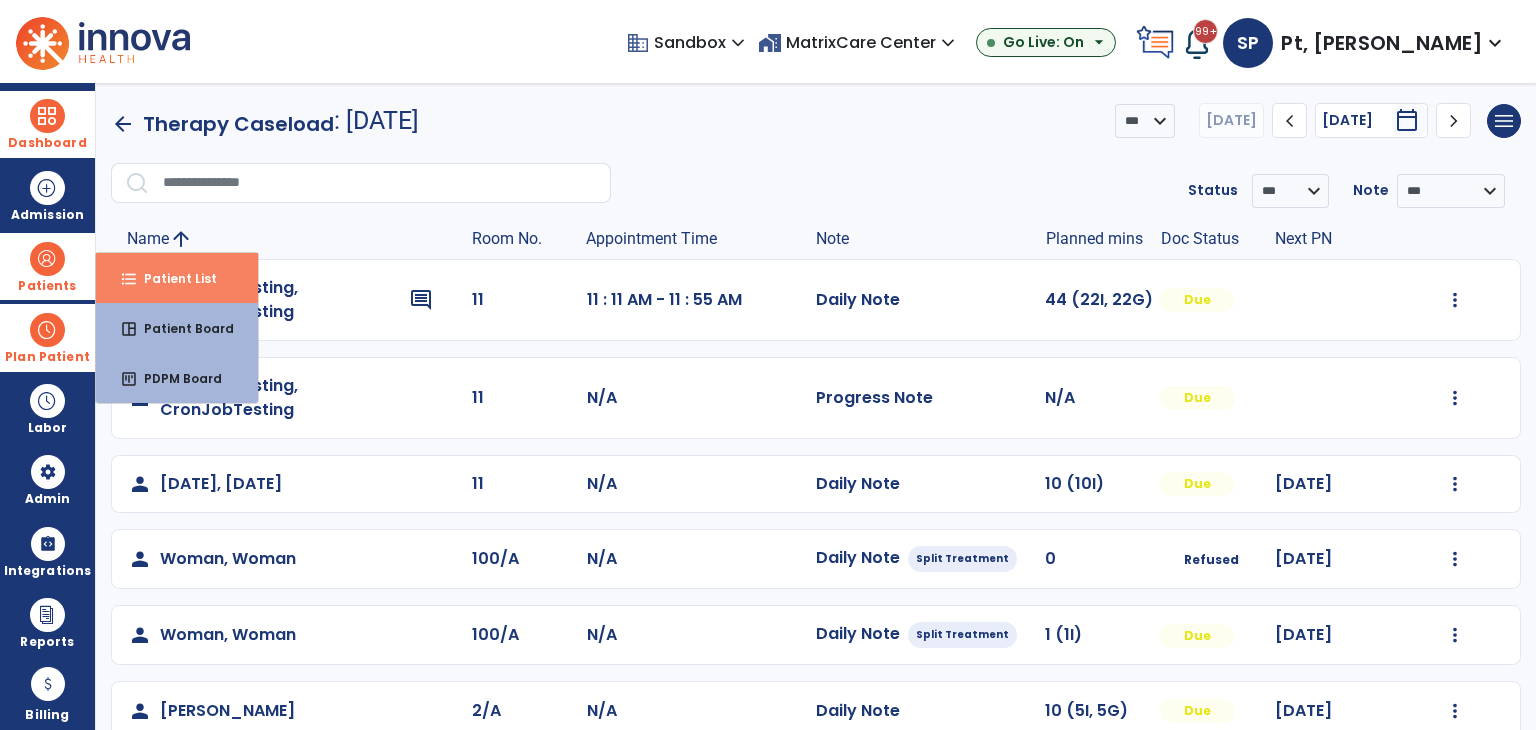 click on "Patient List" at bounding box center [172, 278] 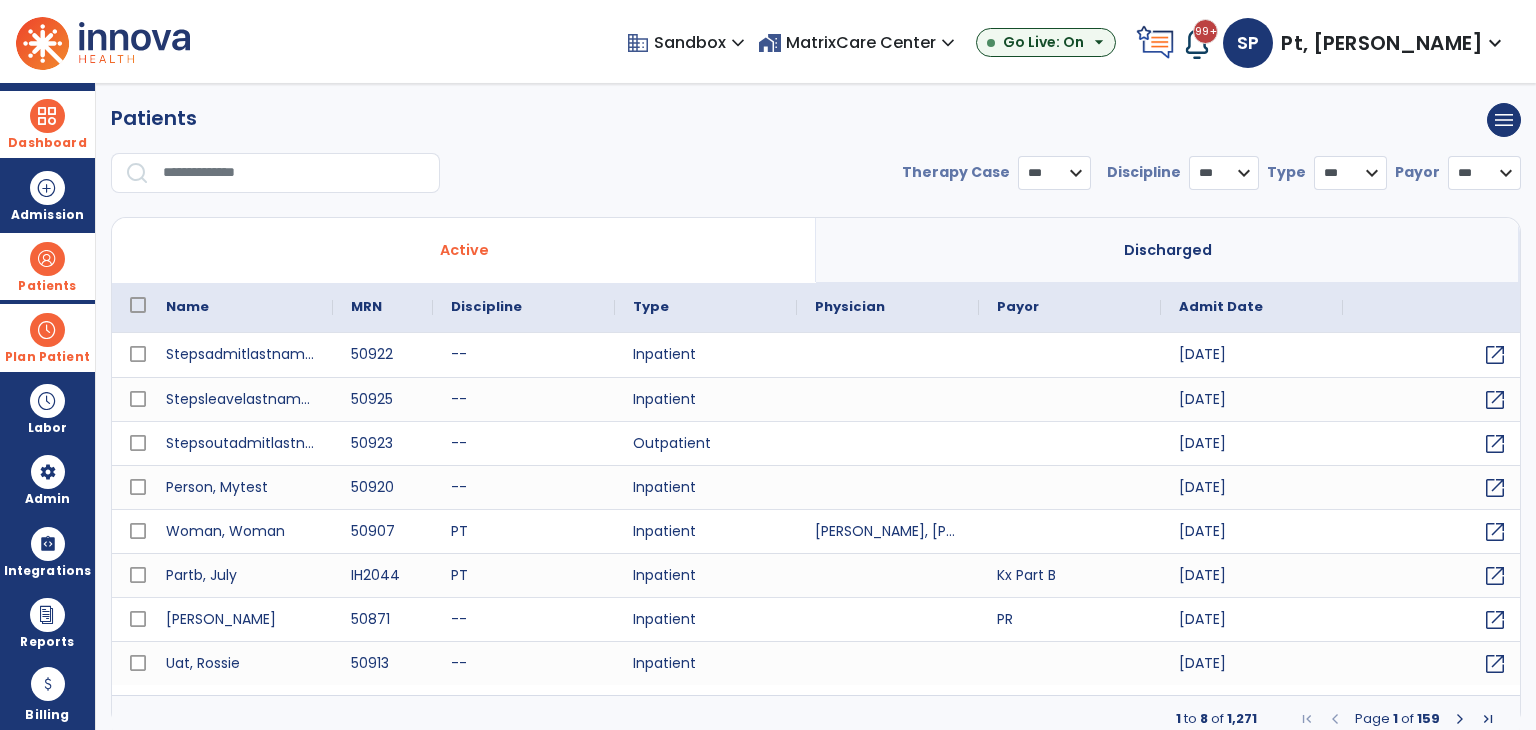select on "***" 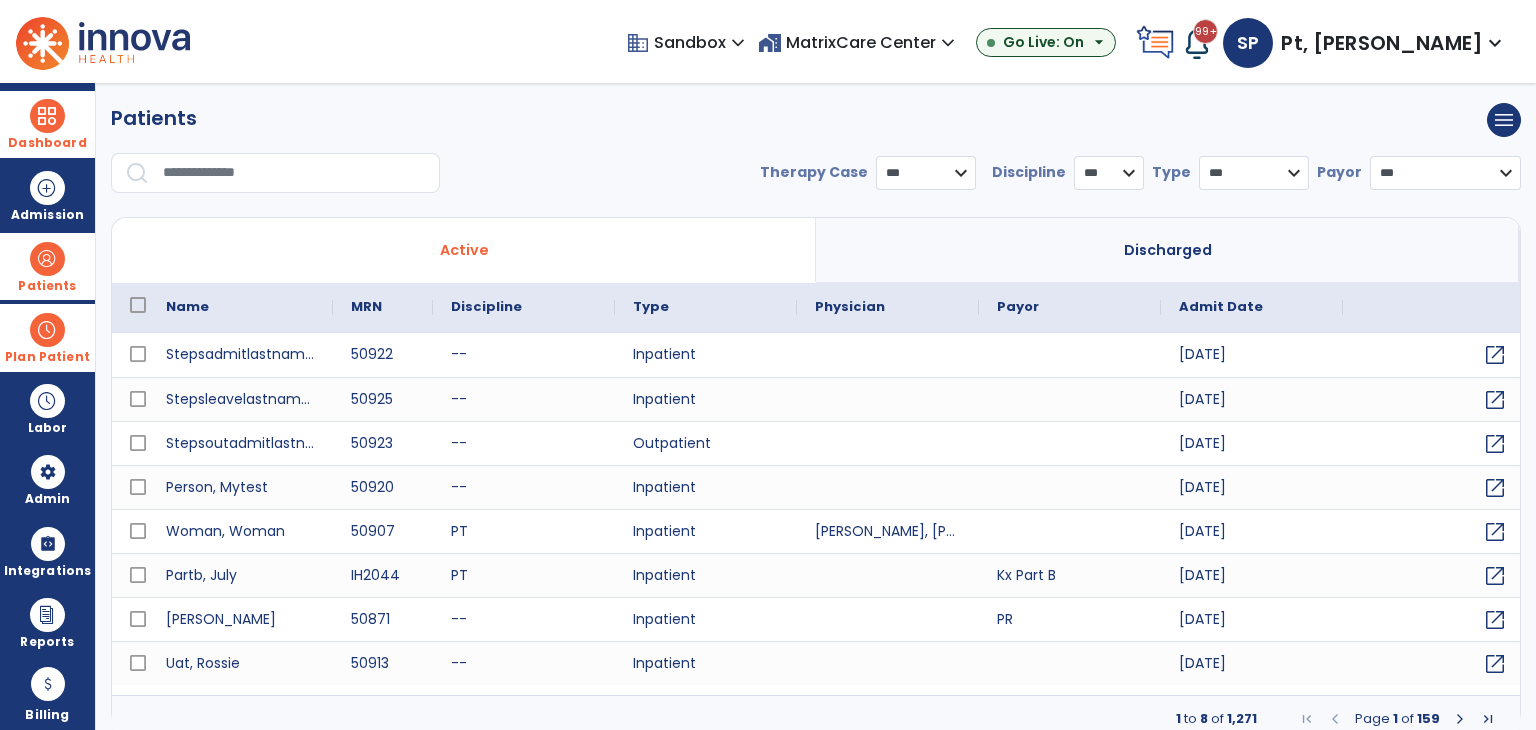 click at bounding box center (47, 116) 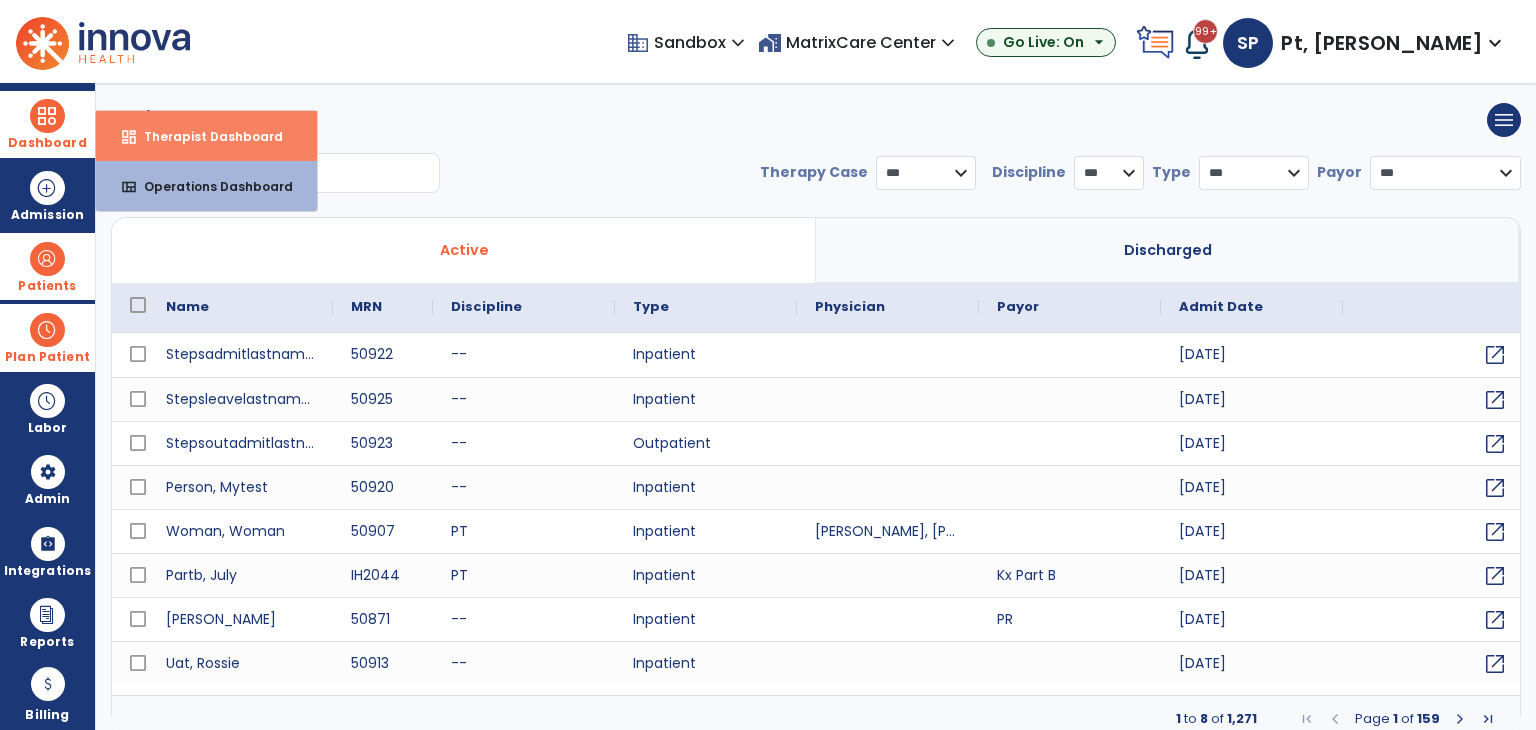 click on "dashboard  Therapist Dashboard" at bounding box center [206, 136] 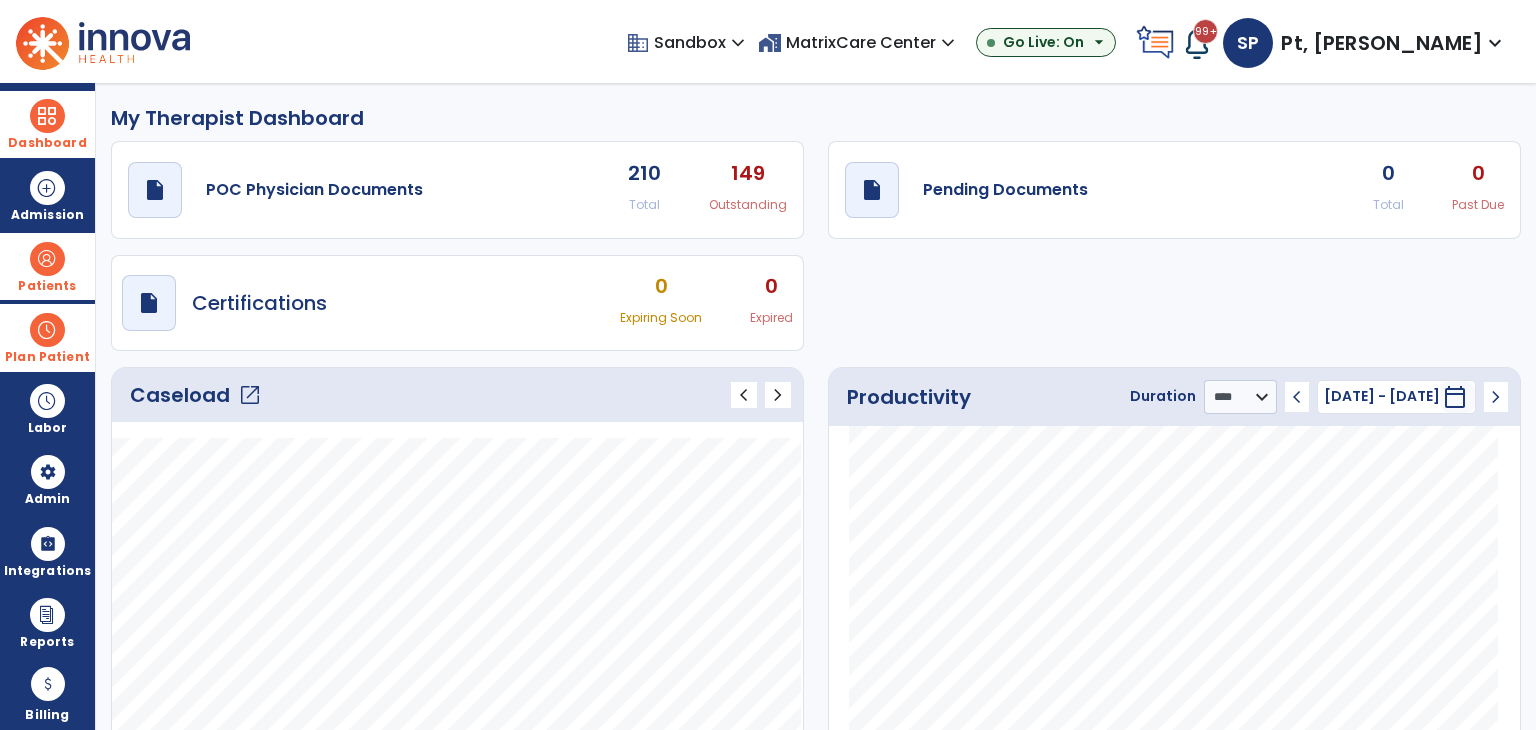click on "open_in_new" 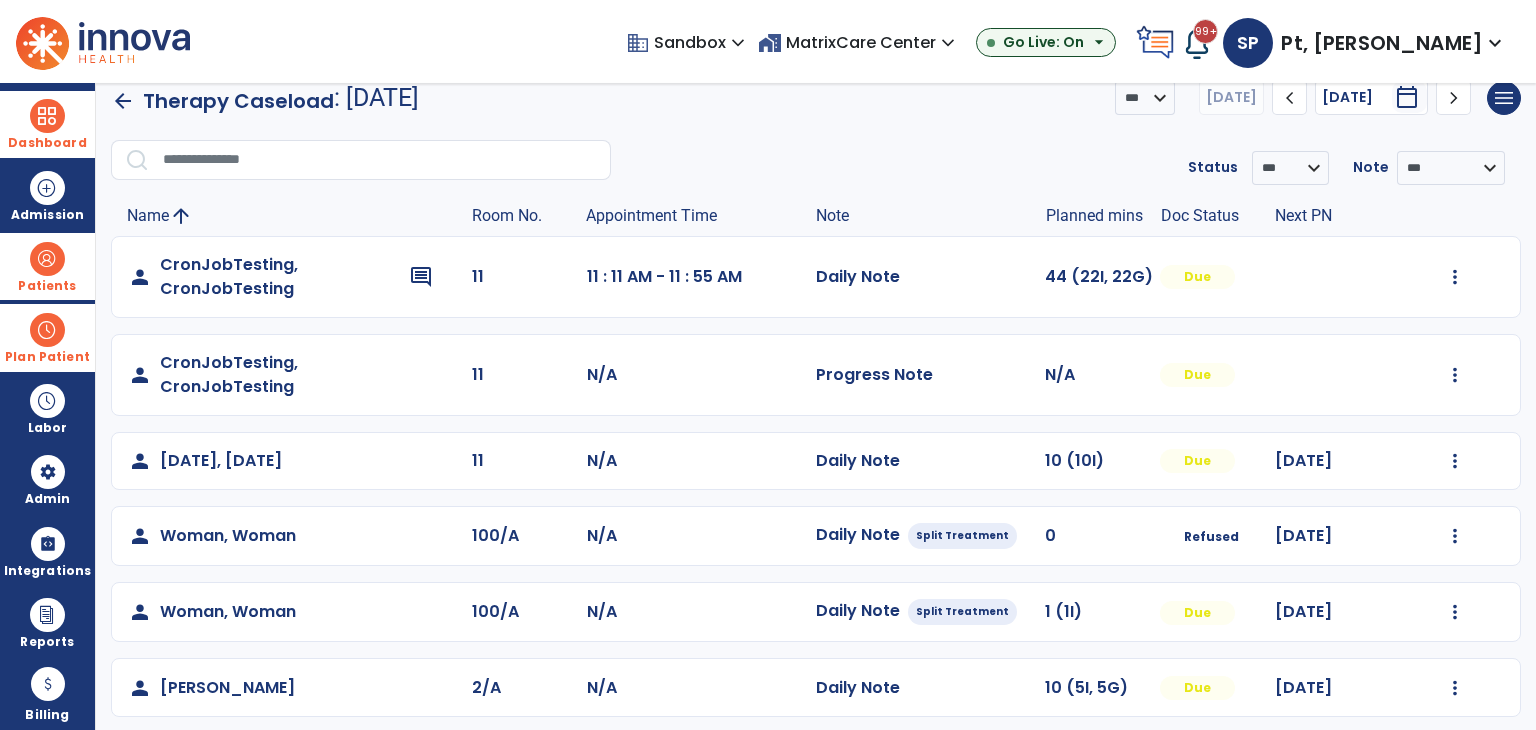 scroll, scrollTop: 32, scrollLeft: 0, axis: vertical 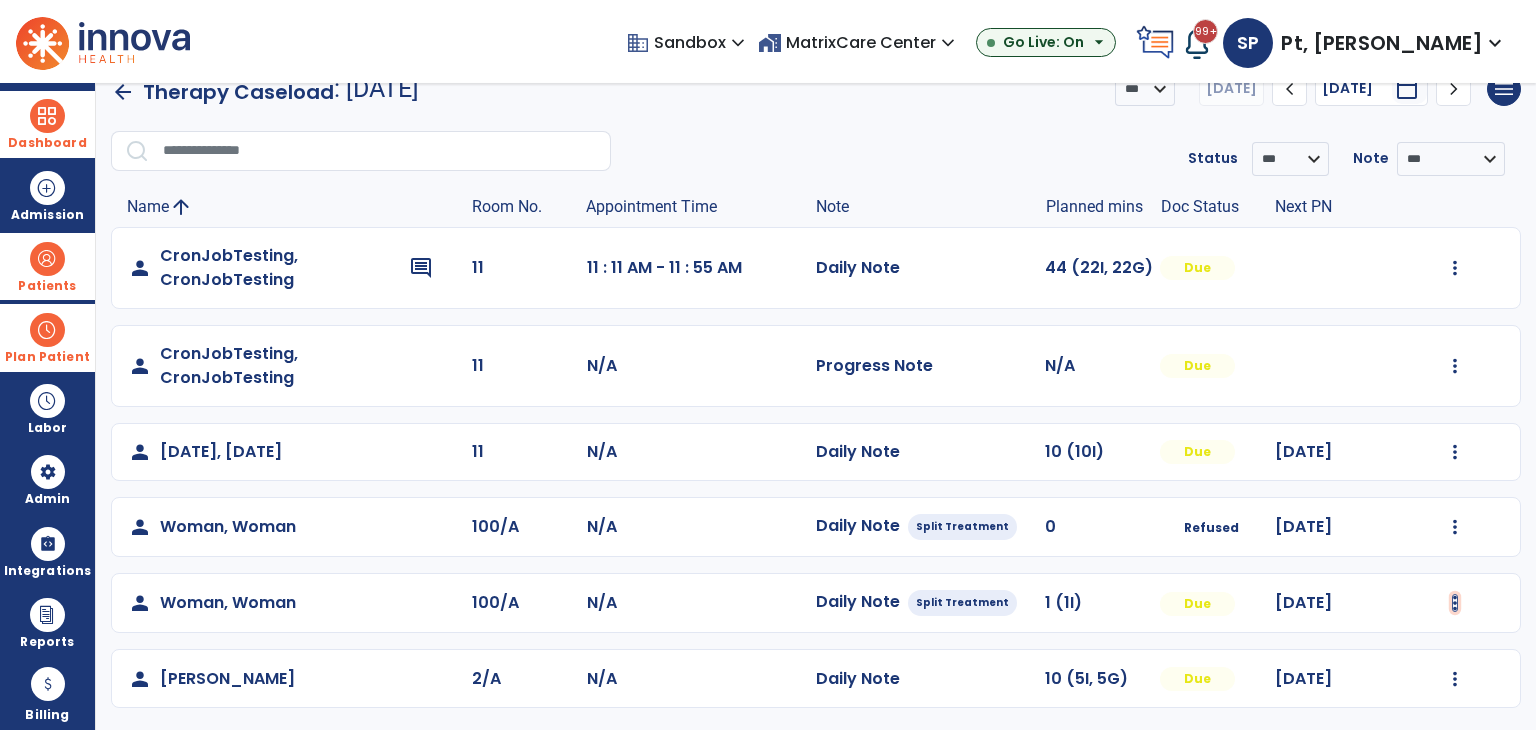 click at bounding box center (1455, 268) 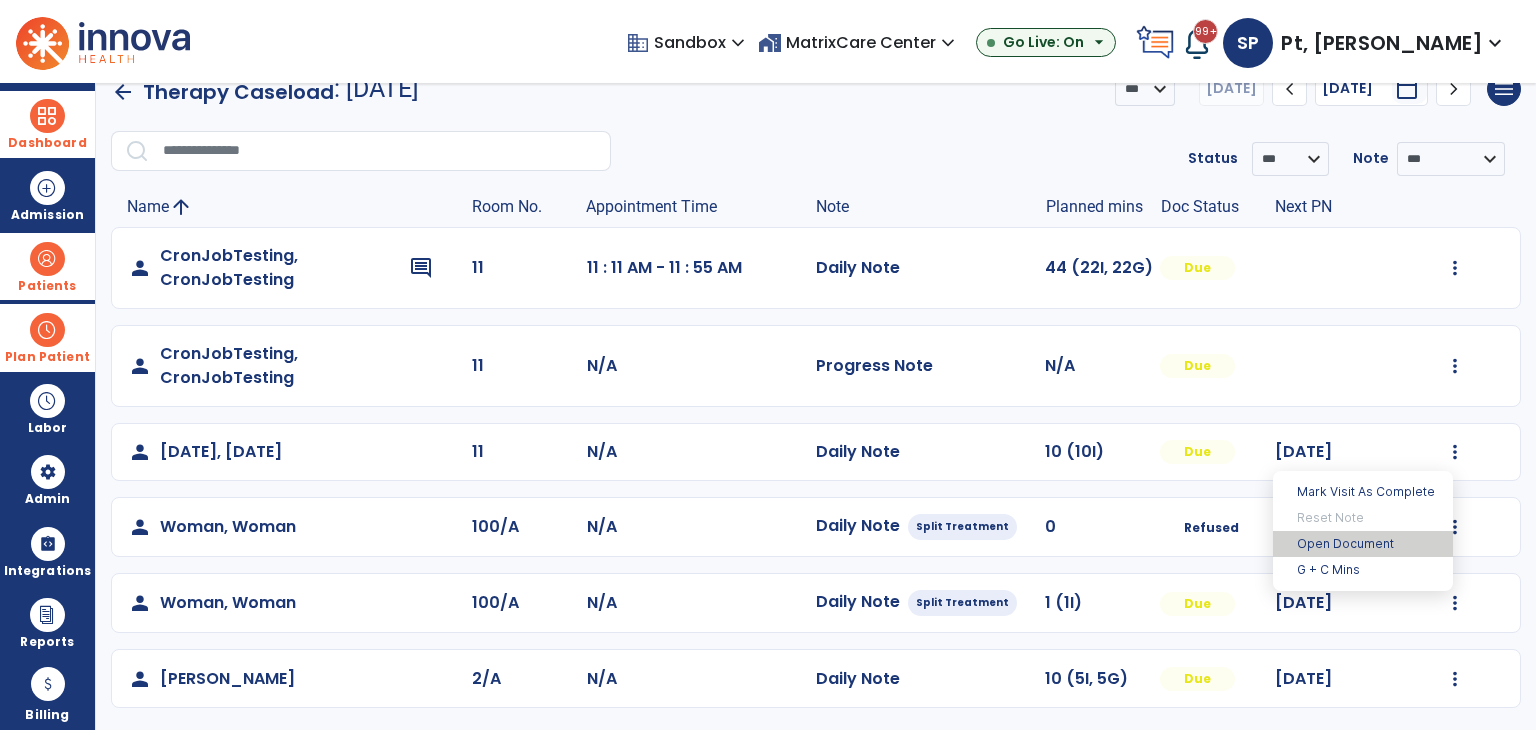 click on "Open Document" at bounding box center (1363, 544) 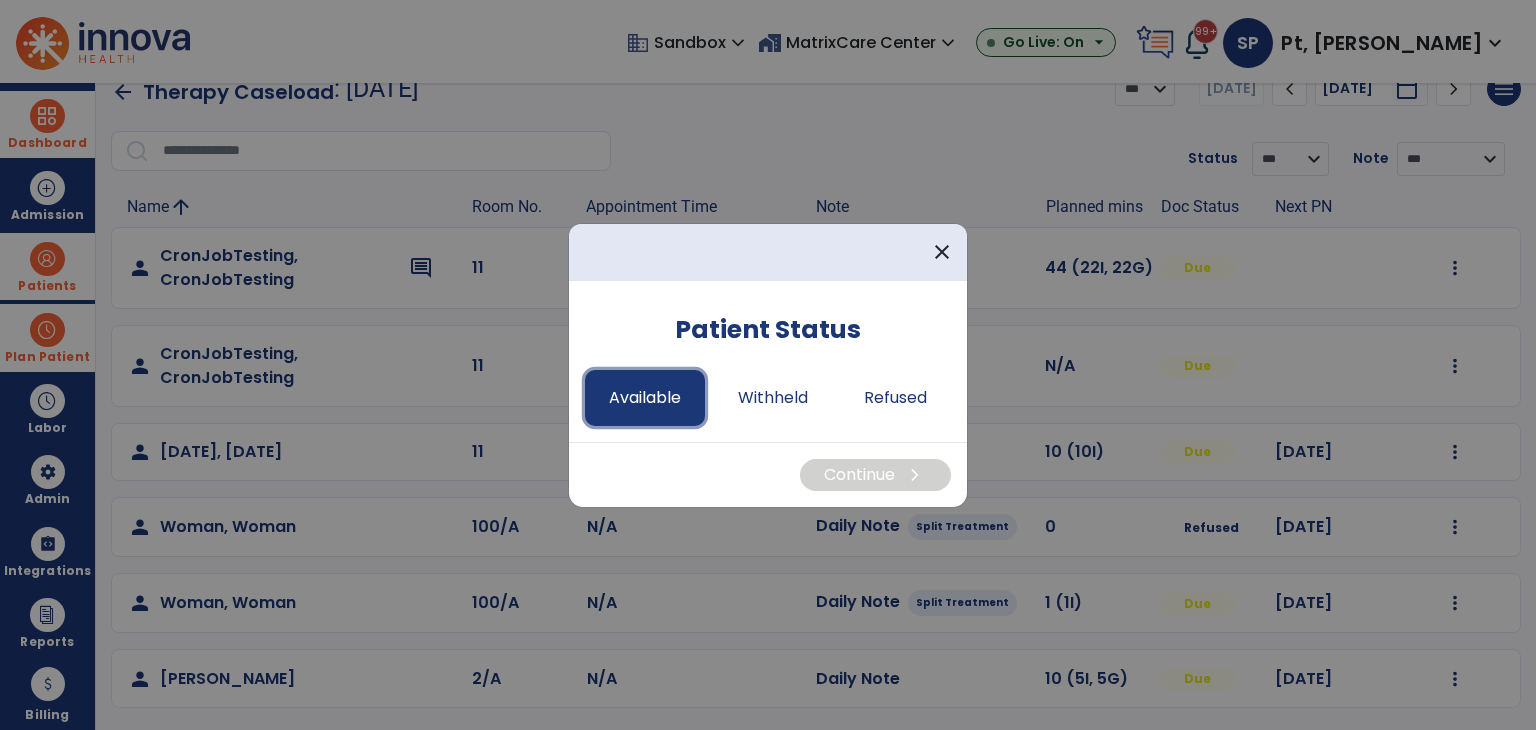 click on "Available" at bounding box center (645, 398) 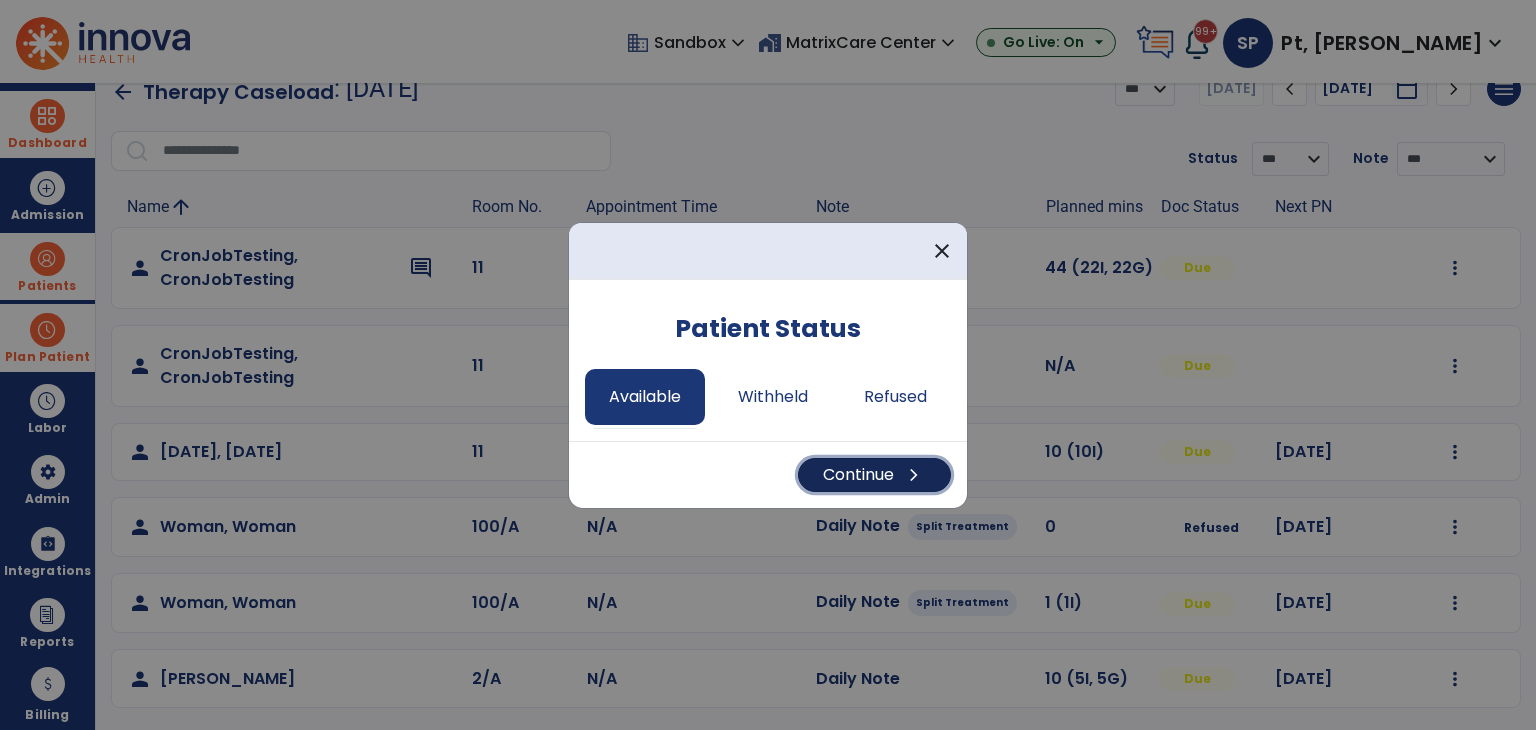 click on "Continue   chevron_right" at bounding box center [874, 475] 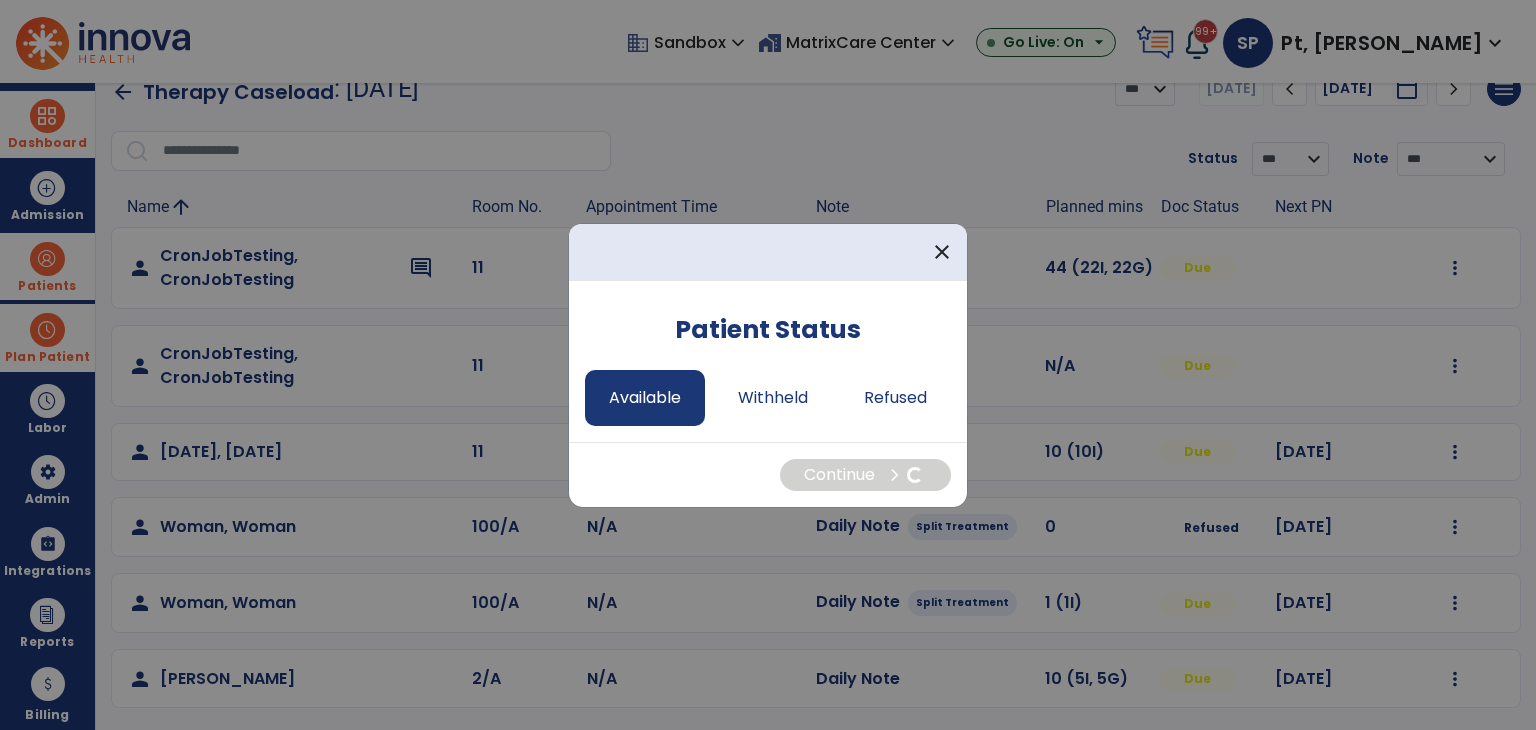 select on "*" 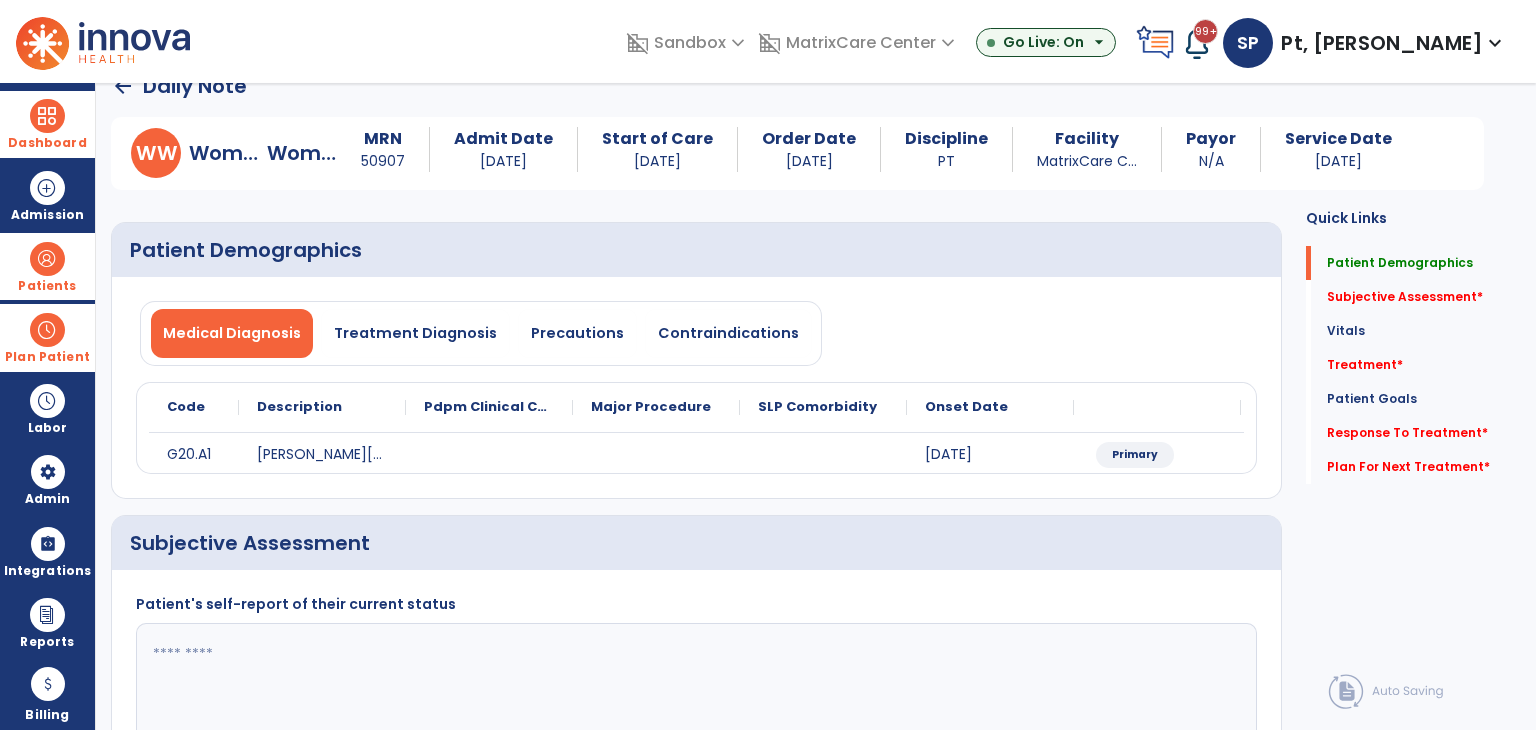 scroll, scrollTop: 232, scrollLeft: 0, axis: vertical 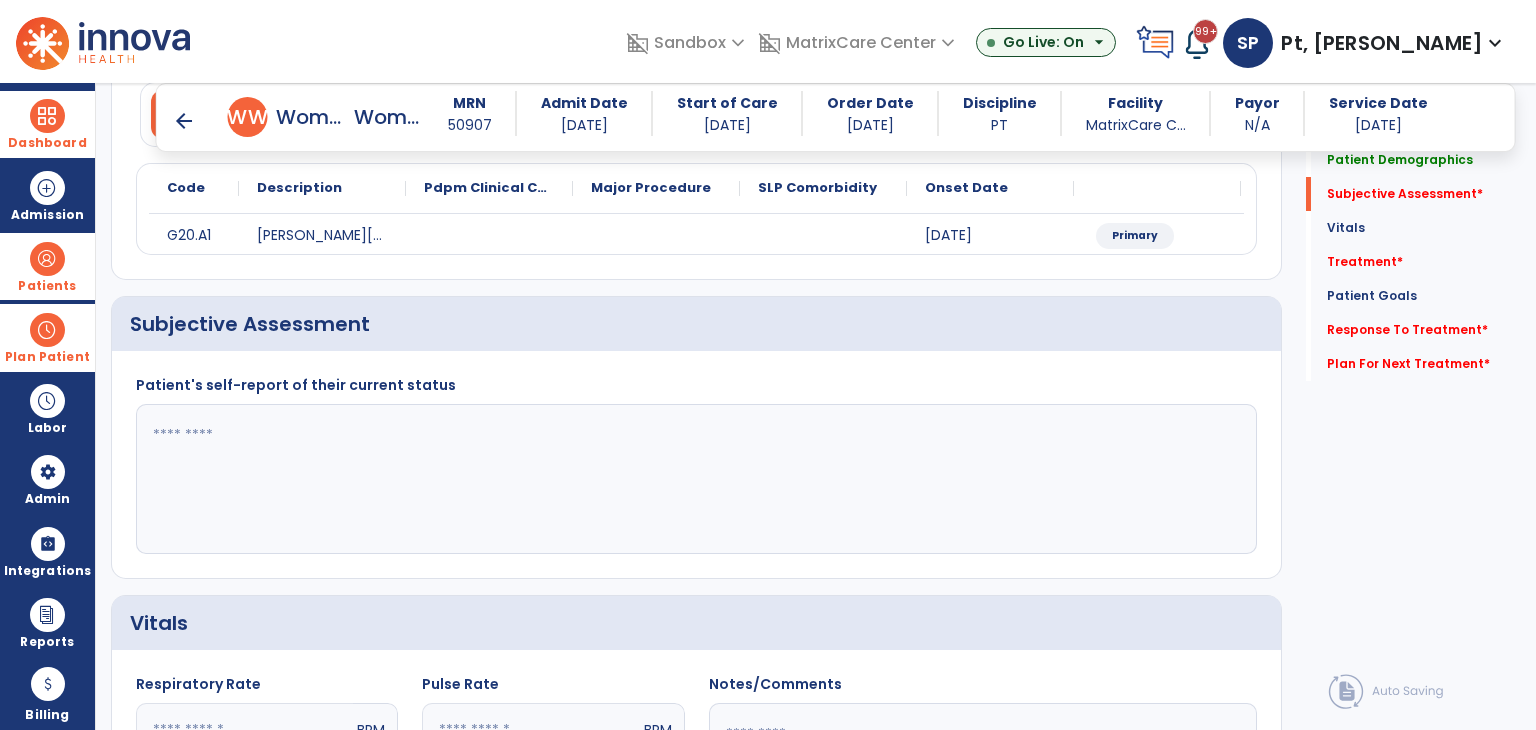 click 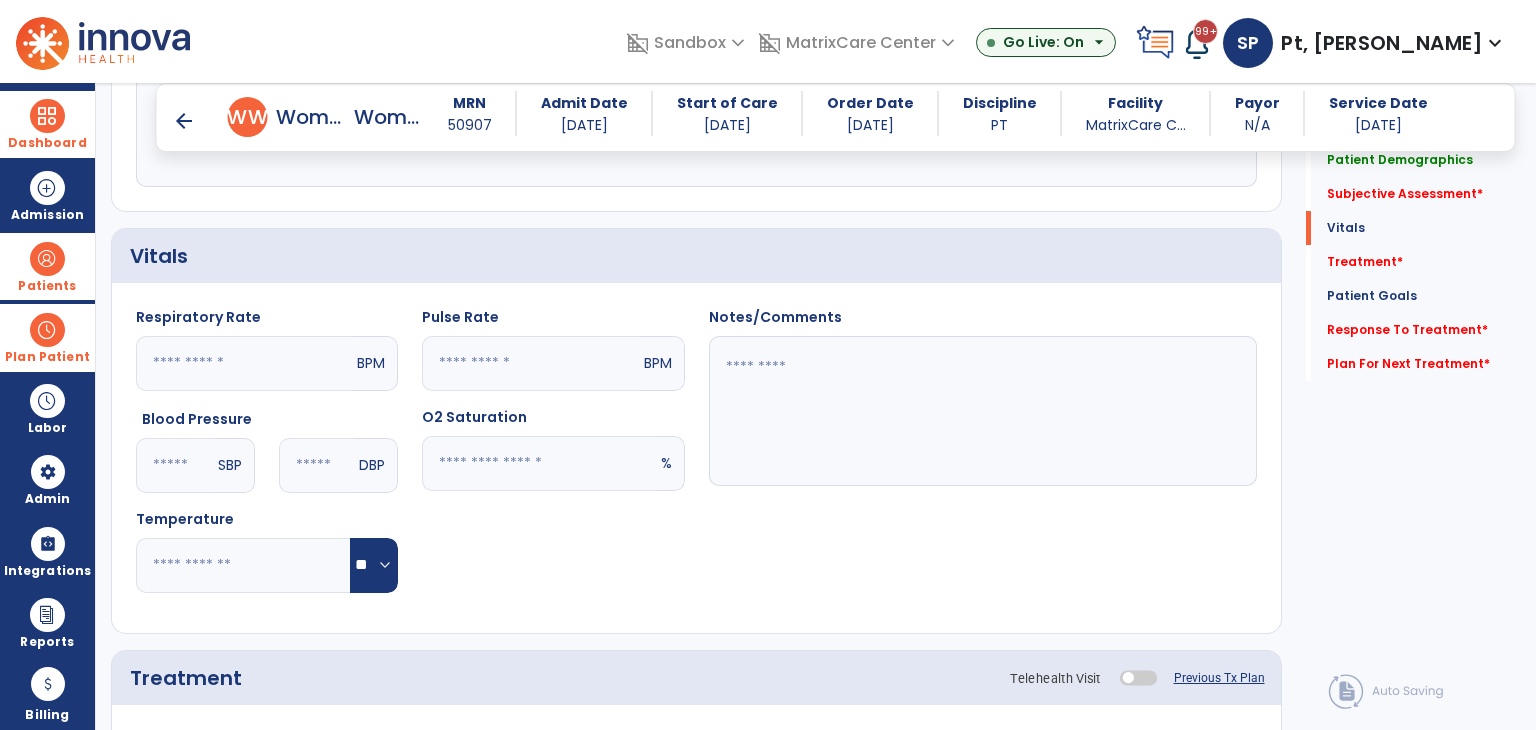 scroll, scrollTop: 632, scrollLeft: 0, axis: vertical 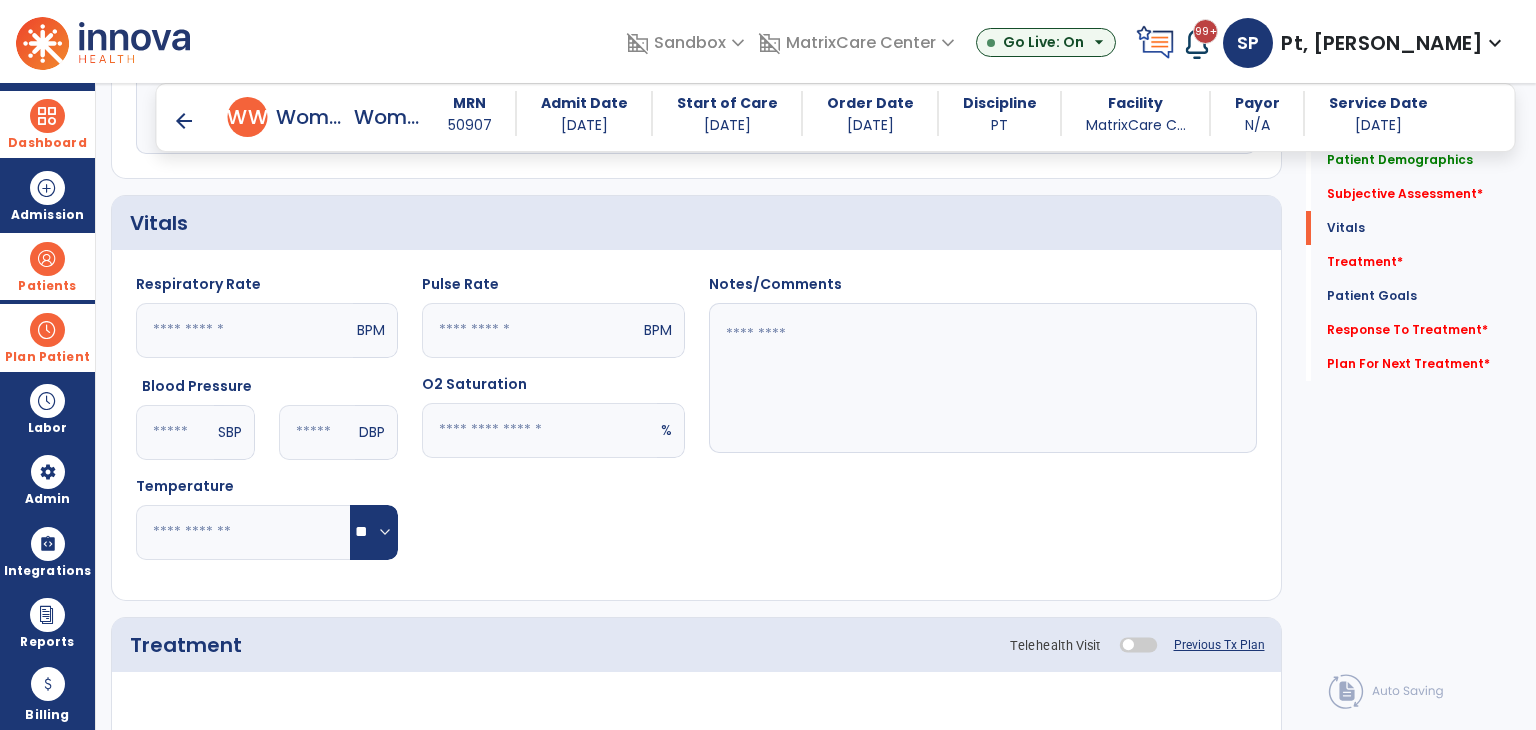 type on "****" 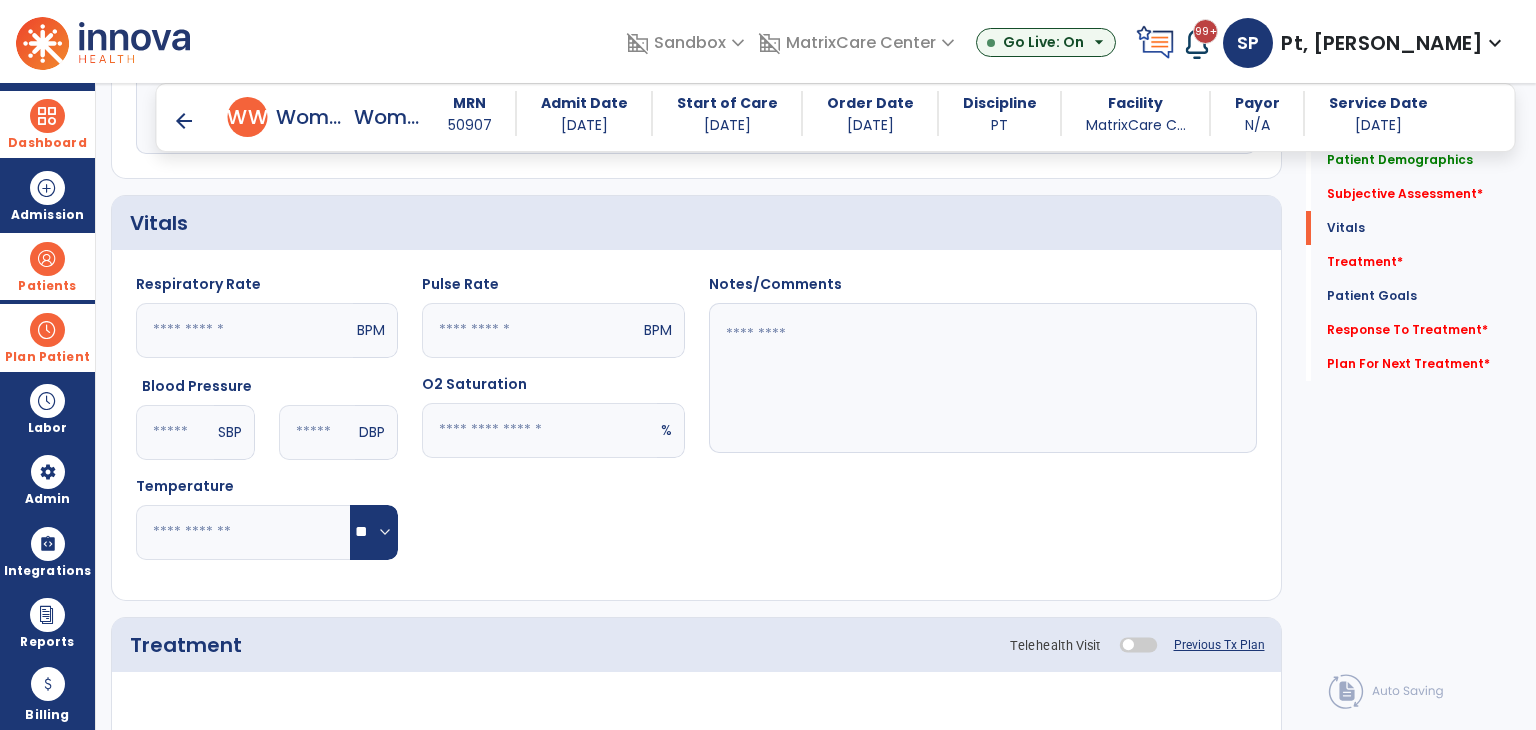 click 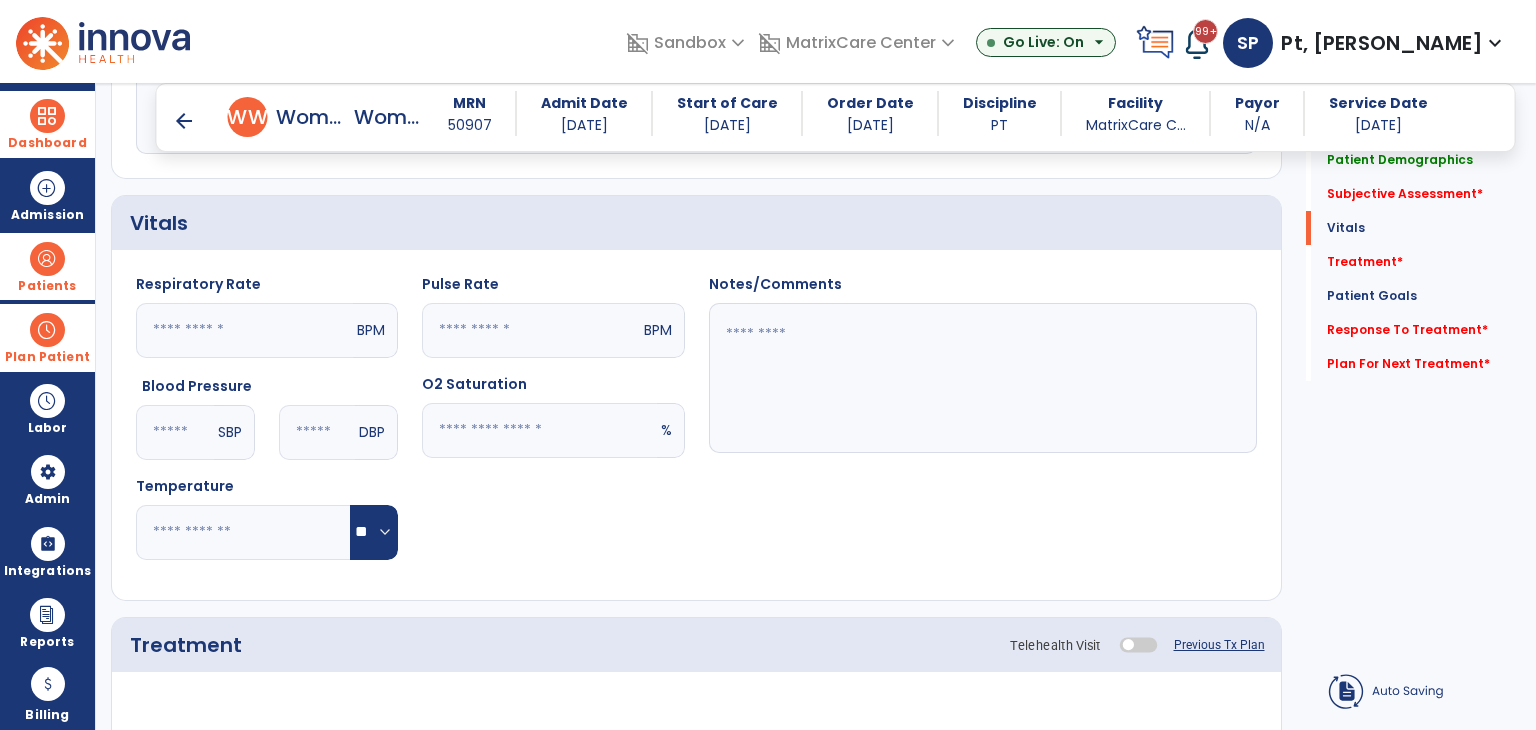 click 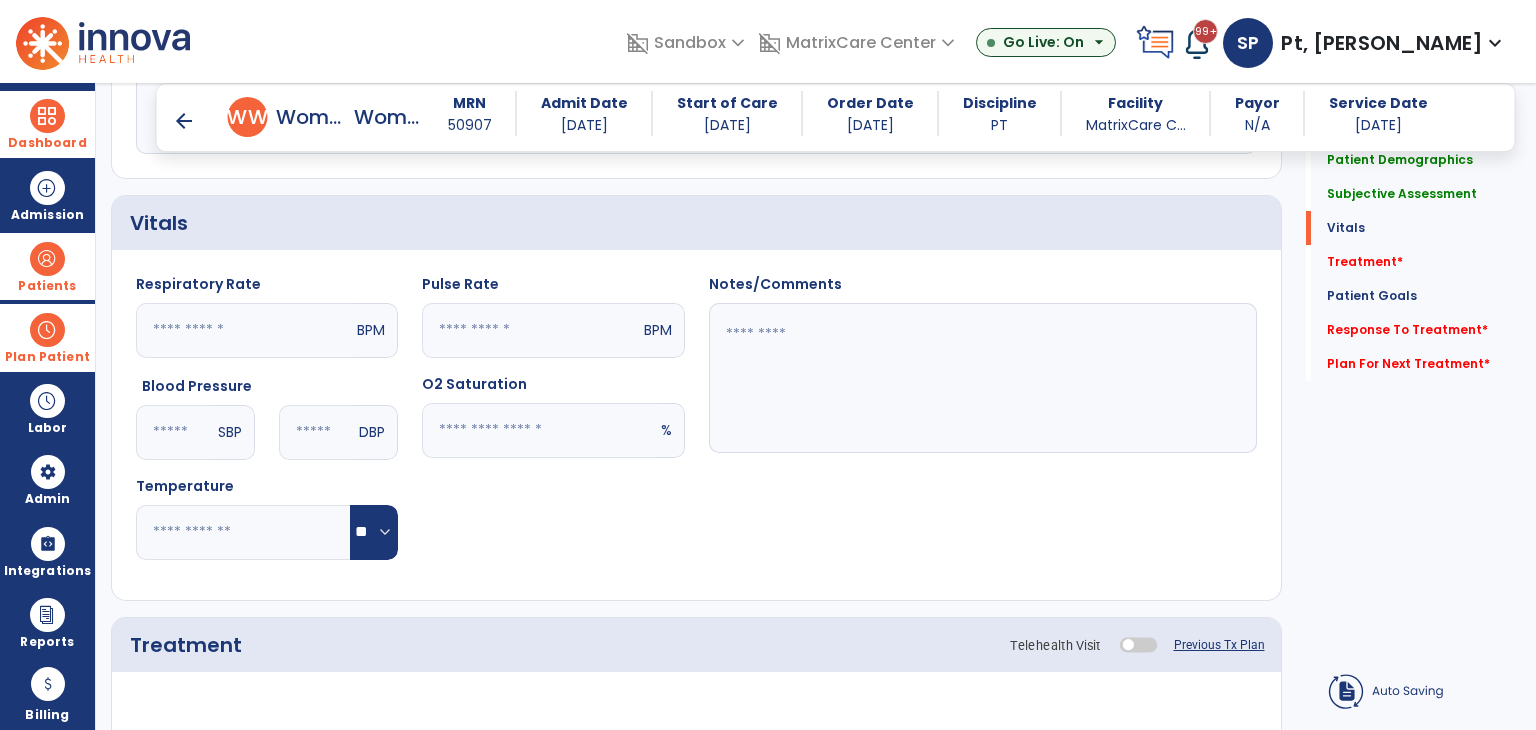 type on "**" 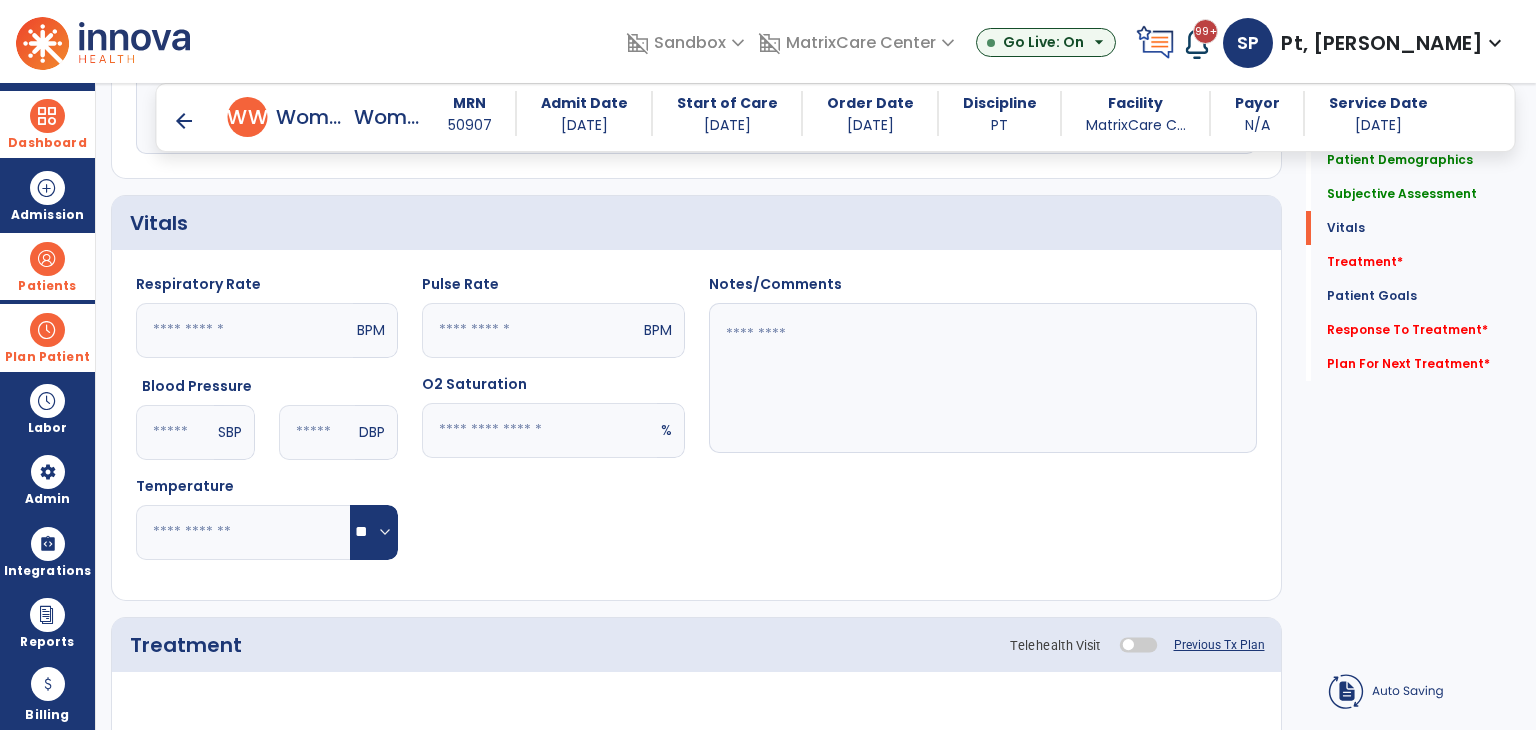 click 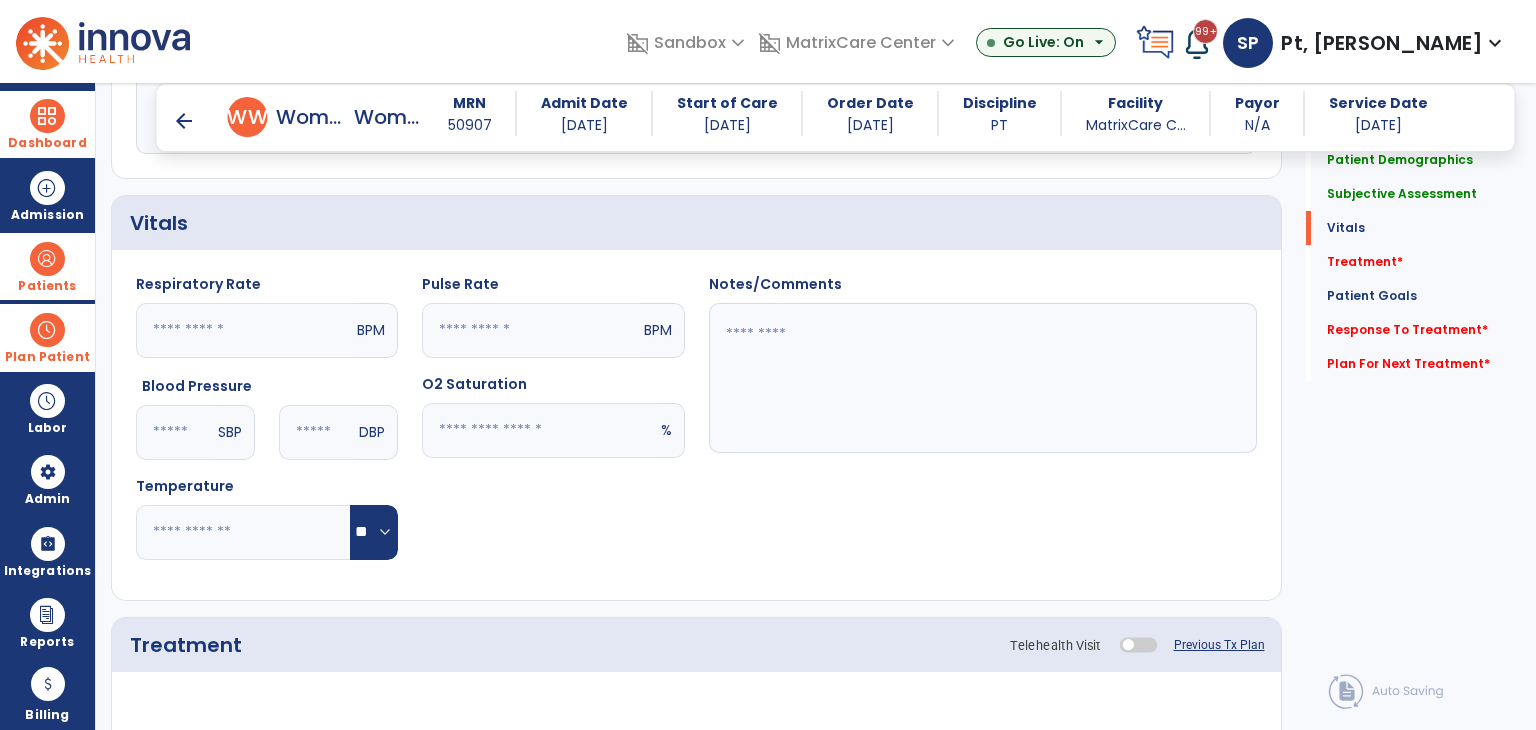 type on "**" 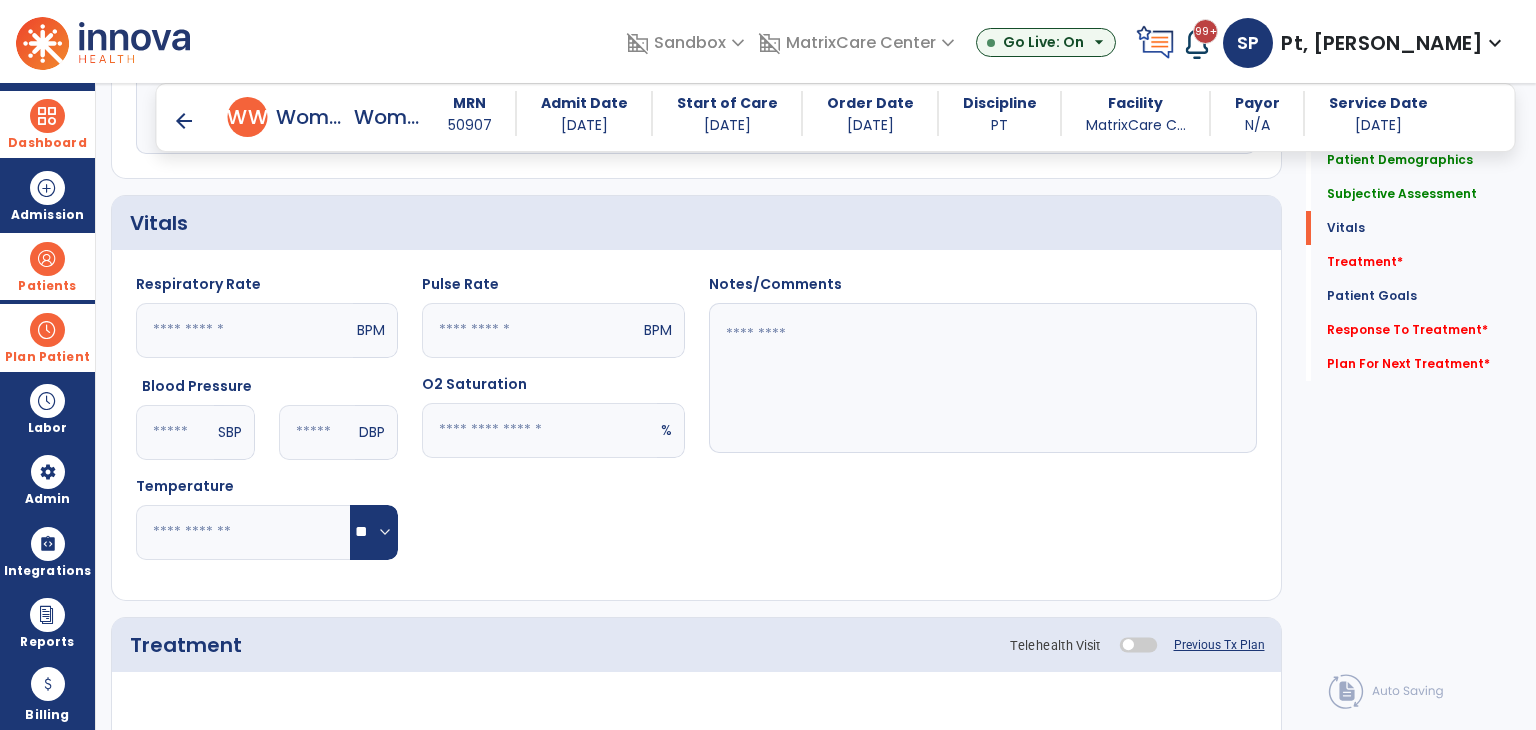 click 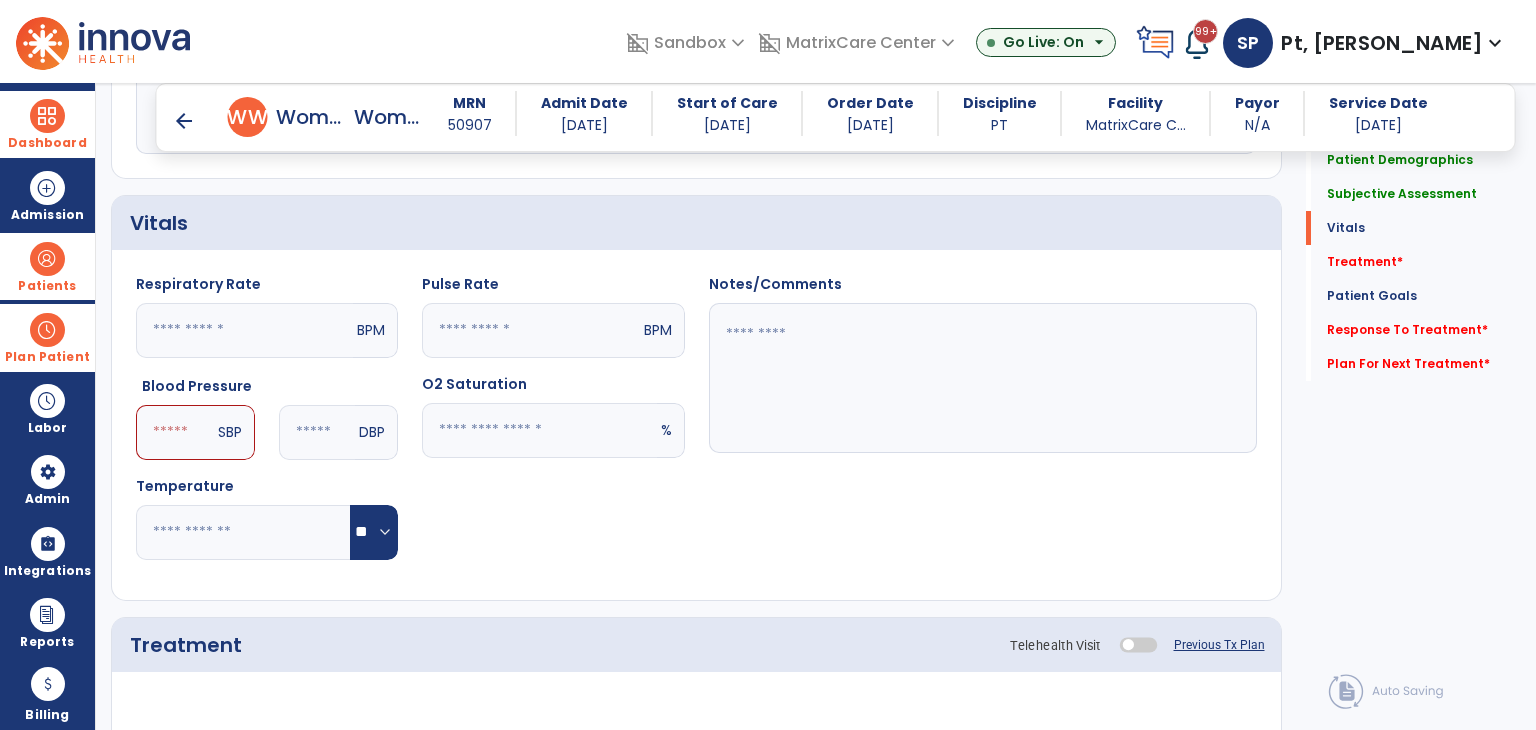 type on "**" 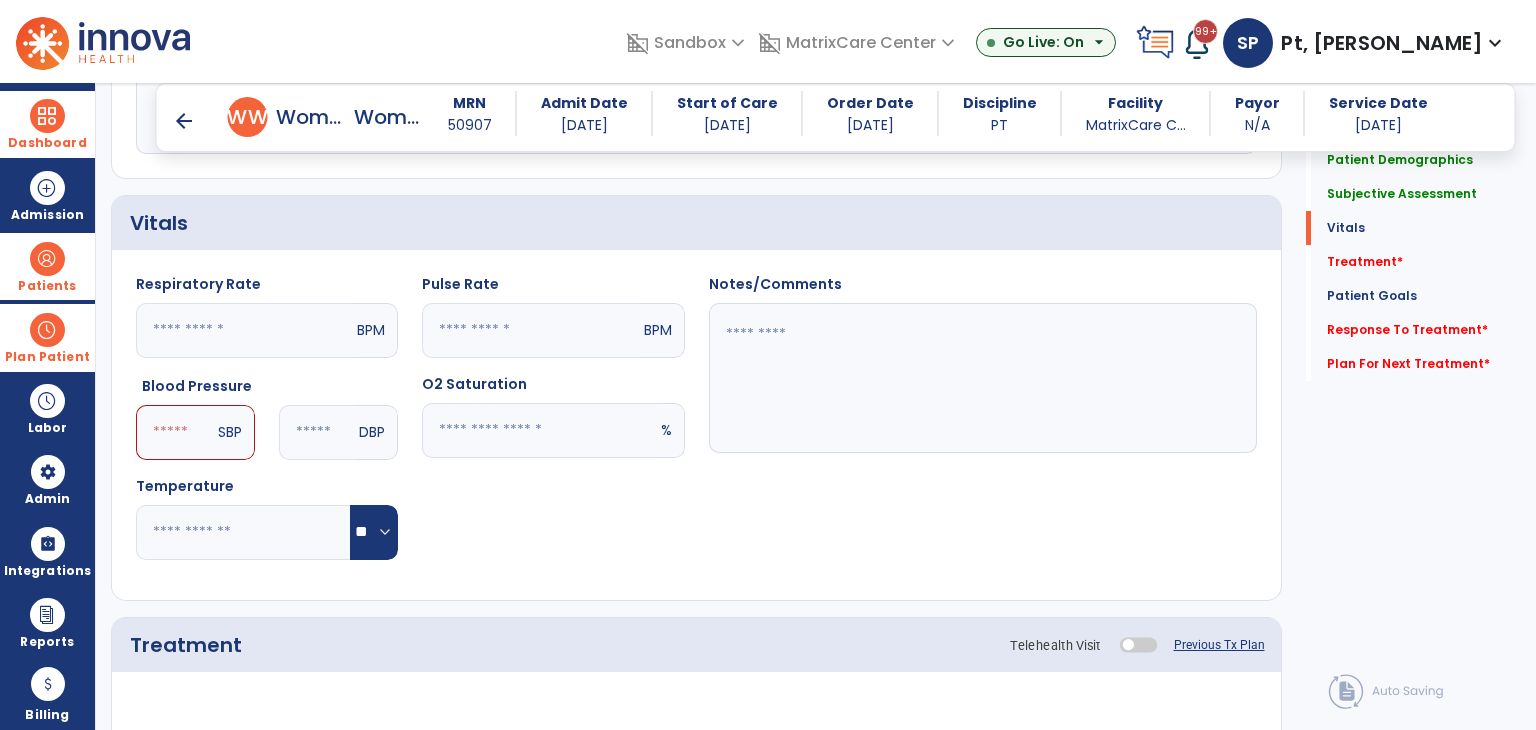 click 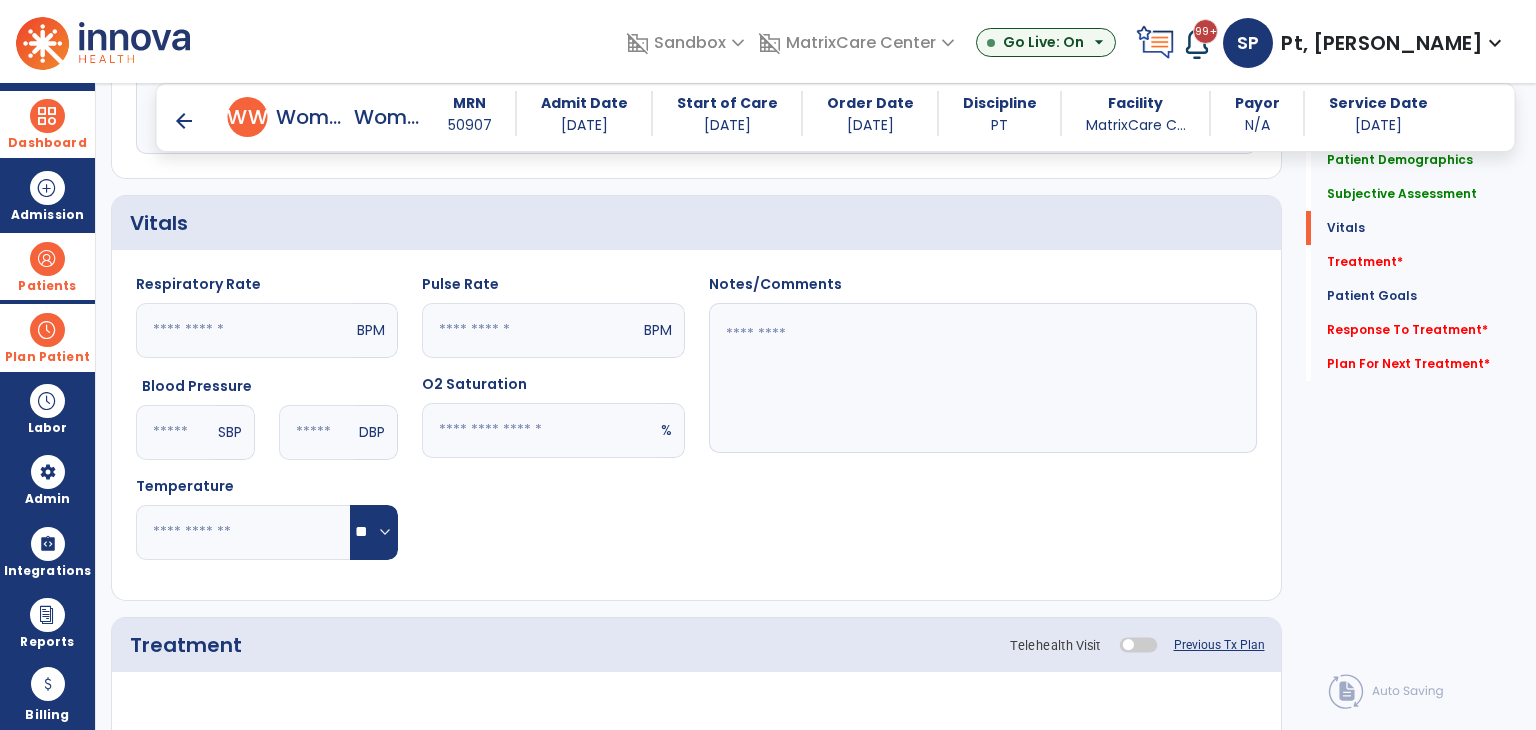 type on "**" 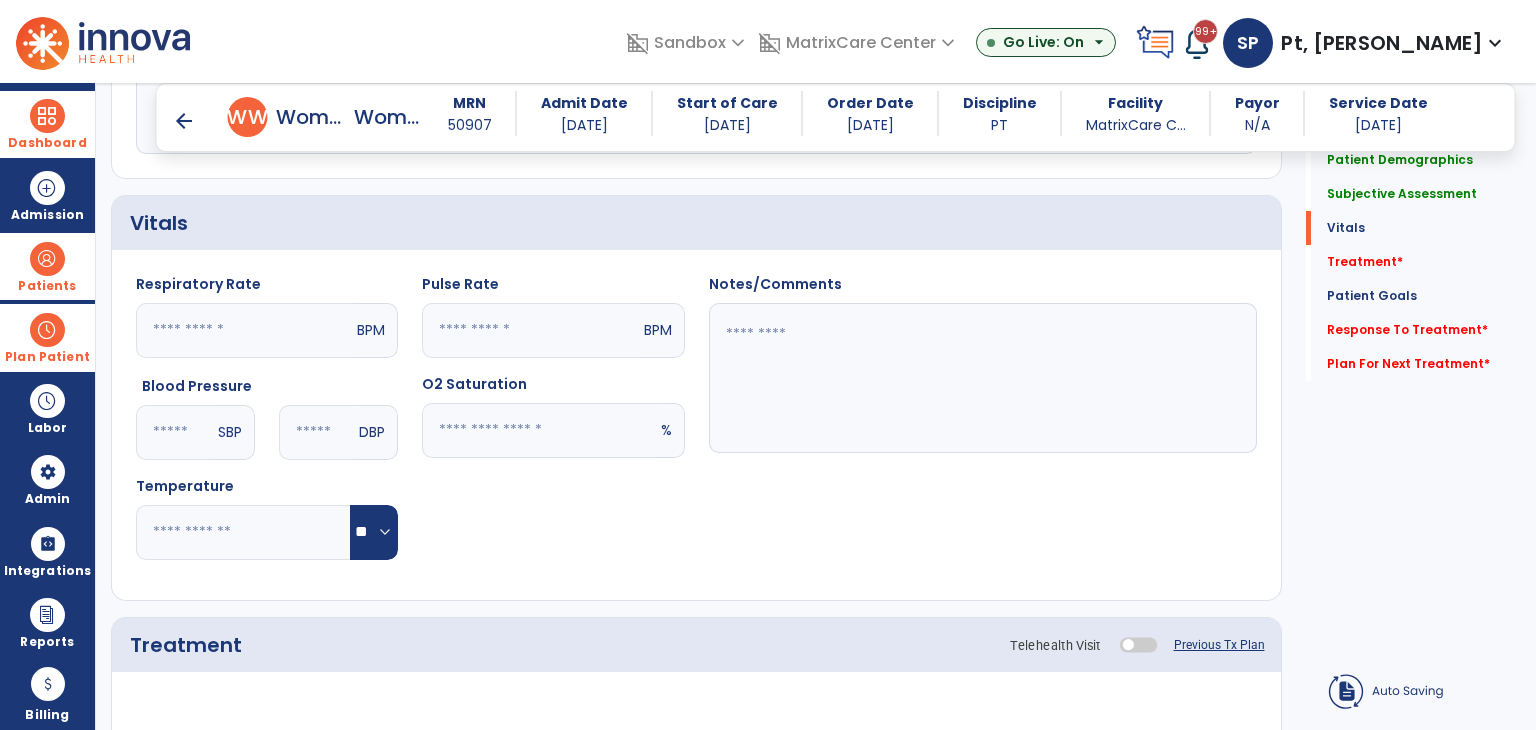 click 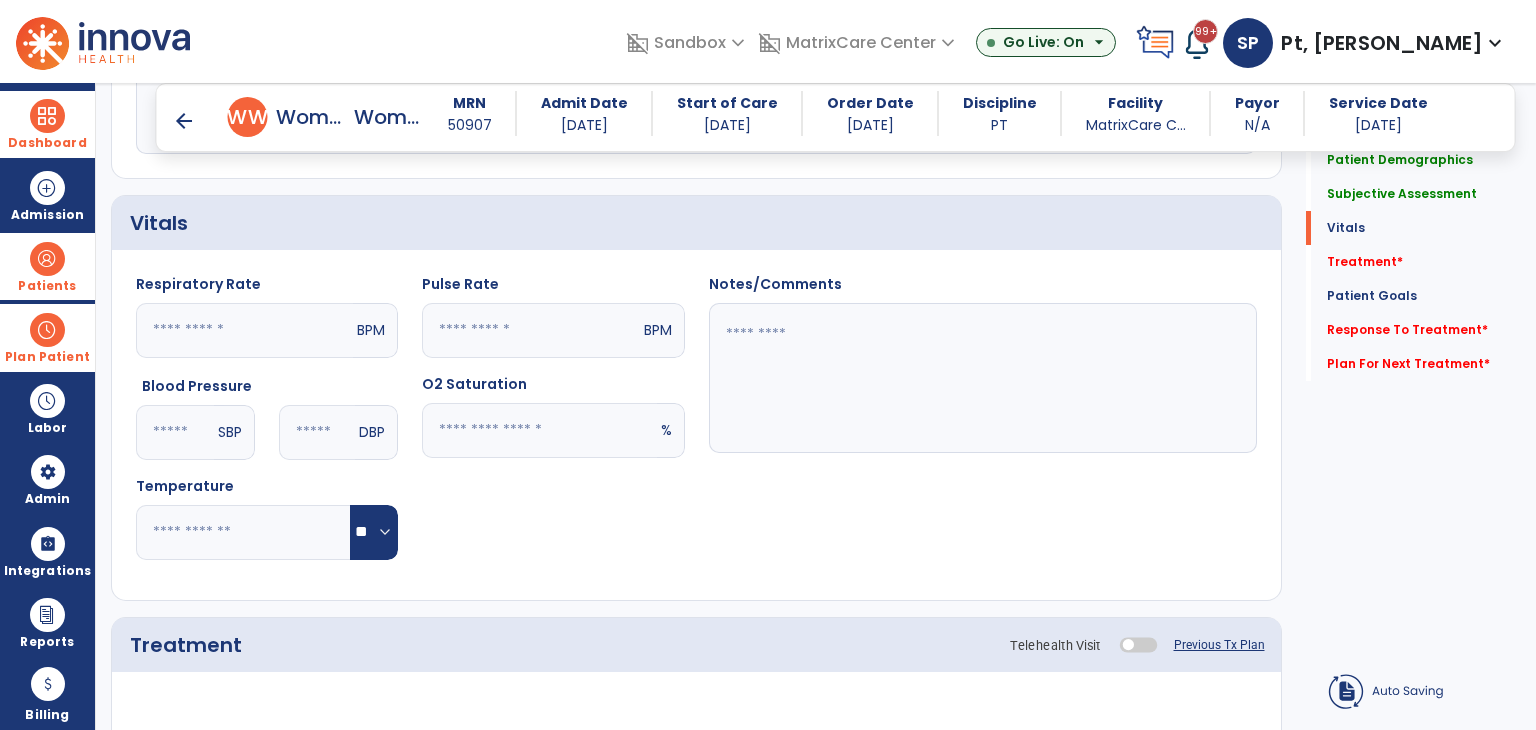 type on "**" 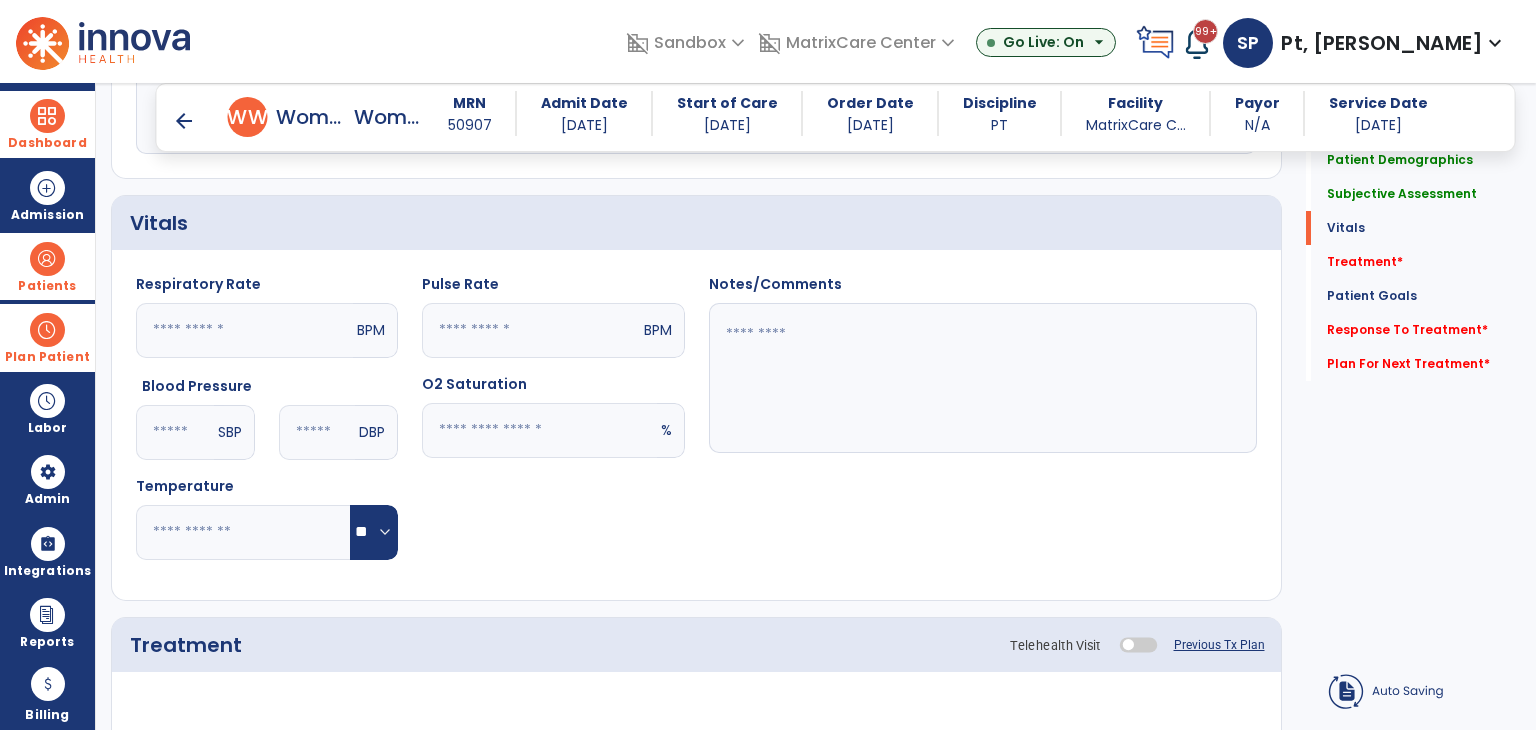 click 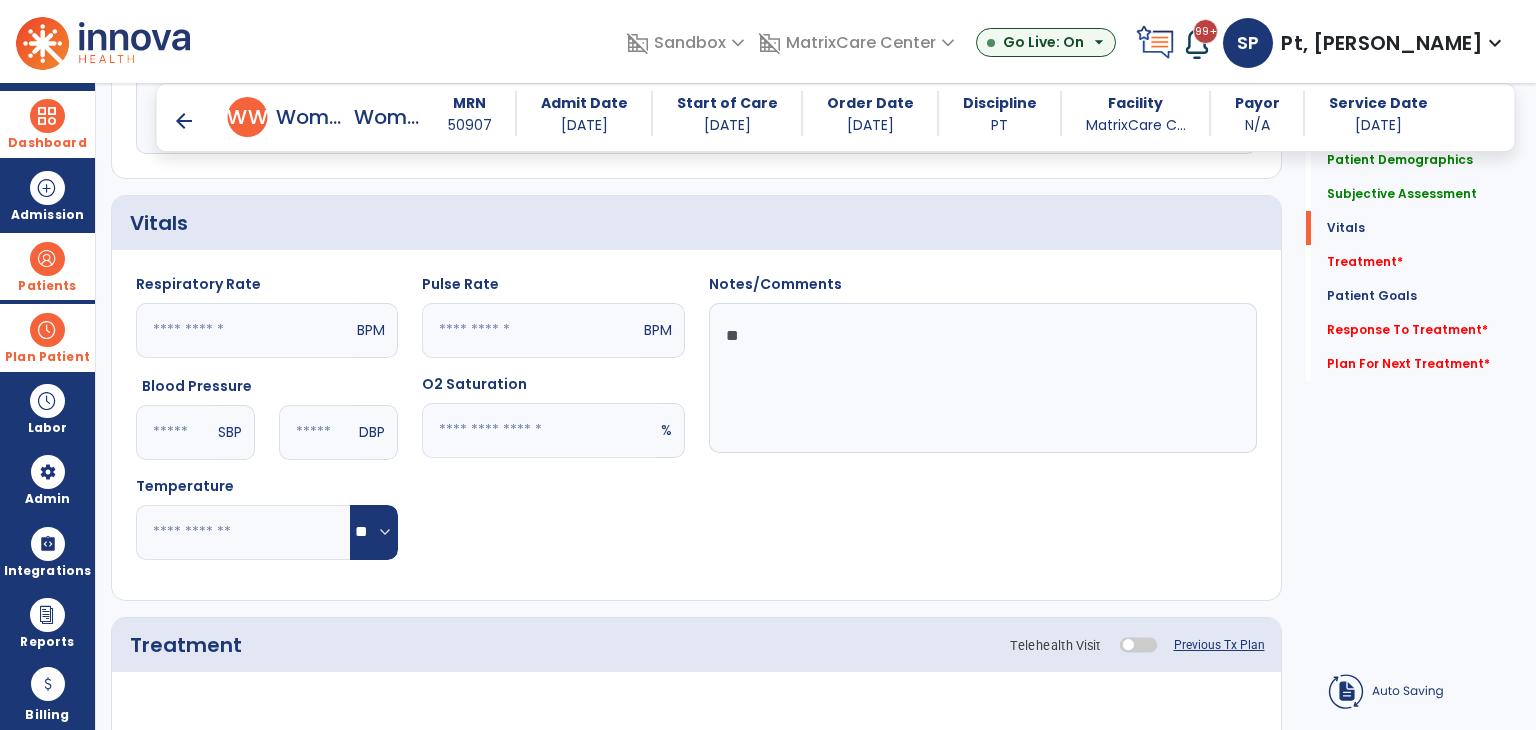 type on "**" 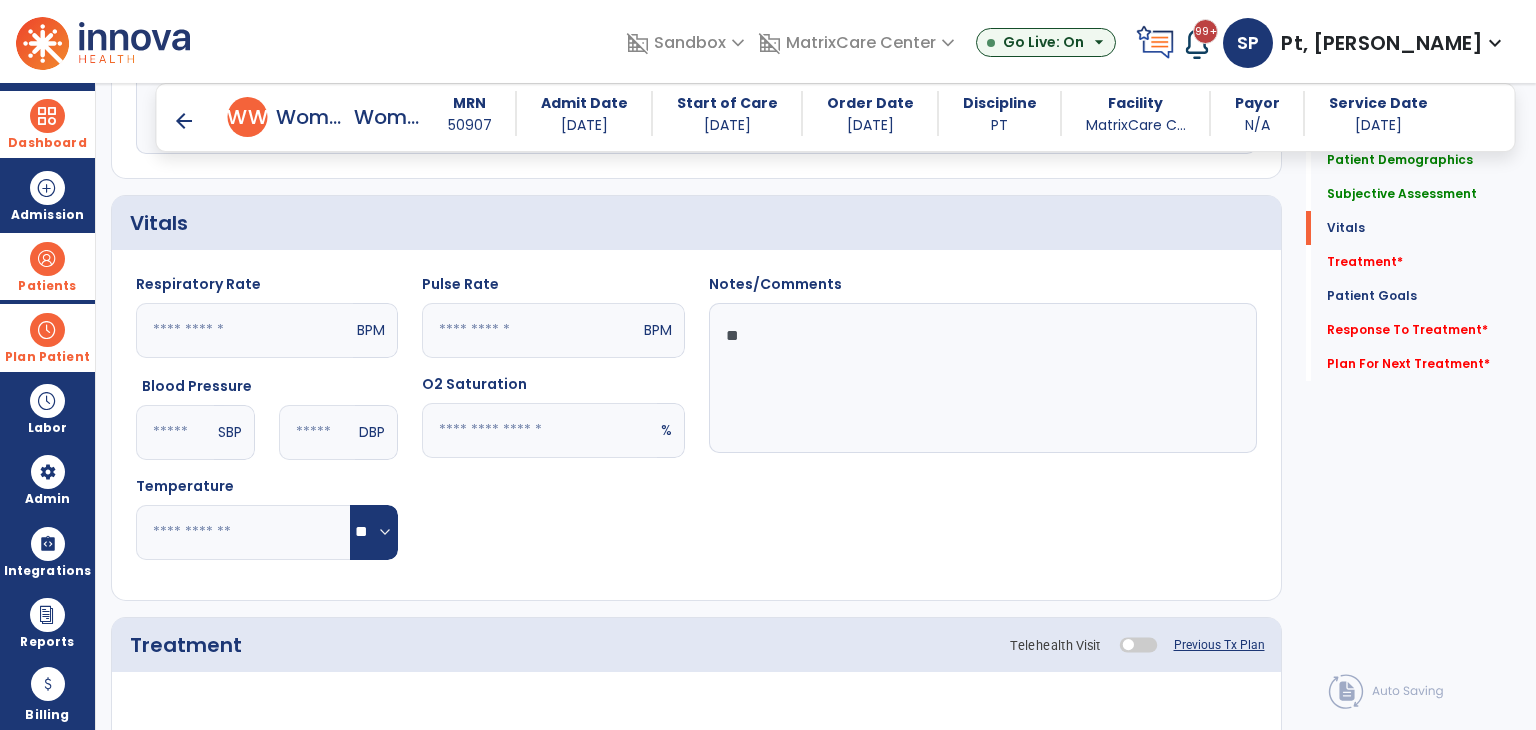 click on "Pulse Rate  ** BPM O2 Saturation  ** %" 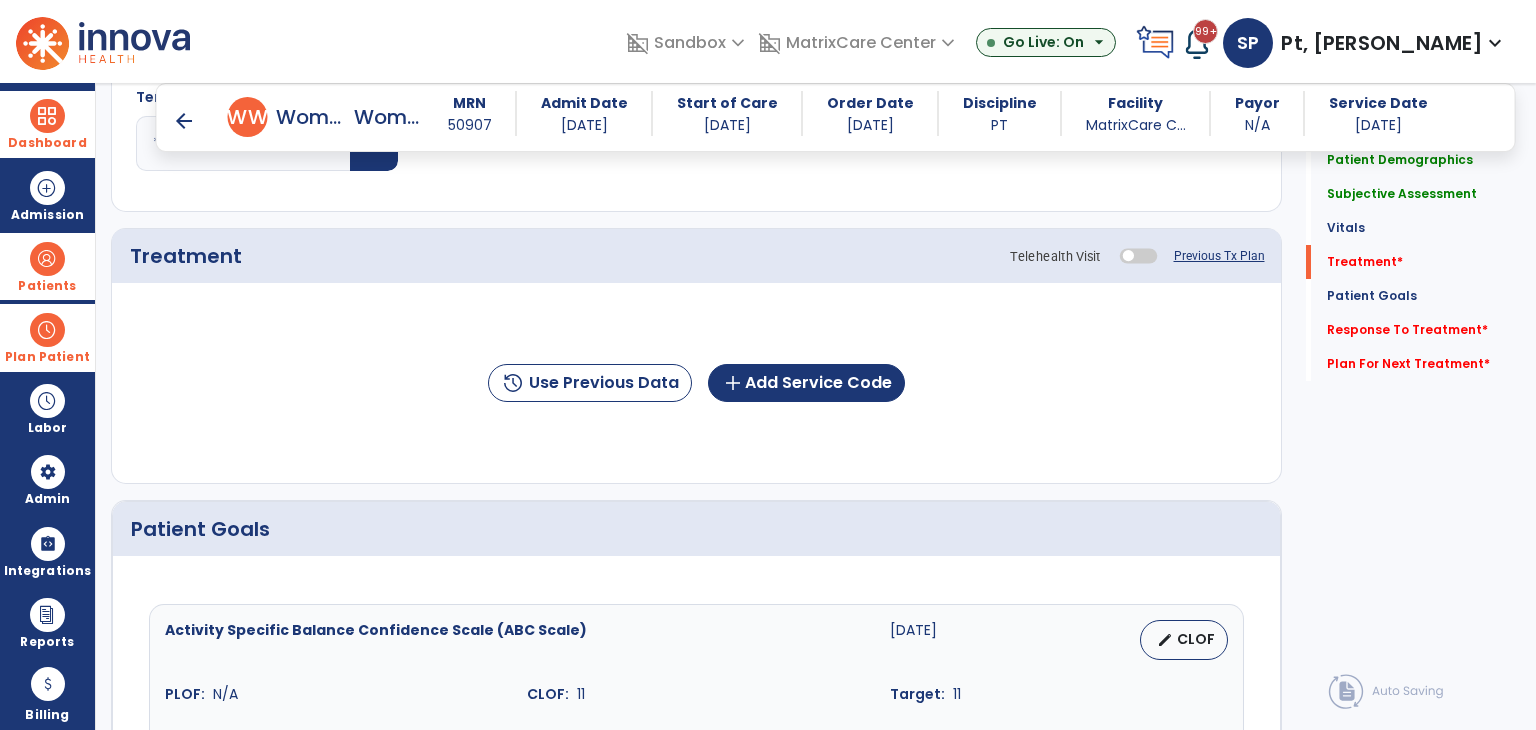 scroll, scrollTop: 1032, scrollLeft: 0, axis: vertical 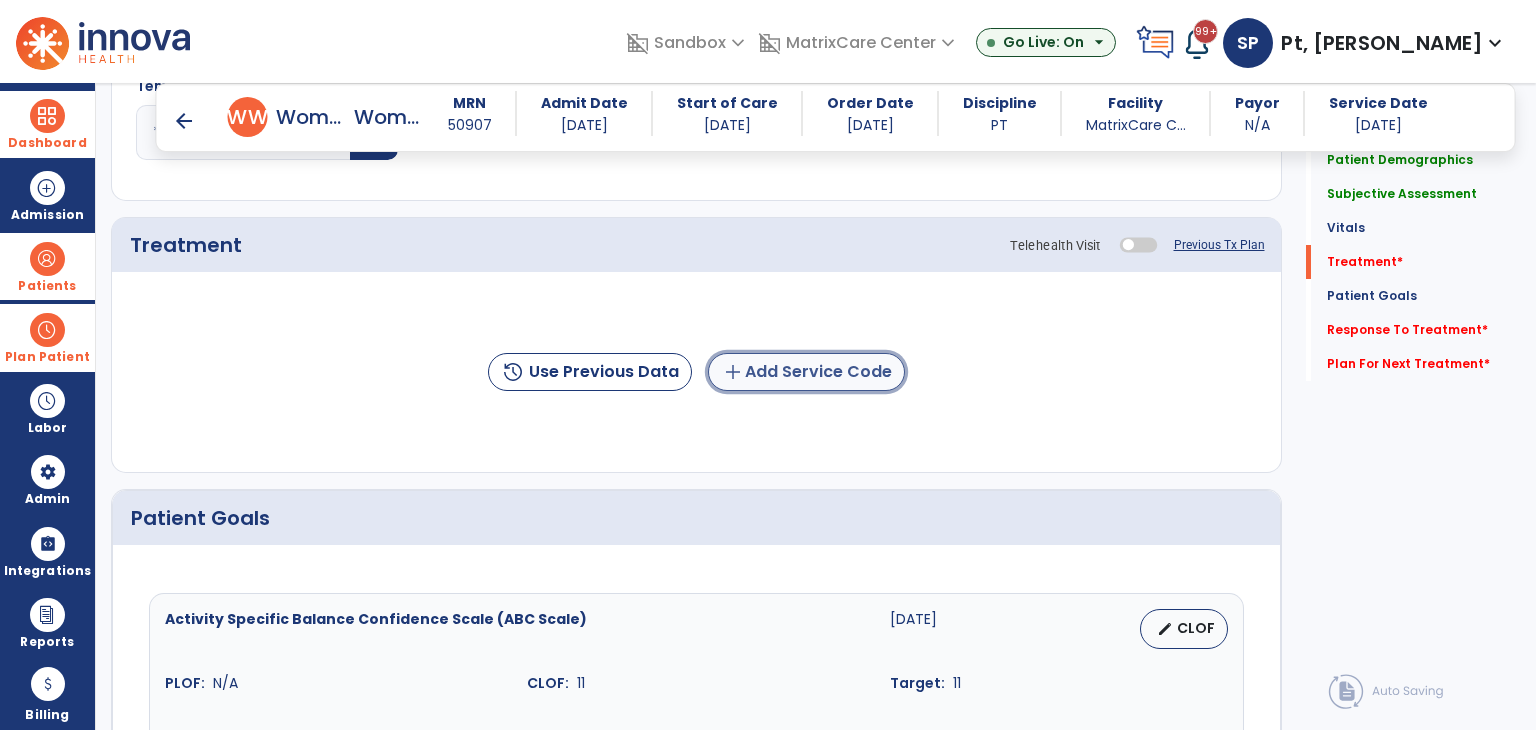 click on "add  Add Service Code" 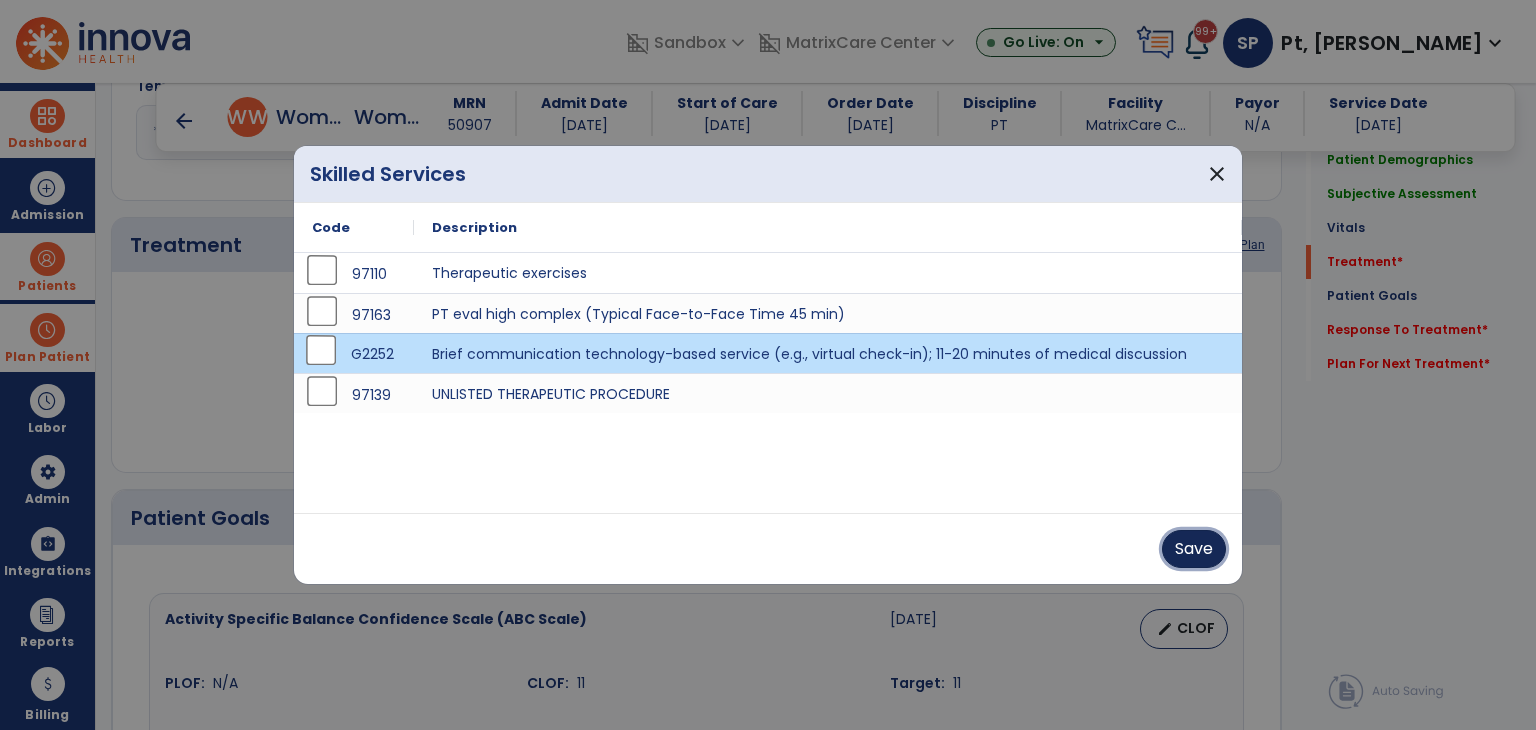 click on "Save" at bounding box center [1194, 549] 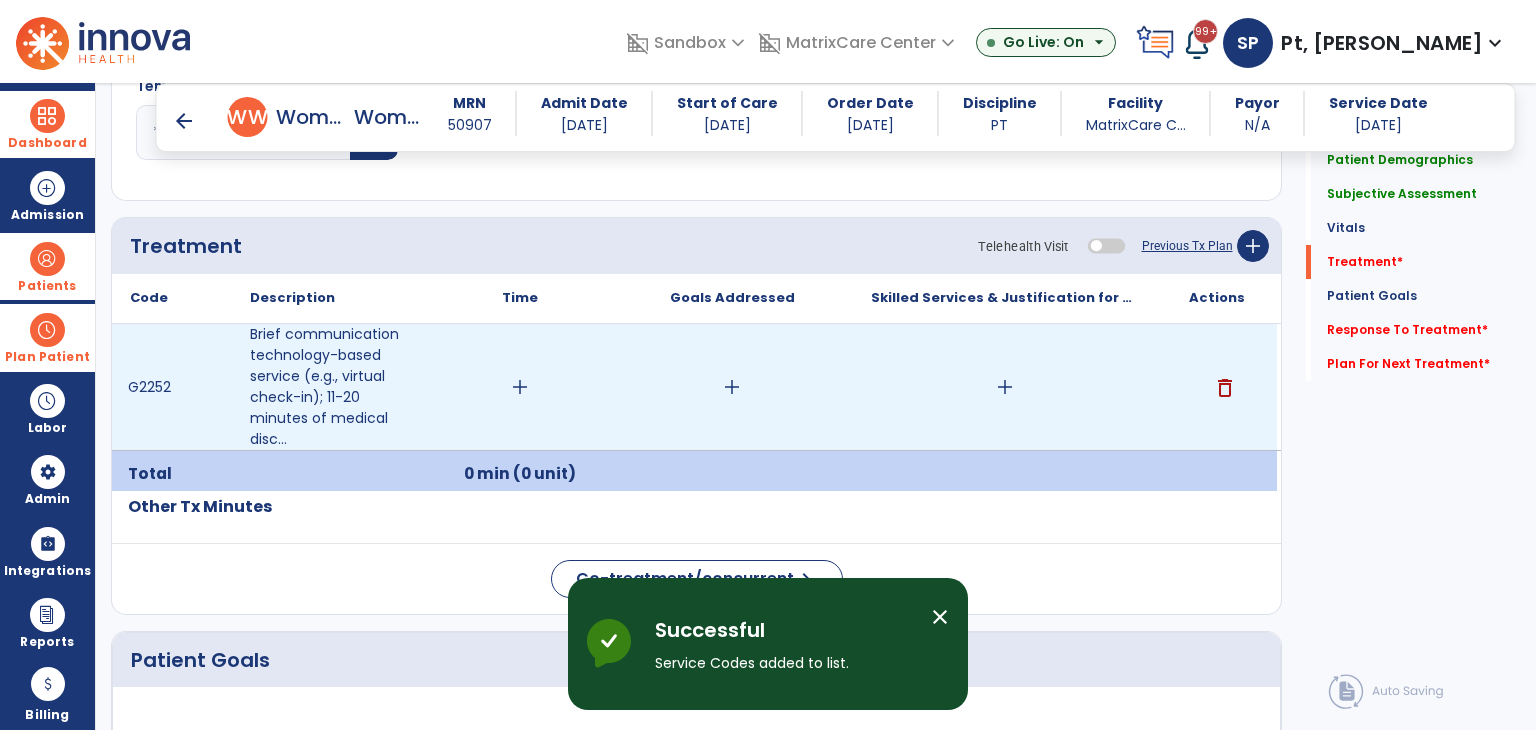 click on "add" at bounding box center (520, 387) 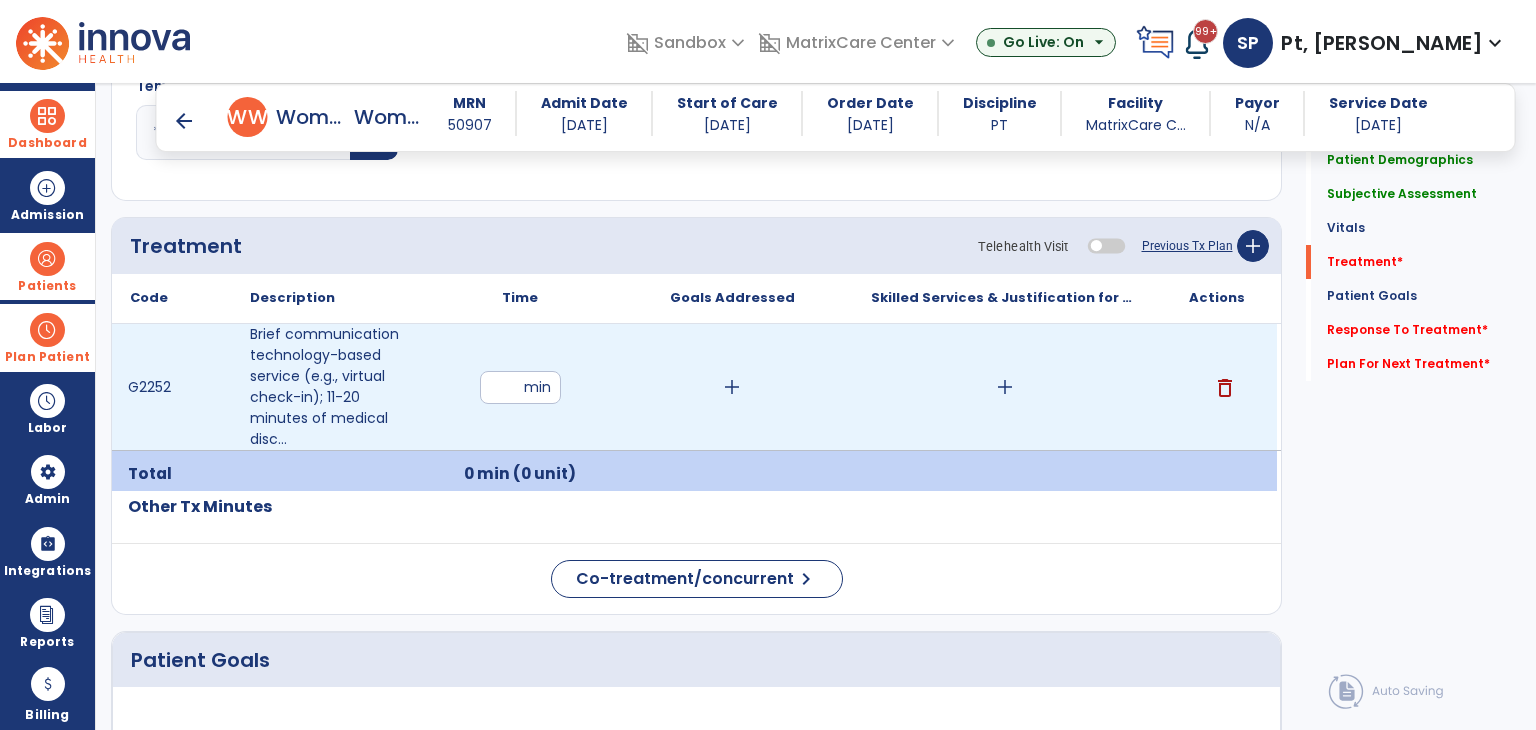 type on "****" 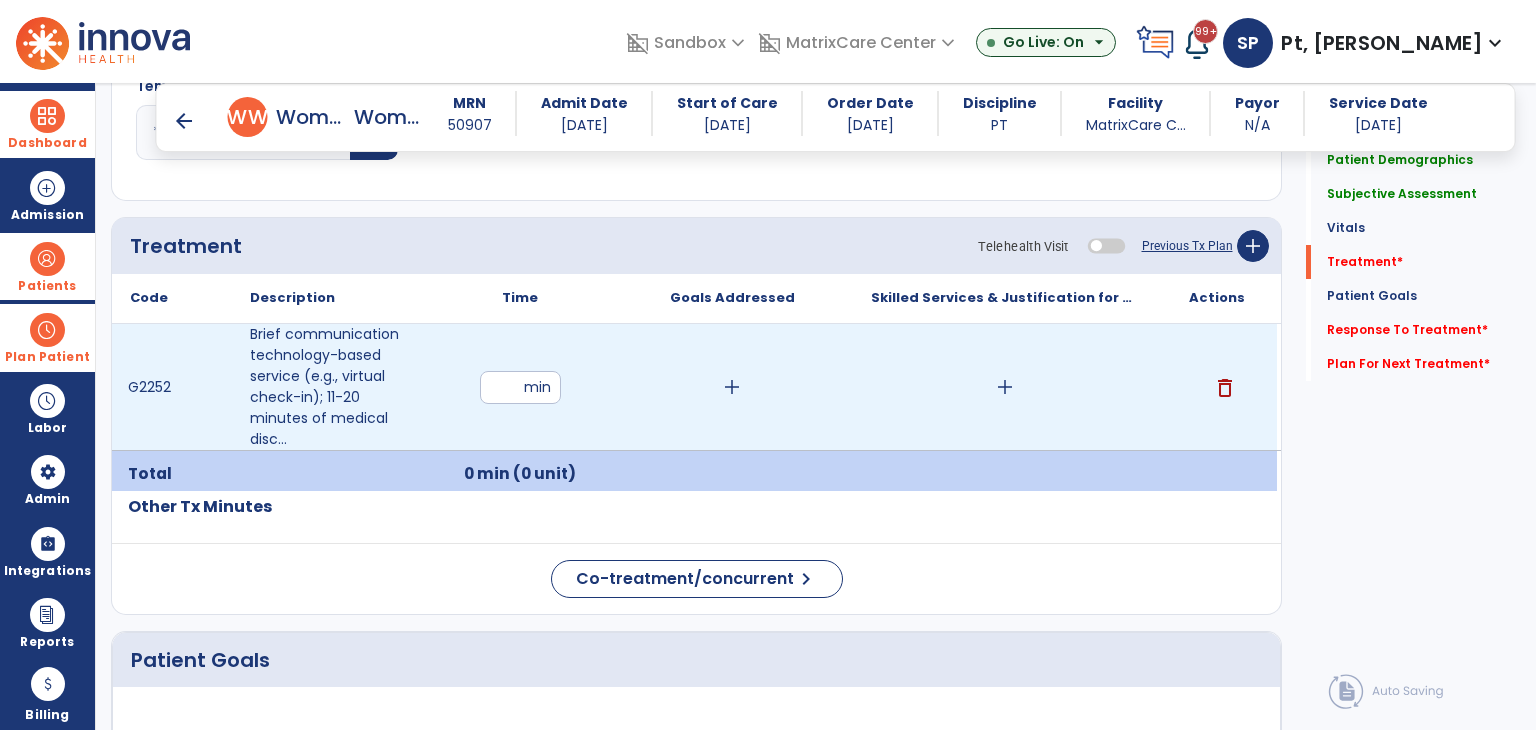 scroll, scrollTop: 0, scrollLeft: 2, axis: horizontal 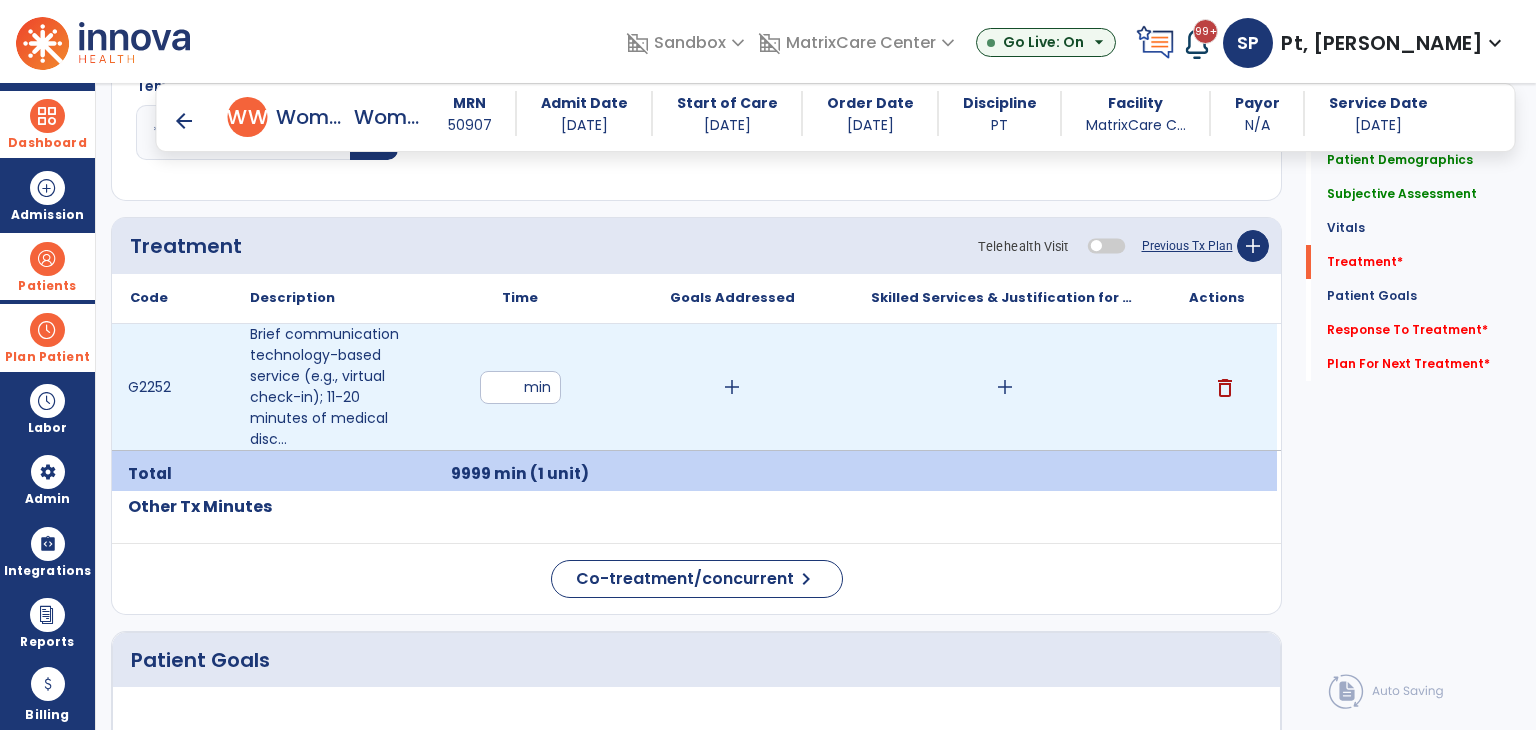 click on "add" at bounding box center [732, 387] 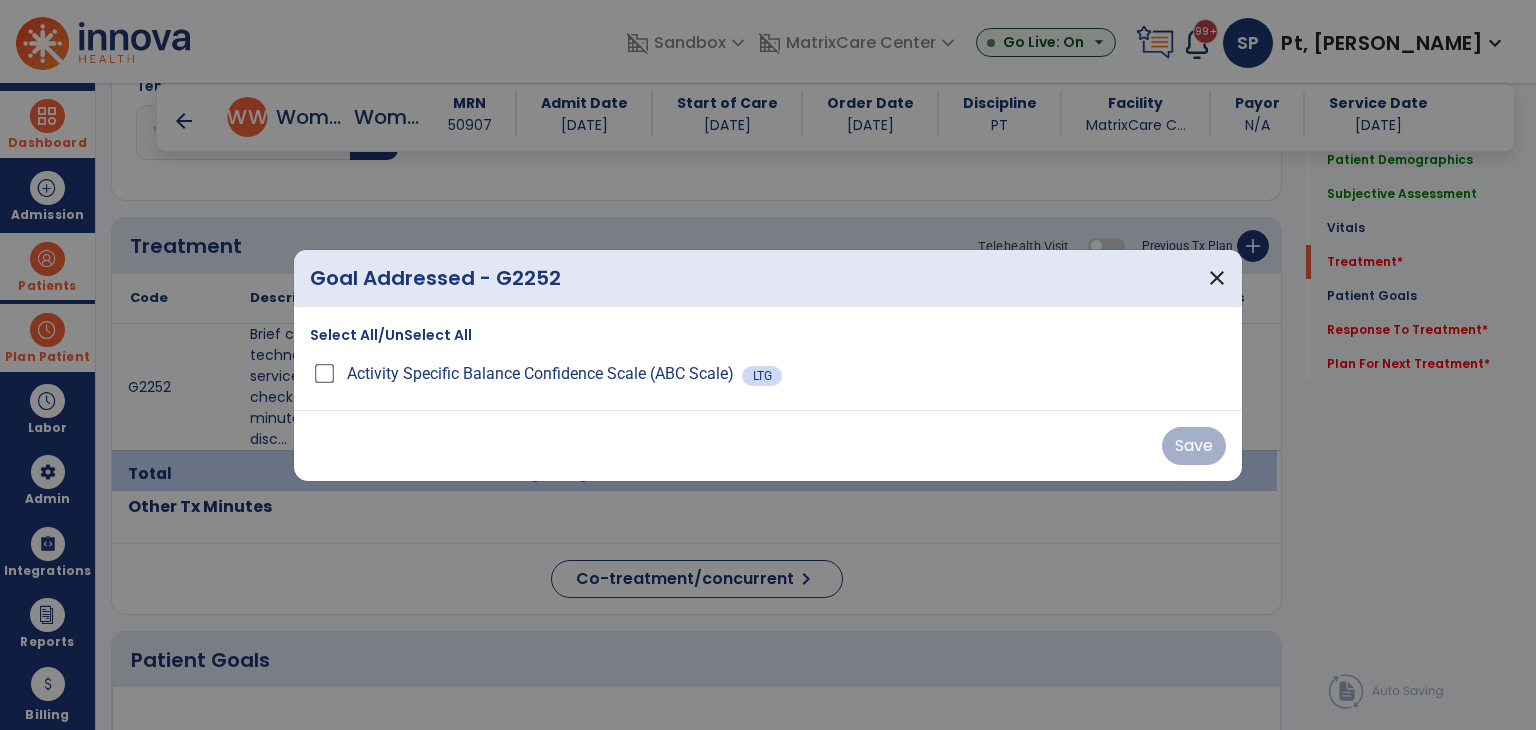 click on "Select All/UnSelect All" at bounding box center [391, 335] 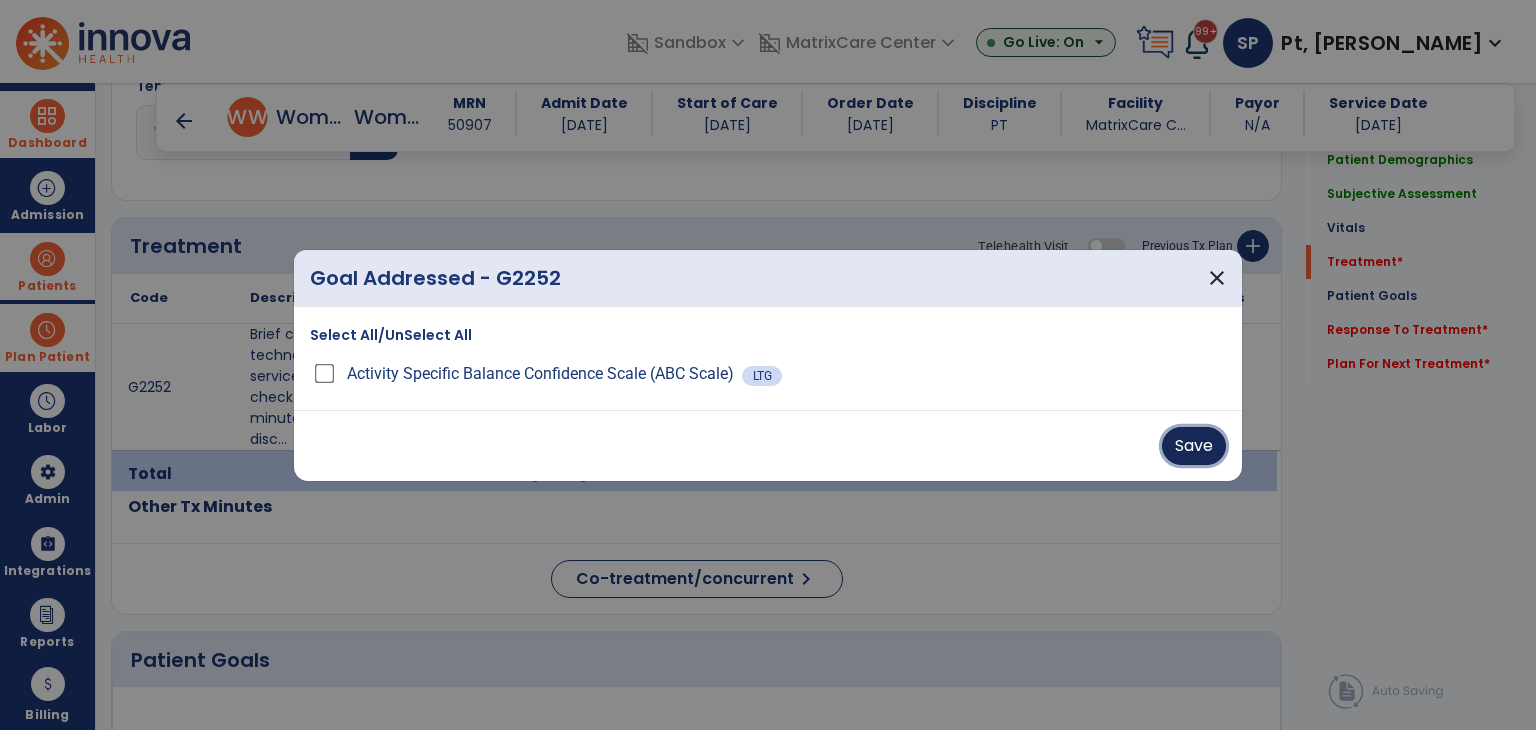 click on "Save" at bounding box center [1194, 446] 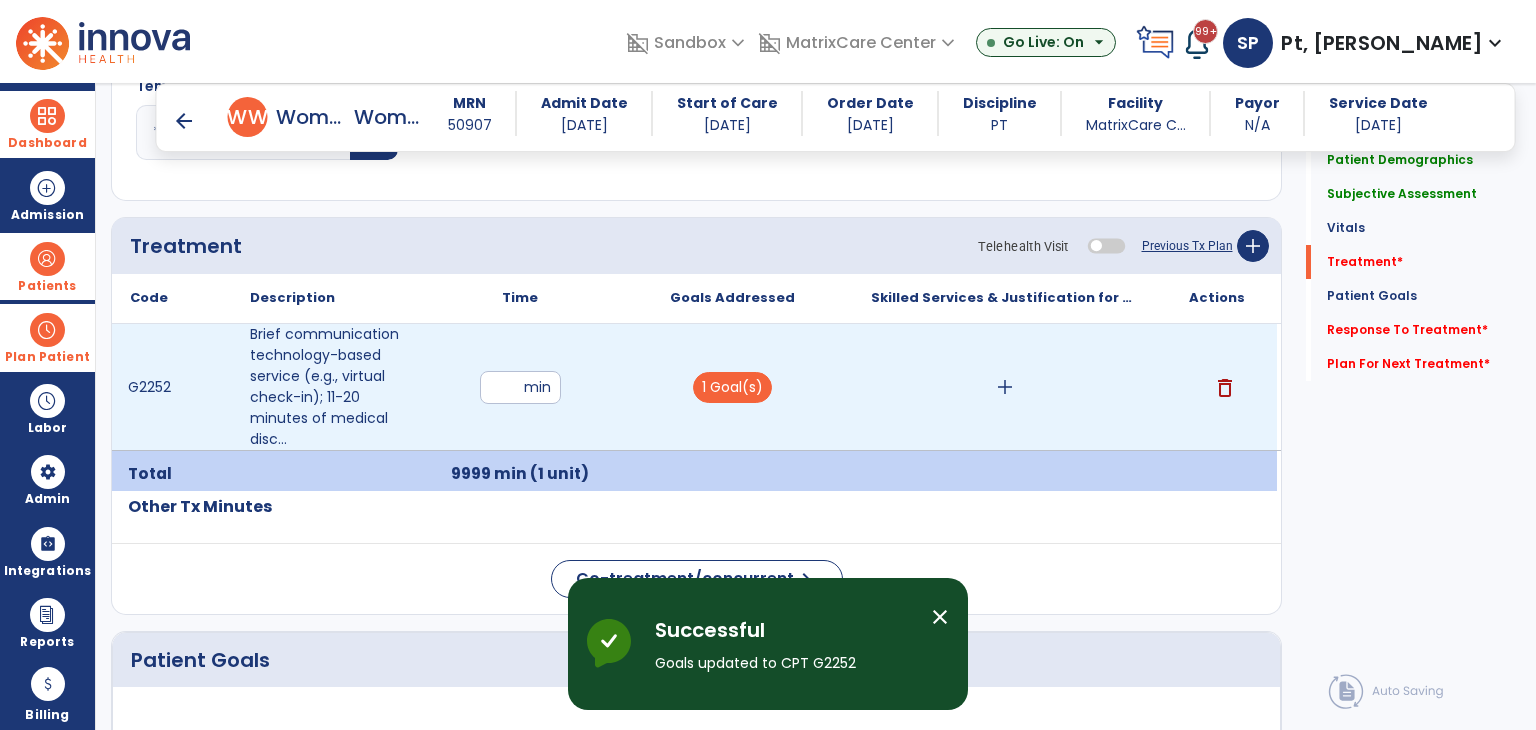 click on "add" at bounding box center [1005, 387] 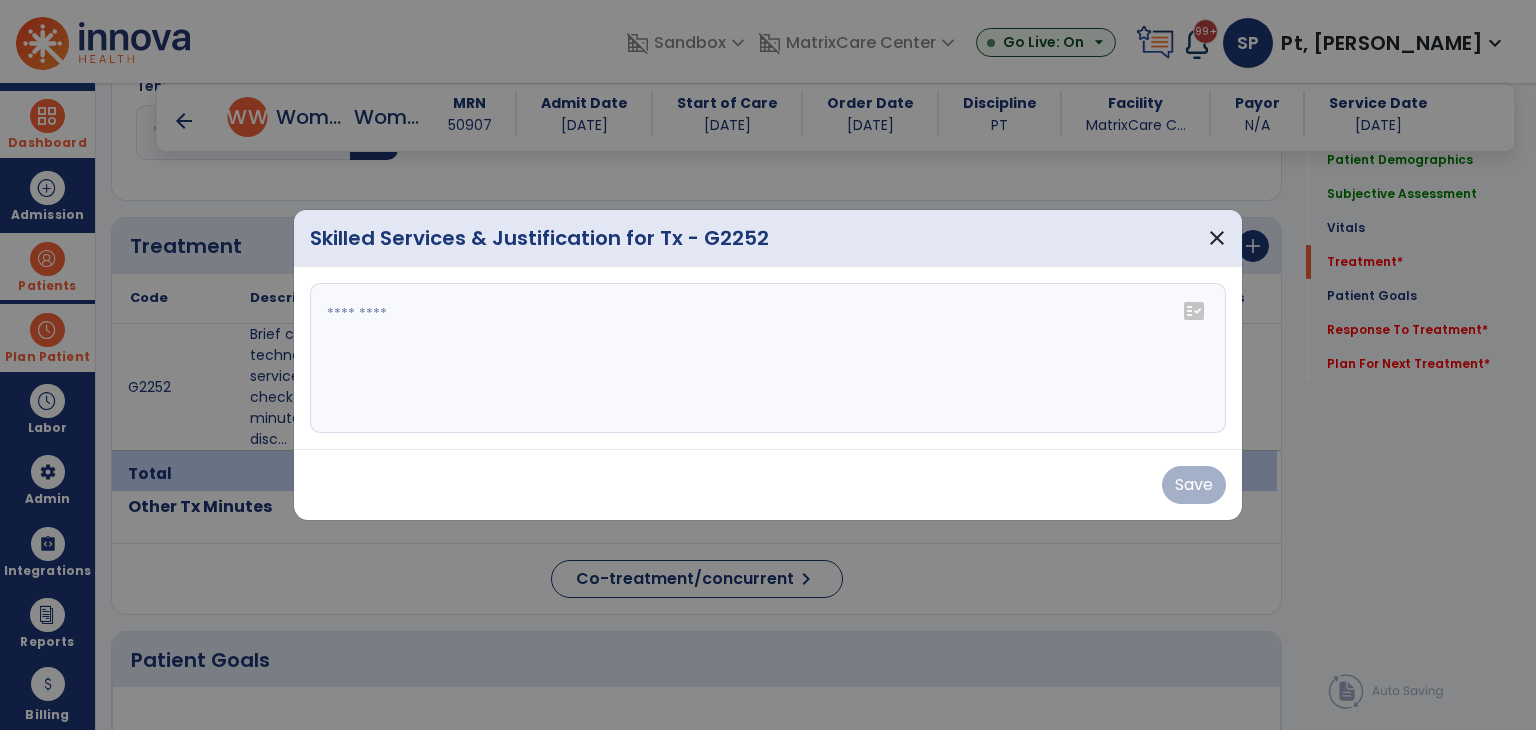 click at bounding box center (768, 358) 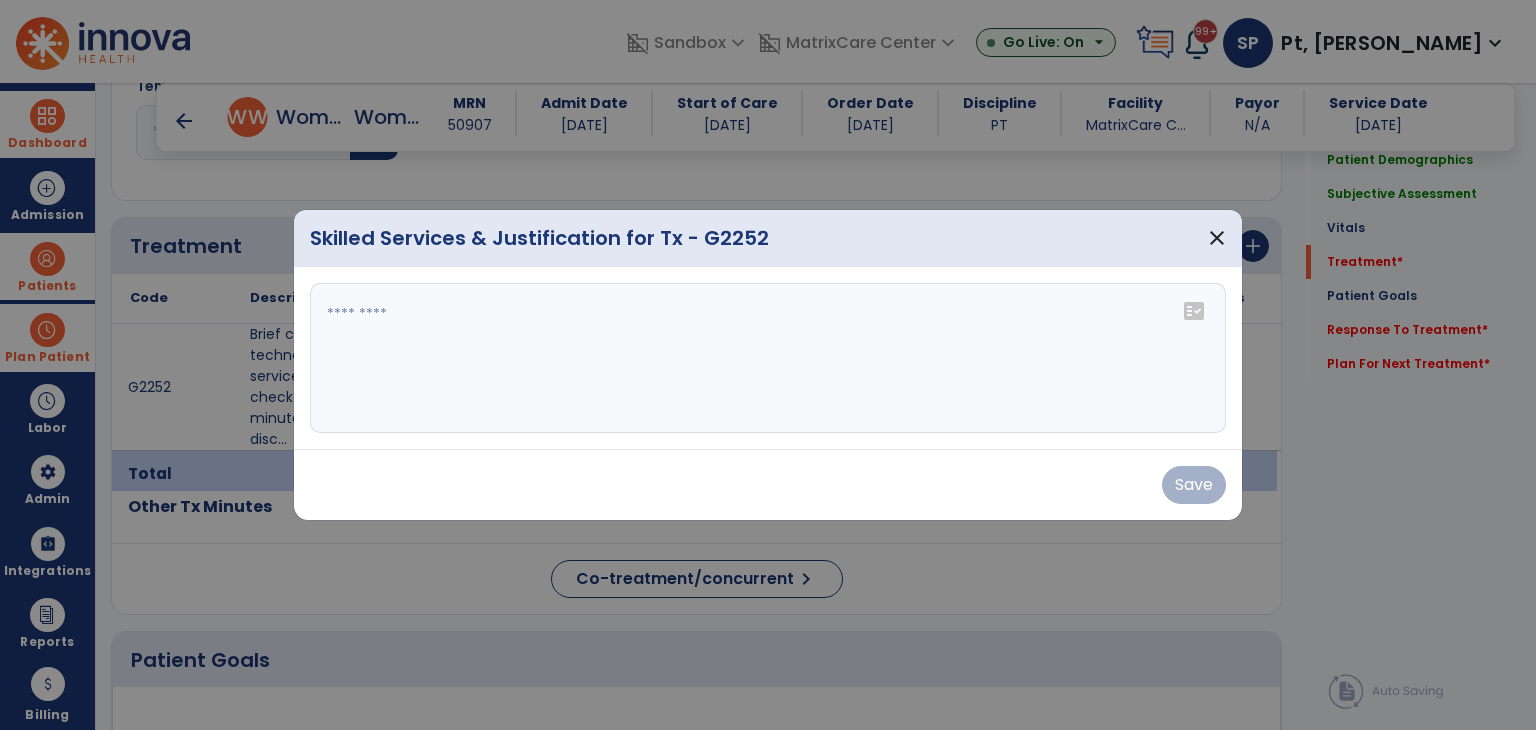 drag, startPoint x: 778, startPoint y: 236, endPoint x: 313, endPoint y: 202, distance: 466.24136 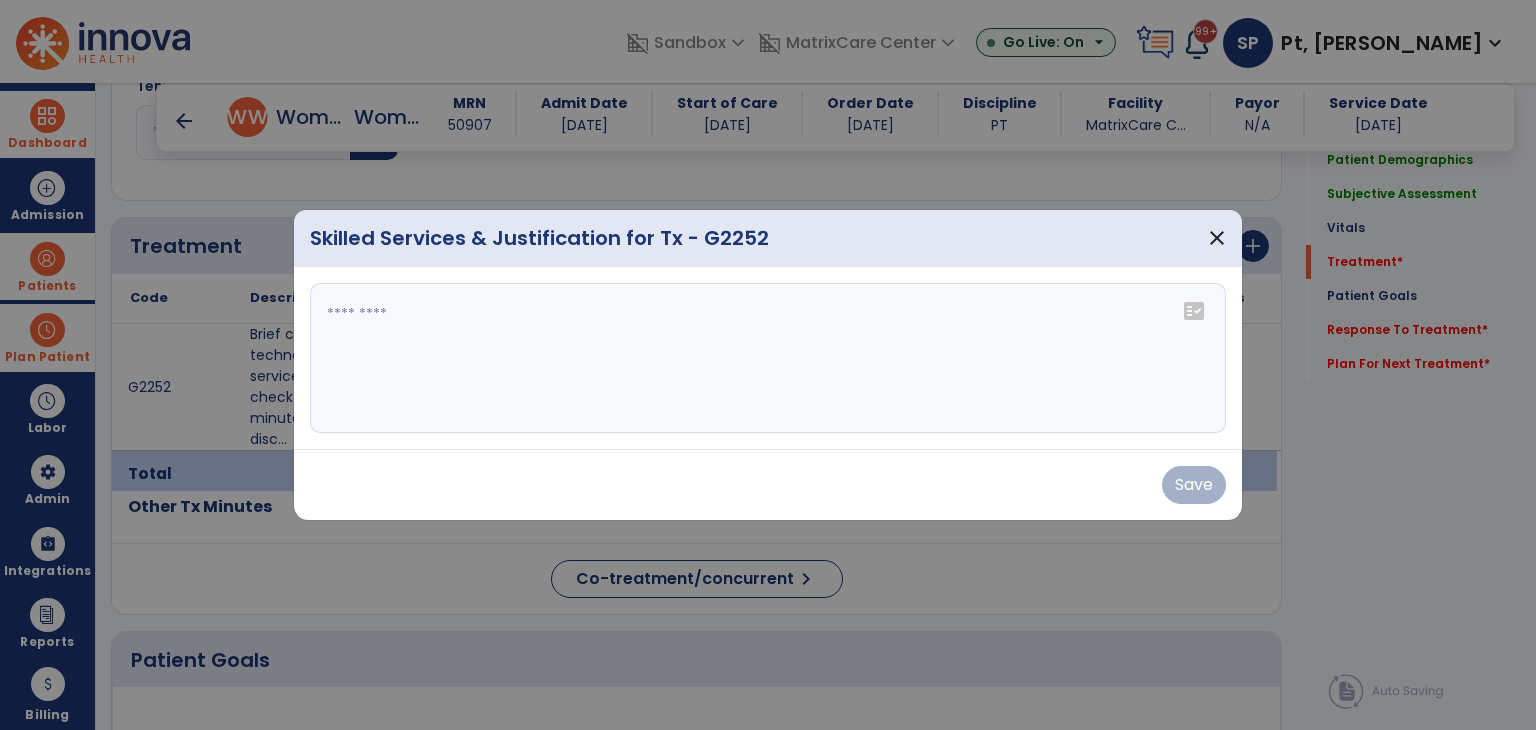 click on "Skilled Services & Justification for Tx - G2252   close   fact_check   Save" at bounding box center [768, 365] 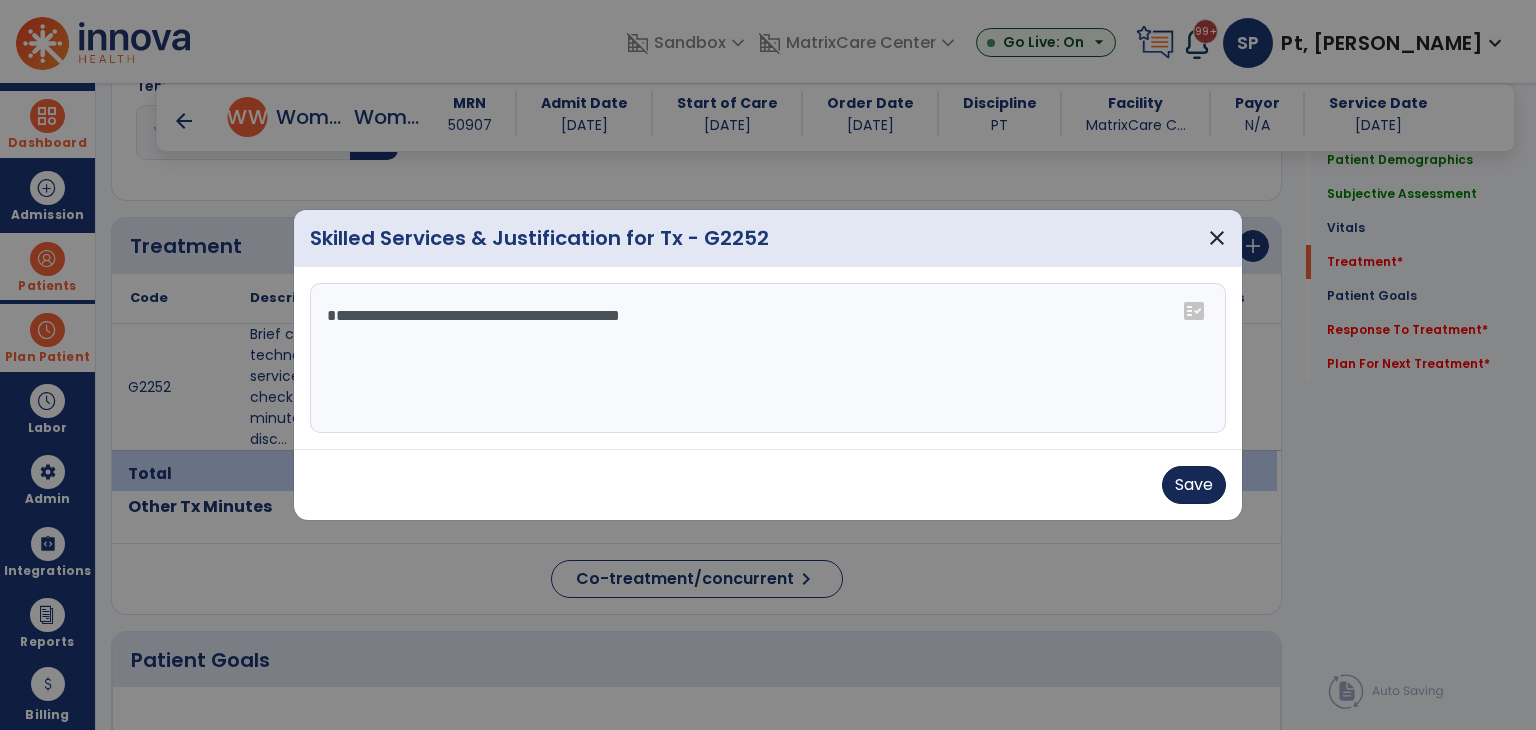type on "**********" 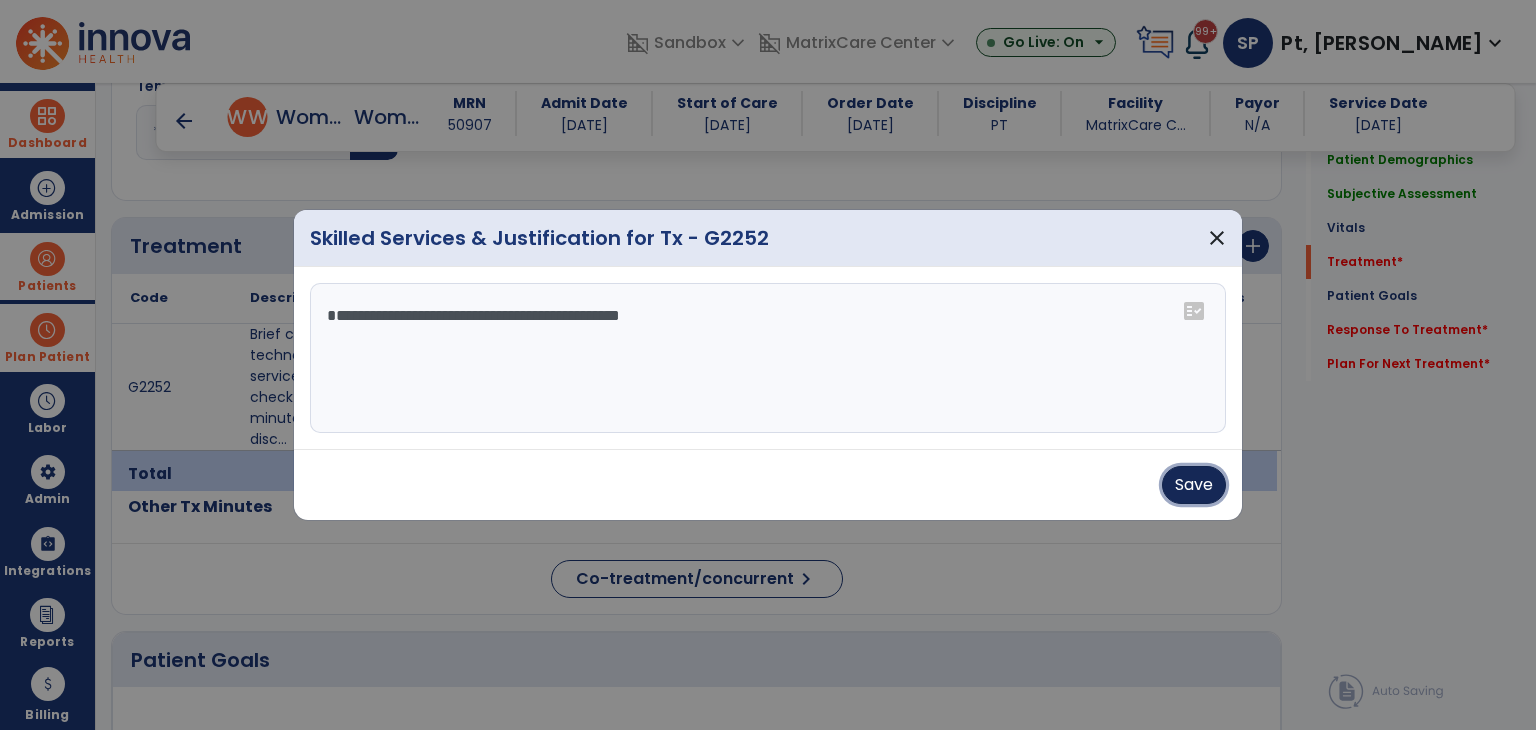 click on "Save" at bounding box center (1194, 485) 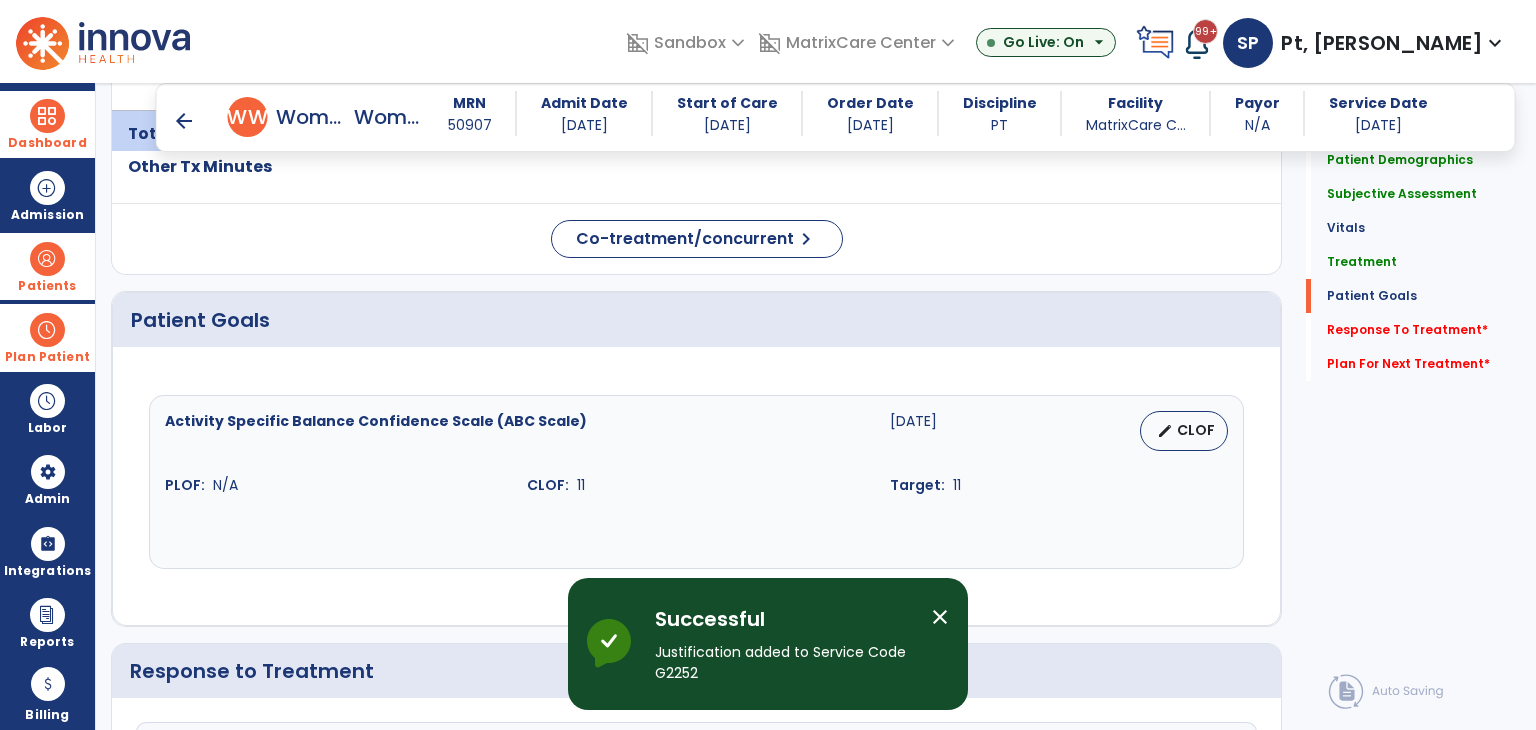 scroll, scrollTop: 1432, scrollLeft: 0, axis: vertical 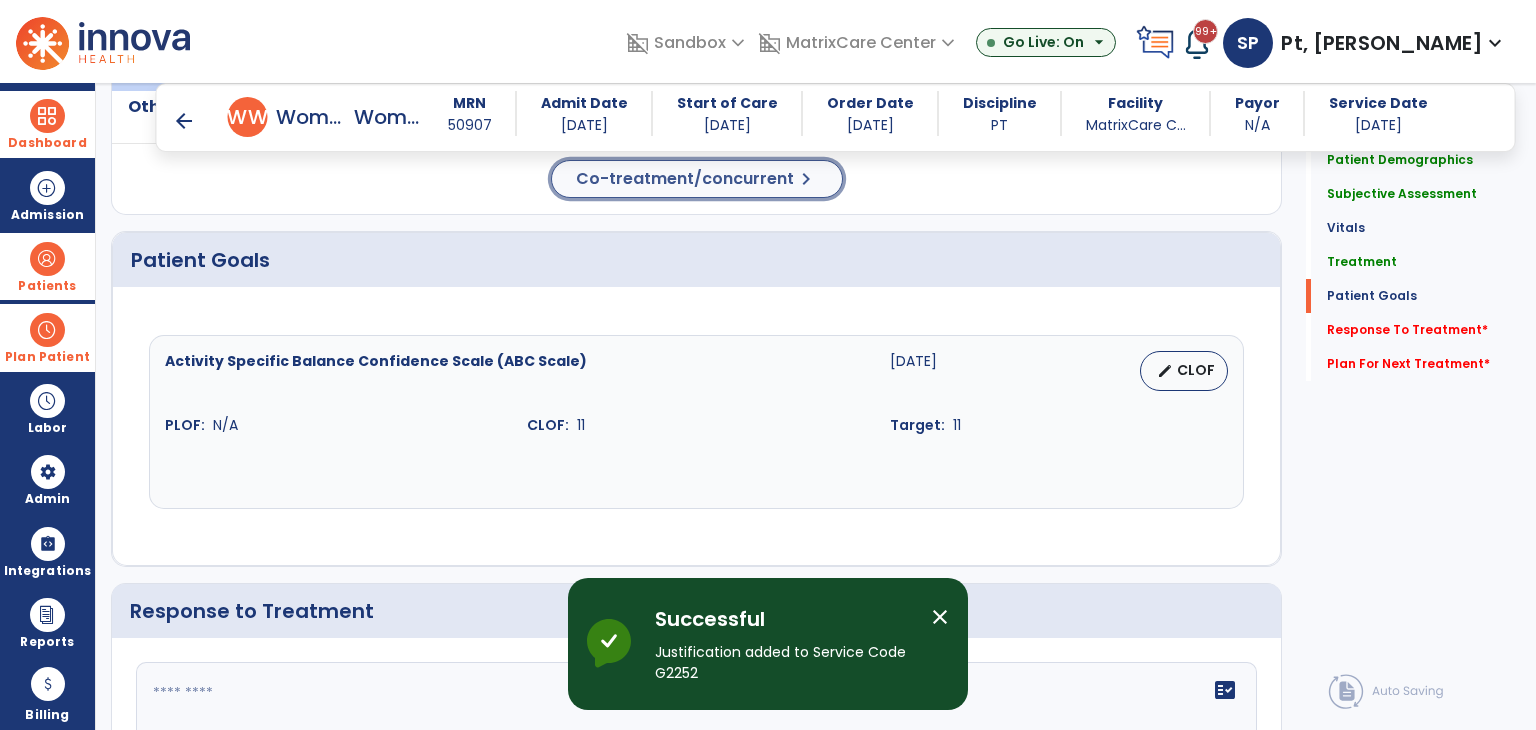 click on "Co-treatment/concurrent  chevron_right" 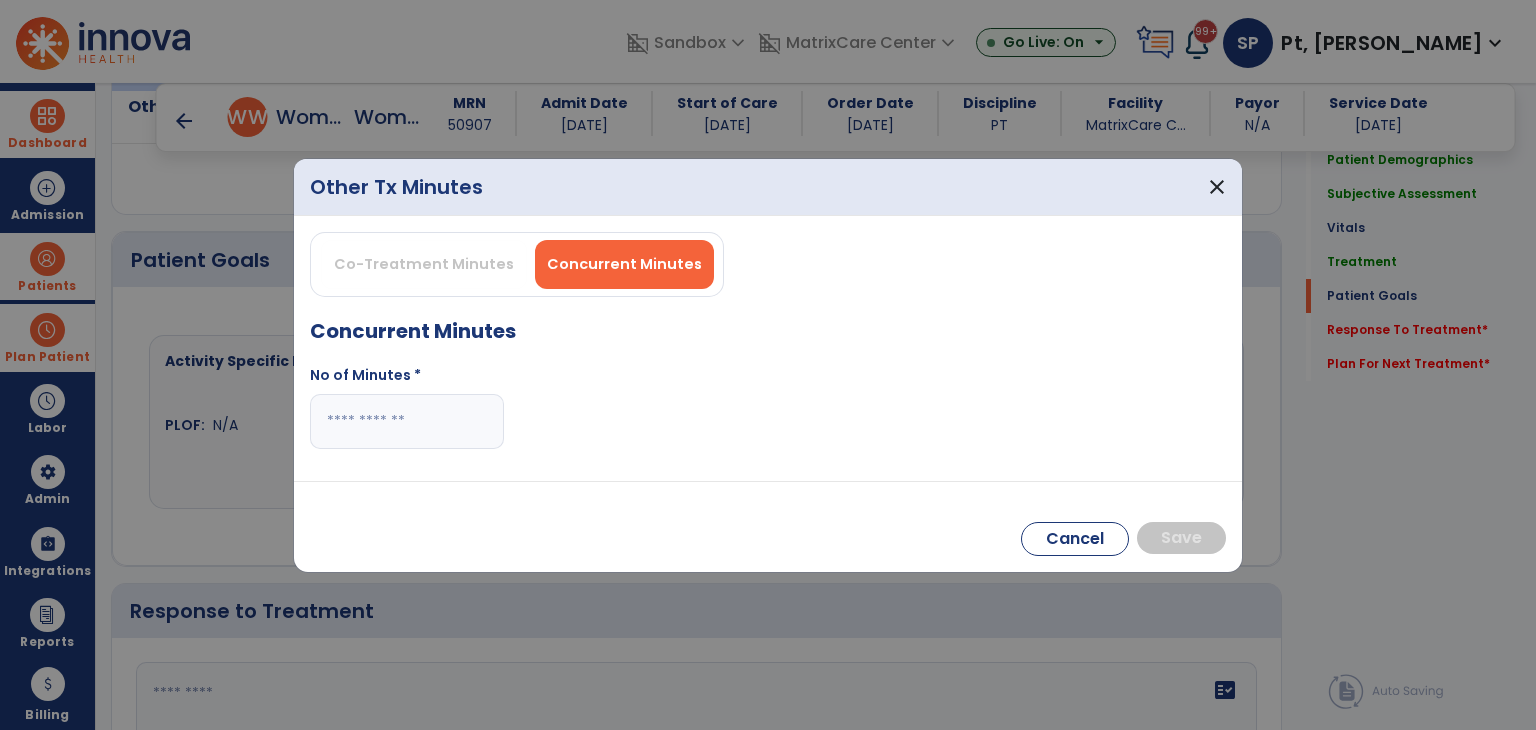 click at bounding box center (407, 421) 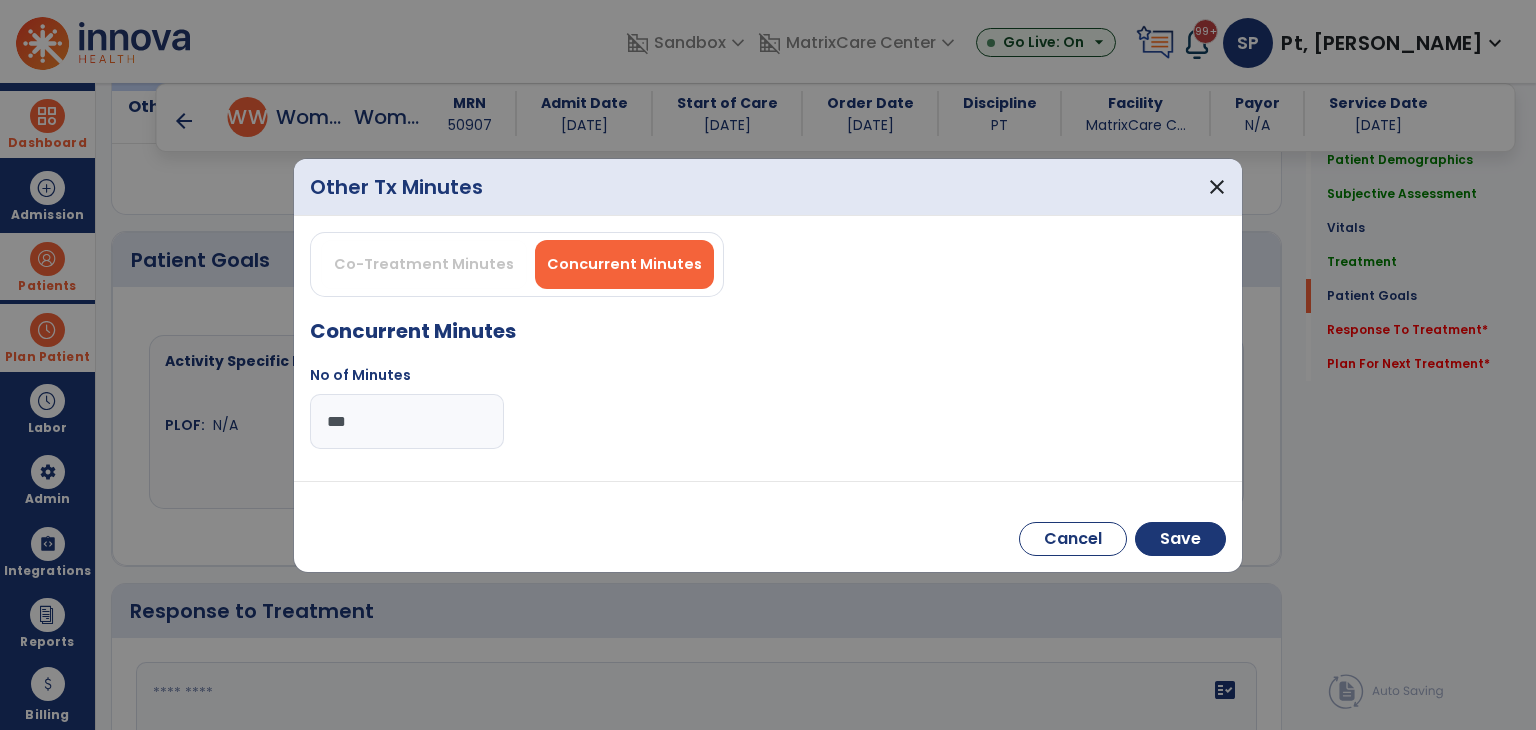 type on "***" 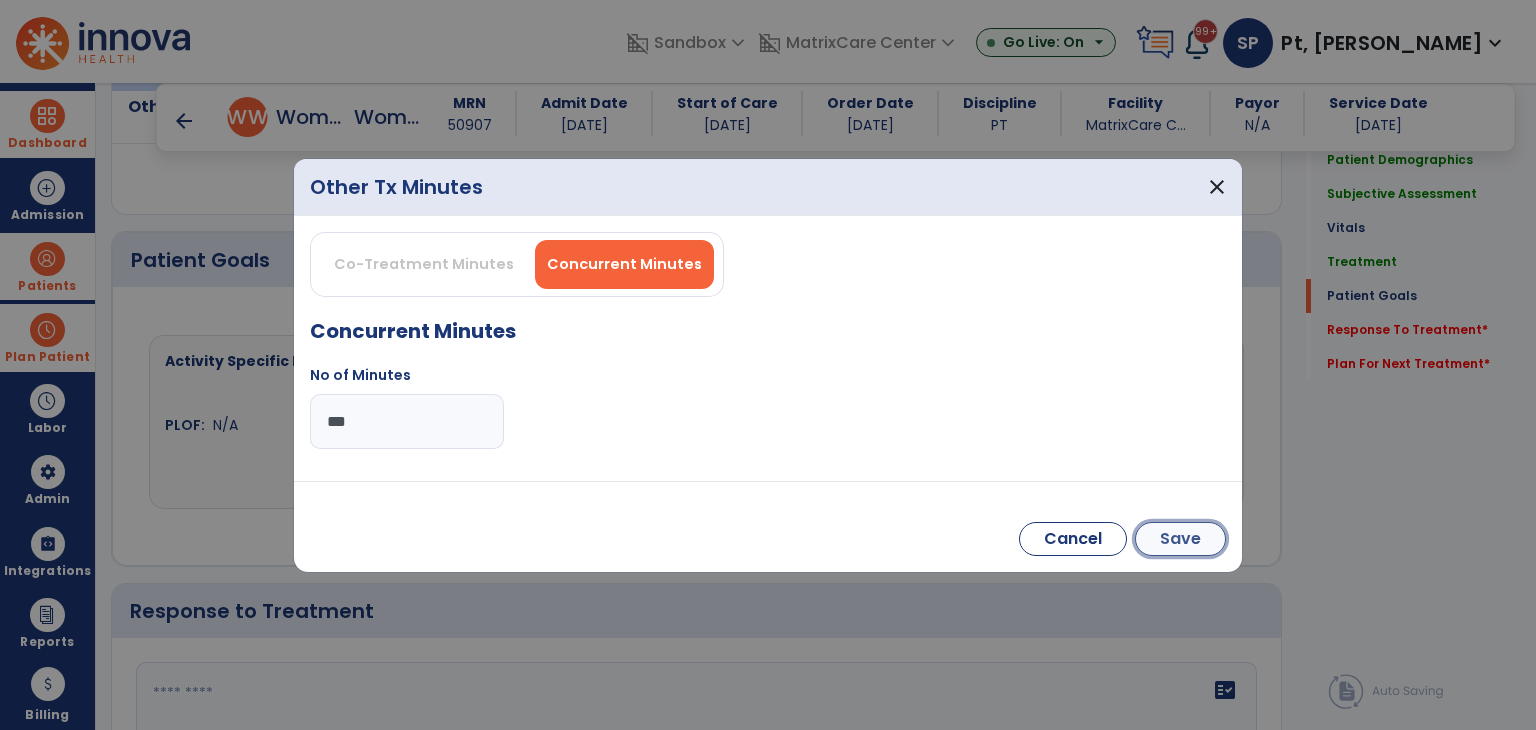 click on "Save" at bounding box center [1180, 539] 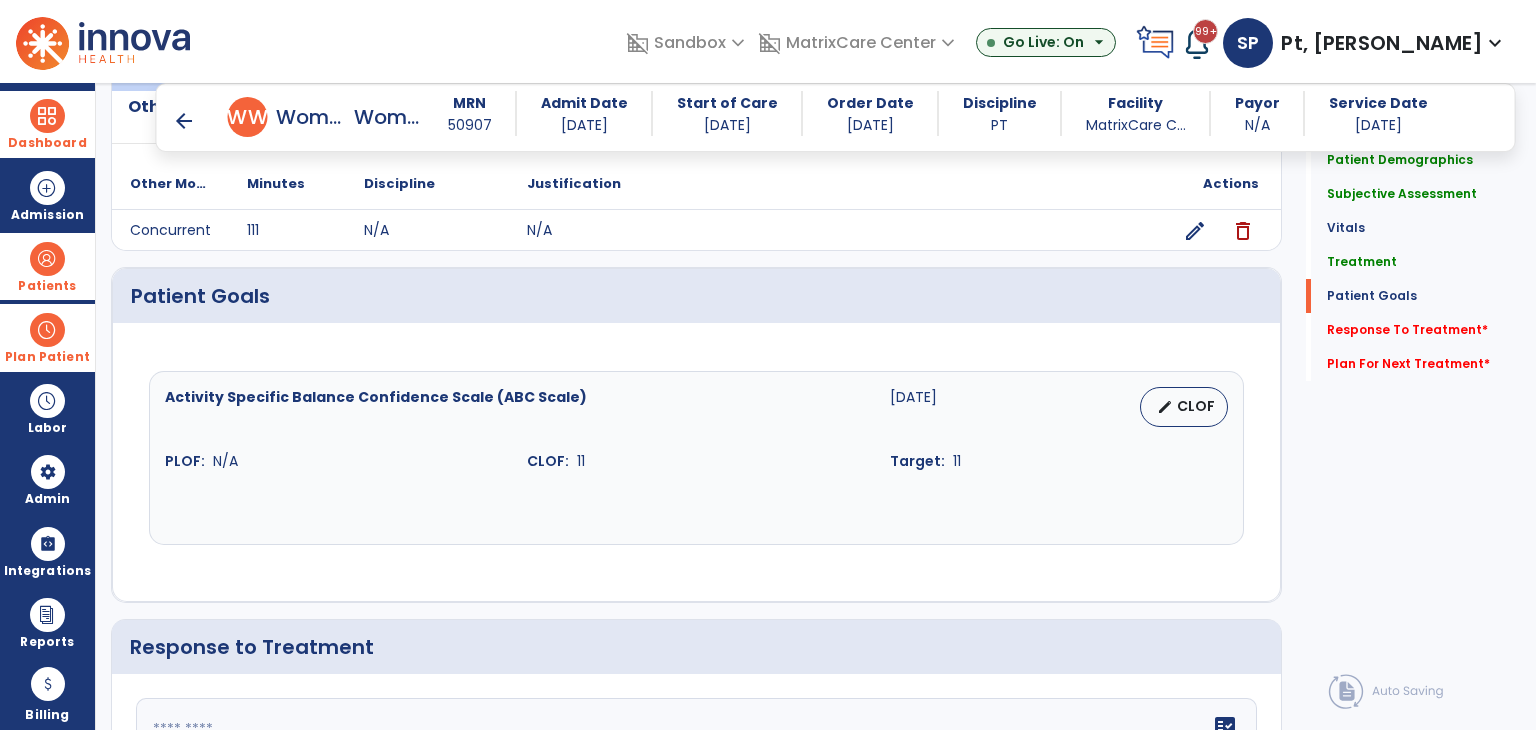 scroll, scrollTop: 1732, scrollLeft: 0, axis: vertical 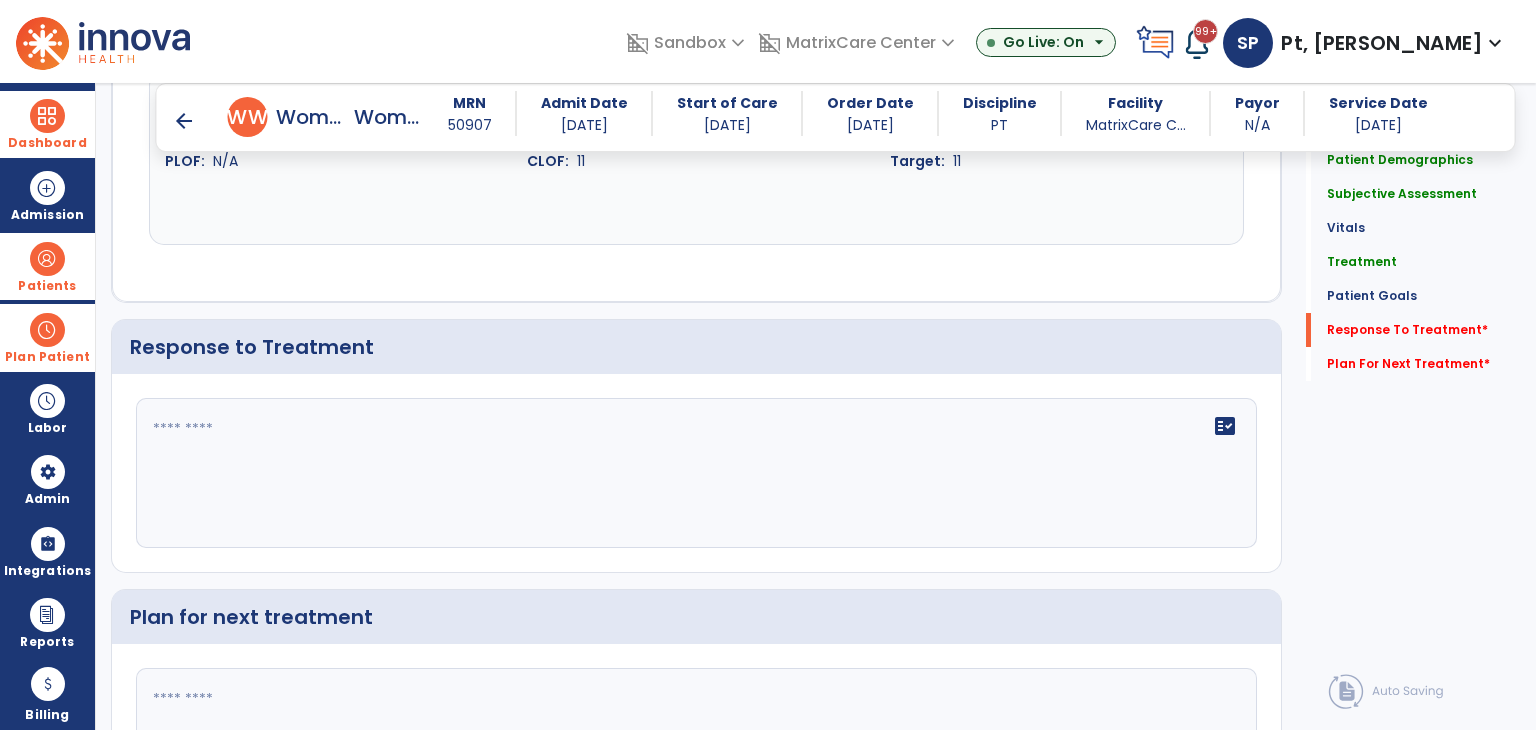 click on "fact_check" 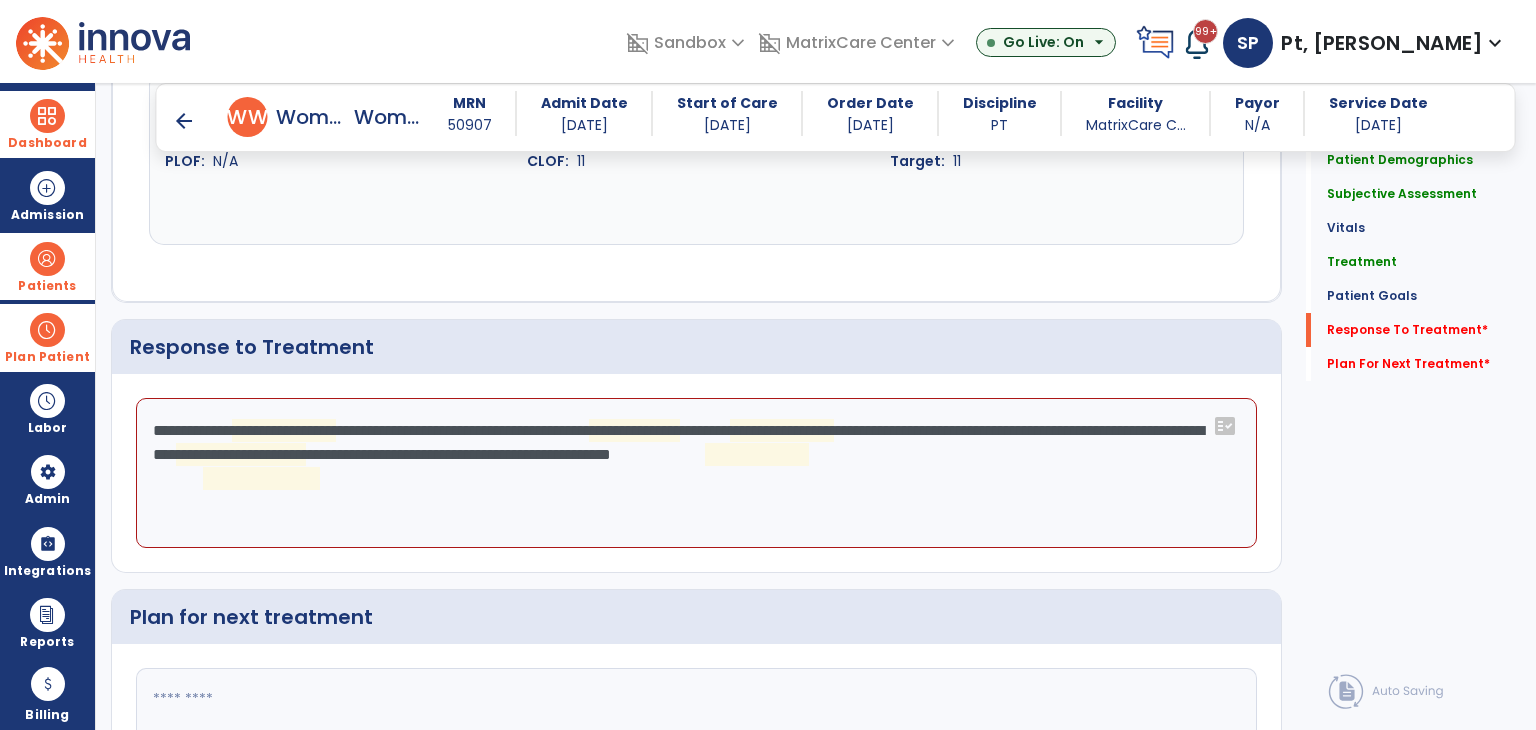 click on "**********" 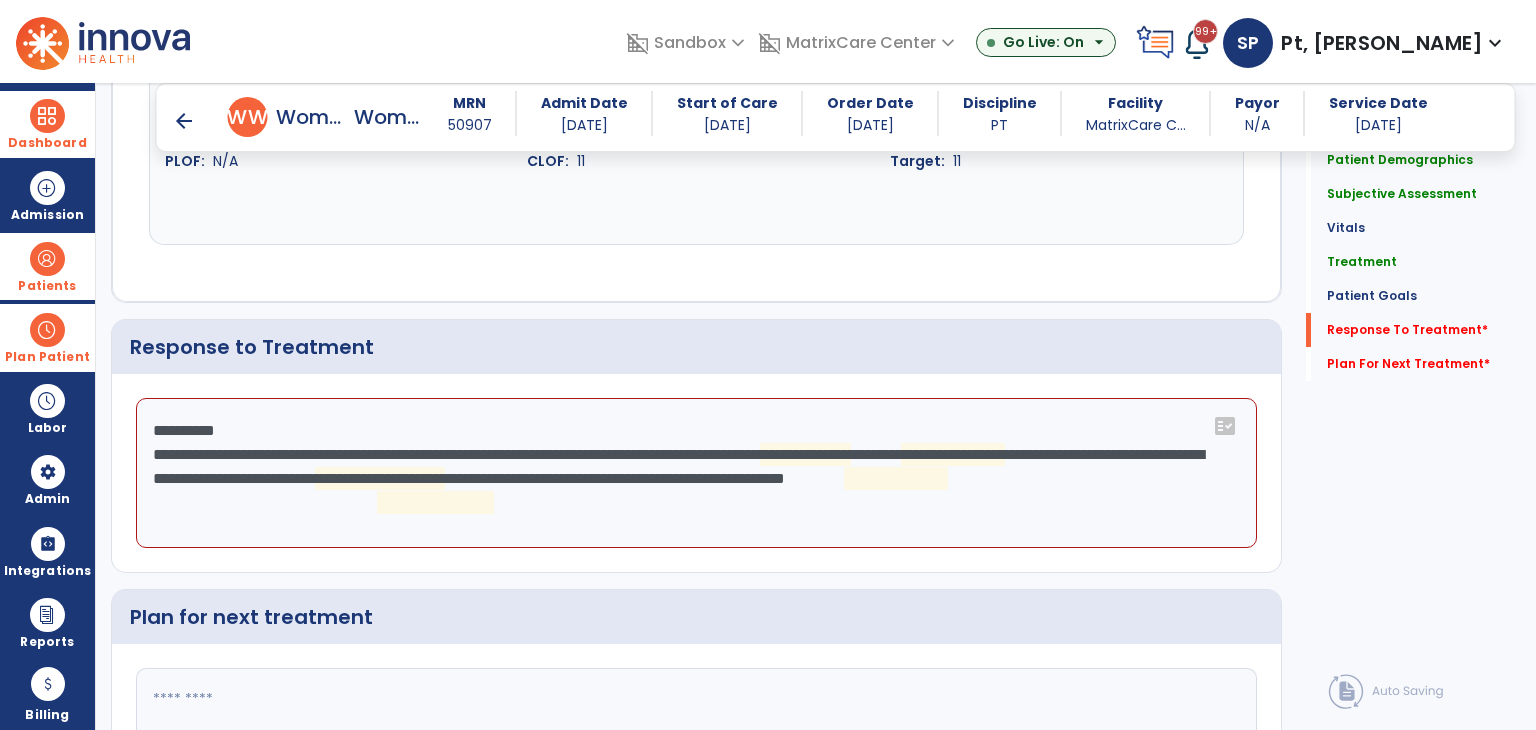 paste 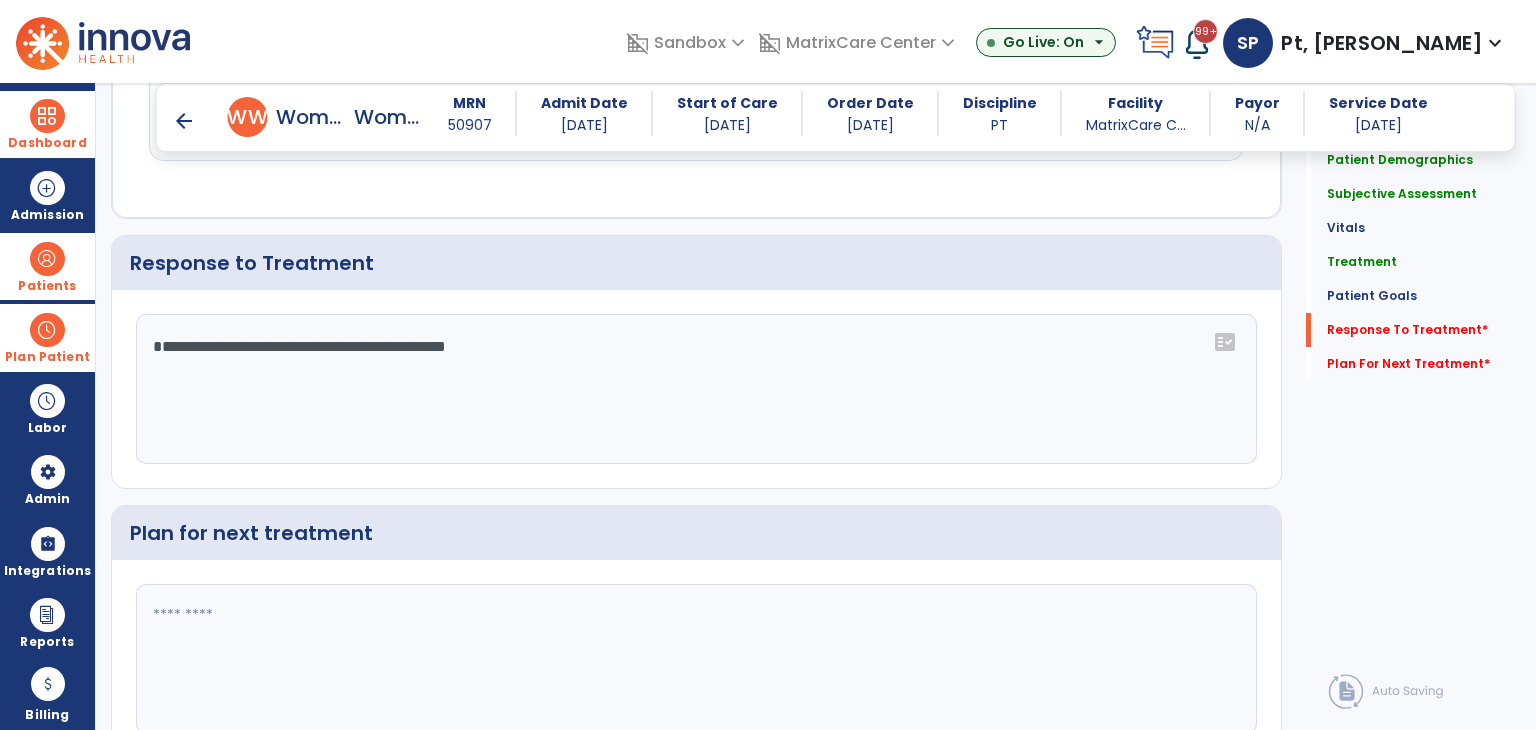 scroll, scrollTop: 1906, scrollLeft: 0, axis: vertical 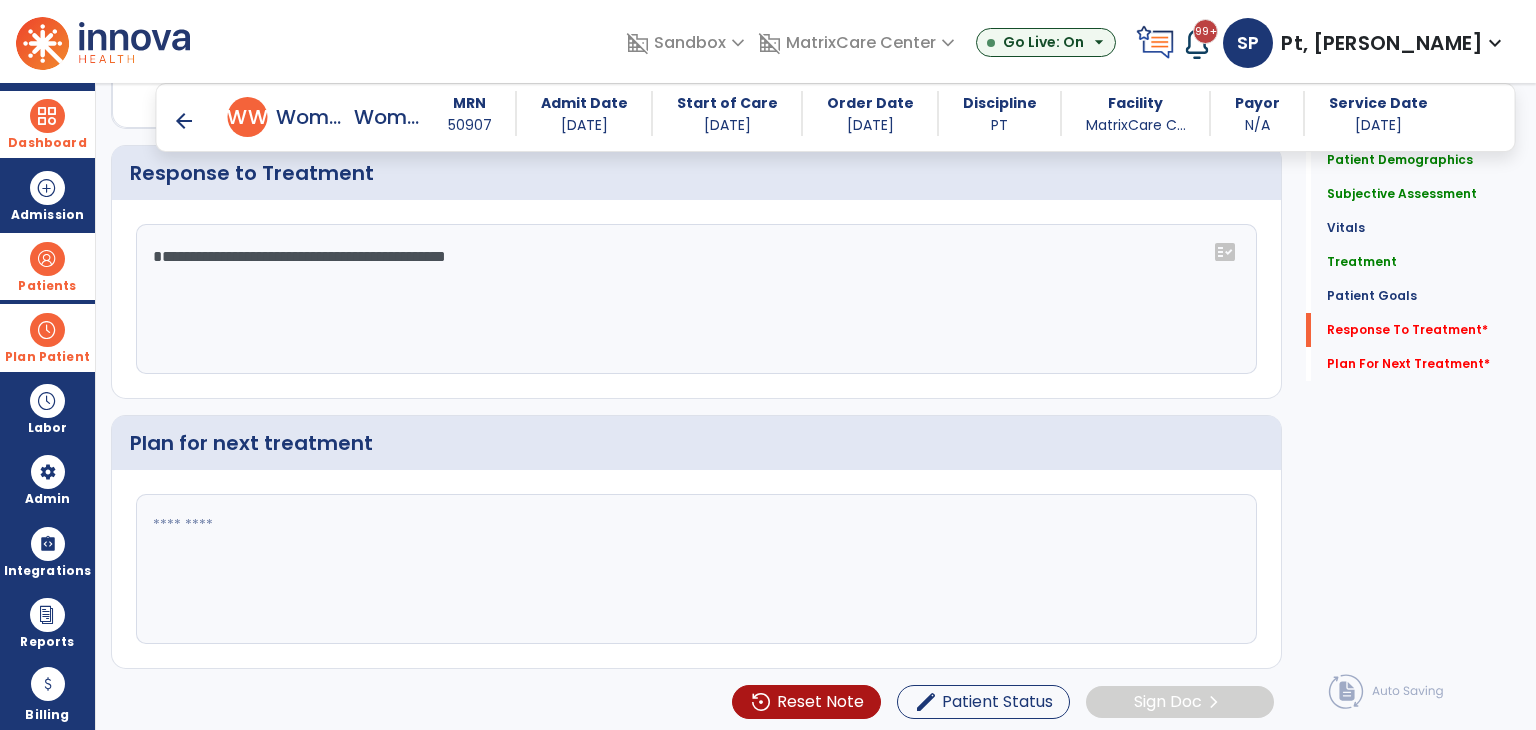 type on "**********" 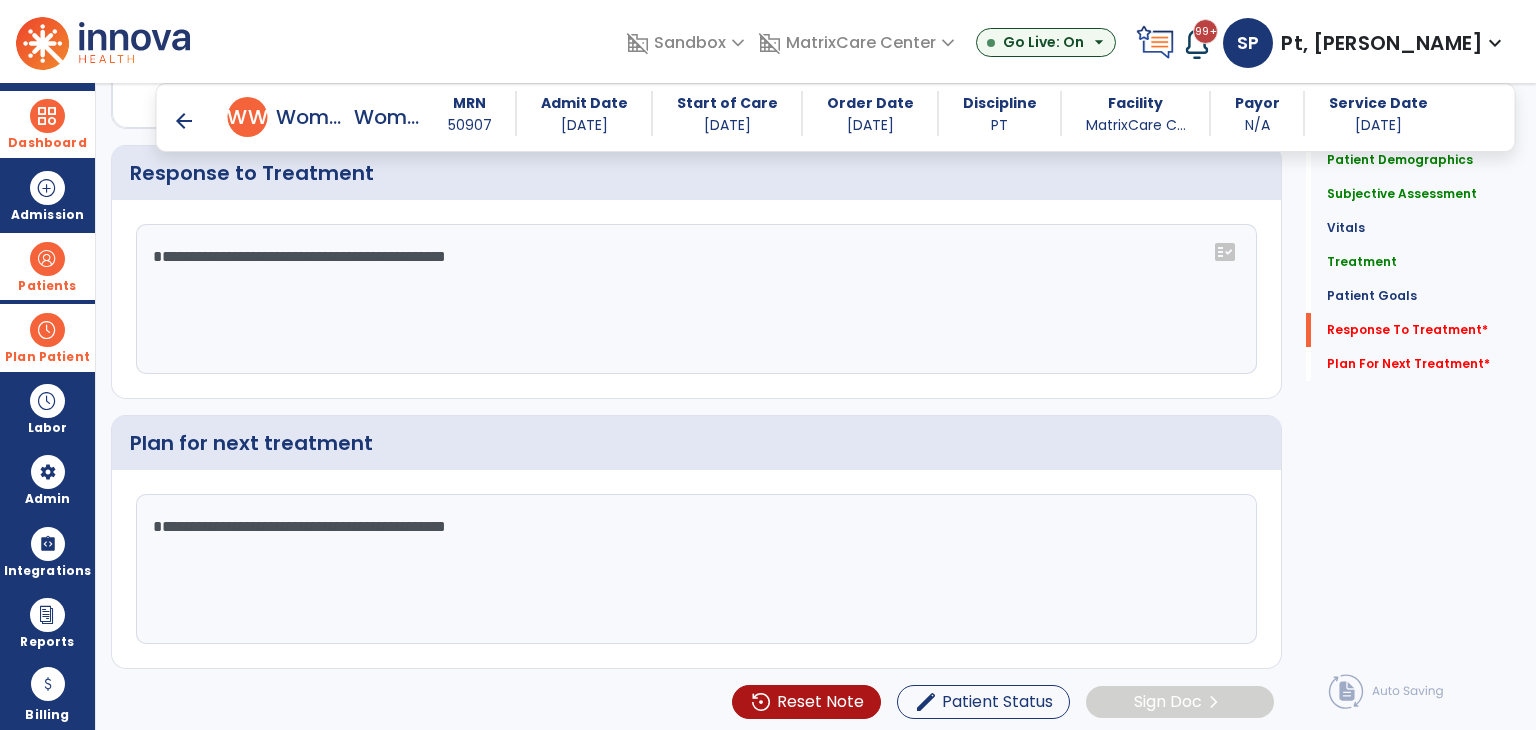 type on "**********" 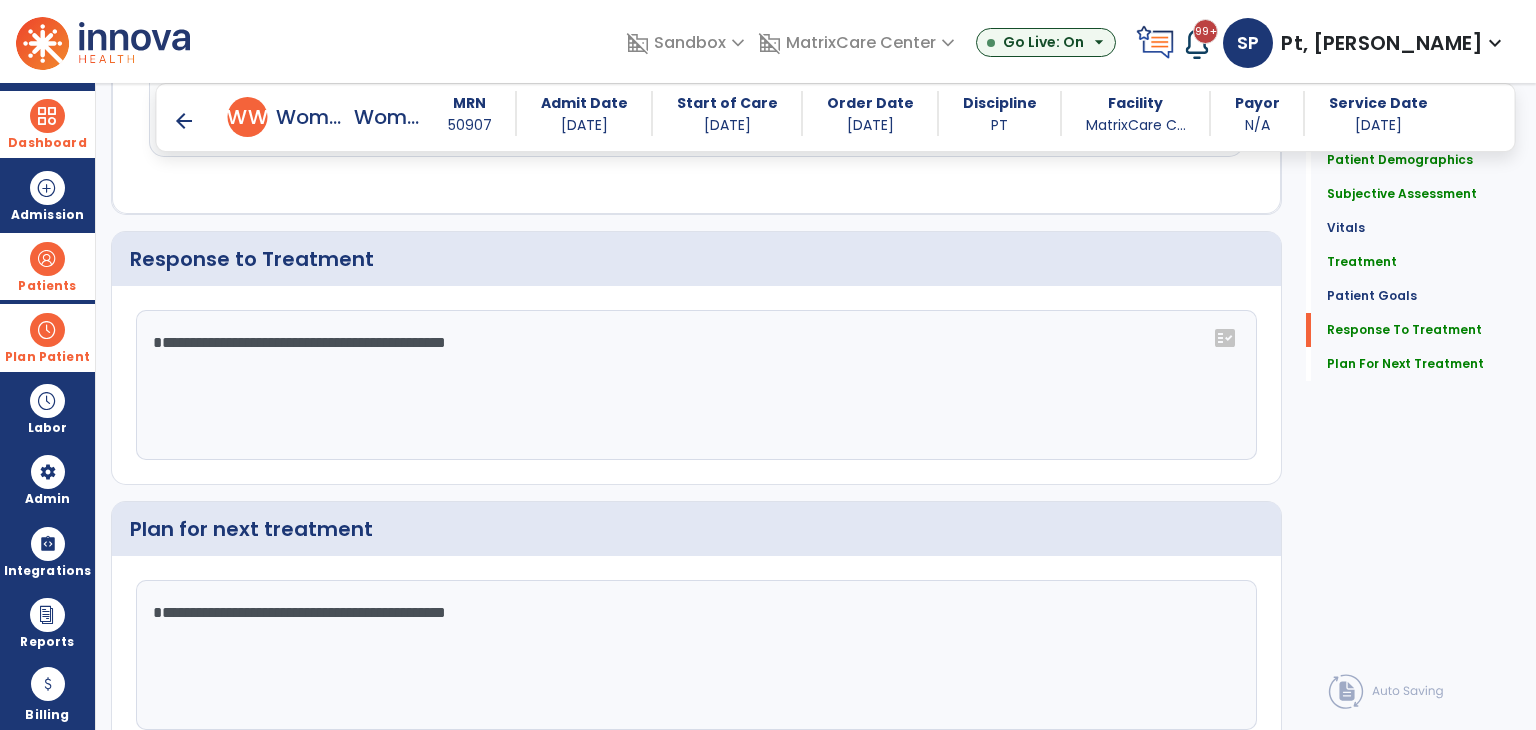 scroll, scrollTop: 1906, scrollLeft: 0, axis: vertical 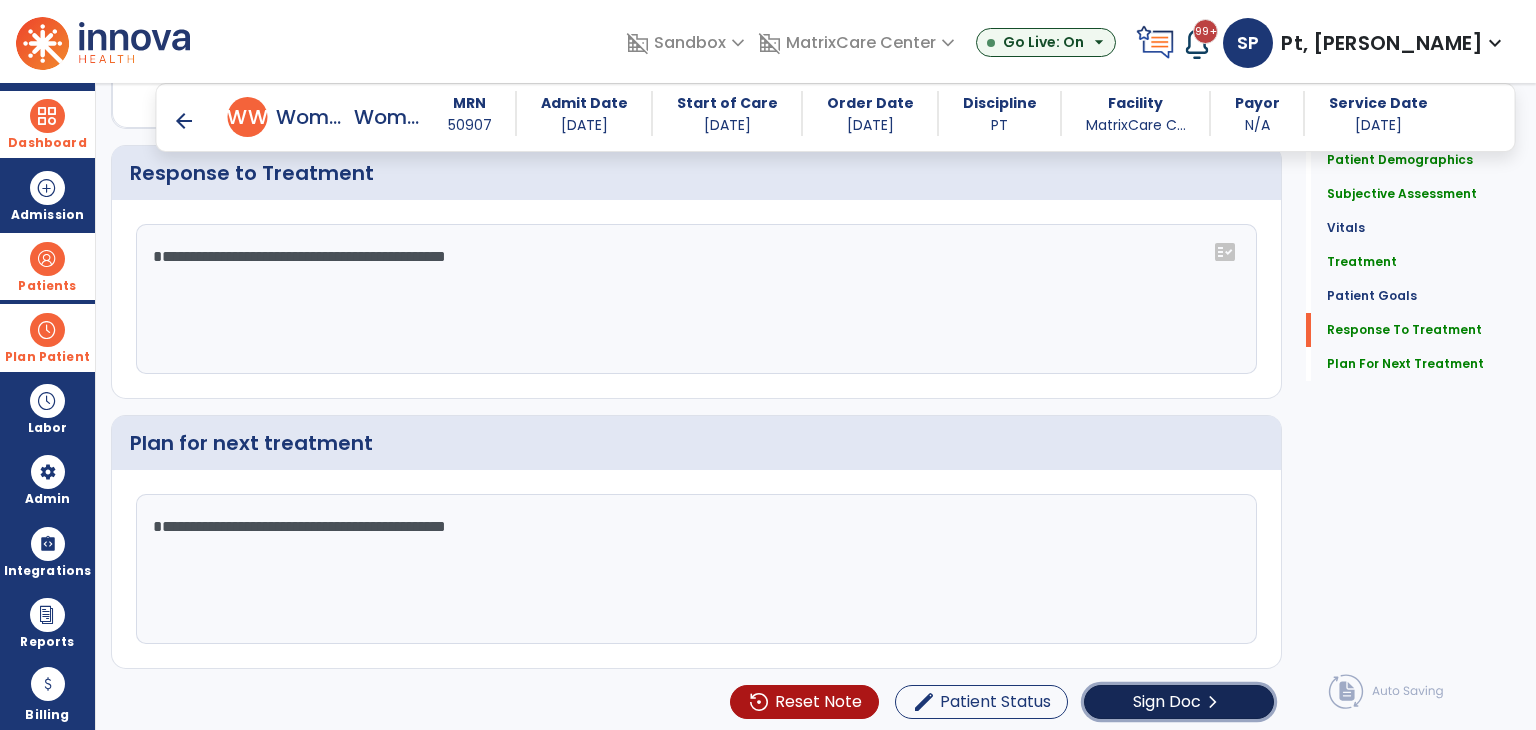click on "Sign Doc" 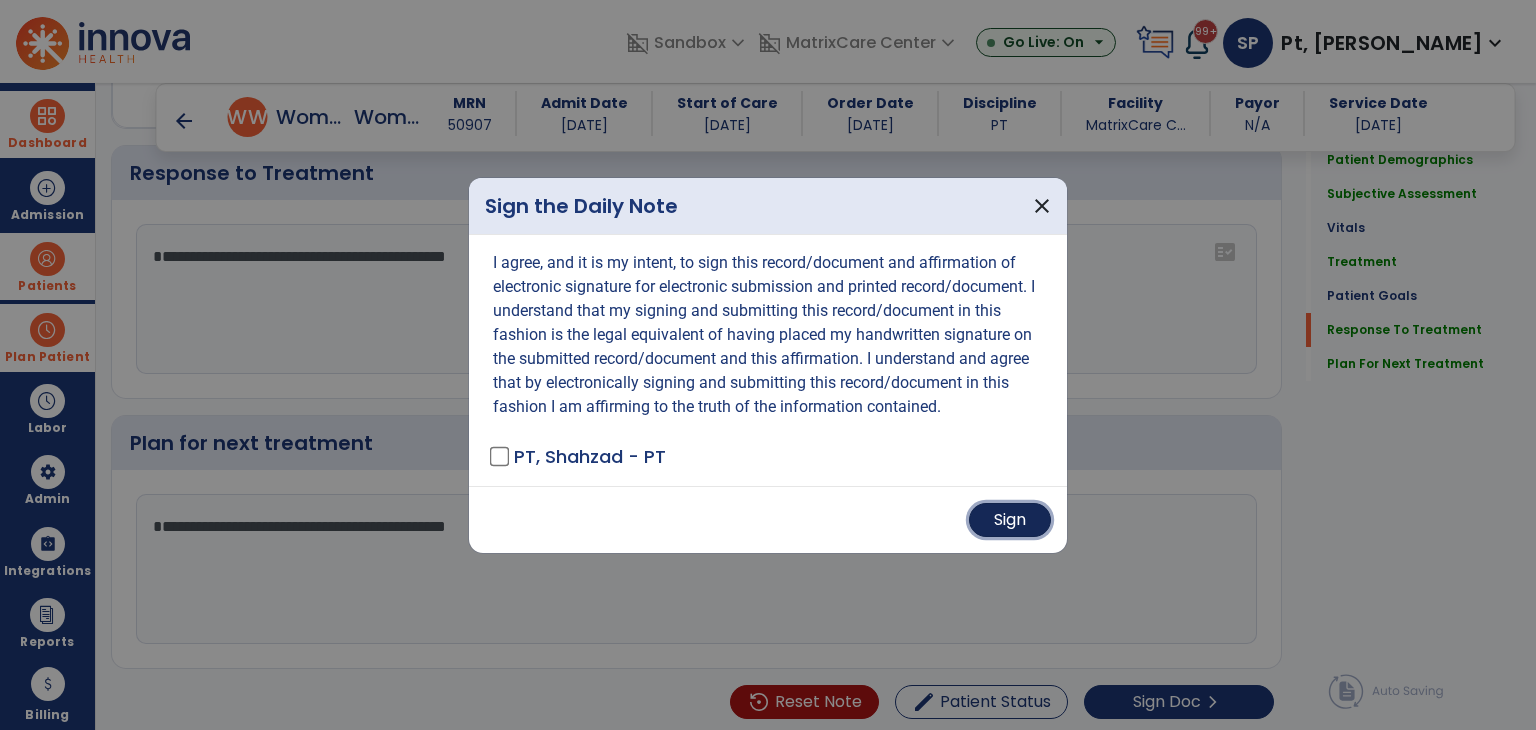 click on "Sign" at bounding box center (1010, 520) 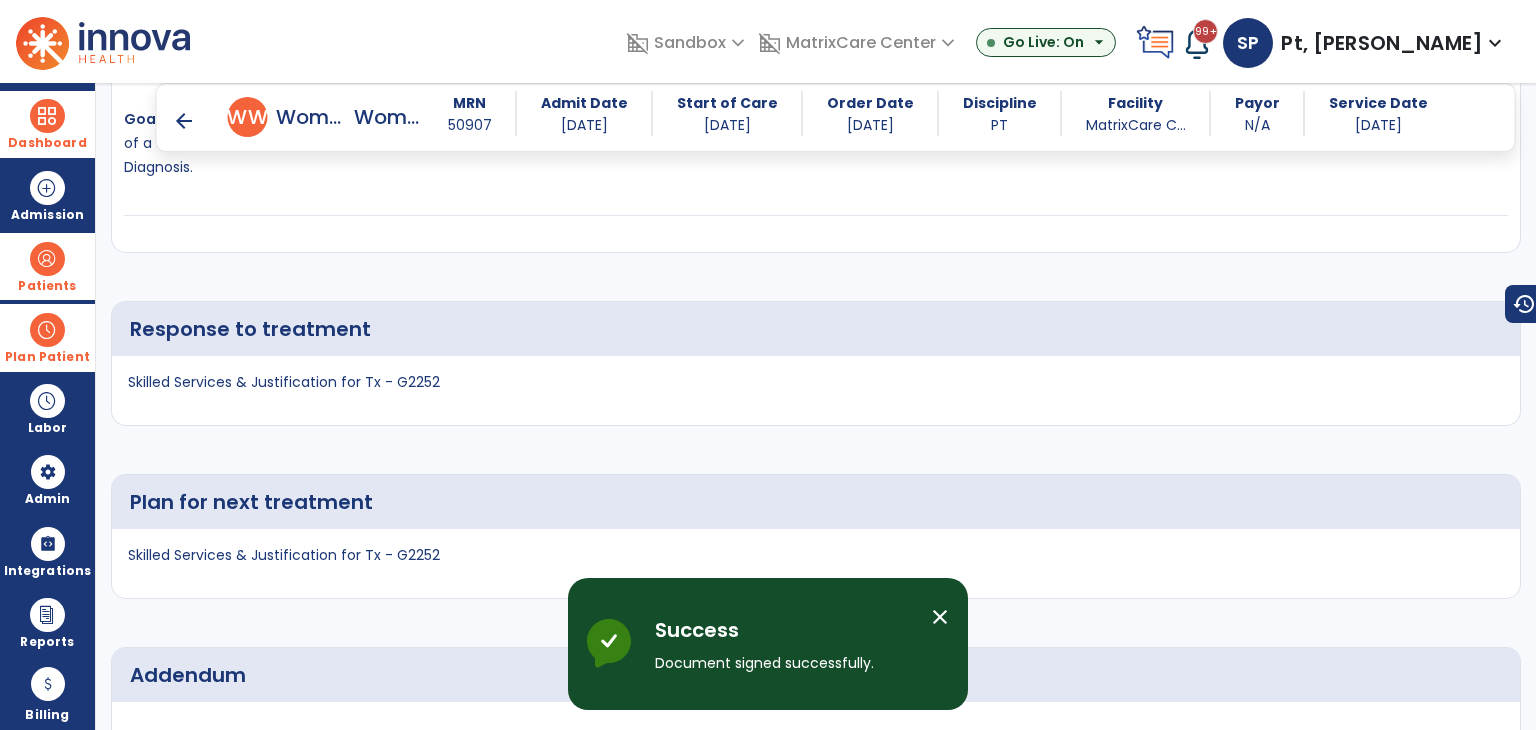 scroll, scrollTop: 1690, scrollLeft: 0, axis: vertical 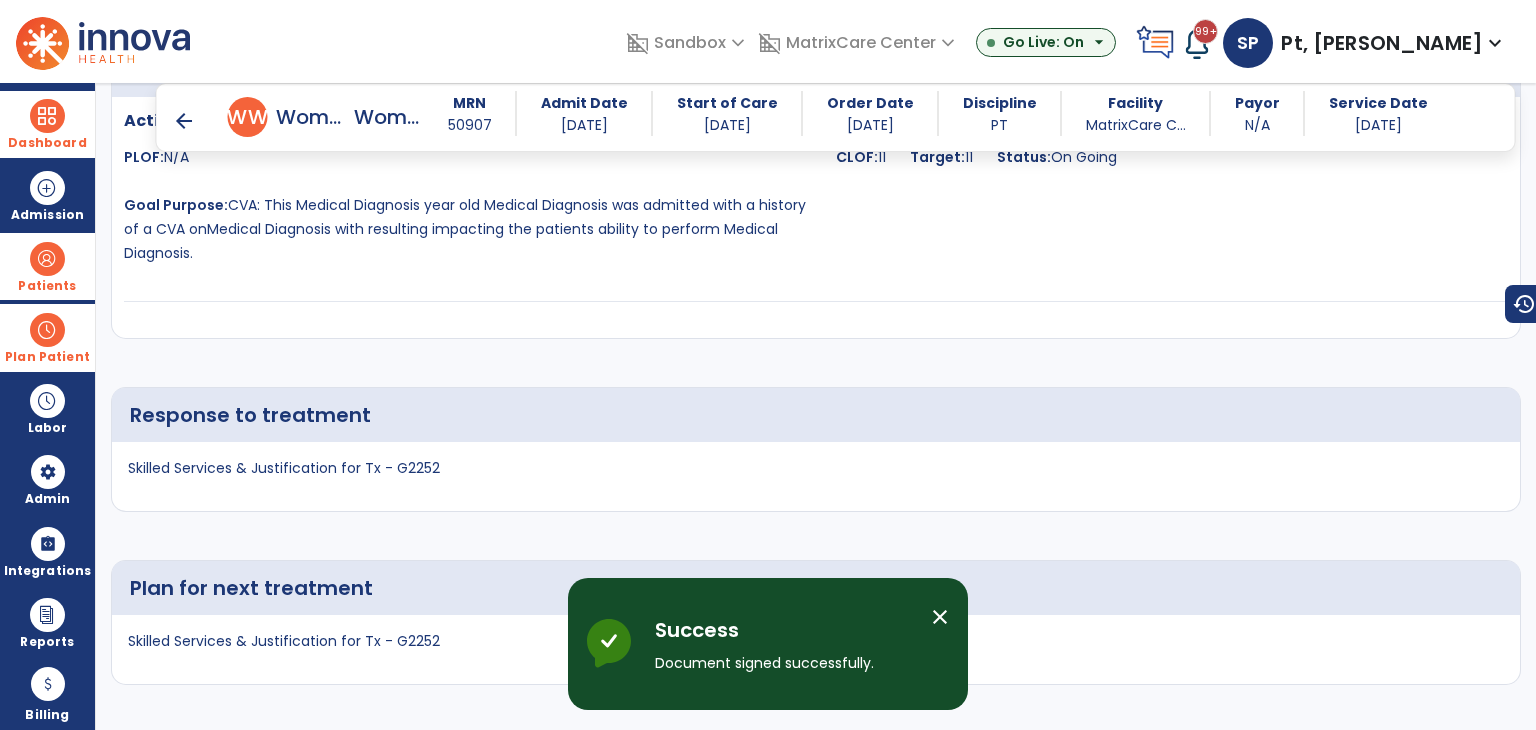 click on "arrow_back" at bounding box center (184, 121) 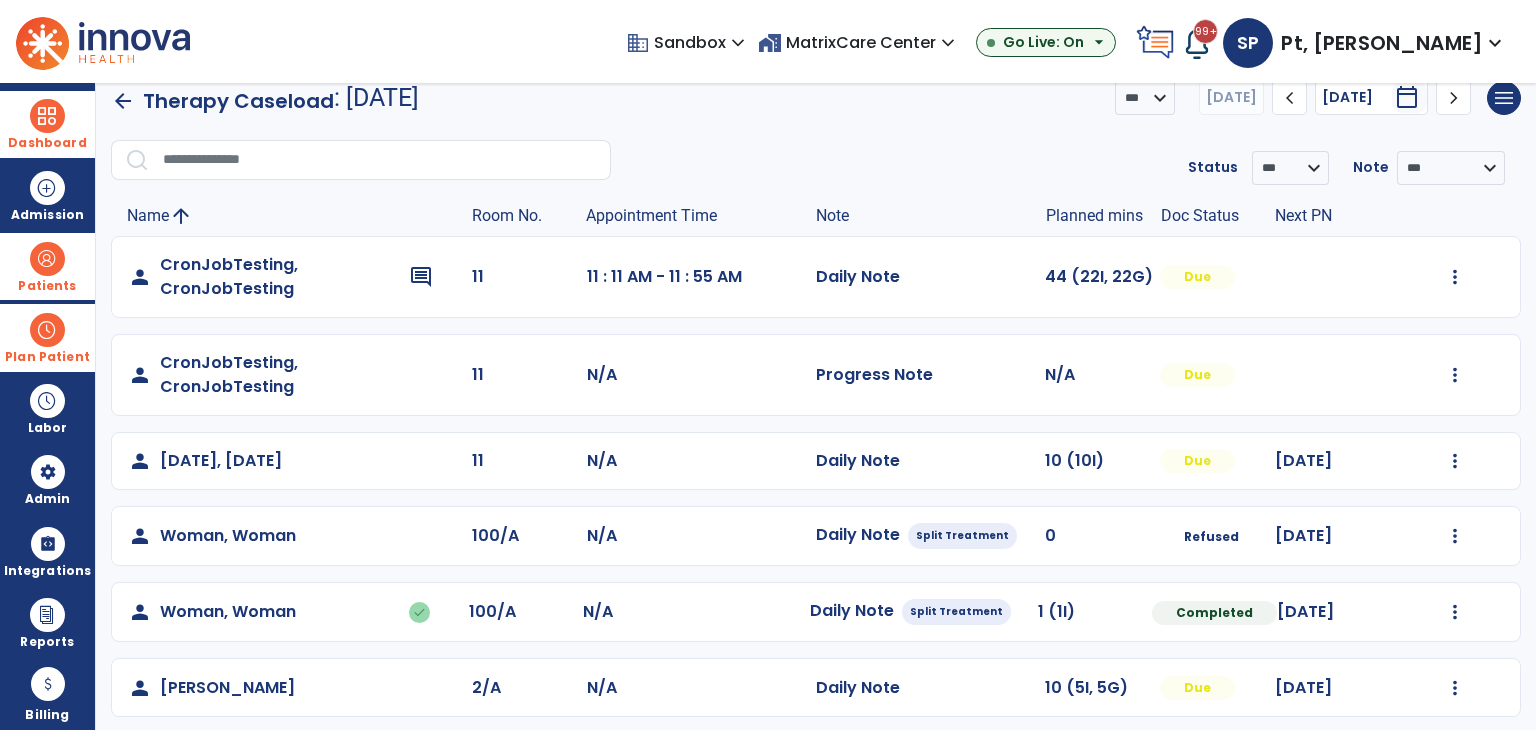 scroll, scrollTop: 32, scrollLeft: 0, axis: vertical 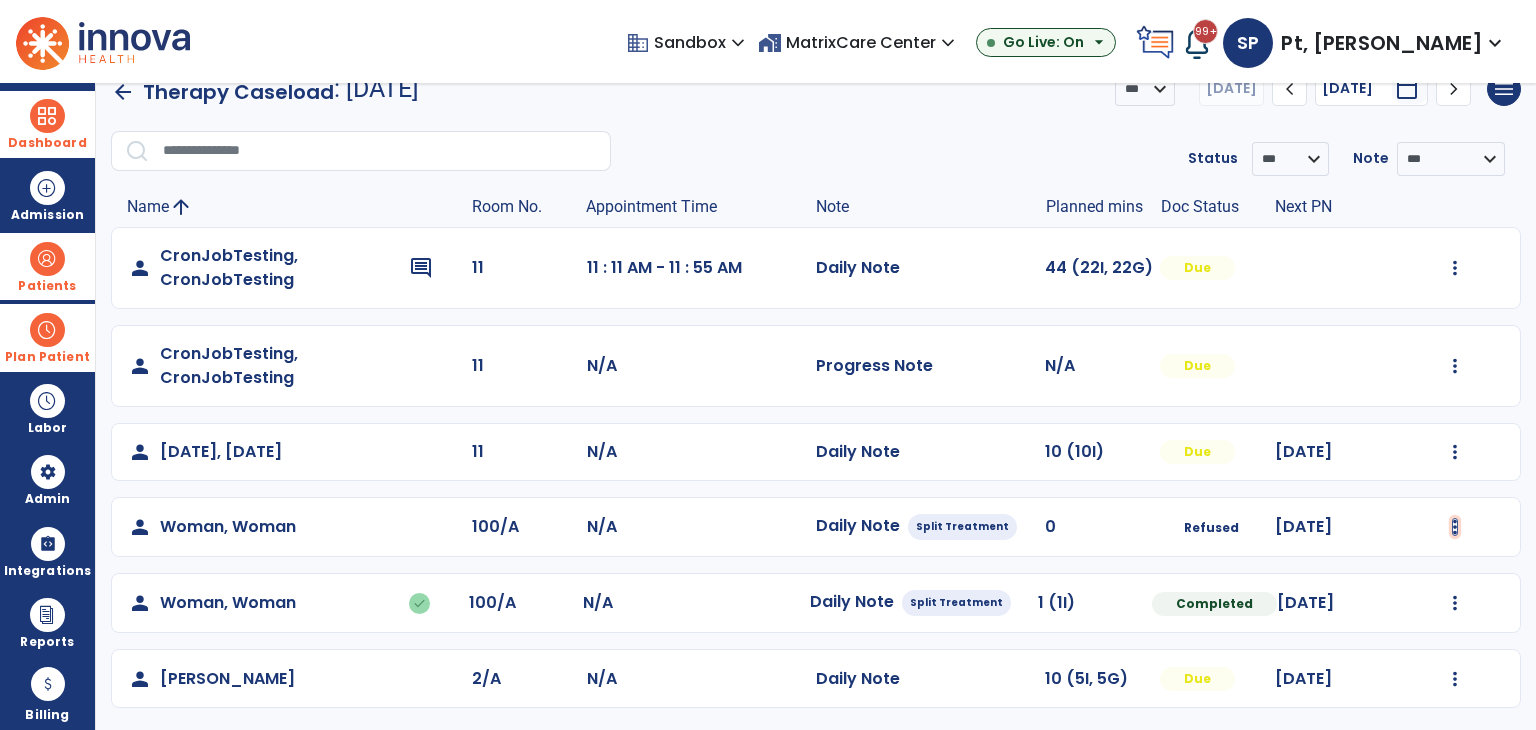 click at bounding box center [1455, 268] 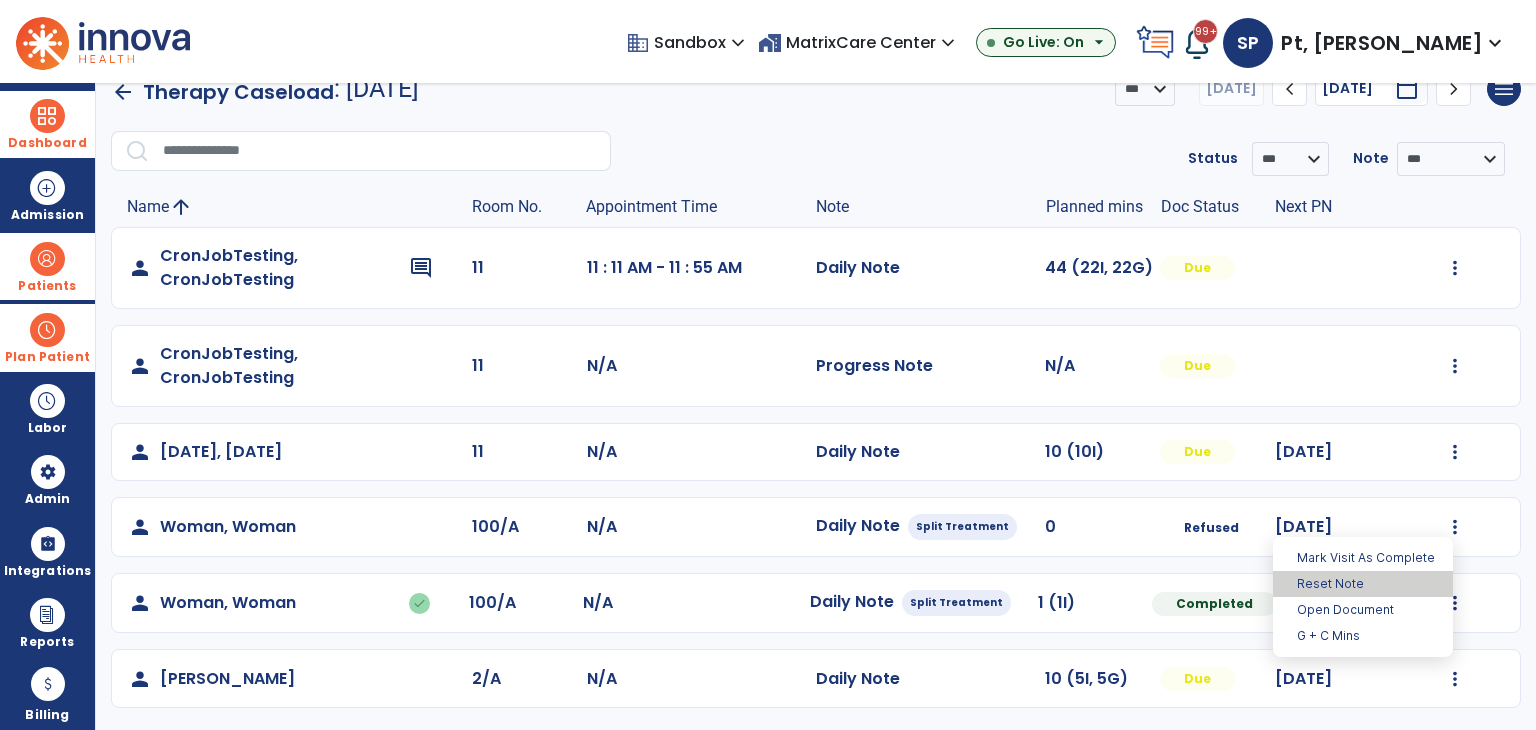 click on "Reset Note" at bounding box center [1363, 584] 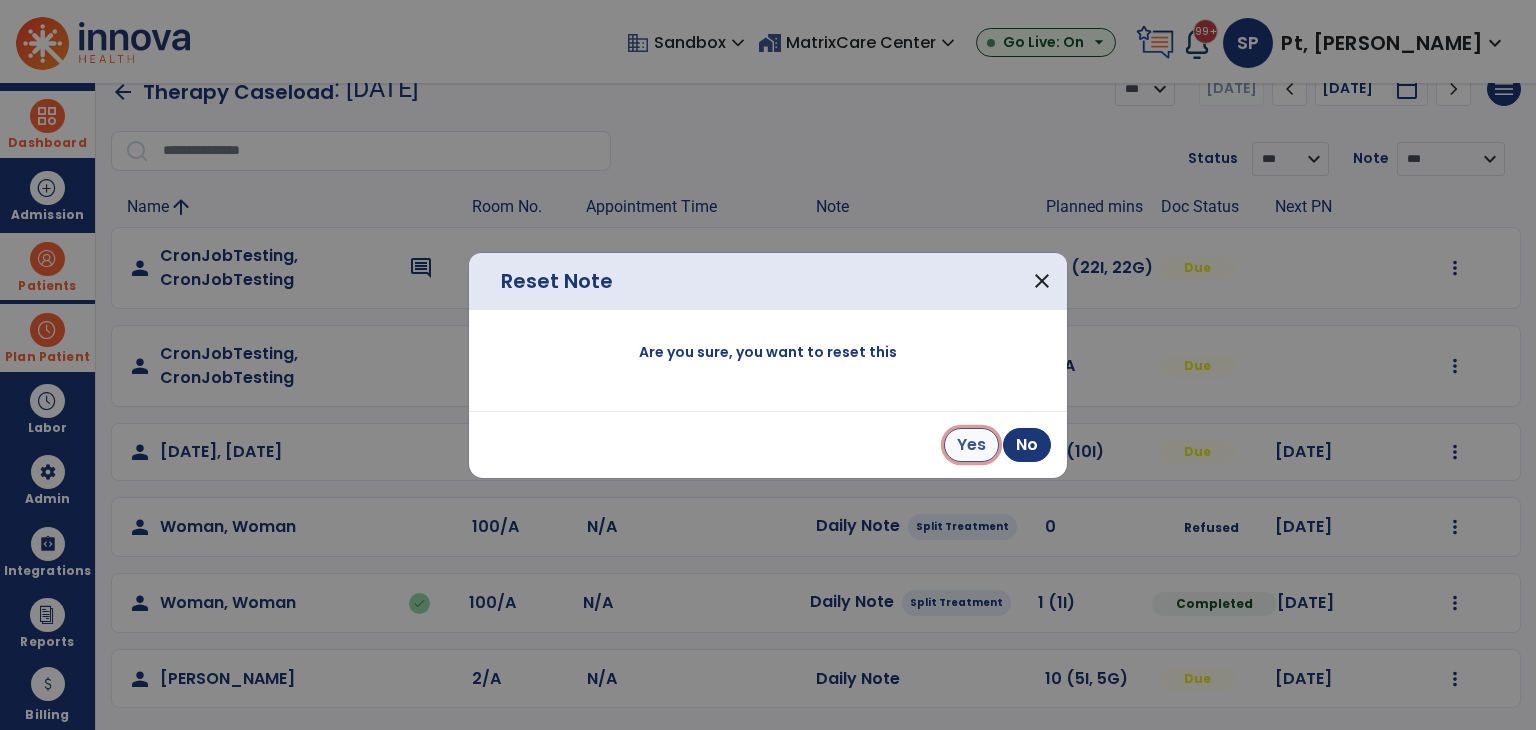 click on "Yes" at bounding box center (971, 445) 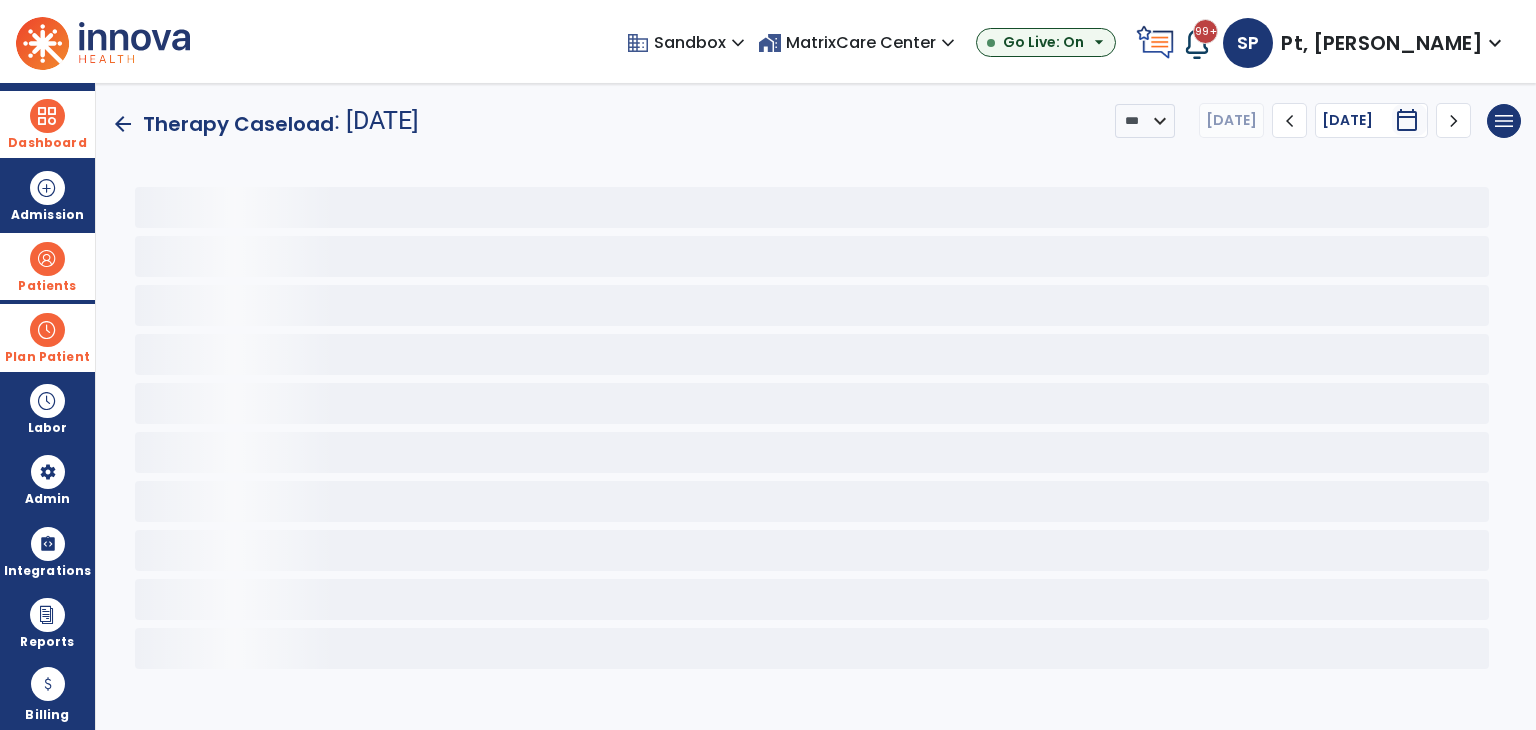 scroll, scrollTop: 0, scrollLeft: 0, axis: both 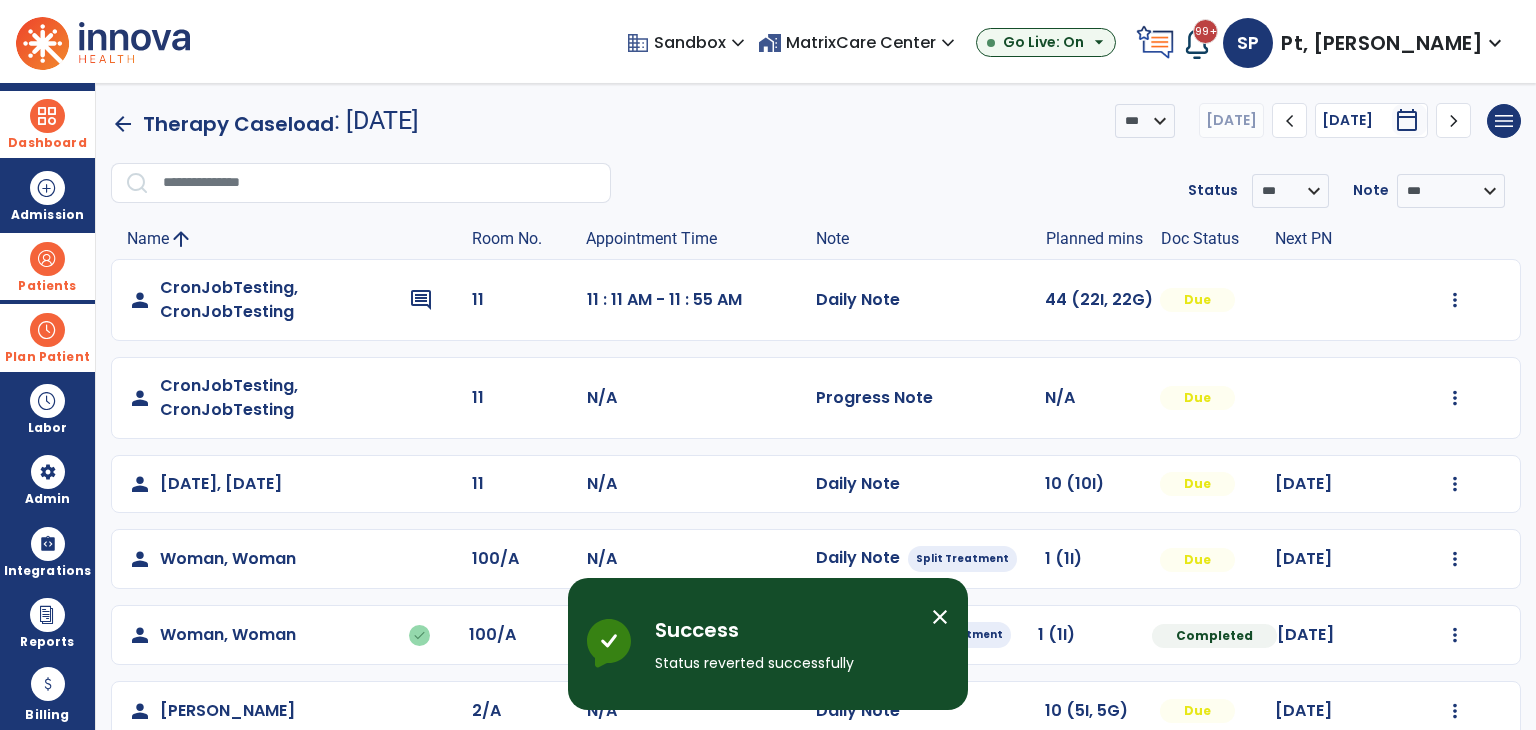 click on "close" at bounding box center (940, 617) 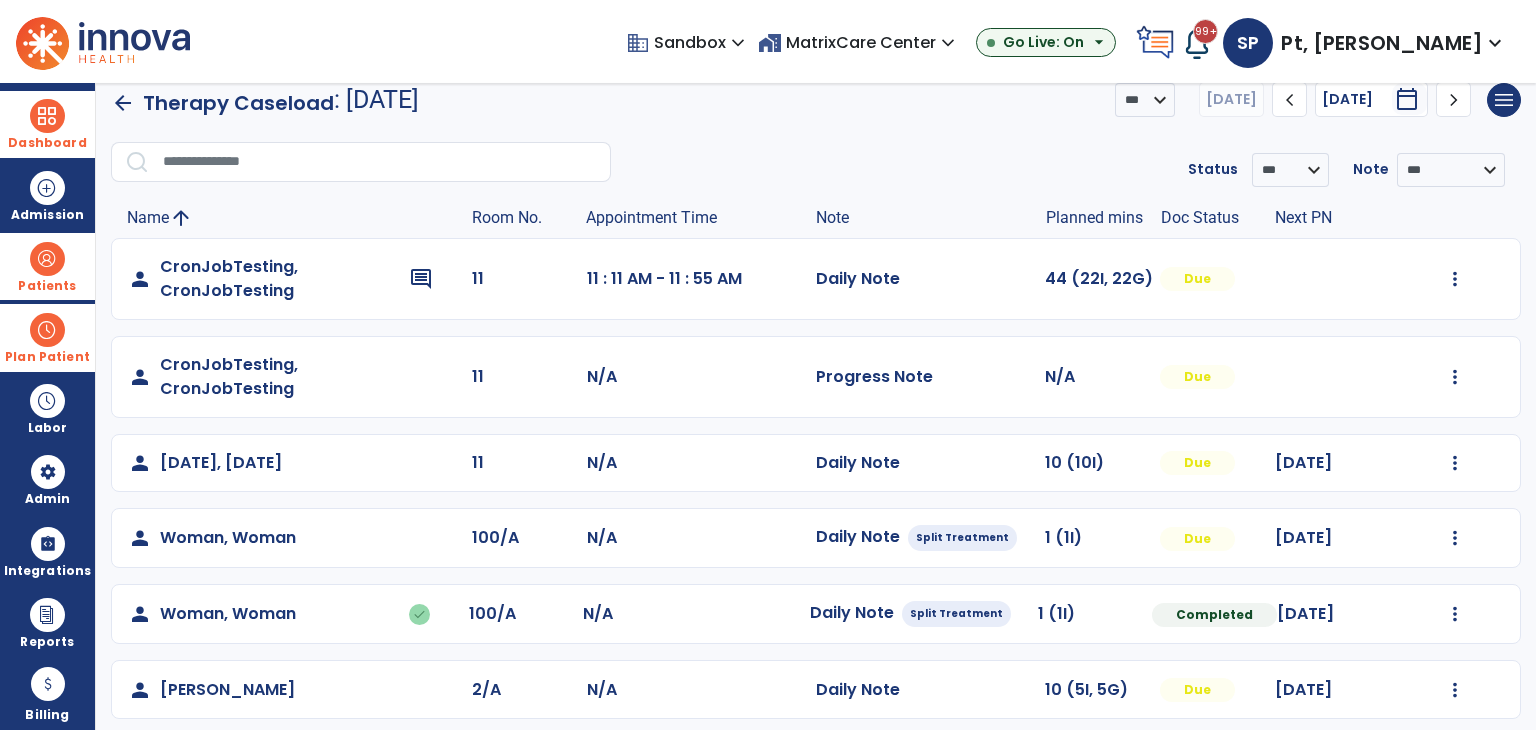 scroll, scrollTop: 32, scrollLeft: 0, axis: vertical 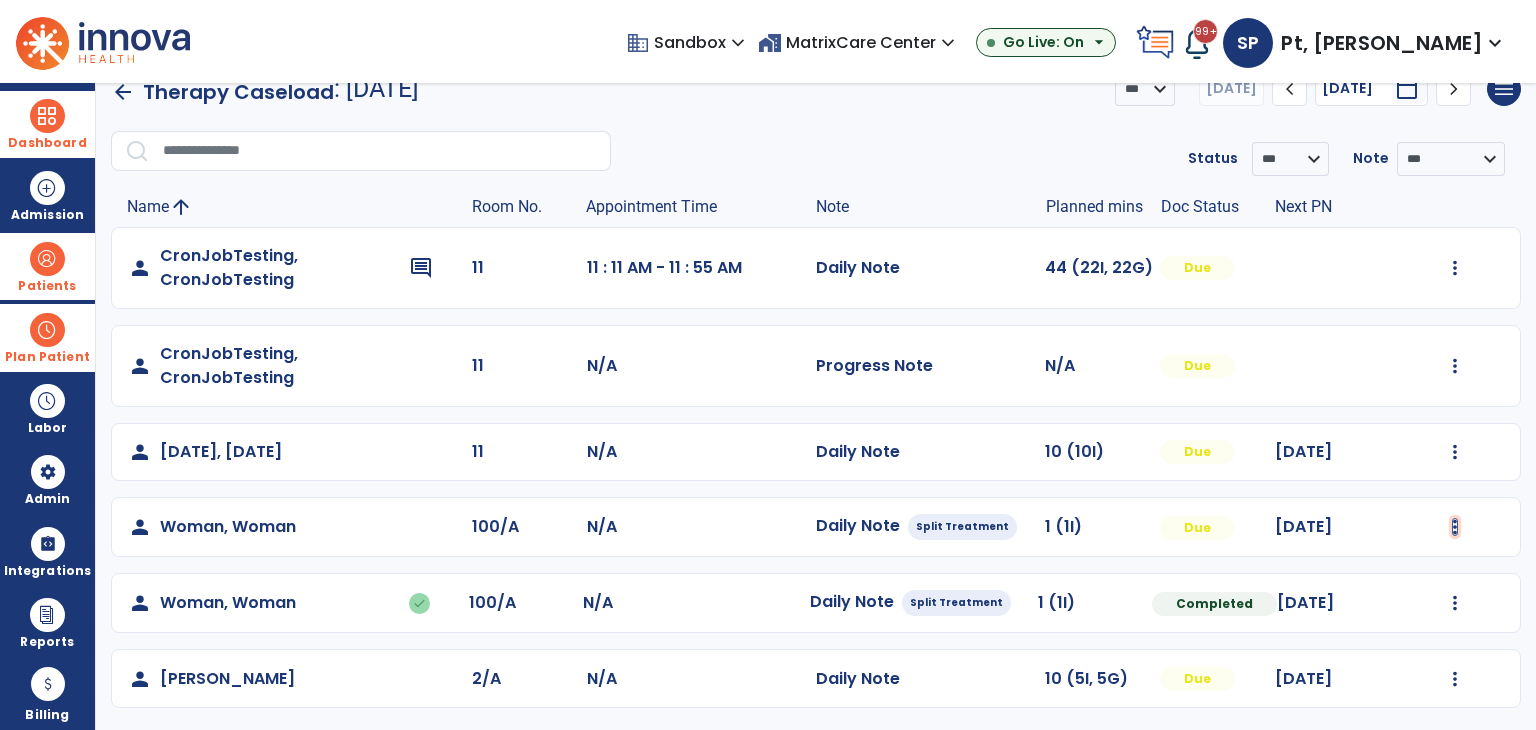 click at bounding box center (1455, 268) 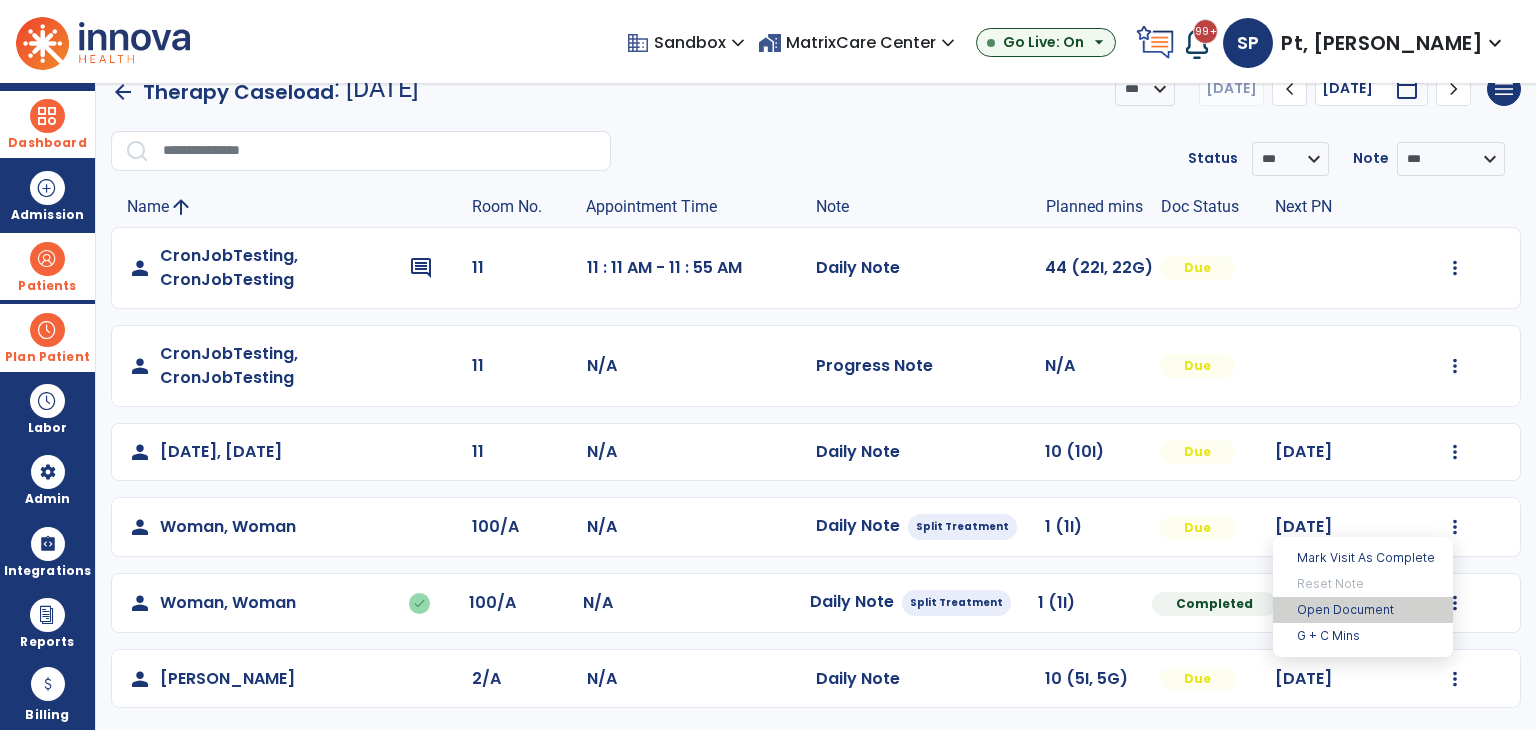 click on "Open Document" at bounding box center (1363, 610) 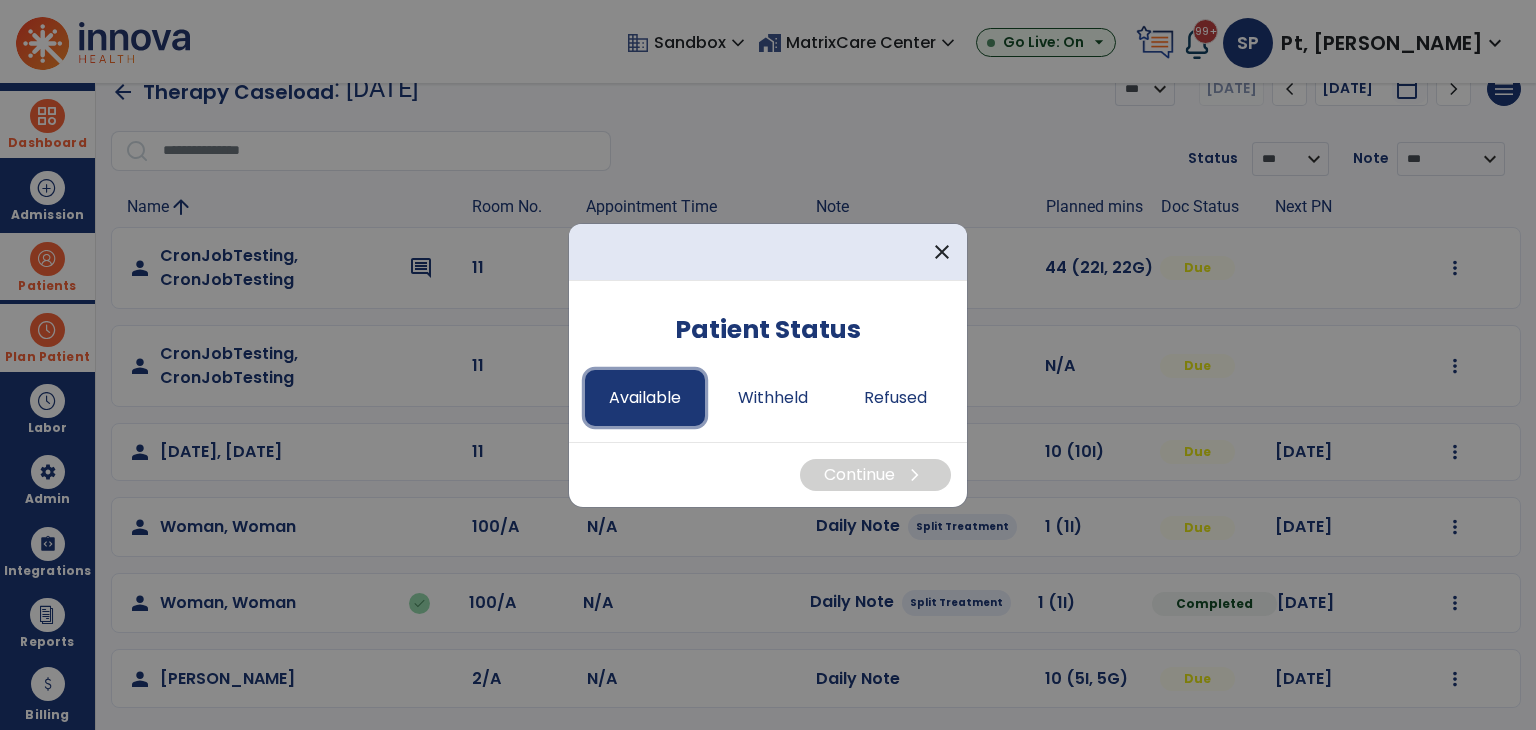 click on "Available" at bounding box center (645, 398) 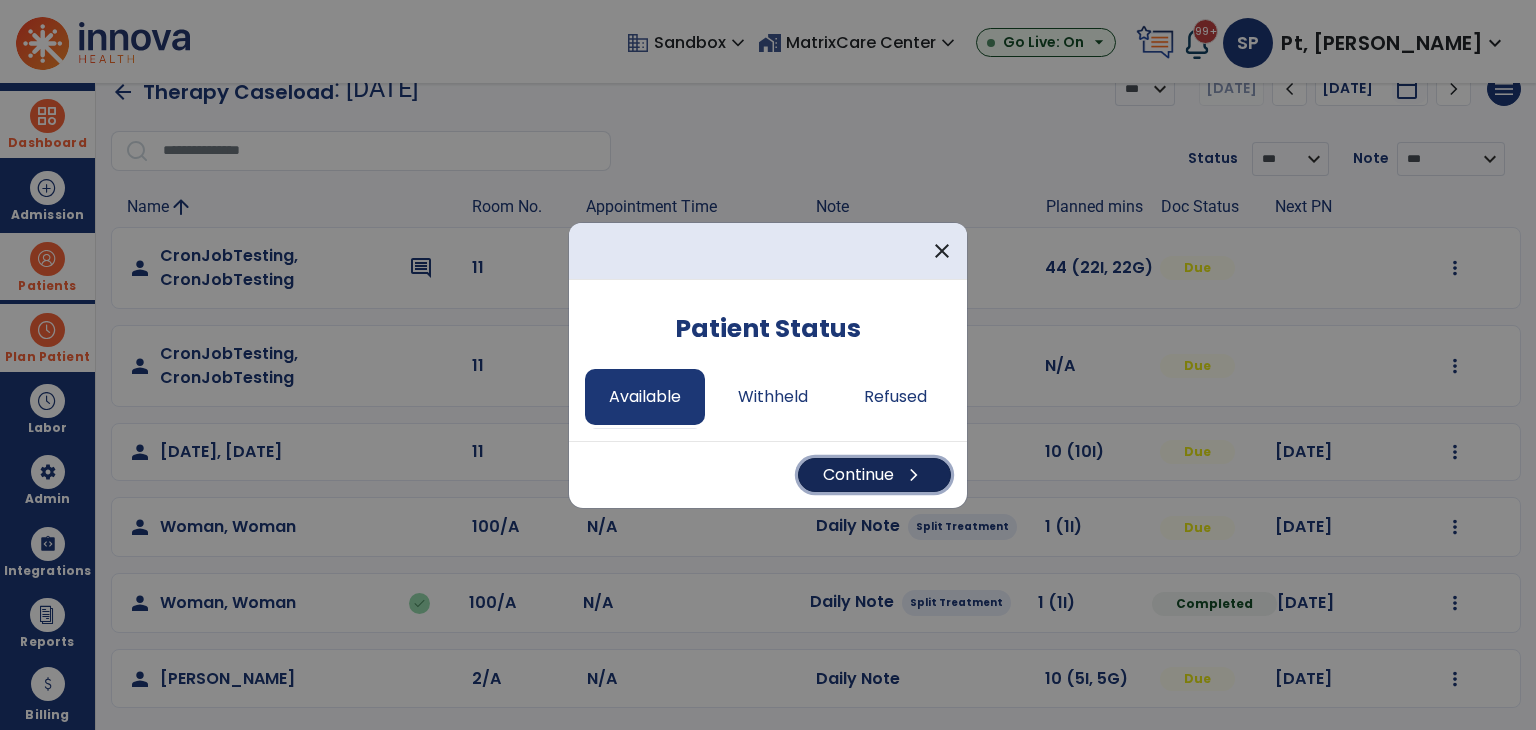 click on "Continue   chevron_right" at bounding box center (874, 475) 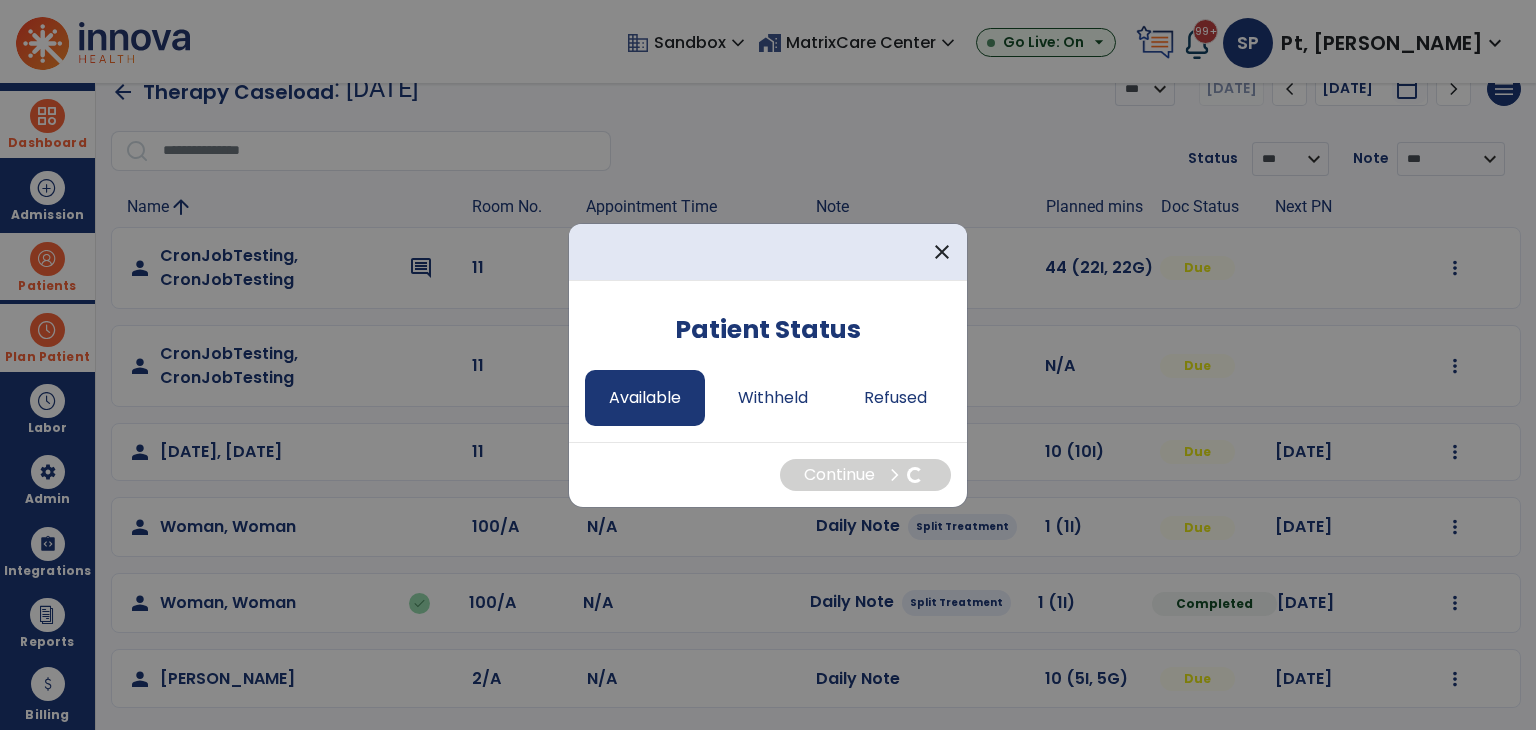 select on "*" 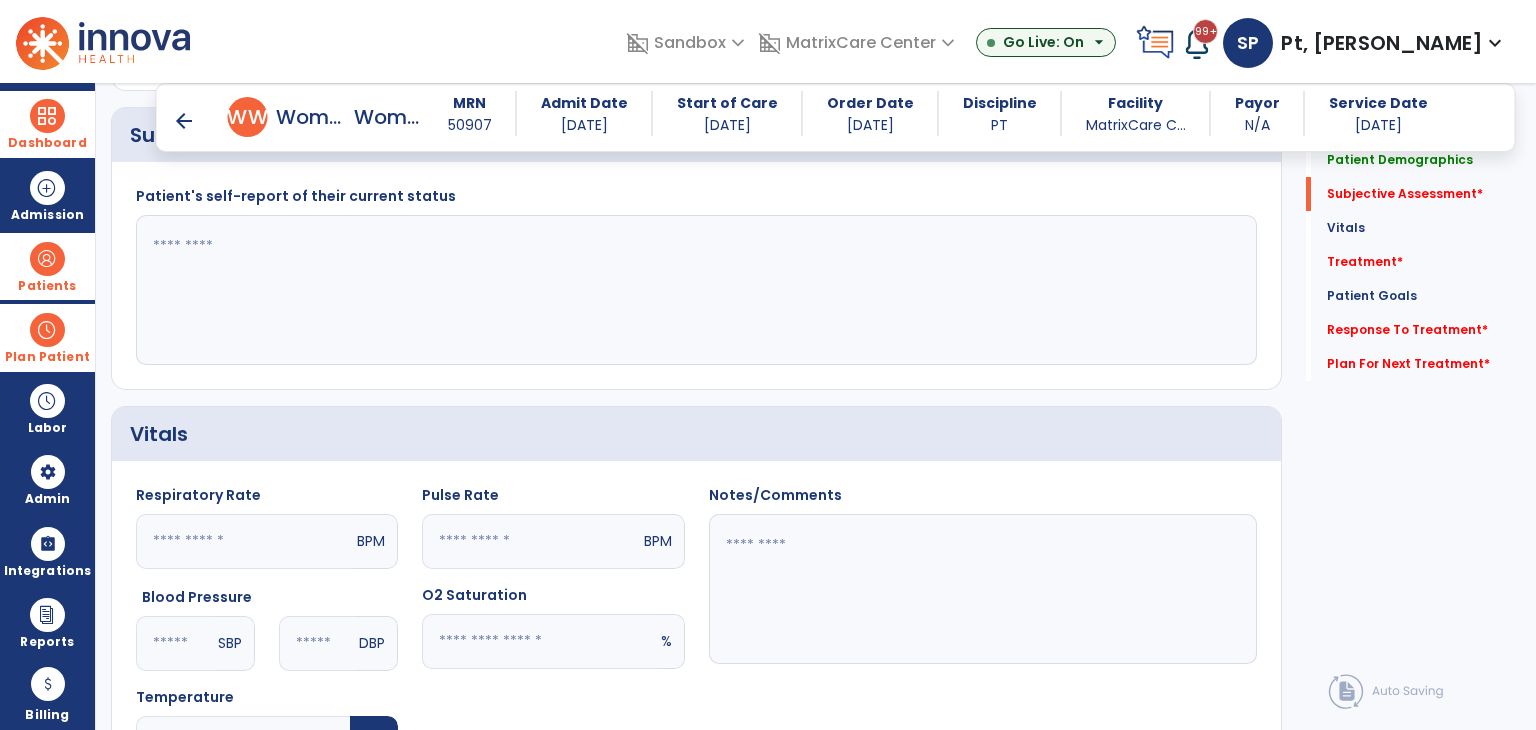 scroll, scrollTop: 432, scrollLeft: 0, axis: vertical 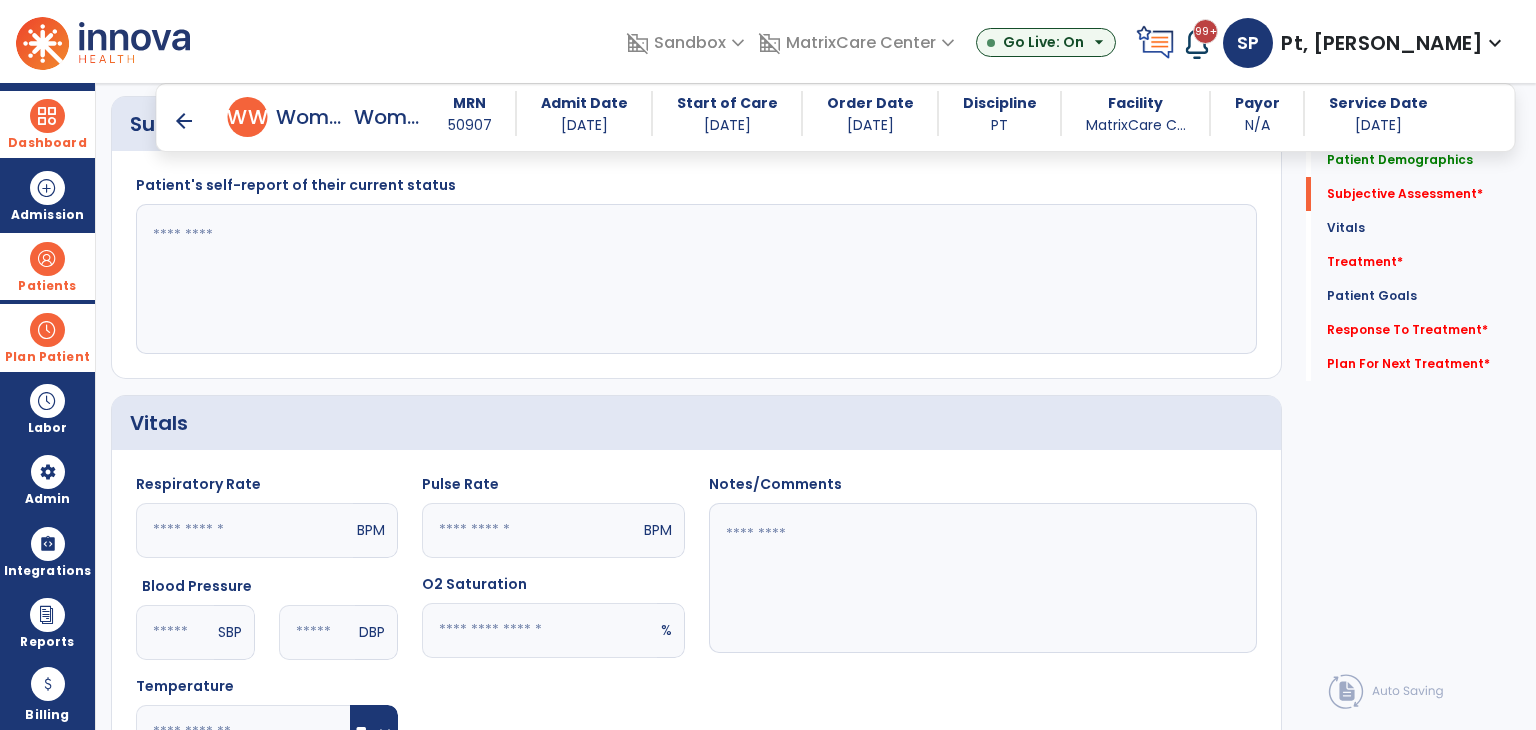click 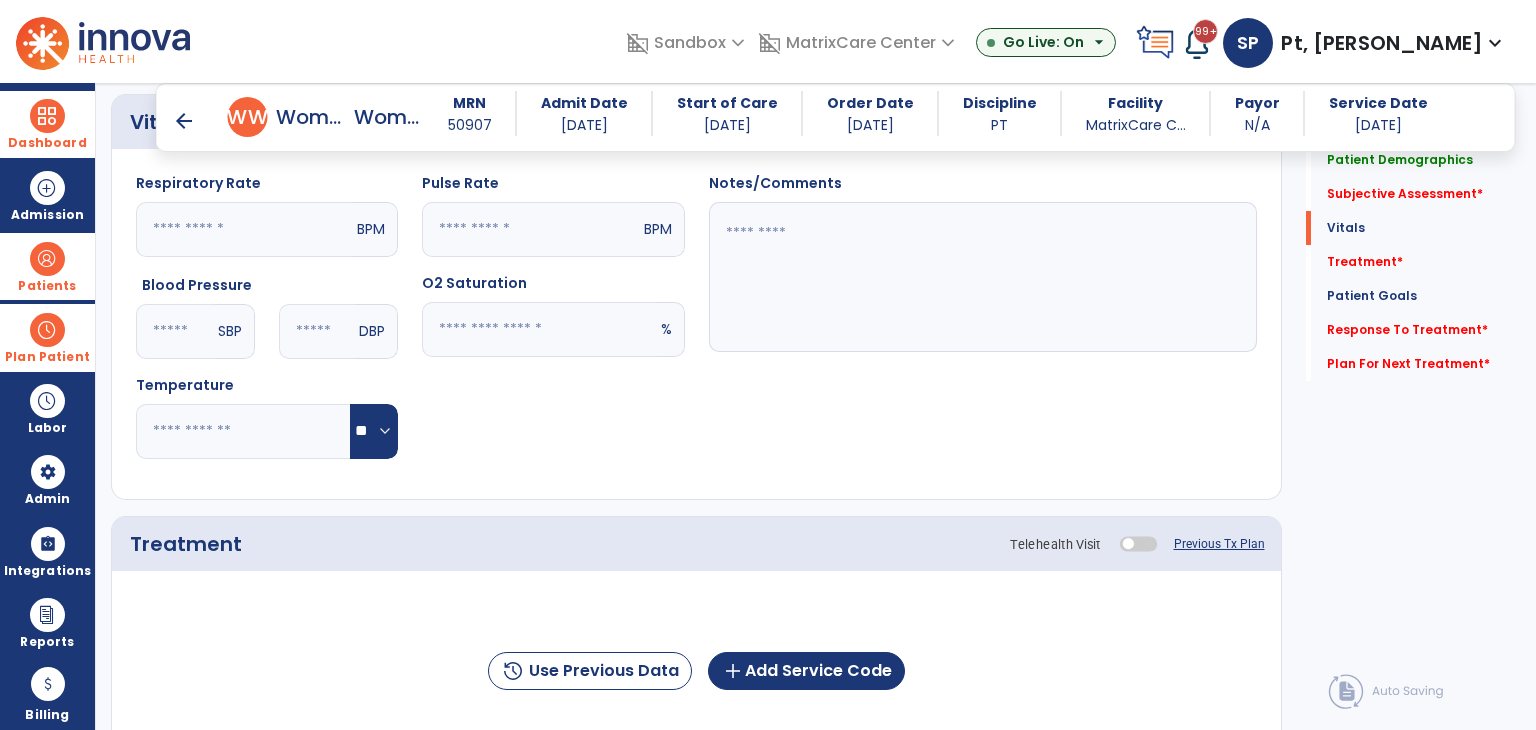 scroll, scrollTop: 732, scrollLeft: 0, axis: vertical 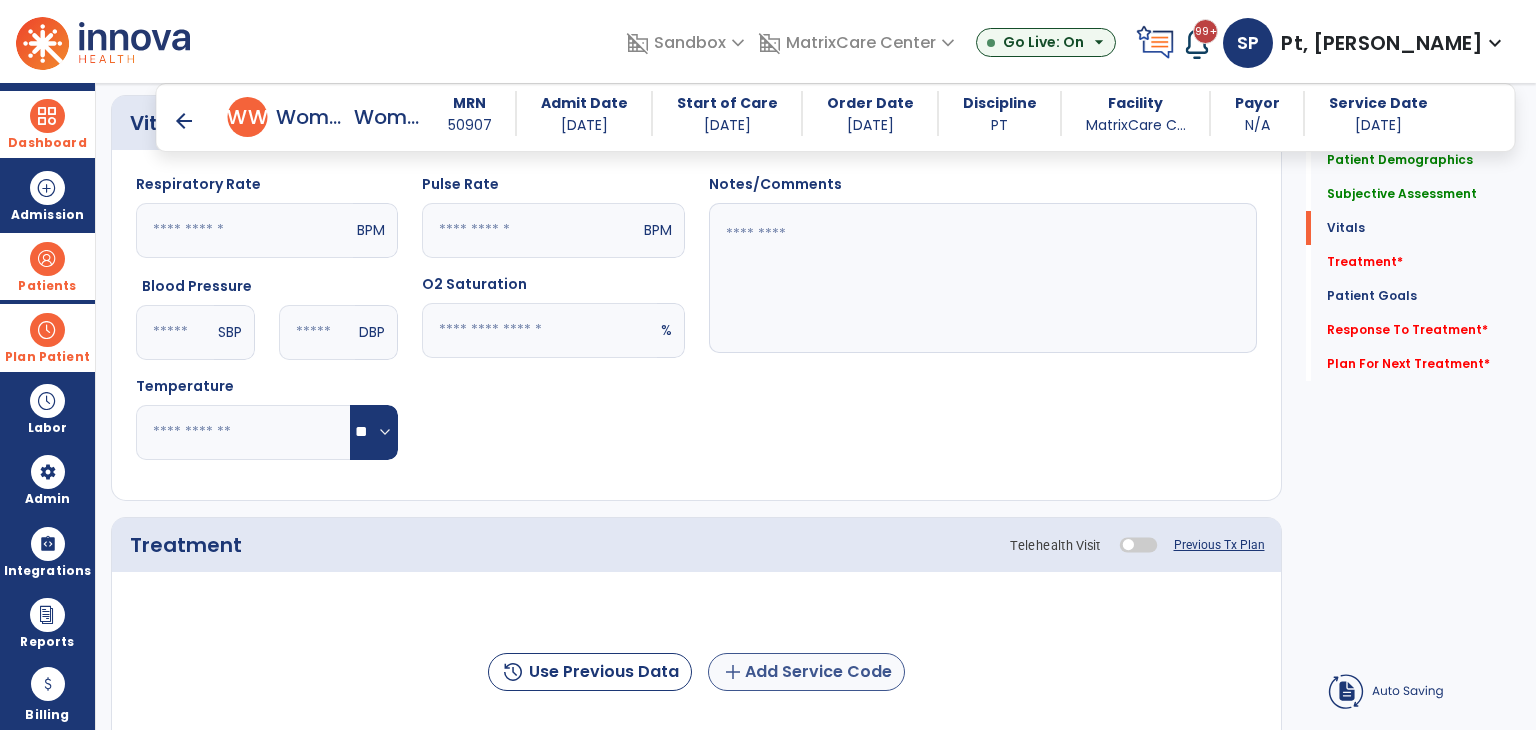 type on "**********" 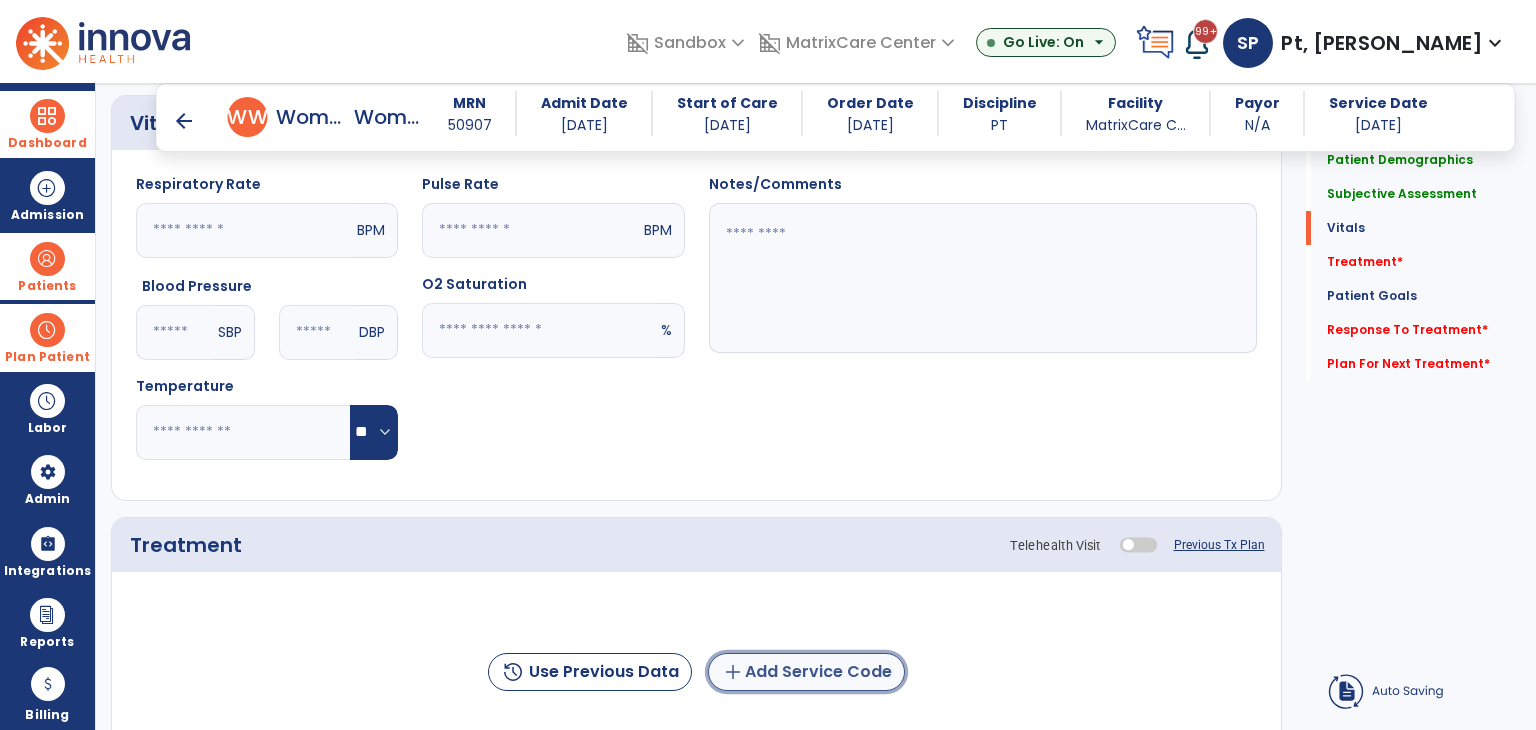 click on "add  Add Service Code" 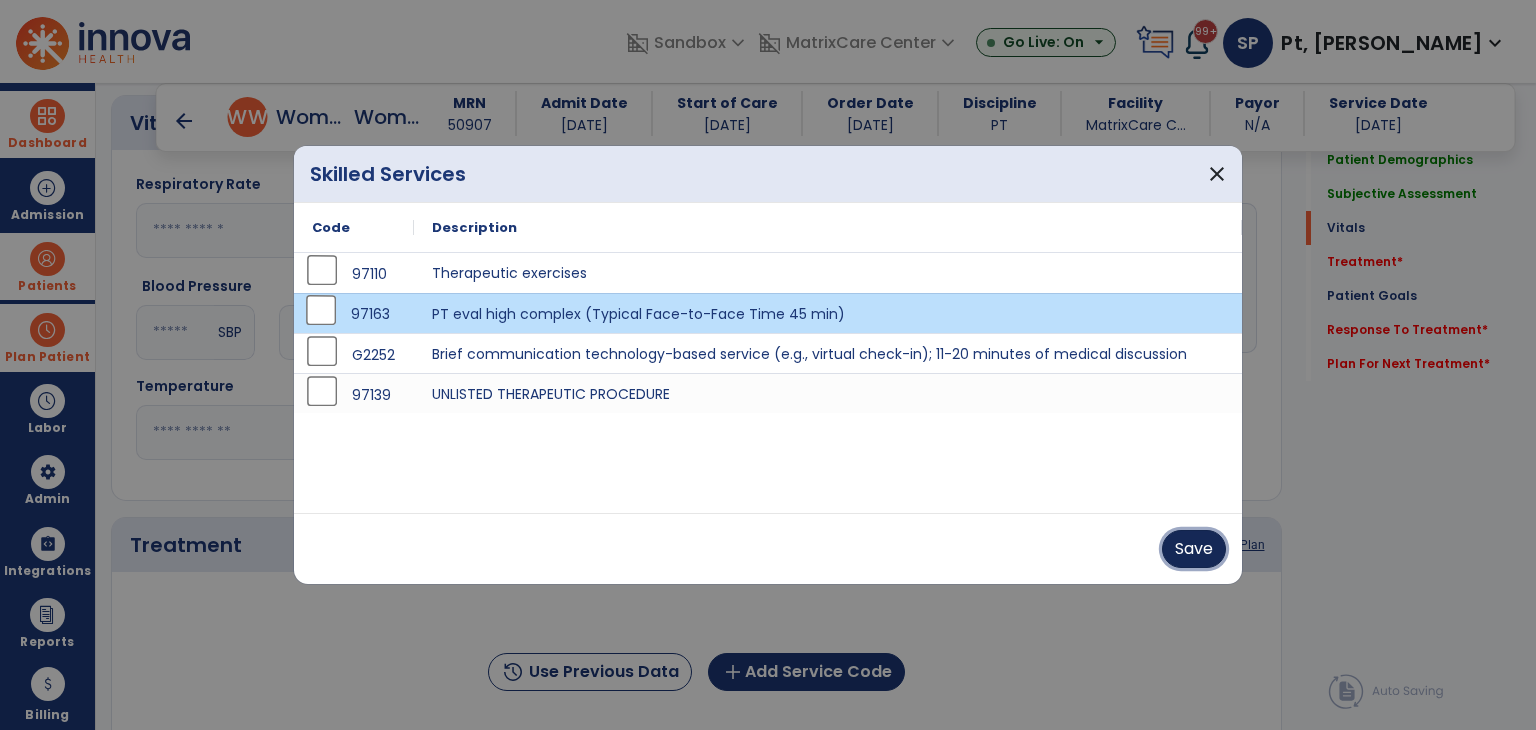 click on "Save" at bounding box center (1194, 549) 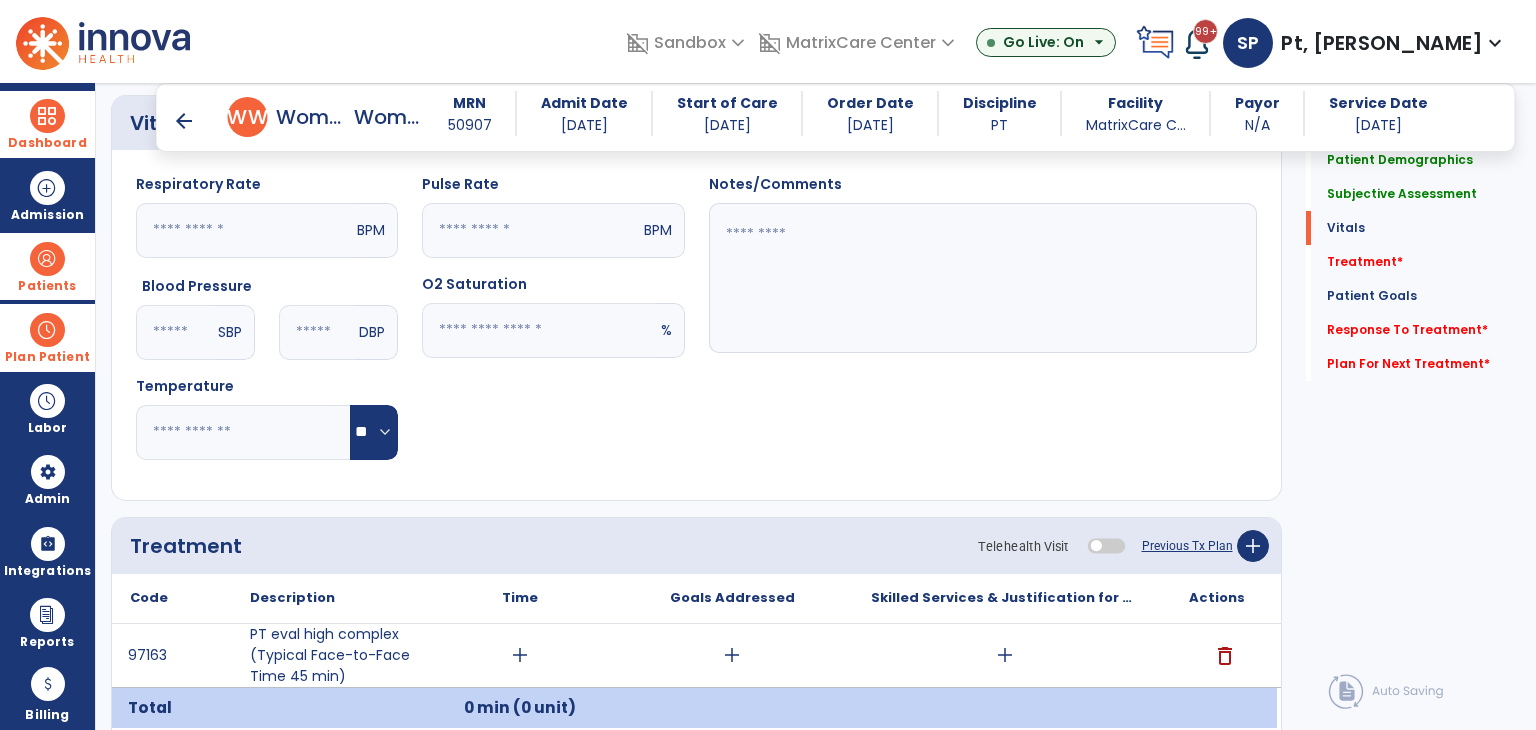click 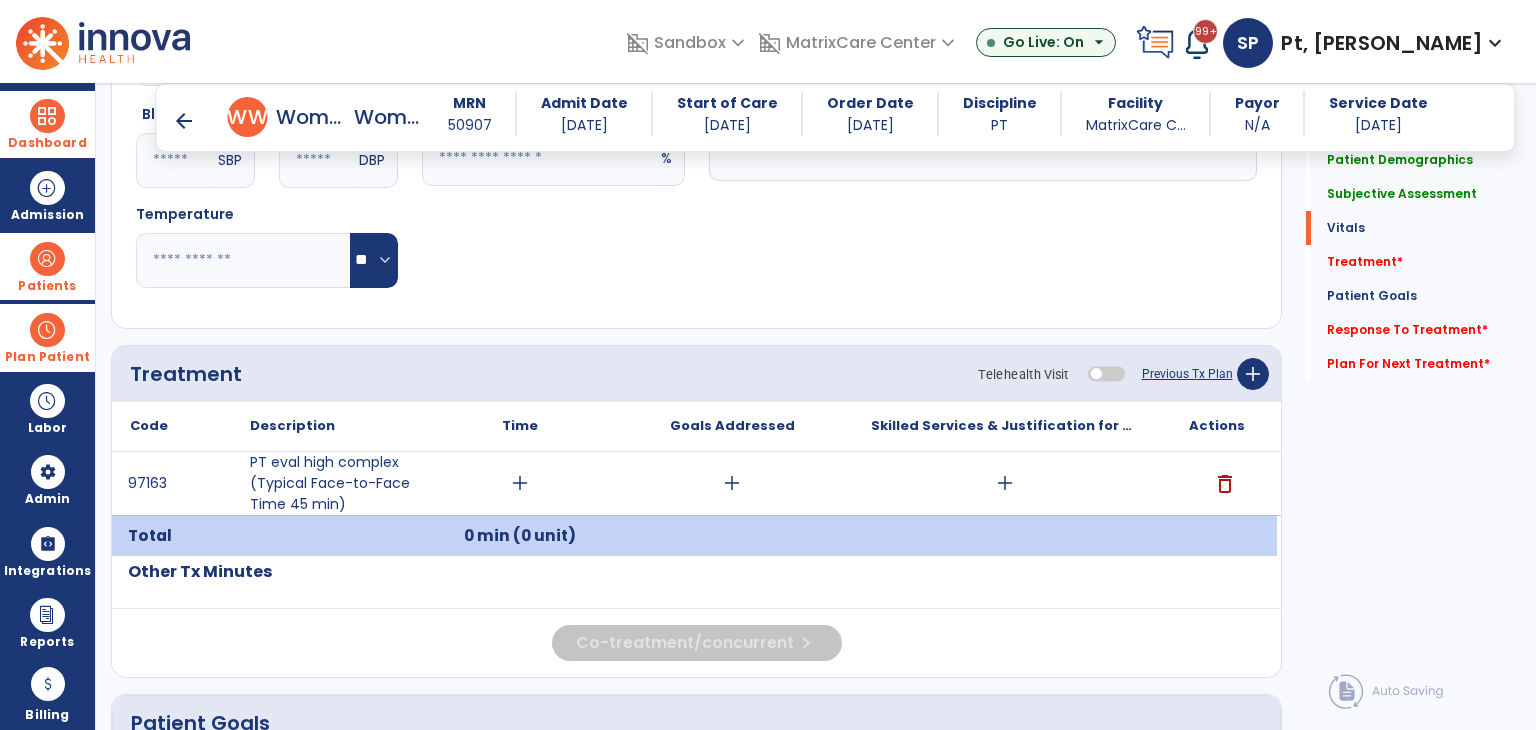 scroll, scrollTop: 932, scrollLeft: 0, axis: vertical 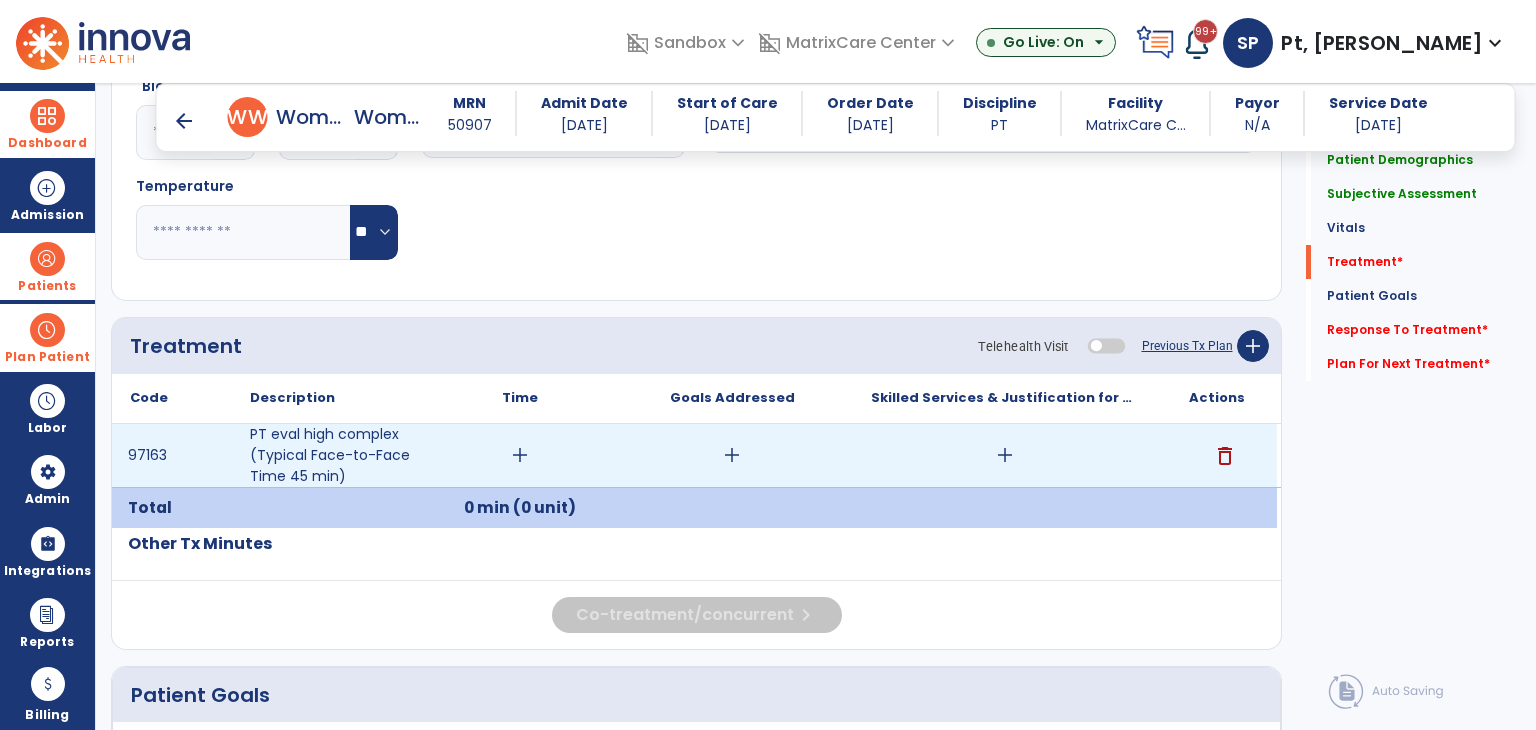 type on "**" 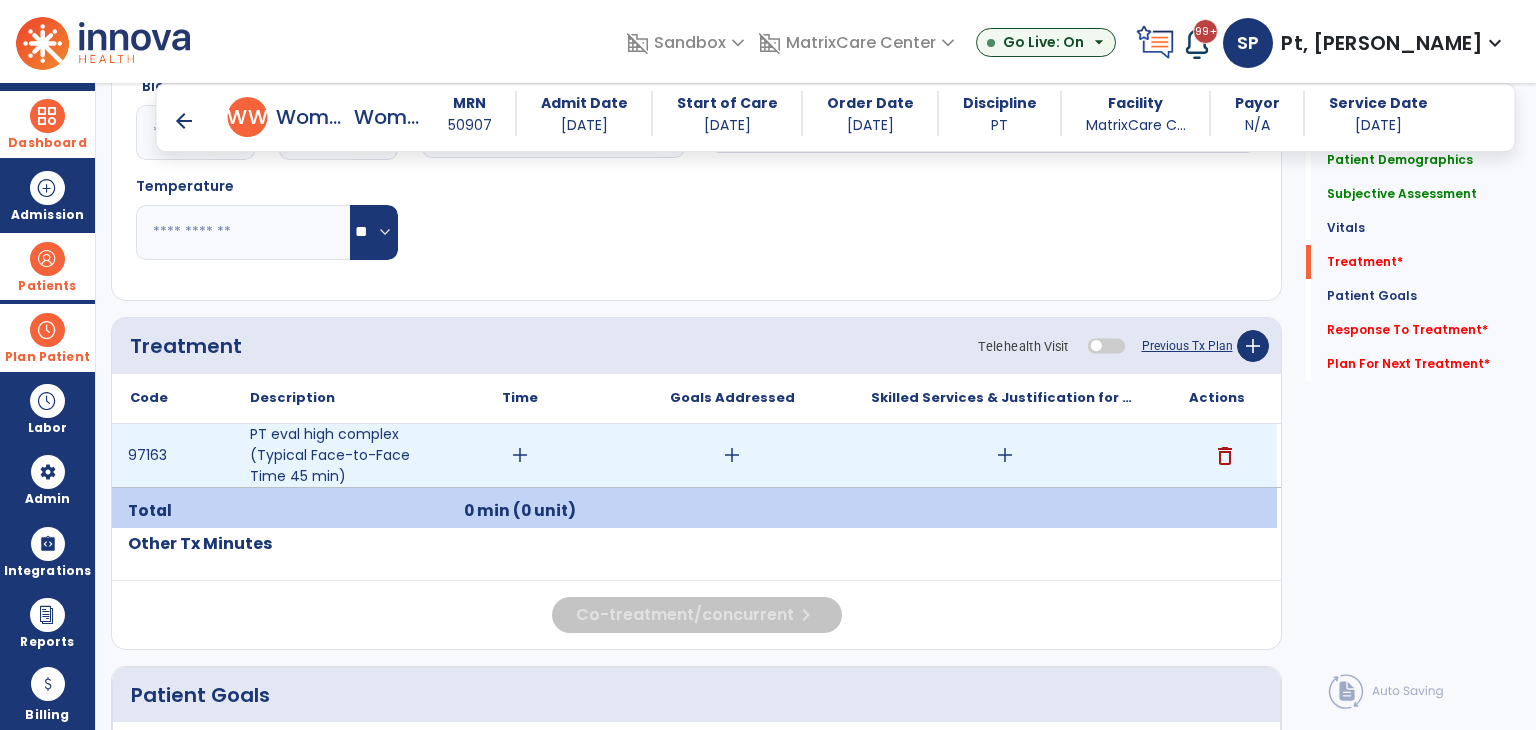 click on "add" at bounding box center (520, 455) 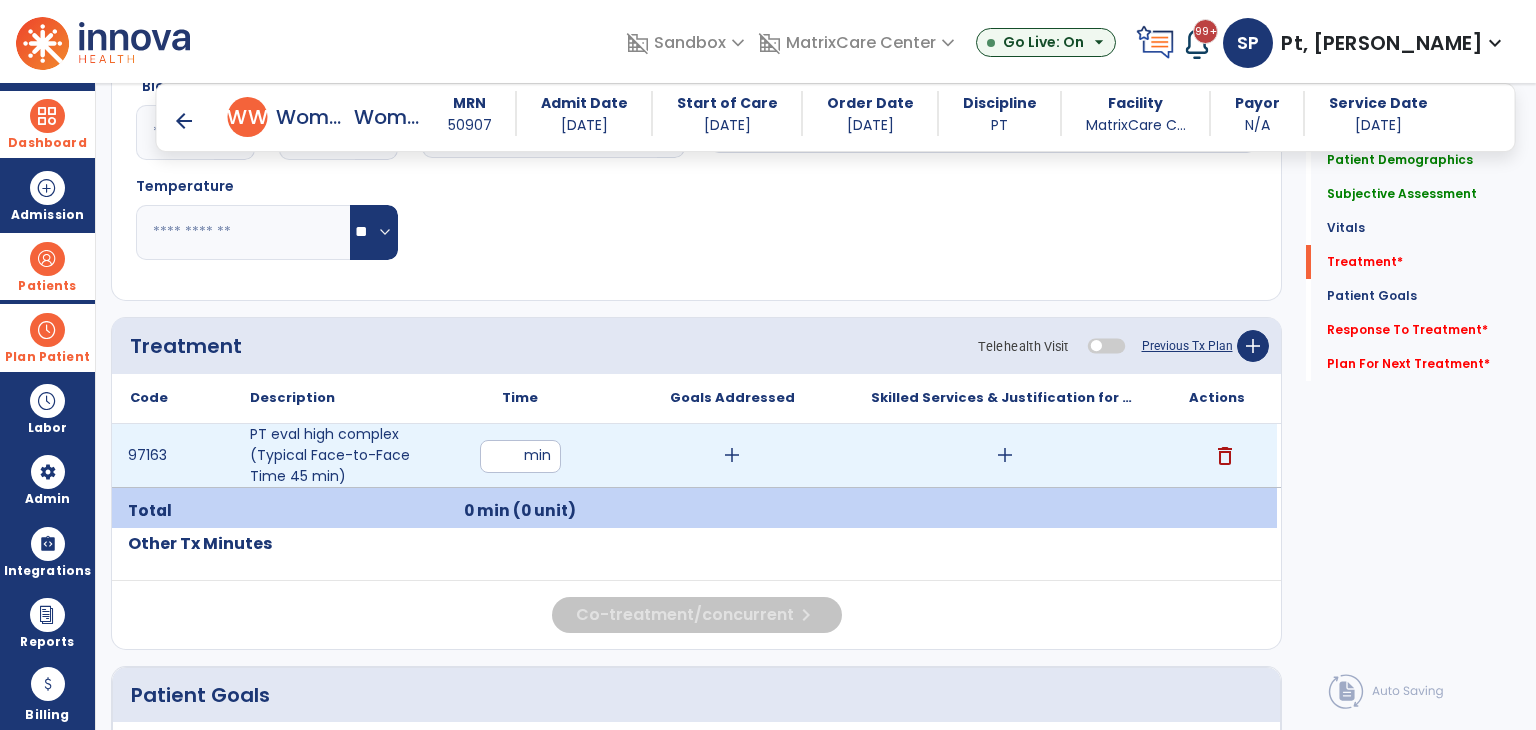 type on "**" 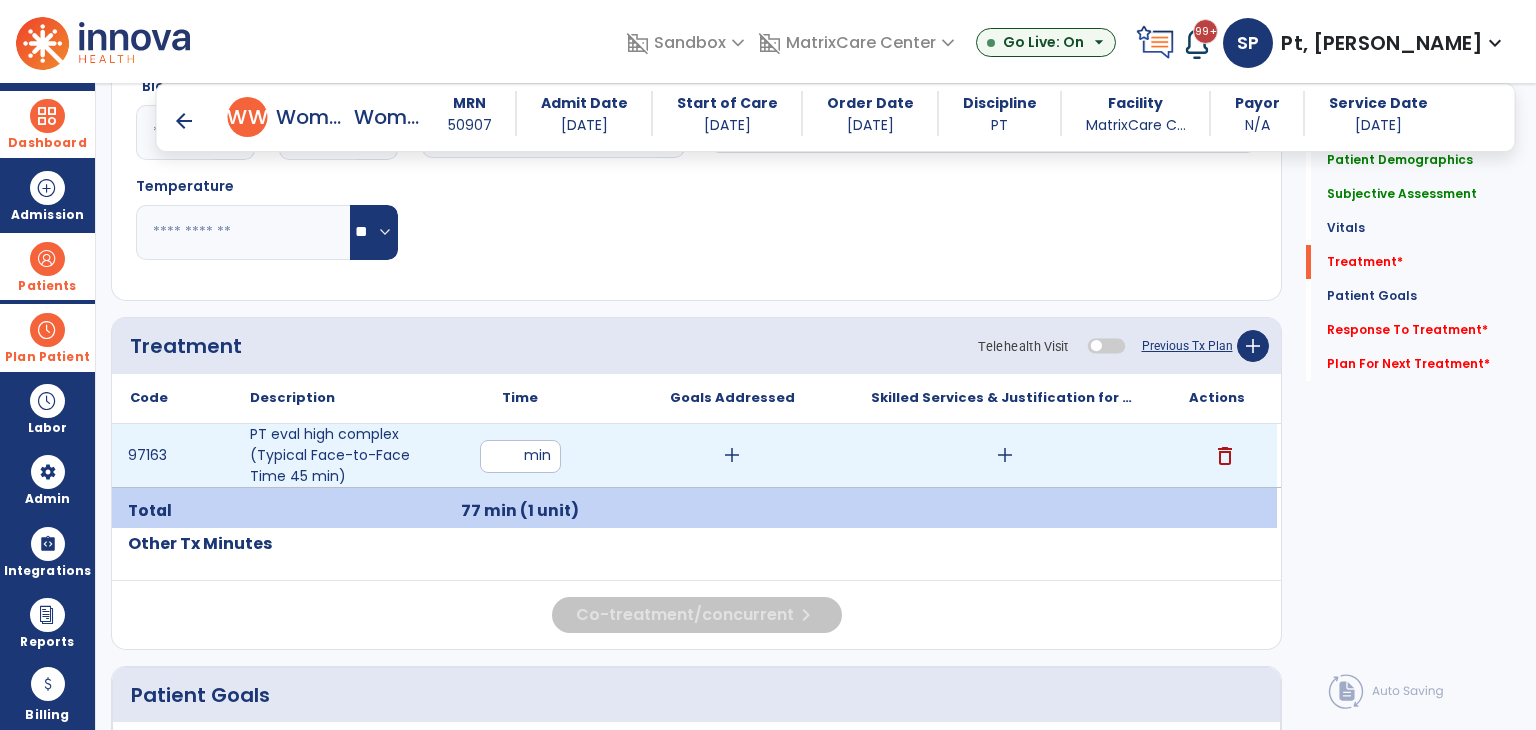 click on "**" at bounding box center (520, 456) 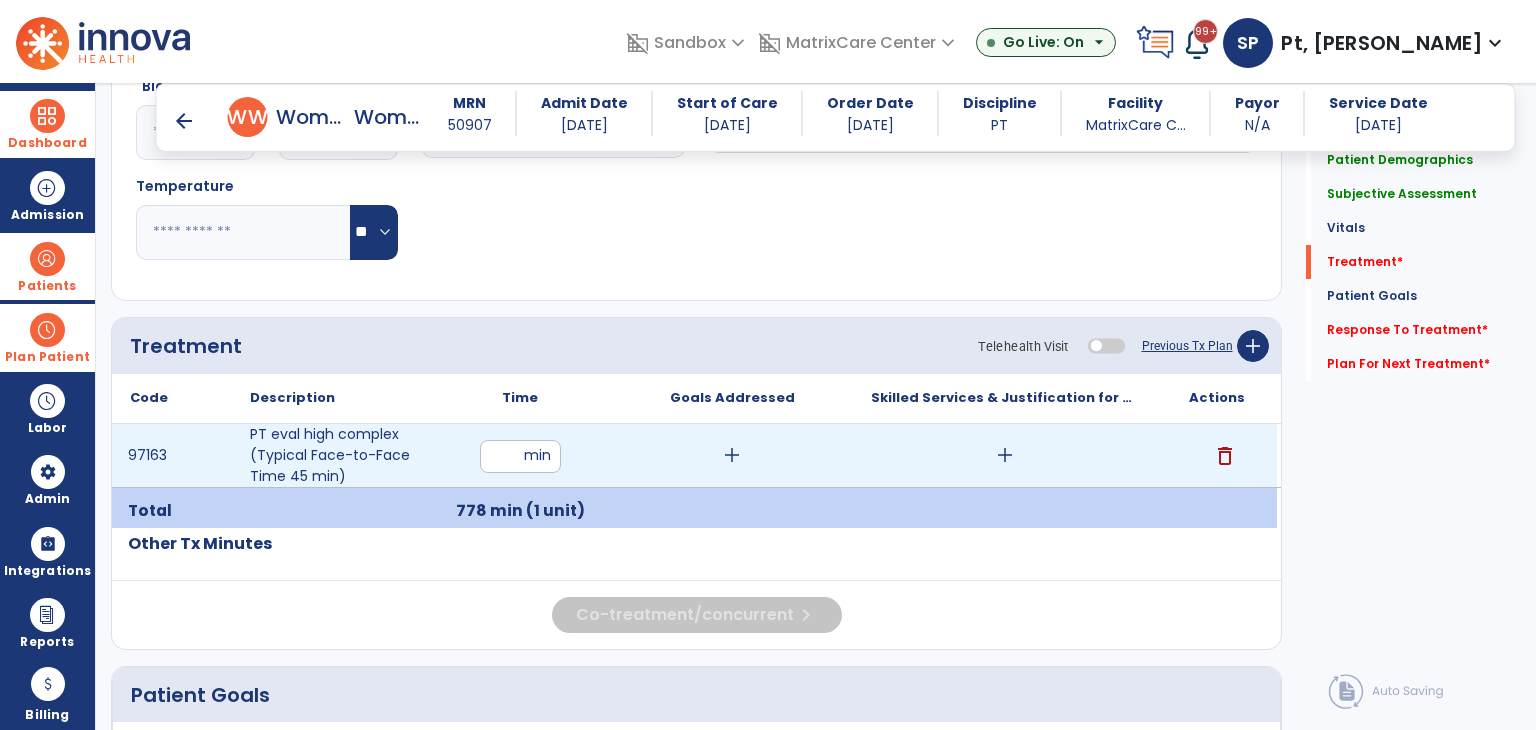 click on "add" at bounding box center (732, 455) 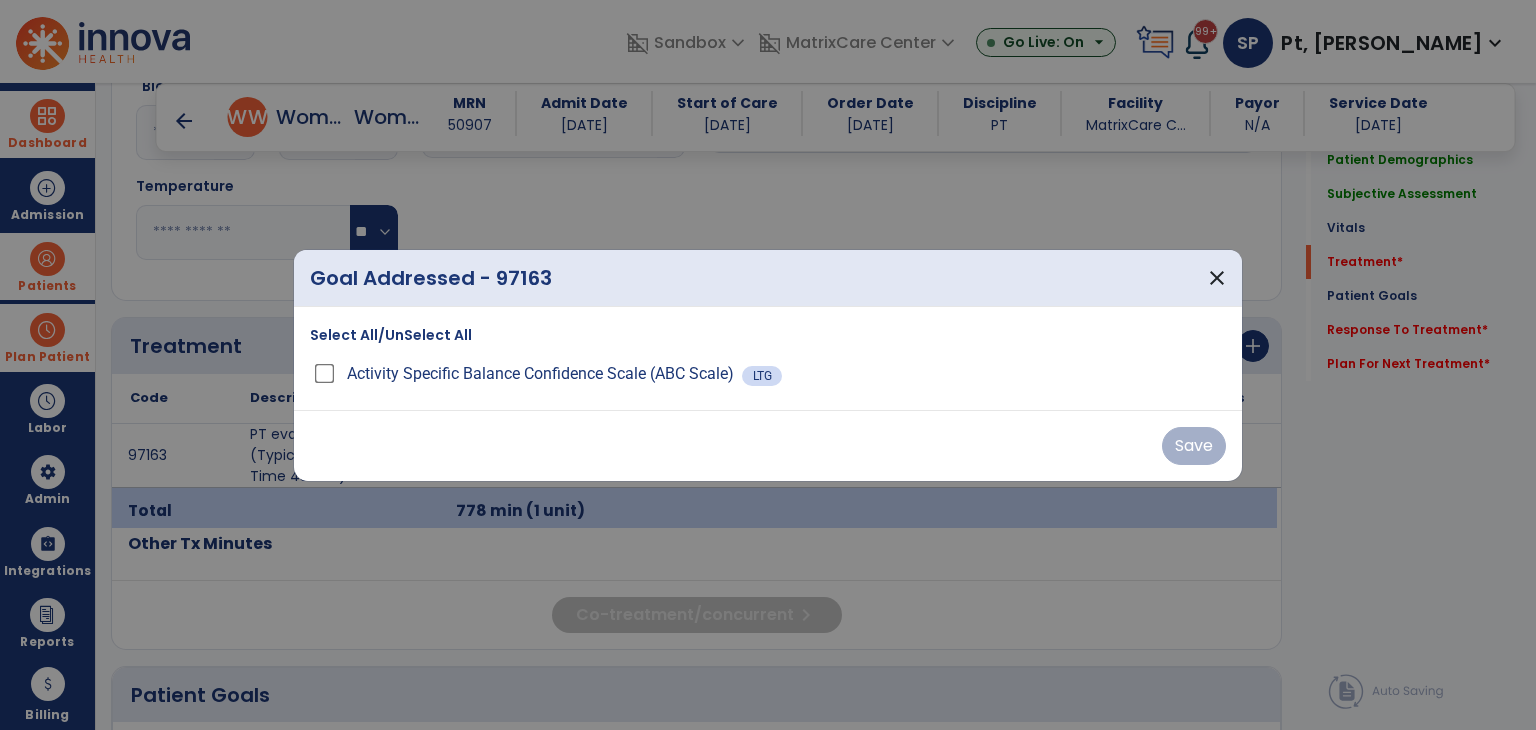 click on "Select All/UnSelect All" at bounding box center (391, 335) 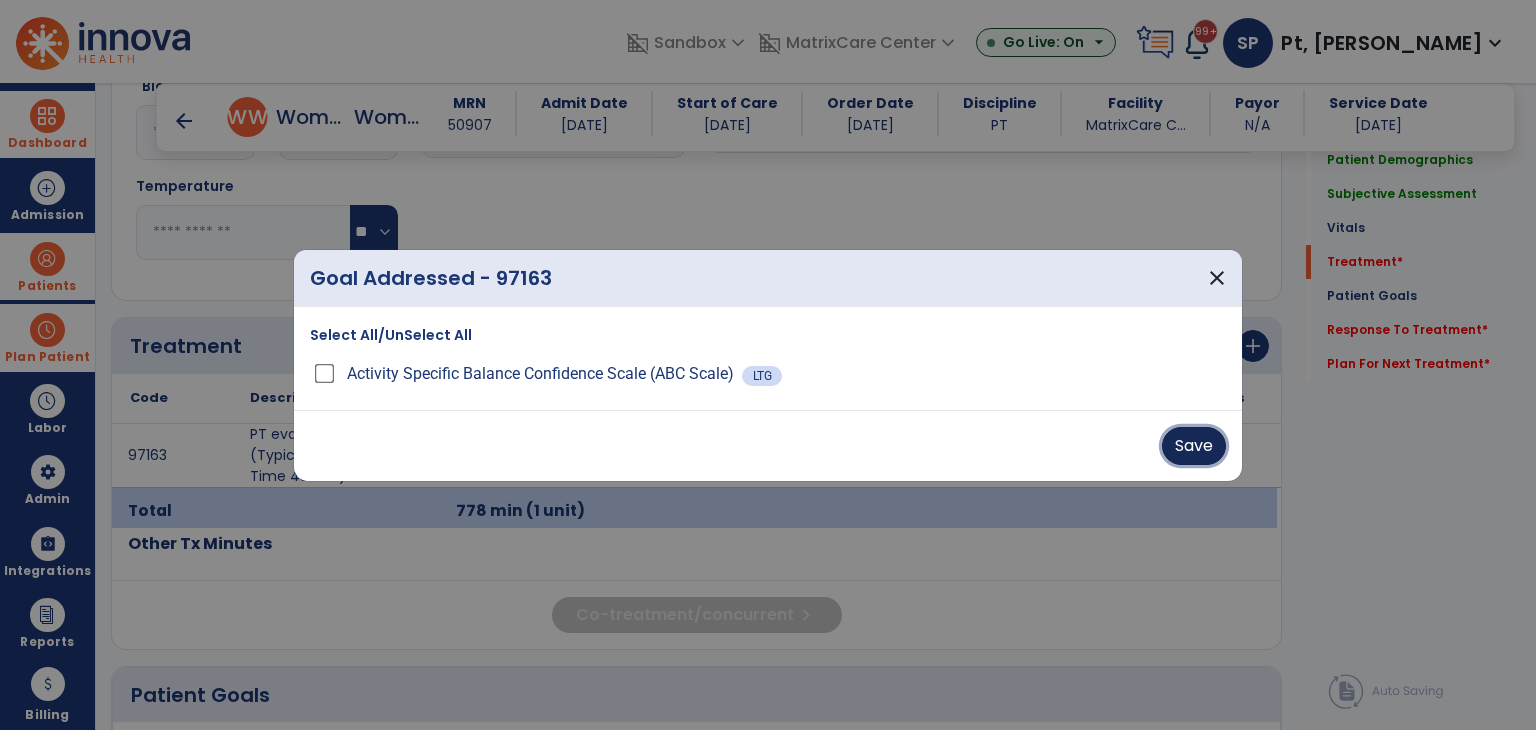 click on "Save" at bounding box center [1194, 446] 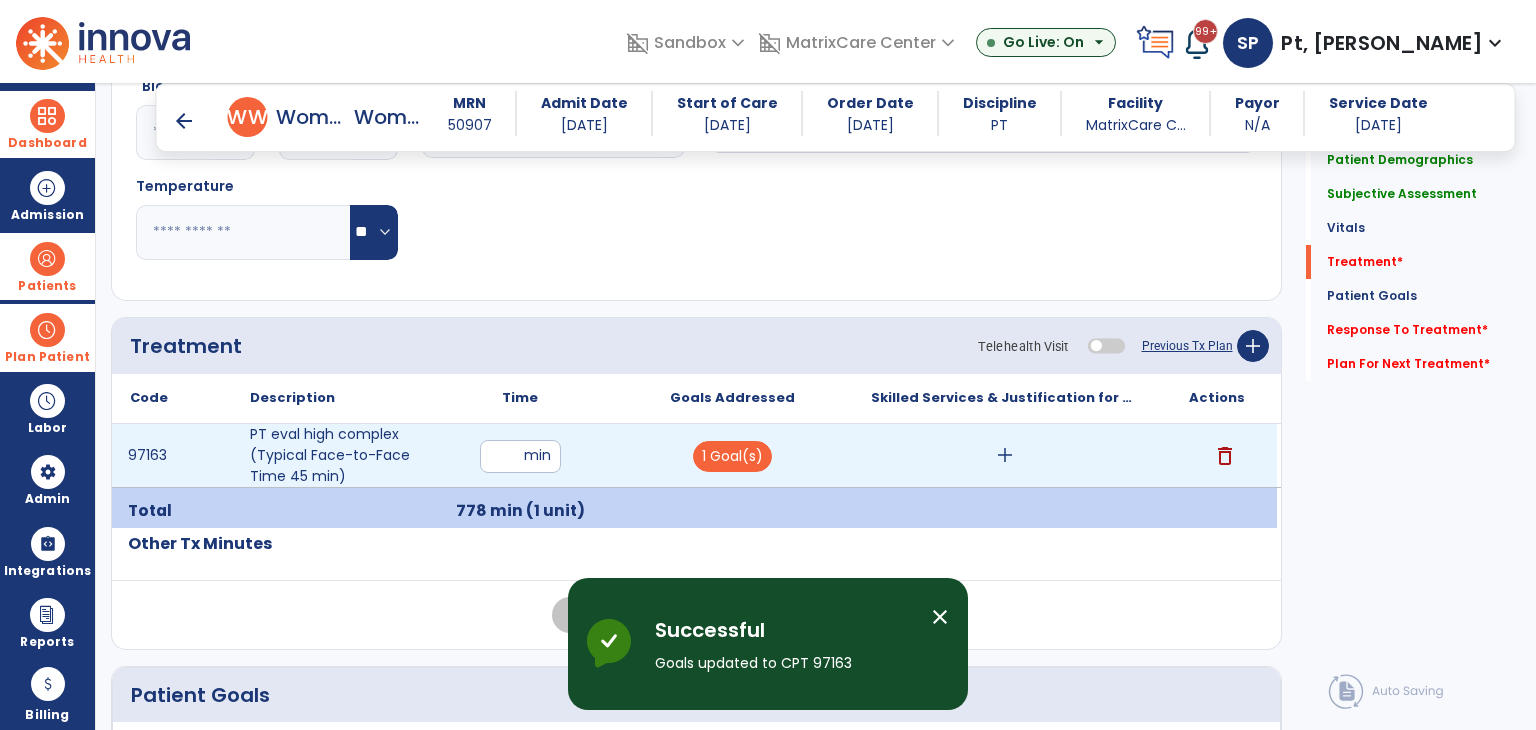 click on "add" at bounding box center [1005, 455] 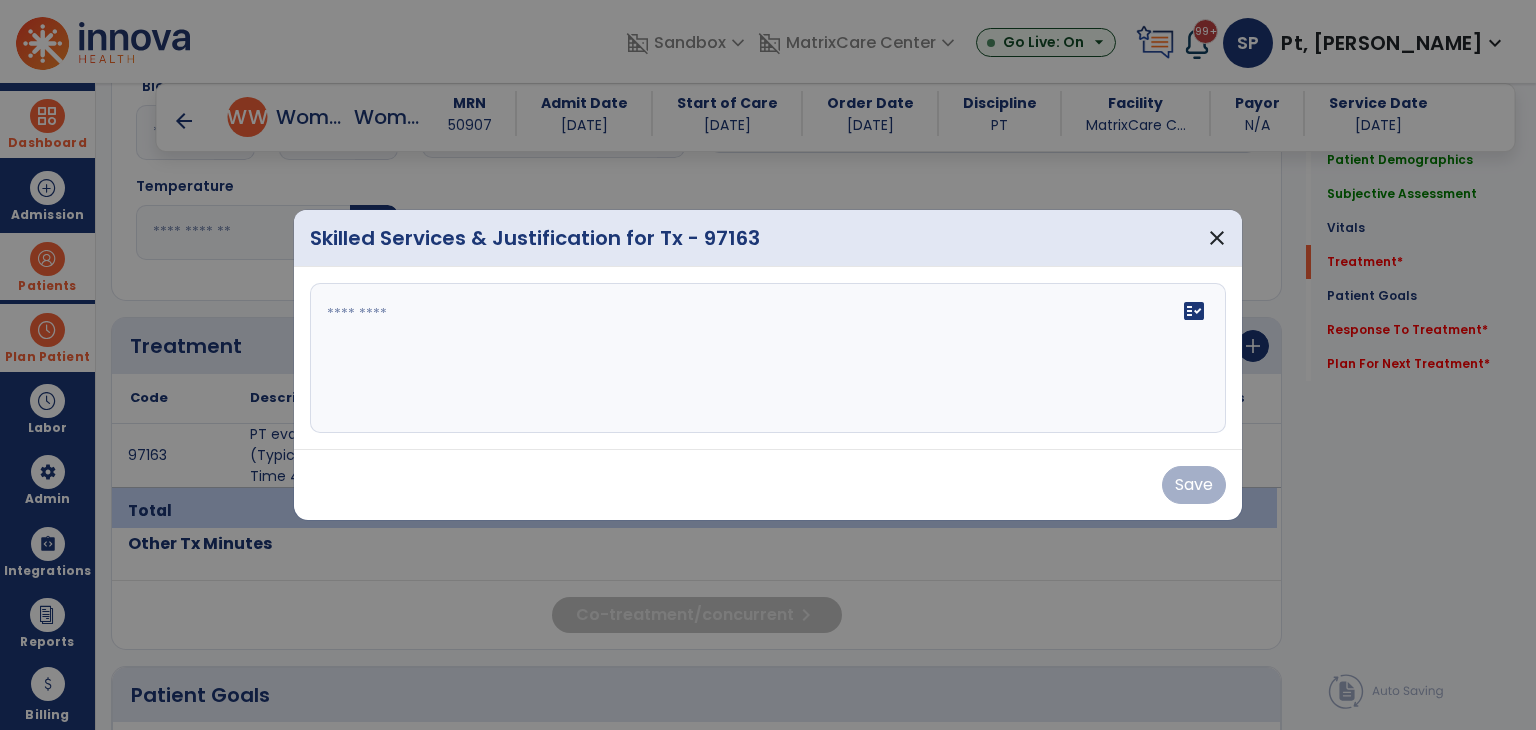 click on "fact_check" at bounding box center [768, 358] 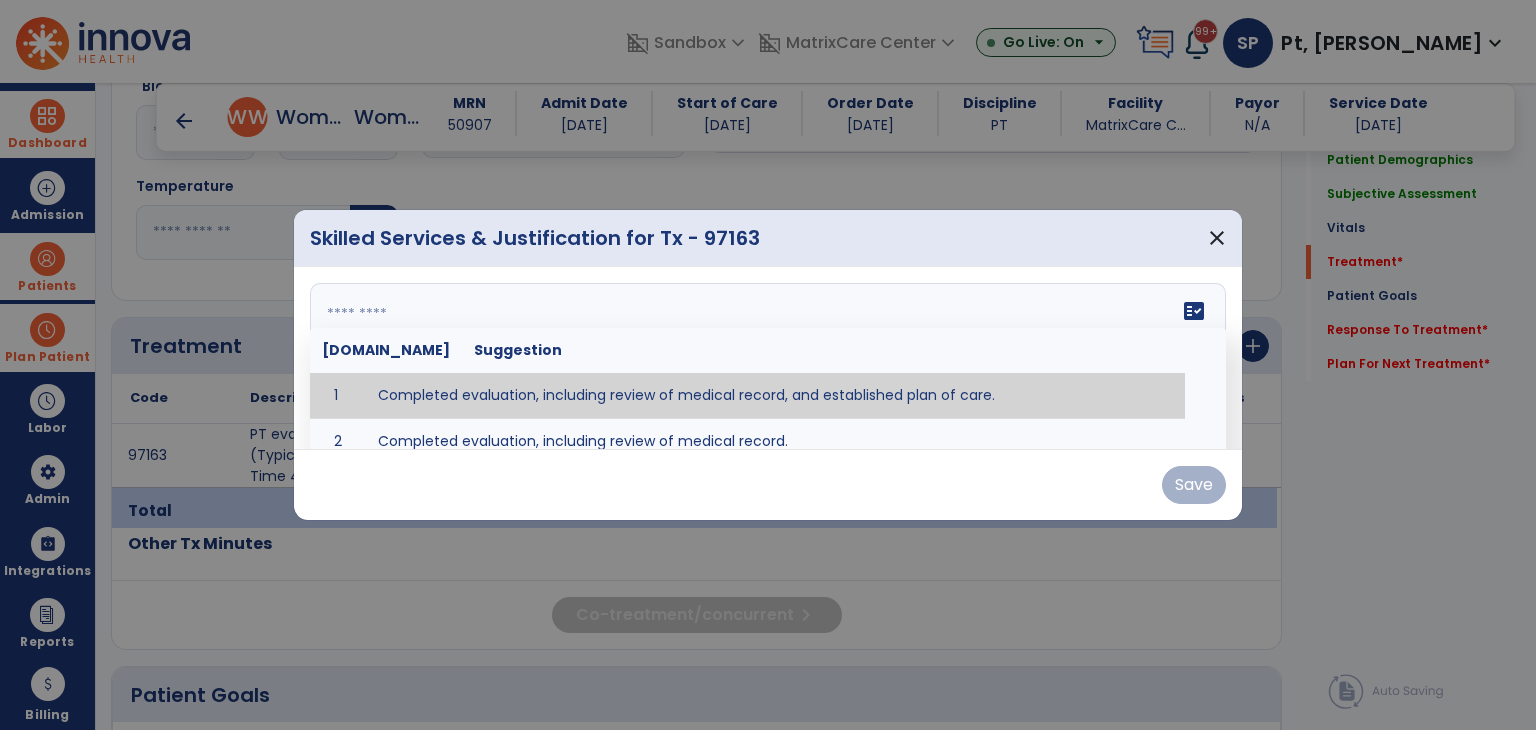 type on "**********" 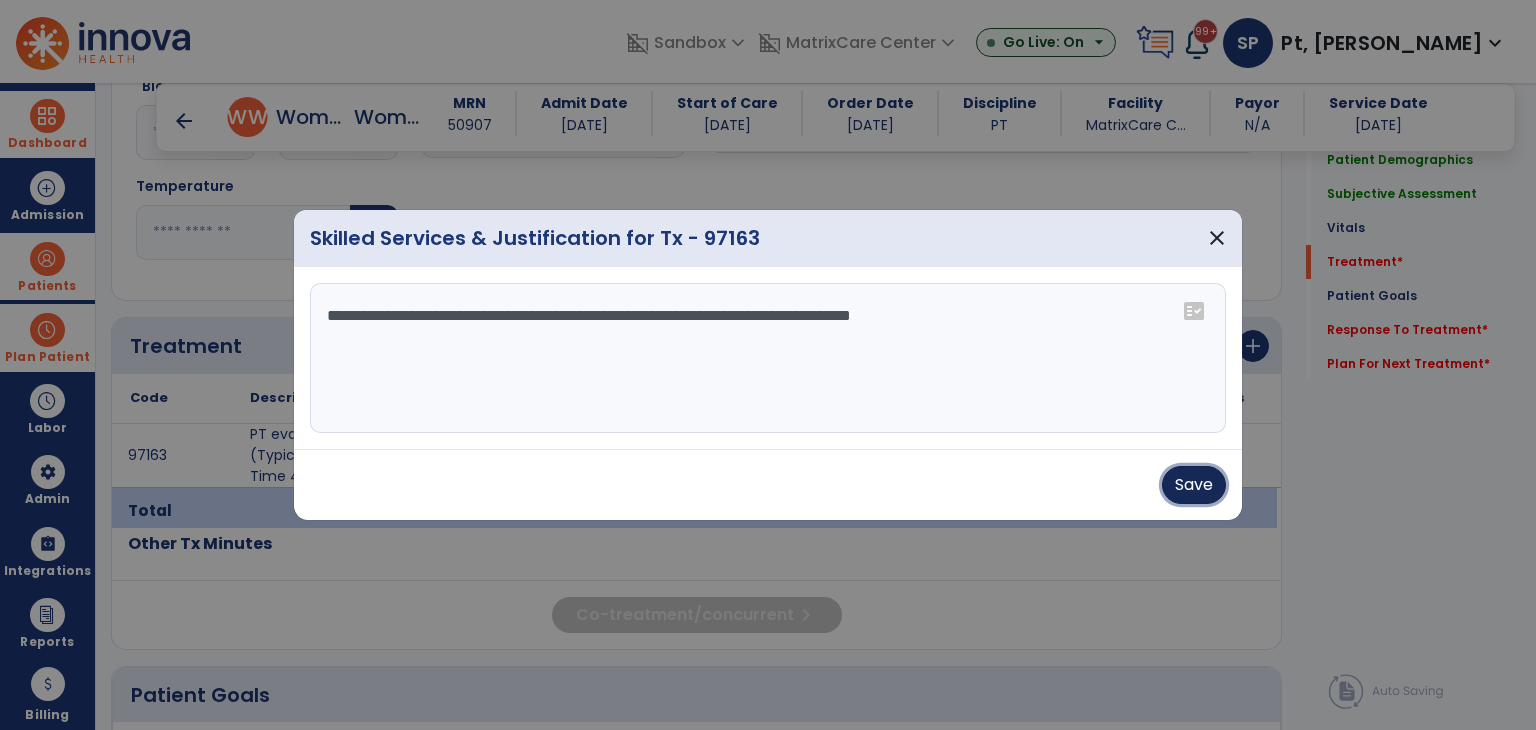 click on "Save" at bounding box center [1194, 485] 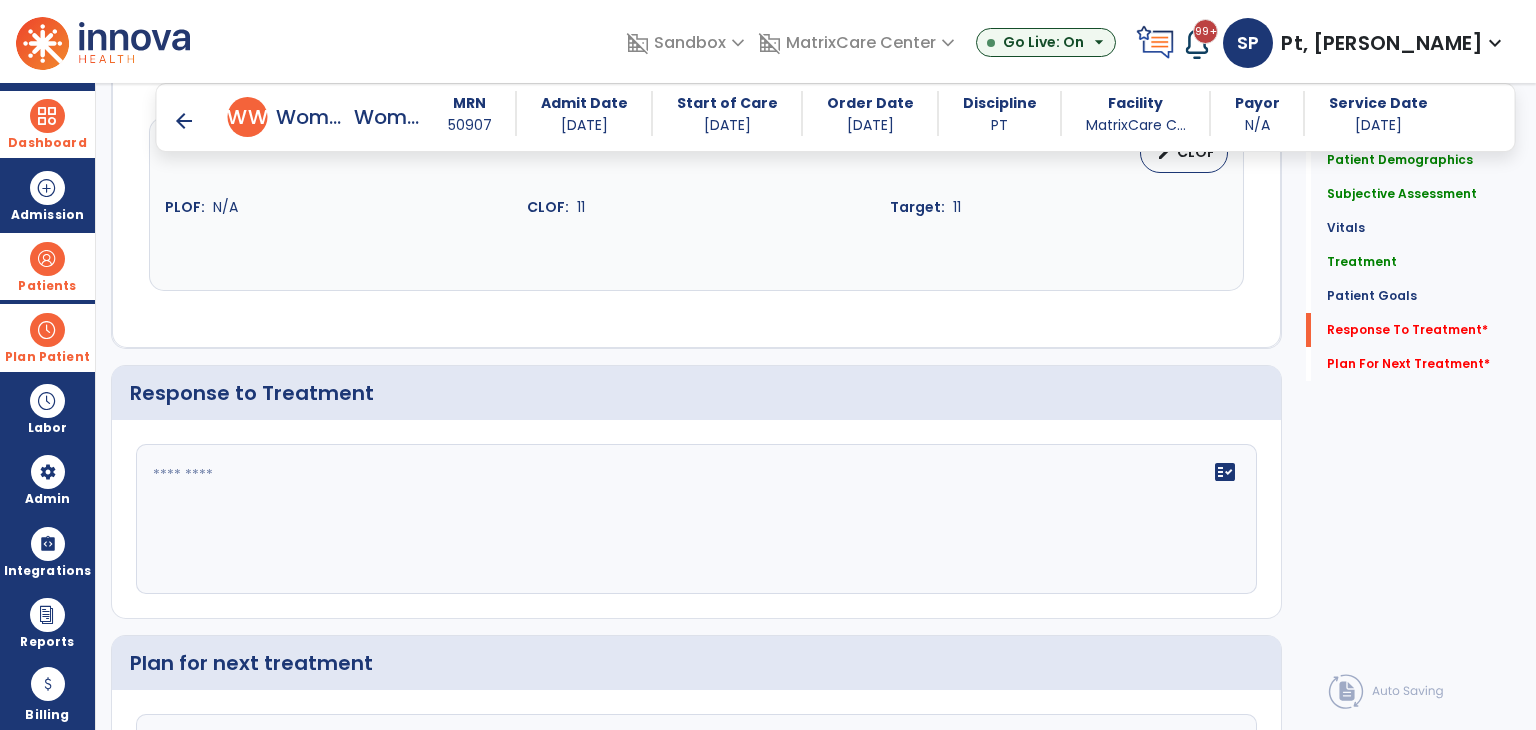 scroll, scrollTop: 1805, scrollLeft: 0, axis: vertical 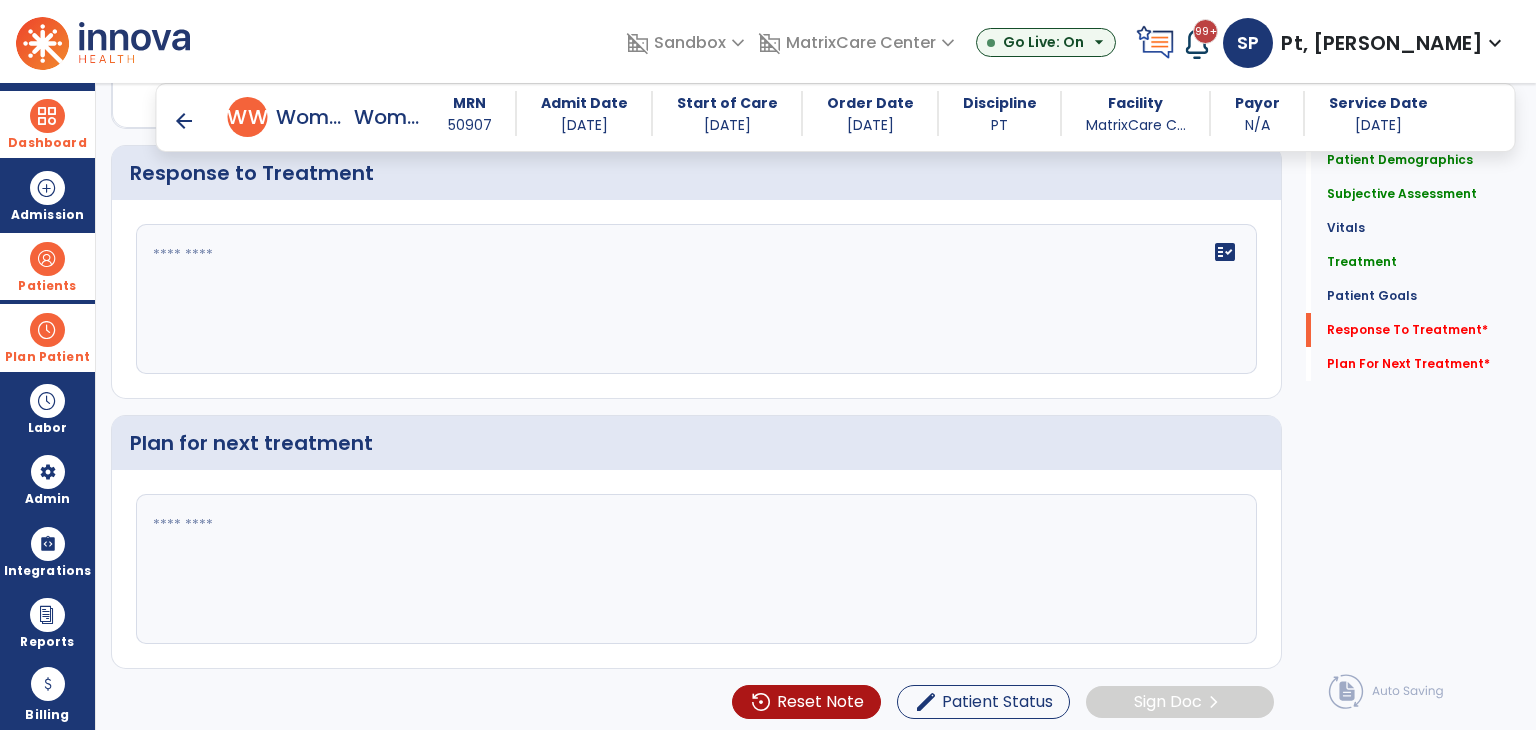 click on "fact_check" 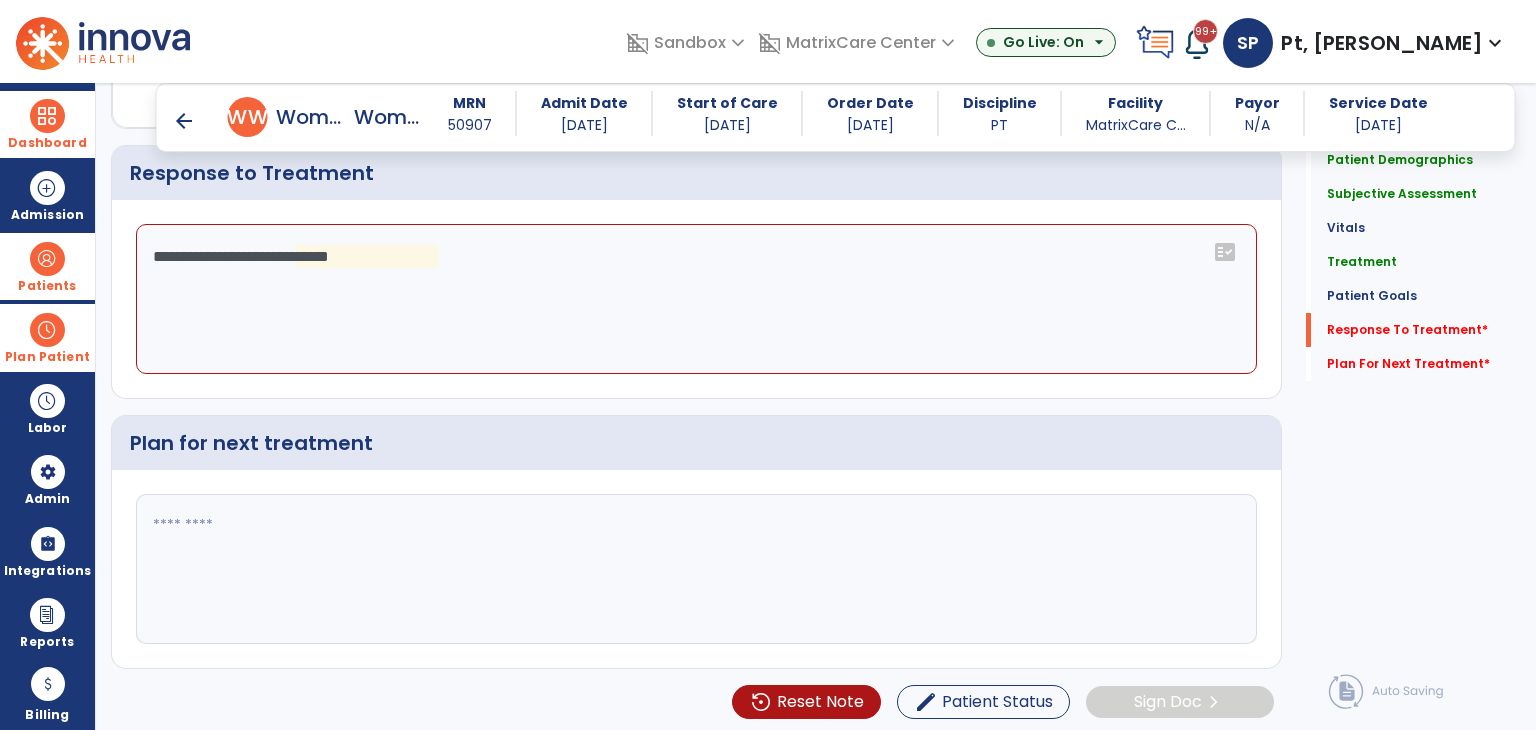 click on "**********" 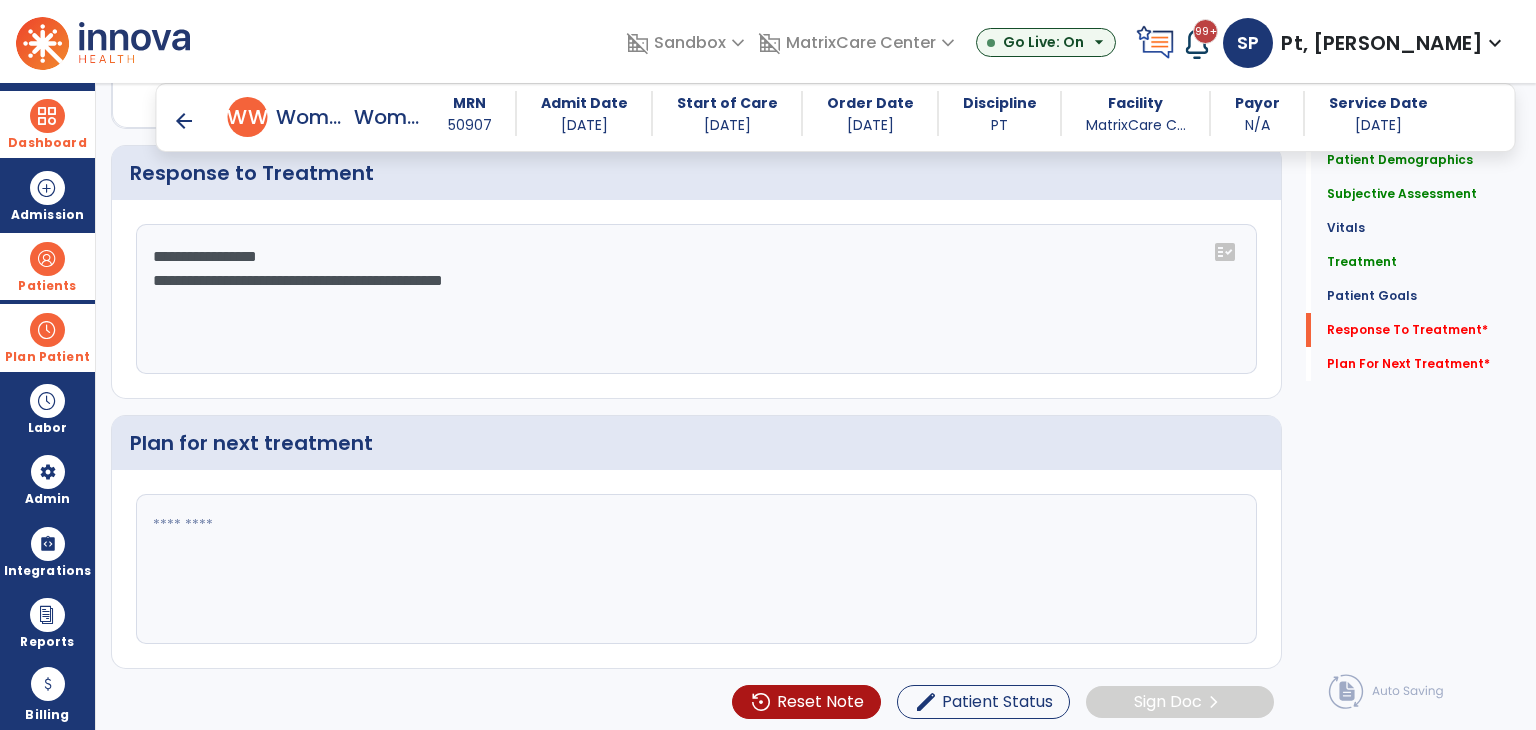 type on "**********" 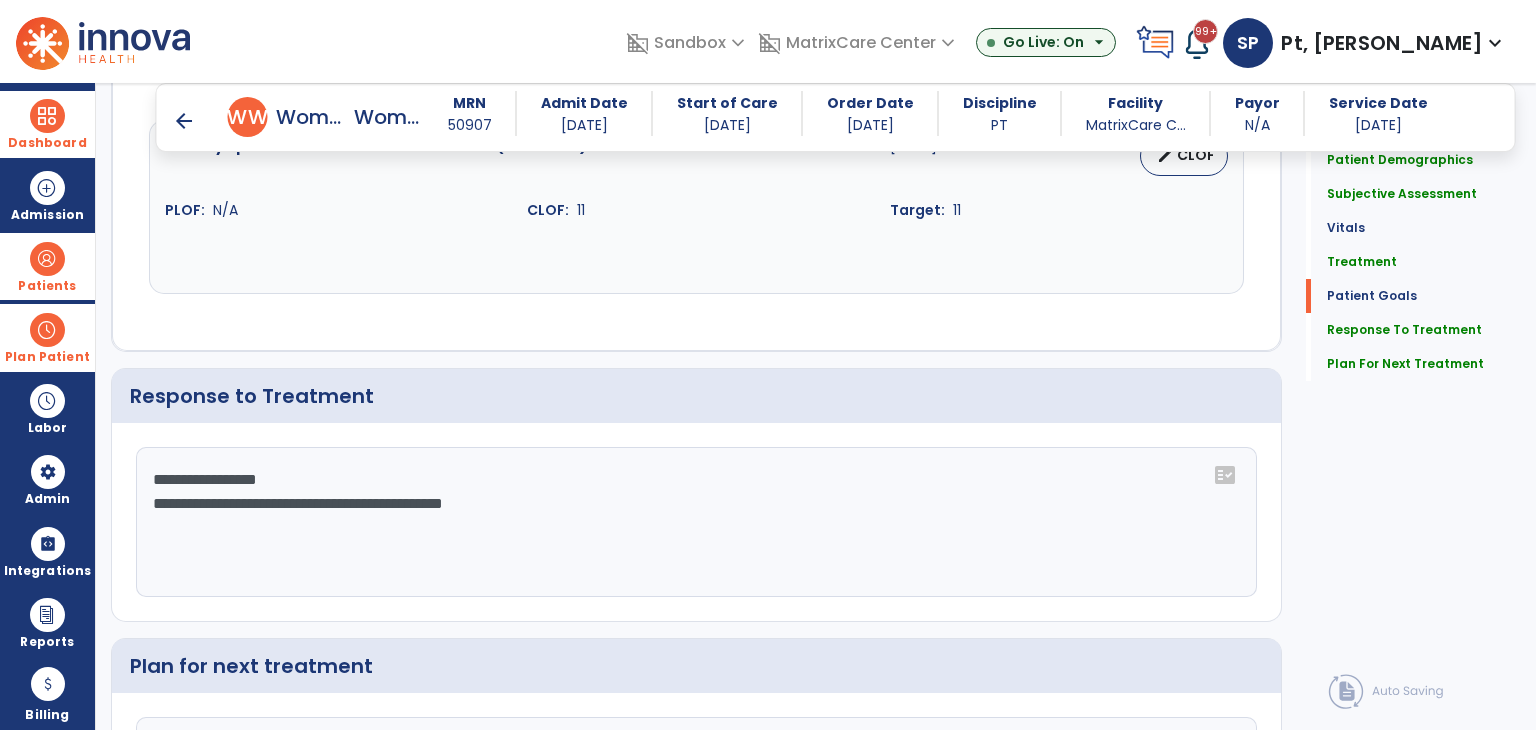 scroll, scrollTop: 1805, scrollLeft: 0, axis: vertical 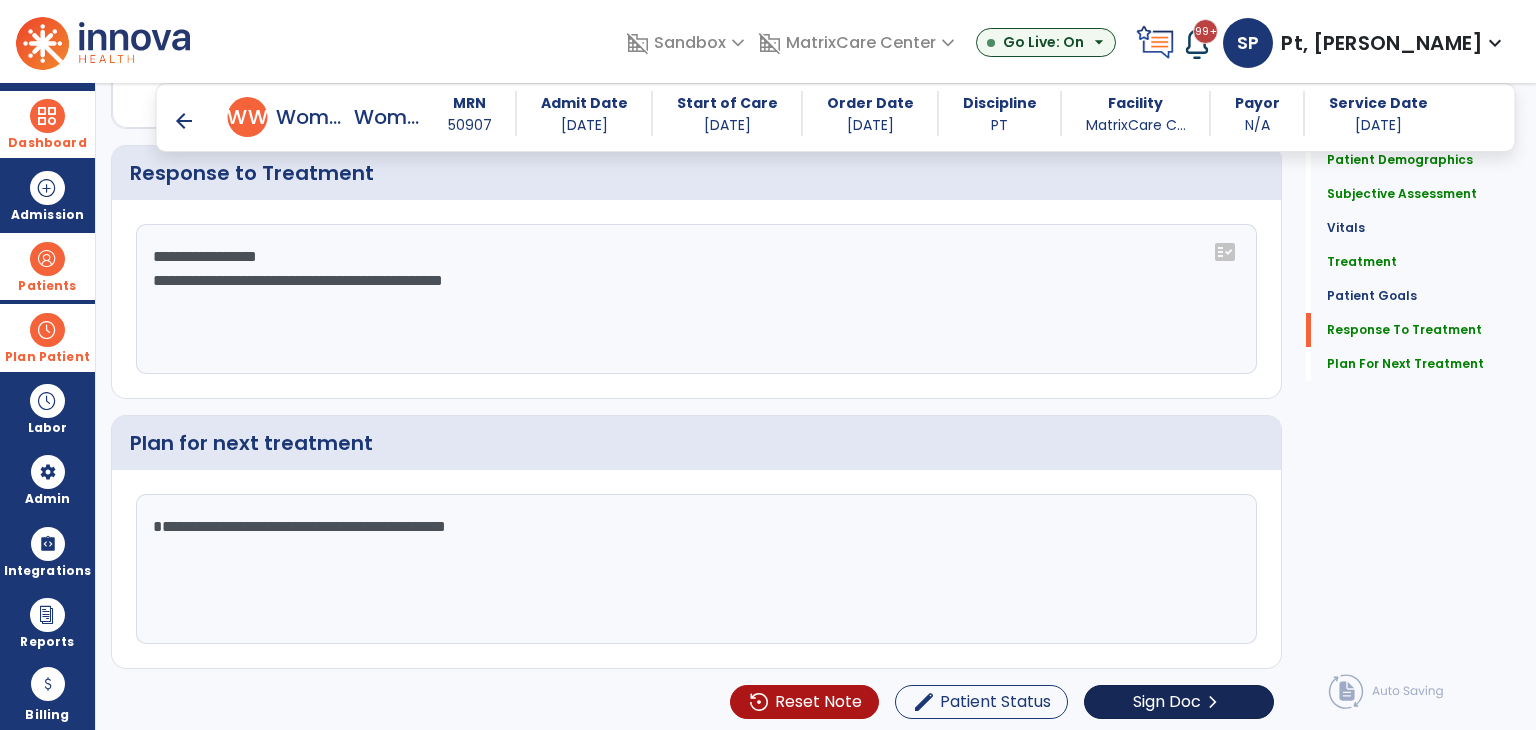 type on "**********" 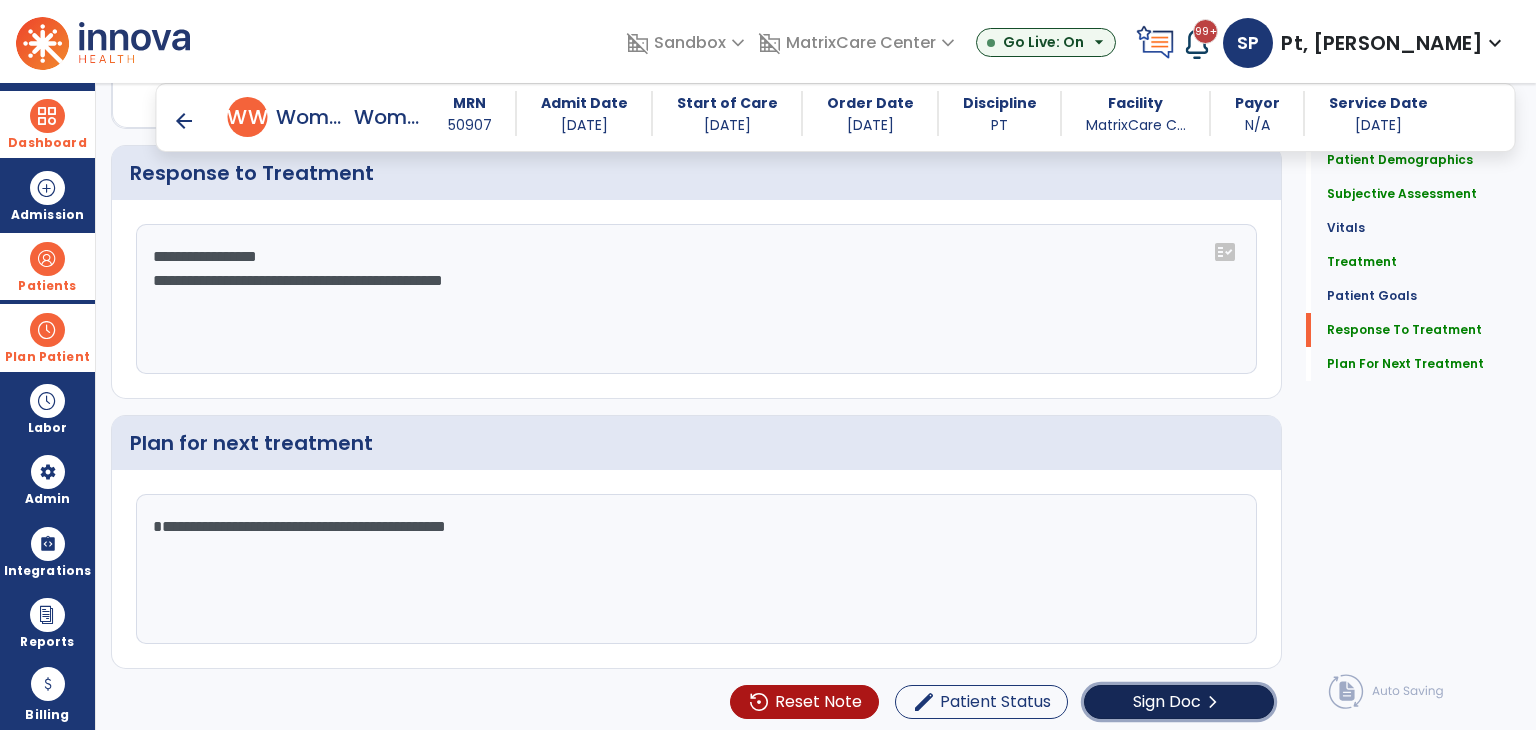 click on "Sign Doc" 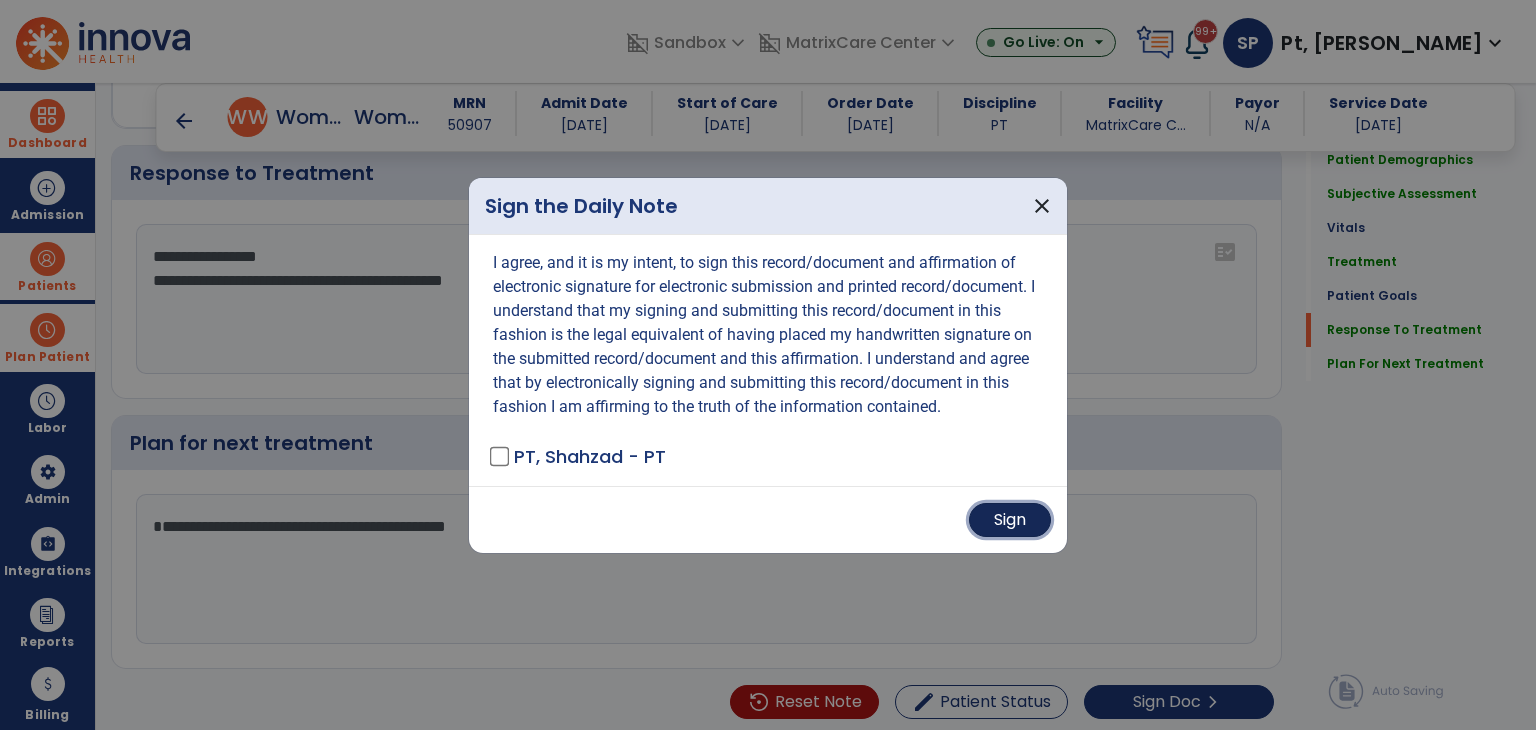 click on "Sign" at bounding box center [1010, 520] 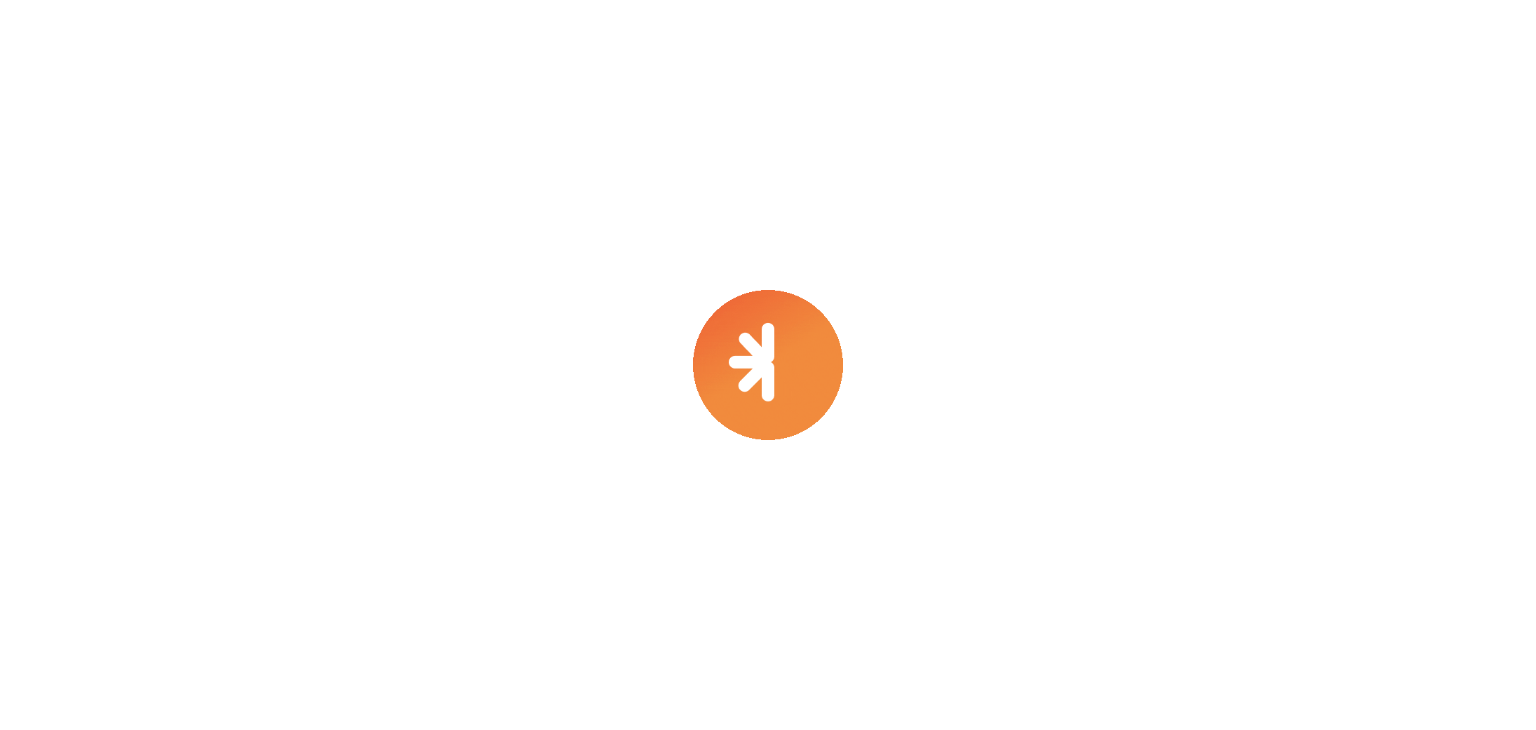 scroll, scrollTop: 0, scrollLeft: 0, axis: both 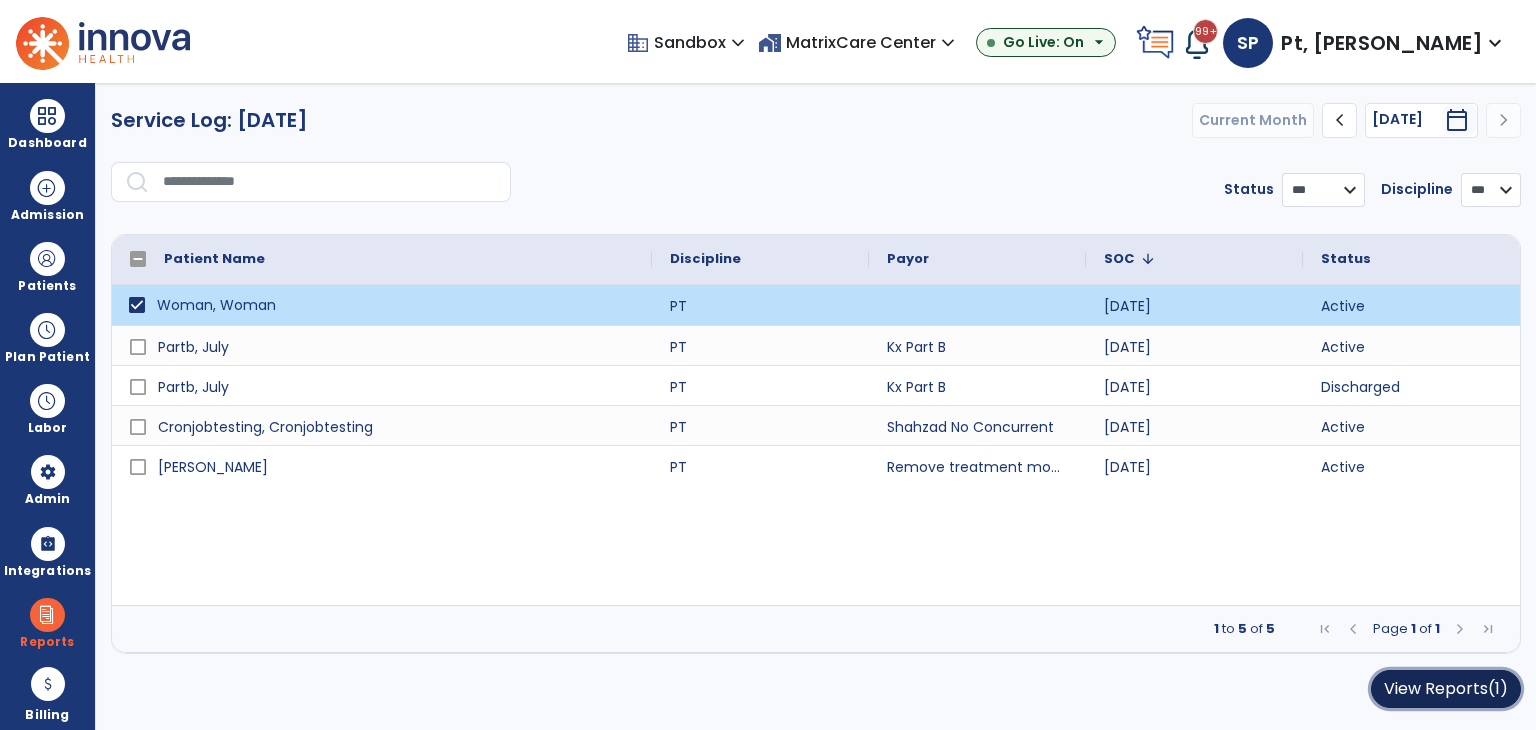 click on "View Reports  (1)" 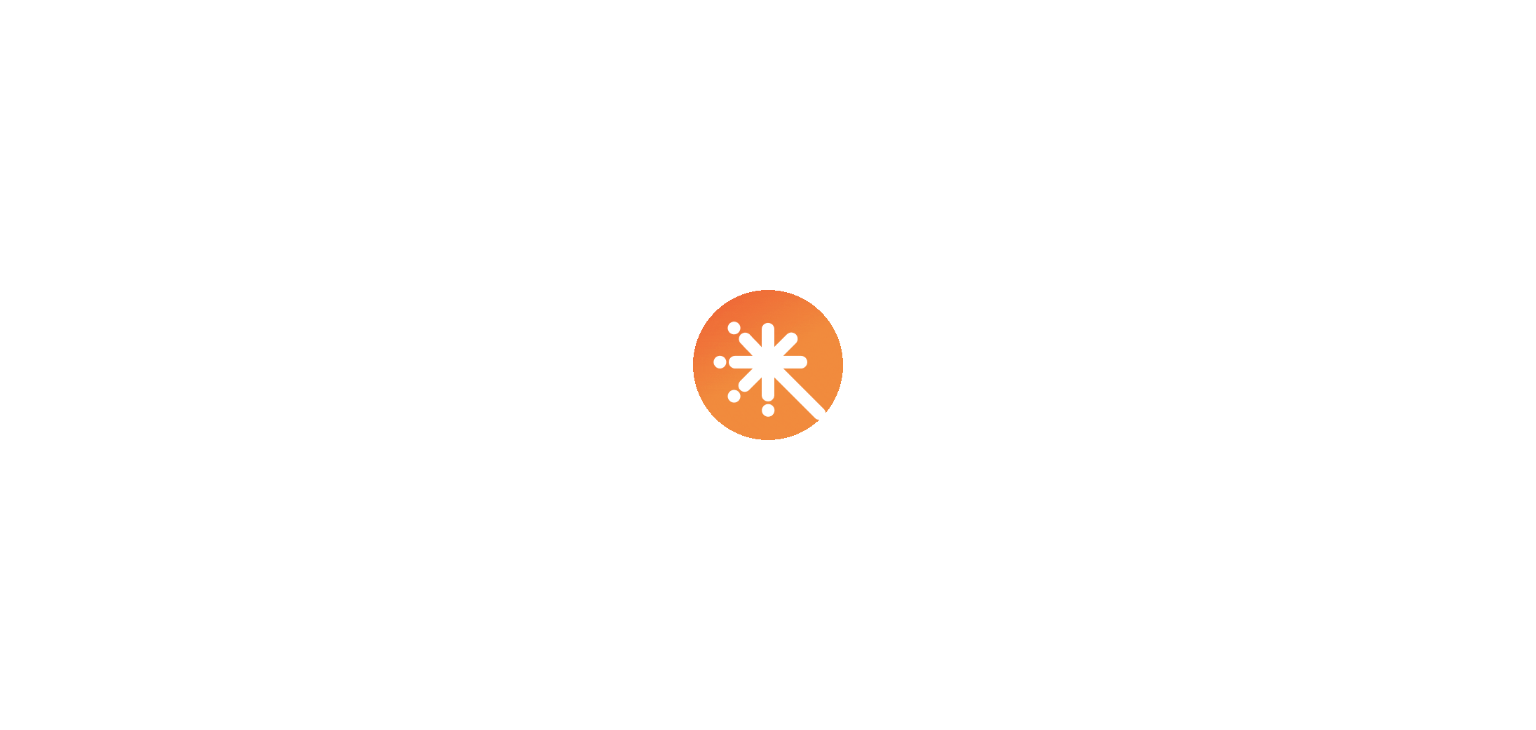 scroll, scrollTop: 0, scrollLeft: 0, axis: both 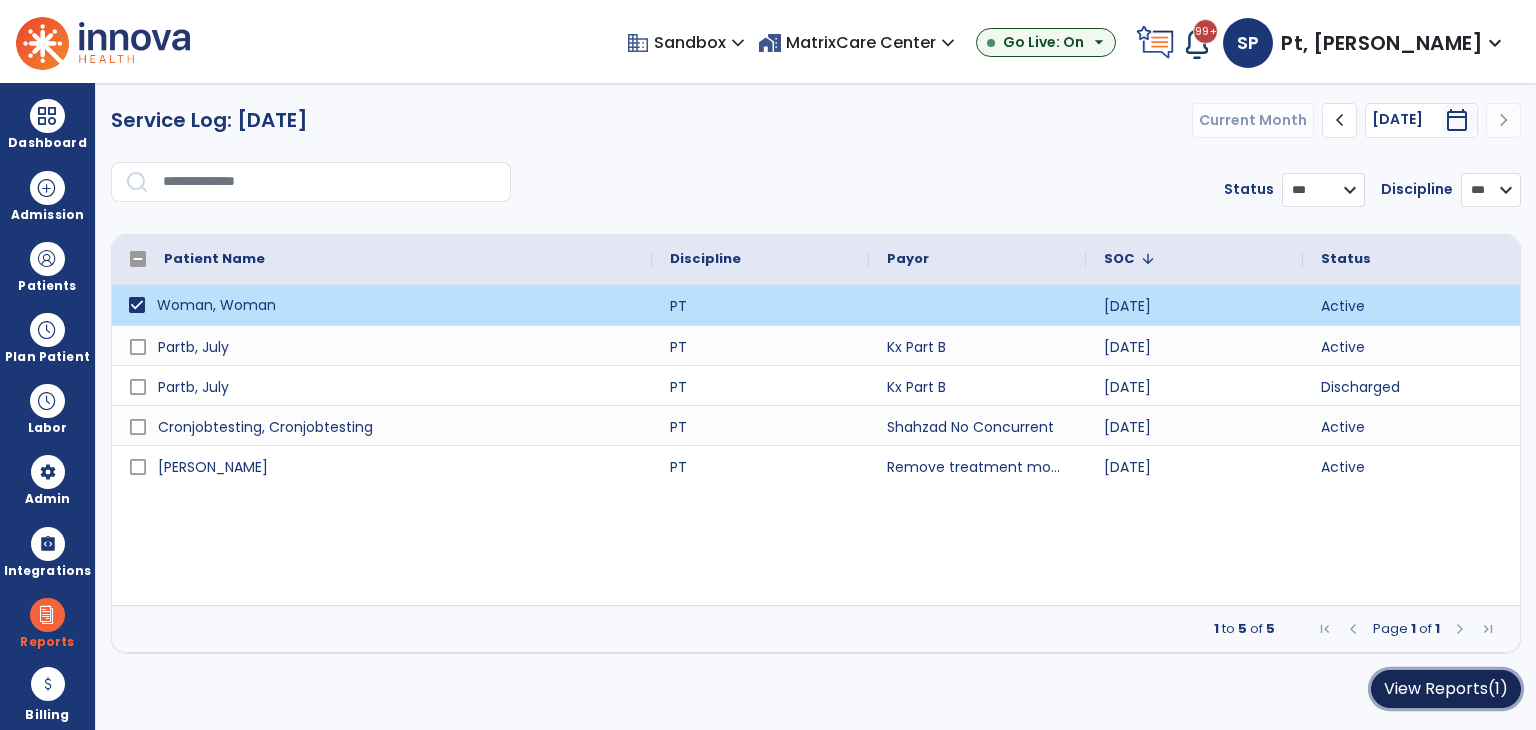 click on "View Reports  (1)" 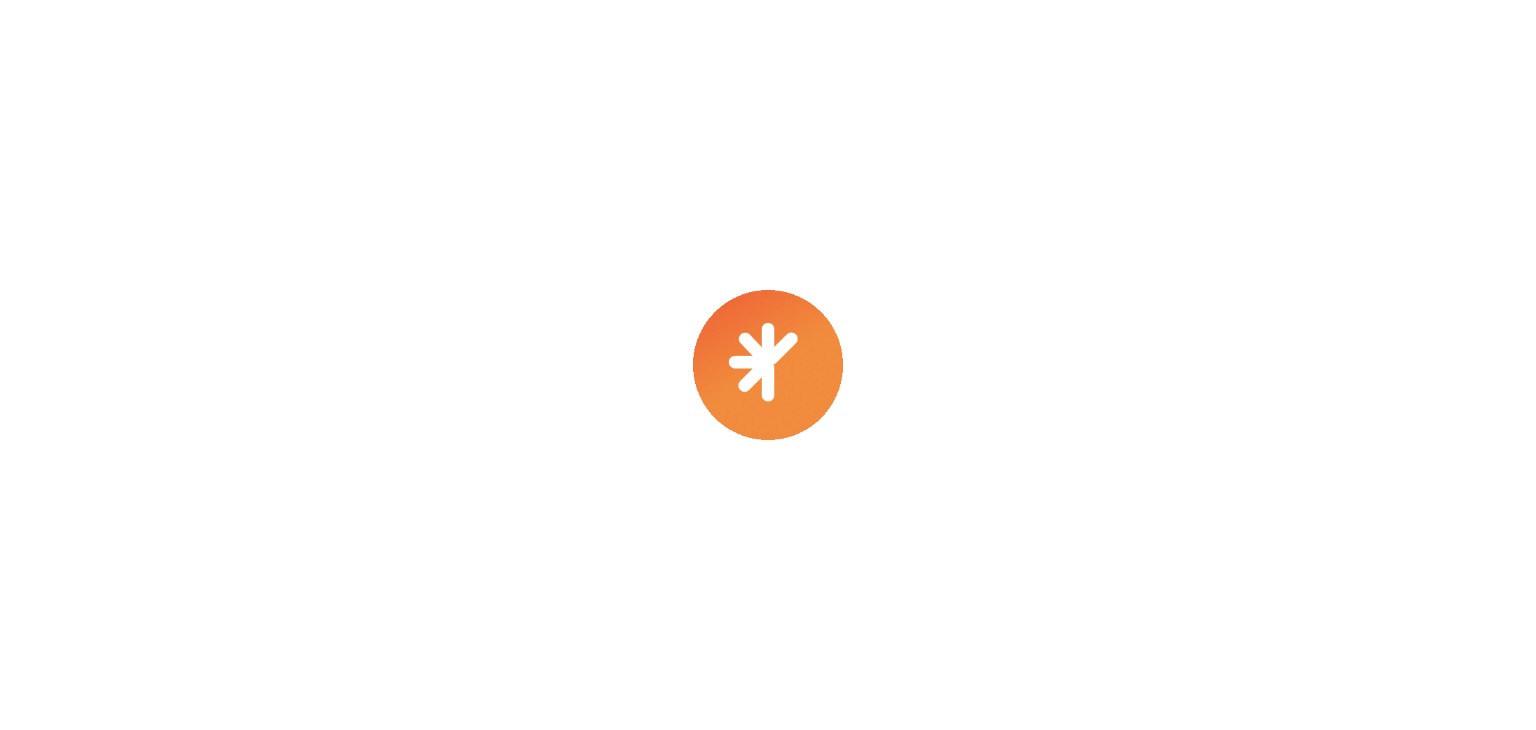 scroll, scrollTop: 0, scrollLeft: 0, axis: both 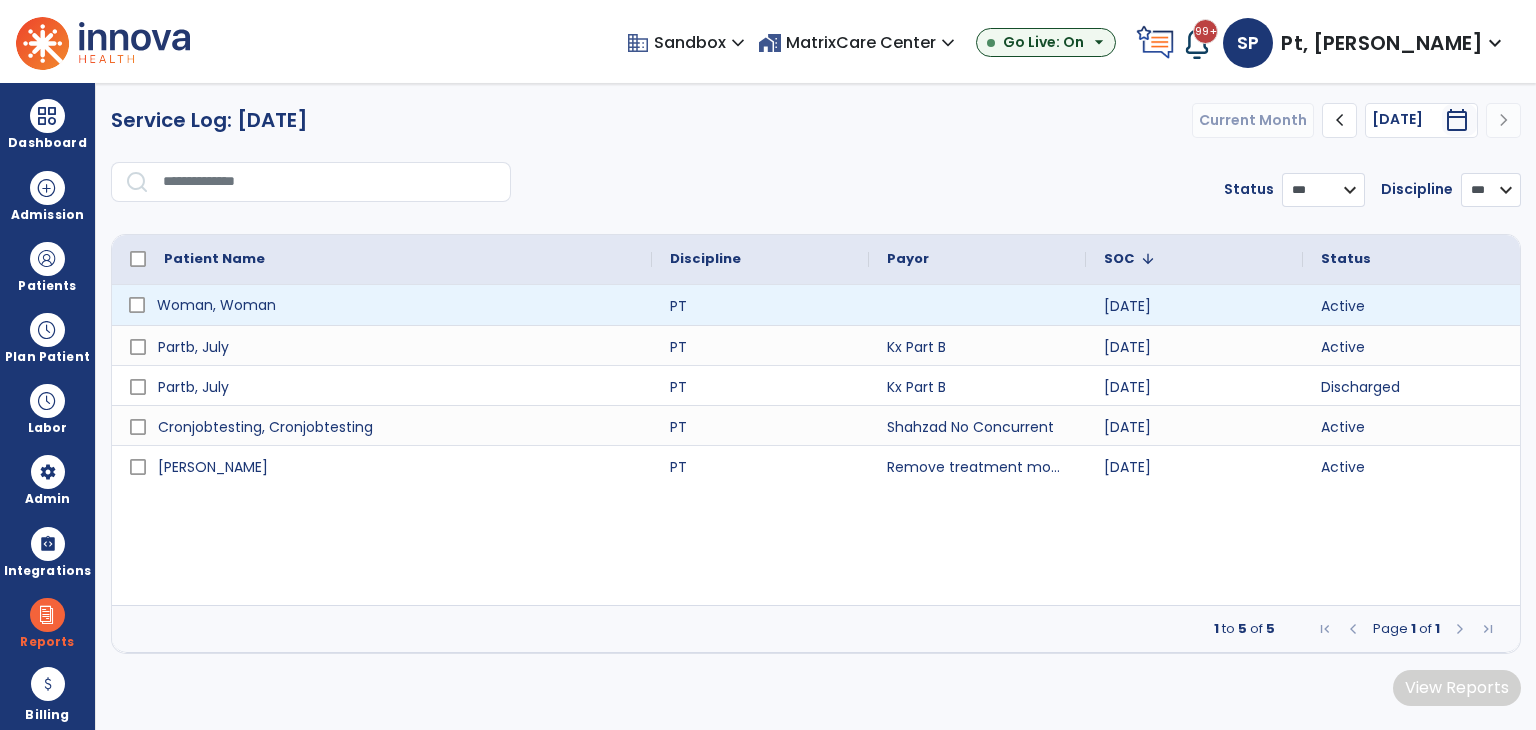 click on "Woman, Woman" at bounding box center [382, 305] 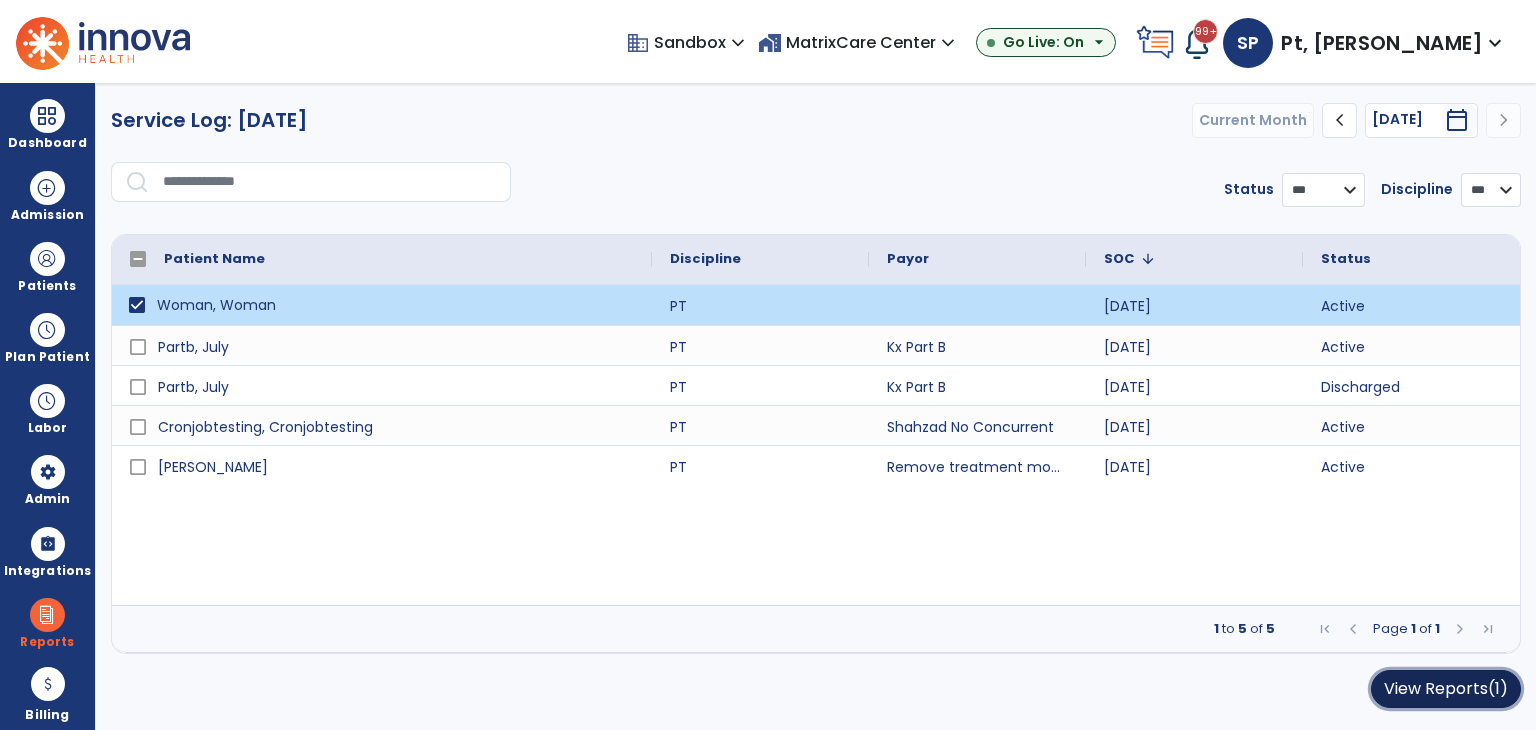 click on "View Reports  (1)" 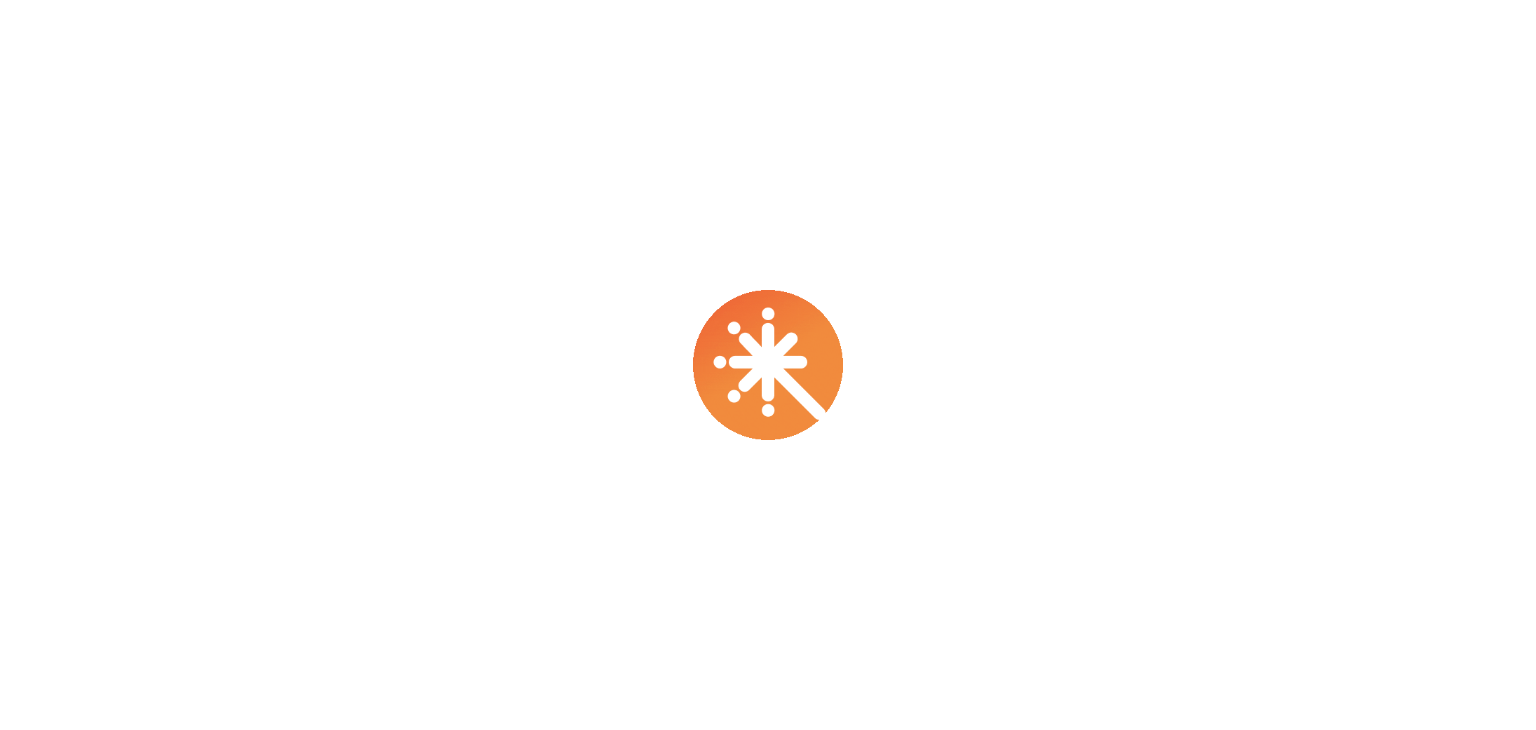 scroll, scrollTop: 0, scrollLeft: 0, axis: both 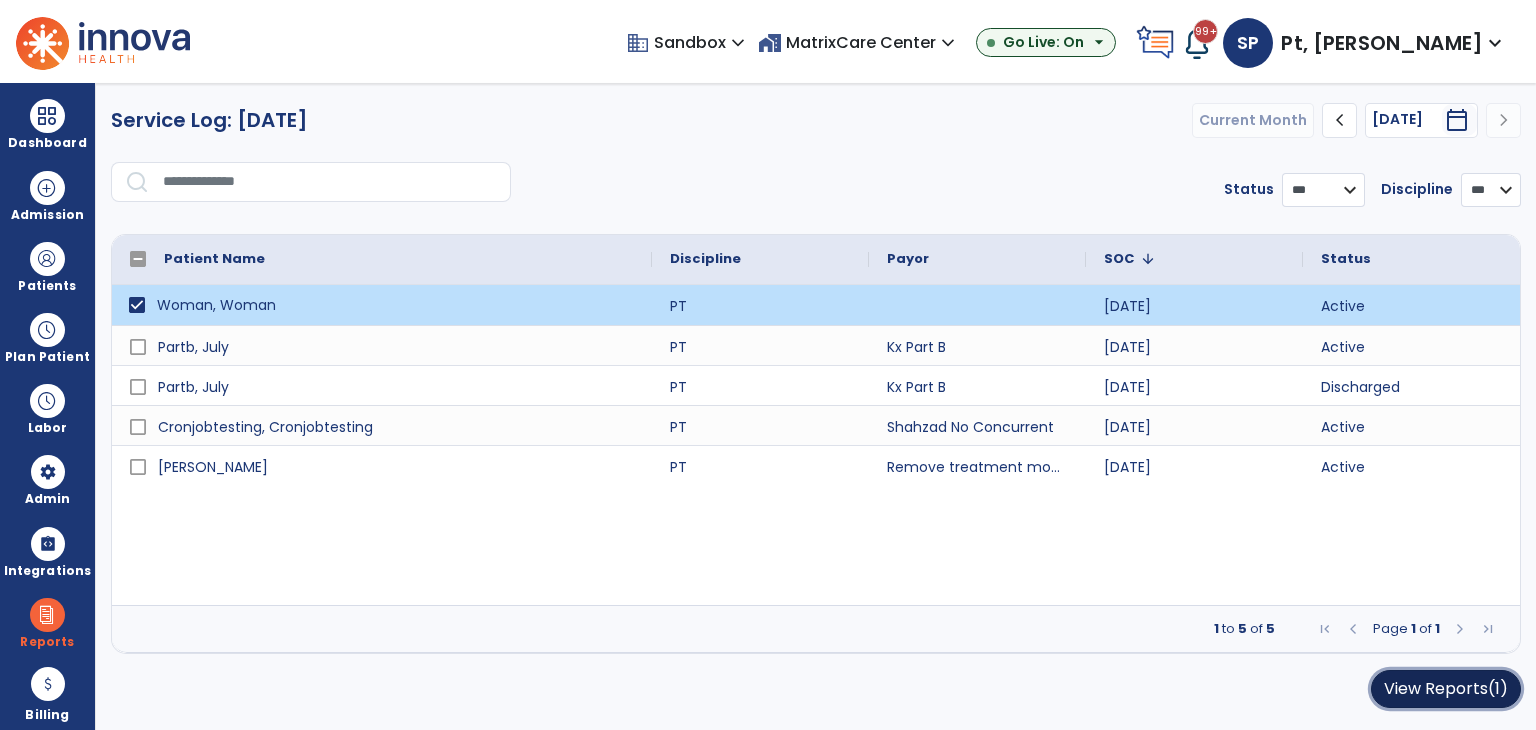 click on "View Reports  (1)" 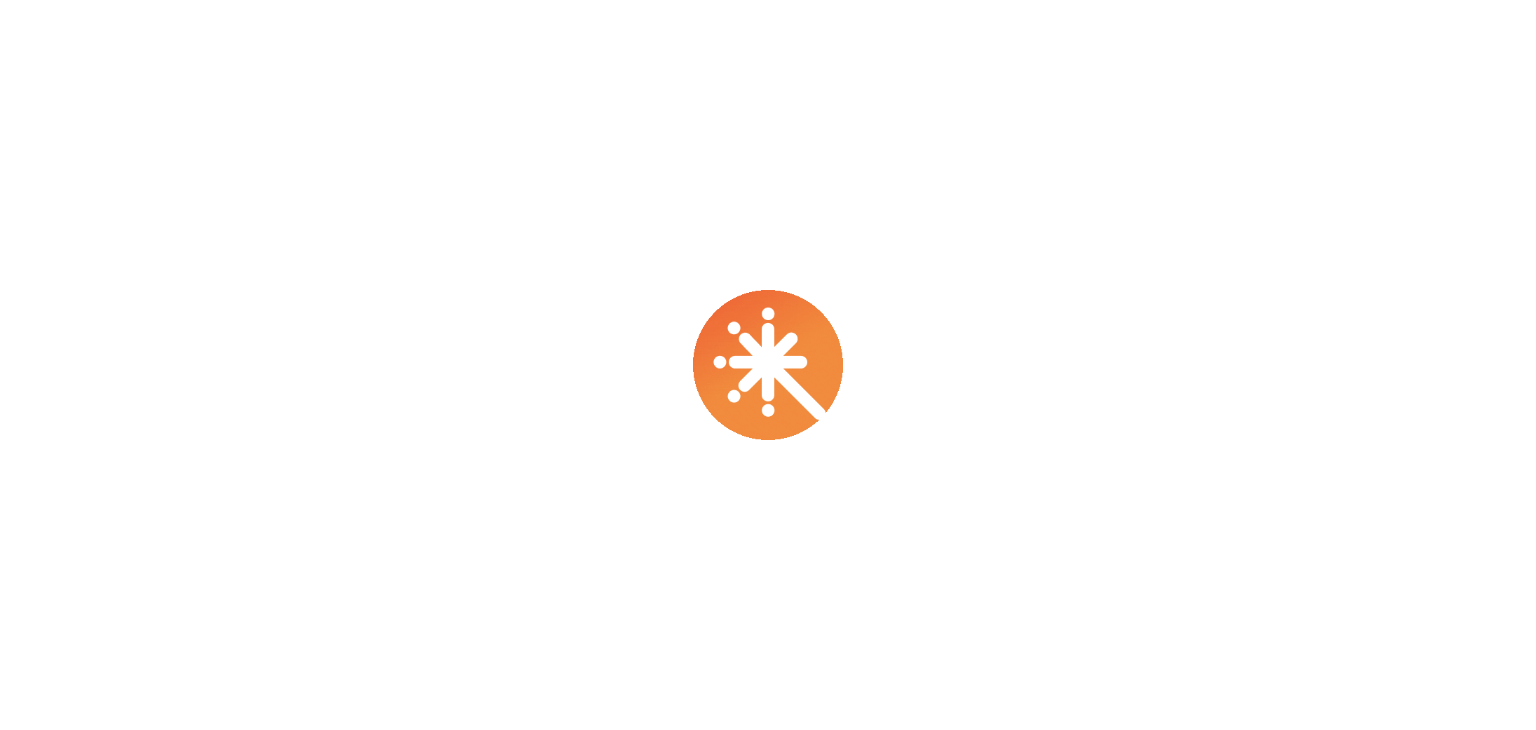 scroll, scrollTop: 0, scrollLeft: 0, axis: both 